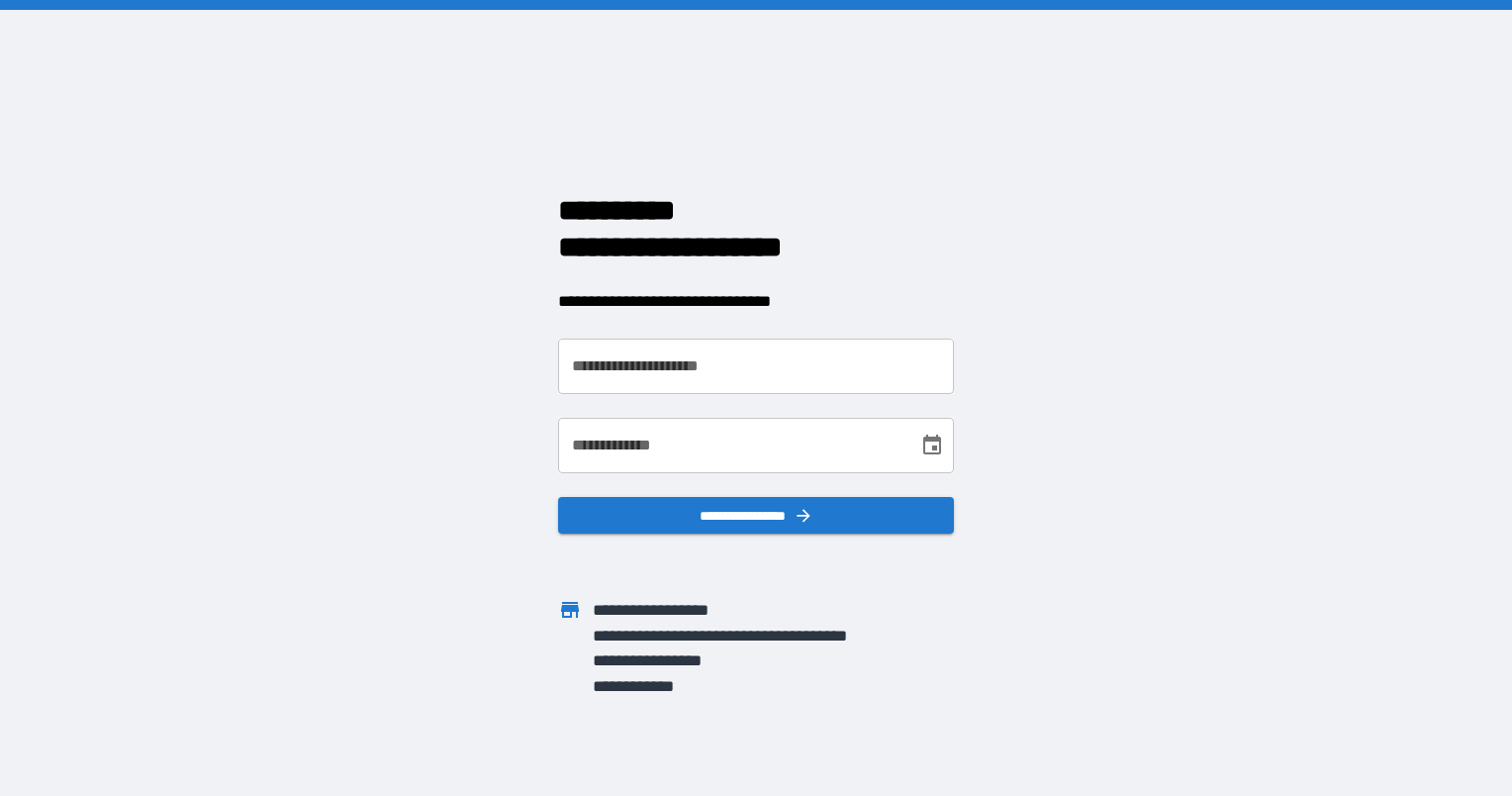 scroll, scrollTop: 0, scrollLeft: 0, axis: both 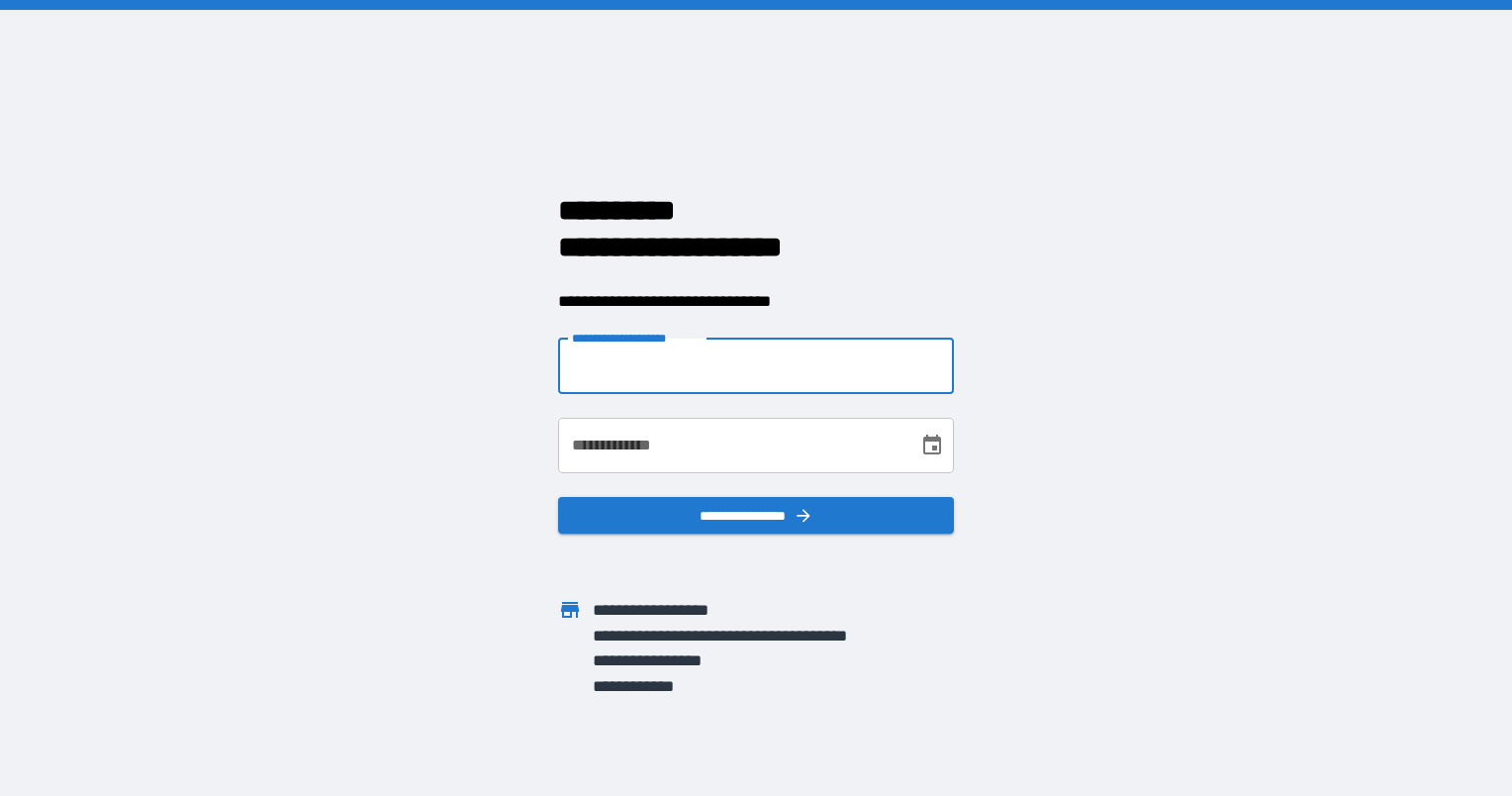 click on "**********" at bounding box center [756, 366] 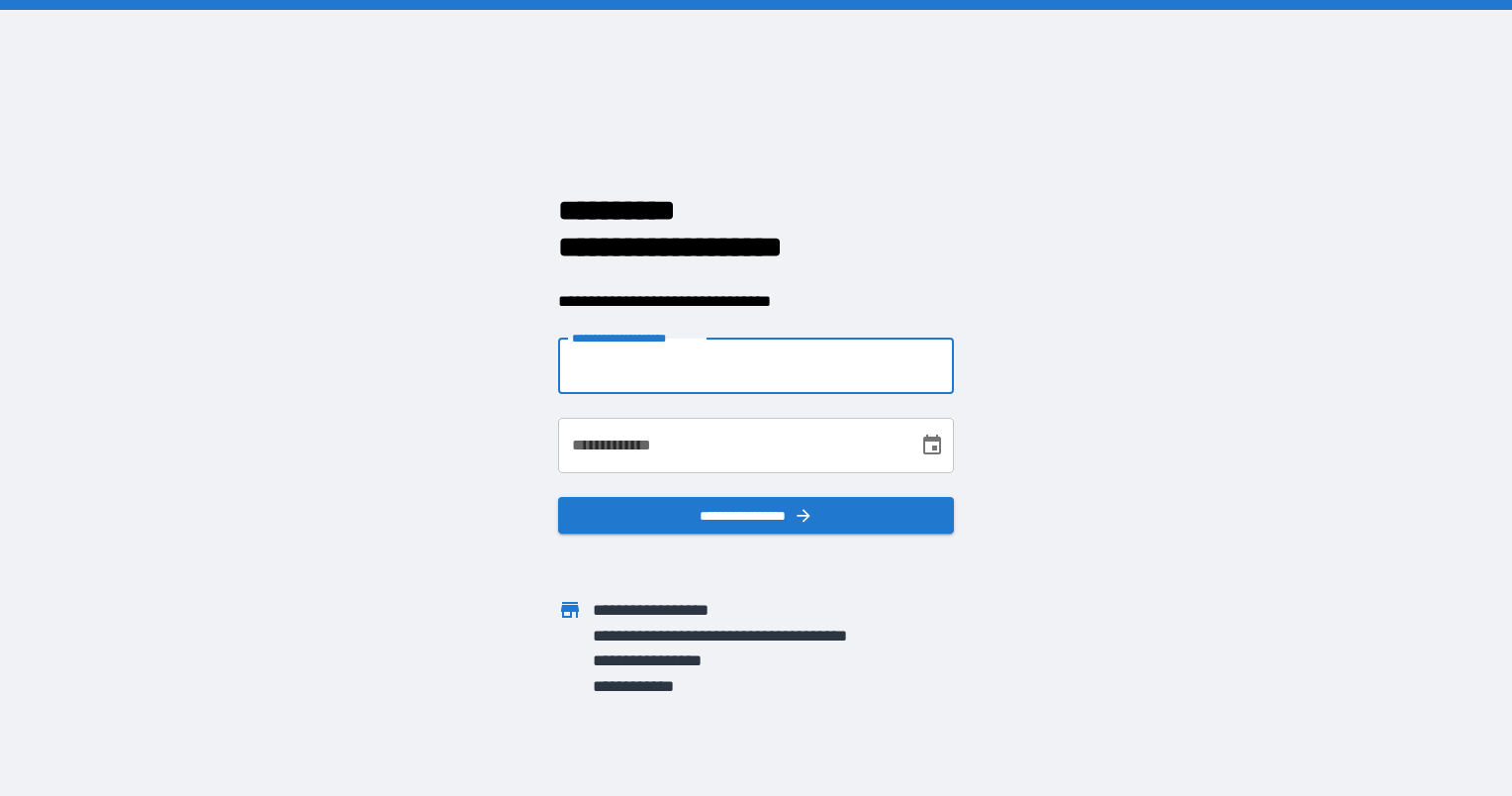 type on "**********" 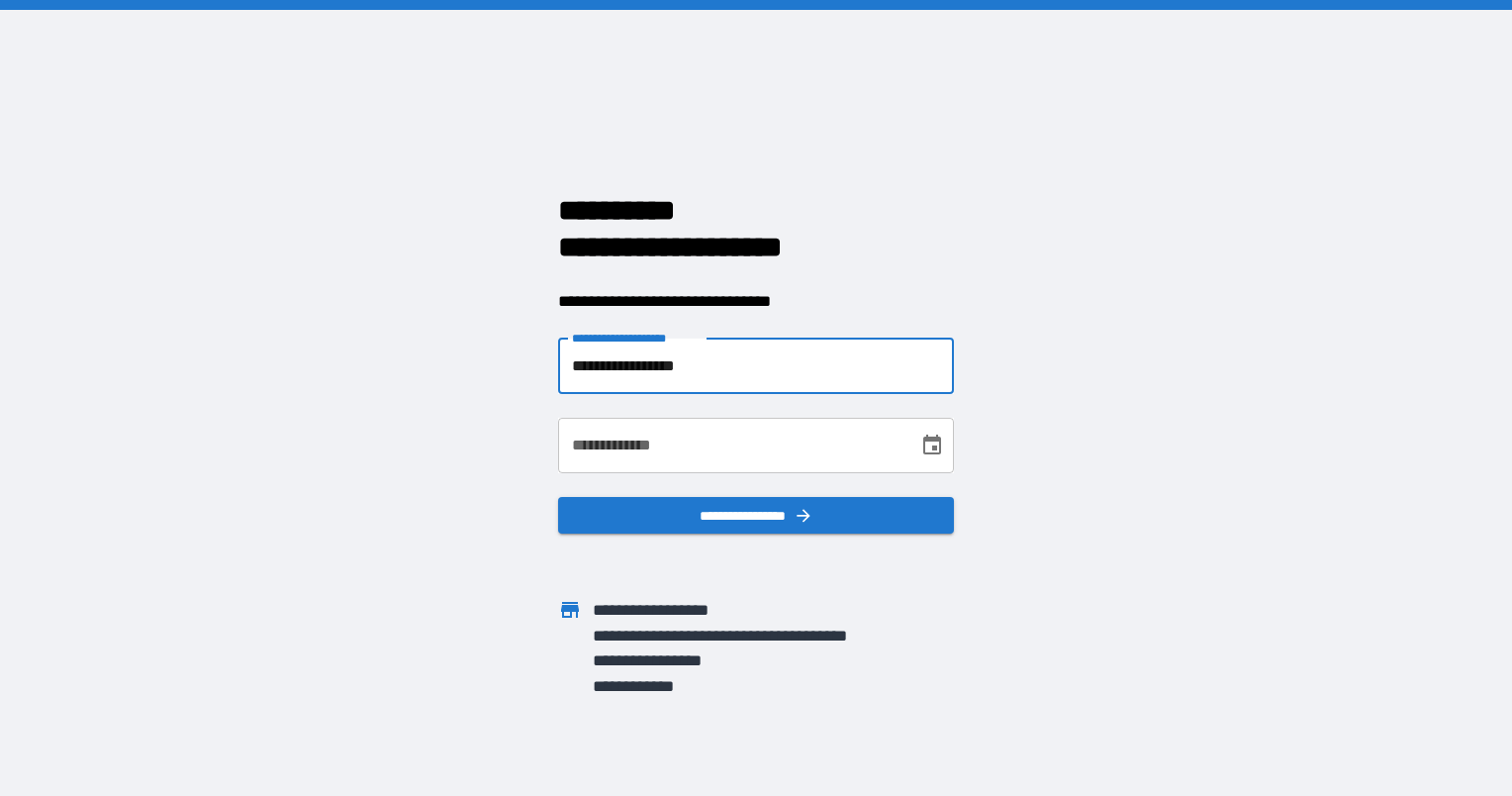 type on "**********" 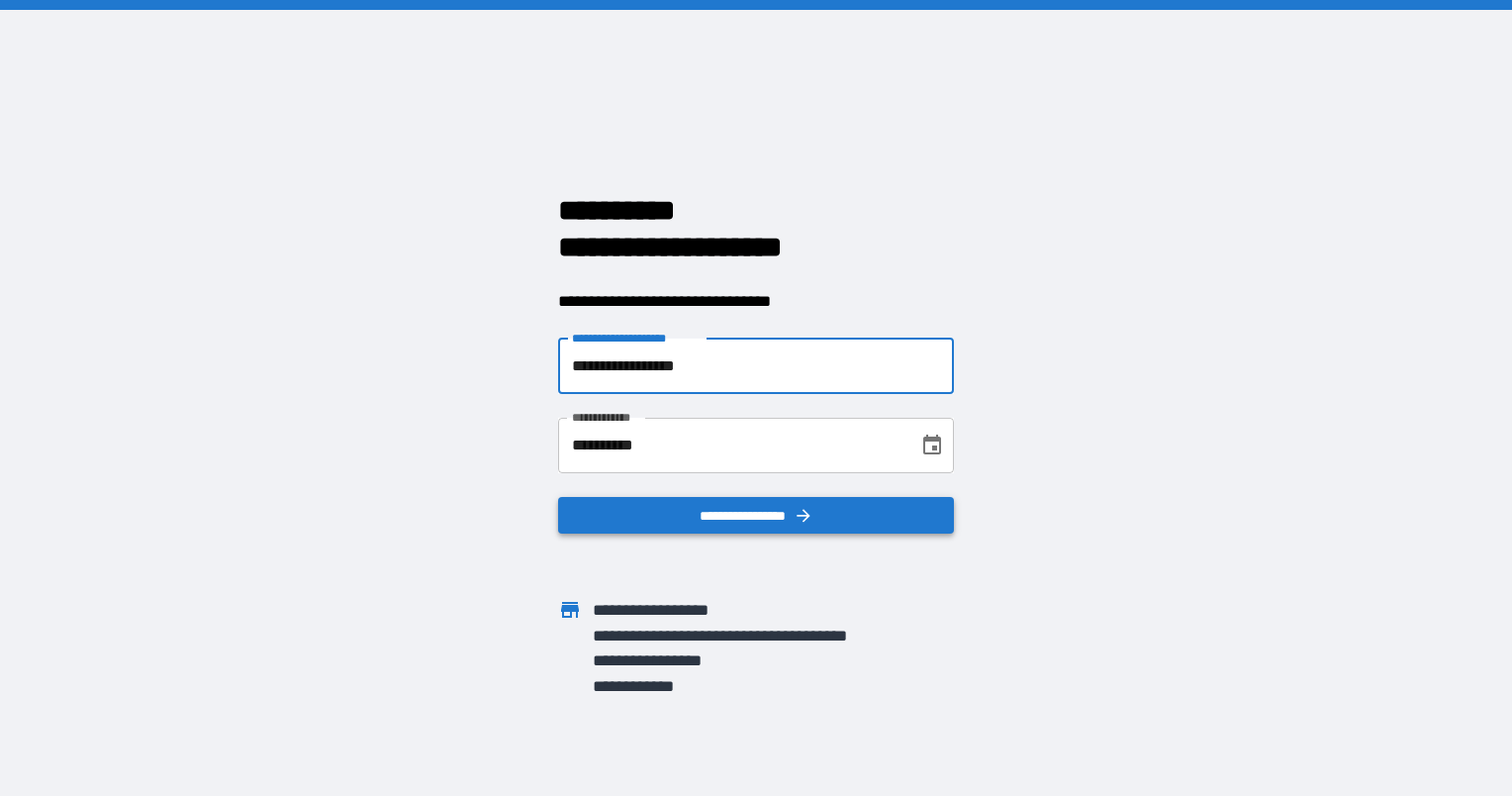 click on "**********" at bounding box center (756, 516) 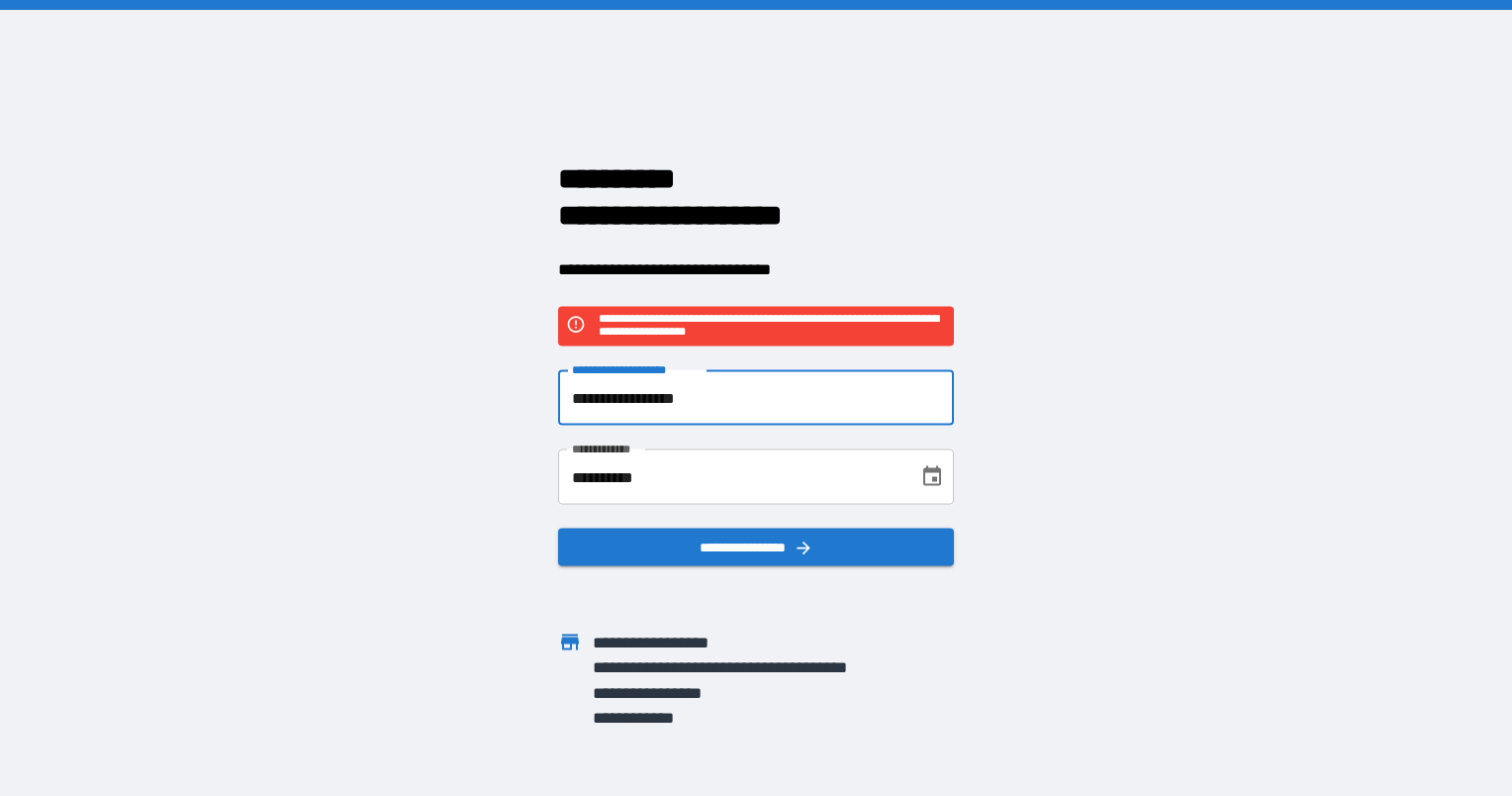 drag, startPoint x: 723, startPoint y: 393, endPoint x: 560, endPoint y: 379, distance: 163.60012 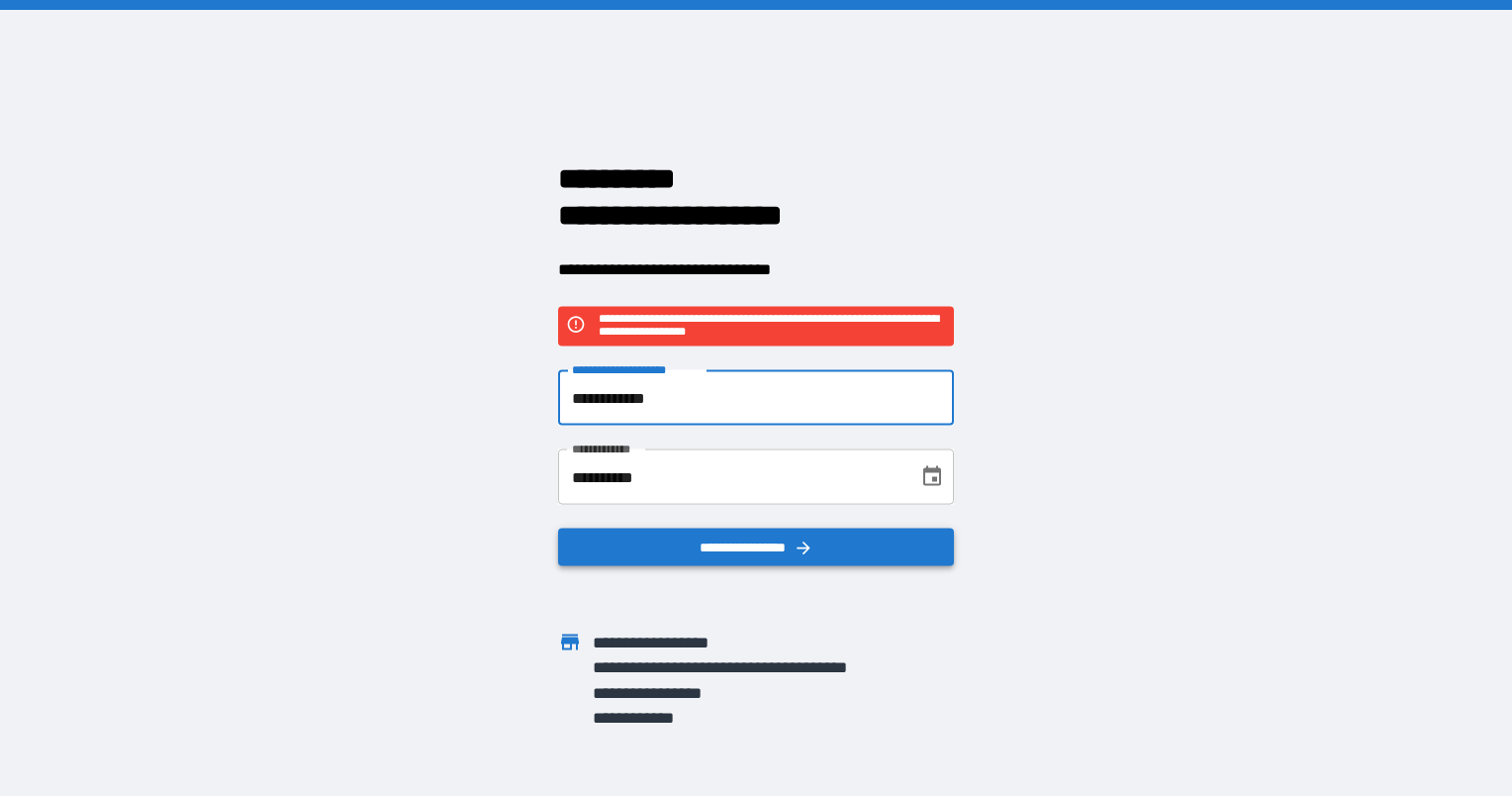 type on "**********" 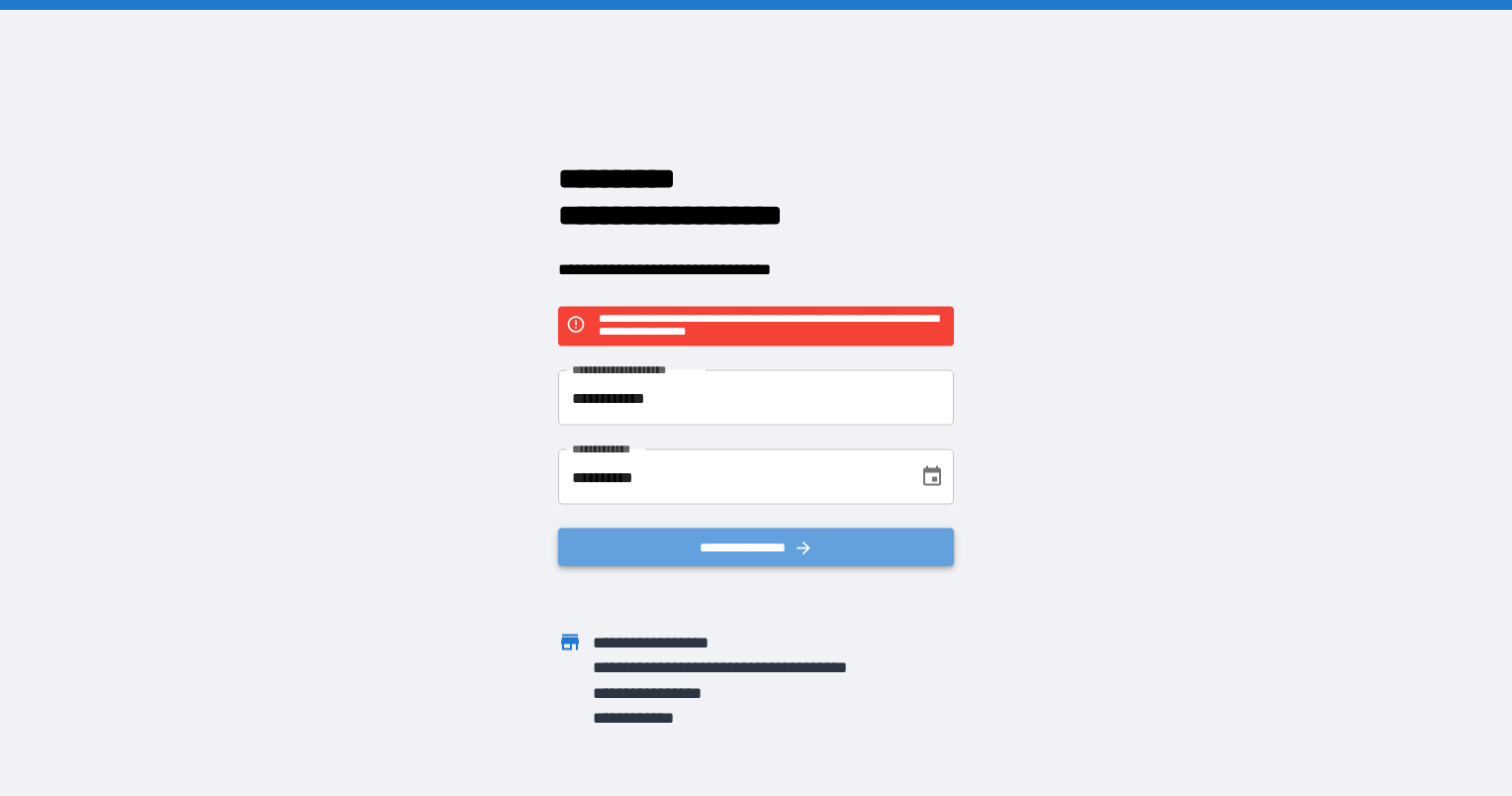 click on "**********" at bounding box center [756, 547] 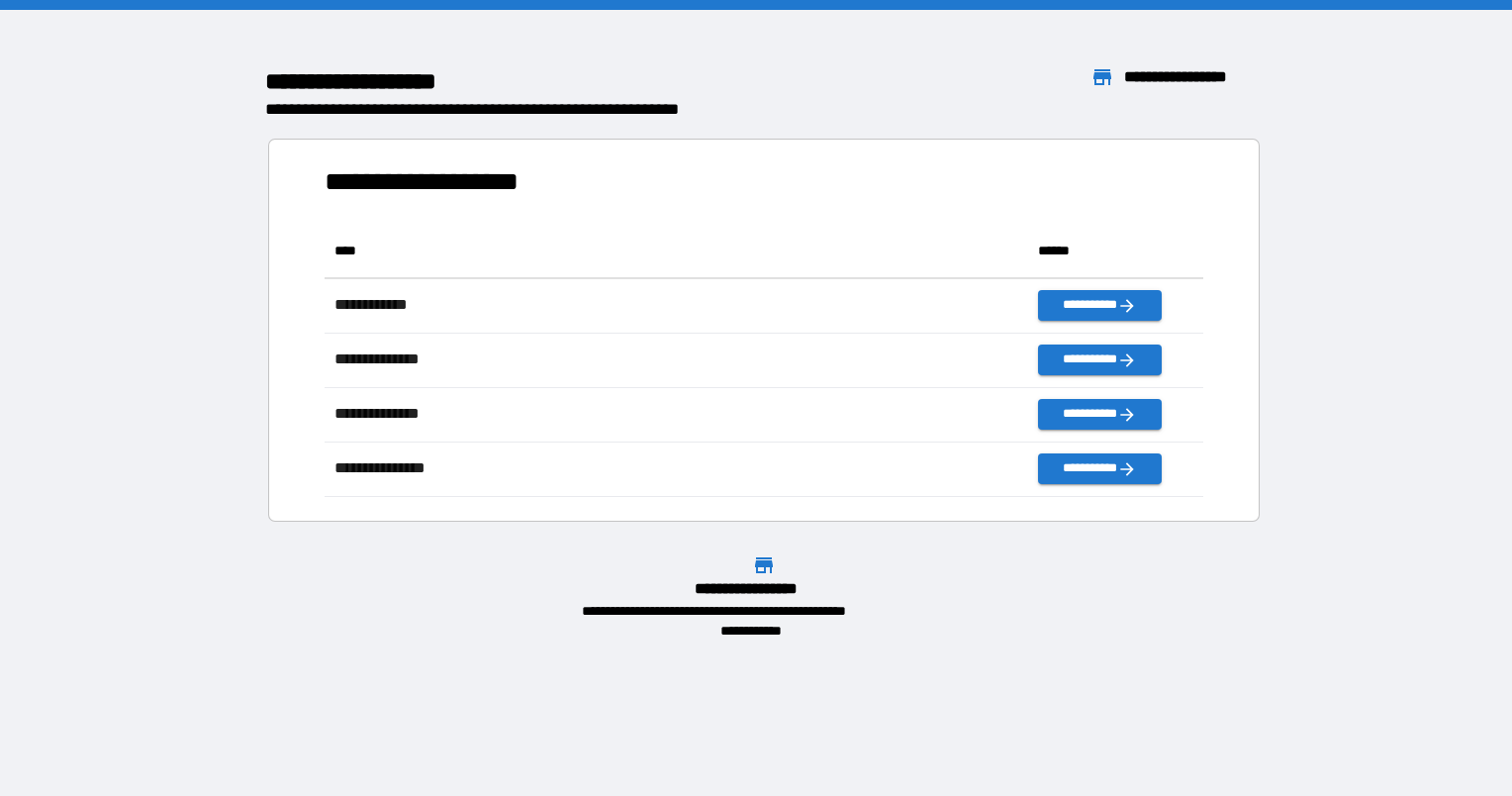 scroll, scrollTop: 16, scrollLeft: 16, axis: both 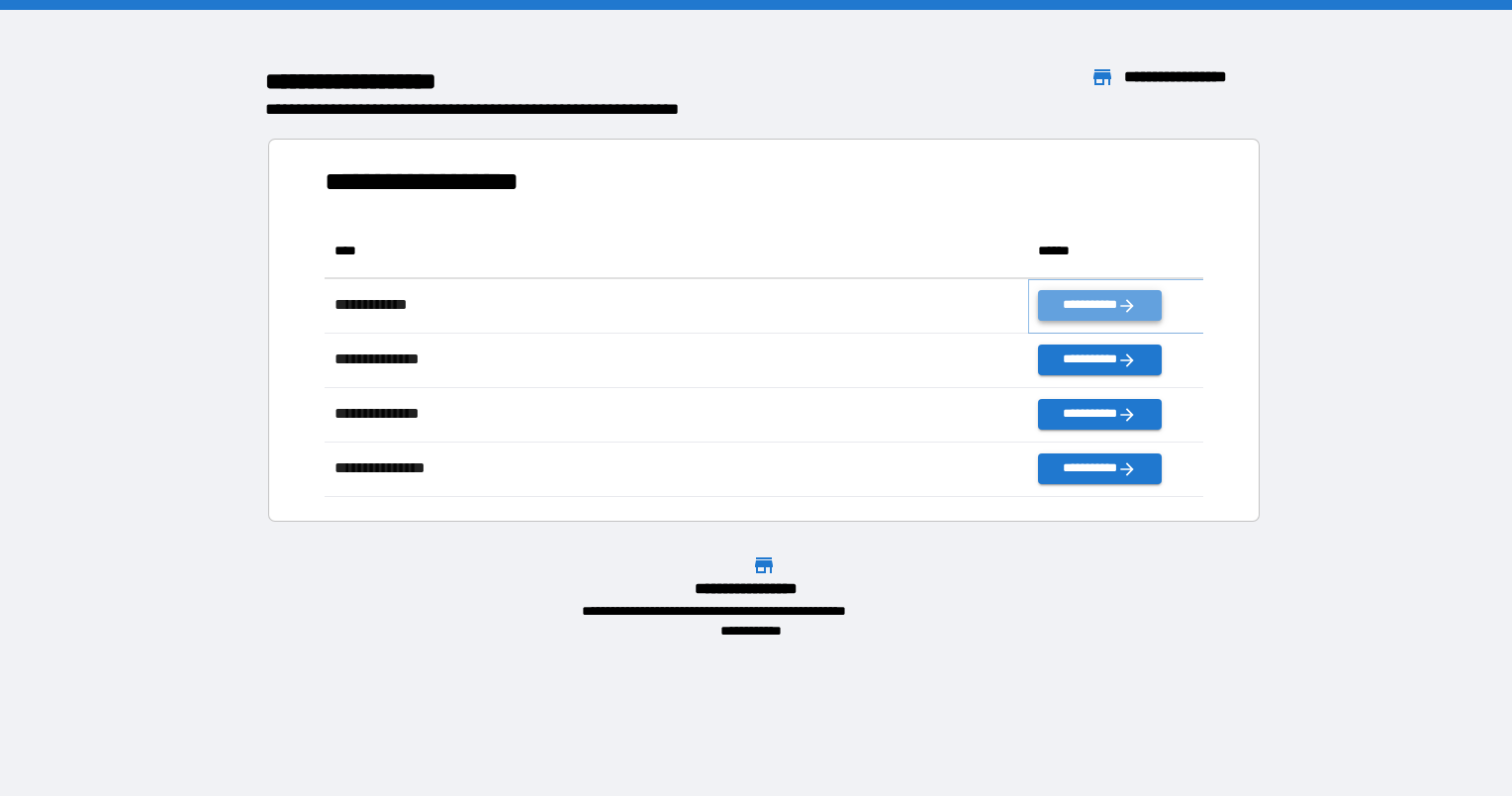 click on "**********" at bounding box center (1099, 305) 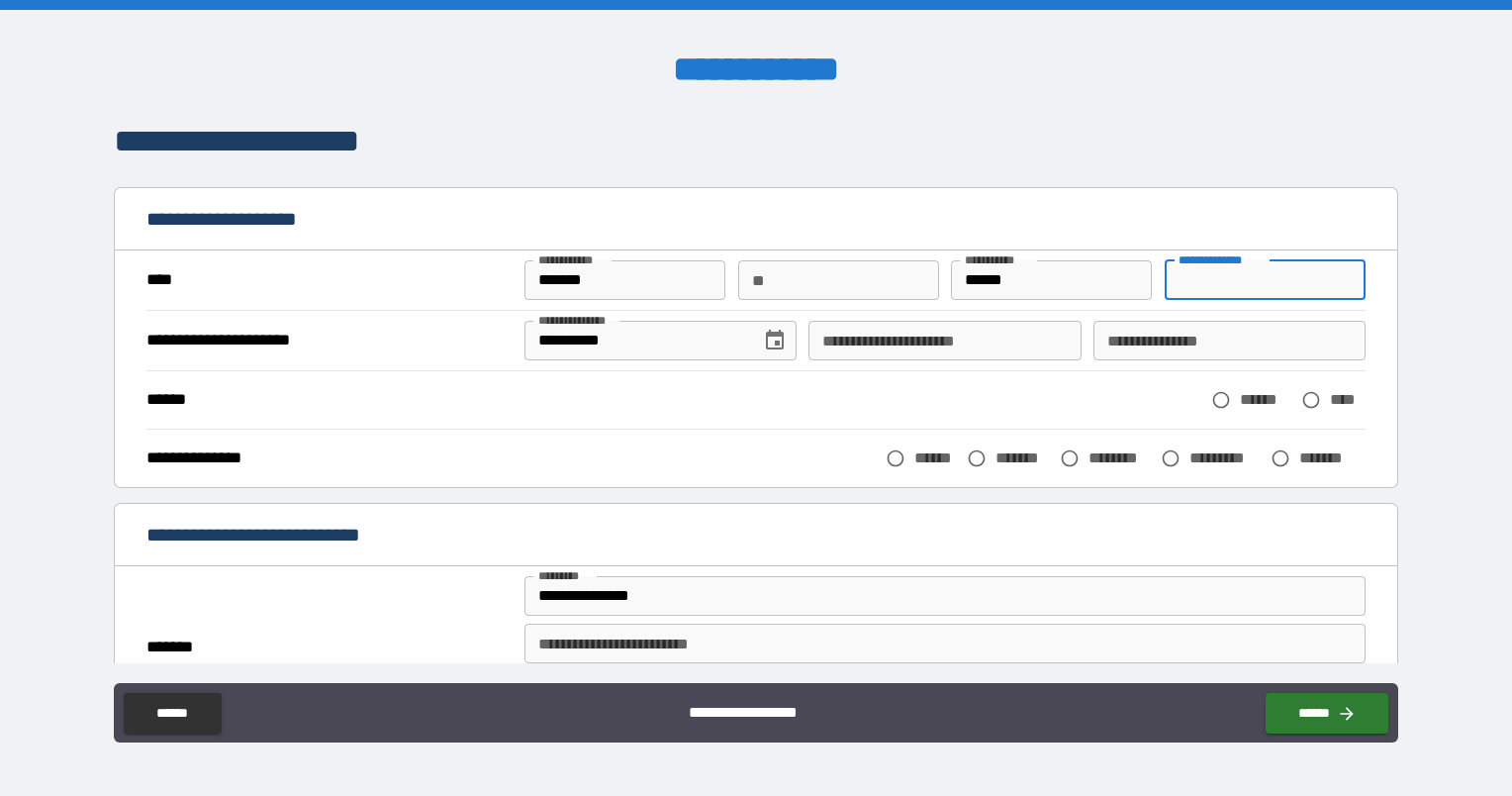 click on "**********" at bounding box center [1265, 280] 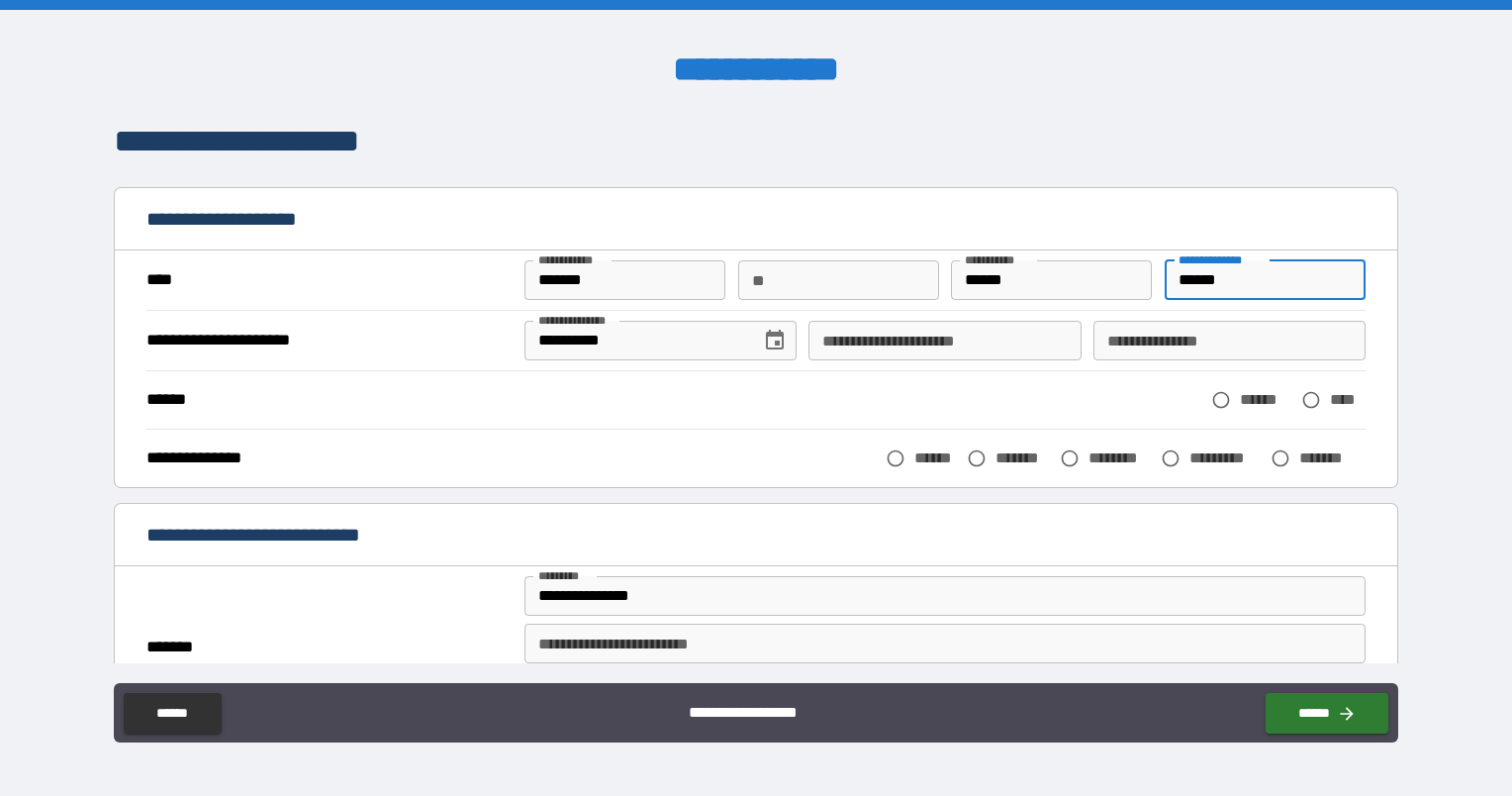 type on "******" 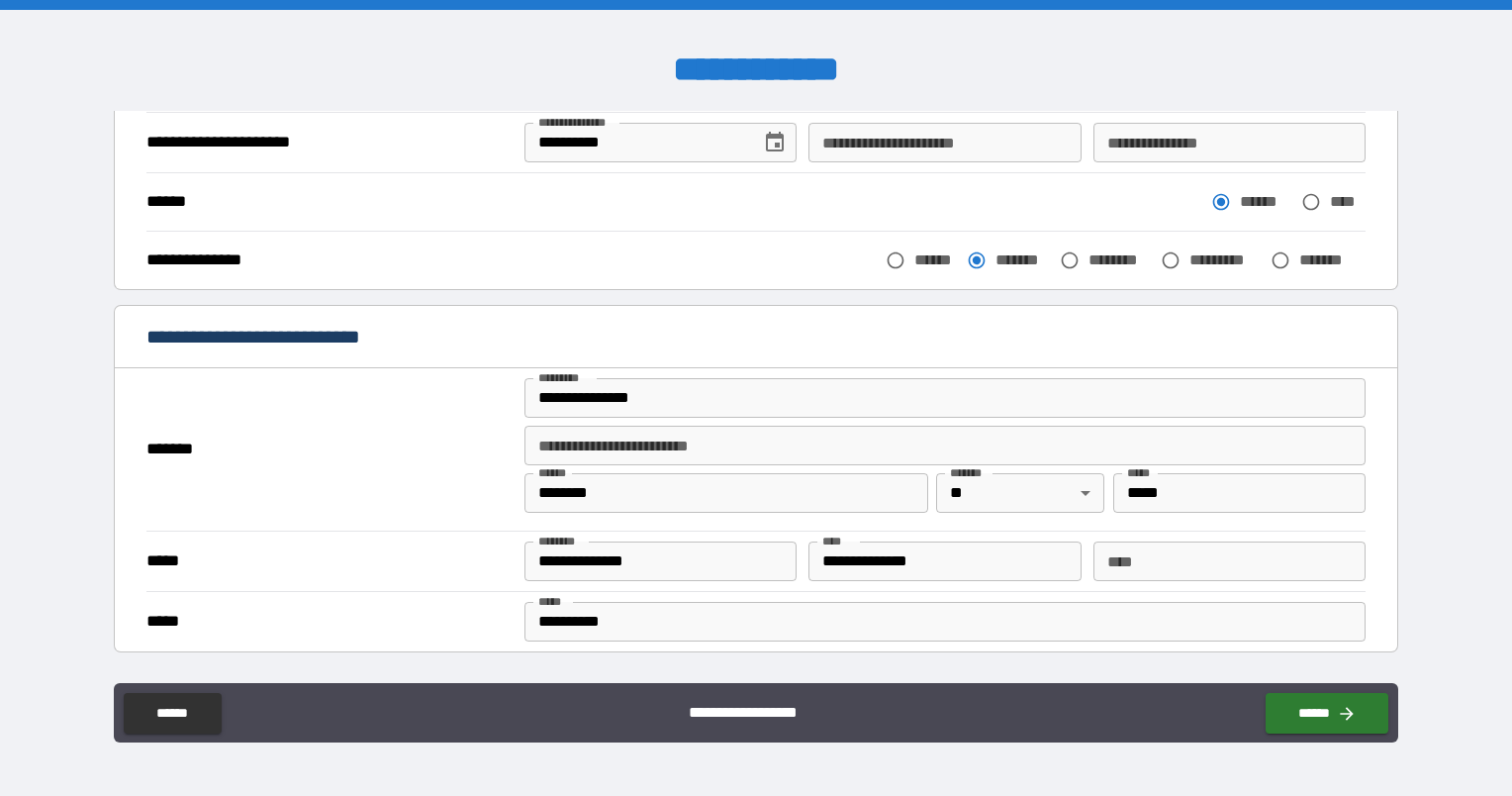 scroll, scrollTop: 297, scrollLeft: 0, axis: vertical 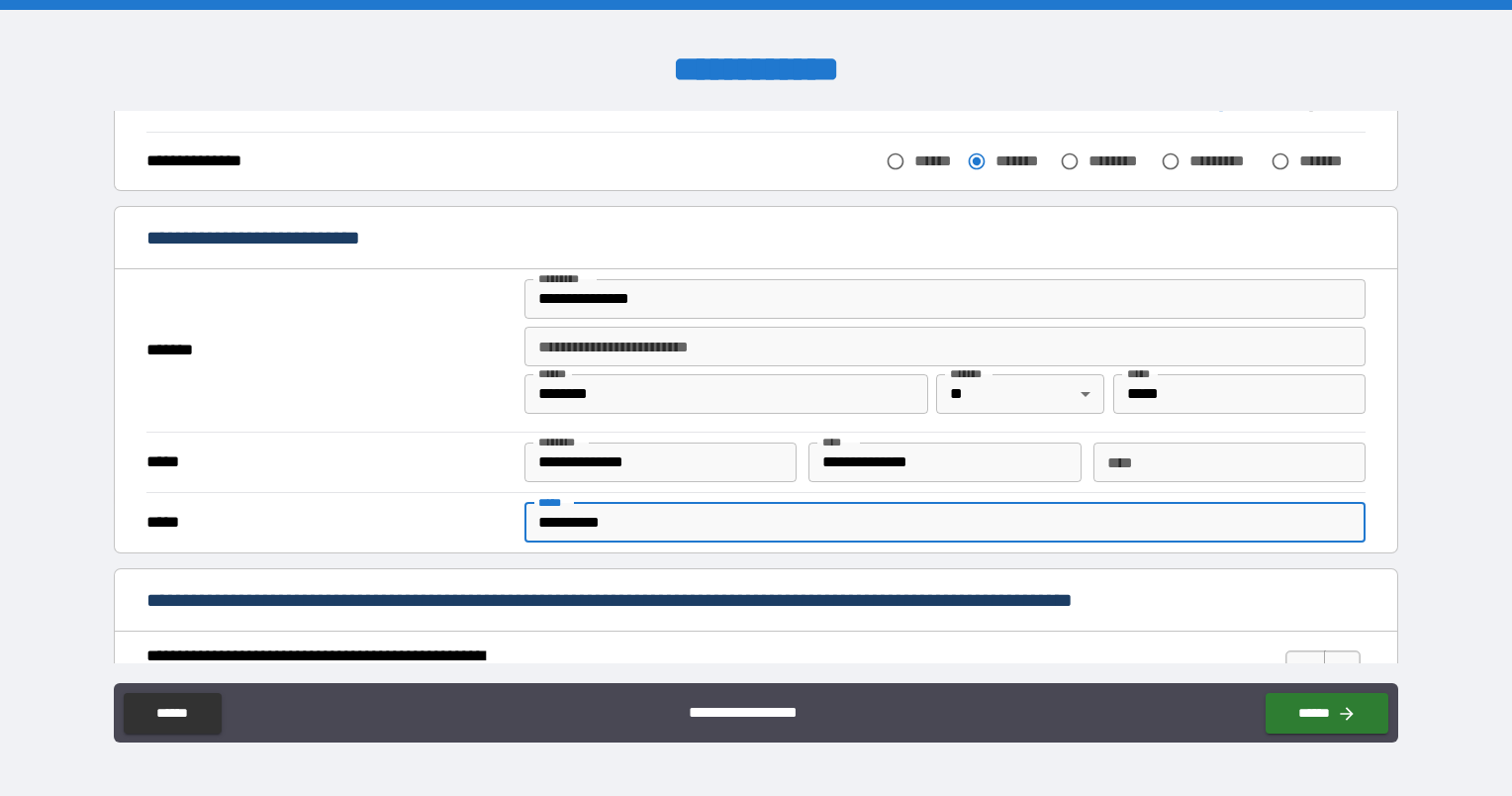 drag, startPoint x: 633, startPoint y: 522, endPoint x: 503, endPoint y: 511, distance: 130.46455 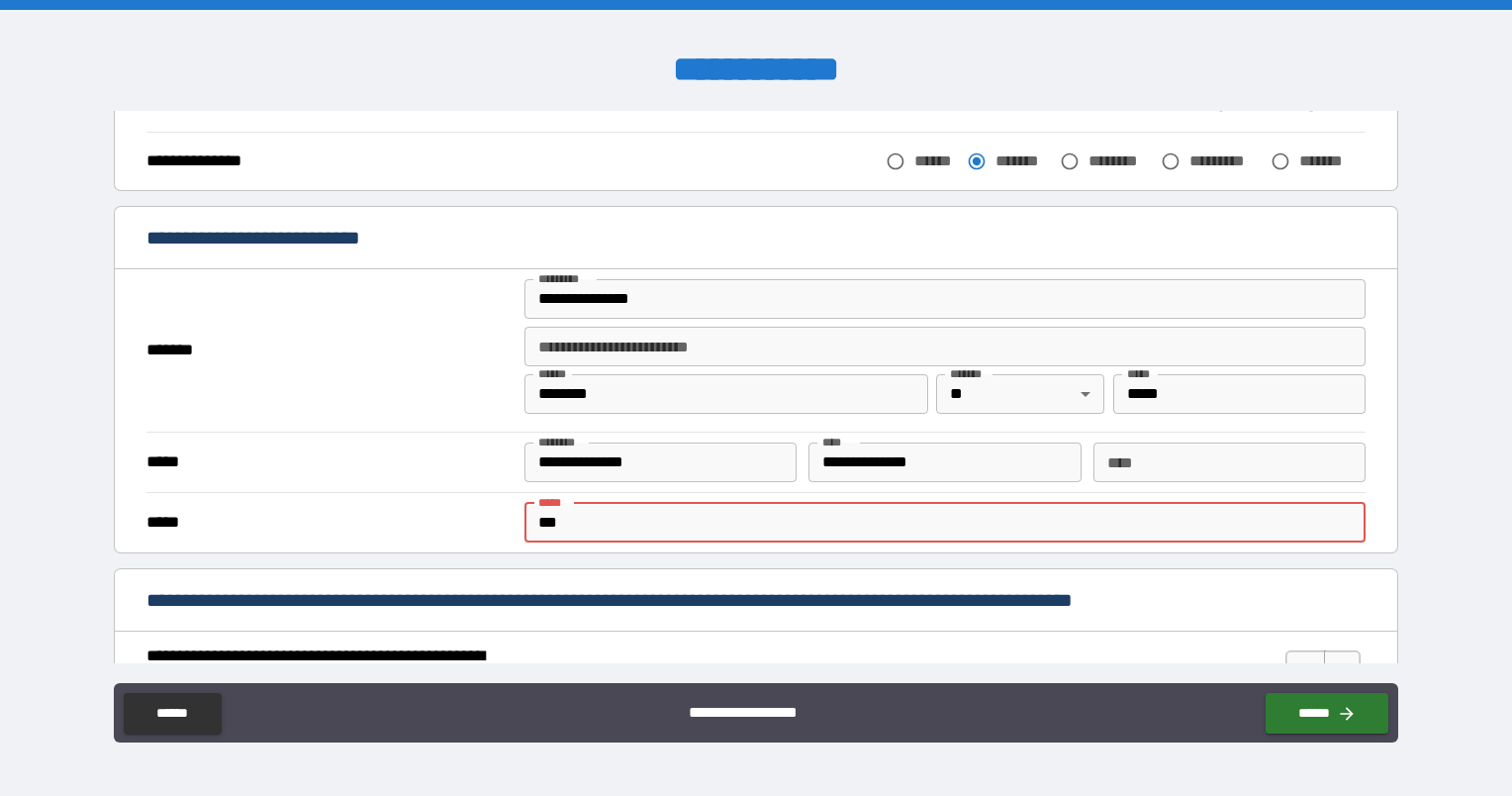 type on "**********" 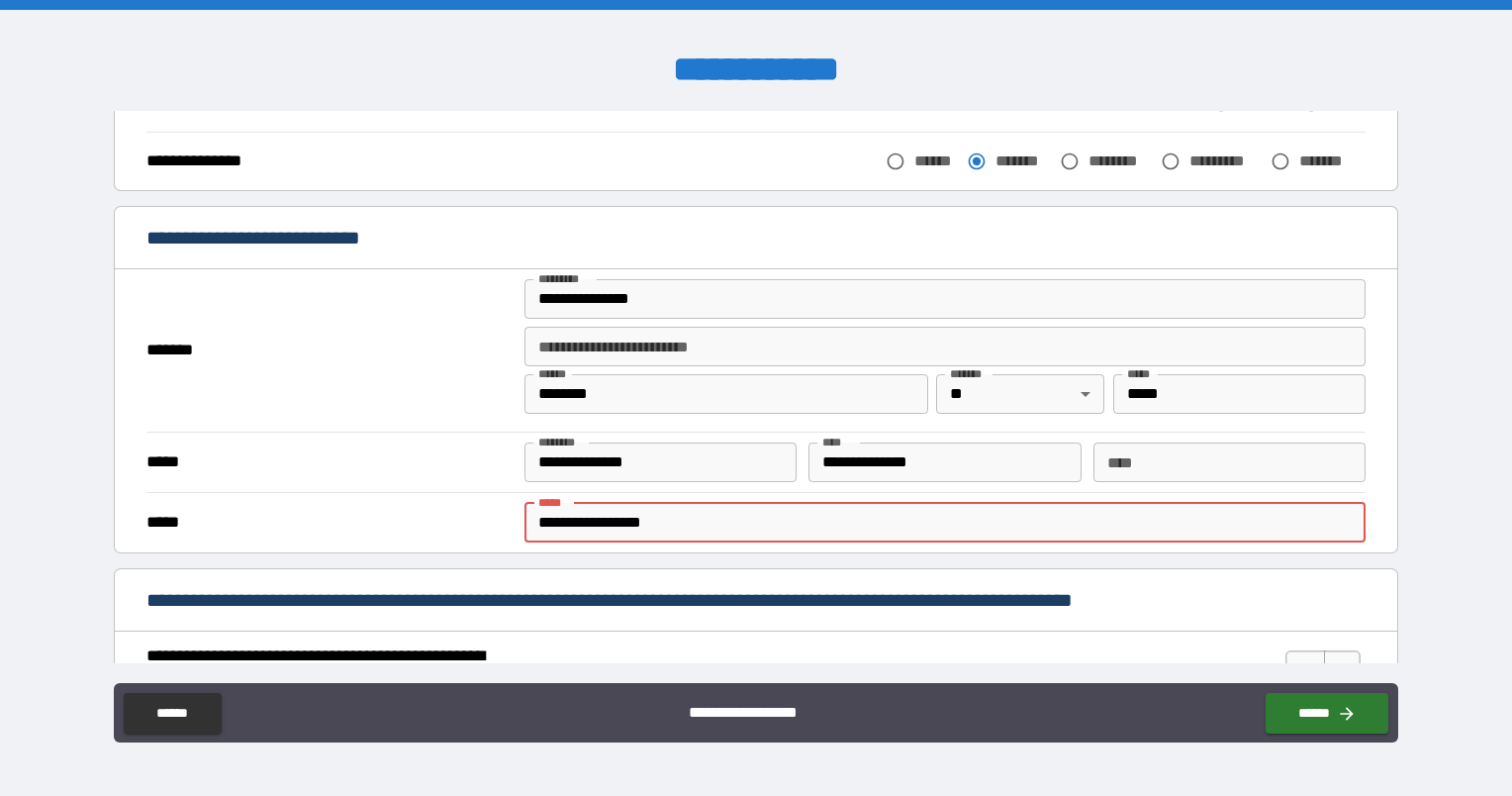 type on "*****" 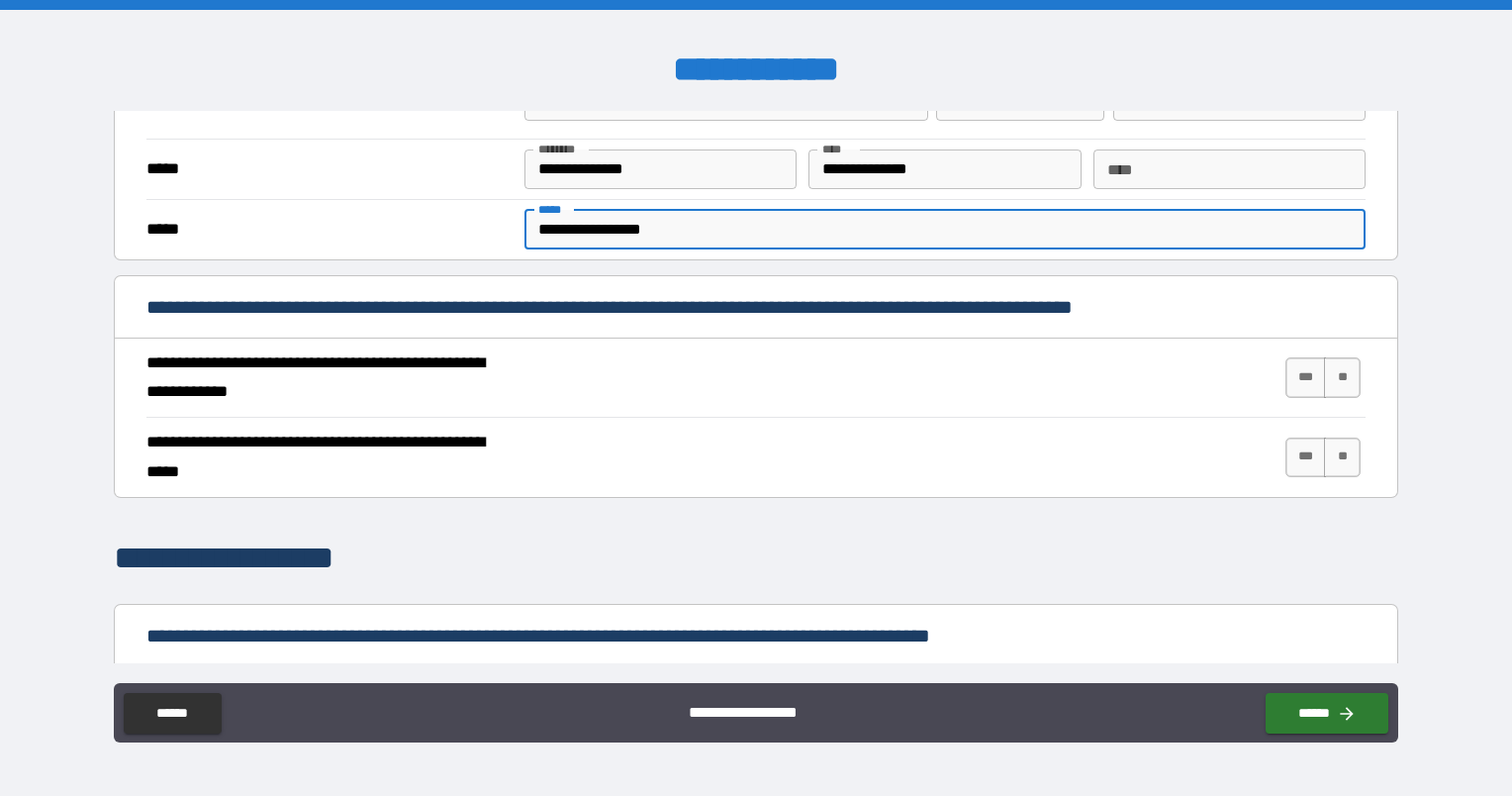 scroll, scrollTop: 594, scrollLeft: 0, axis: vertical 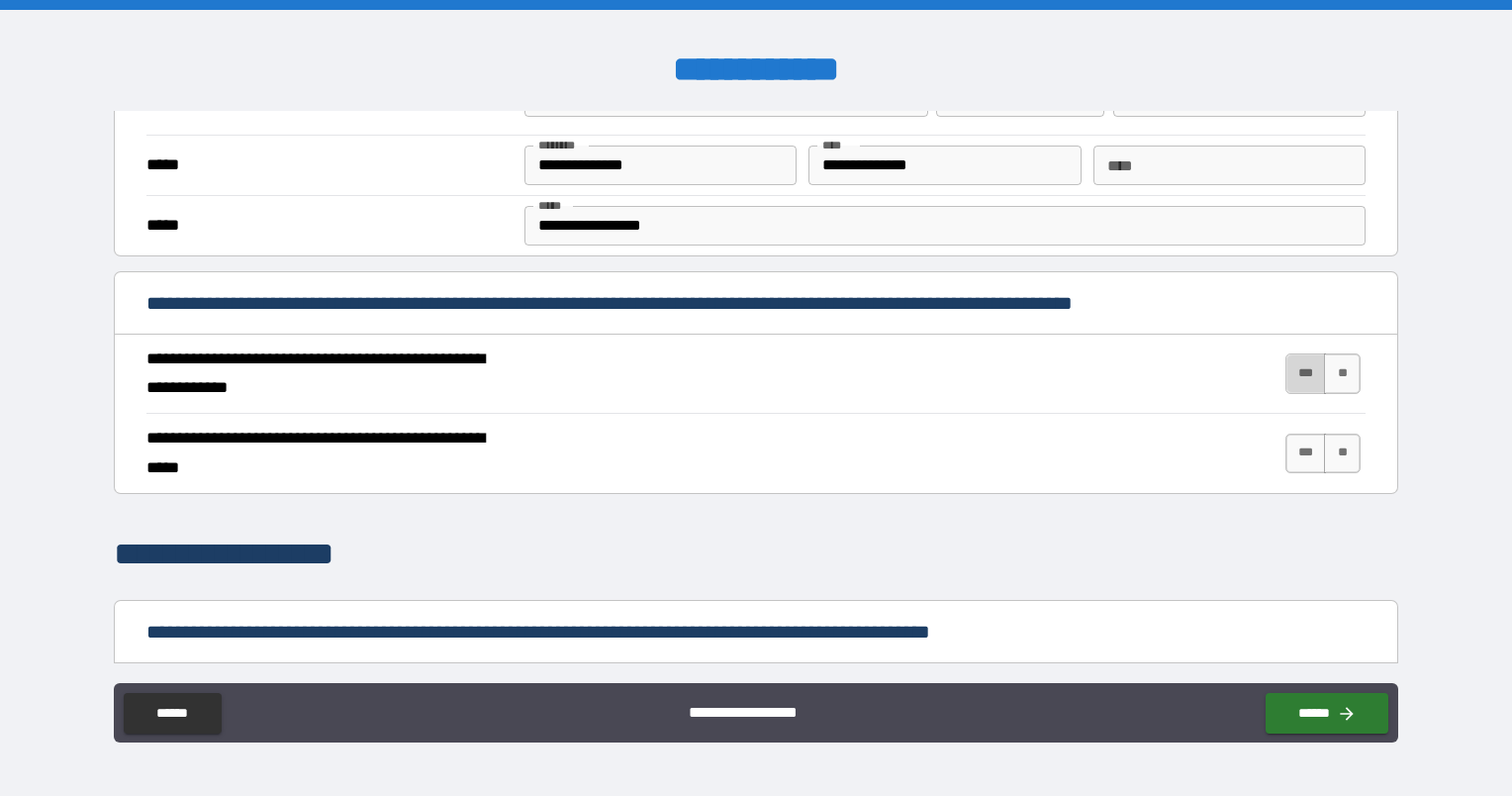 click on "***" at bounding box center (1306, 373) 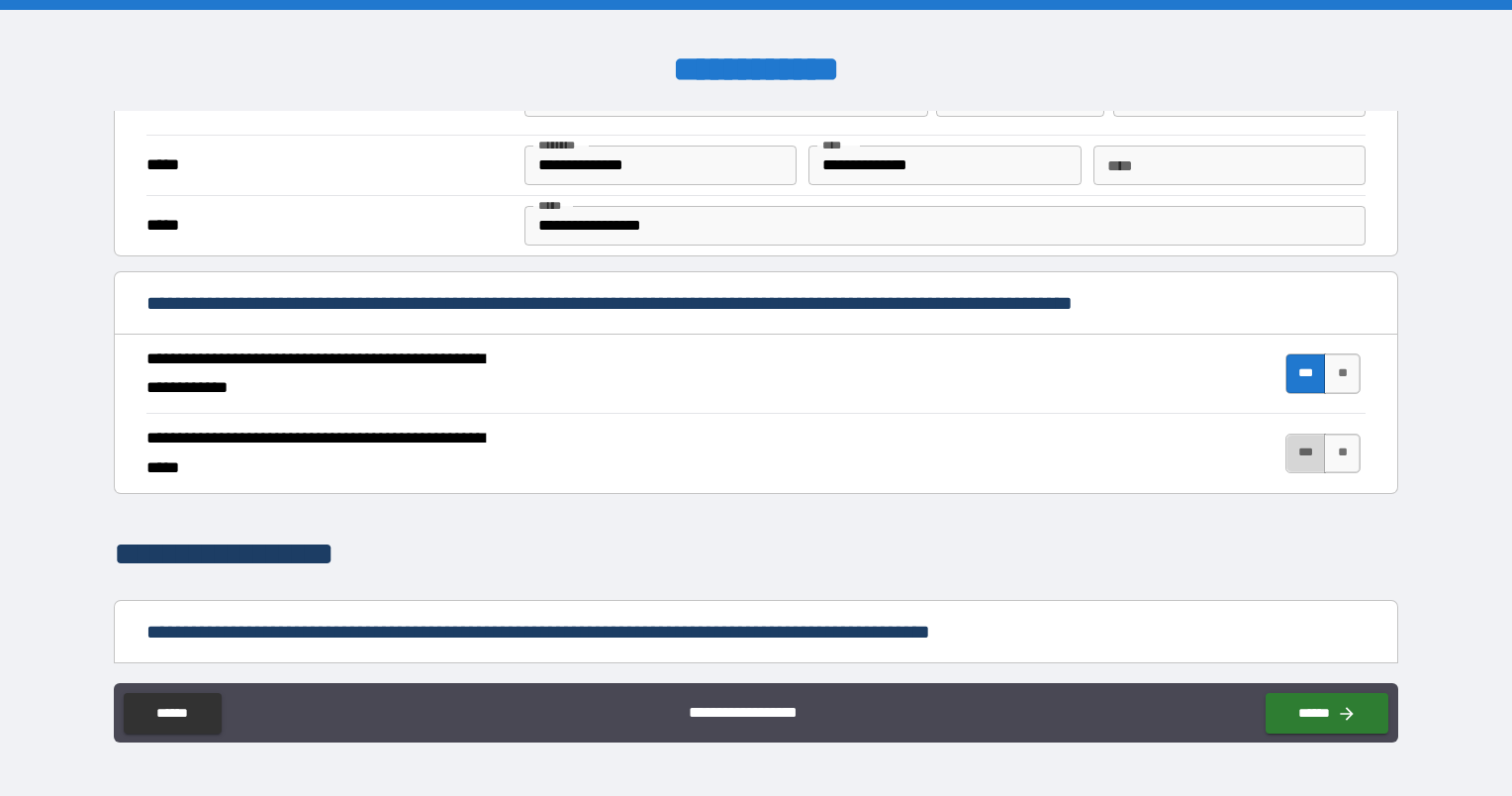 click on "***" at bounding box center [1306, 453] 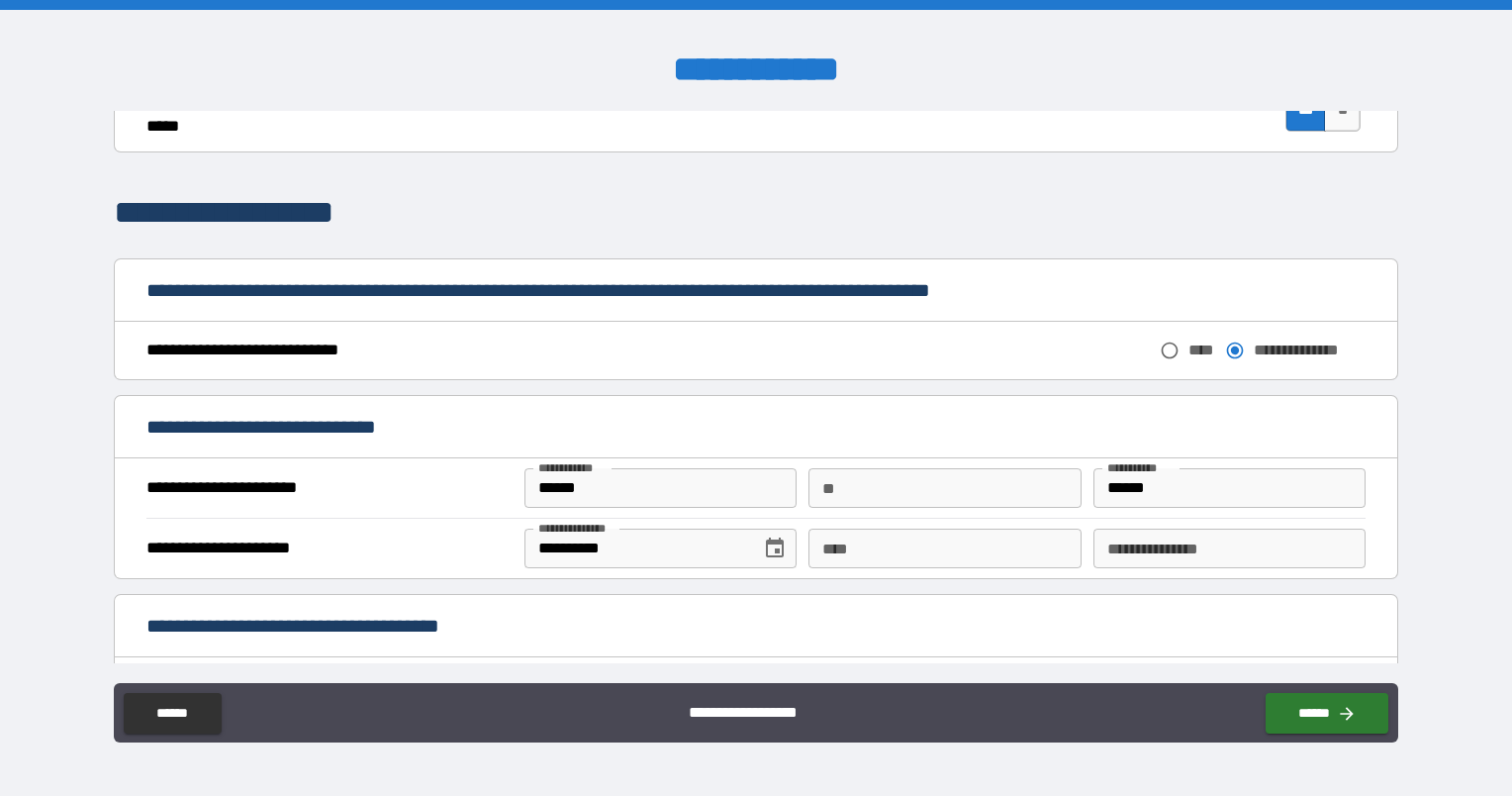 scroll, scrollTop: 990, scrollLeft: 0, axis: vertical 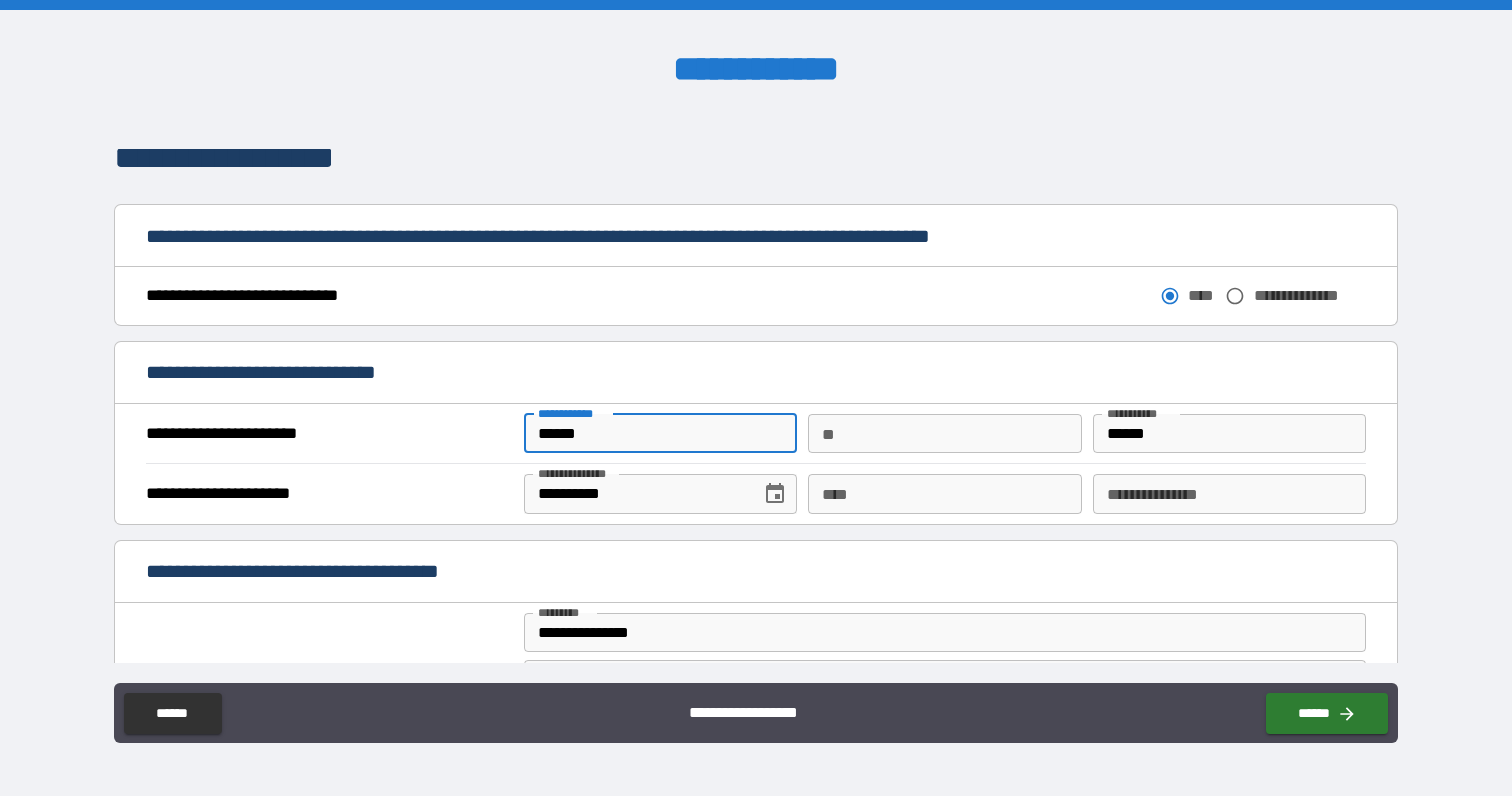 drag, startPoint x: 599, startPoint y: 427, endPoint x: 479, endPoint y: 427, distance: 120 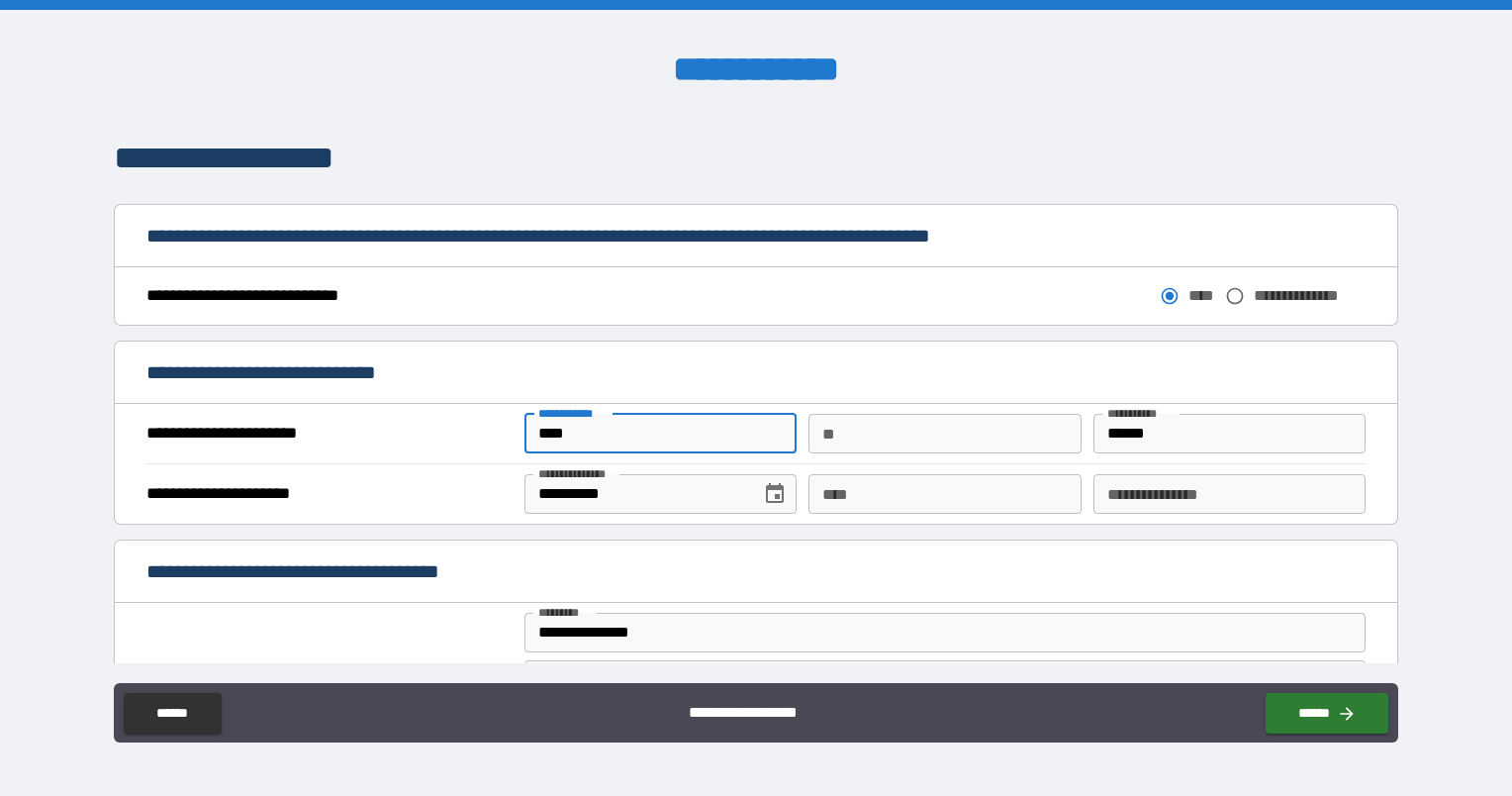 type on "**********" 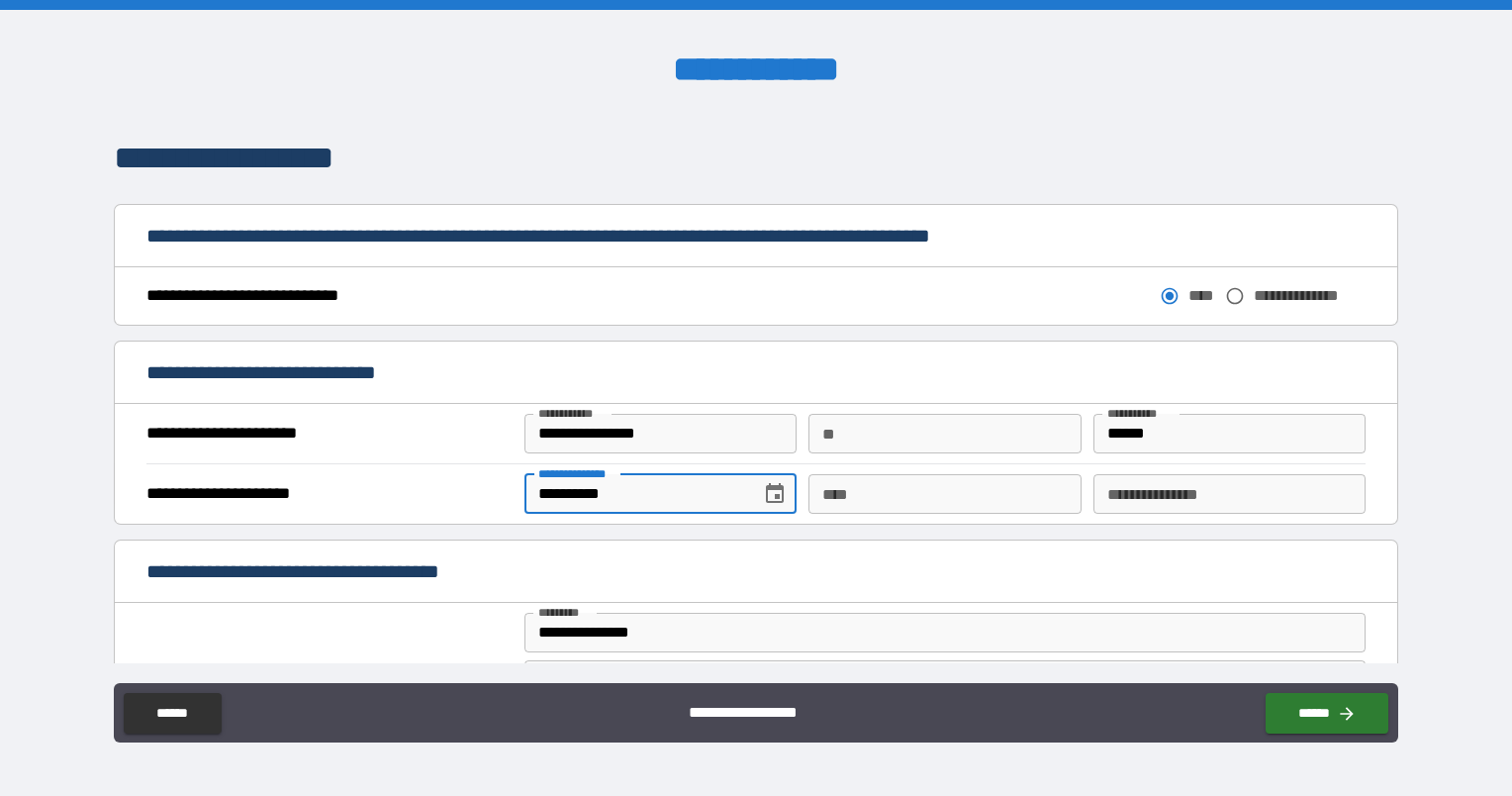 drag, startPoint x: 621, startPoint y: 494, endPoint x: 523, endPoint y: 487, distance: 98.24968 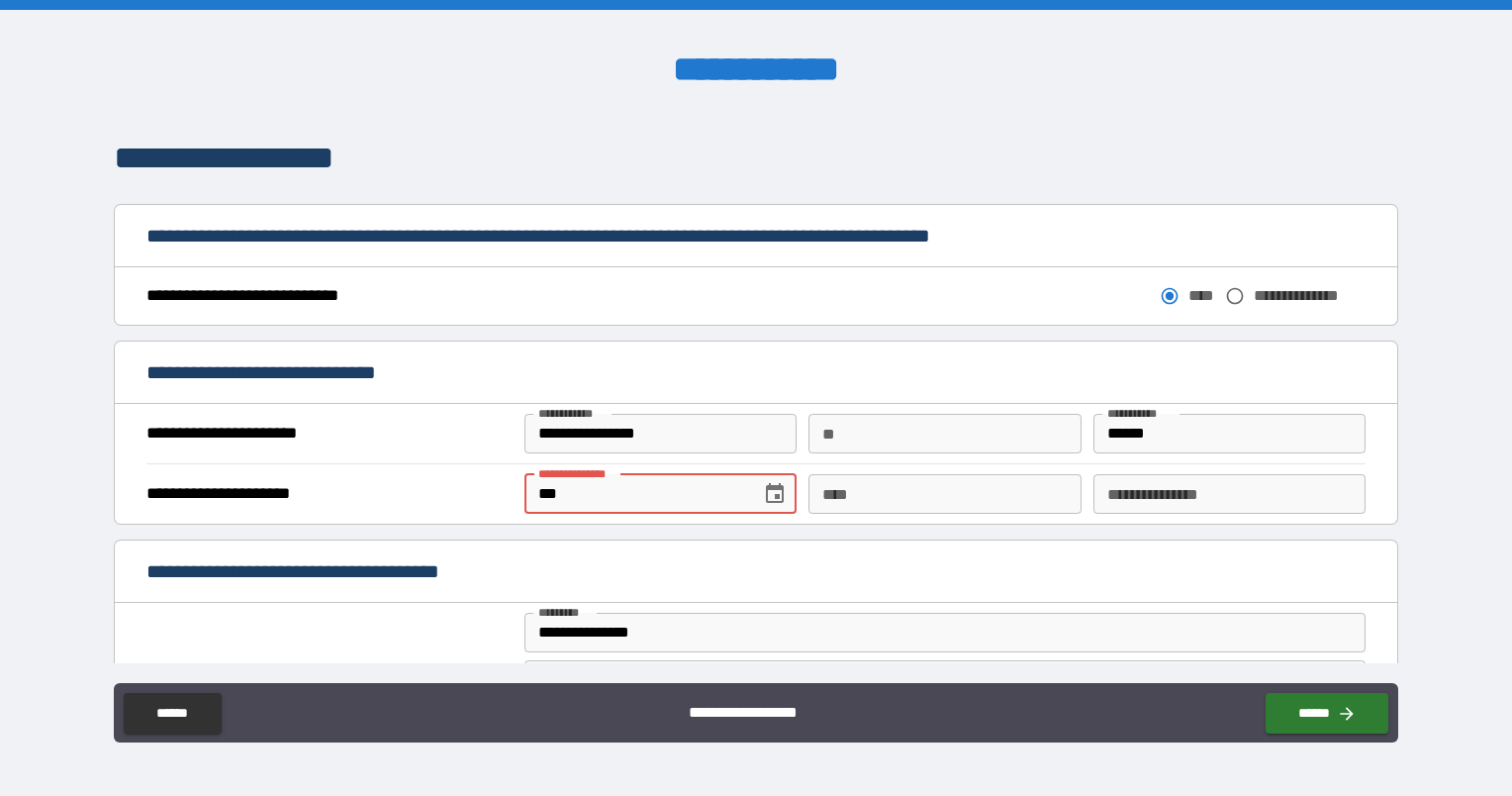 type on "***" 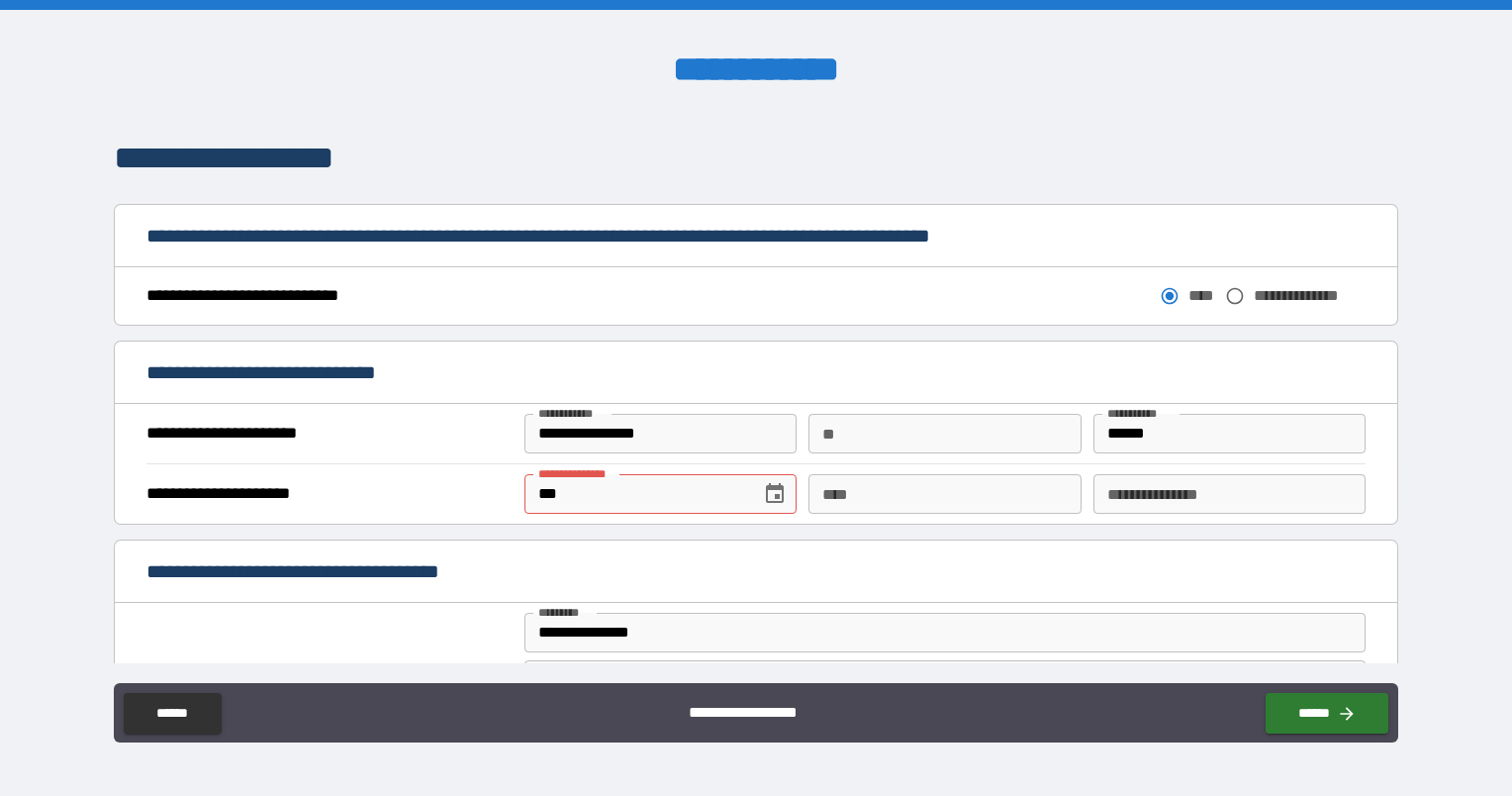 click on "**********" at bounding box center [756, 439] 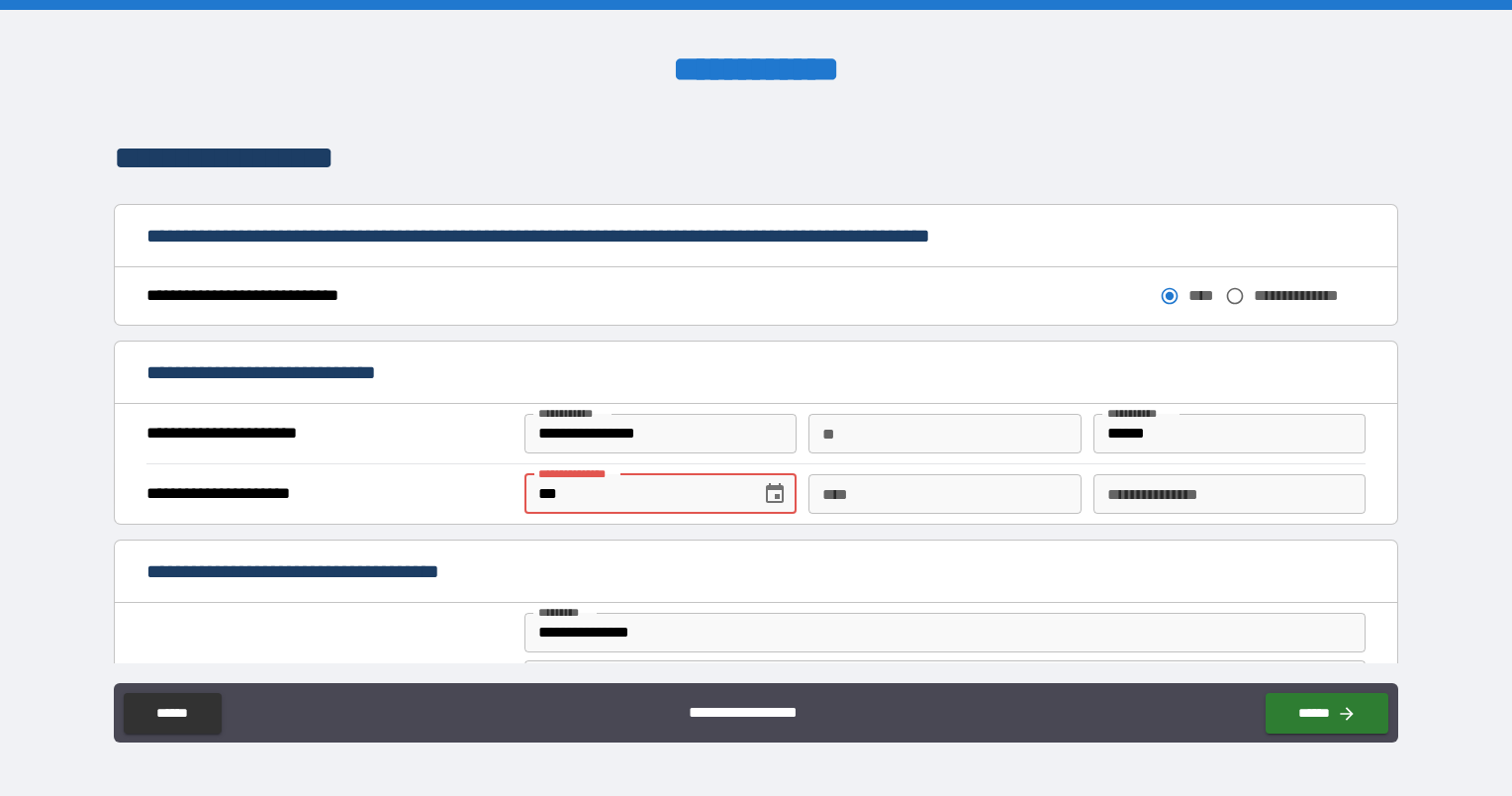 click on "***" at bounding box center (635, 494) 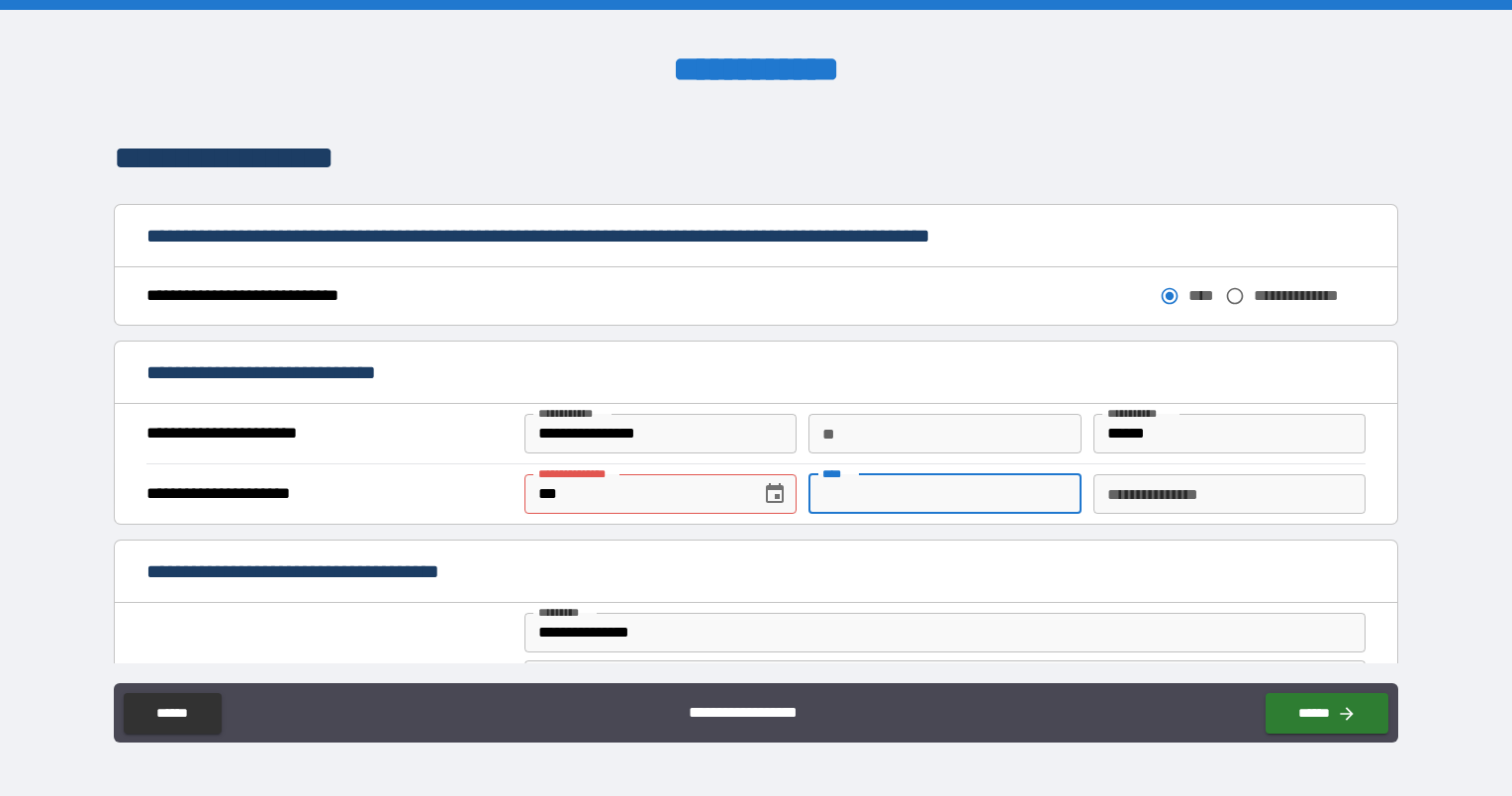 click on "****" at bounding box center (944, 494) 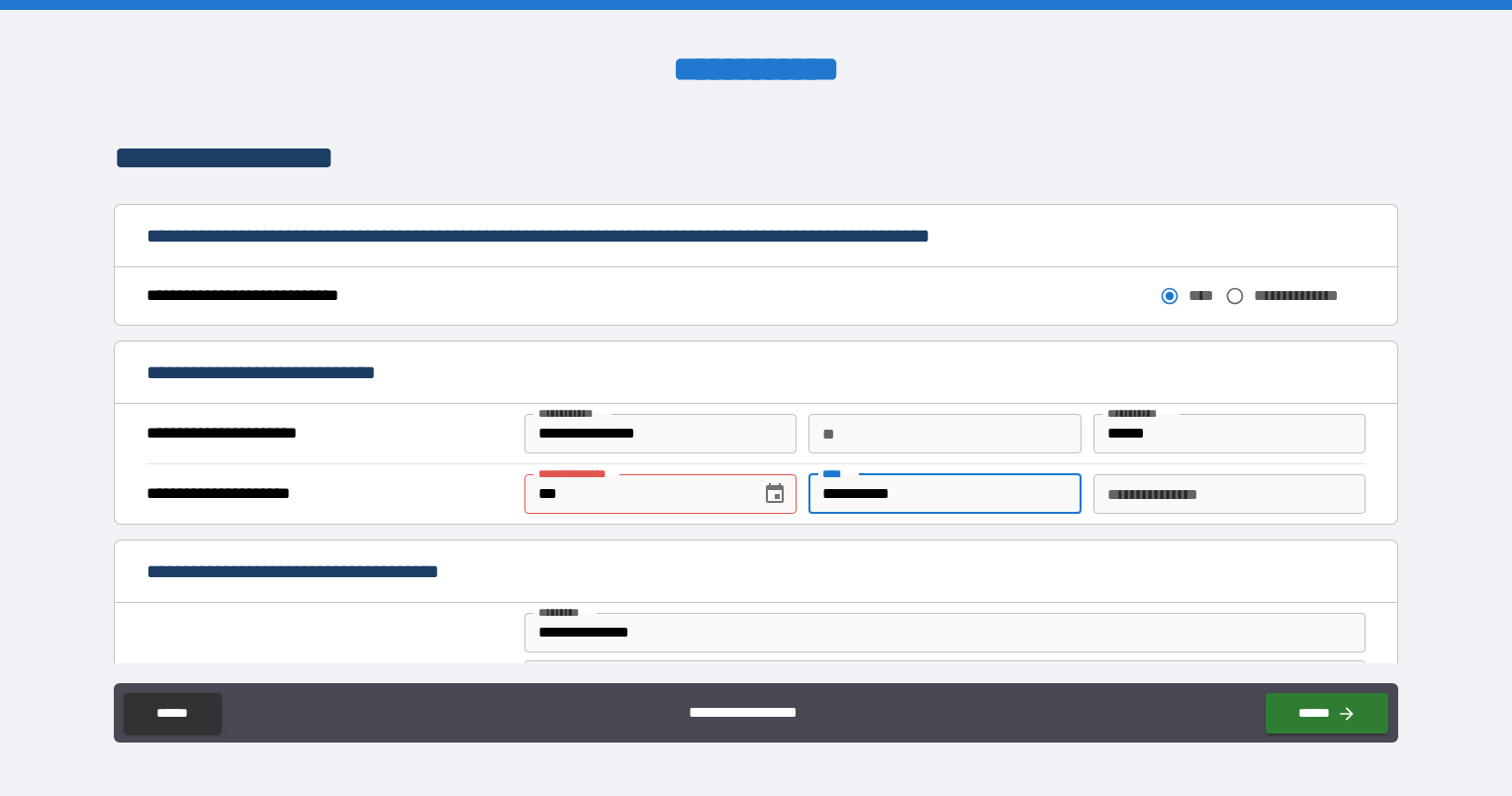 type on "**********" 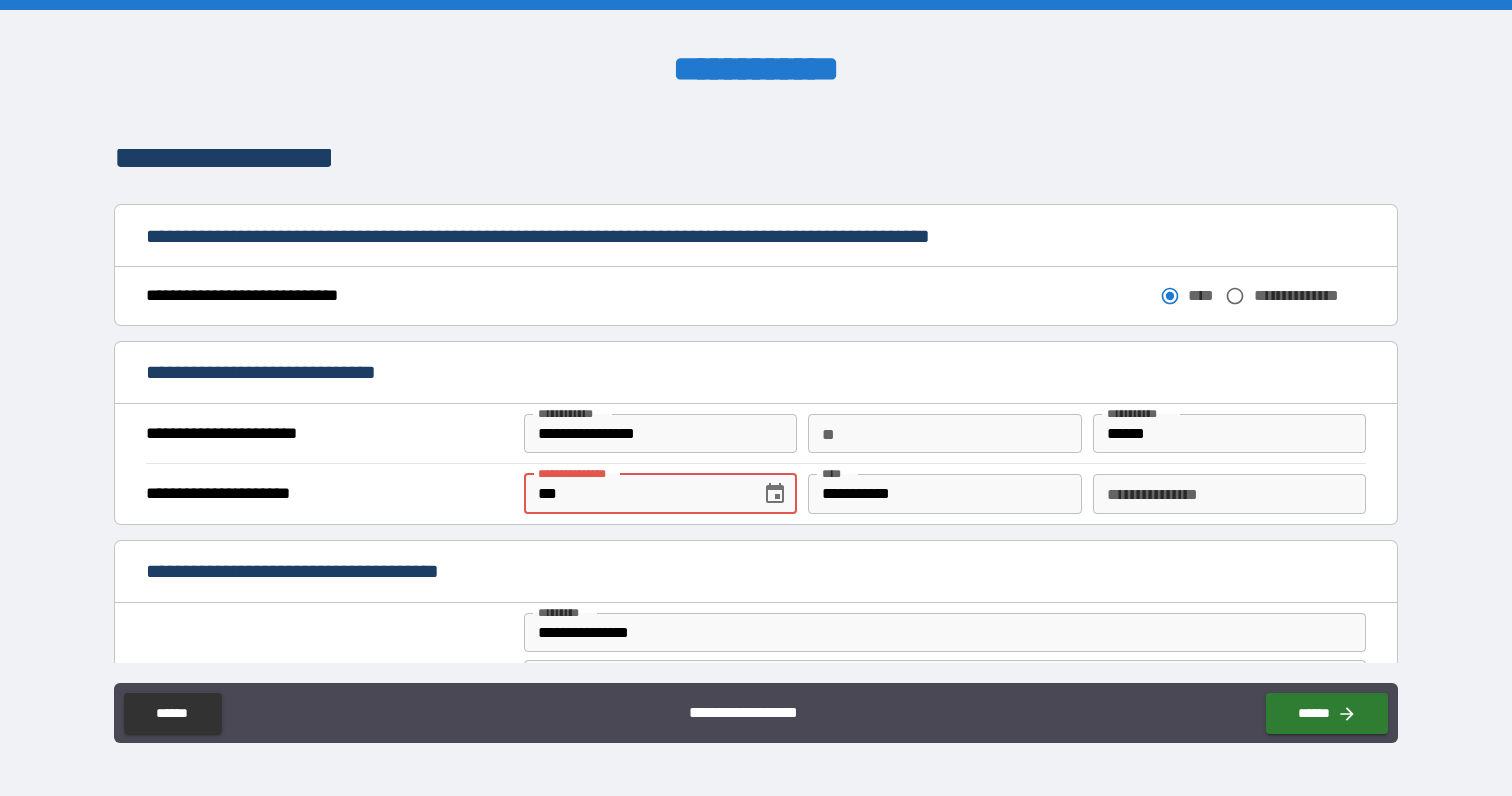 click on "***" at bounding box center [635, 494] 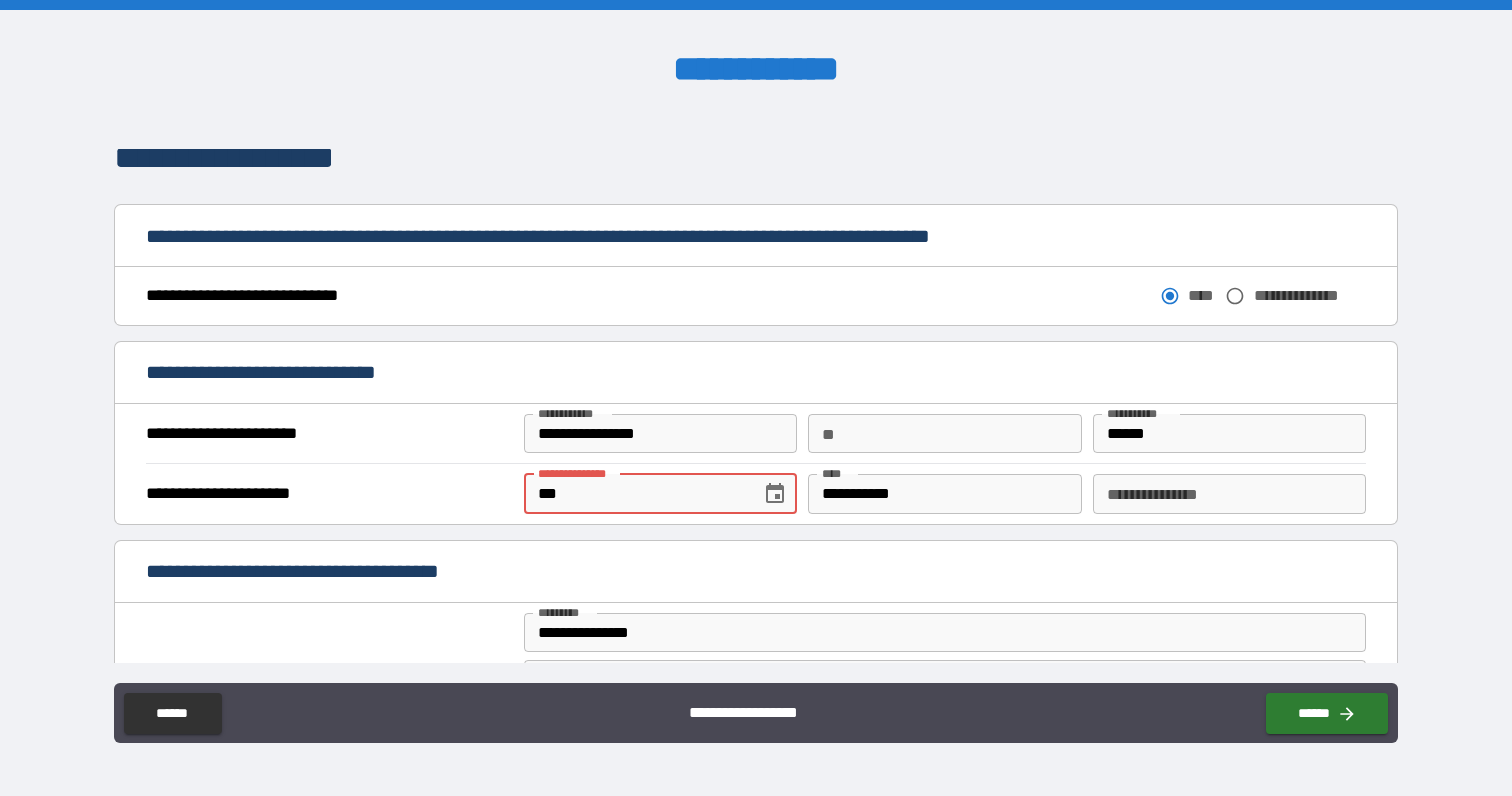 type on "**********" 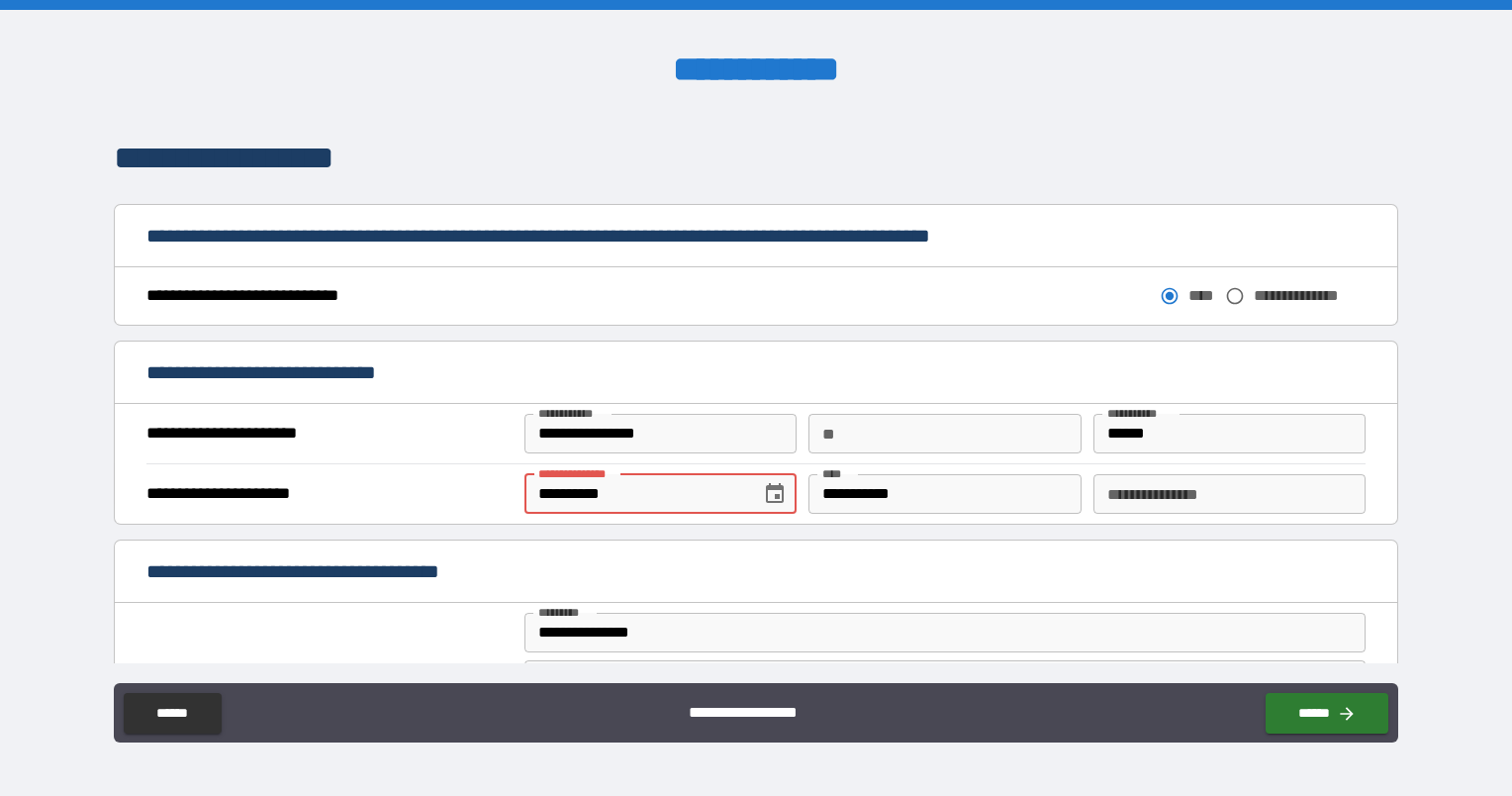 type on "*****" 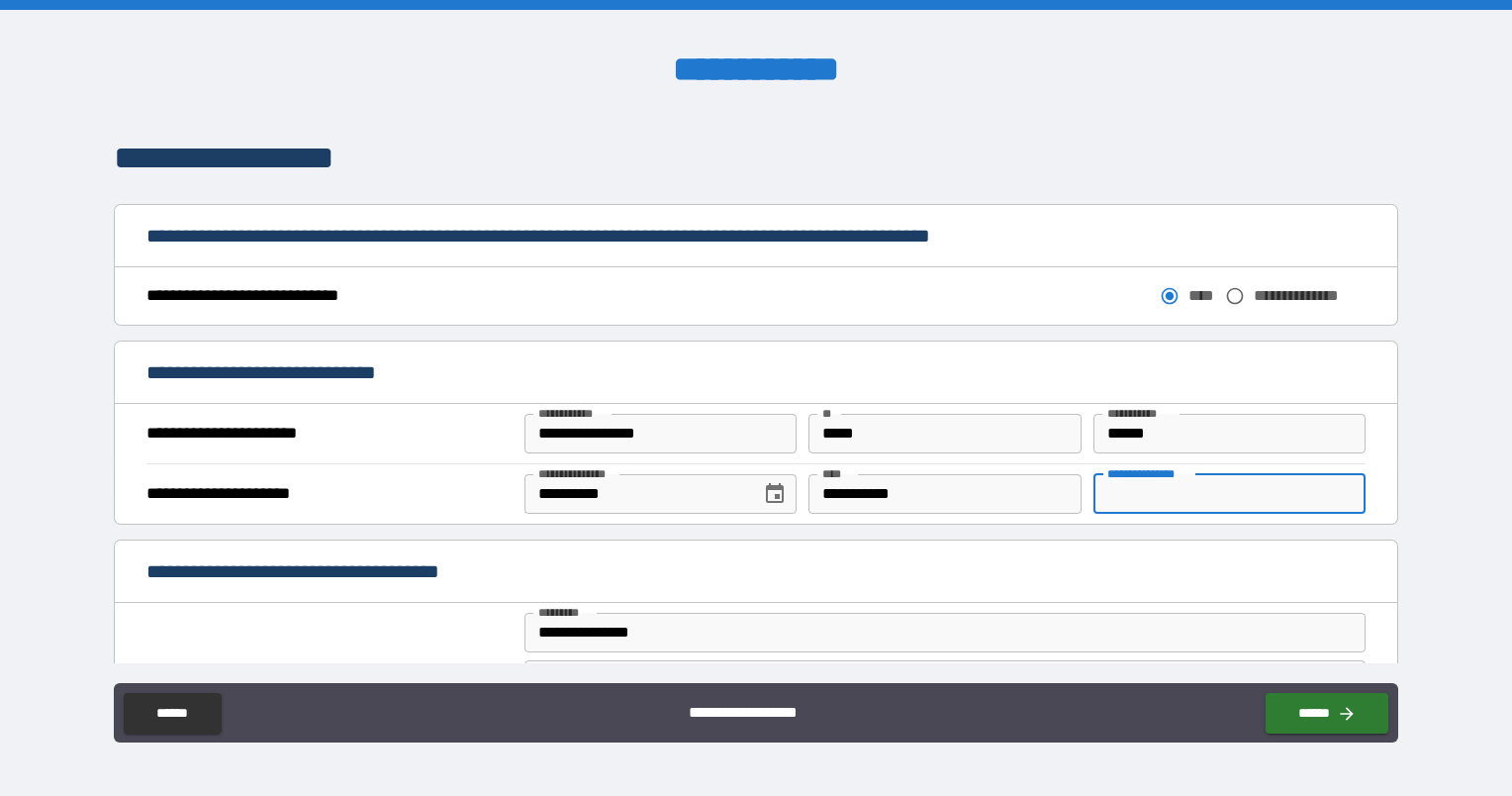 click on "**********" at bounding box center (1229, 494) 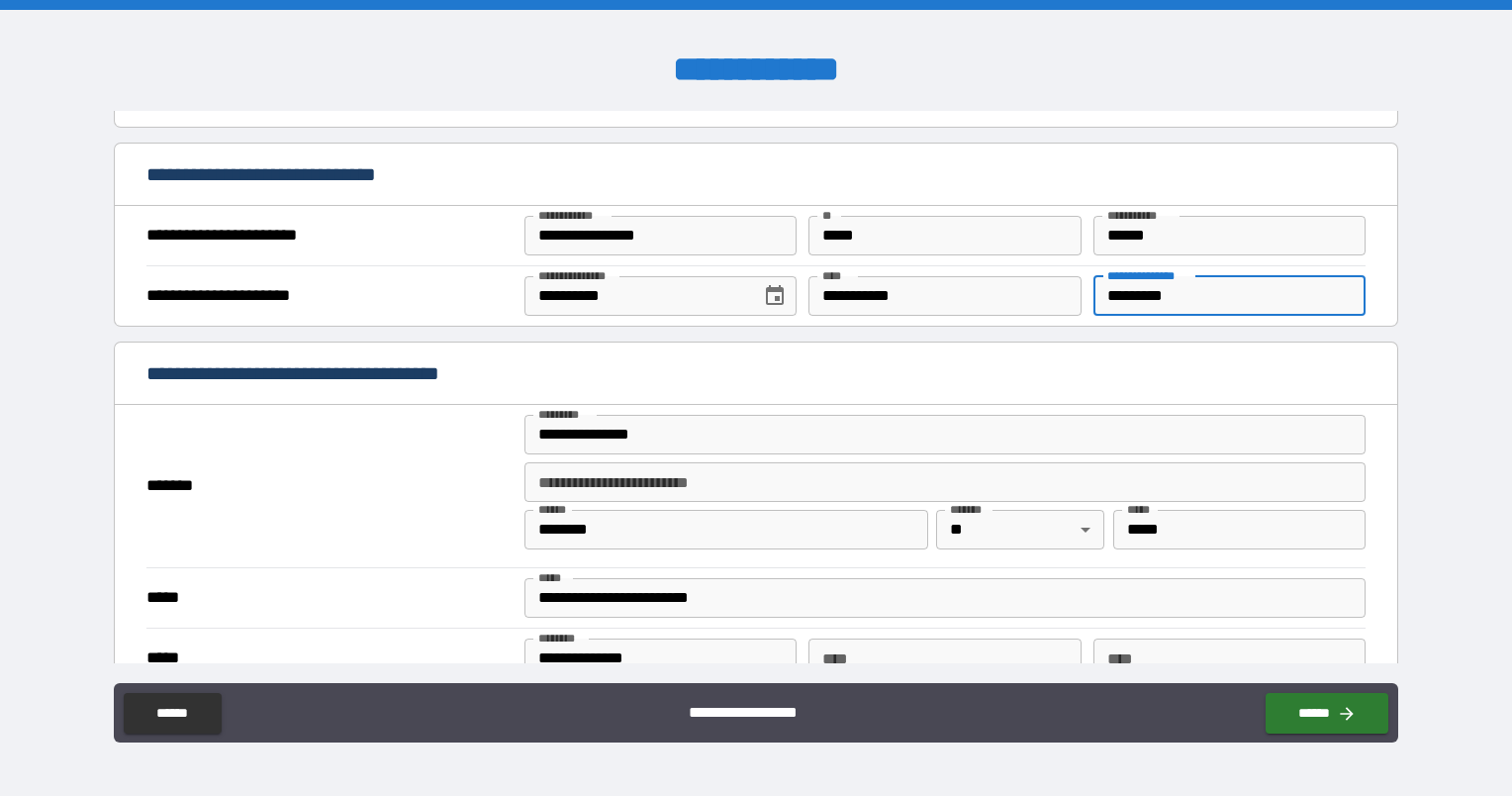 scroll, scrollTop: 1287, scrollLeft: 0, axis: vertical 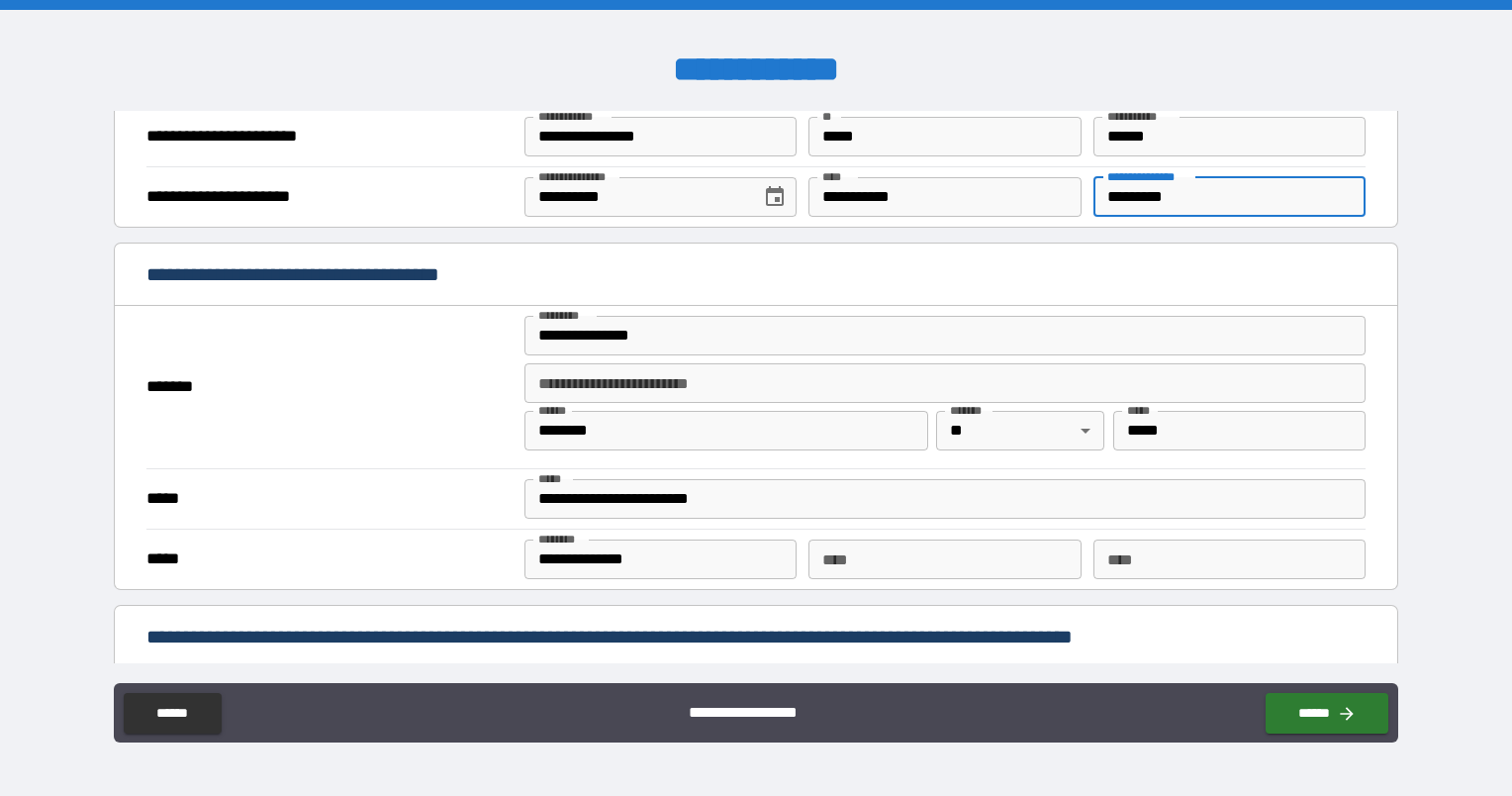 type on "*********" 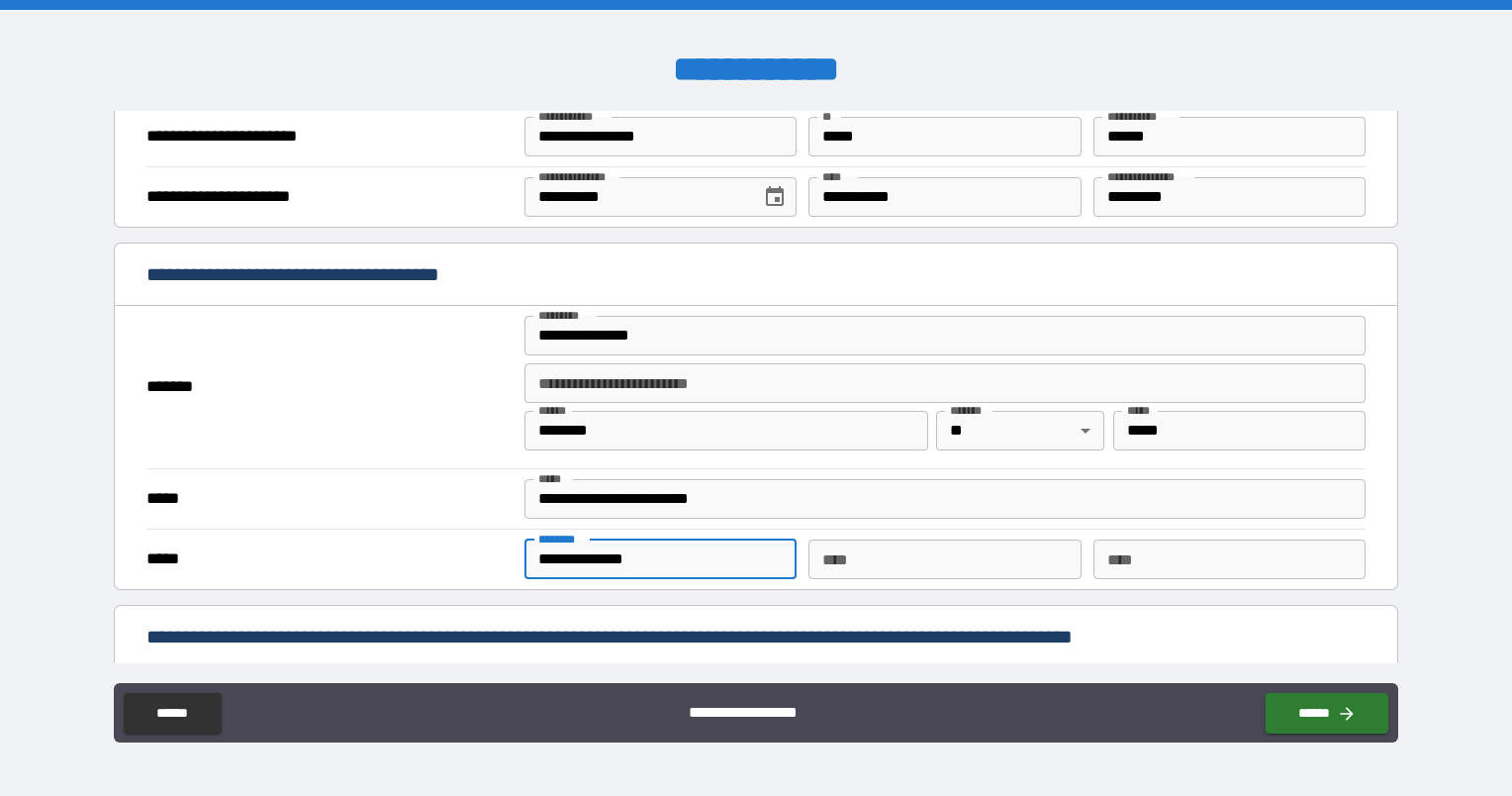 drag, startPoint x: 662, startPoint y: 548, endPoint x: 503, endPoint y: 563, distance: 159.70598 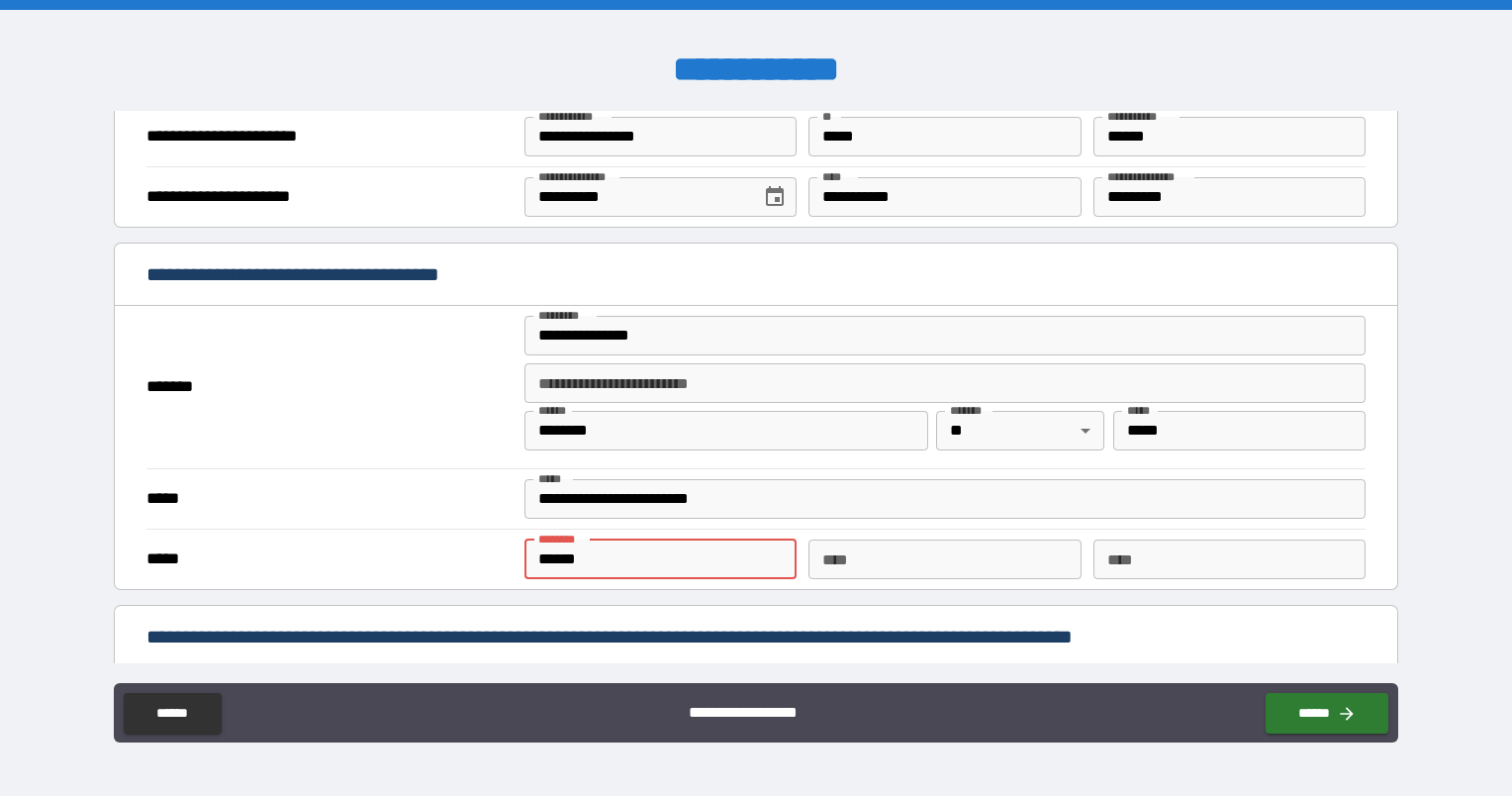 type on "**********" 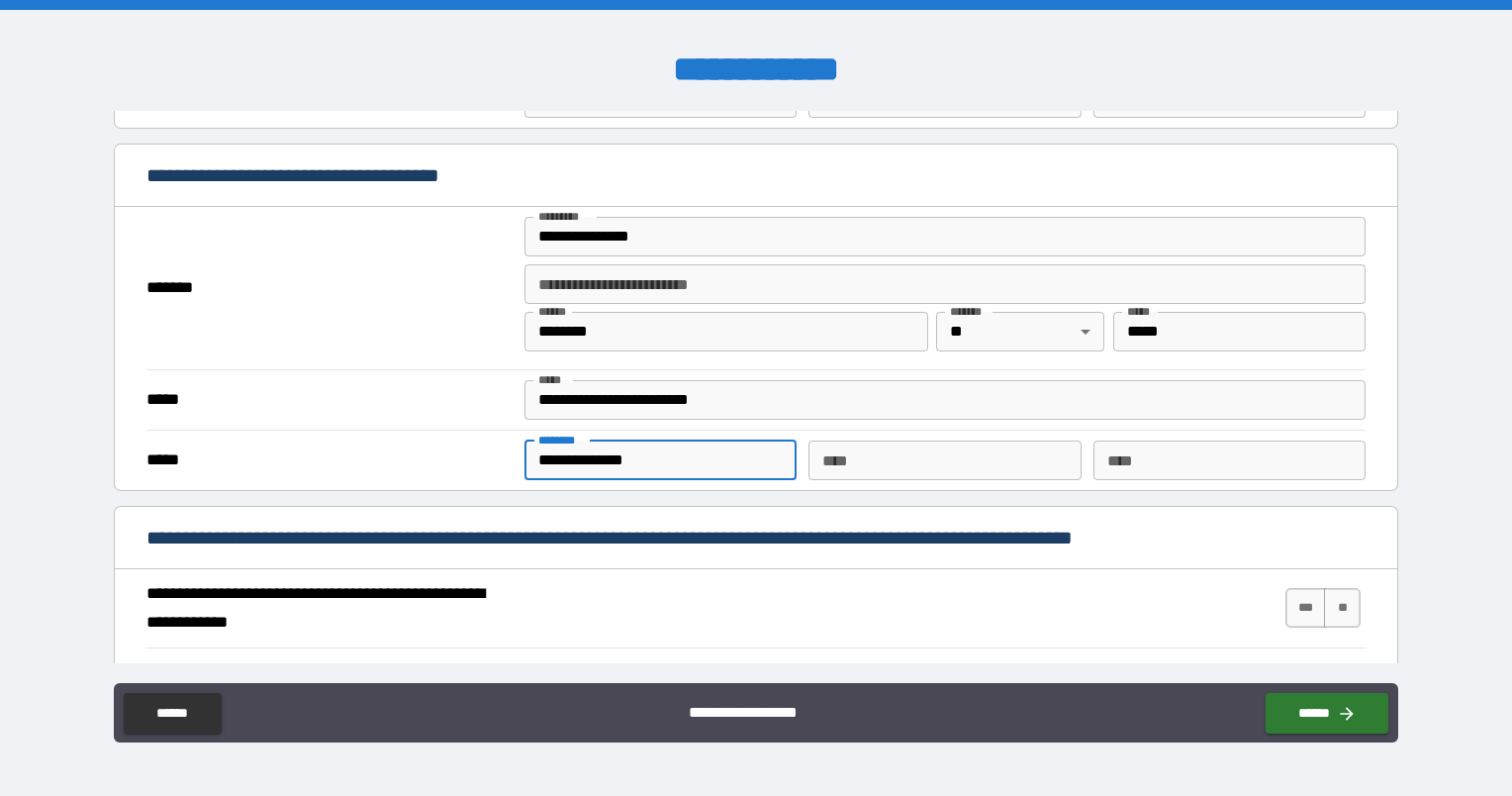 scroll, scrollTop: 1485, scrollLeft: 0, axis: vertical 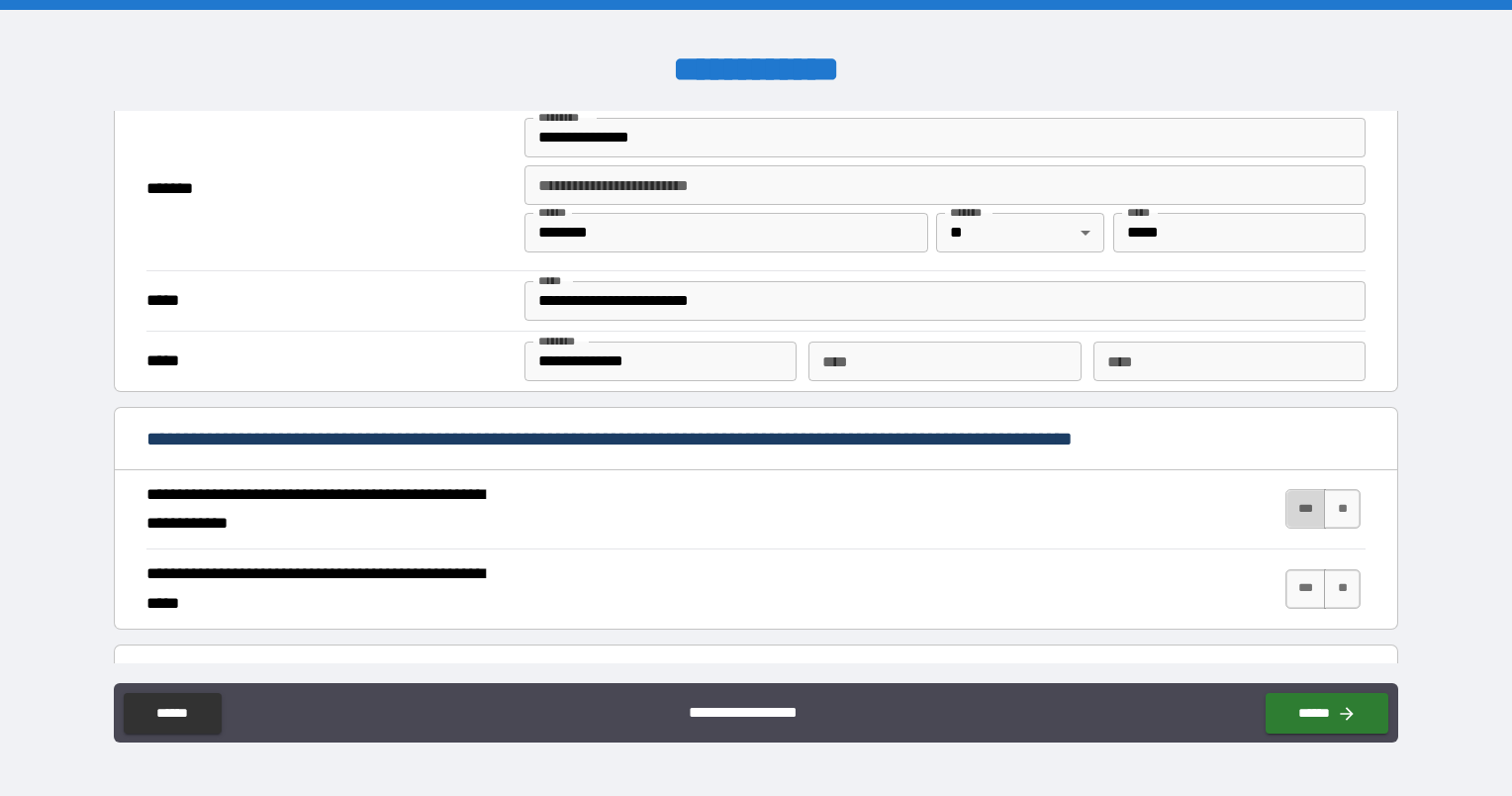 click on "***" at bounding box center (1306, 509) 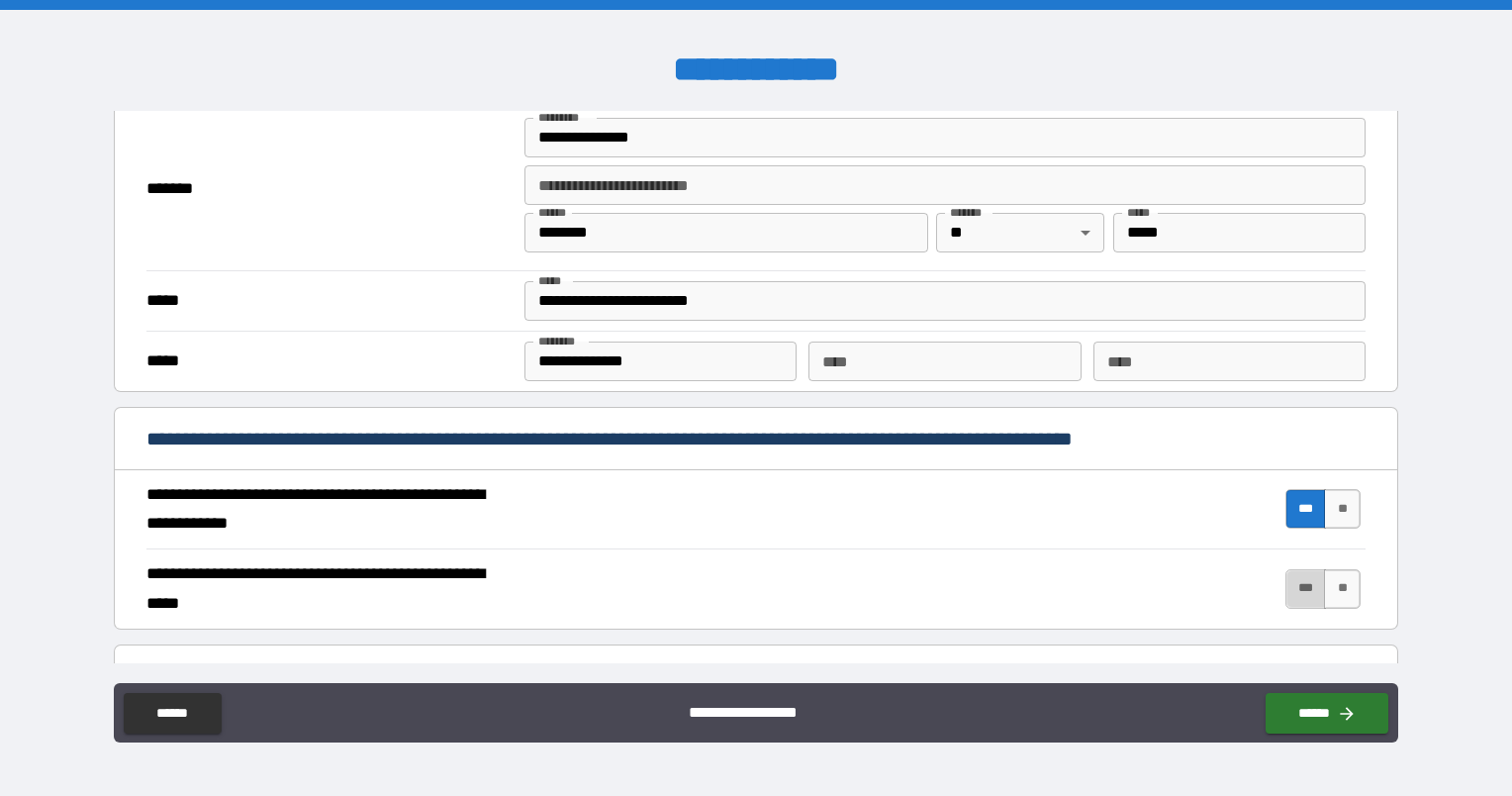 click on "***" at bounding box center [1306, 589] 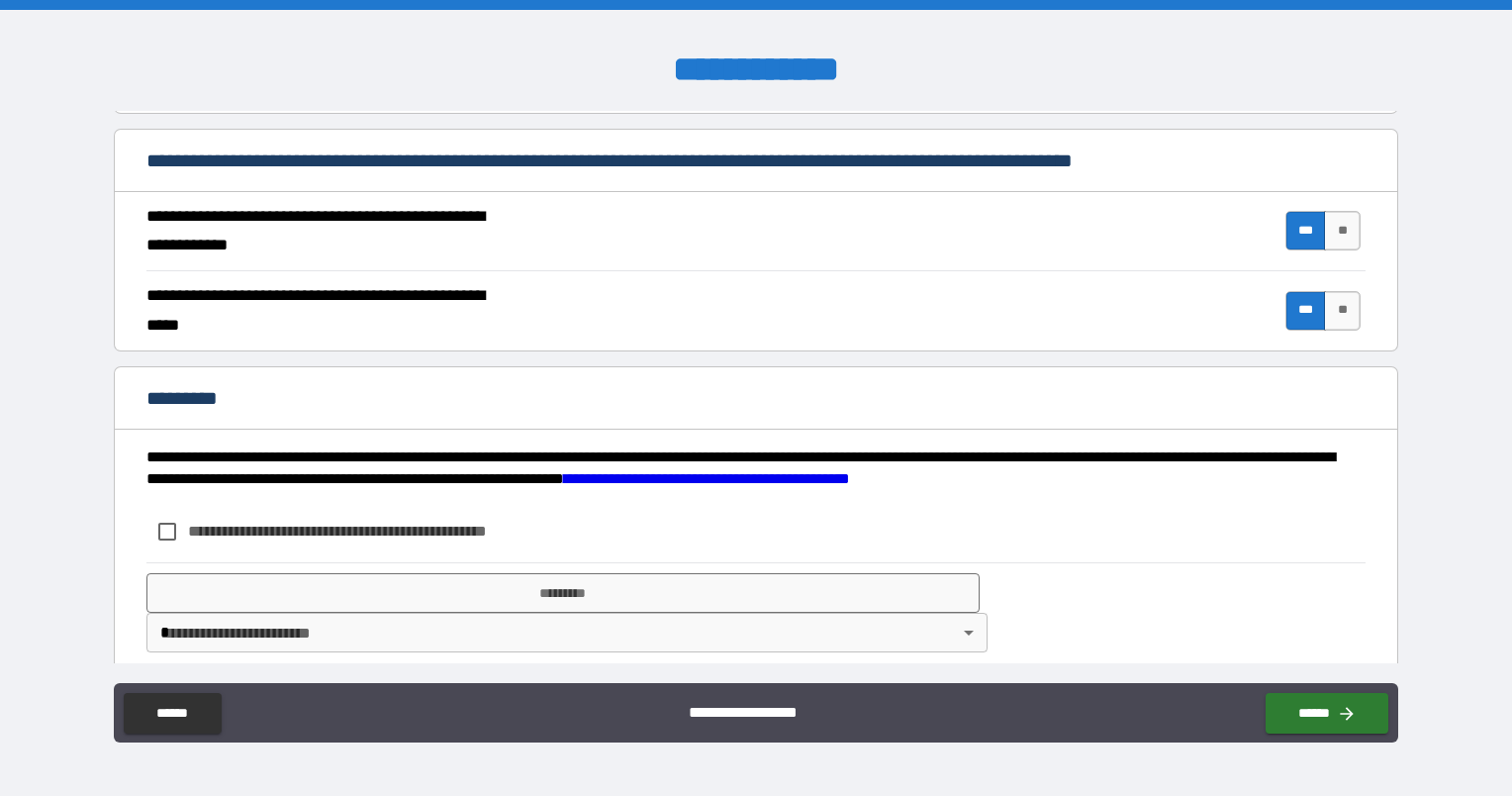scroll, scrollTop: 1775, scrollLeft: 0, axis: vertical 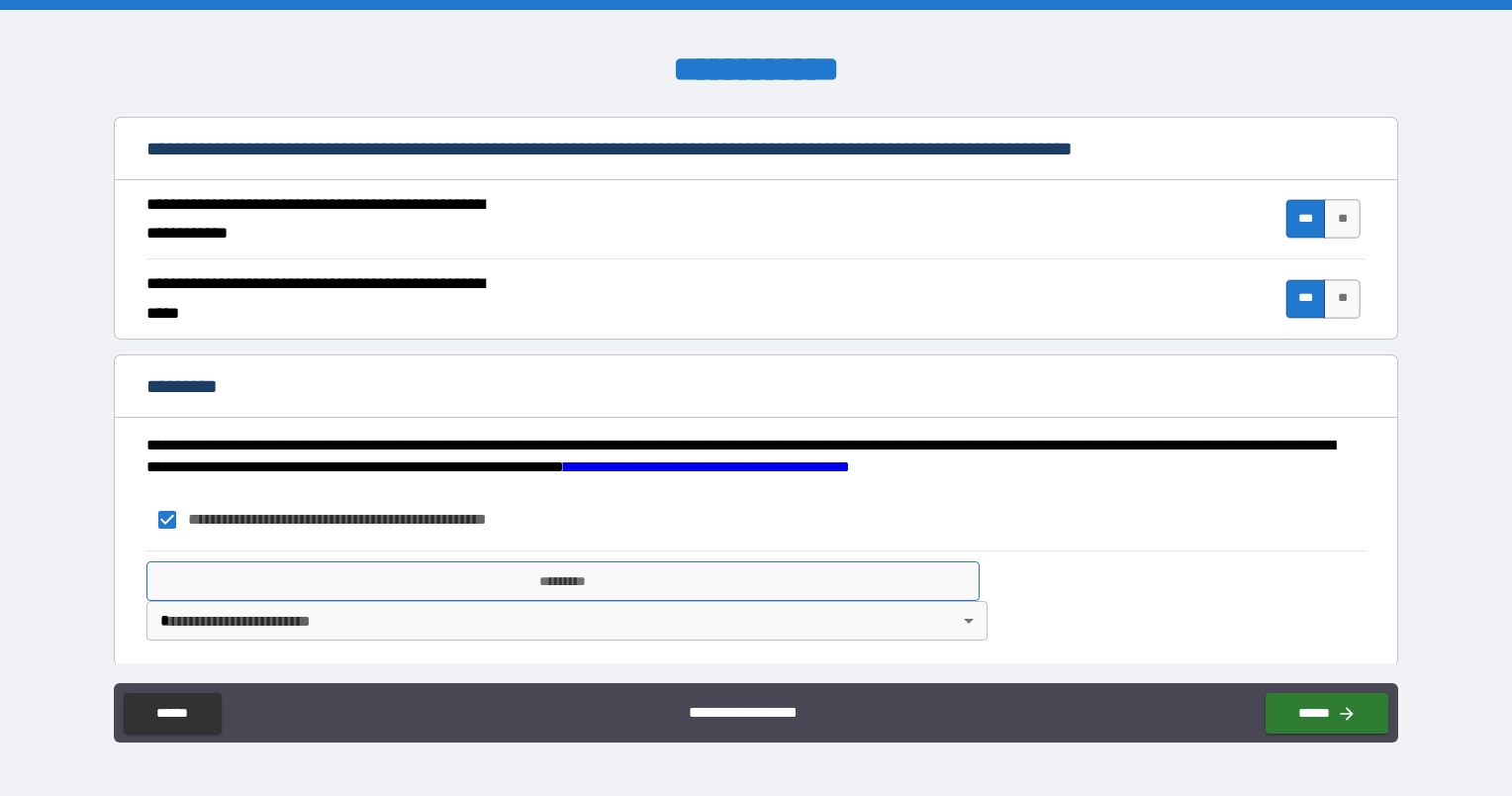 click on "*********" at bounding box center (563, 581) 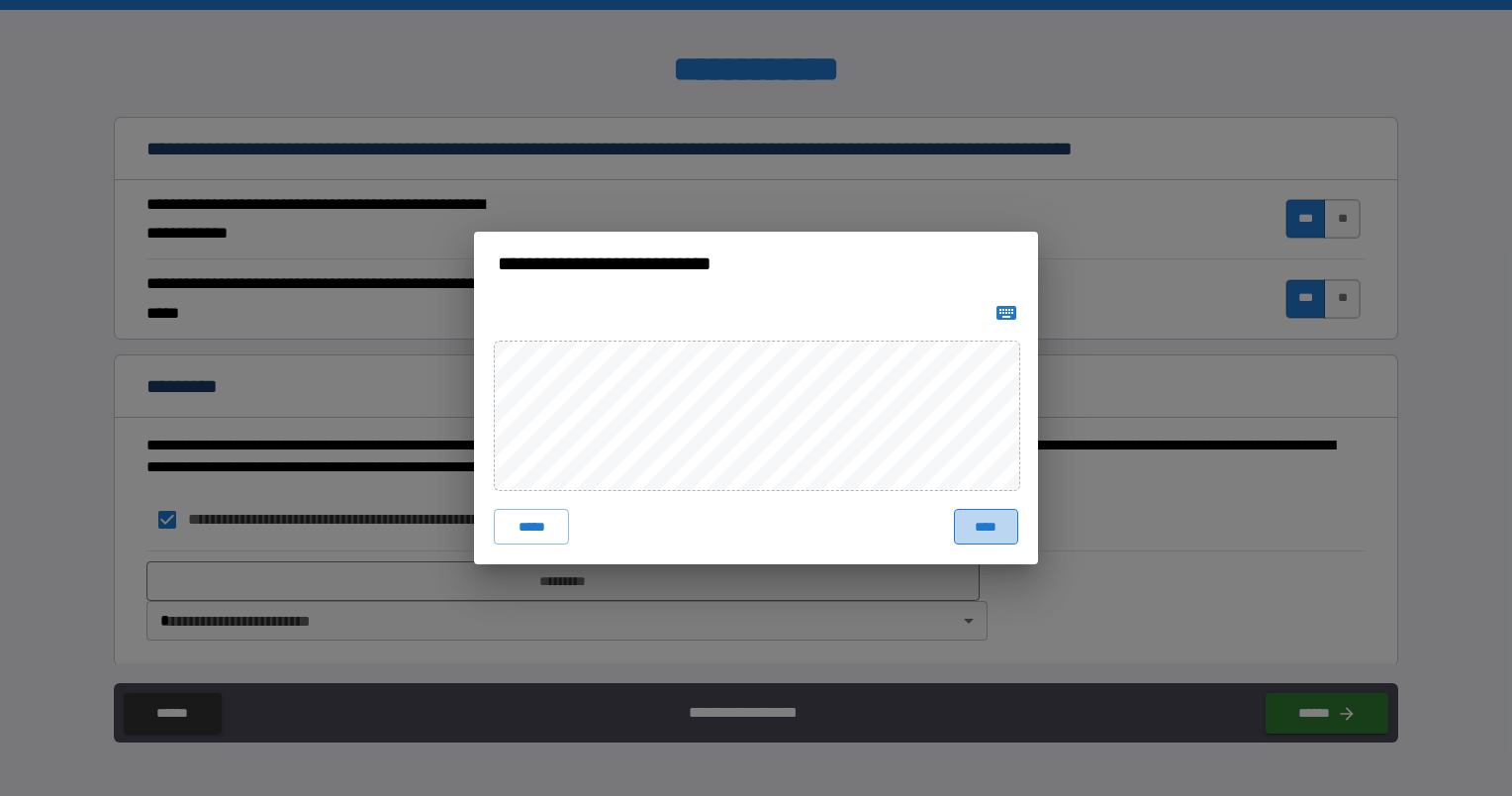 click on "****" at bounding box center (986, 527) 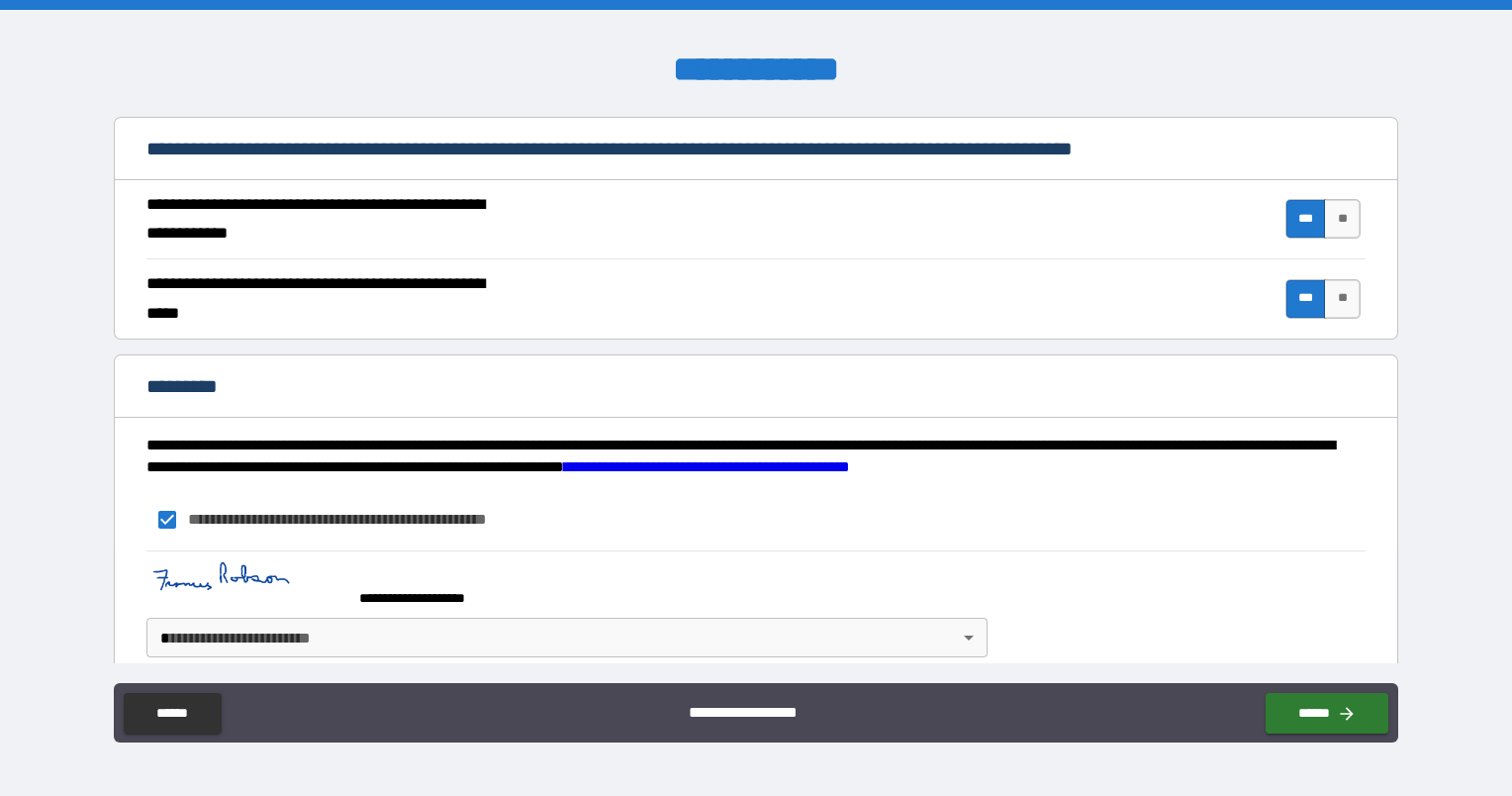 click on "**********" at bounding box center [756, 398] 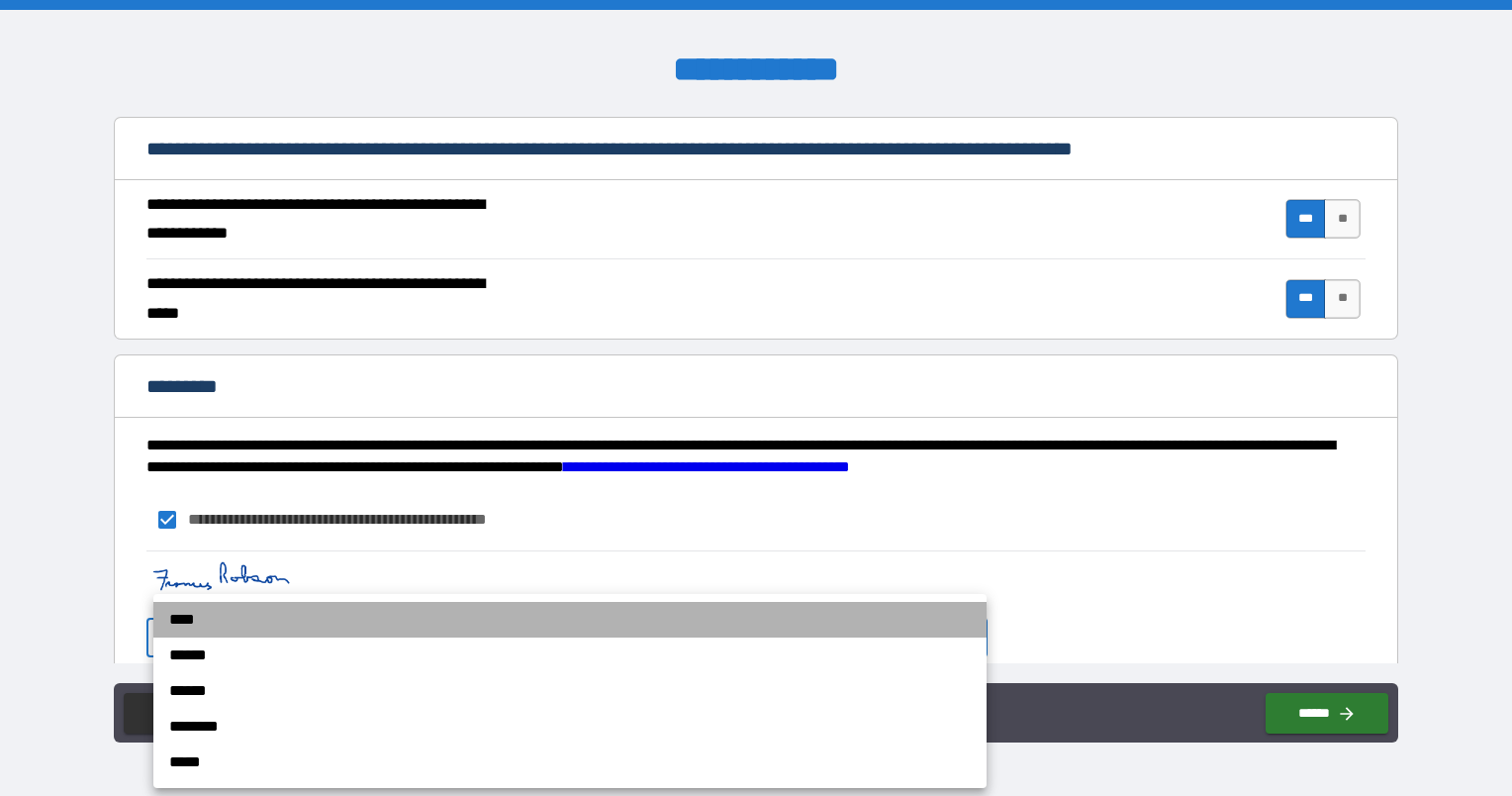 click on "****" at bounding box center [570, 620] 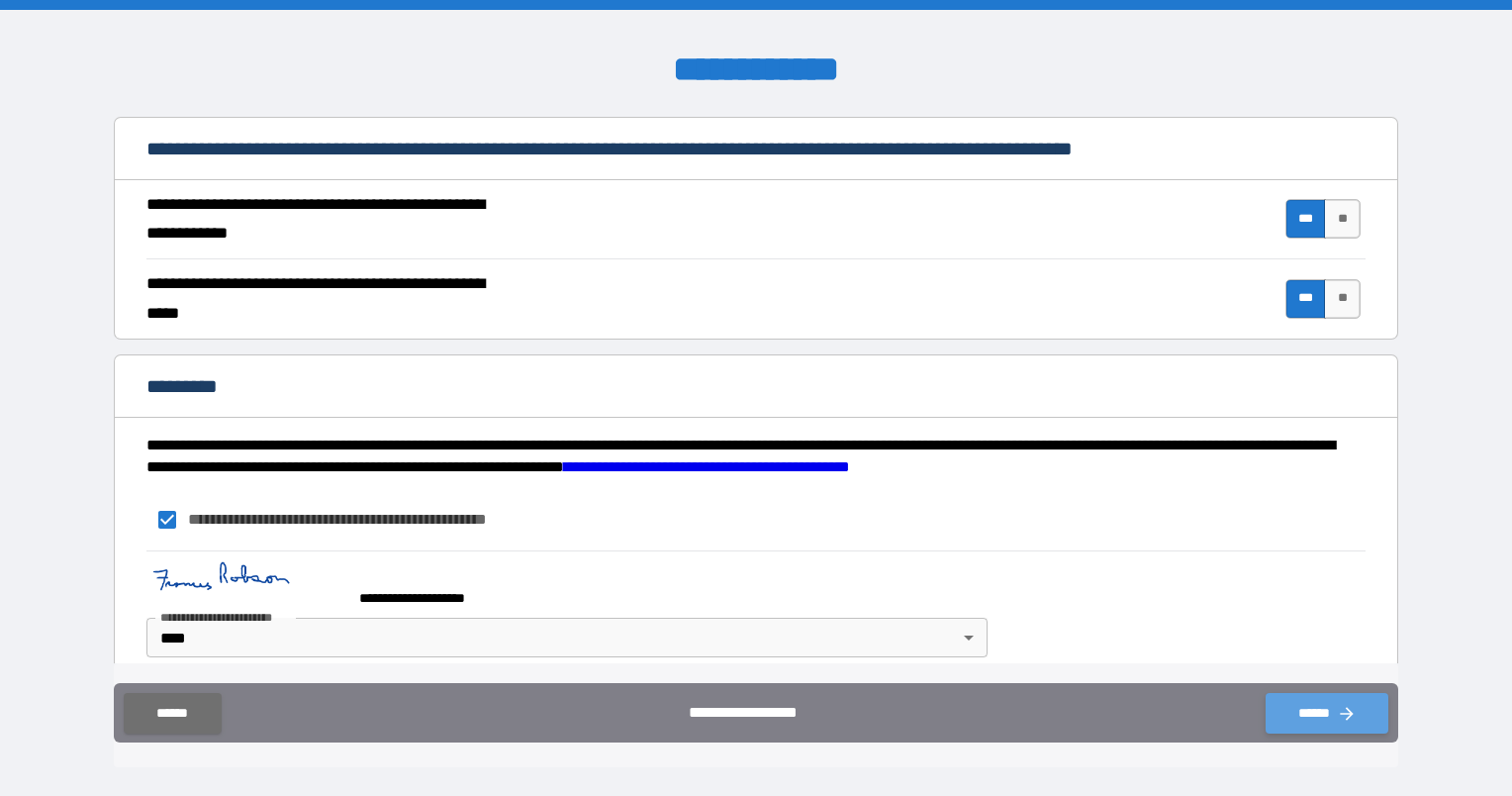 click on "******" at bounding box center (1327, 713) 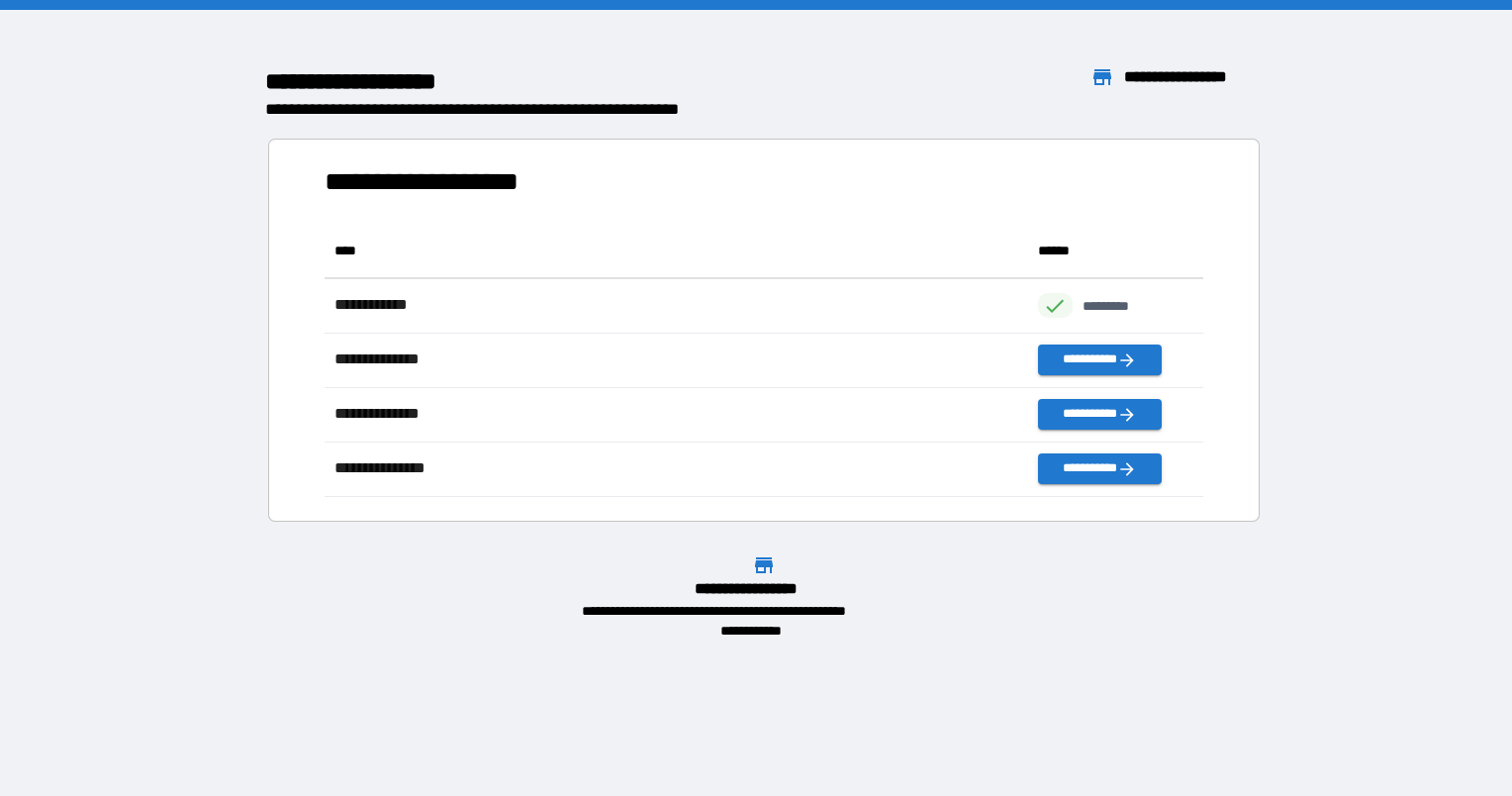 scroll, scrollTop: 16, scrollLeft: 16, axis: both 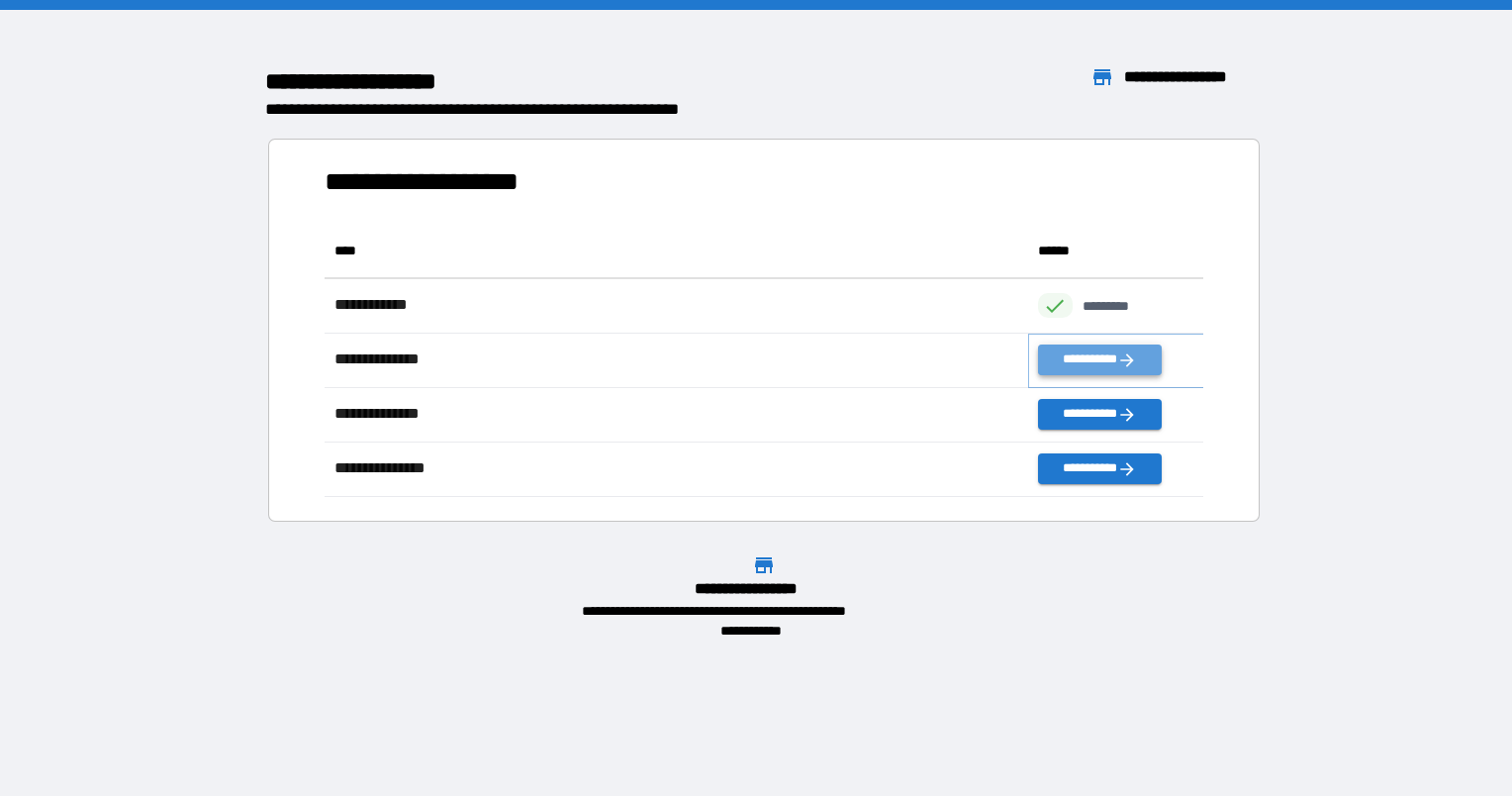 click on "**********" at bounding box center [1099, 359] 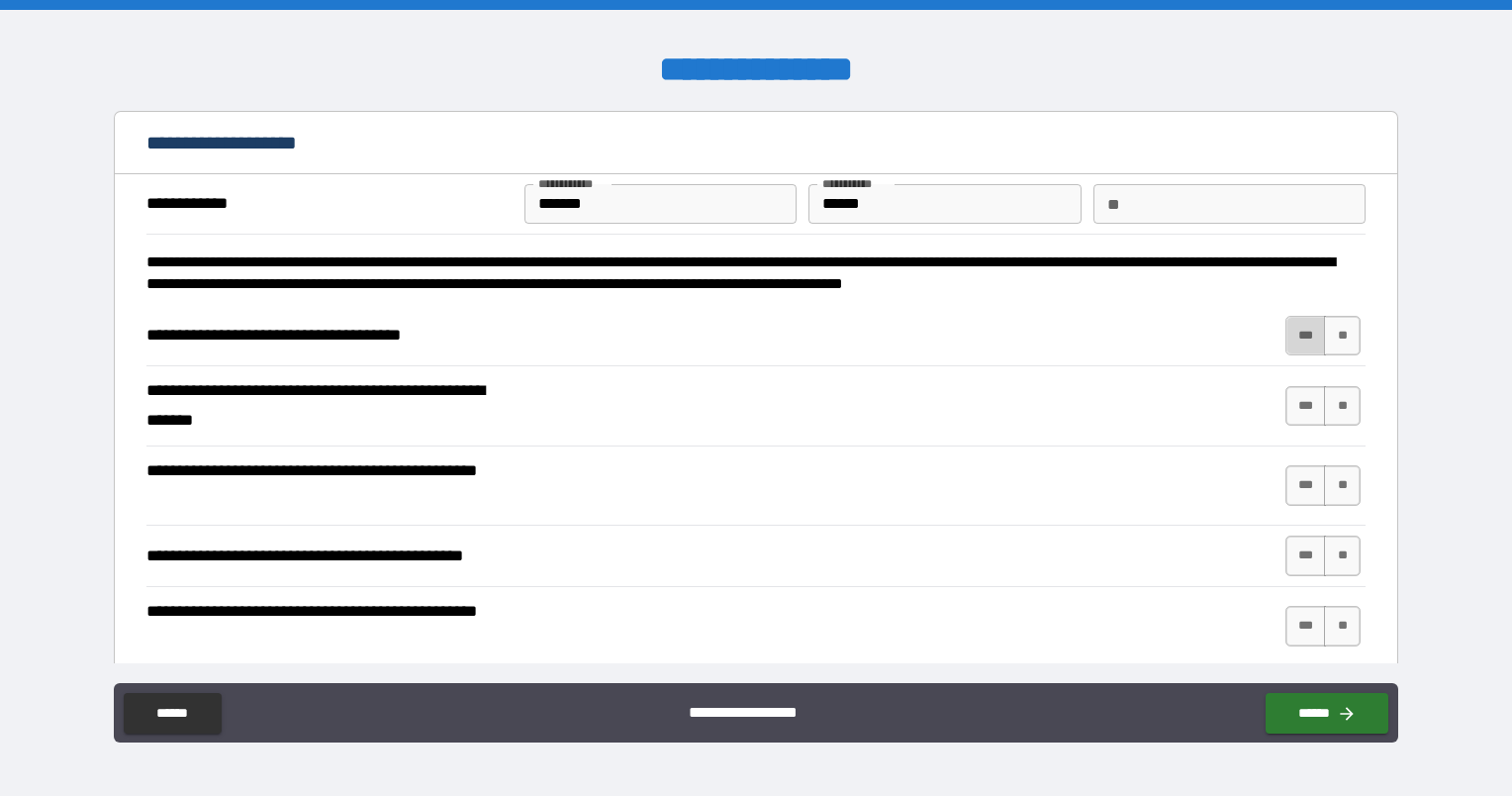 click on "***" at bounding box center [1306, 336] 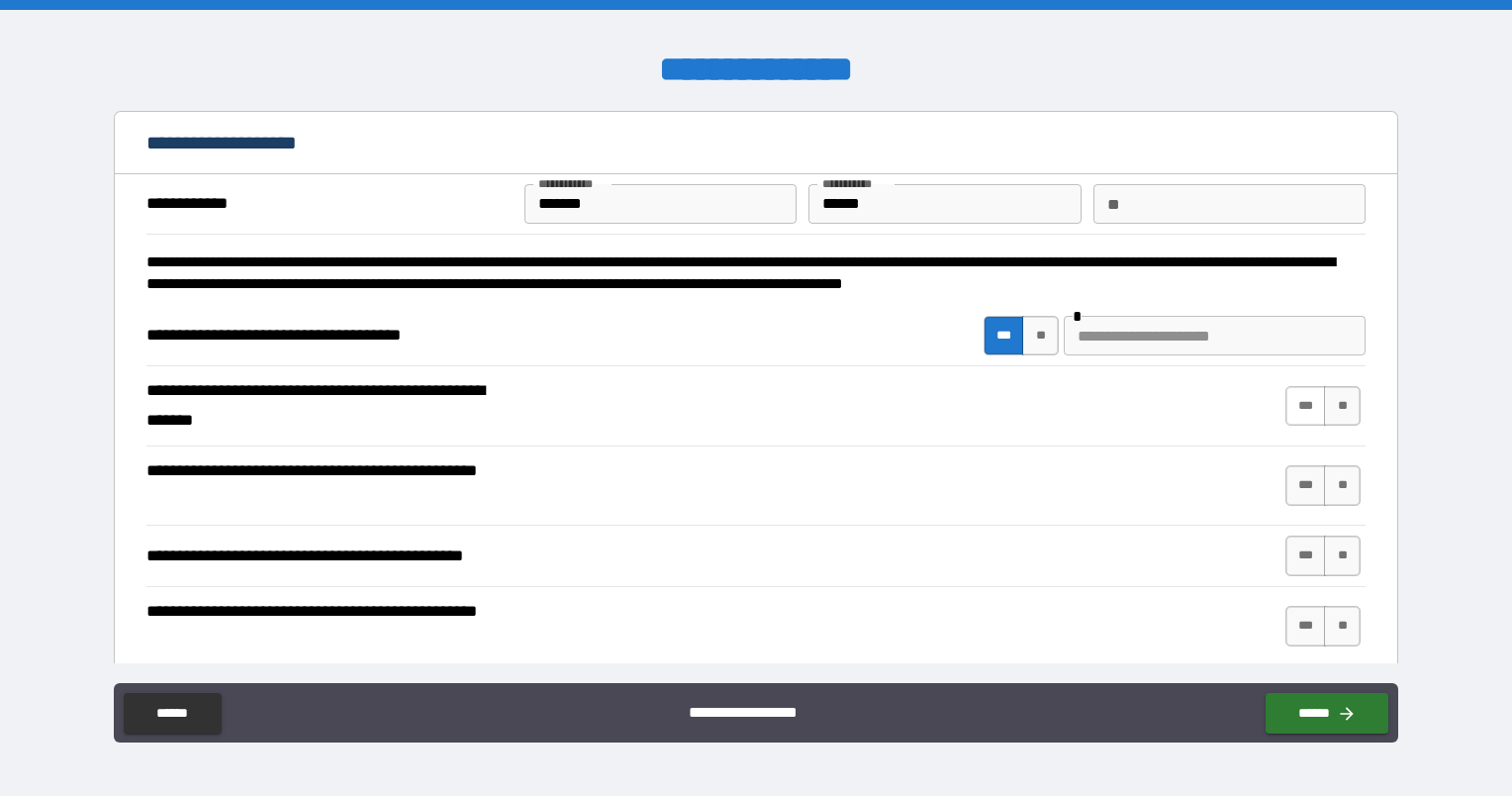 click on "***" at bounding box center (1306, 406) 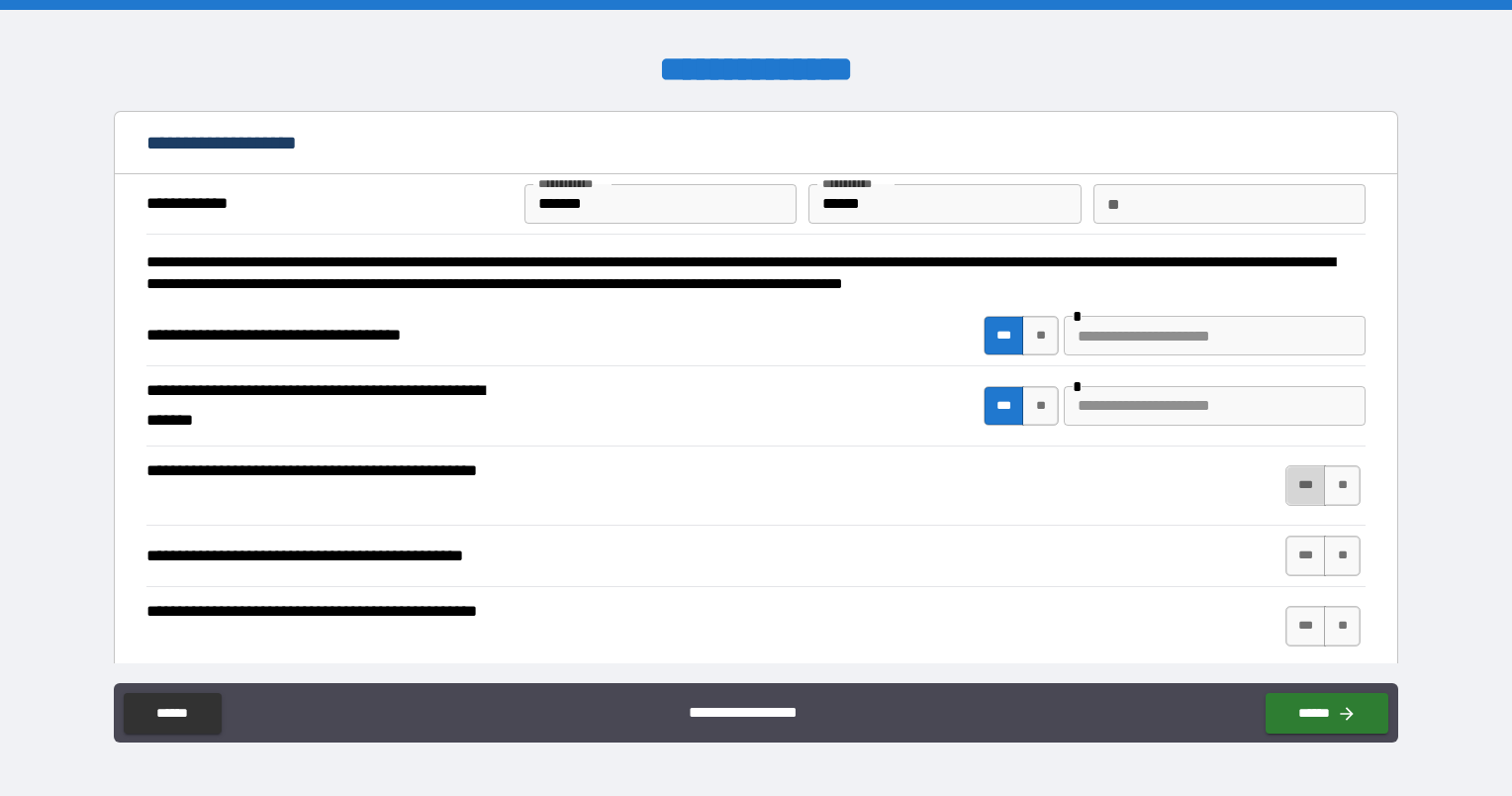 click on "***" at bounding box center (1306, 485) 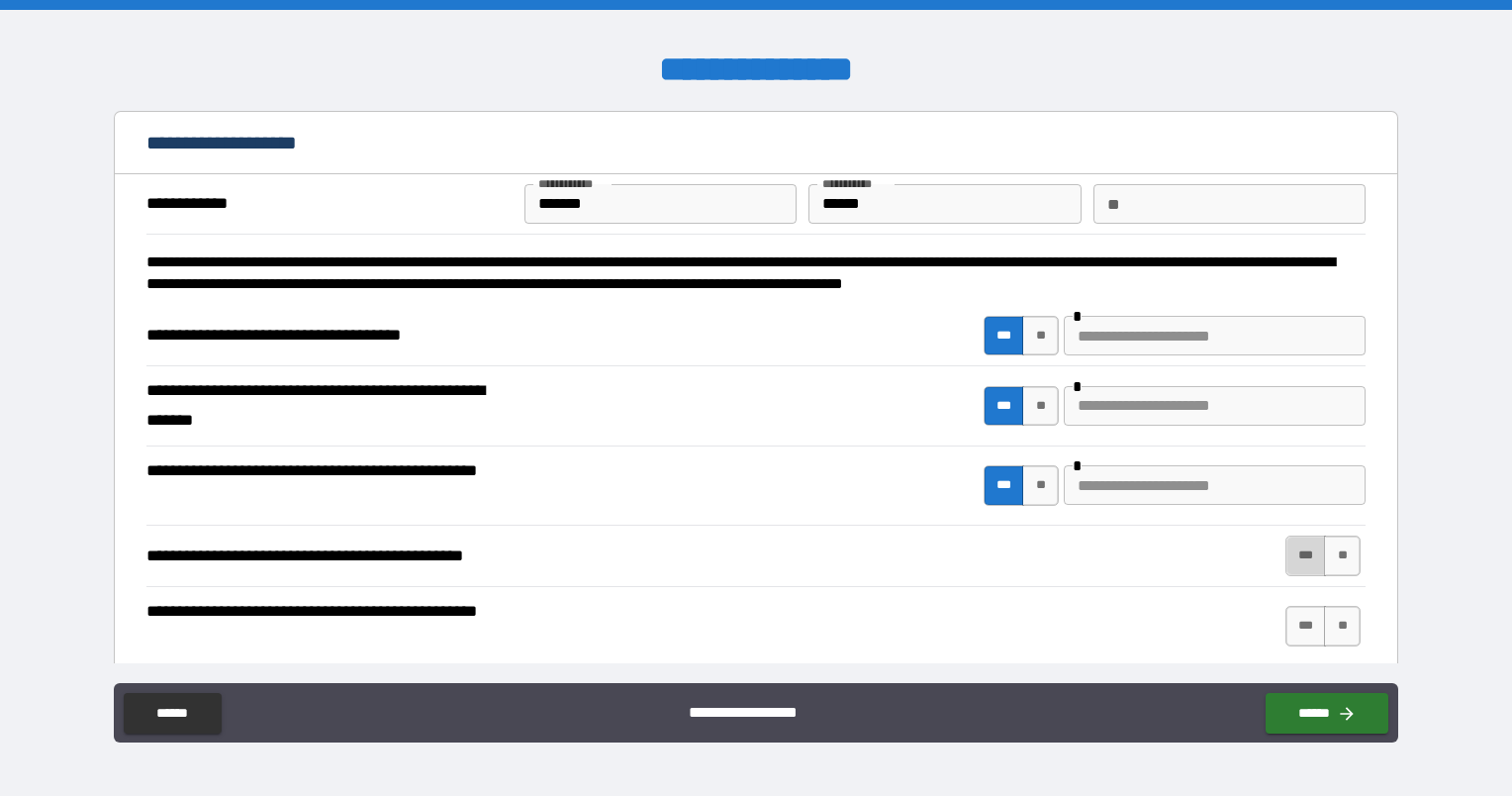 click on "***" at bounding box center [1306, 555] 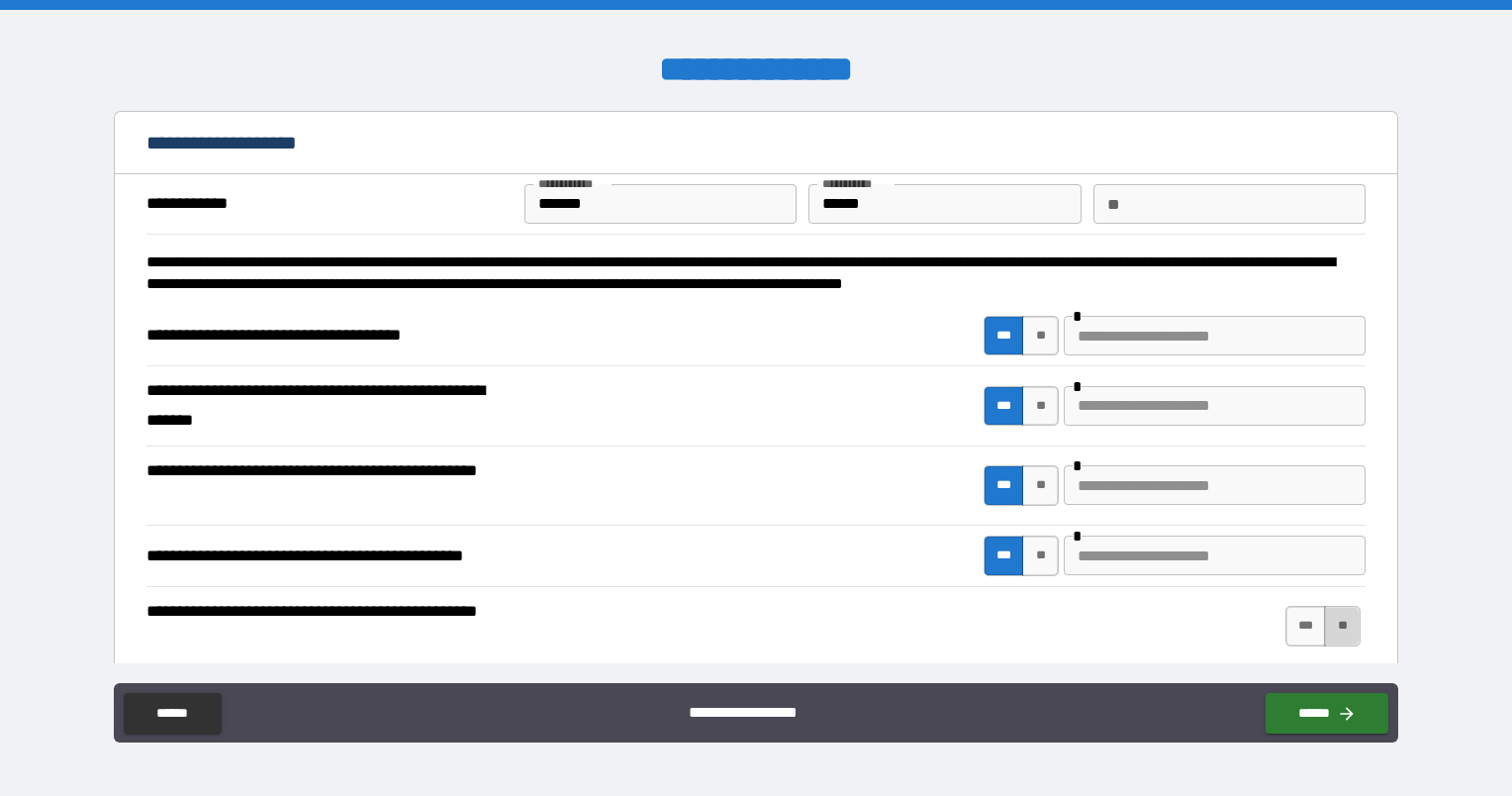 click on "**" at bounding box center (1342, 626) 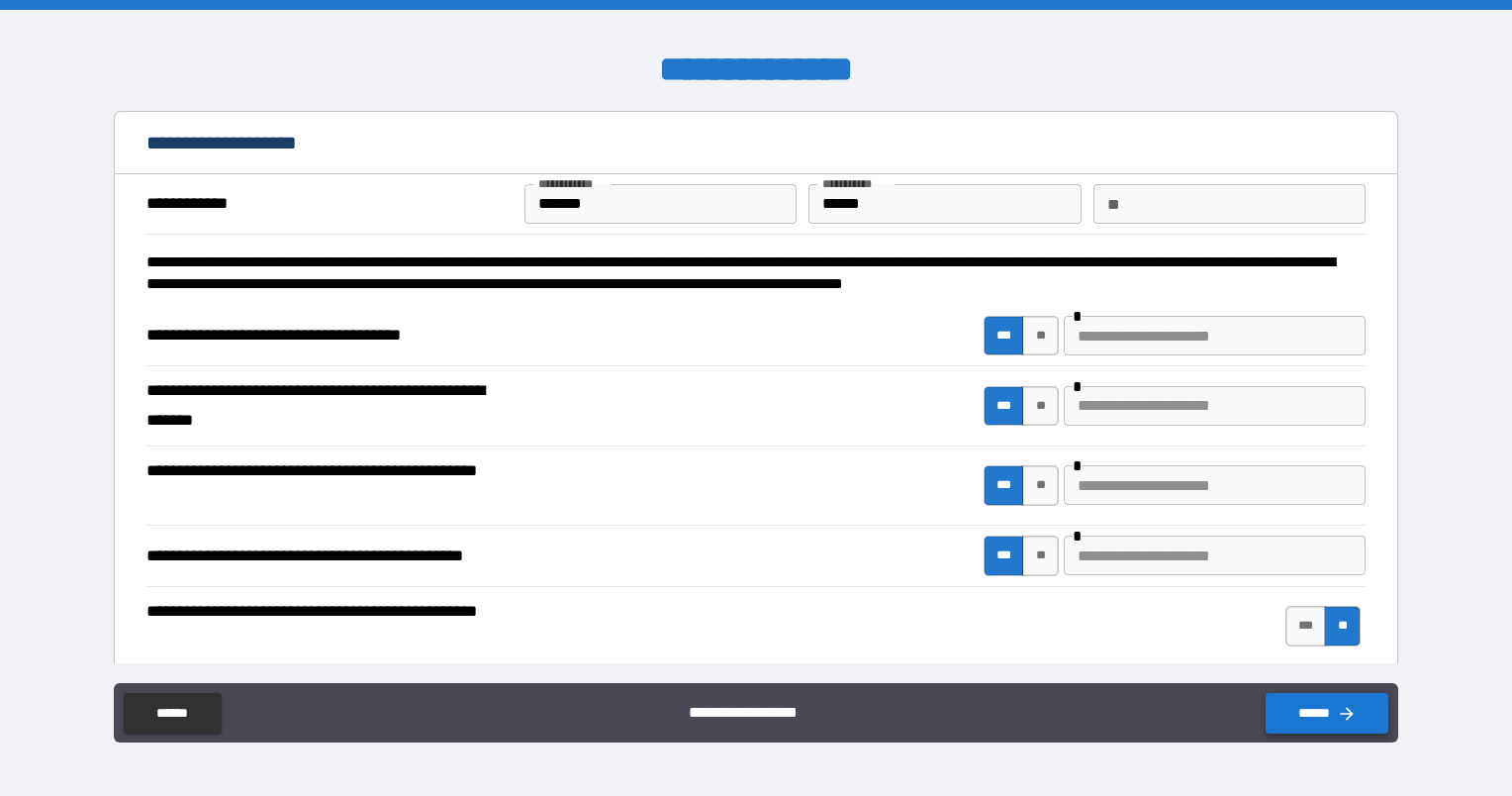 click on "******" at bounding box center (1327, 713) 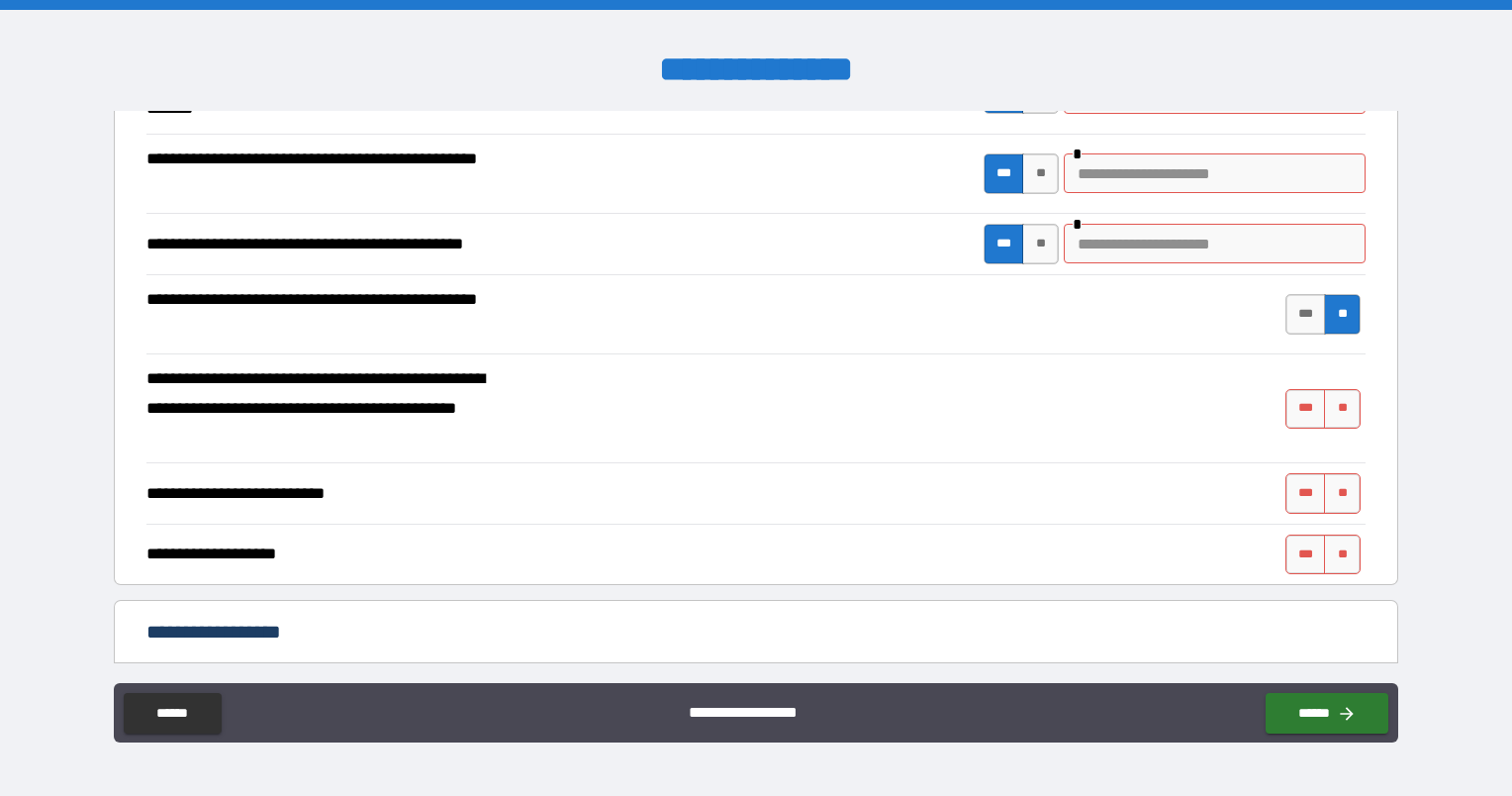 scroll, scrollTop: 396, scrollLeft: 0, axis: vertical 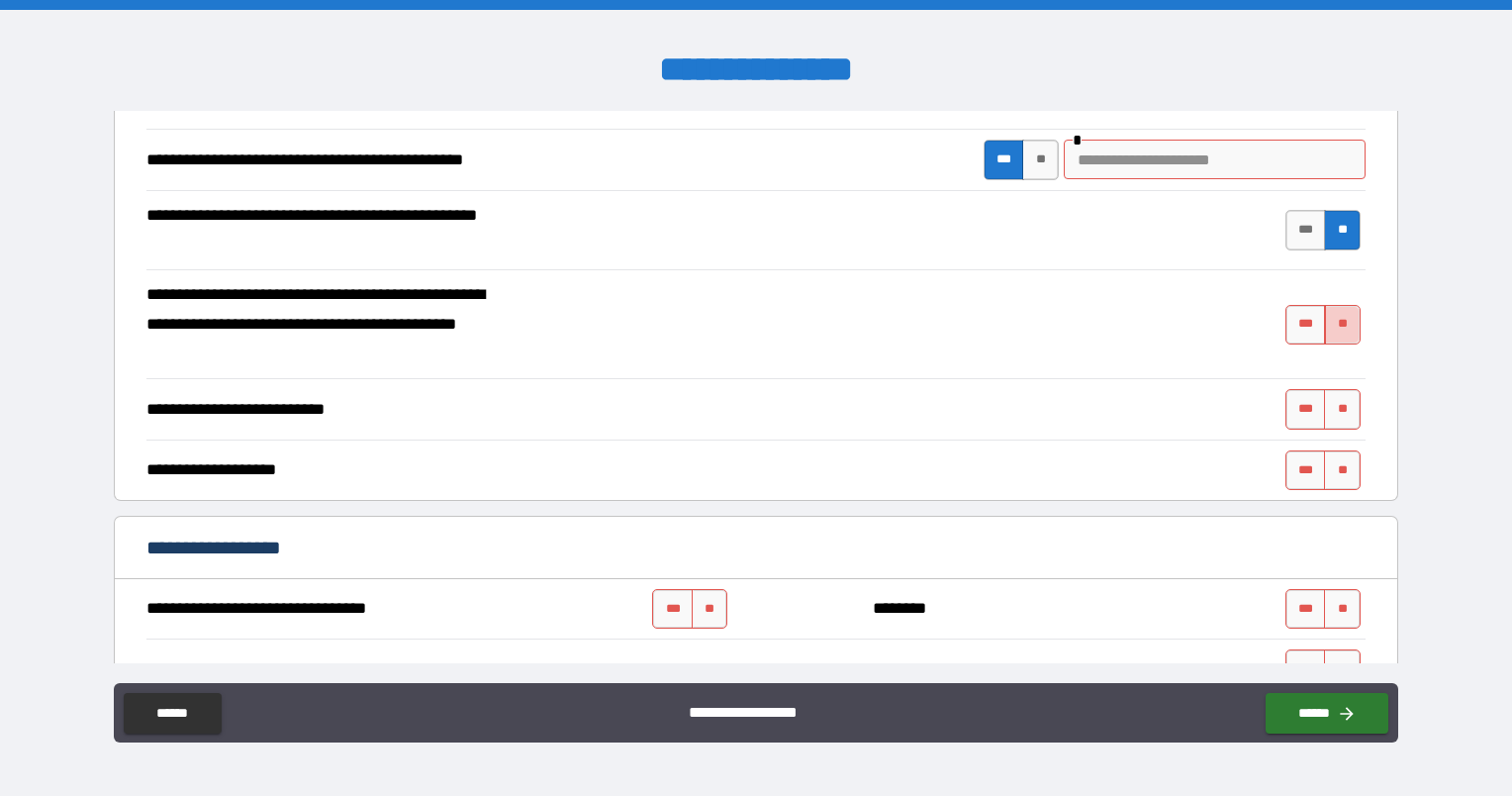 click on "**" at bounding box center (1342, 325) 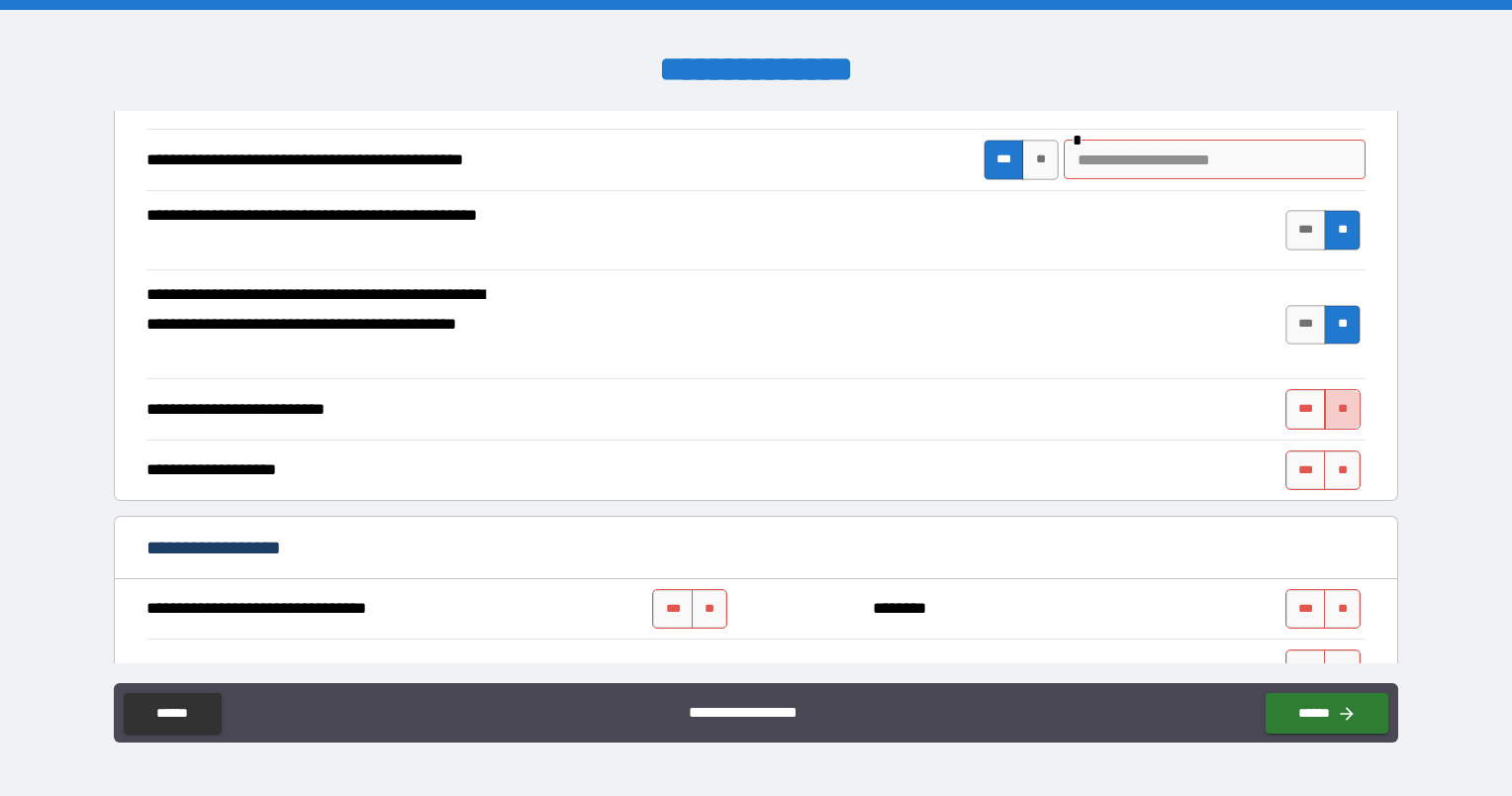 click on "**" at bounding box center (1342, 409) 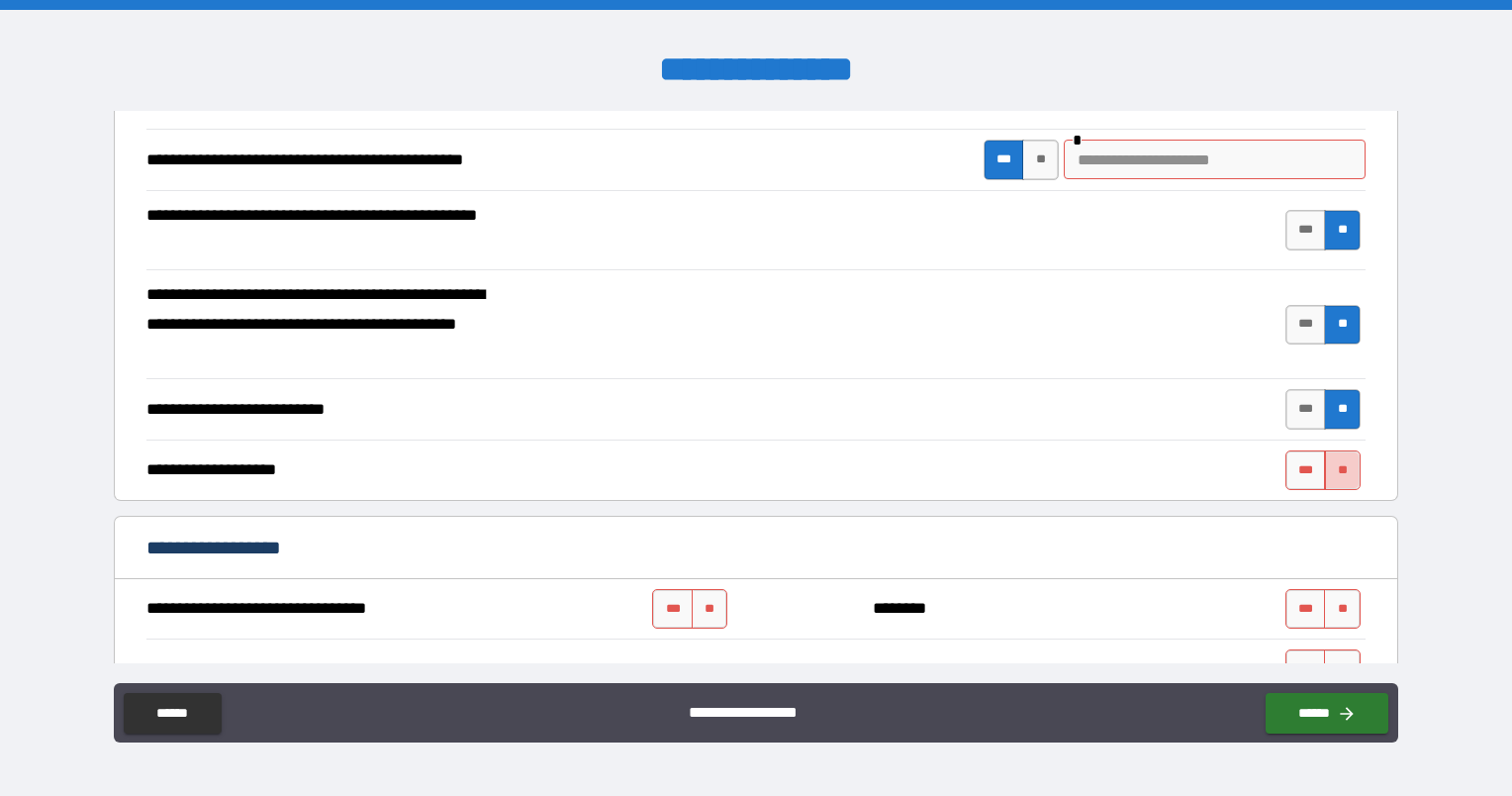 click on "**" at bounding box center [1342, 470] 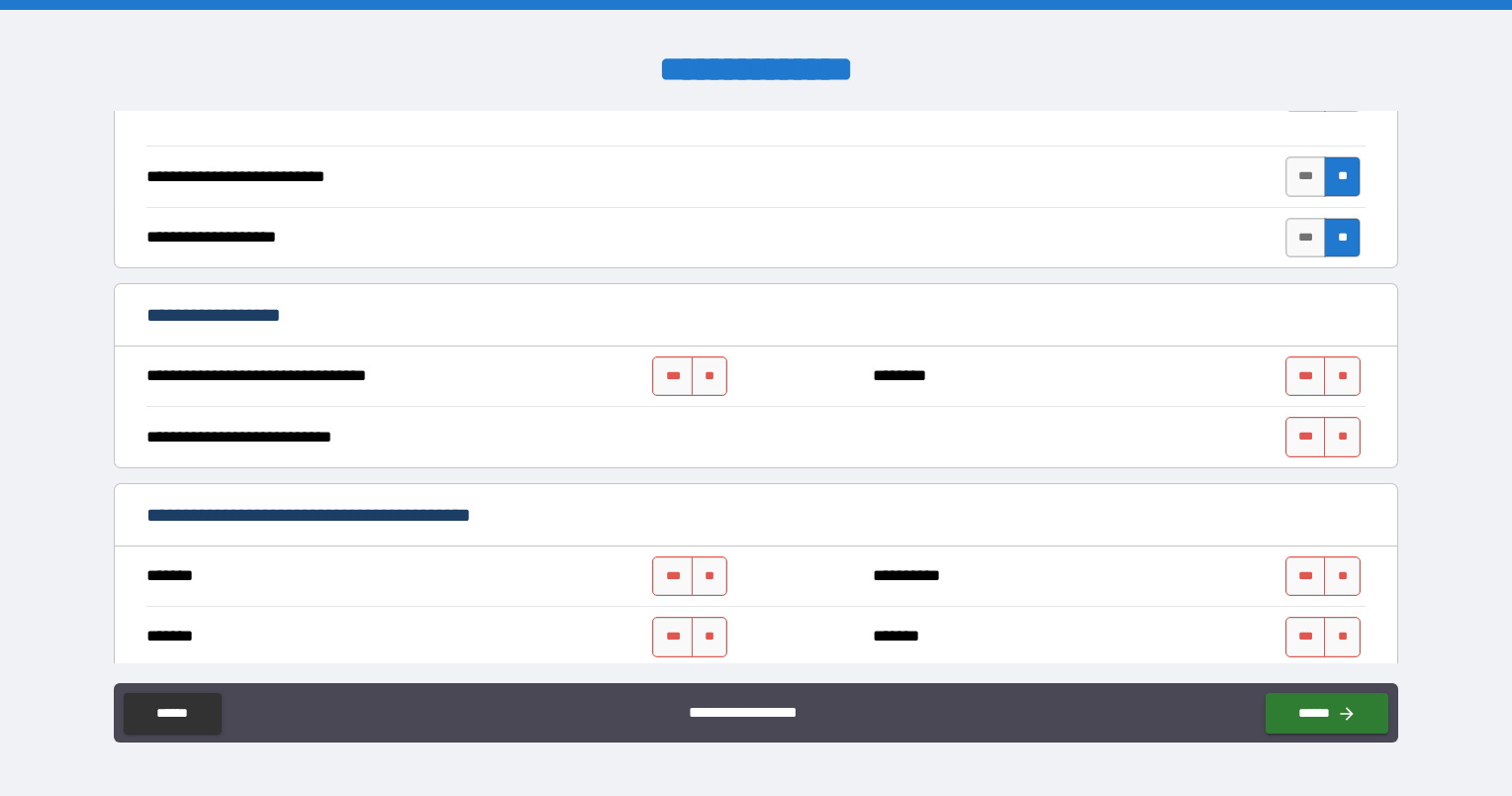 scroll, scrollTop: 693, scrollLeft: 0, axis: vertical 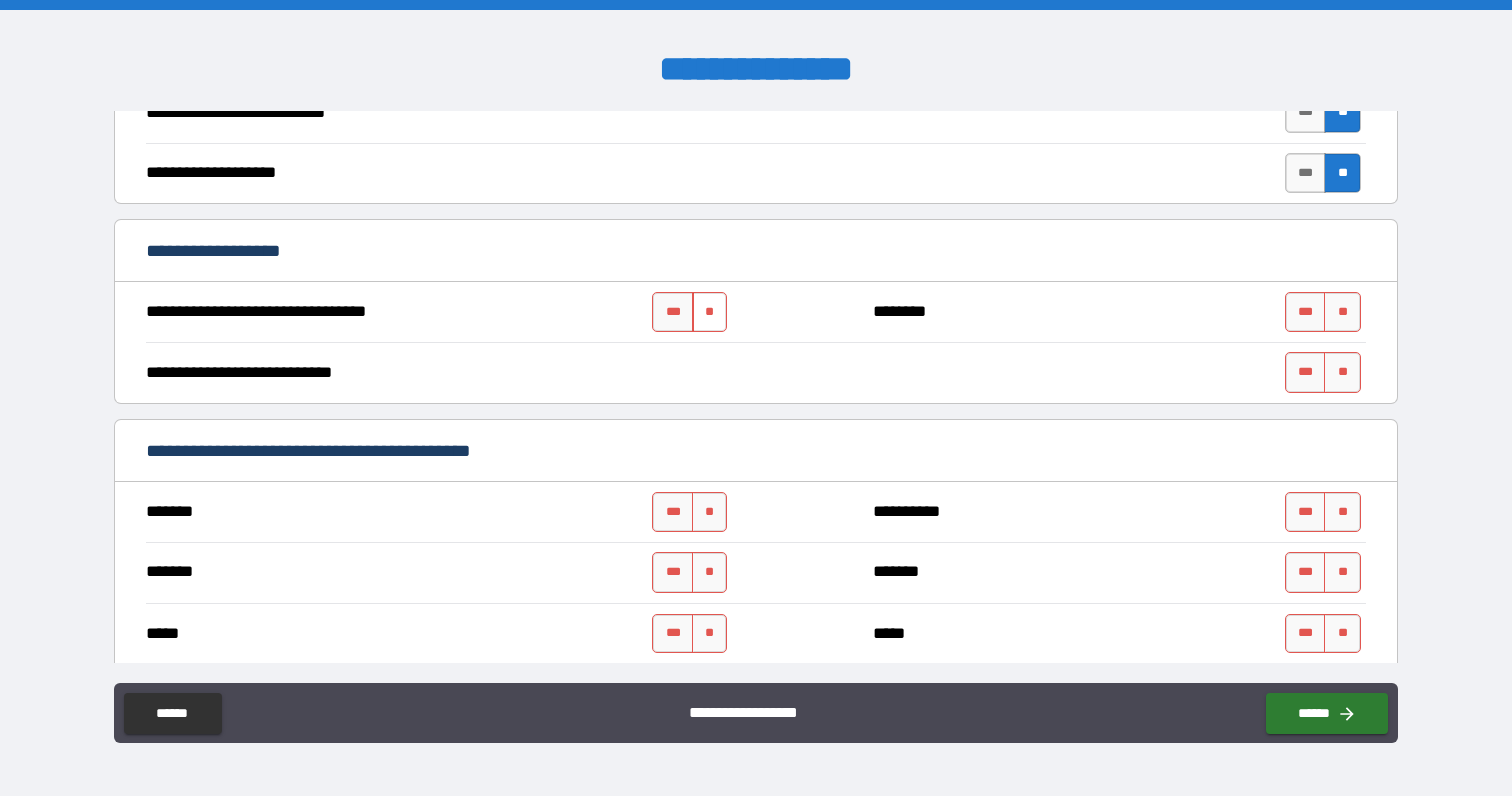 click on "**" at bounding box center [709, 312] 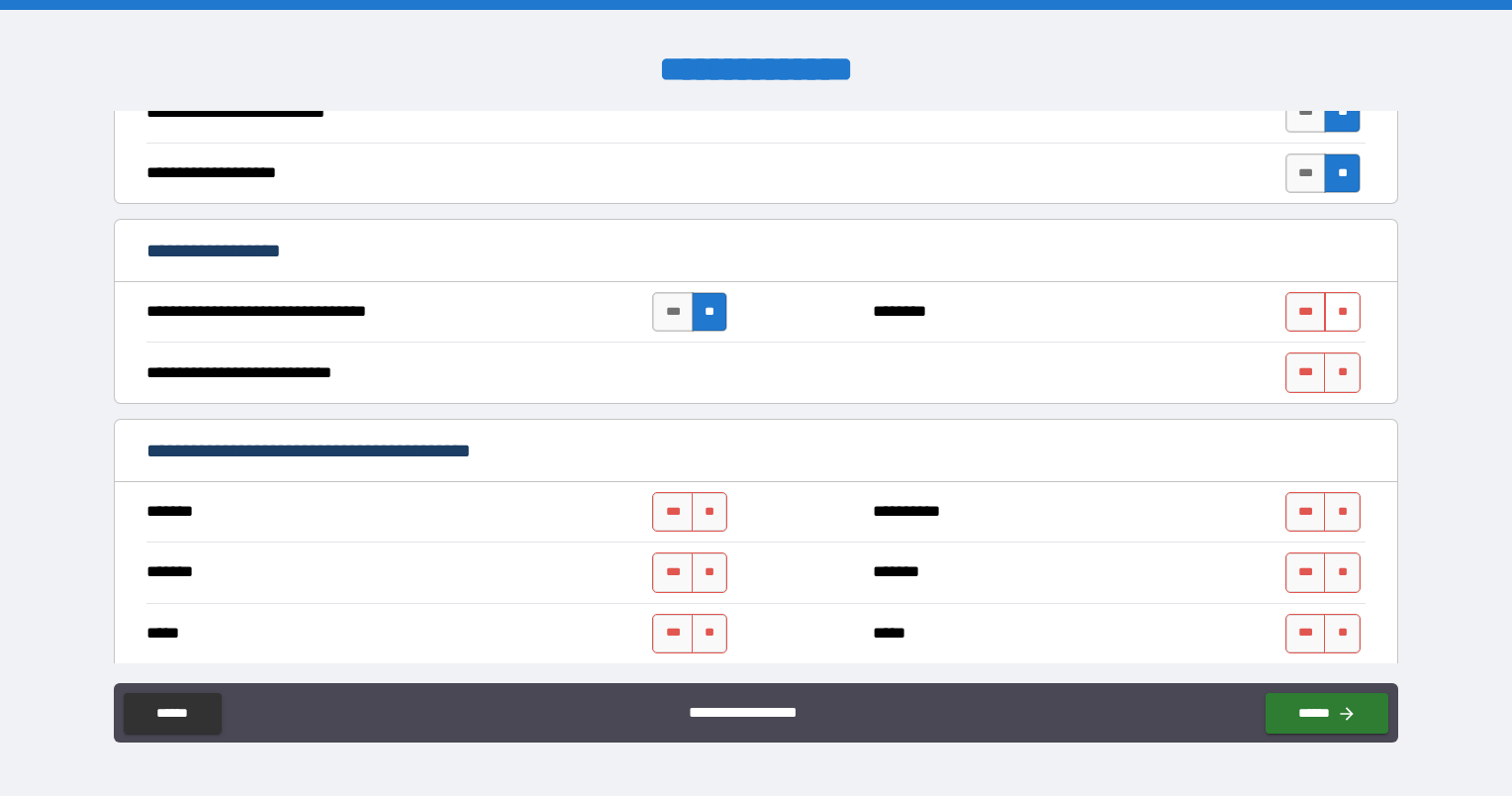 click on "**" at bounding box center (1342, 312) 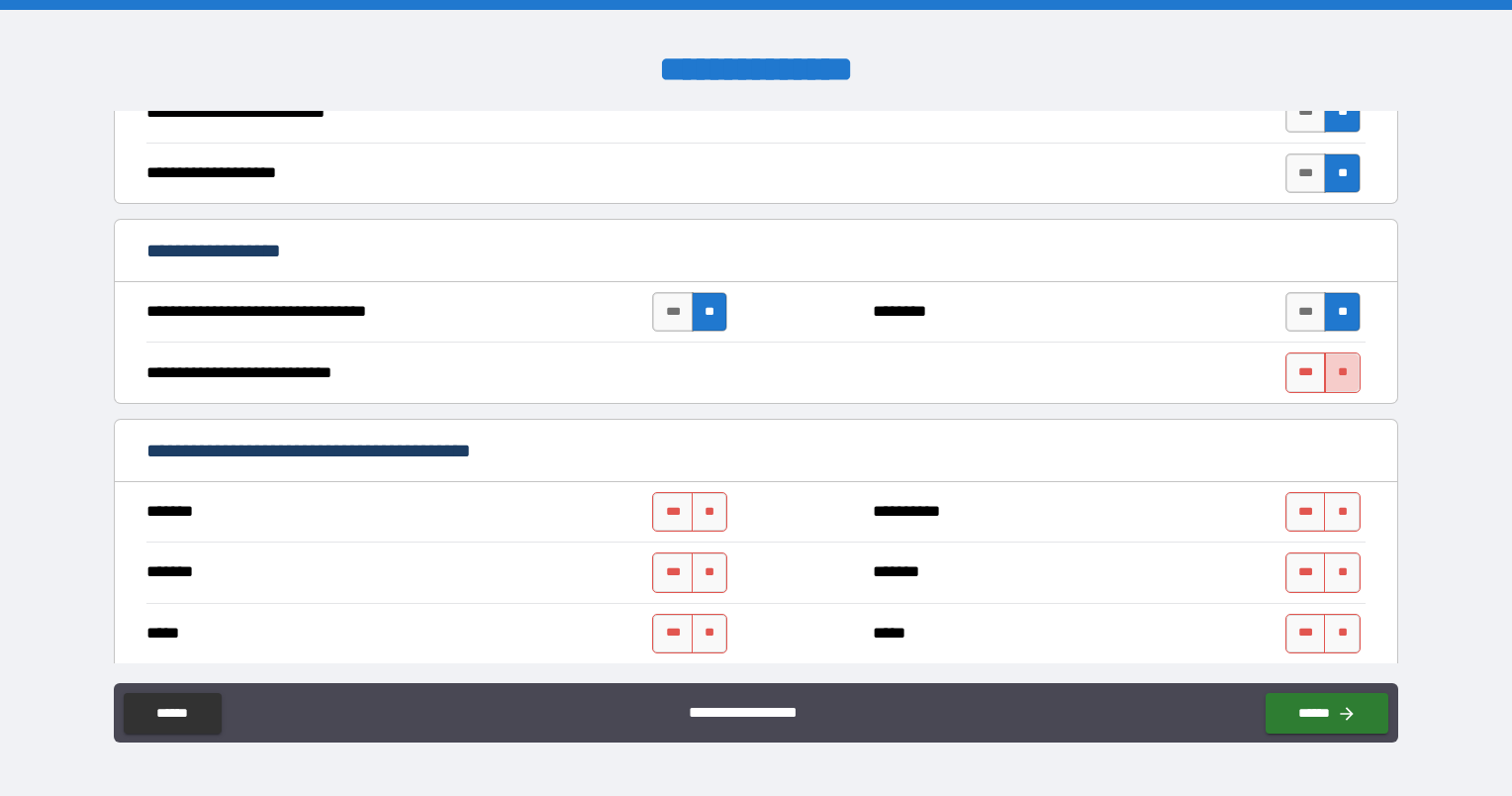 click on "**" at bounding box center (1342, 372) 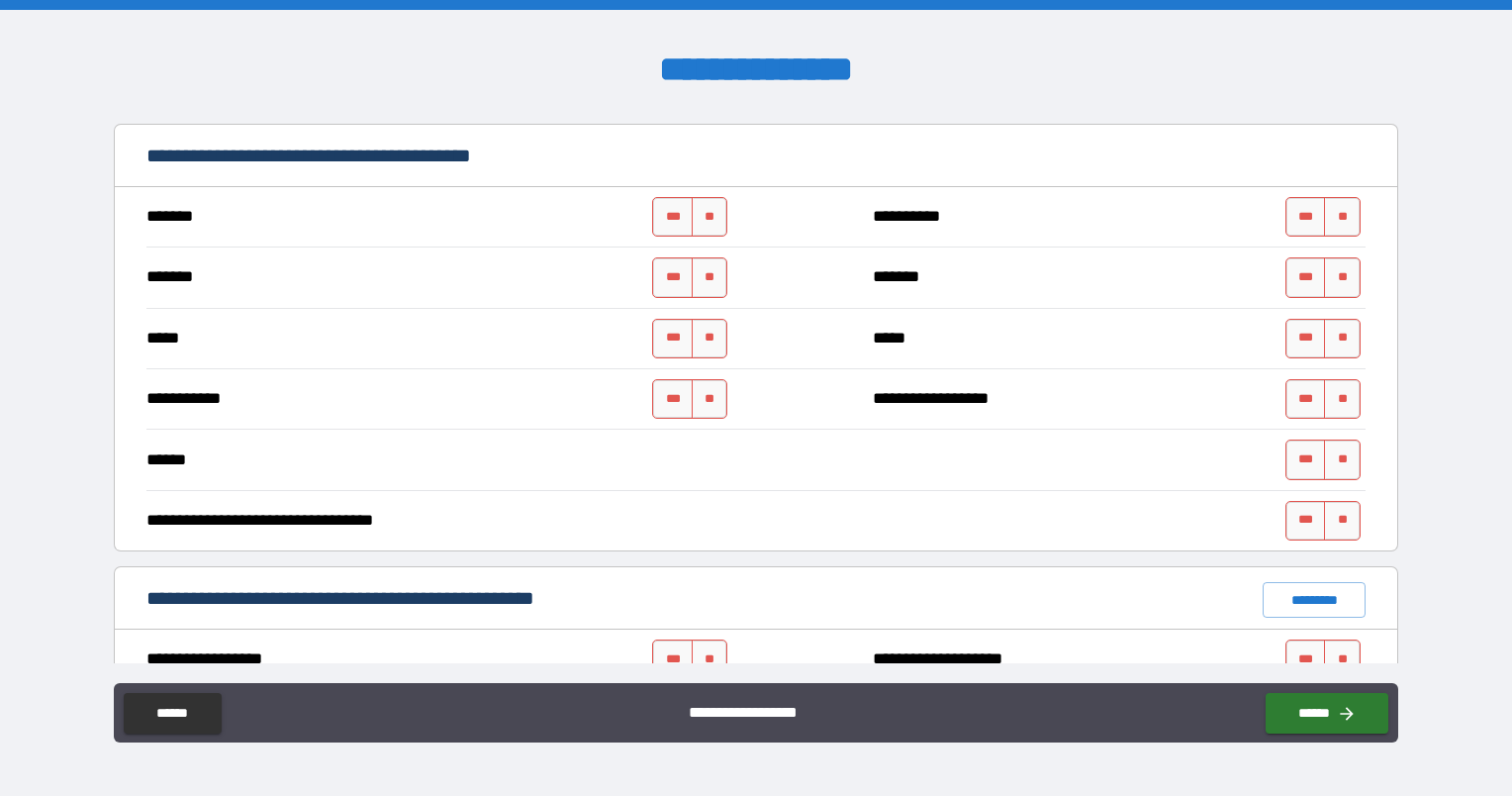 scroll, scrollTop: 990, scrollLeft: 0, axis: vertical 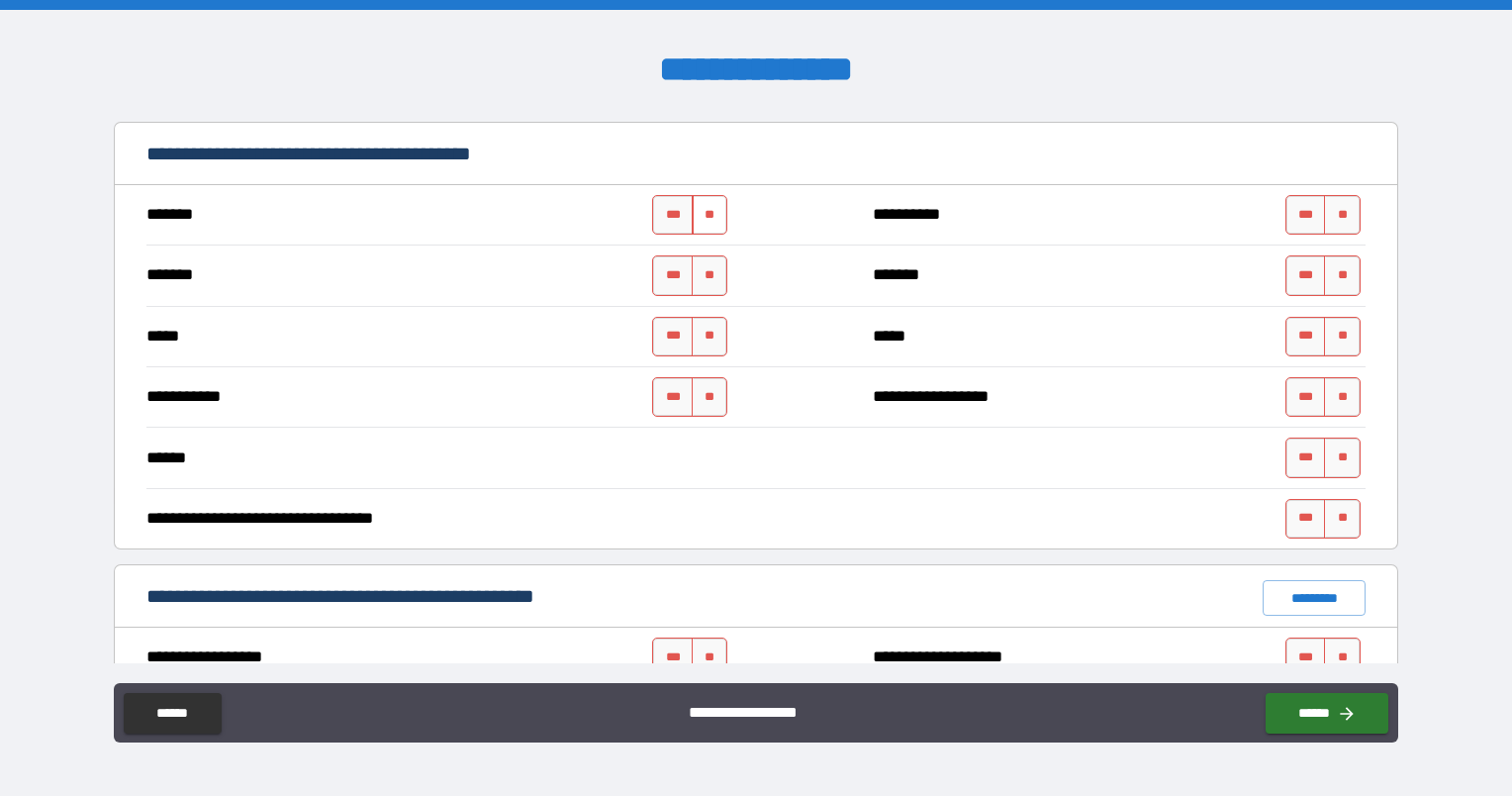 click on "**" at bounding box center [709, 215] 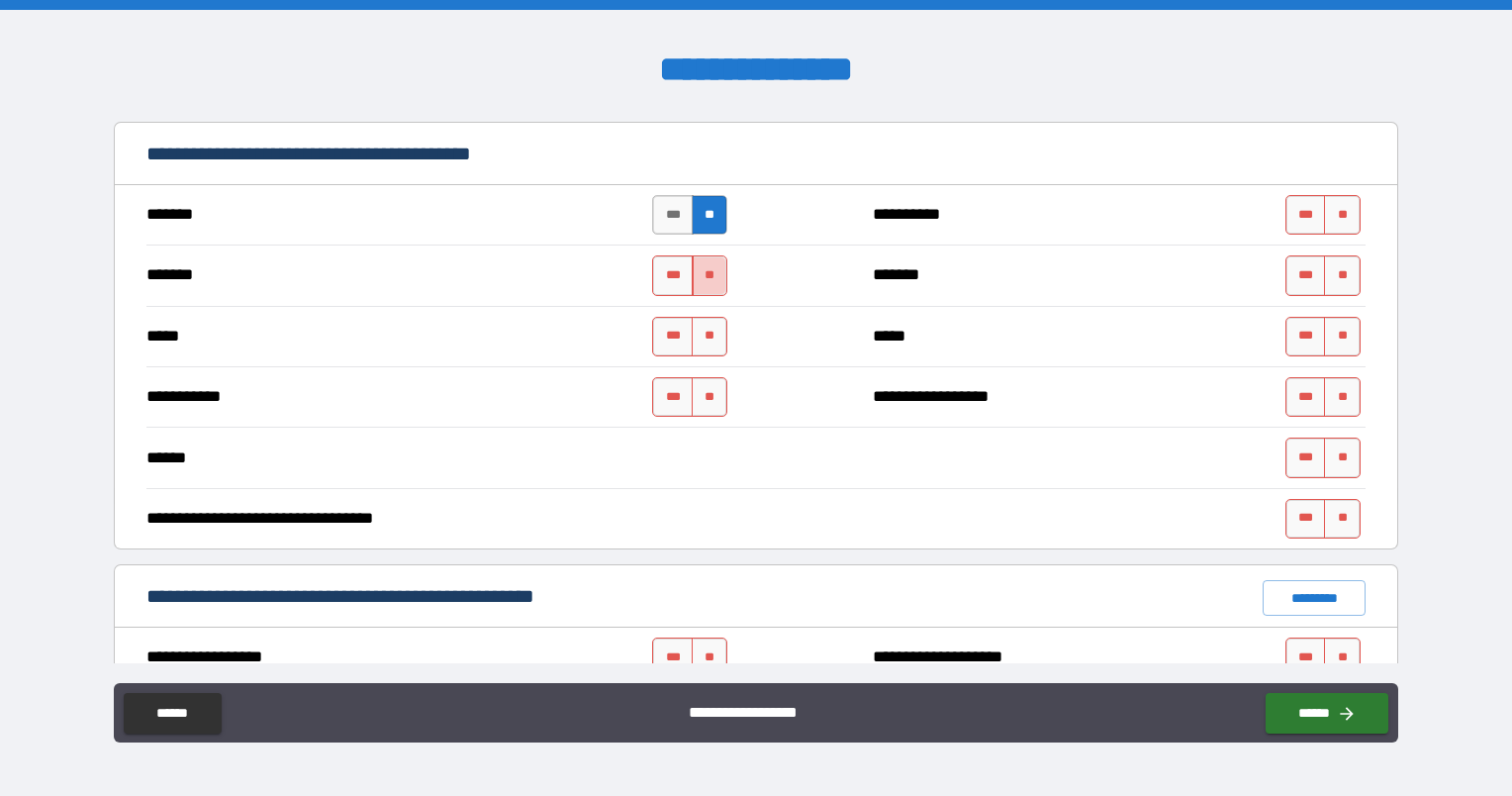 click on "**" at bounding box center (709, 275) 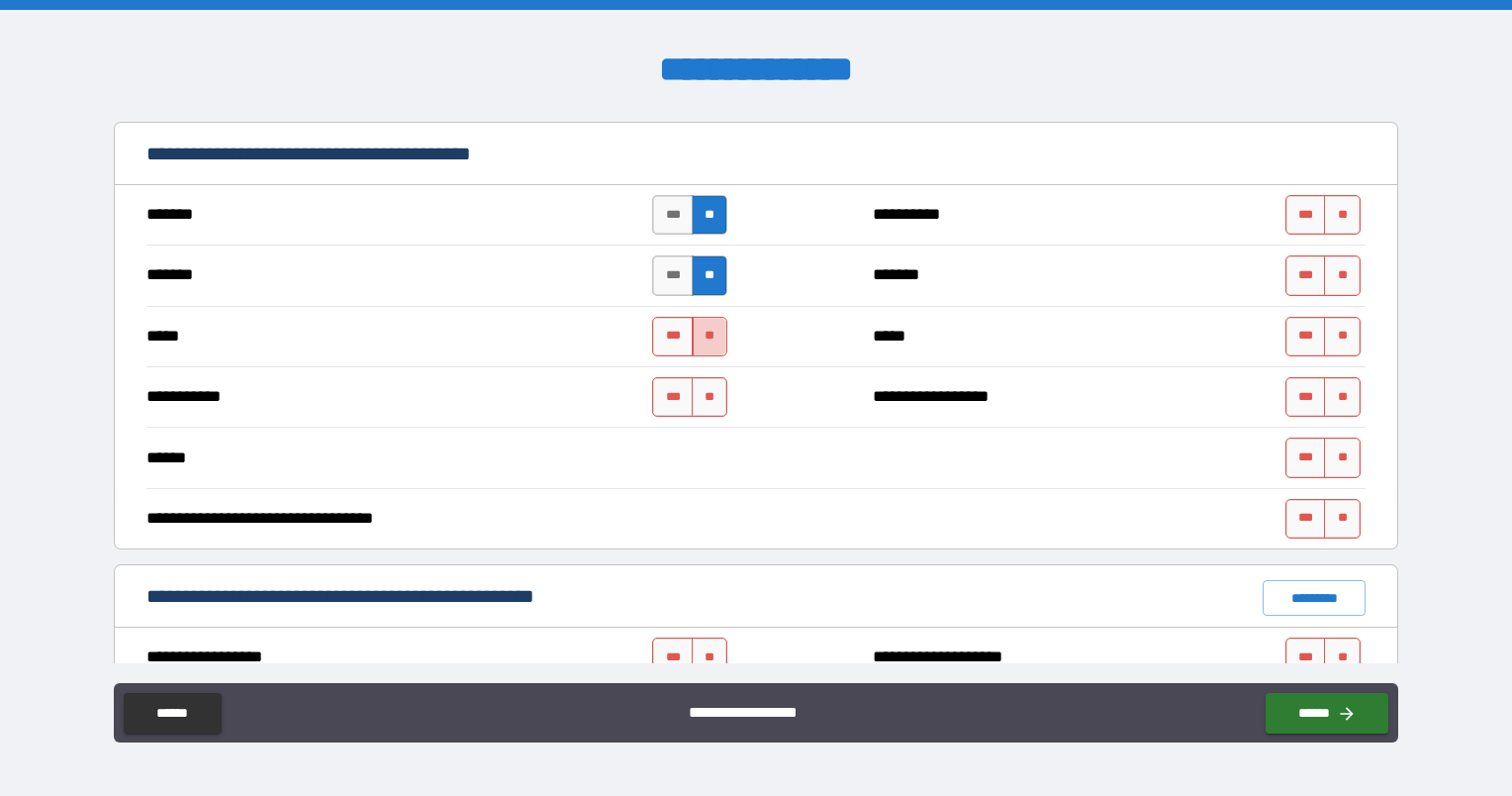 drag, startPoint x: 699, startPoint y: 330, endPoint x: 701, endPoint y: 345, distance: 15.132746 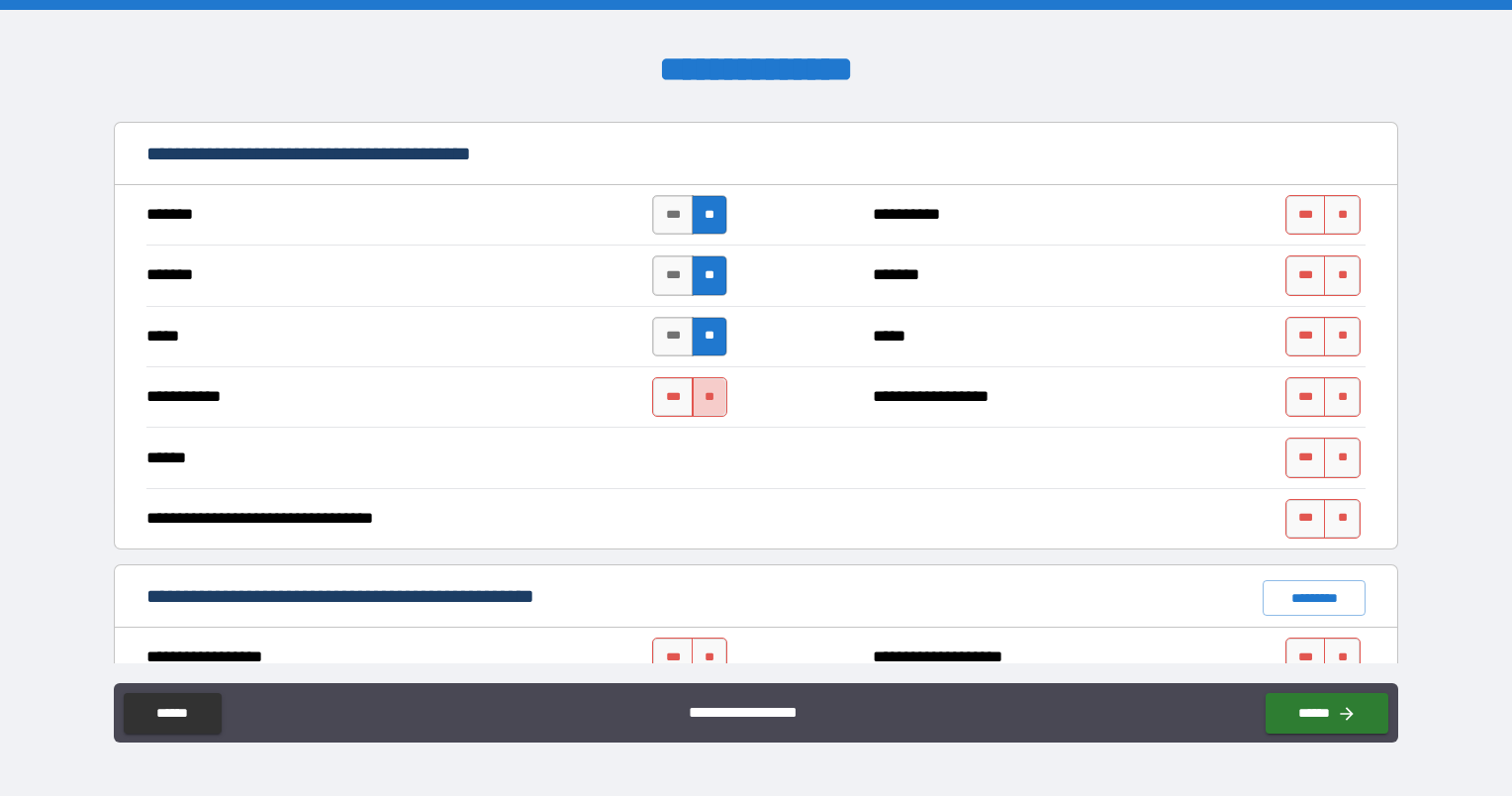 click on "**" at bounding box center (709, 397) 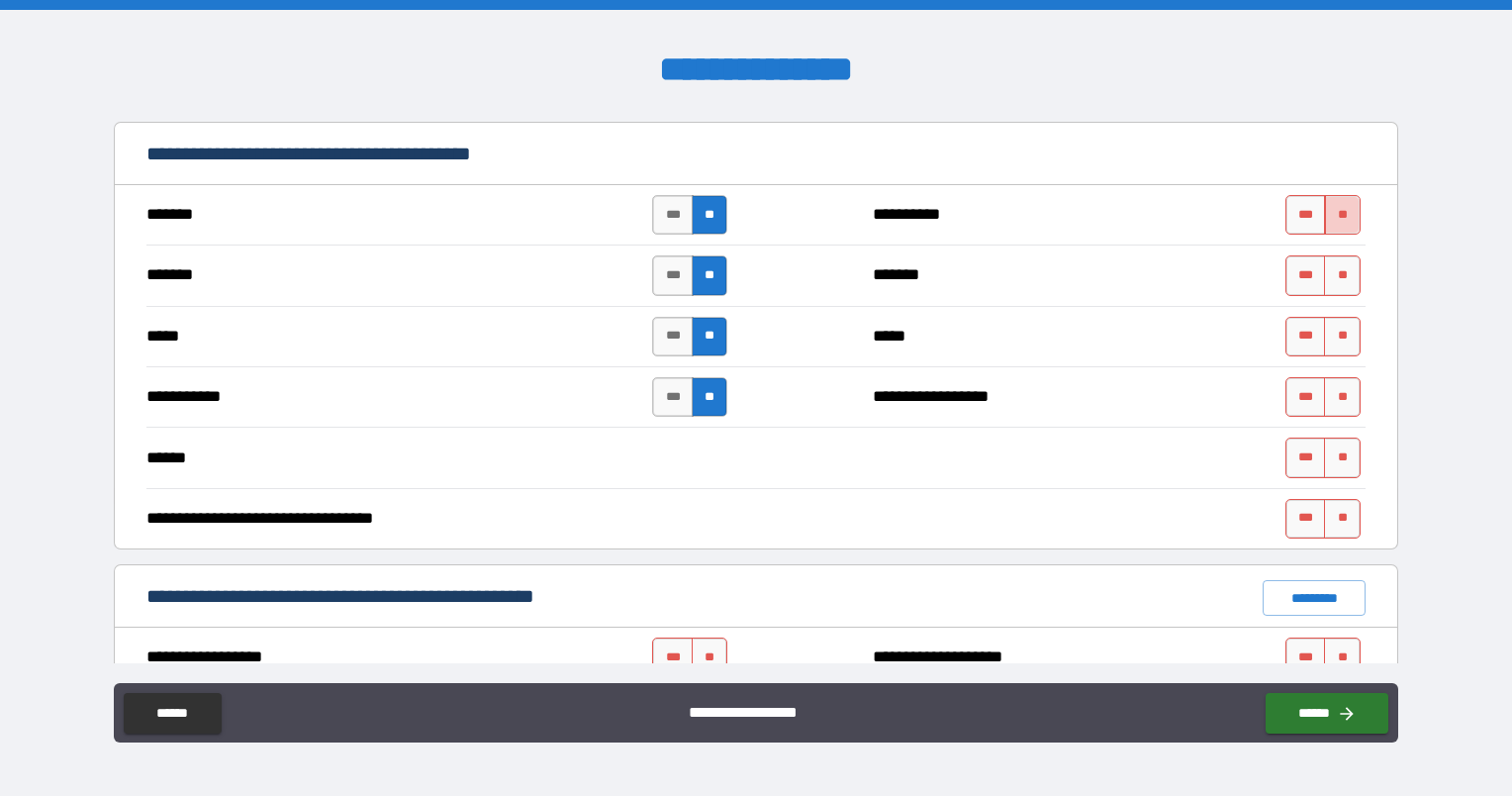 click on "**" at bounding box center [1342, 215] 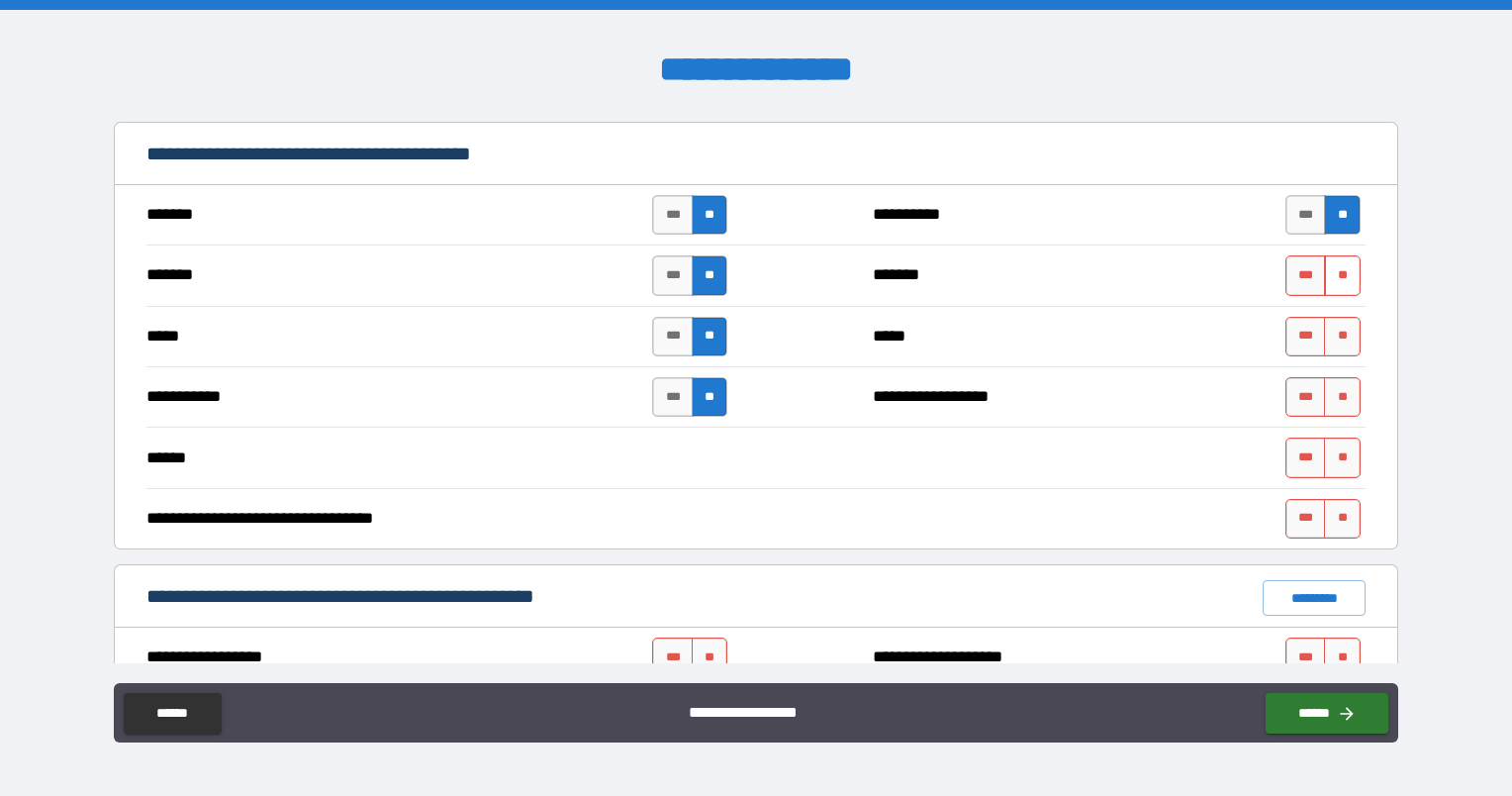click on "**" at bounding box center (1342, 275) 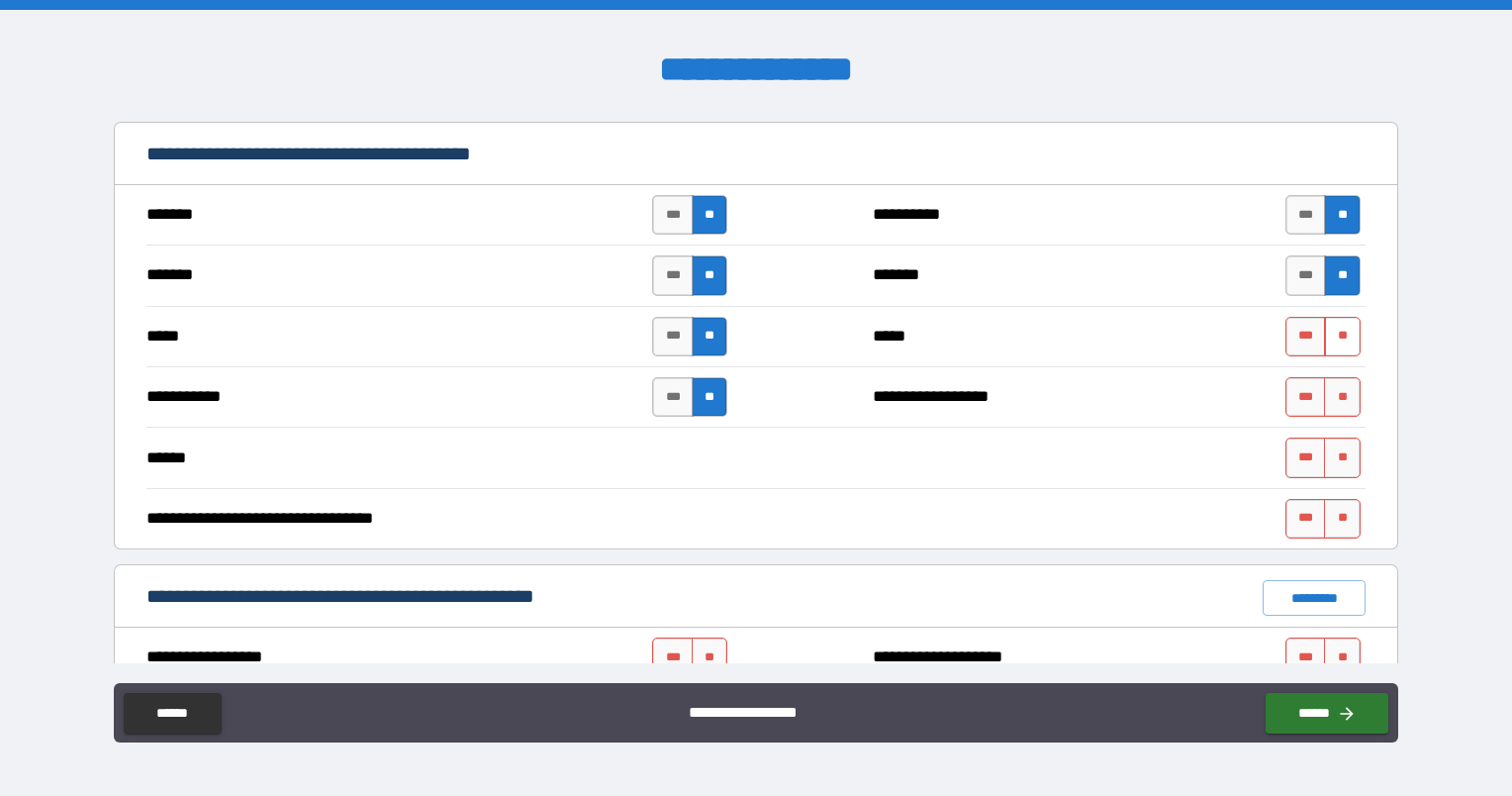 click on "**" at bounding box center (1342, 337) 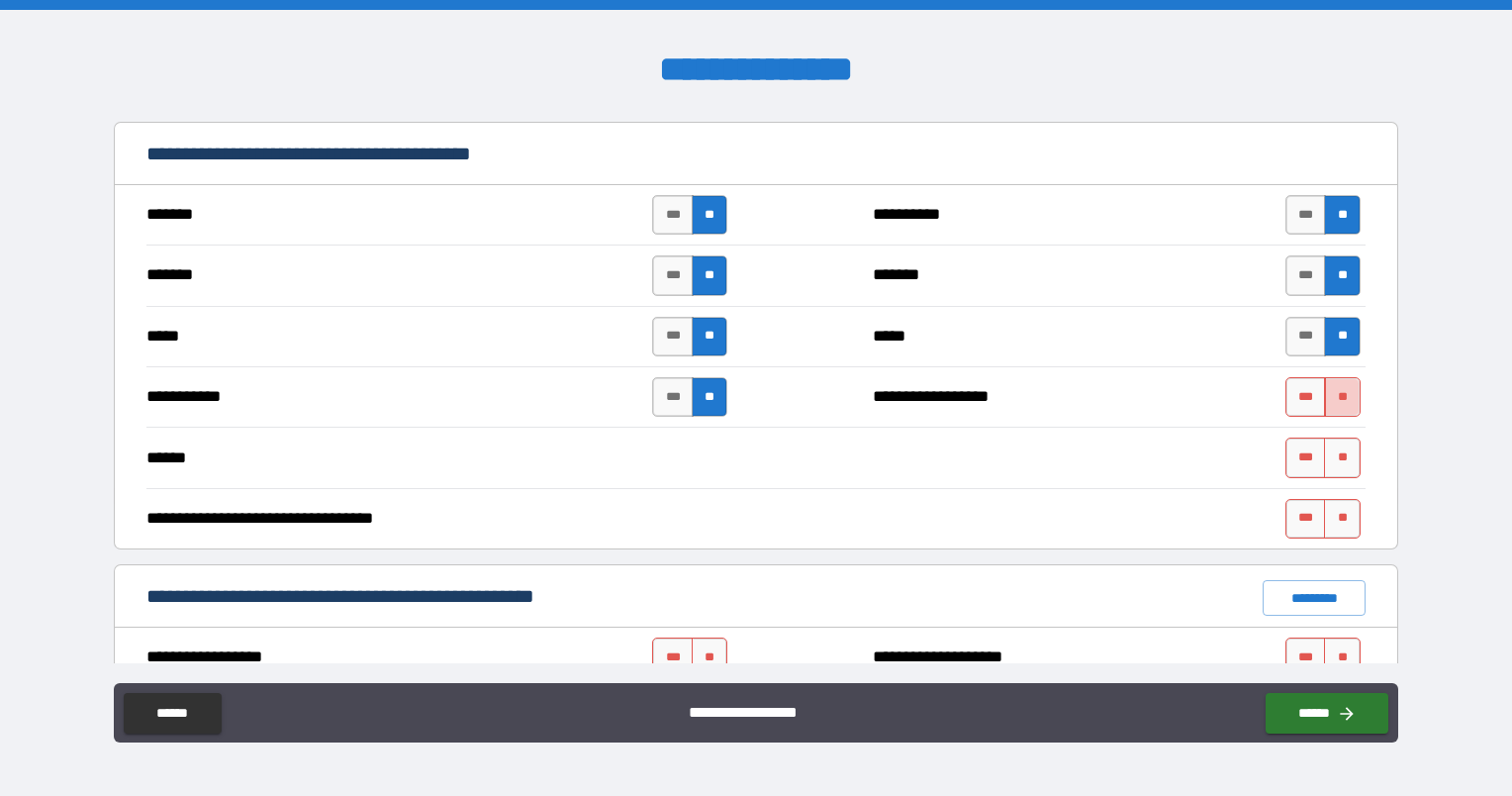 click on "**" at bounding box center [1342, 397] 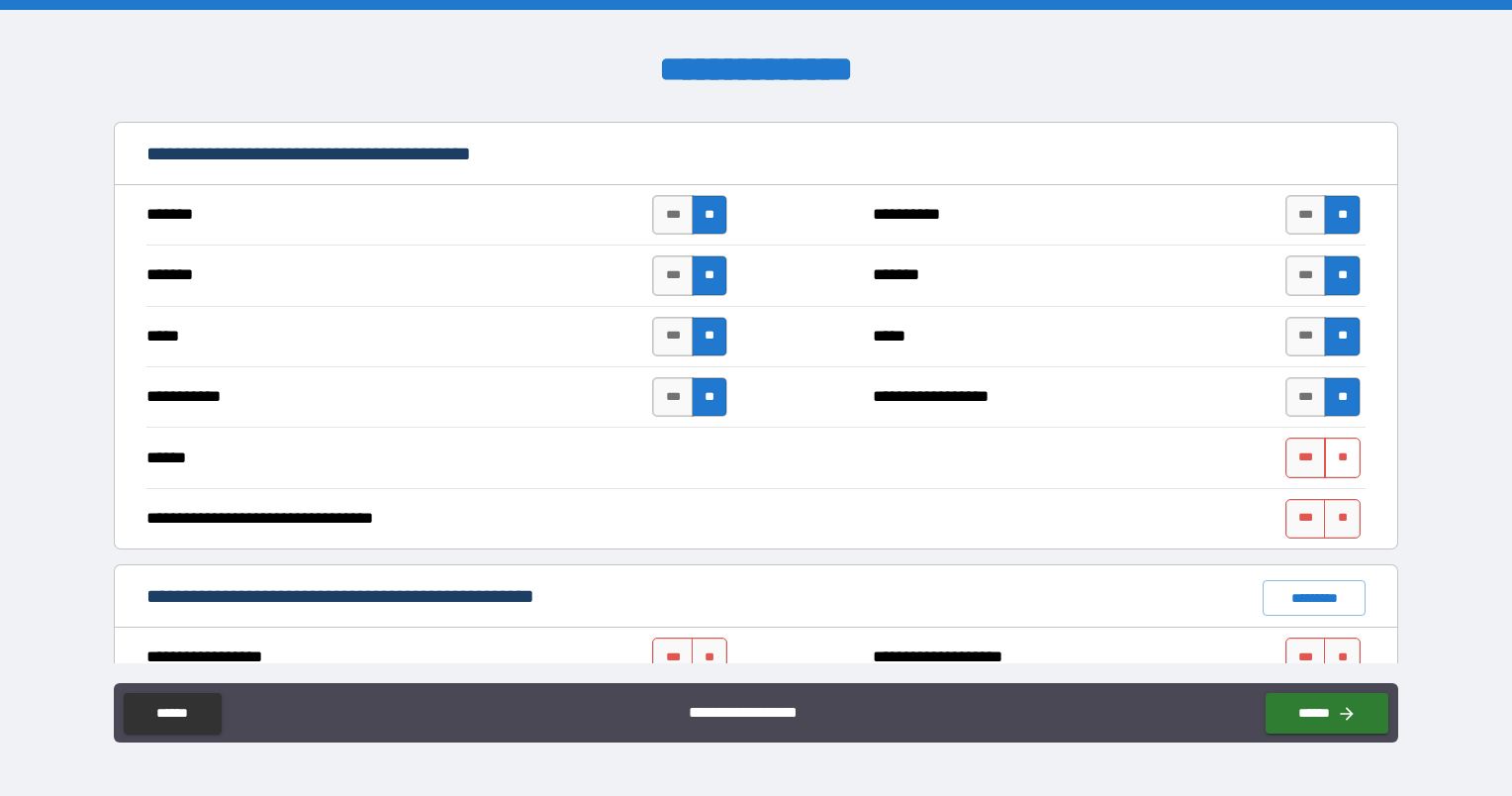 click on "**" at bounding box center [1342, 457] 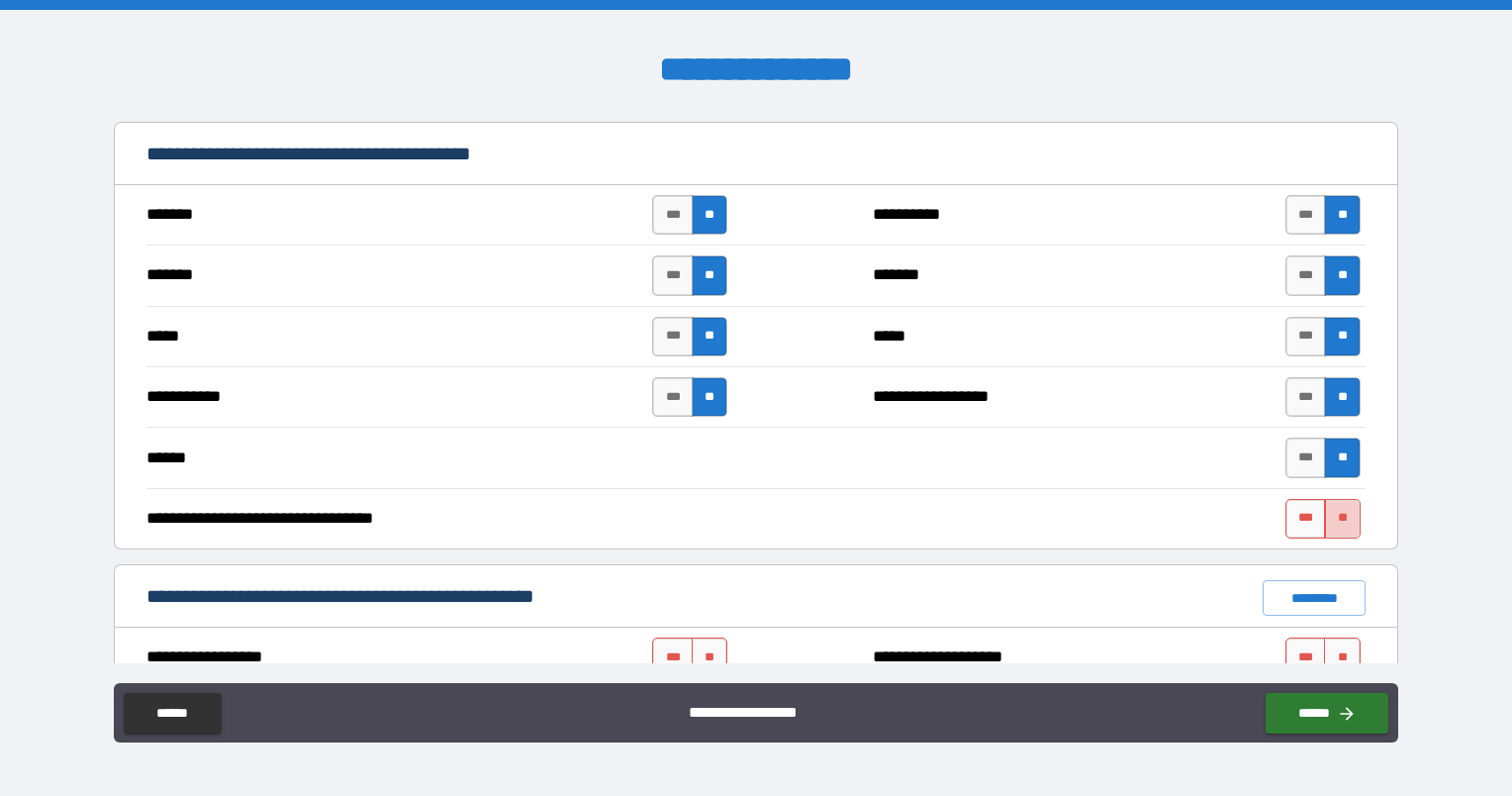 click on "**" at bounding box center [1342, 519] 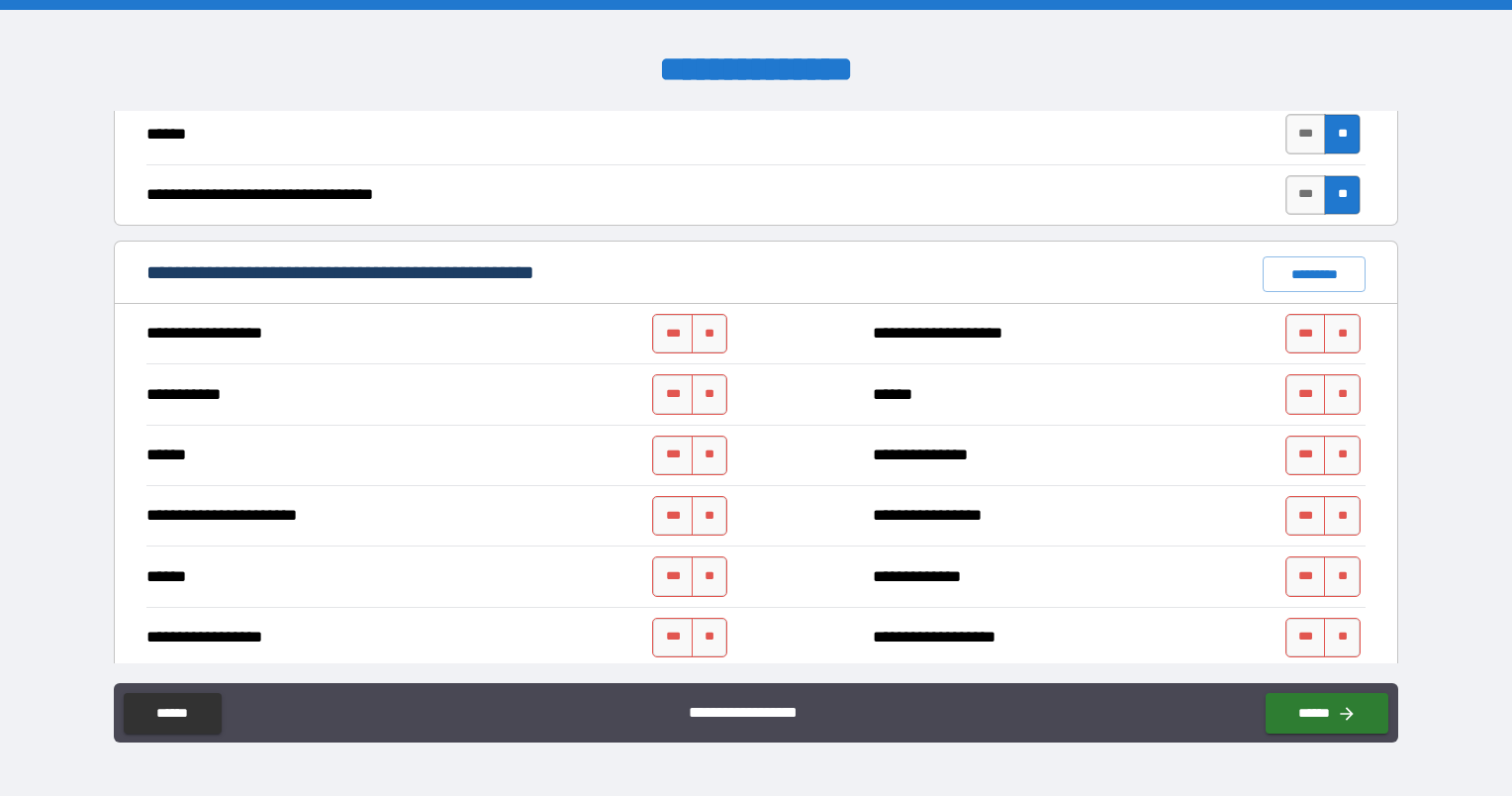 scroll, scrollTop: 1386, scrollLeft: 0, axis: vertical 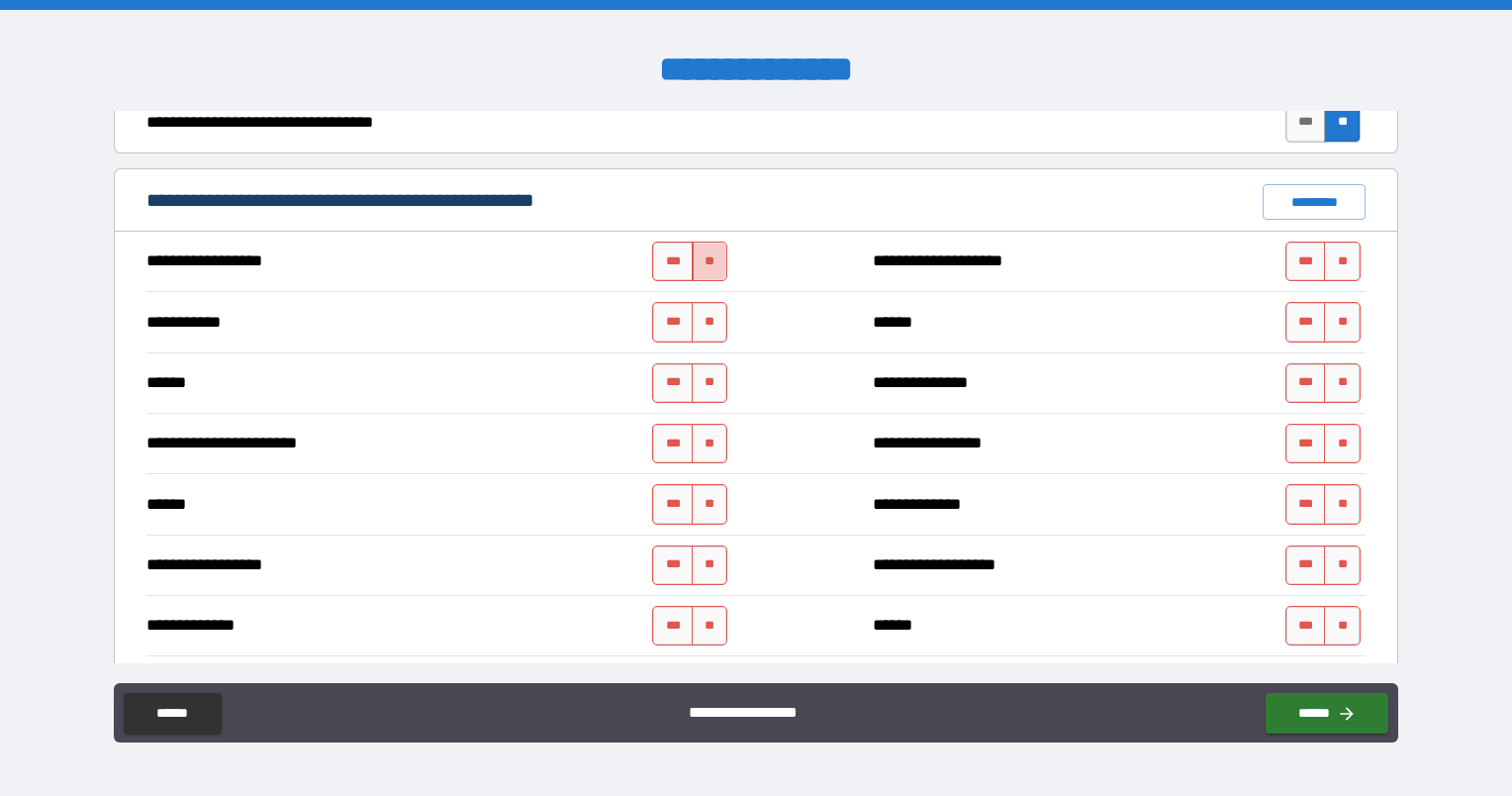 click on "**" at bounding box center [709, 261] 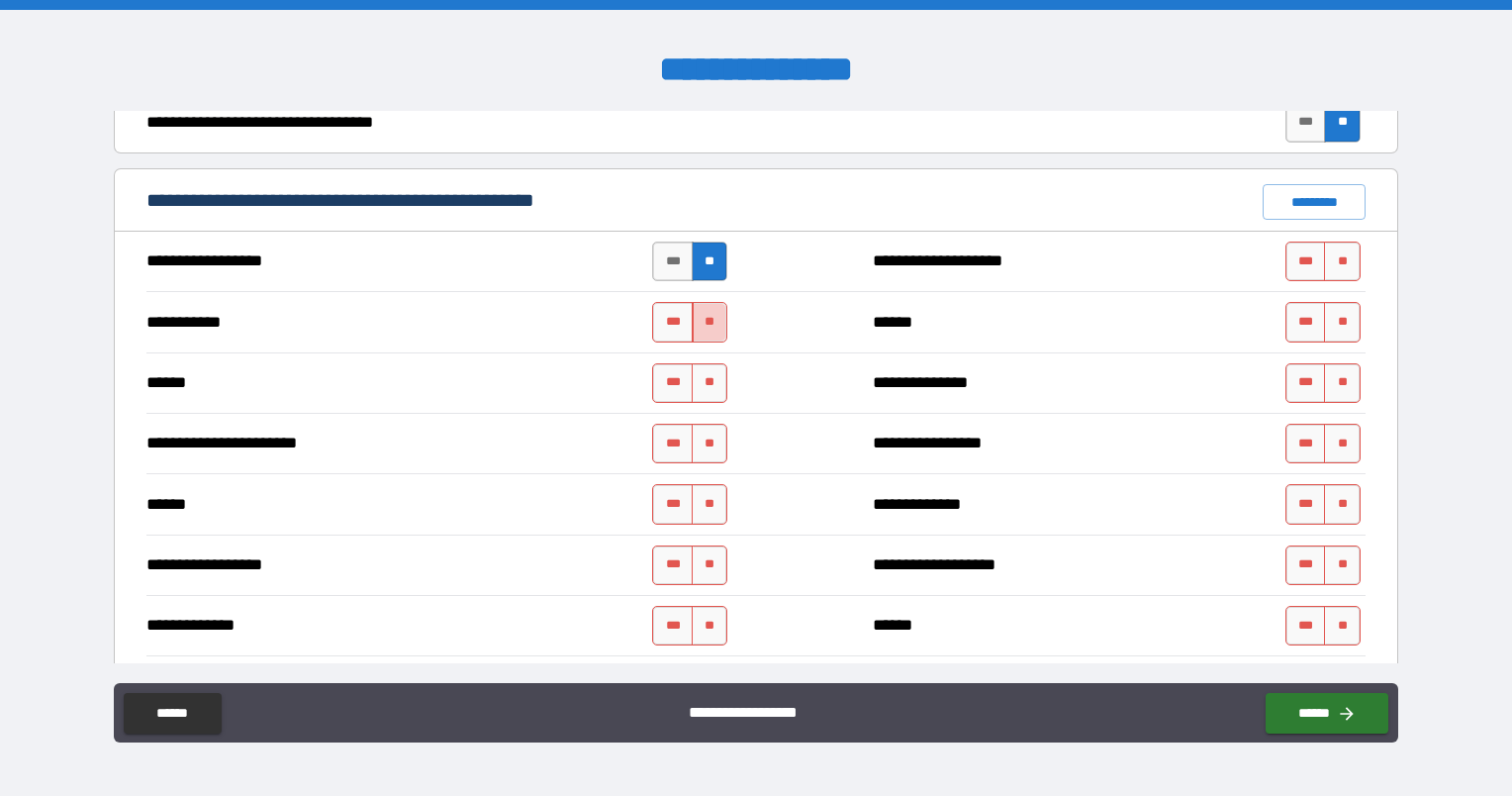 click on "**" at bounding box center (709, 322) 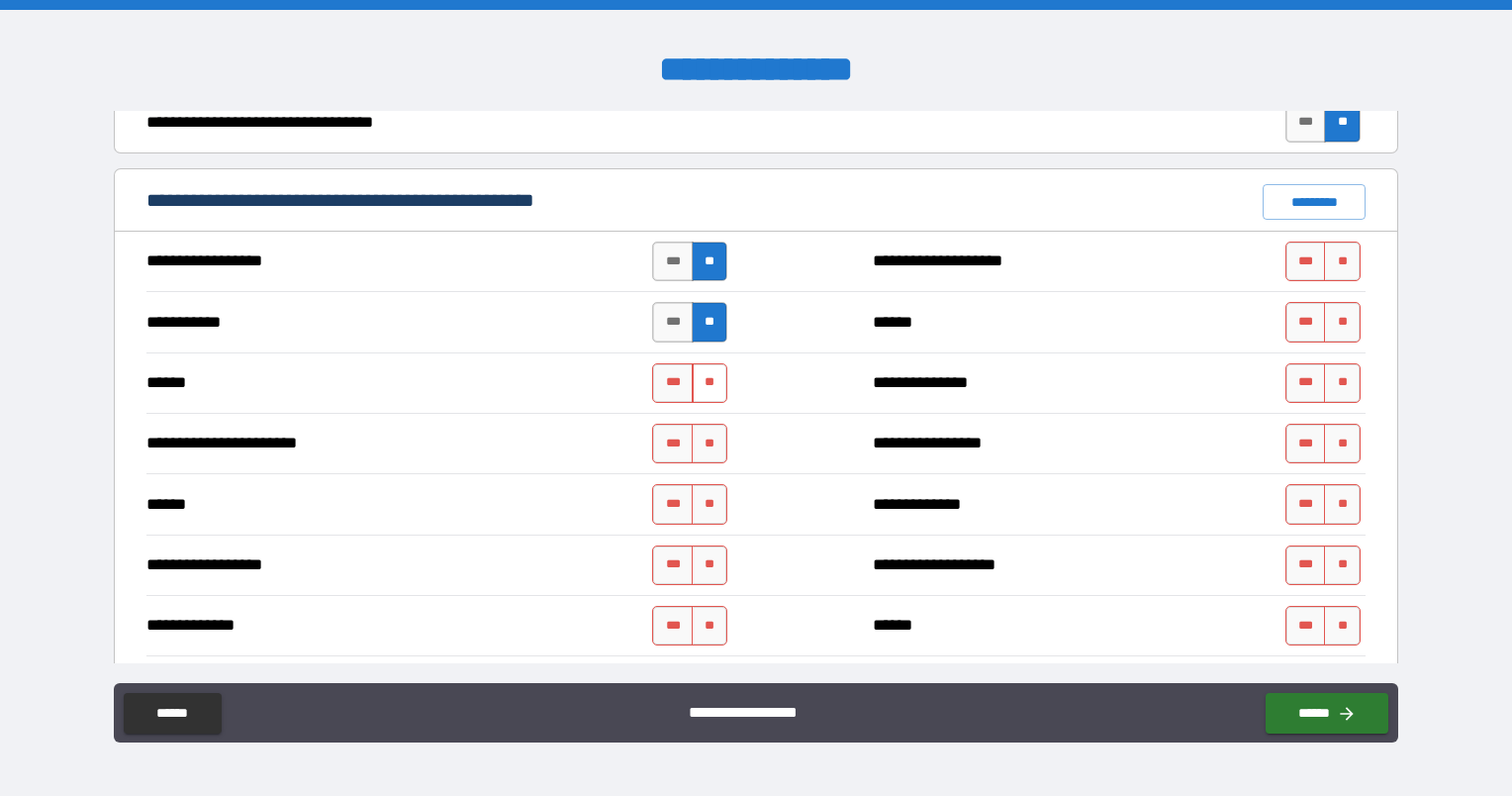 click on "**" at bounding box center [709, 383] 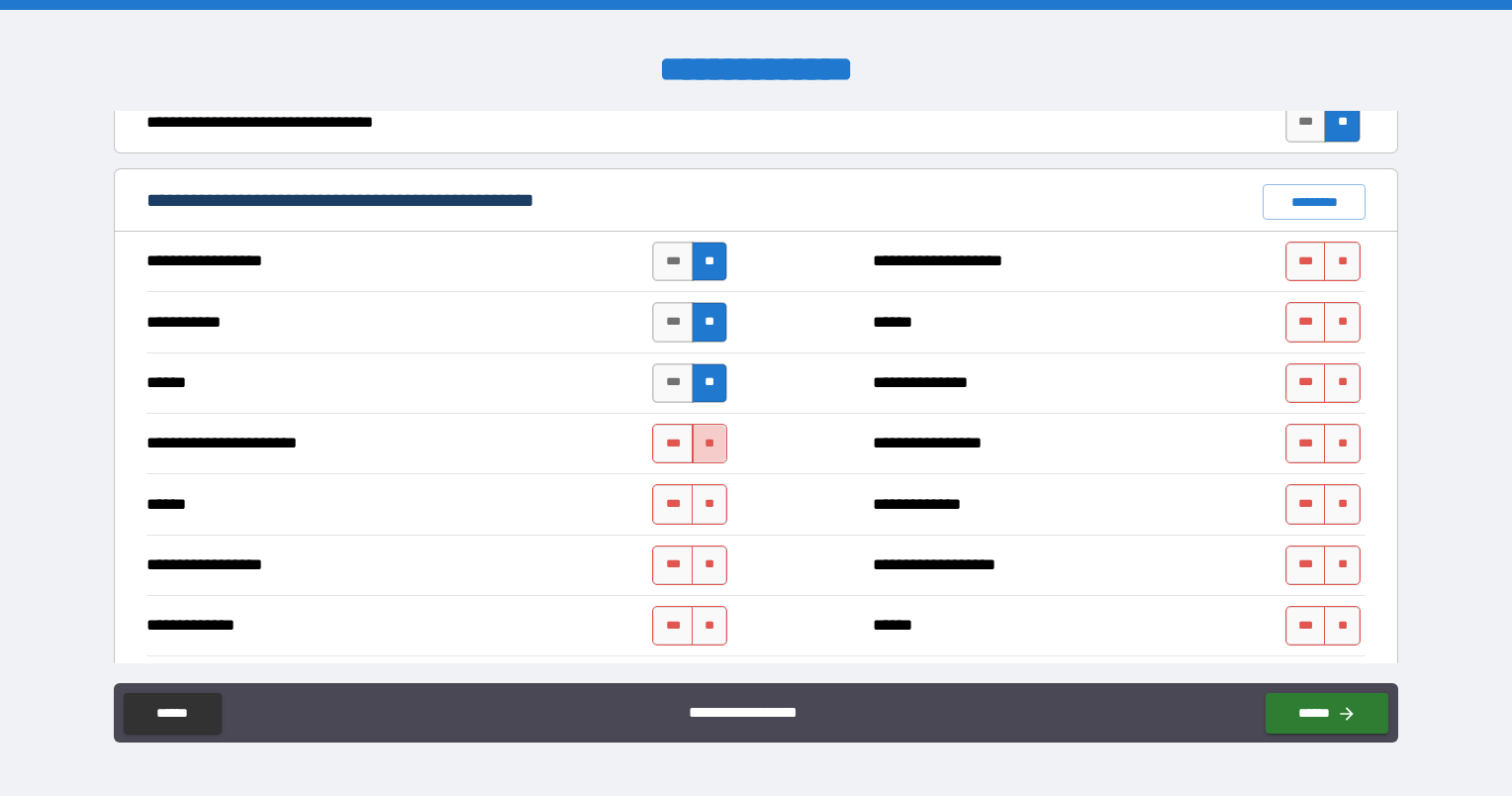 click on "**" at bounding box center (709, 444) 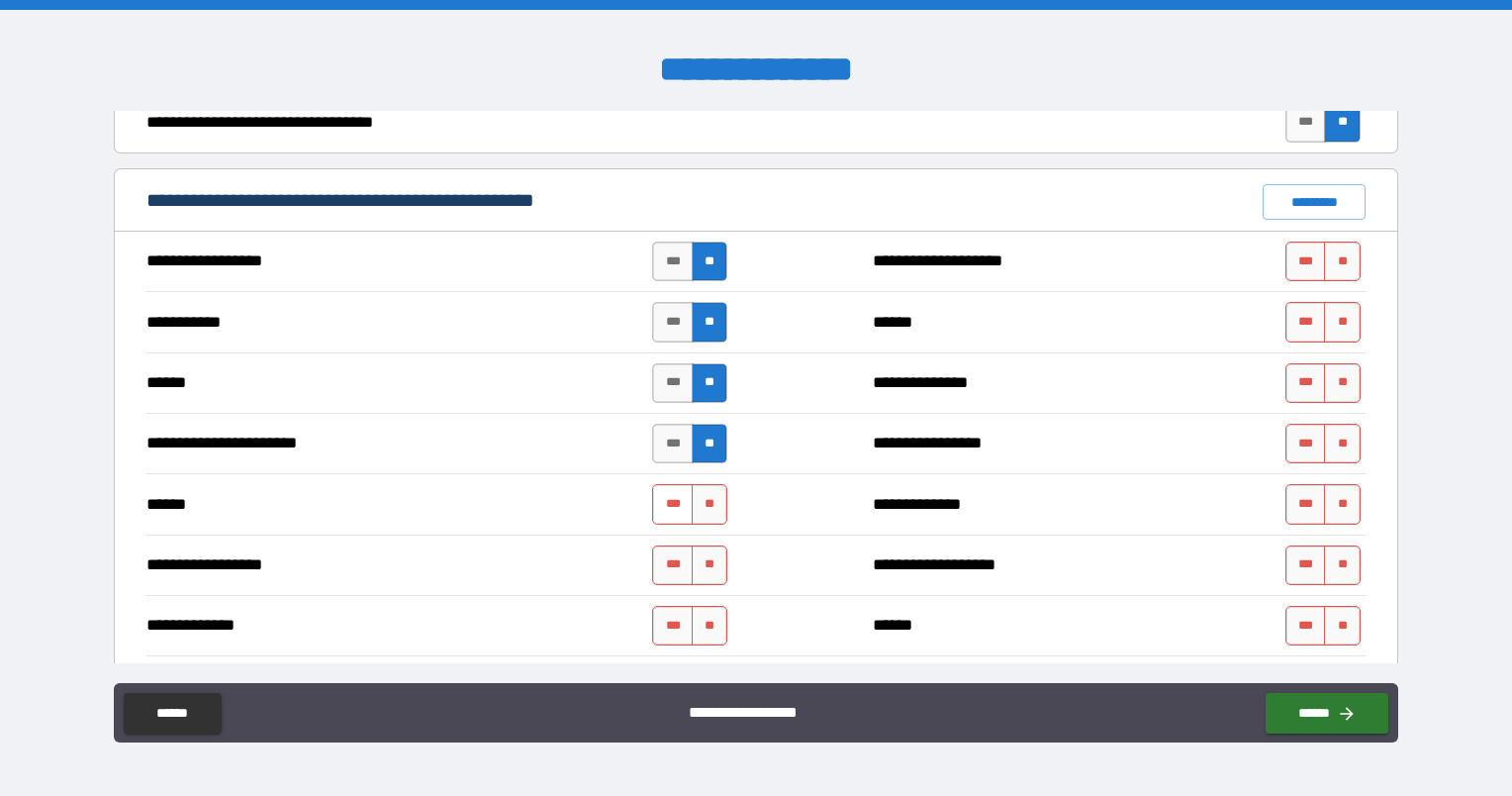 click on "***" at bounding box center (673, 504) 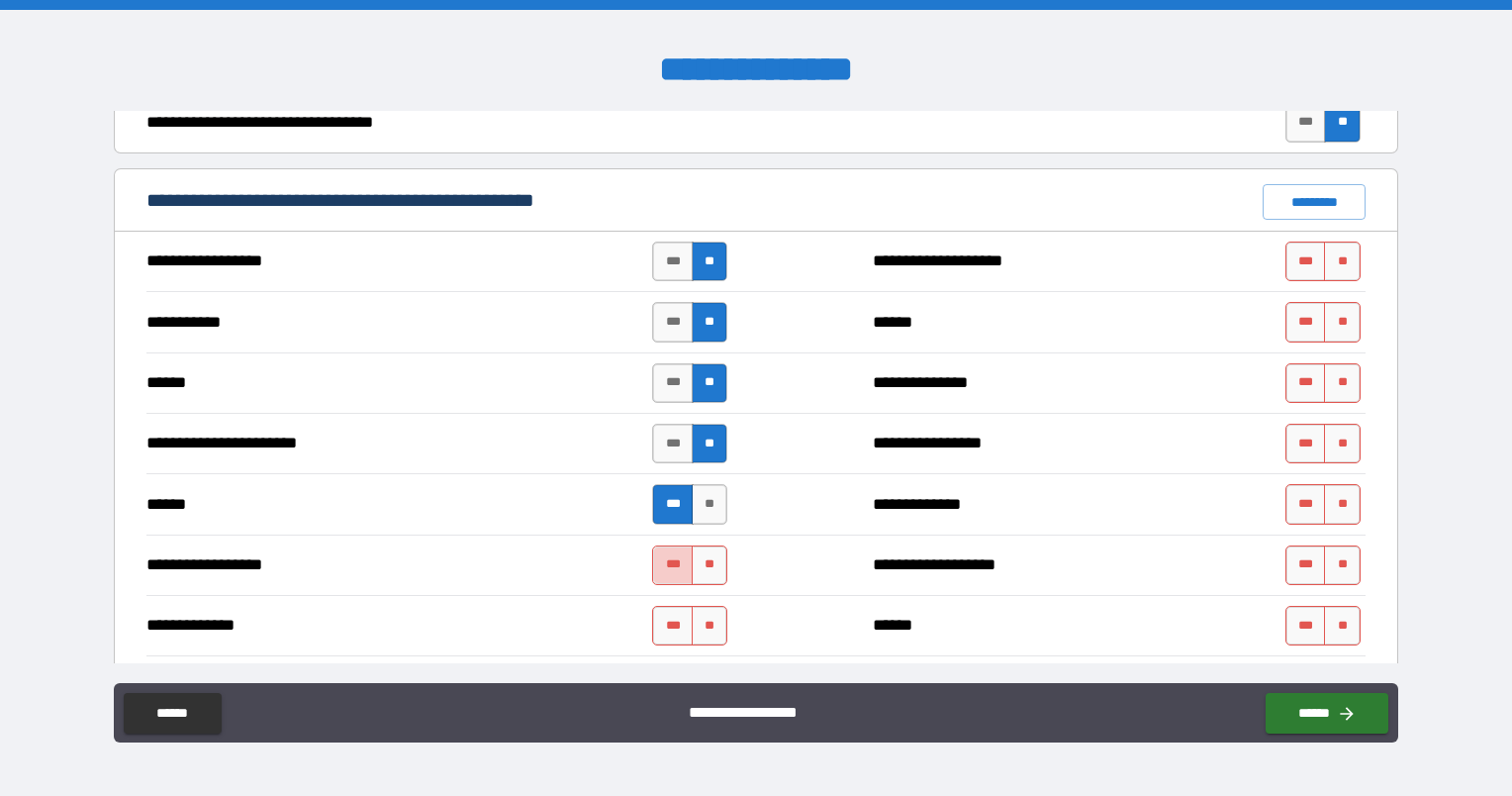 click on "***" at bounding box center (673, 565) 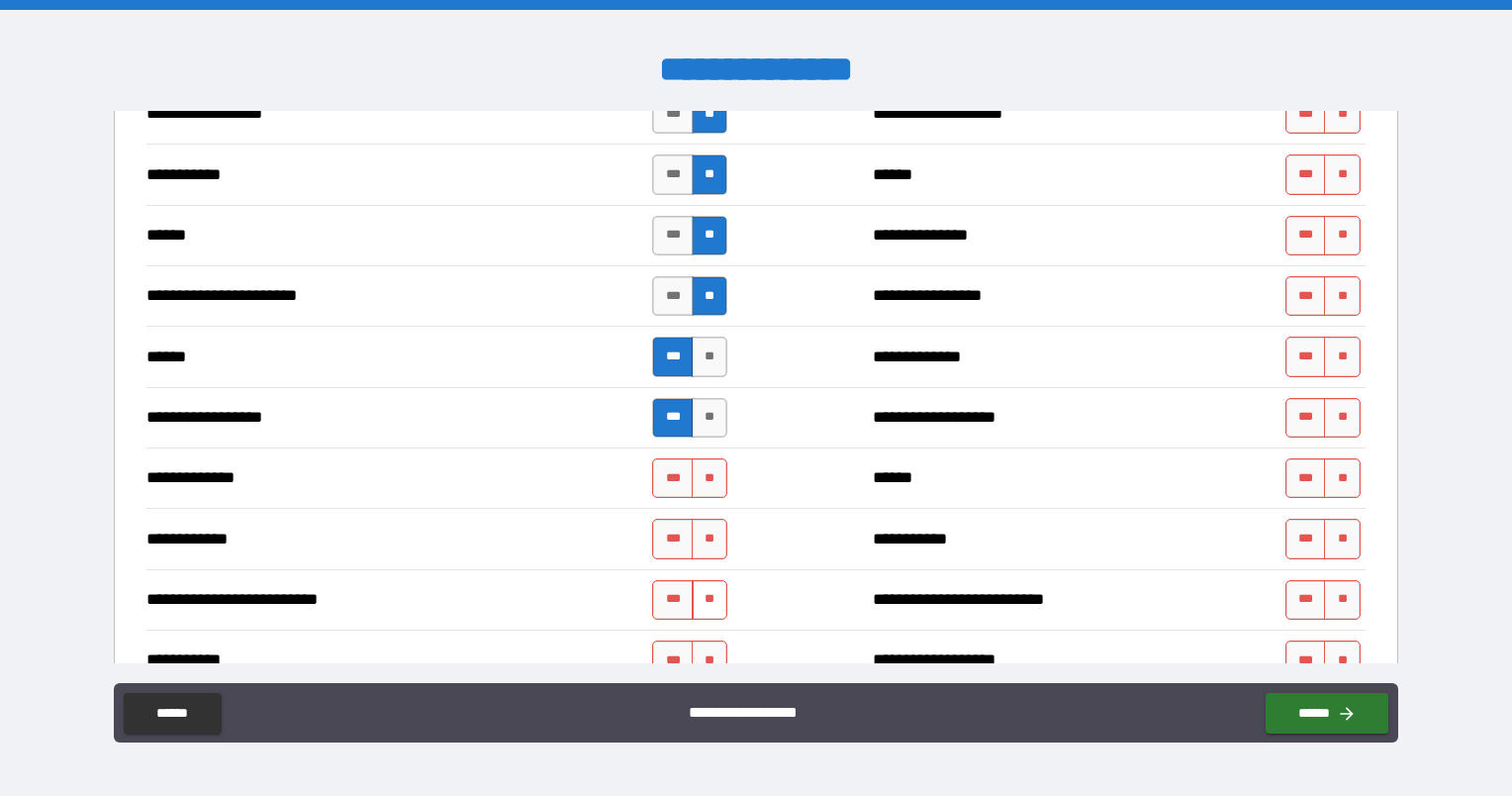 scroll, scrollTop: 1584, scrollLeft: 0, axis: vertical 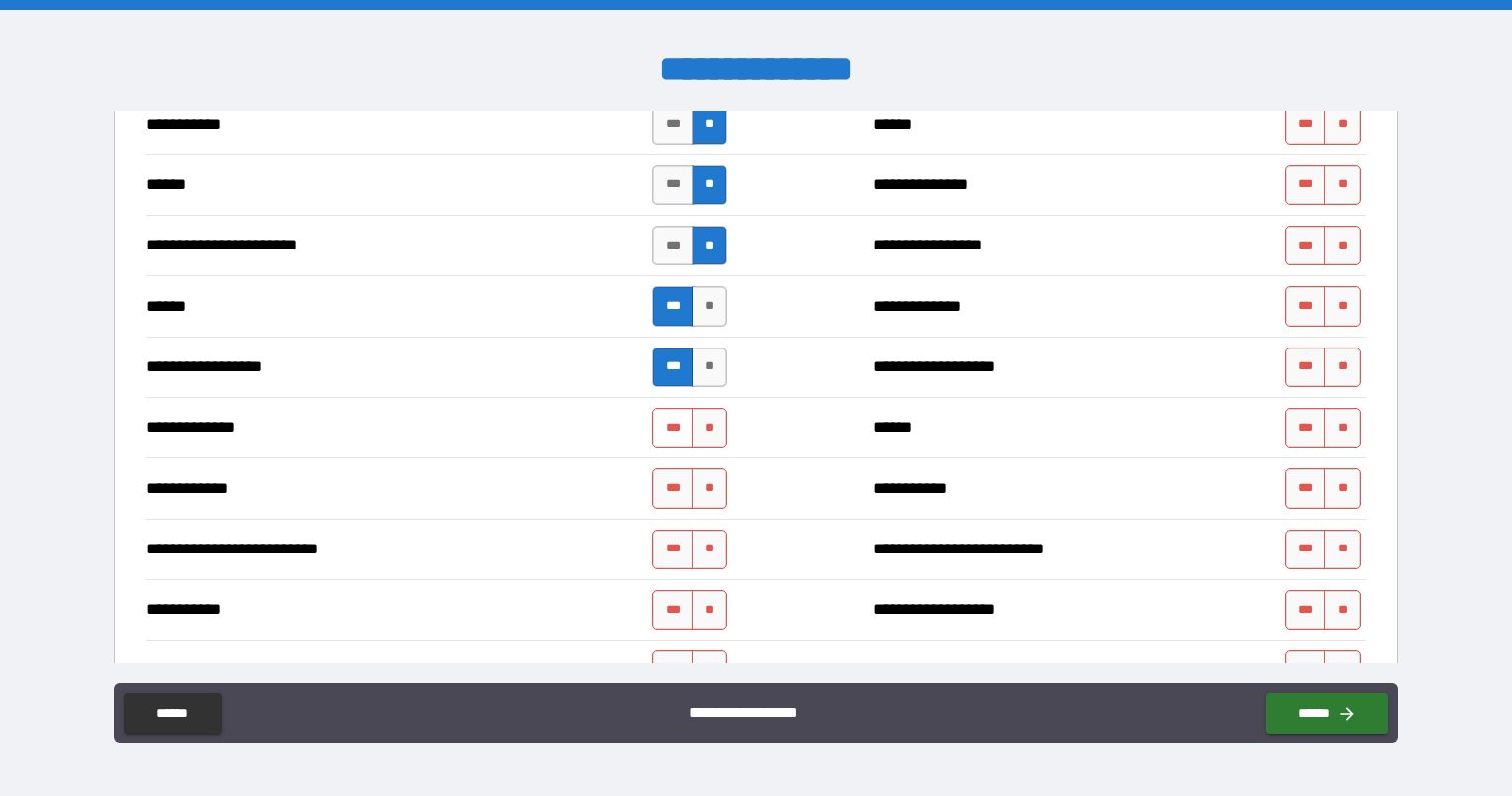click on "***" at bounding box center [673, 428] 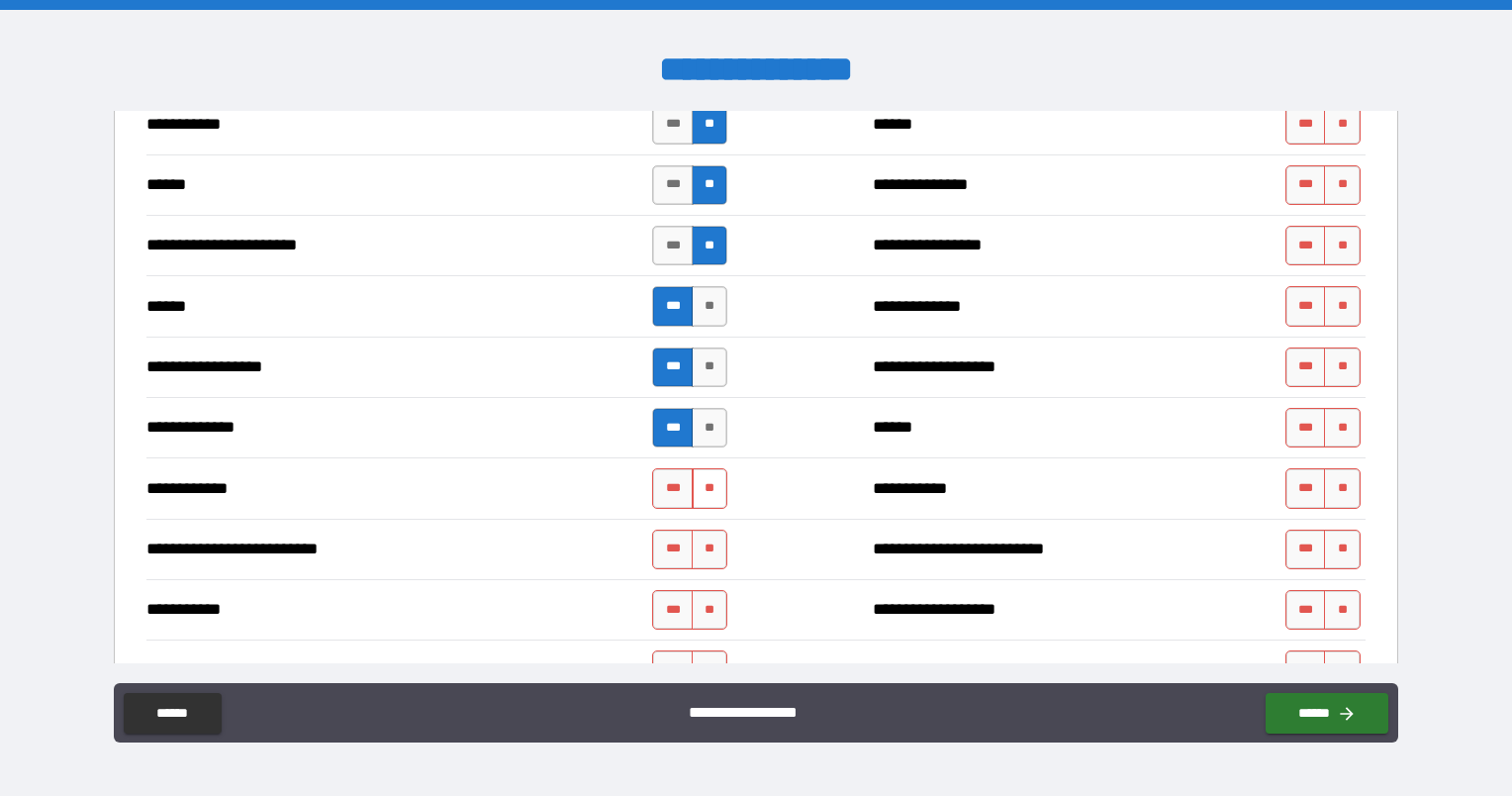 click on "**" at bounding box center (709, 488) 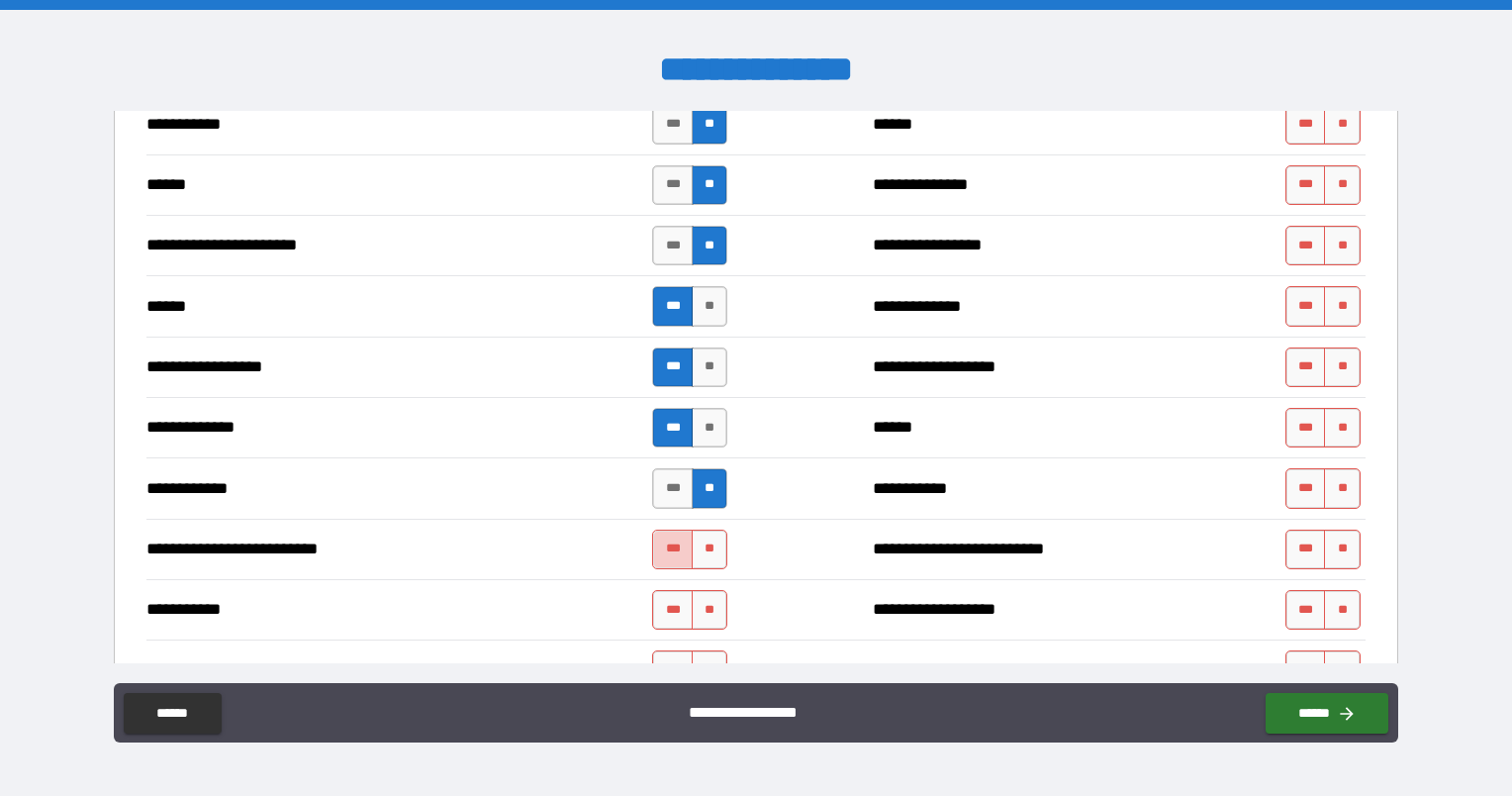 click on "***" at bounding box center [673, 549] 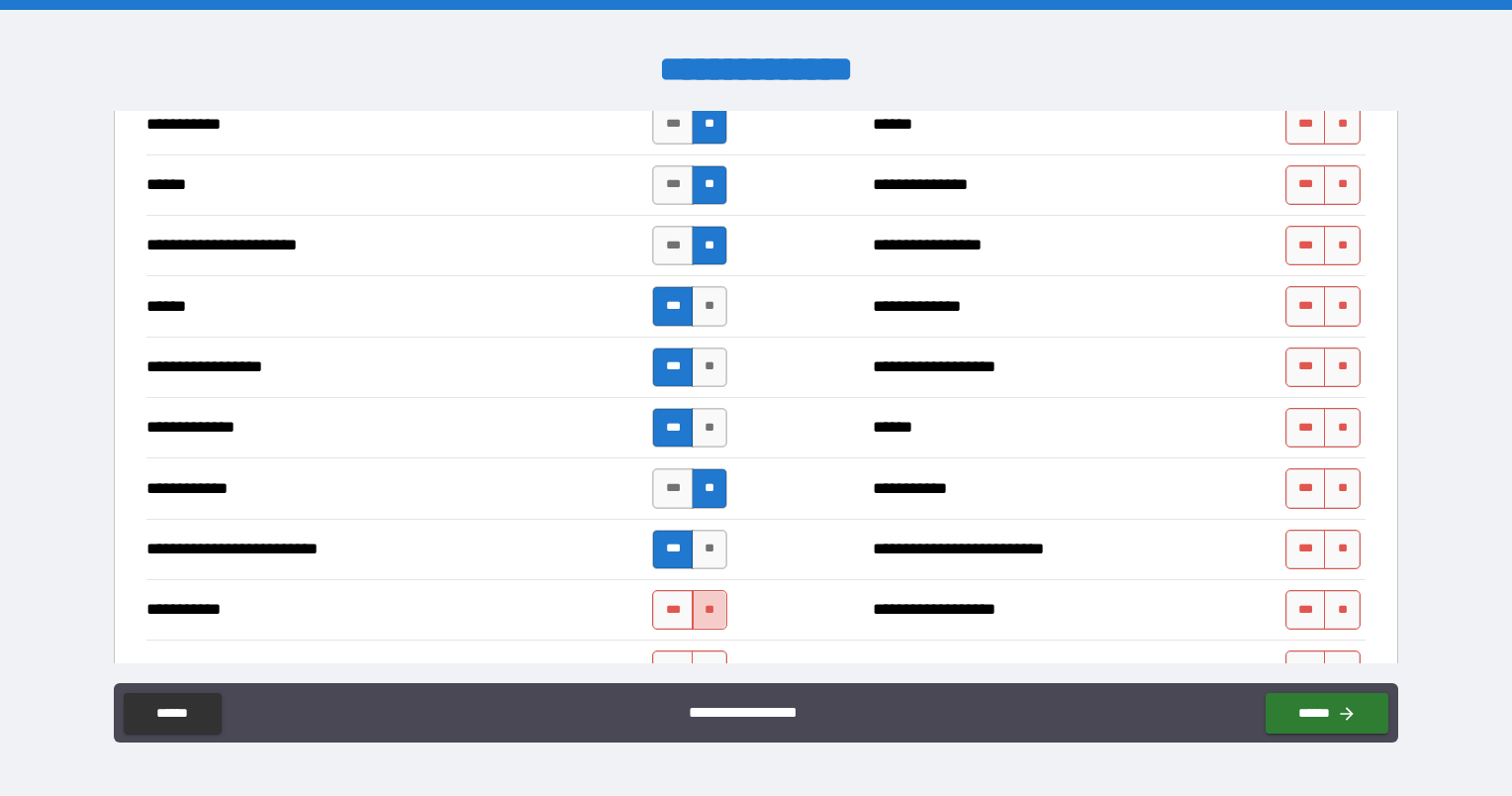 click on "**" at bounding box center (709, 610) 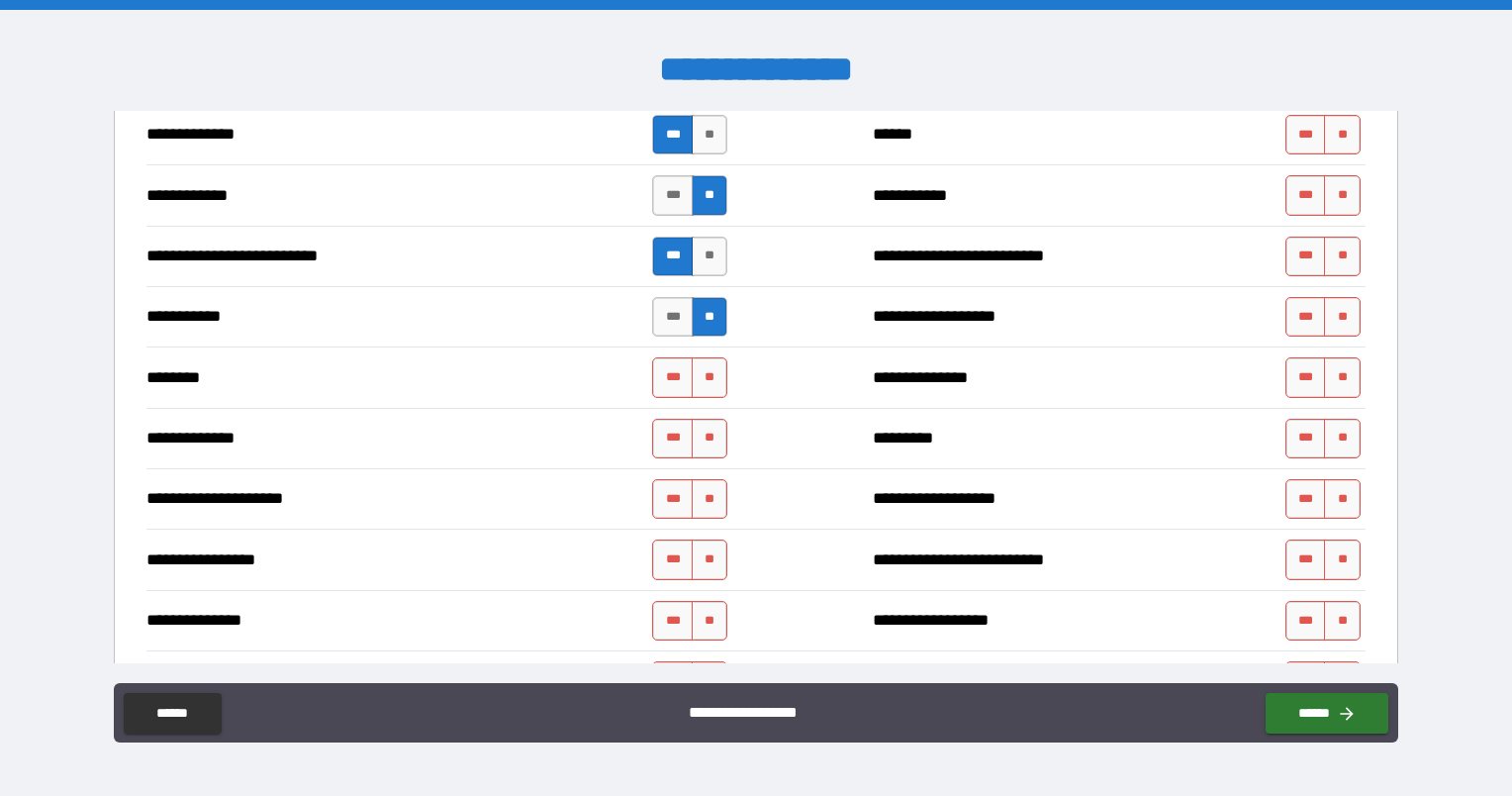scroll, scrollTop: 1881, scrollLeft: 0, axis: vertical 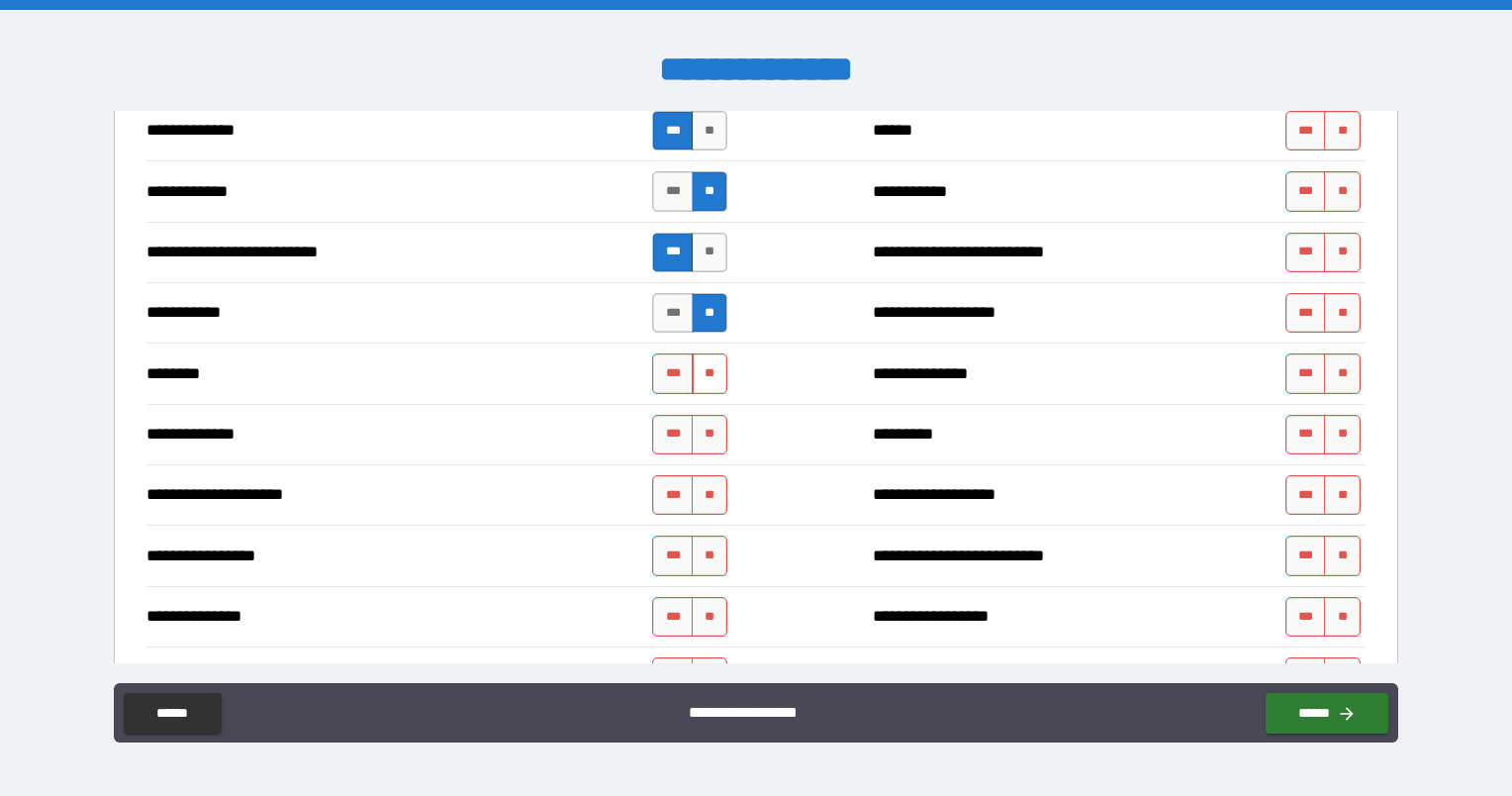 click on "**" at bounding box center (709, 373) 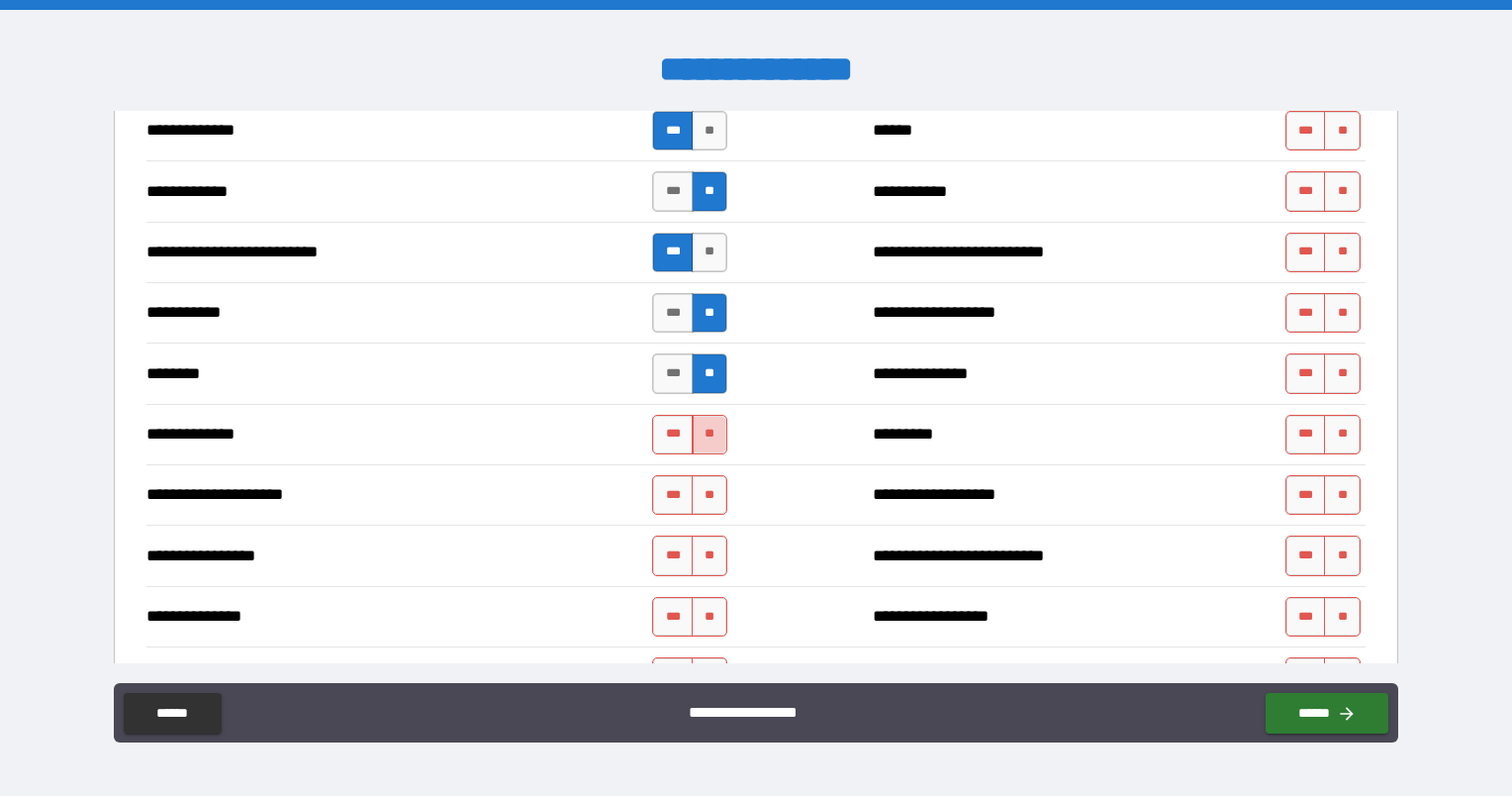 click on "**" at bounding box center [709, 435] 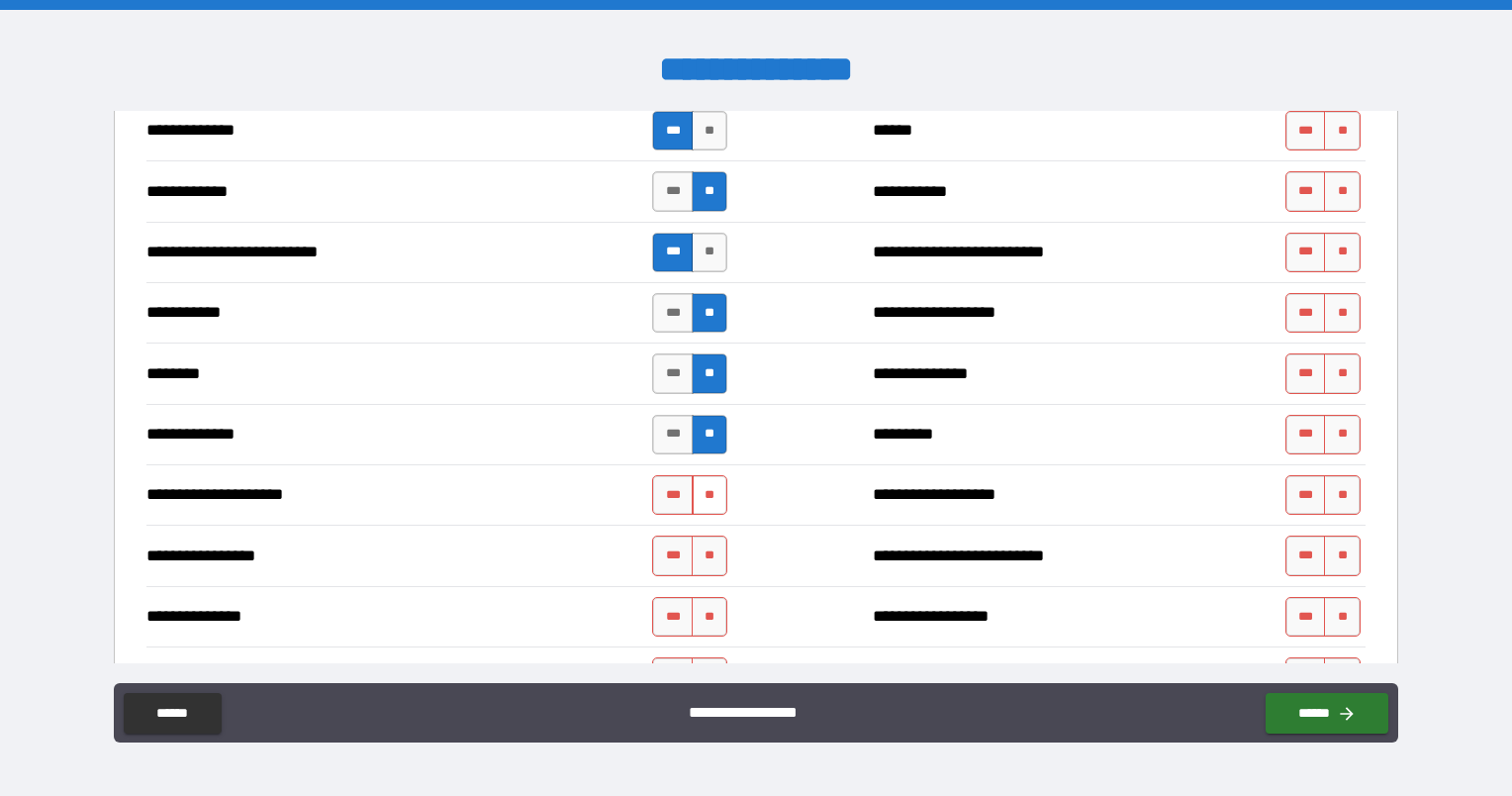 click on "**" at bounding box center (709, 495) 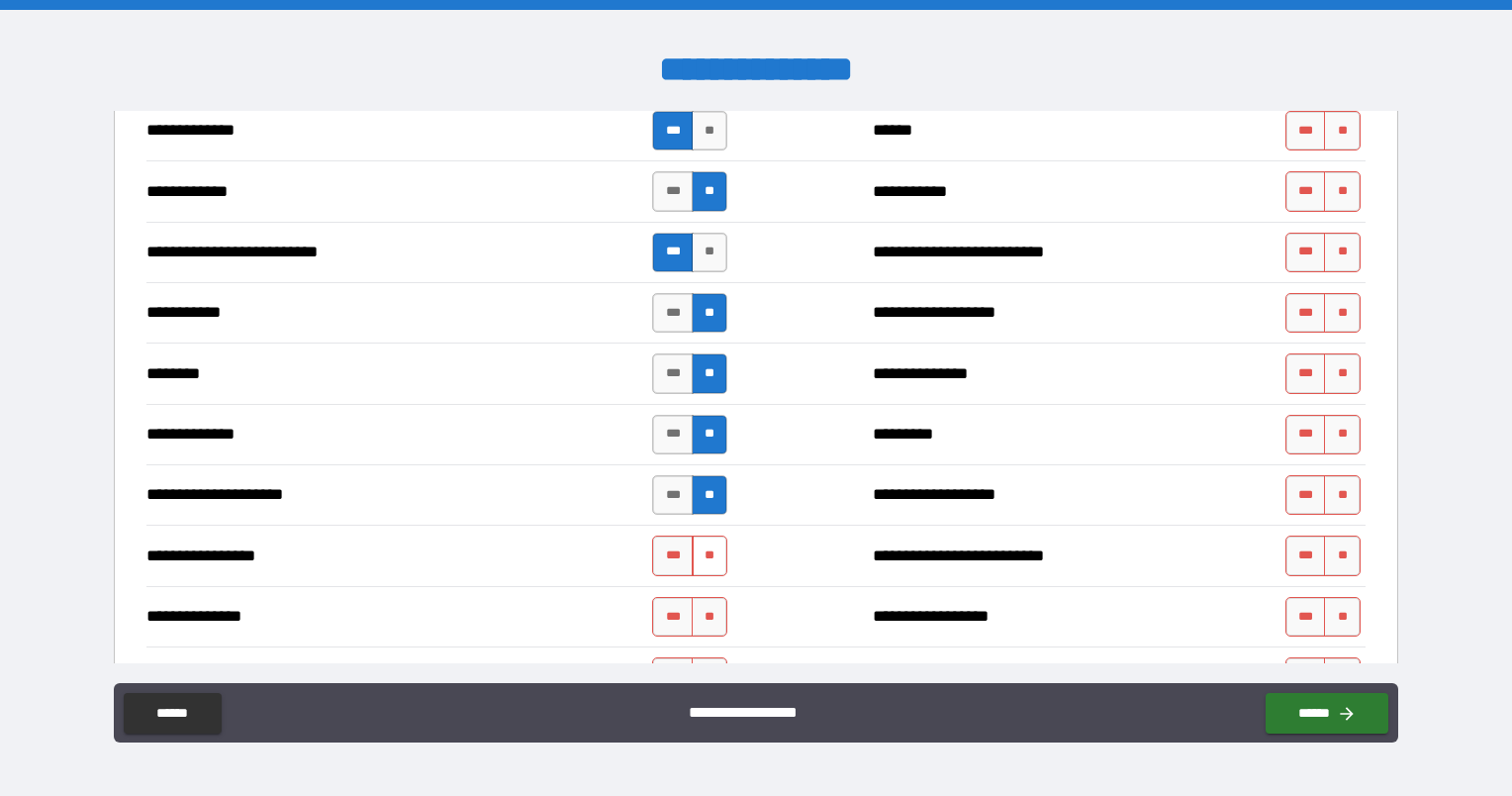 click on "**" at bounding box center (709, 555) 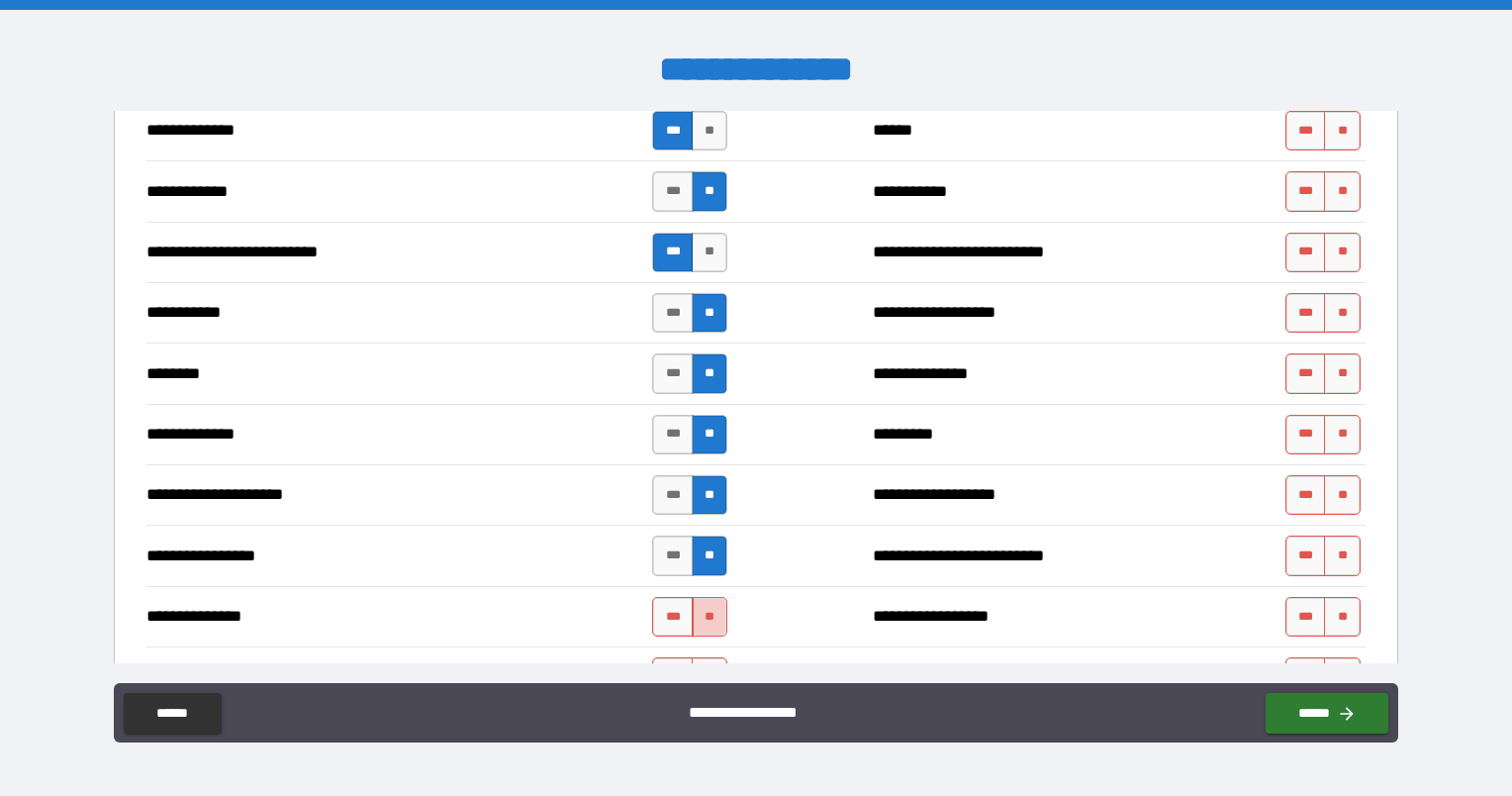 click on "**" at bounding box center (709, 617) 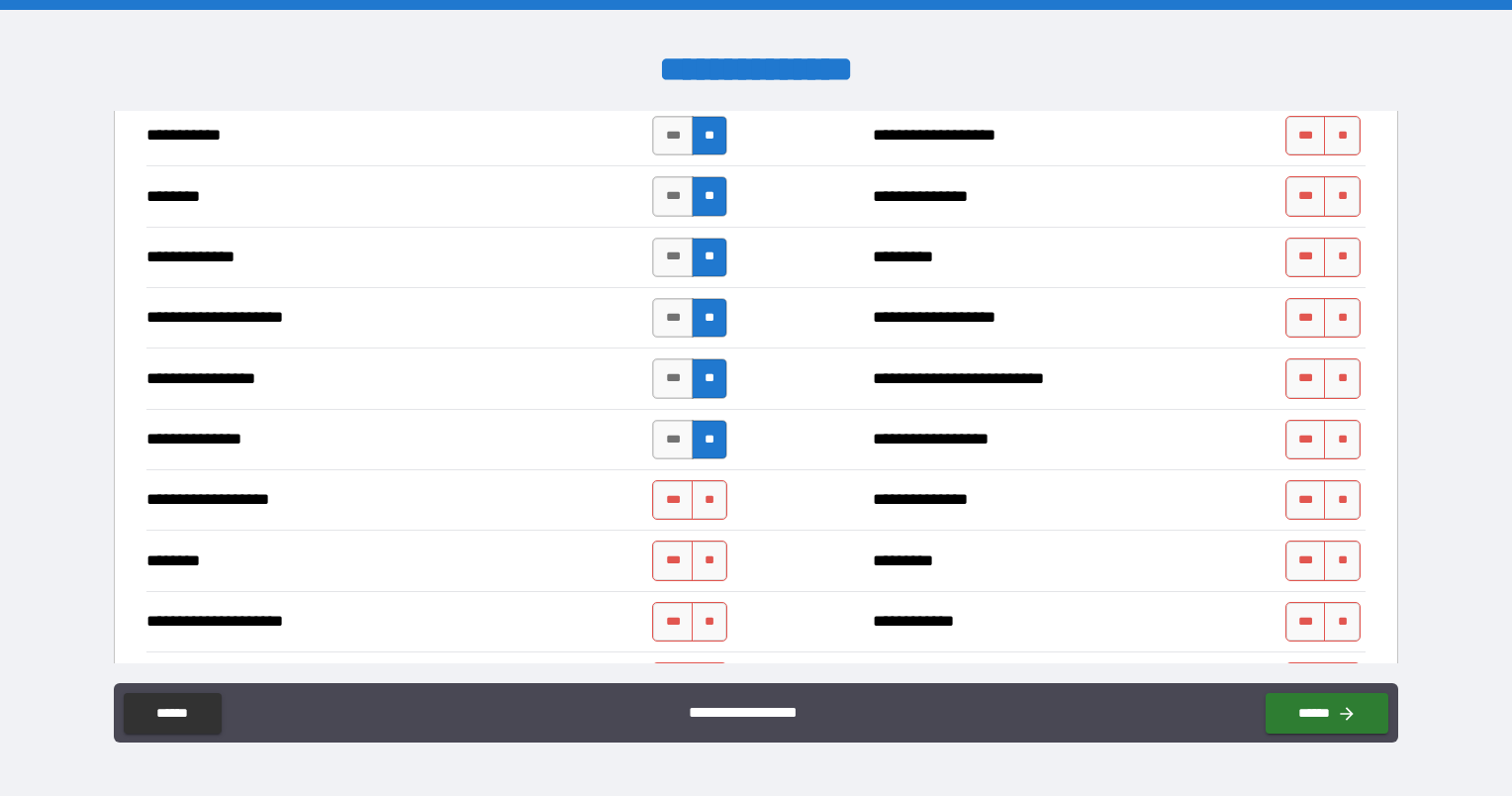 scroll, scrollTop: 2079, scrollLeft: 0, axis: vertical 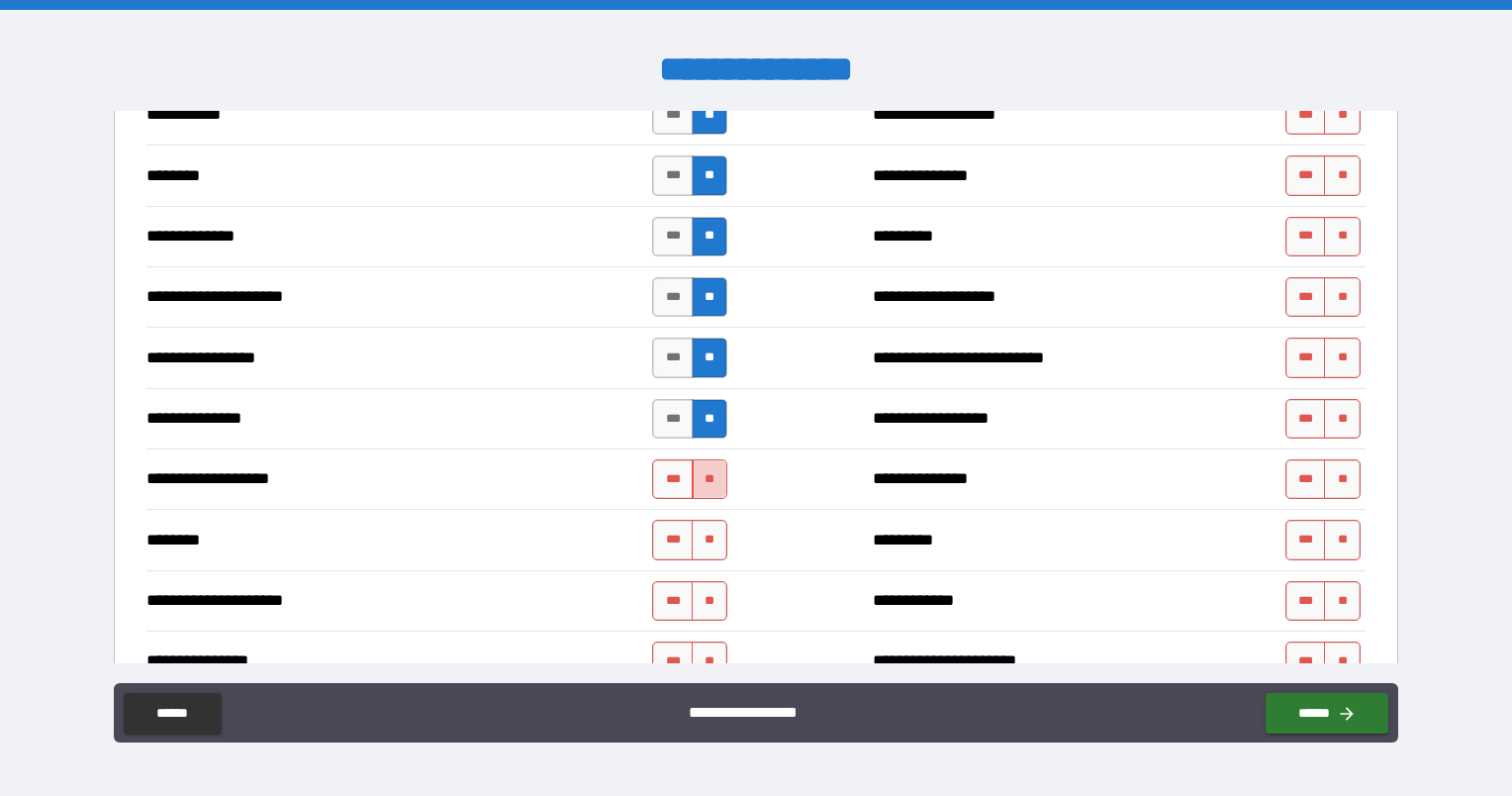 click on "**" at bounding box center [709, 479] 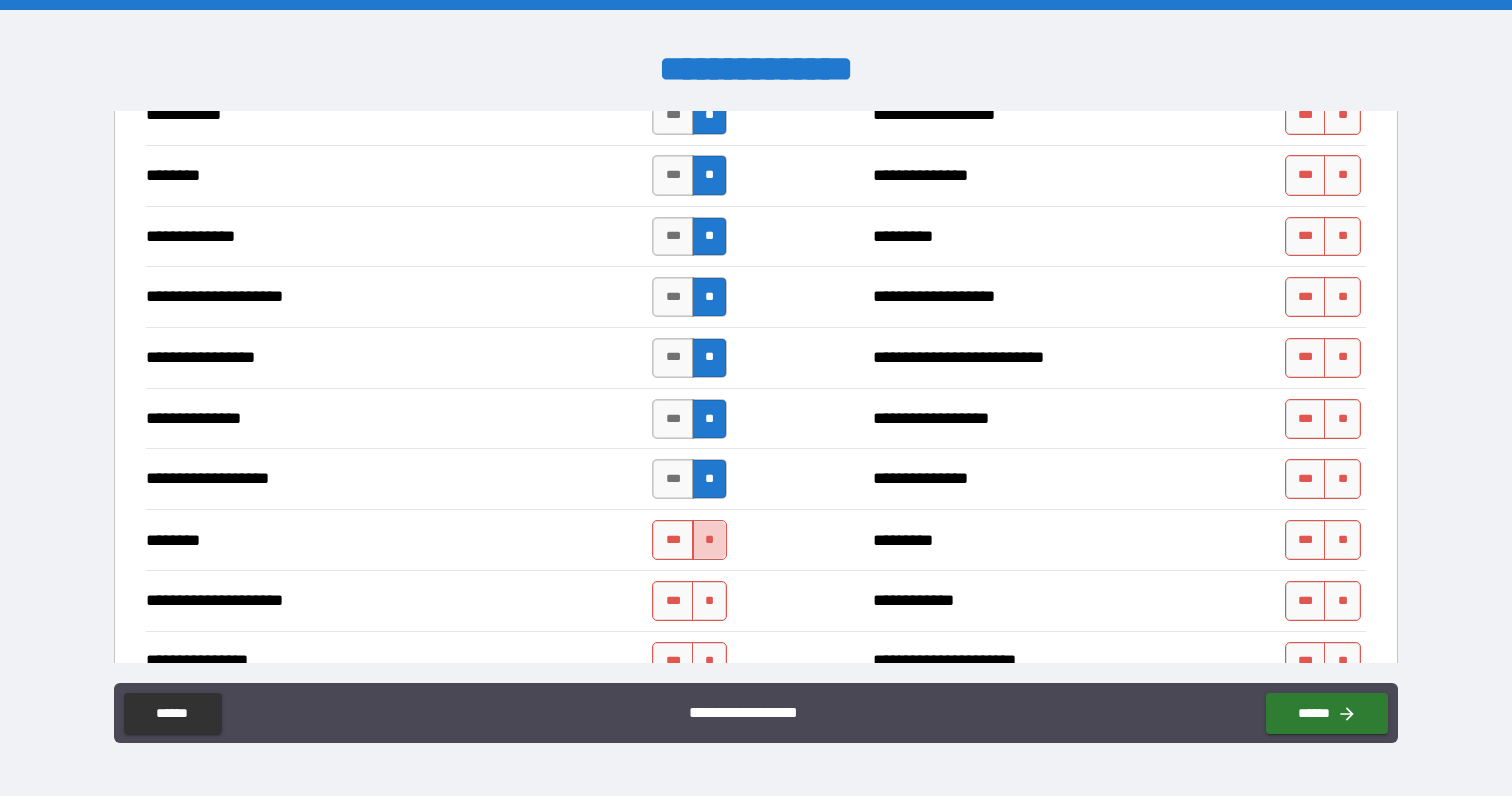 click on "**" at bounding box center [709, 540] 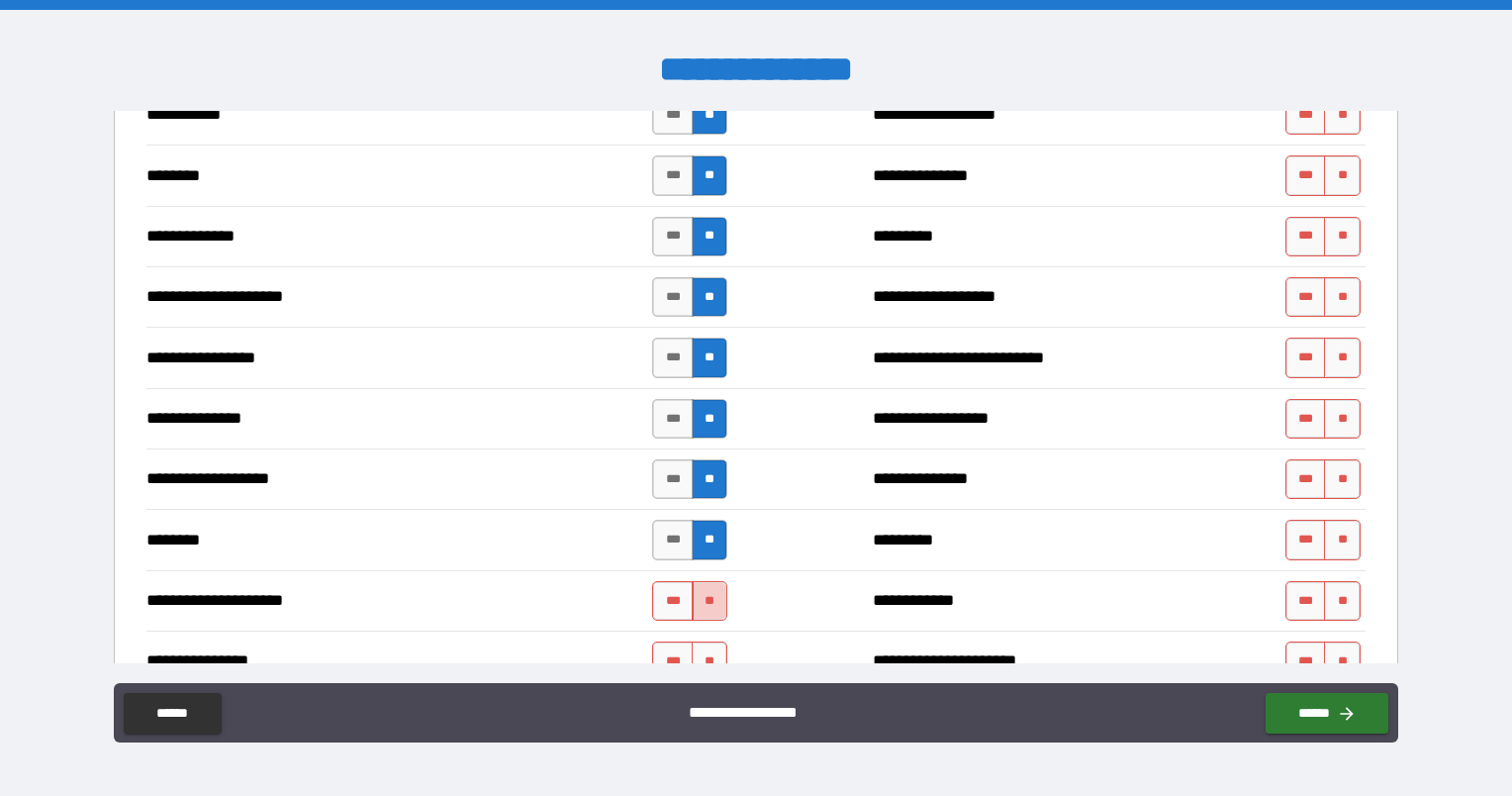 click on "**" at bounding box center (709, 601) 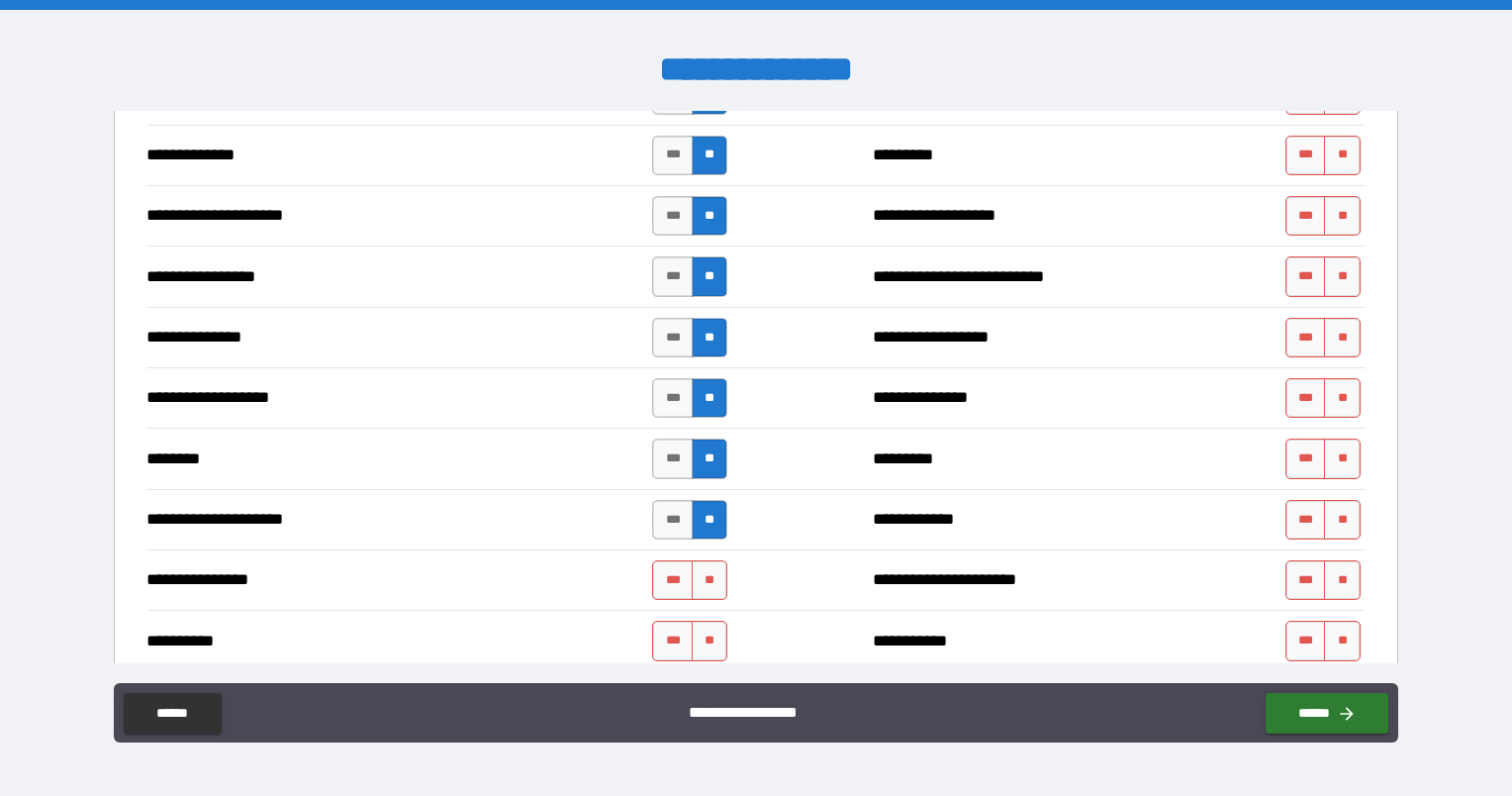 scroll, scrollTop: 2277, scrollLeft: 0, axis: vertical 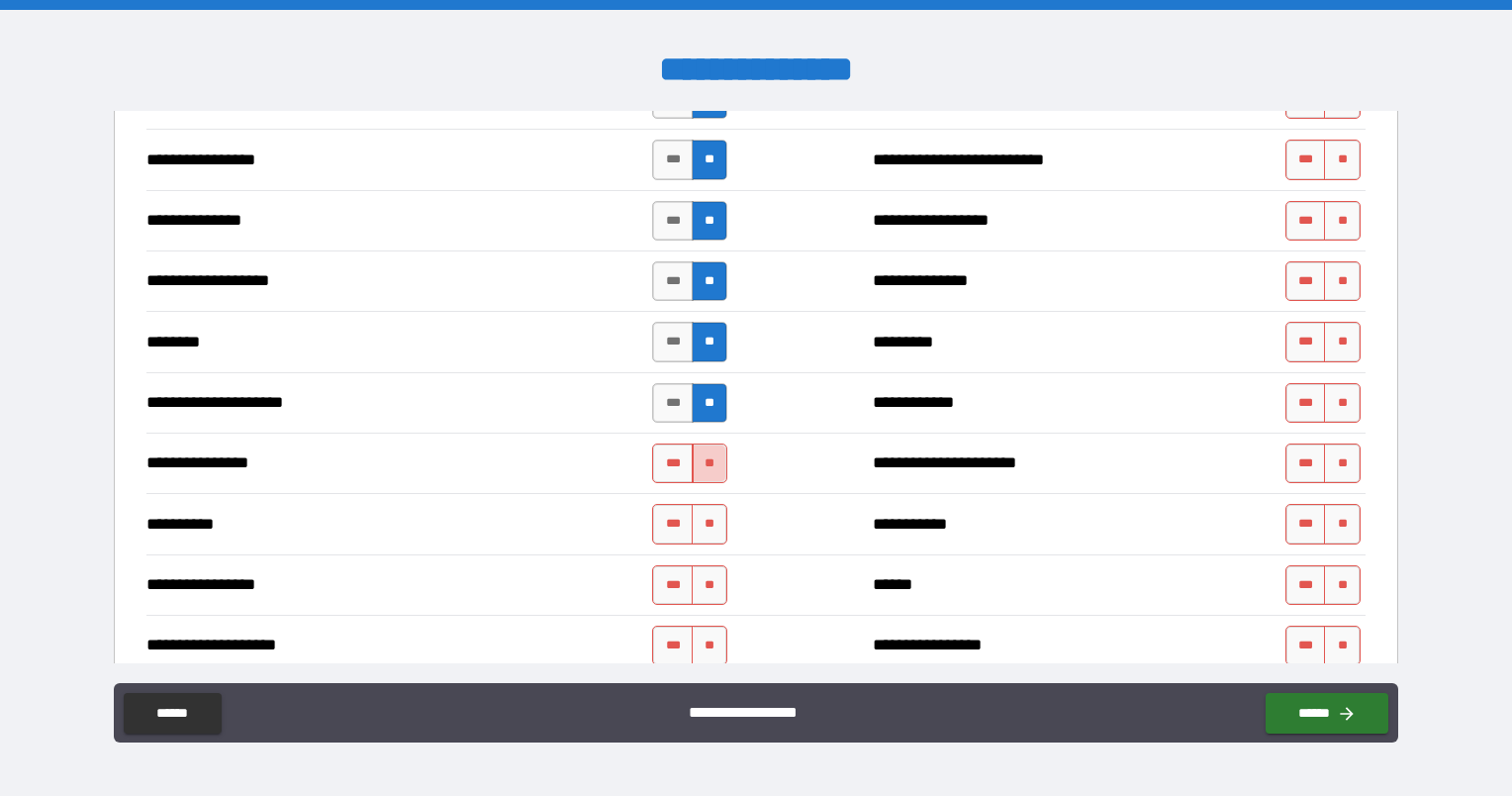 click on "**" at bounding box center [709, 463] 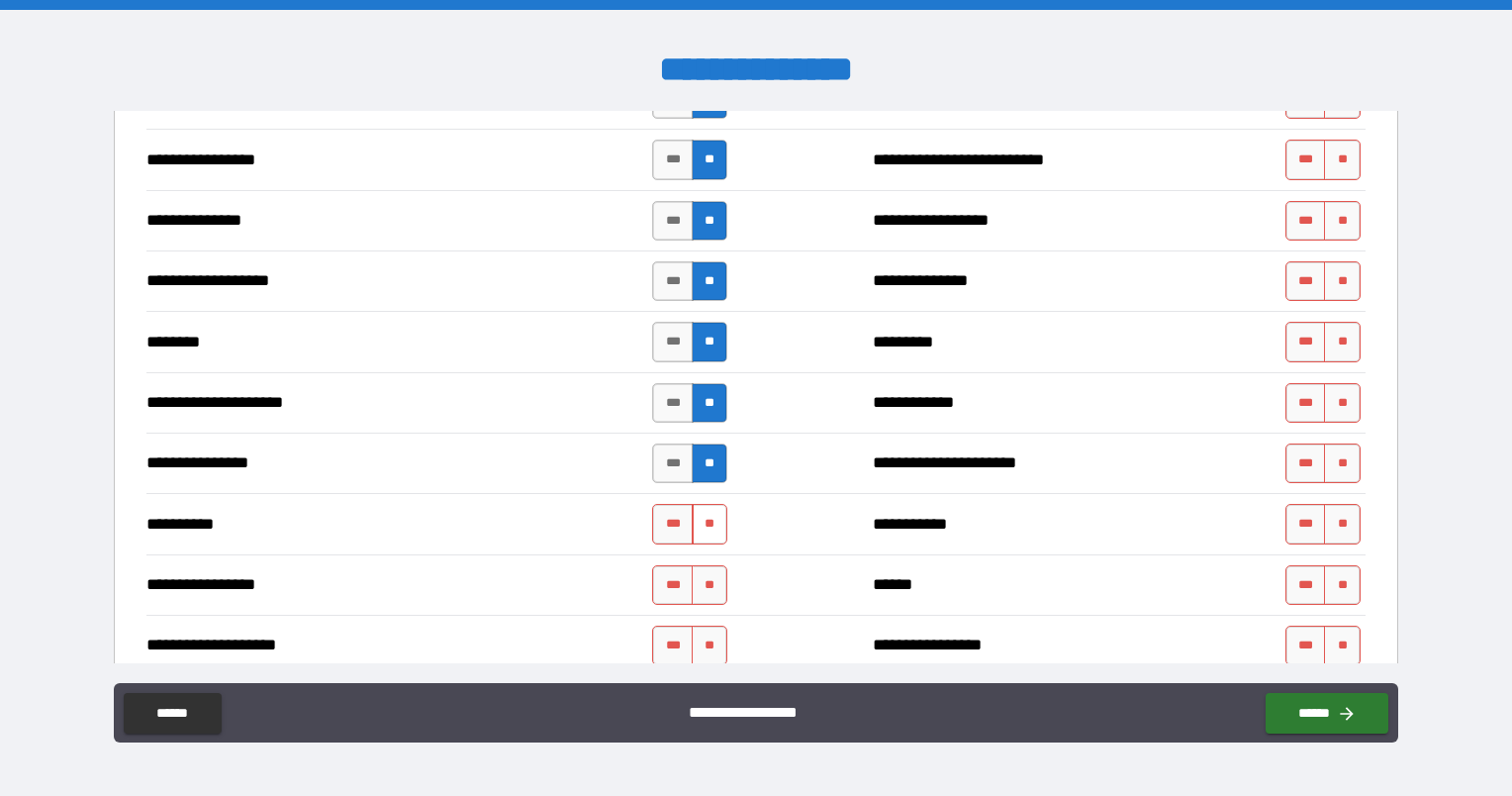 click on "**" at bounding box center [709, 524] 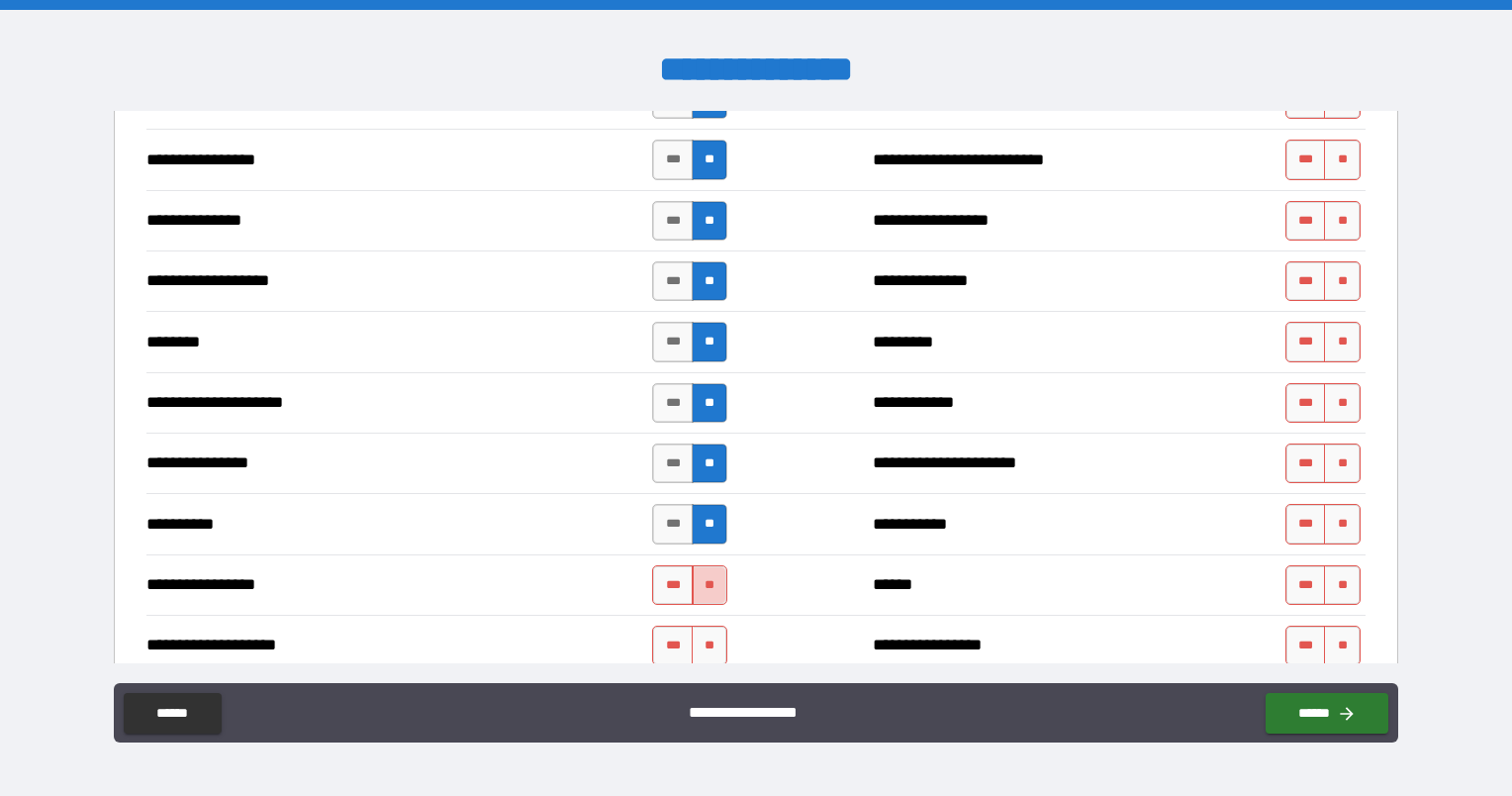 click on "**" at bounding box center (709, 585) 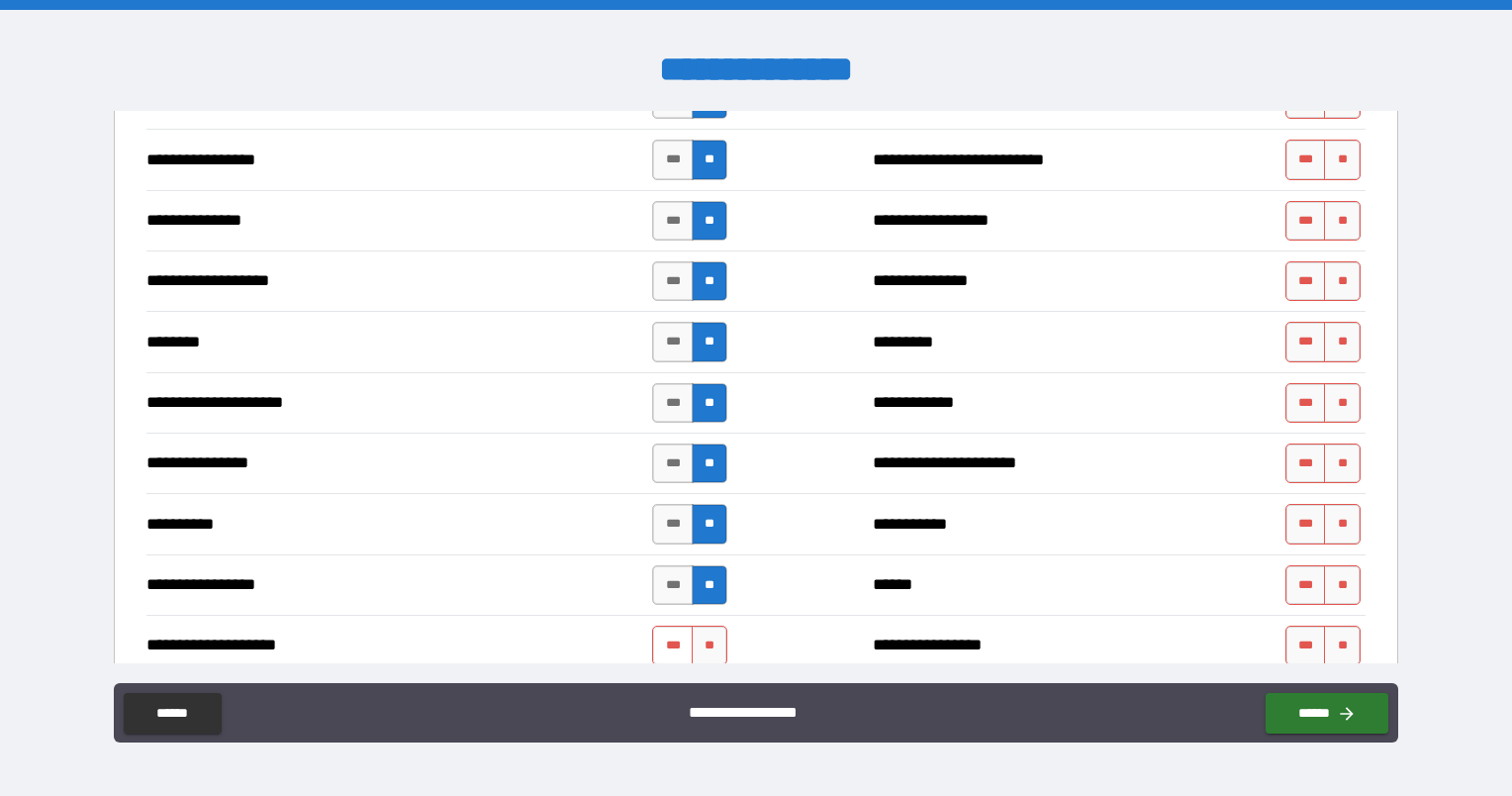 click on "***" at bounding box center (673, 646) 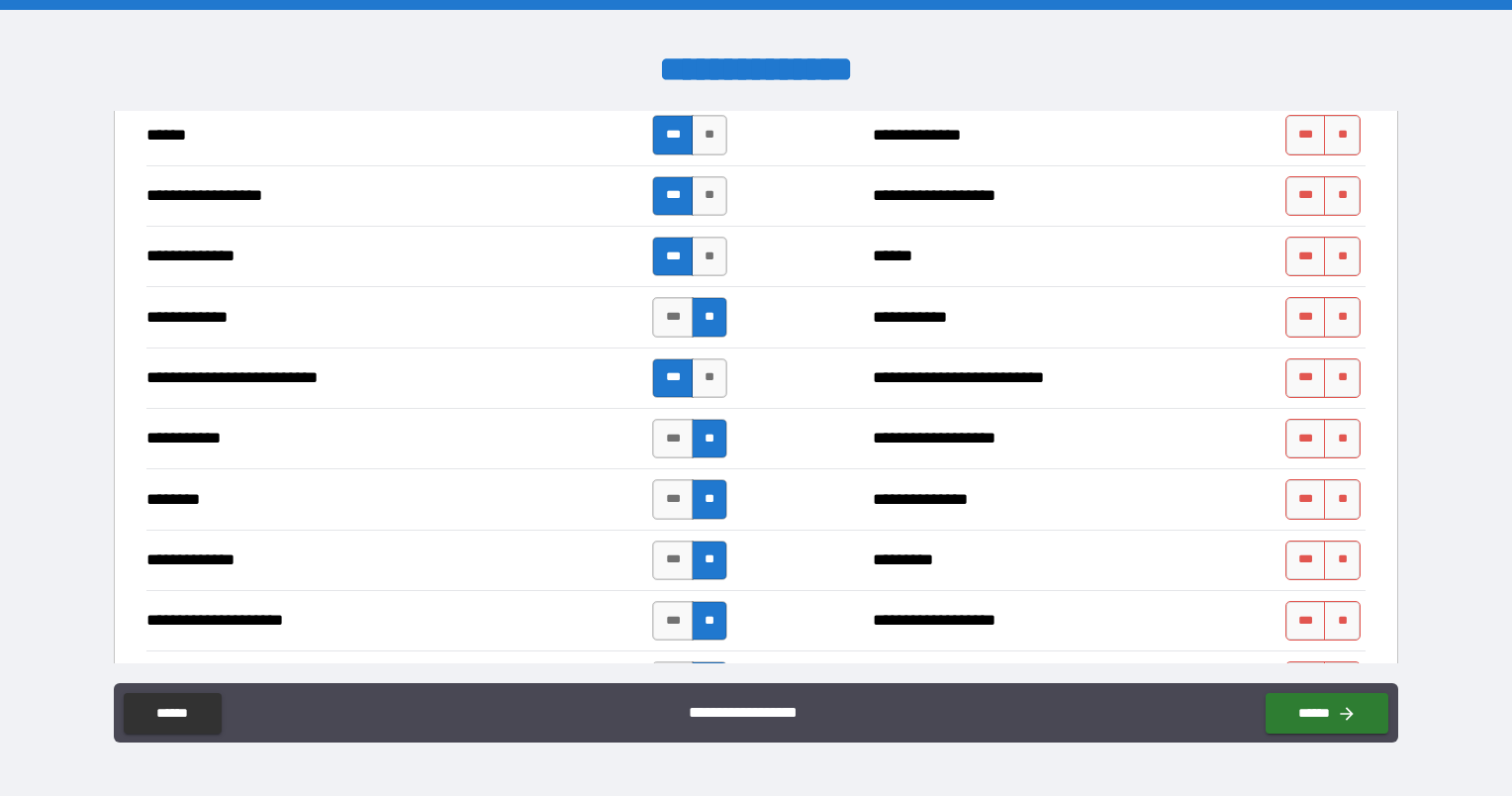 scroll, scrollTop: 1386, scrollLeft: 0, axis: vertical 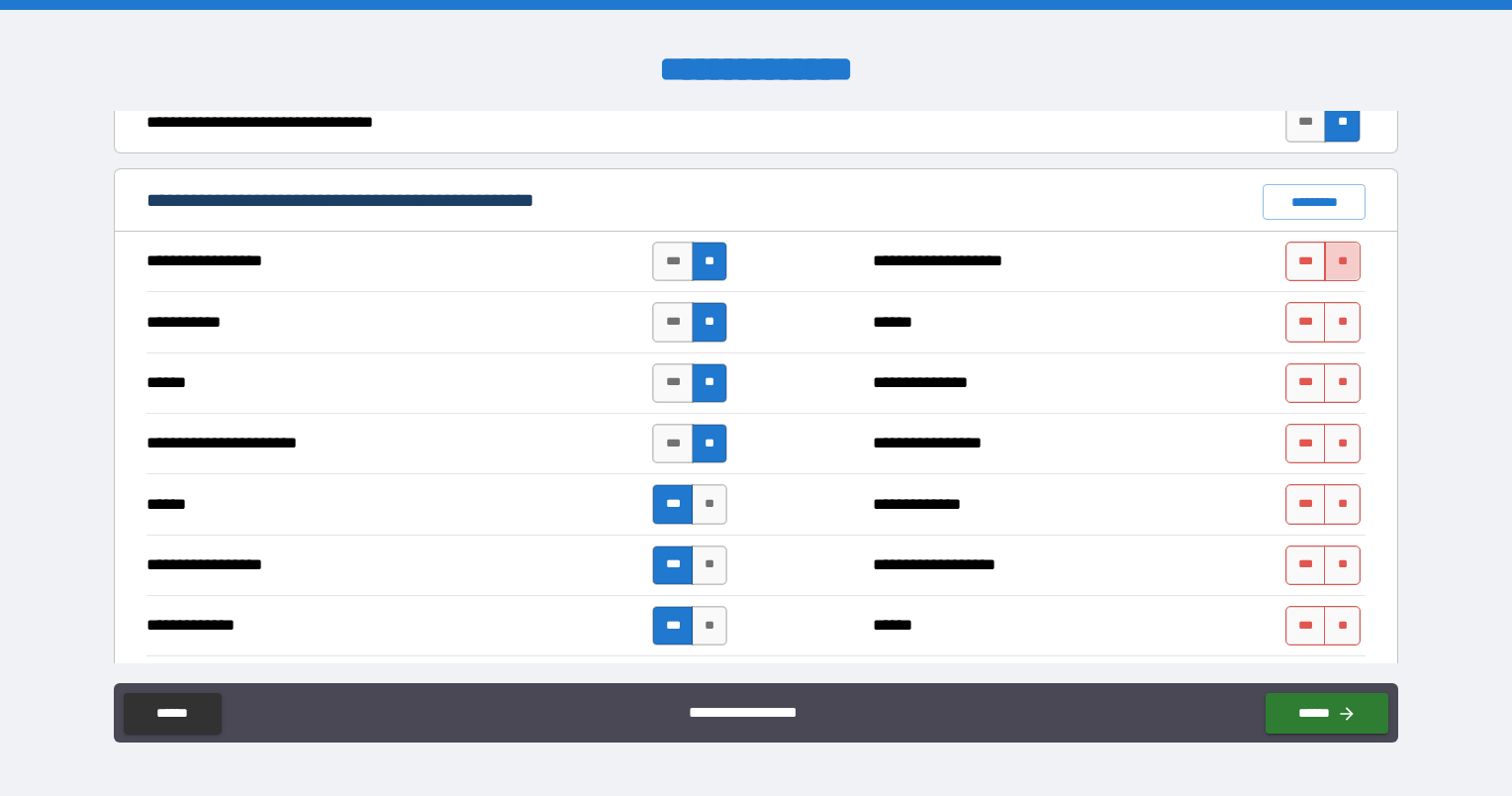 click on "**" at bounding box center [1342, 261] 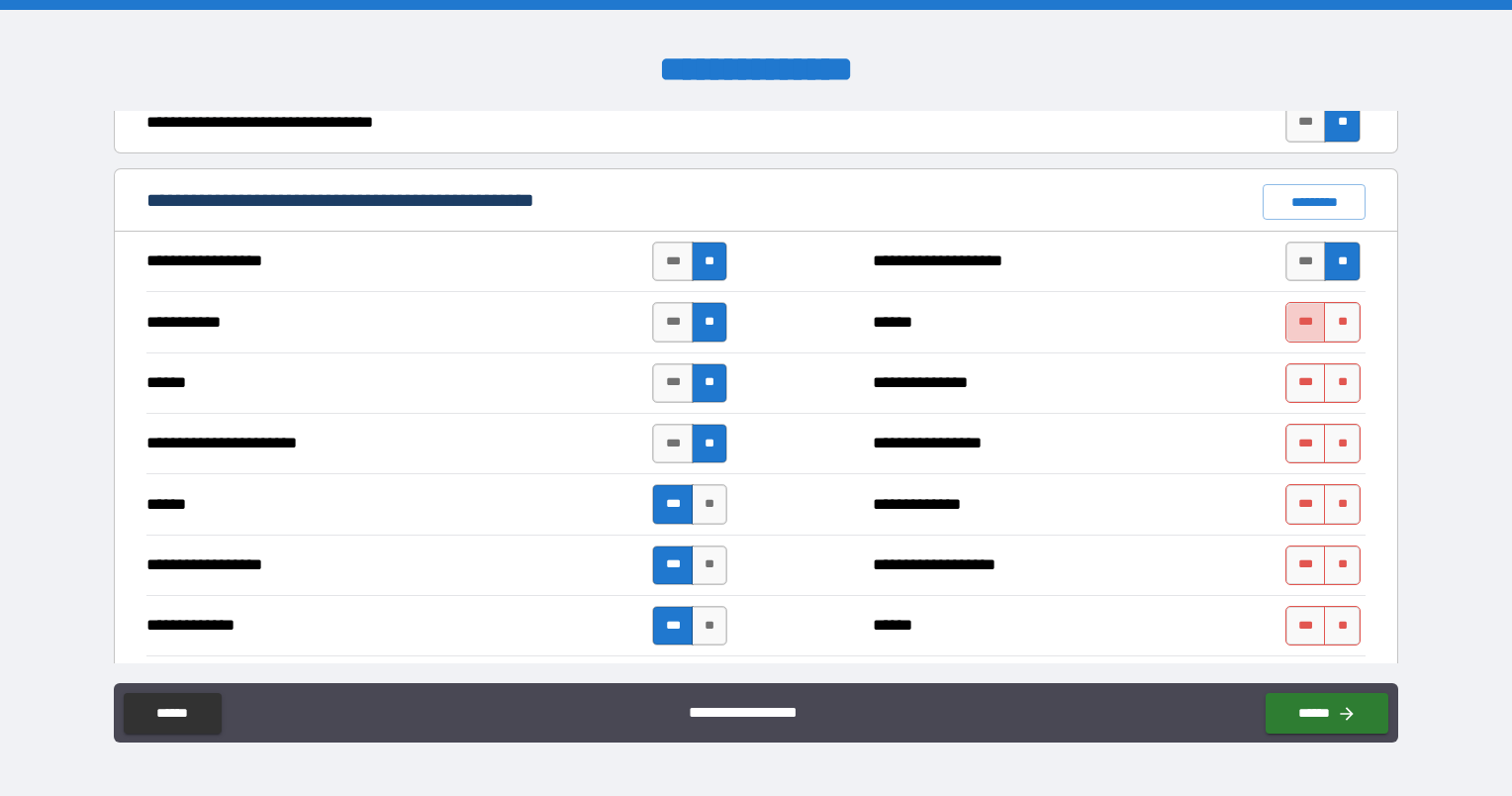 click on "***" at bounding box center [1306, 322] 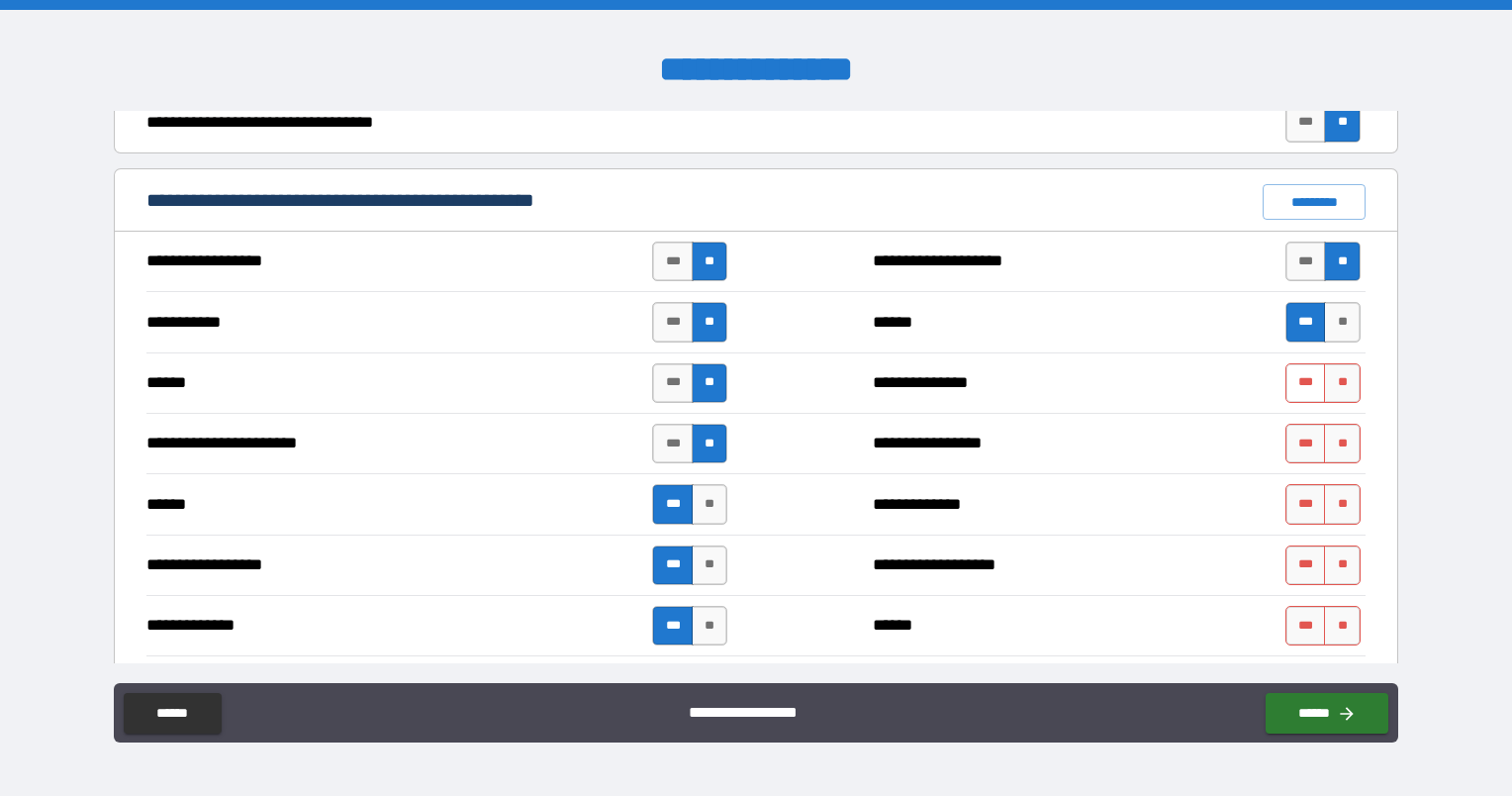 click on "***" at bounding box center [1306, 383] 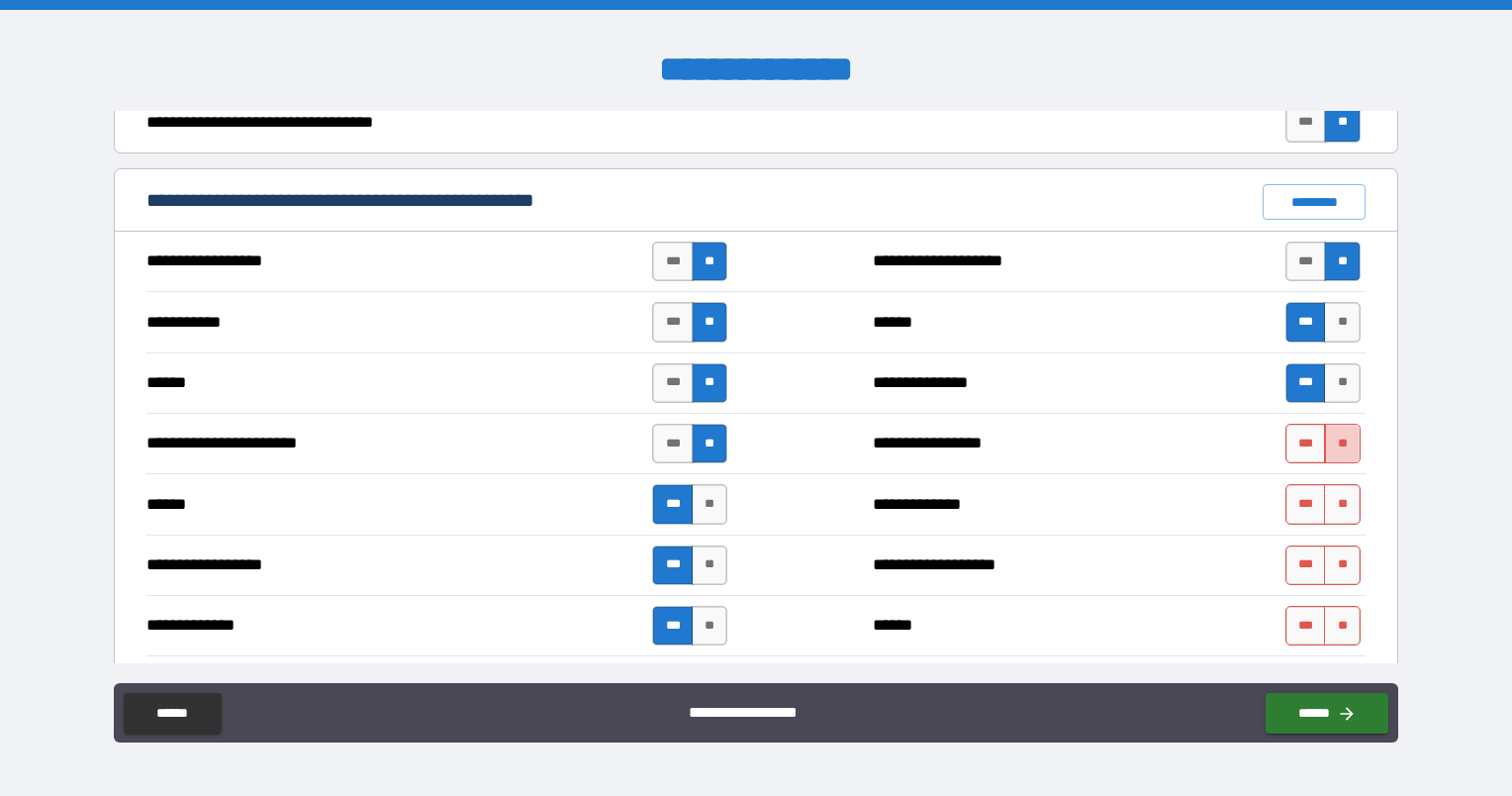 click on "**" at bounding box center (1342, 444) 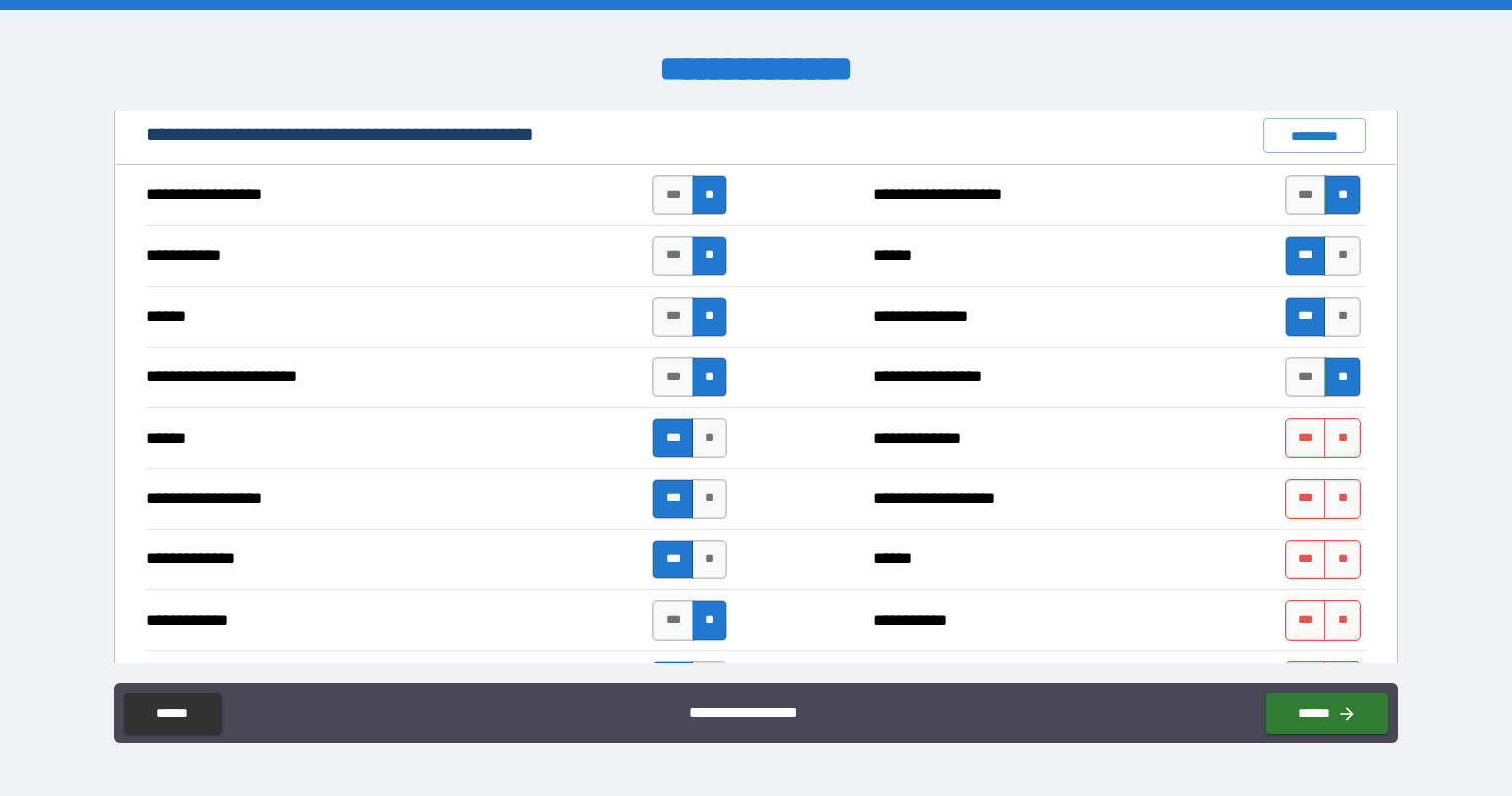 scroll, scrollTop: 1485, scrollLeft: 0, axis: vertical 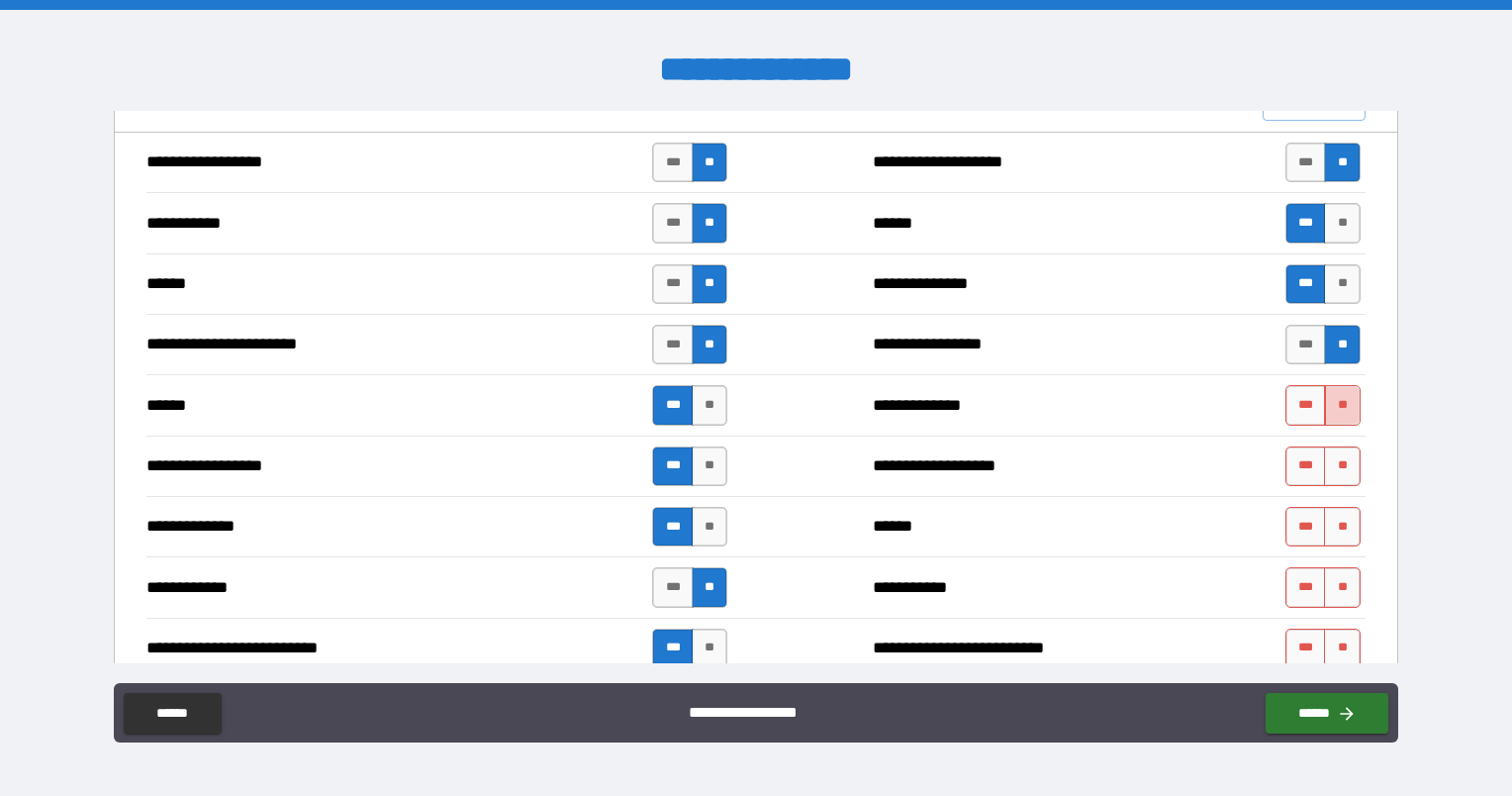click on "**" at bounding box center [1342, 405] 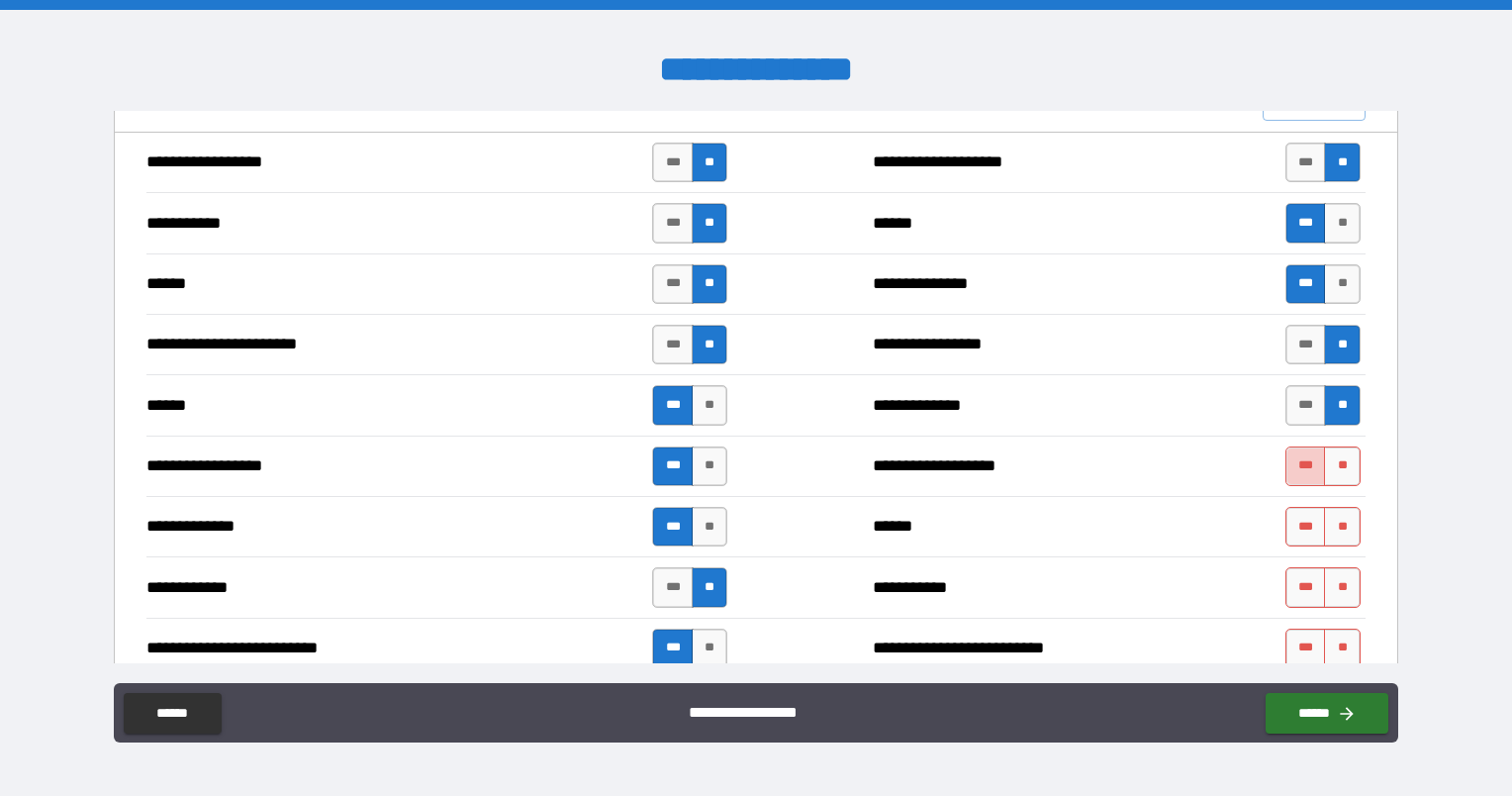 click on "***" at bounding box center [1306, 466] 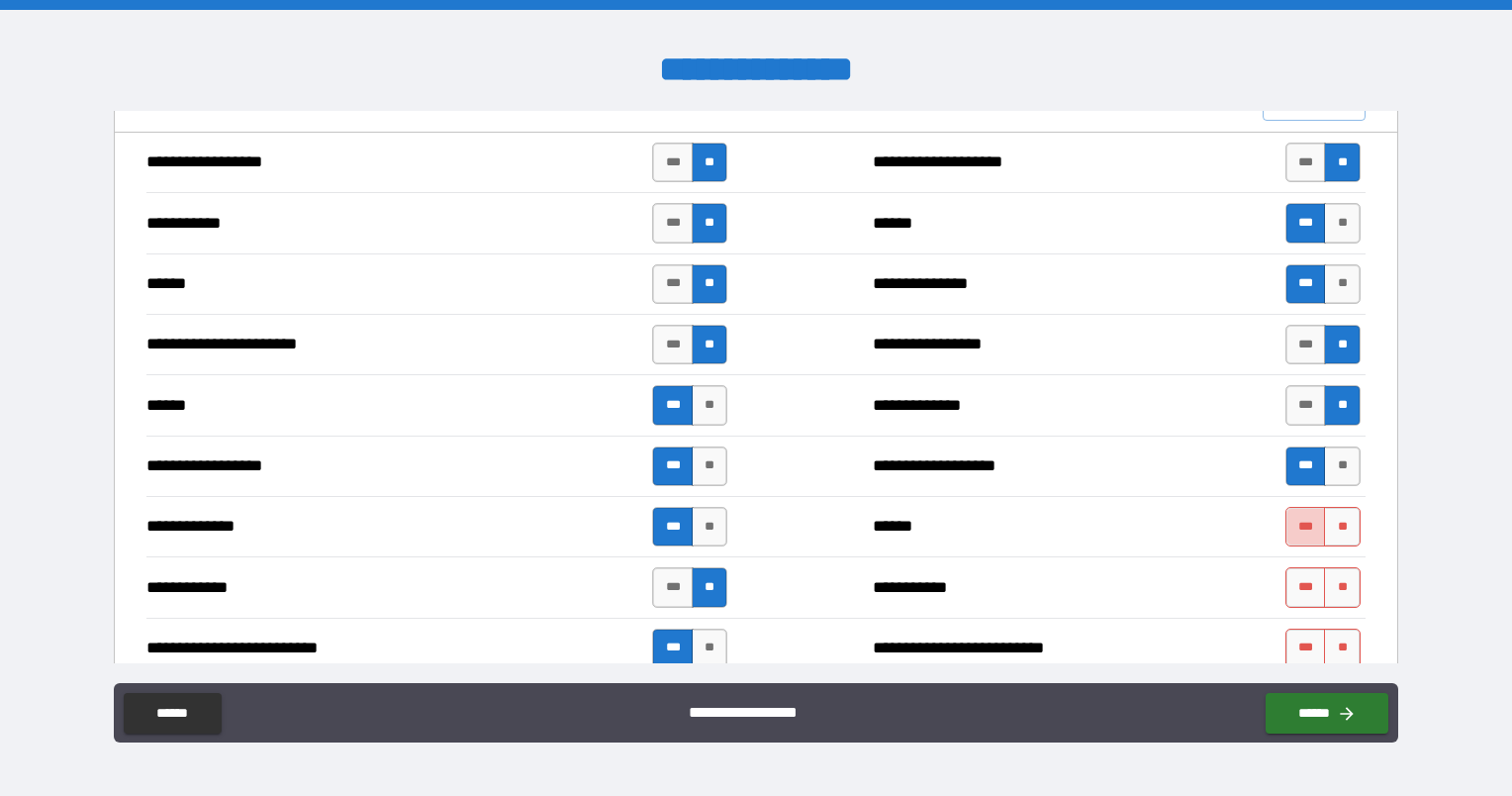 click on "***" at bounding box center (1306, 527) 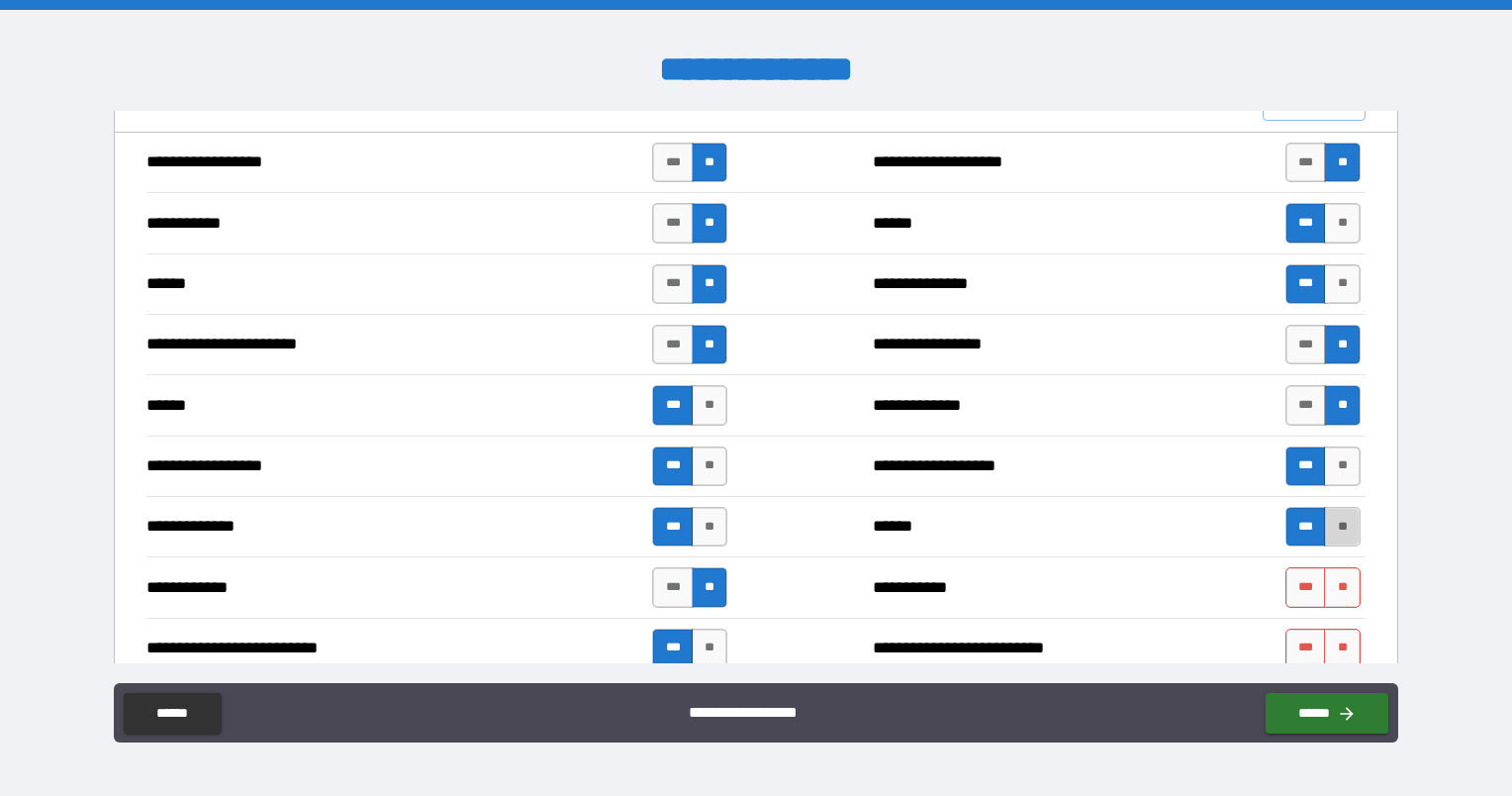 click on "**" at bounding box center [1342, 527] 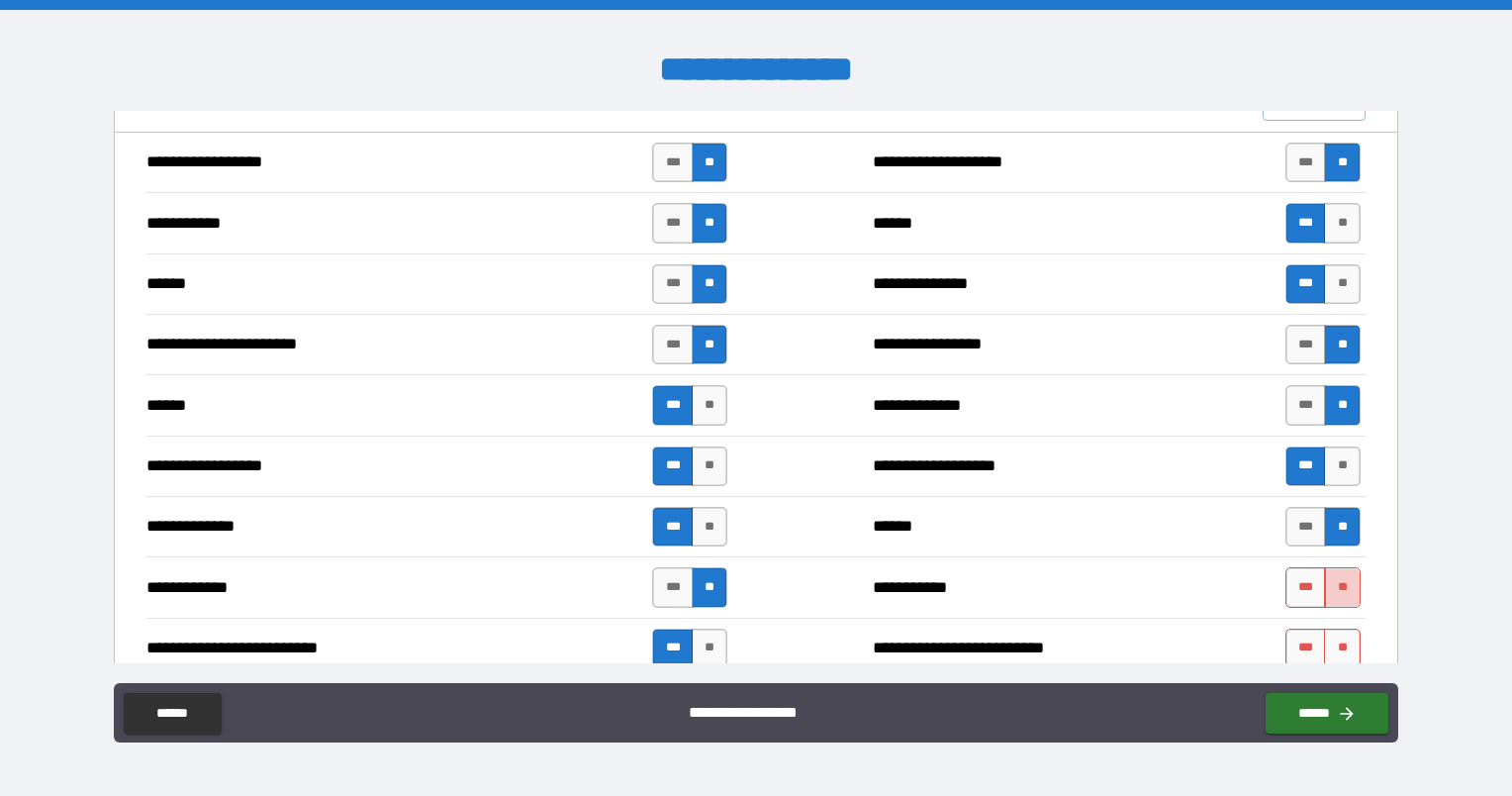 click on "**" at bounding box center [1342, 587] 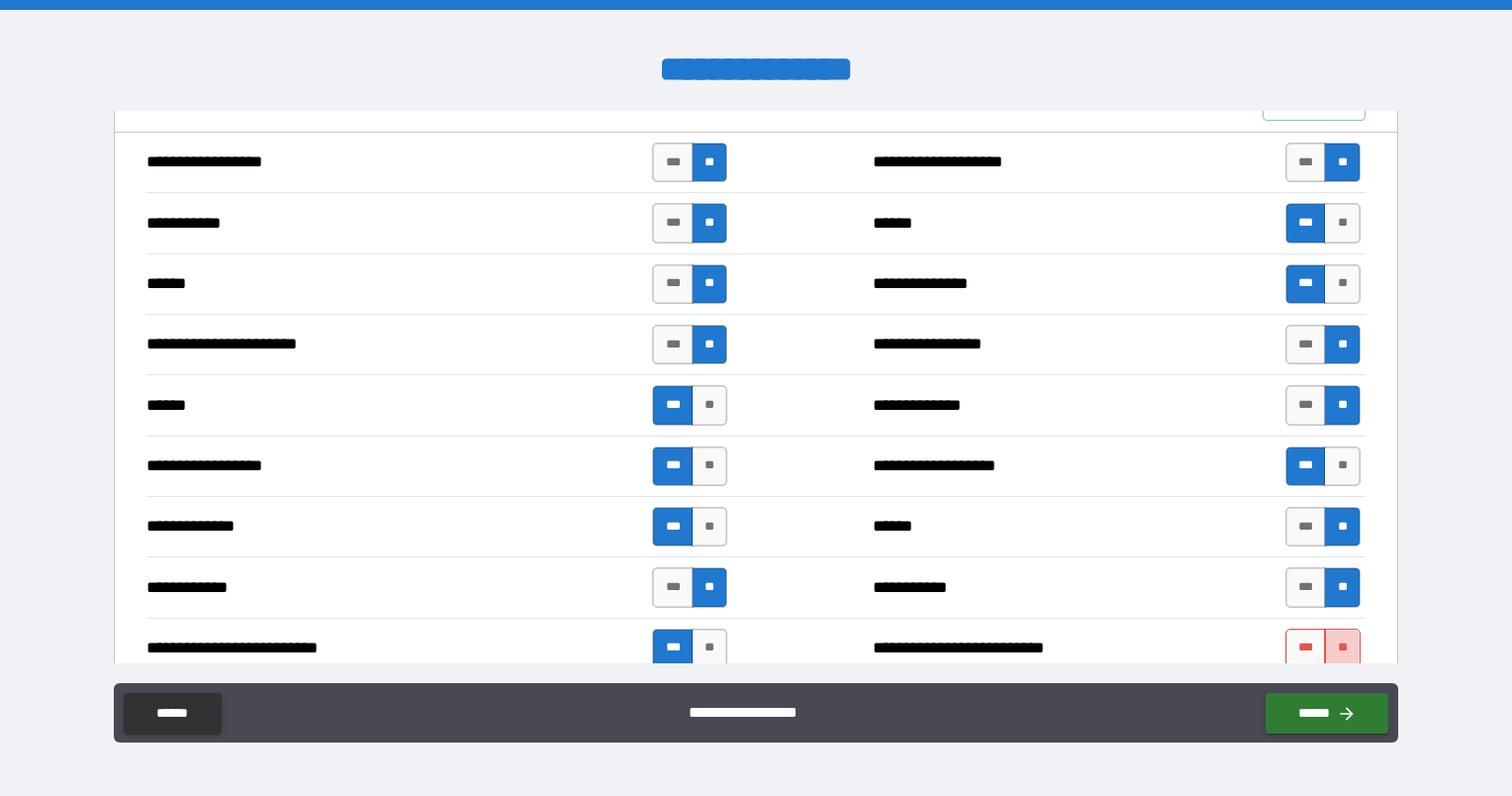 click on "**" at bounding box center (1342, 648) 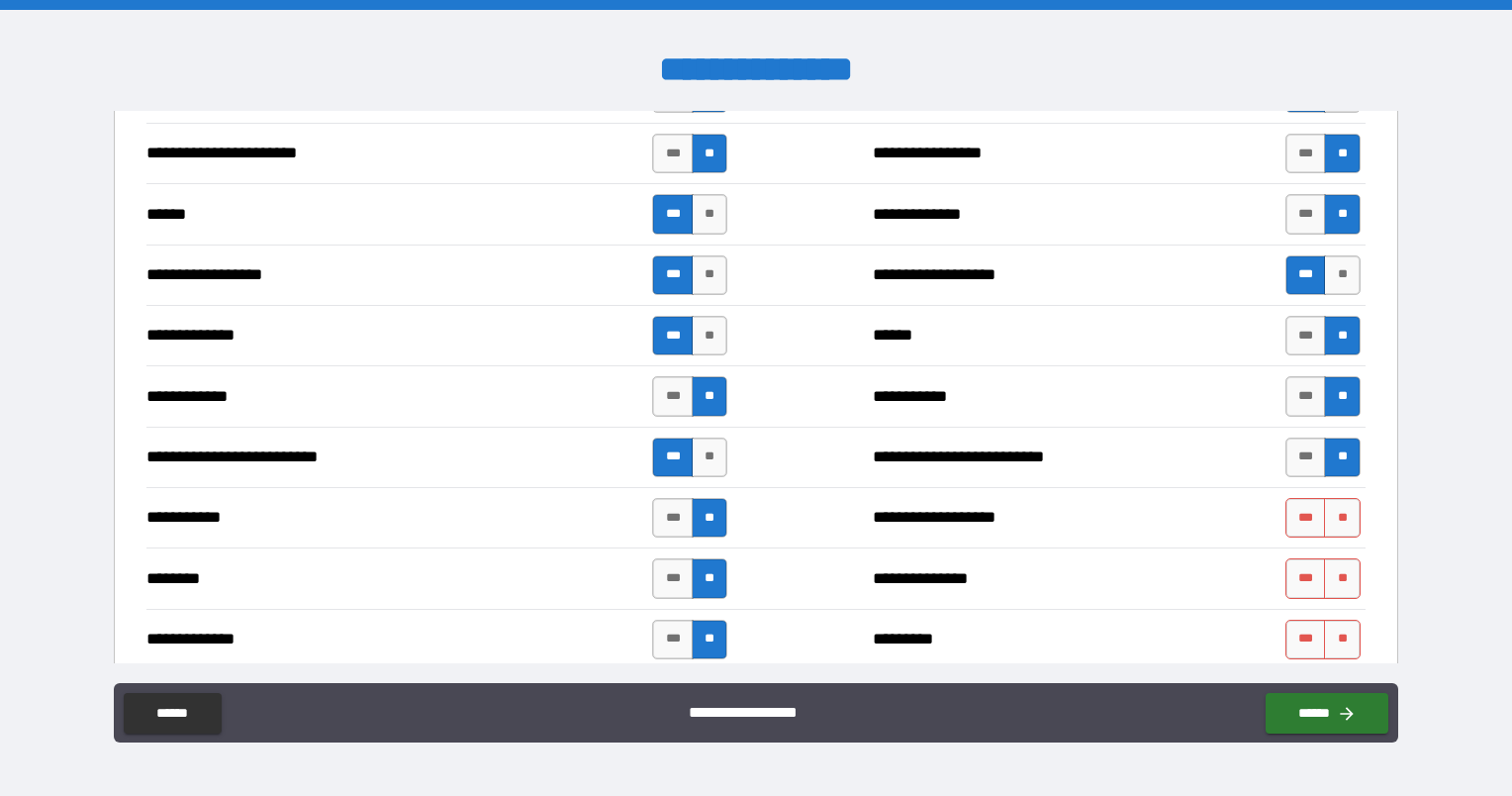 scroll, scrollTop: 1683, scrollLeft: 0, axis: vertical 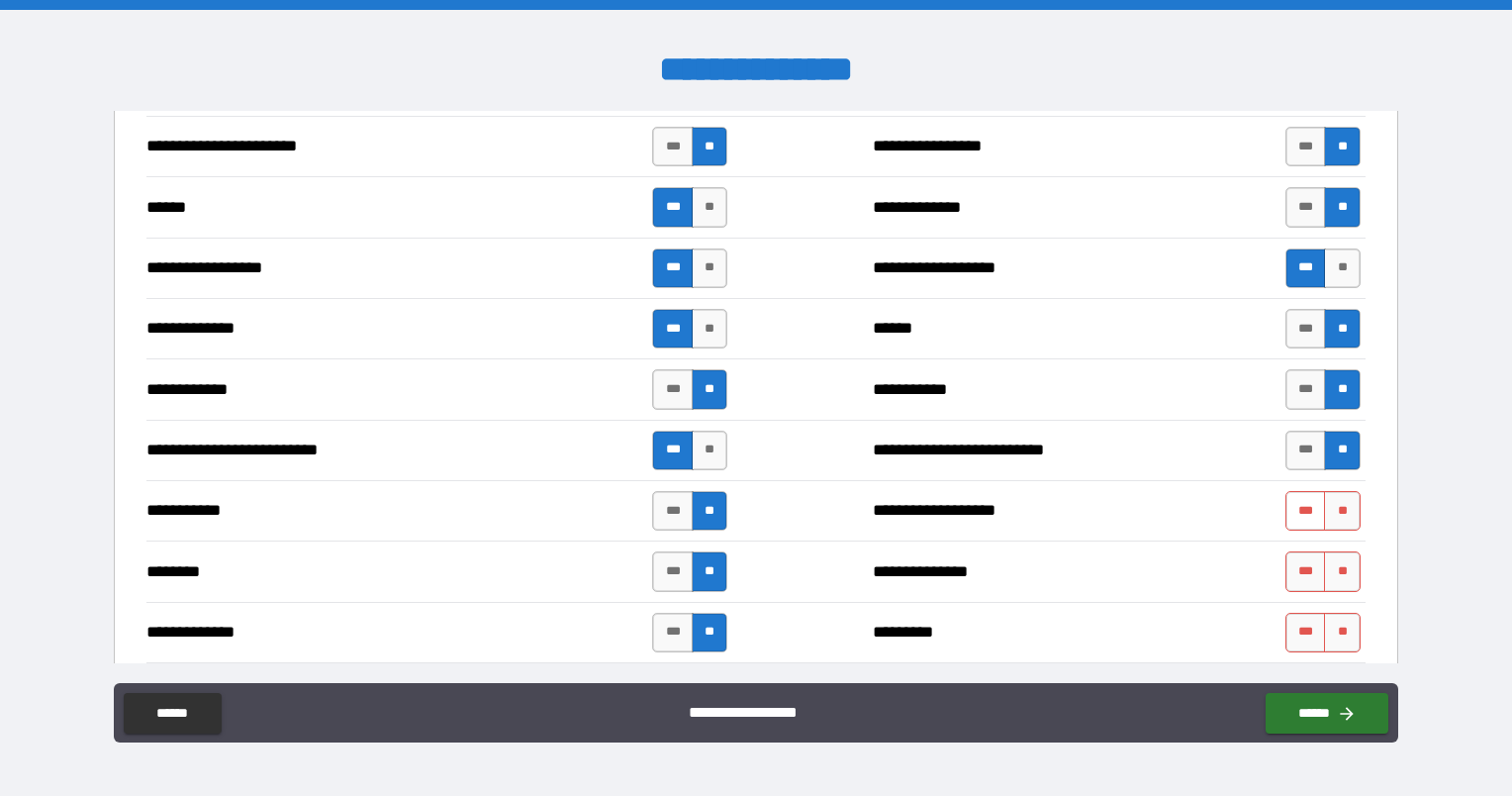 click on "***" at bounding box center [1306, 511] 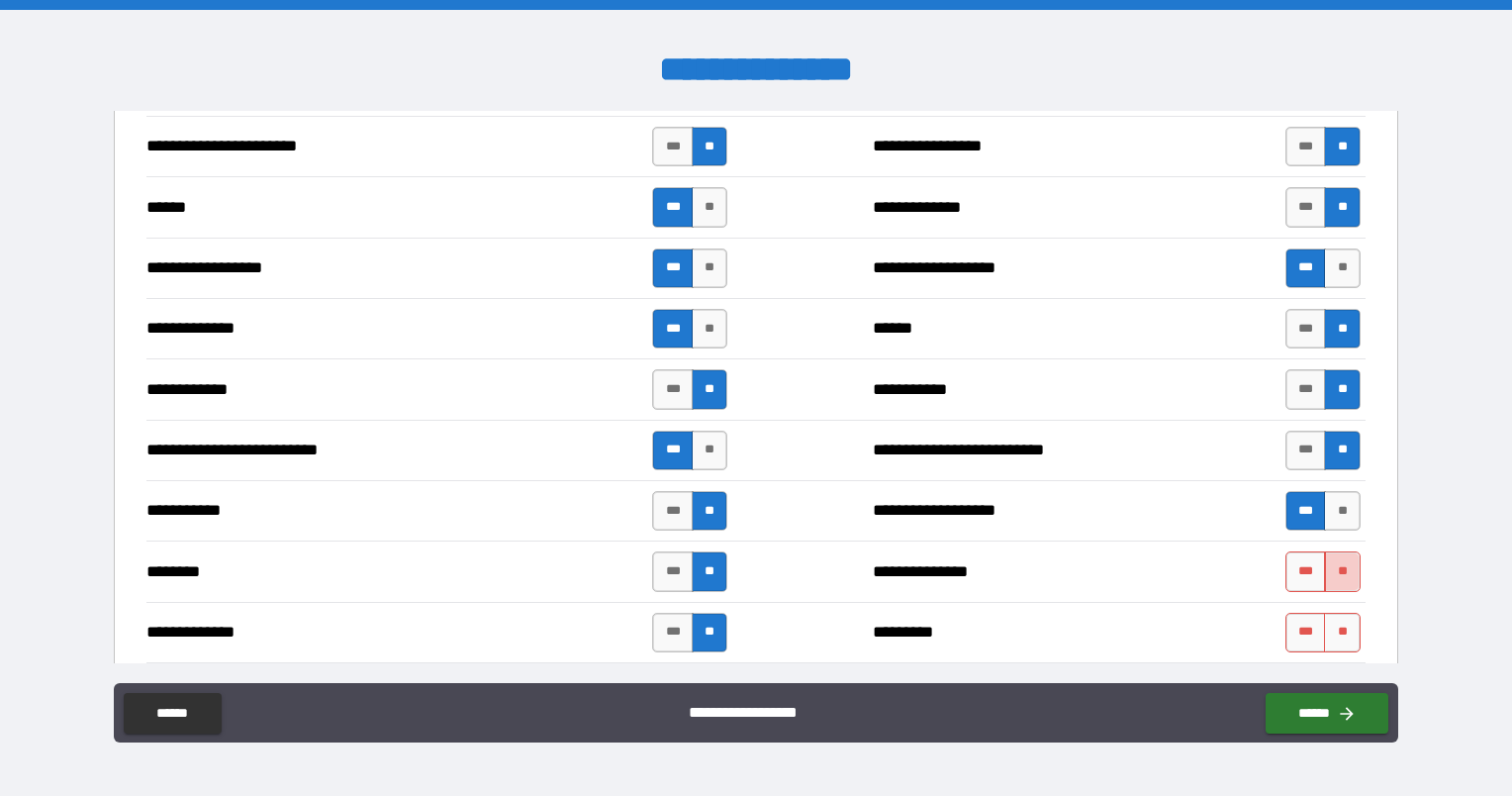 click on "**" at bounding box center [1342, 571] 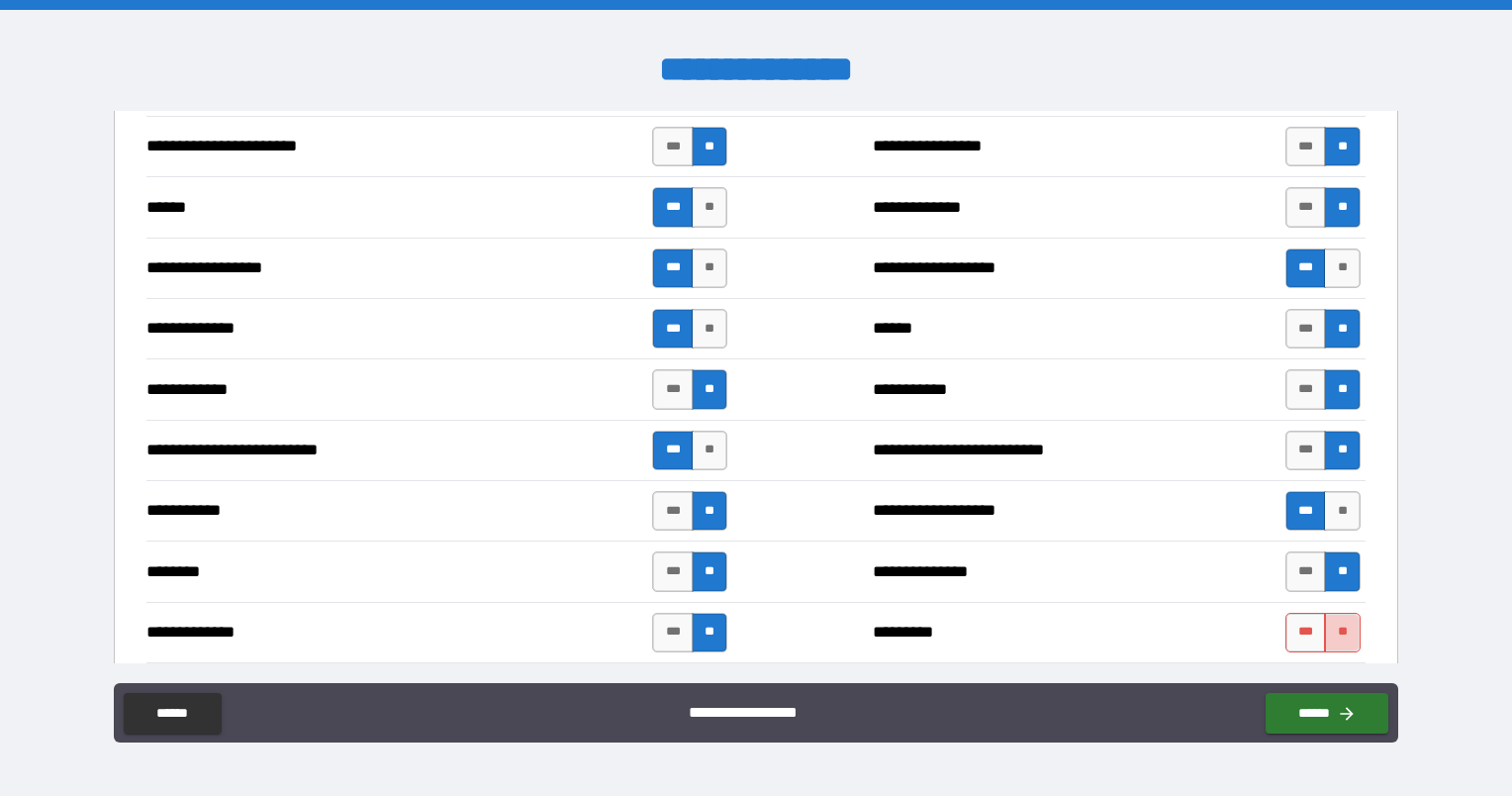 click on "**" at bounding box center [1342, 633] 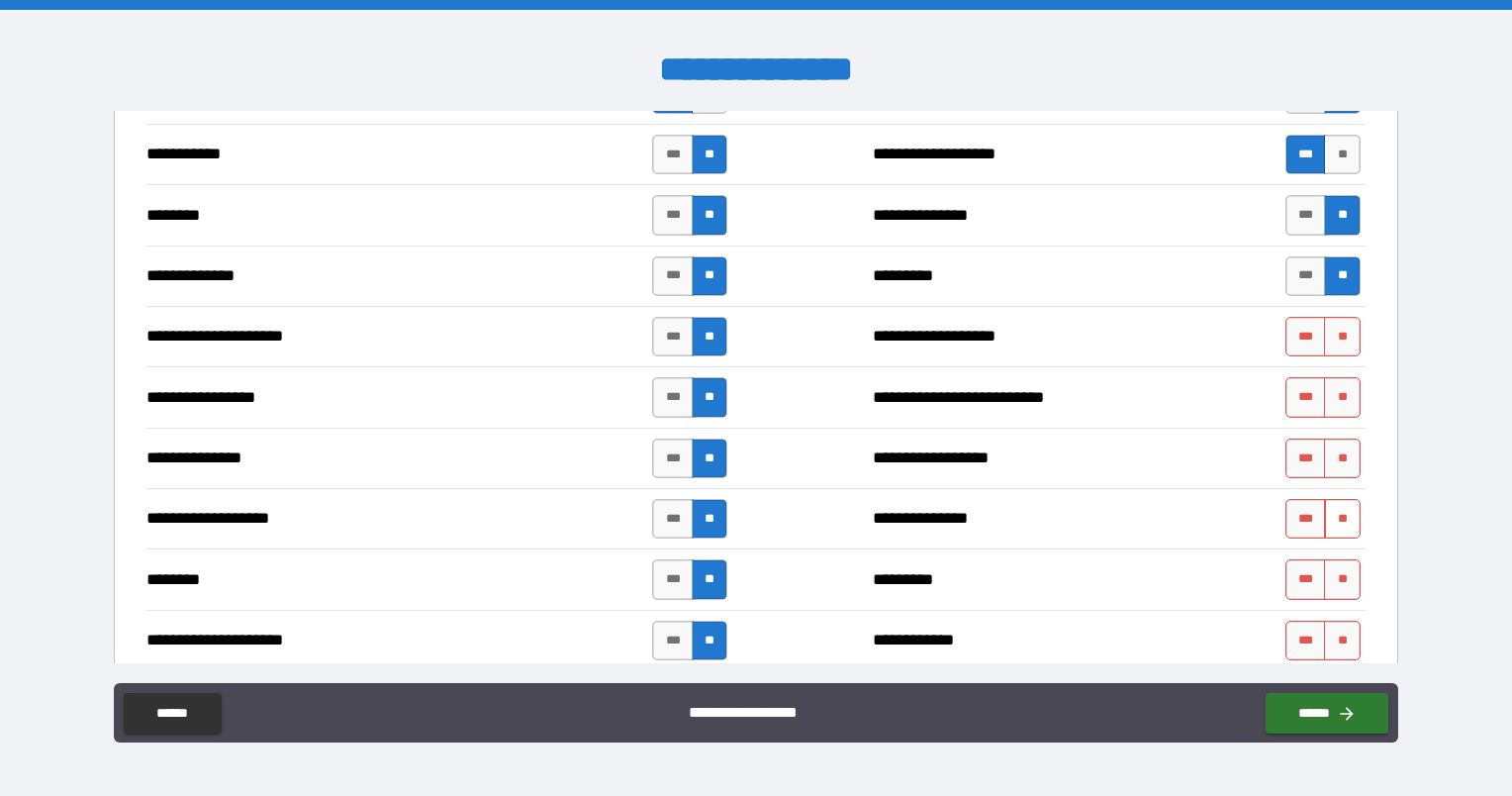 scroll, scrollTop: 2079, scrollLeft: 0, axis: vertical 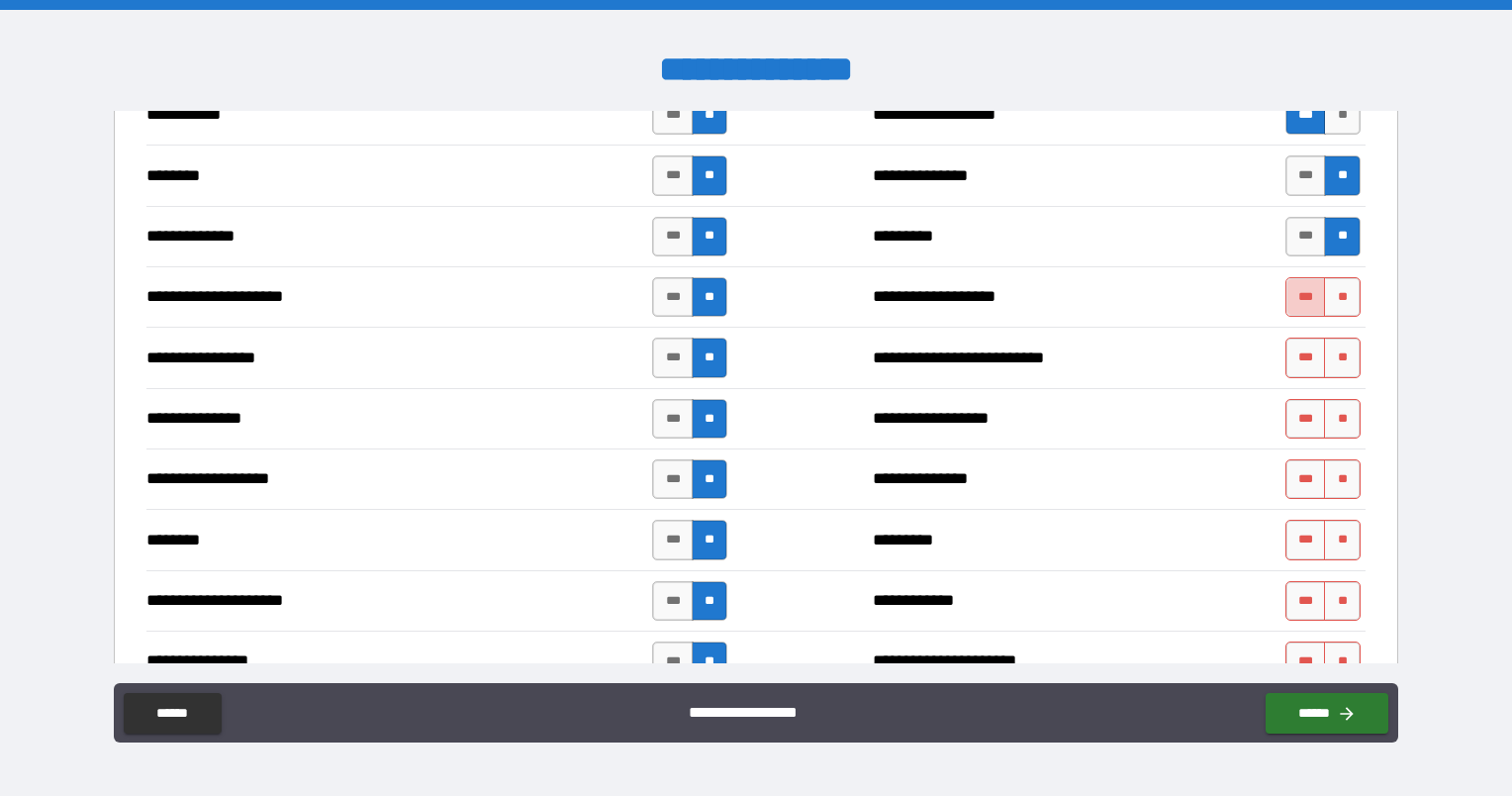 click on "***" at bounding box center [1306, 297] 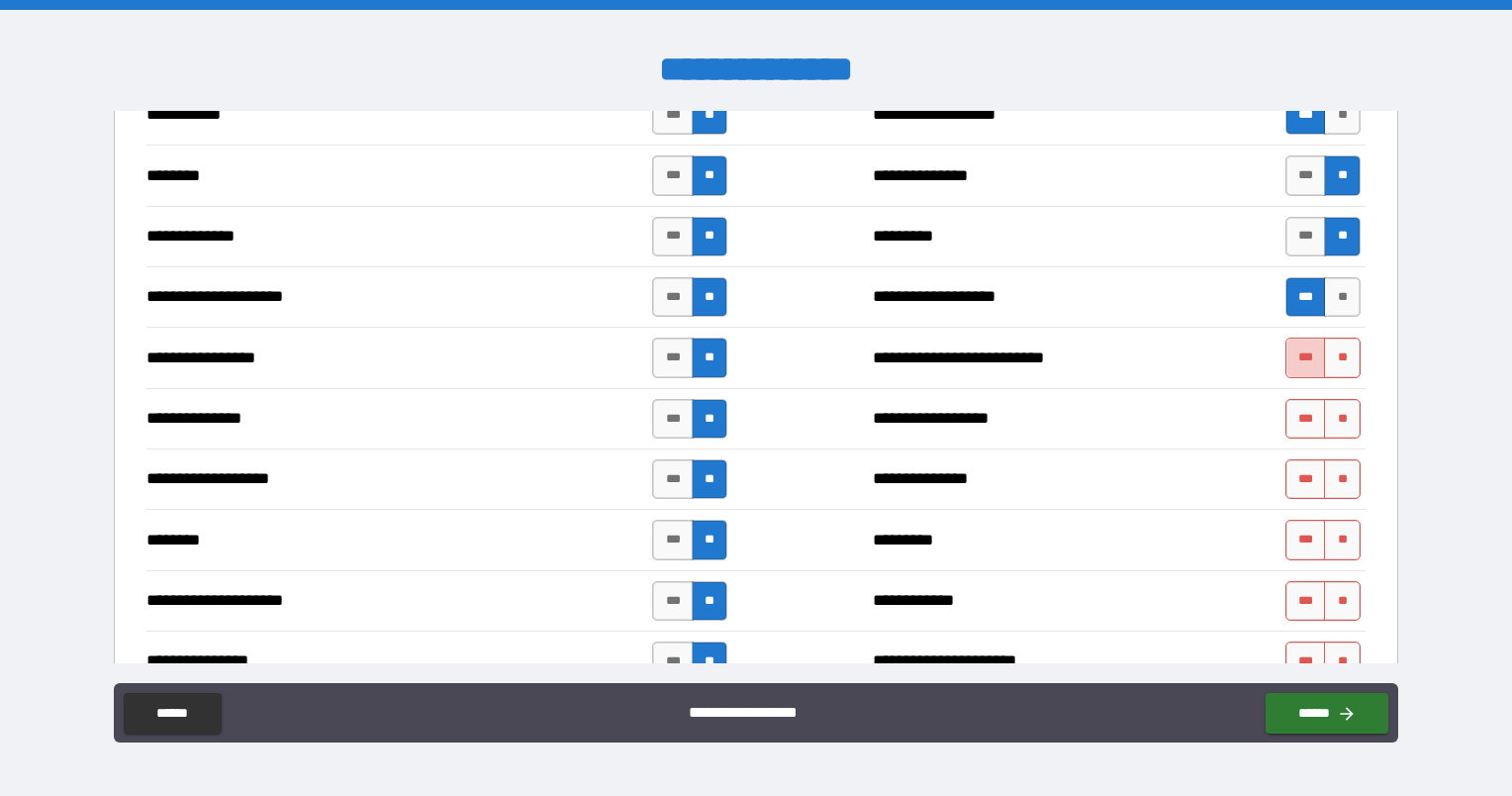 click on "***" at bounding box center [1306, 357] 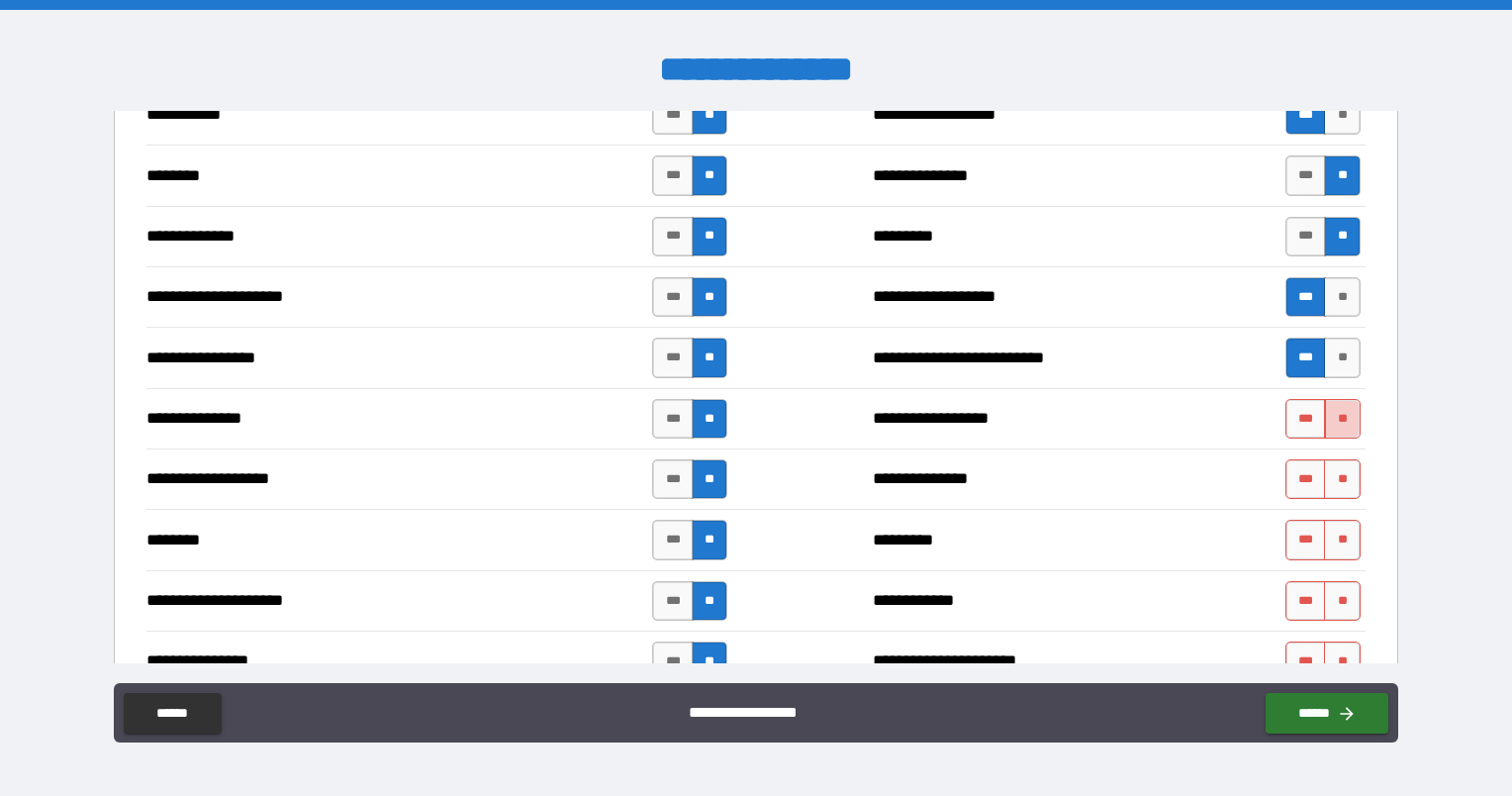 click on "**" at bounding box center (1342, 419) 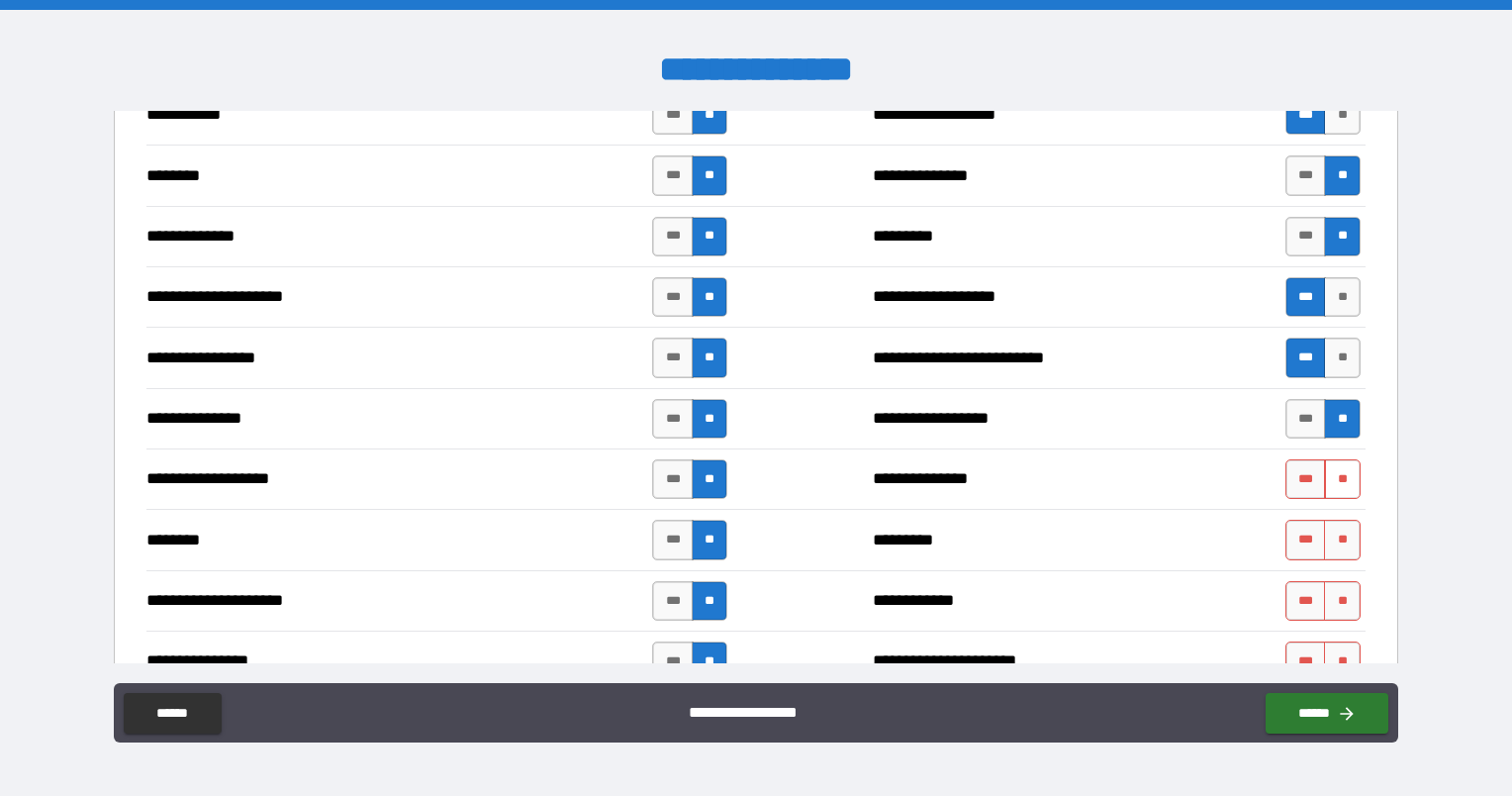 click on "**" at bounding box center (1342, 479) 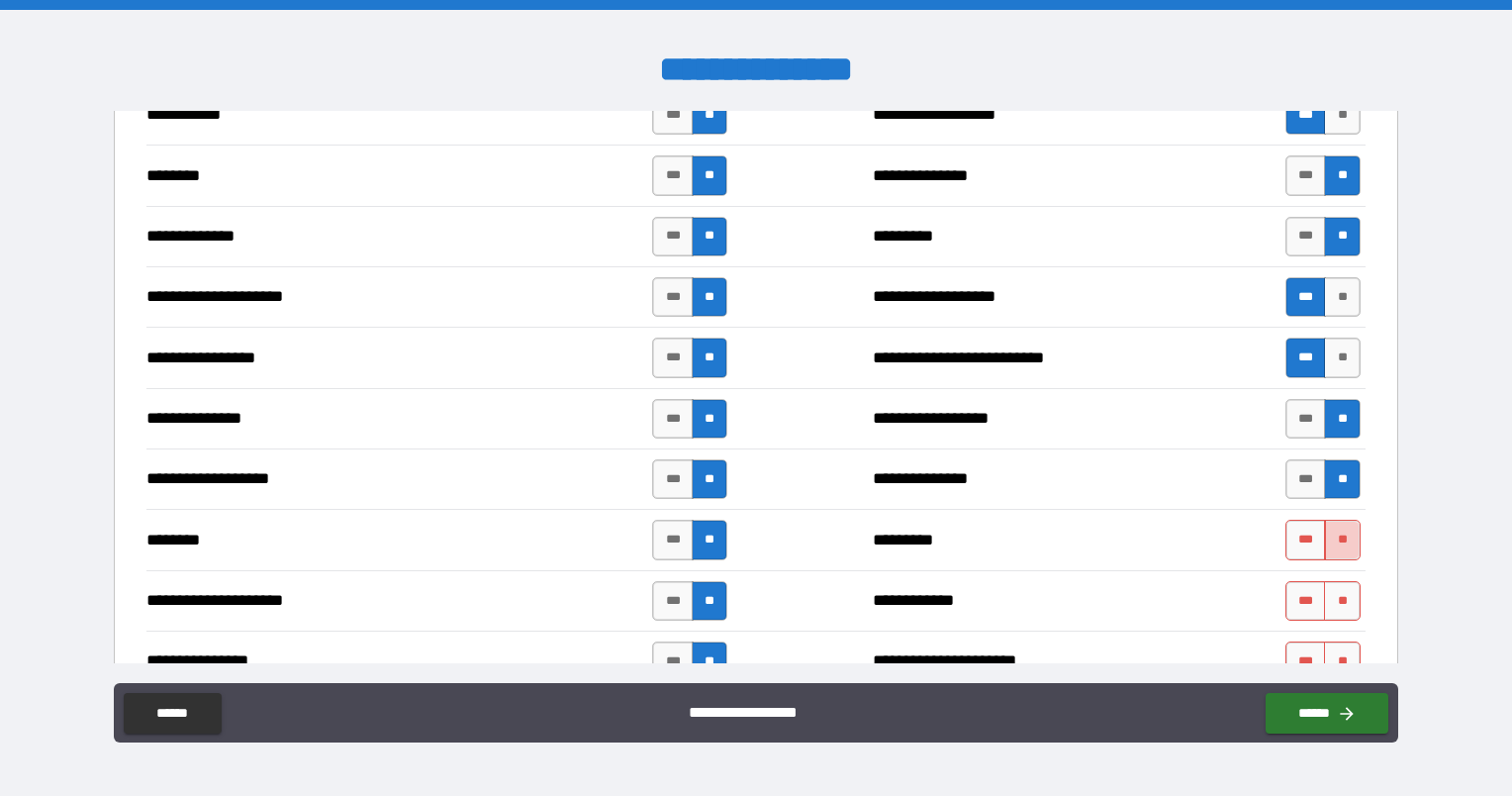 click on "**" at bounding box center [1342, 540] 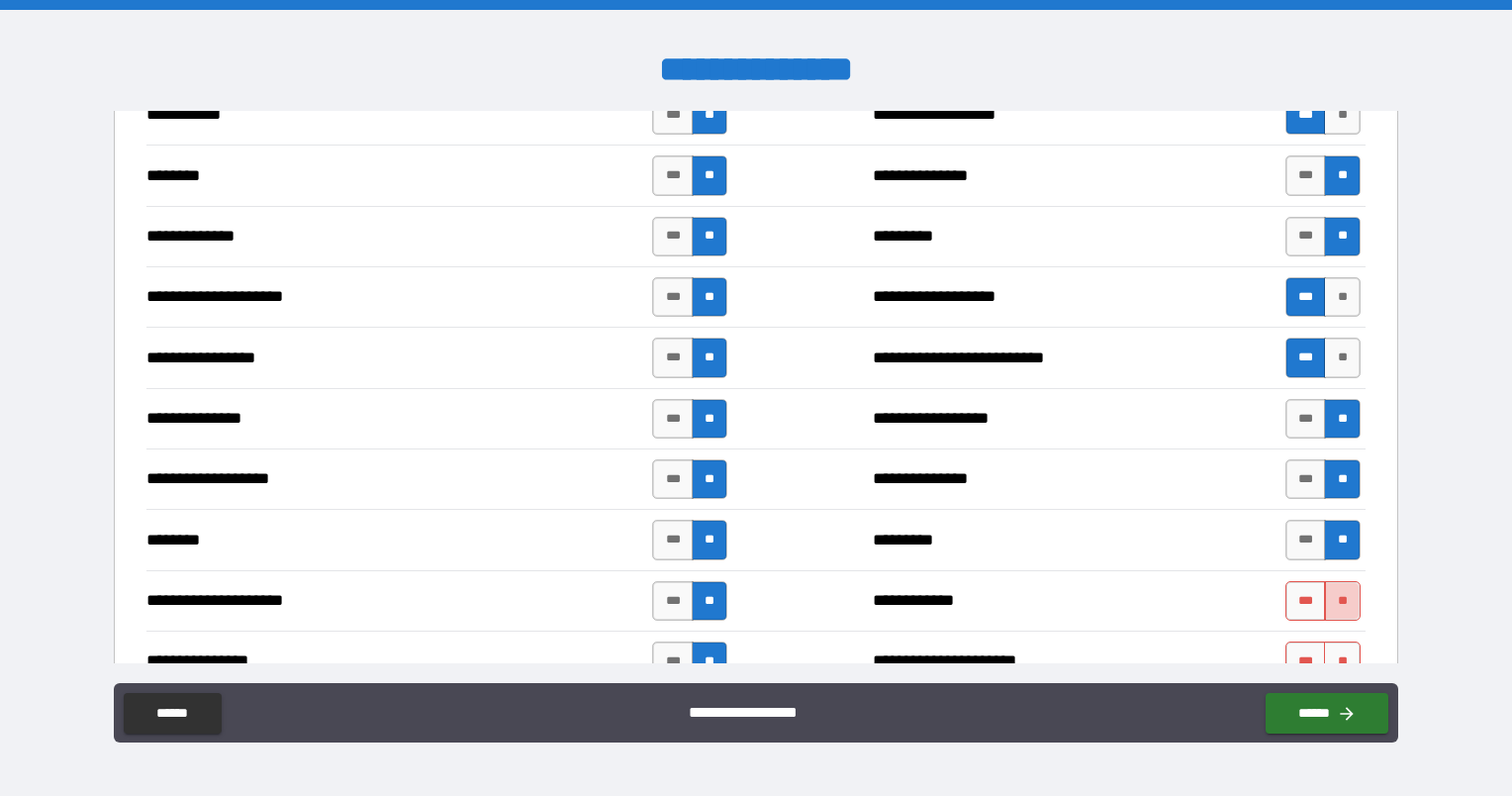 click on "**" at bounding box center (1342, 601) 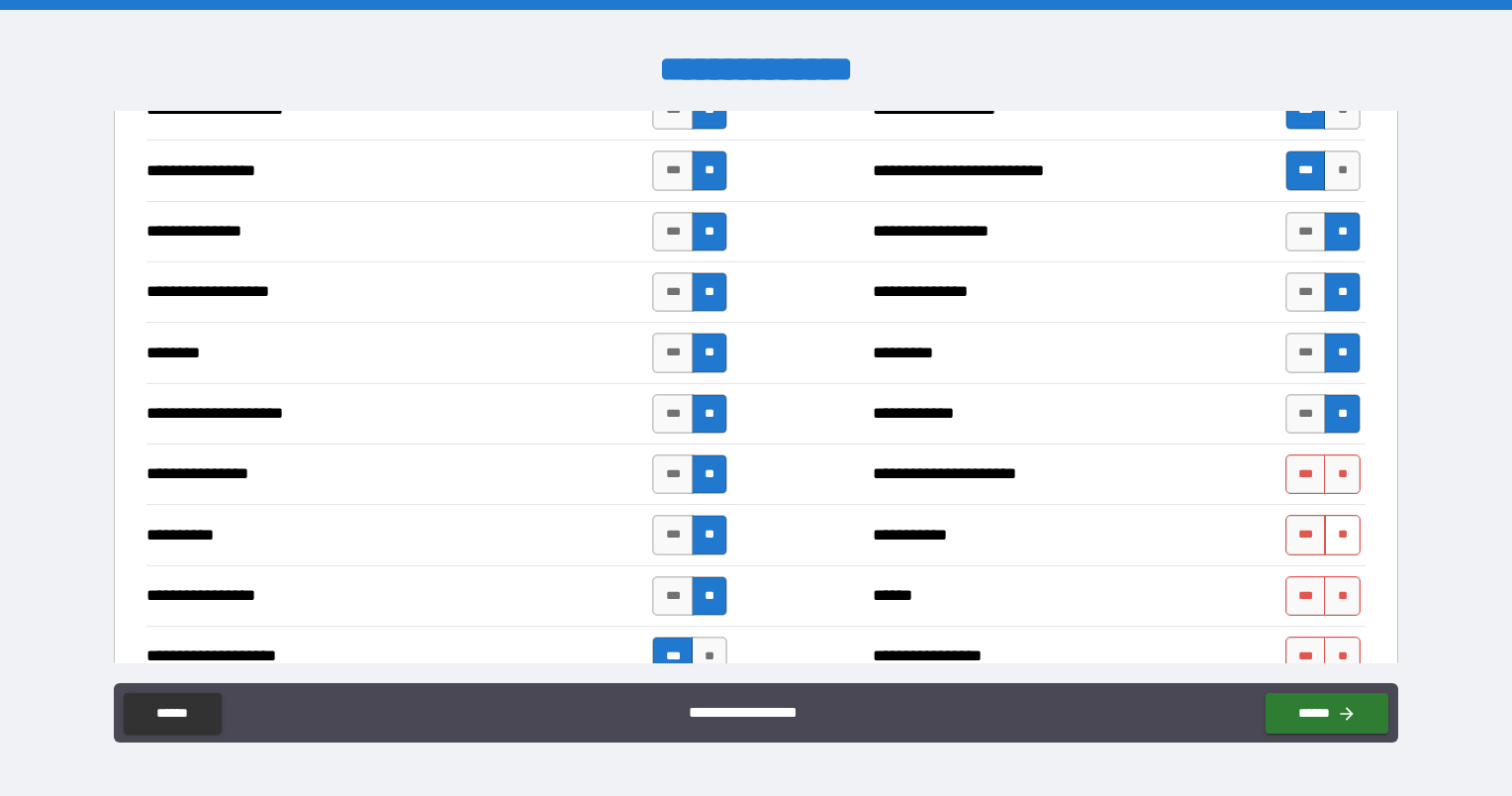 scroll, scrollTop: 2277, scrollLeft: 0, axis: vertical 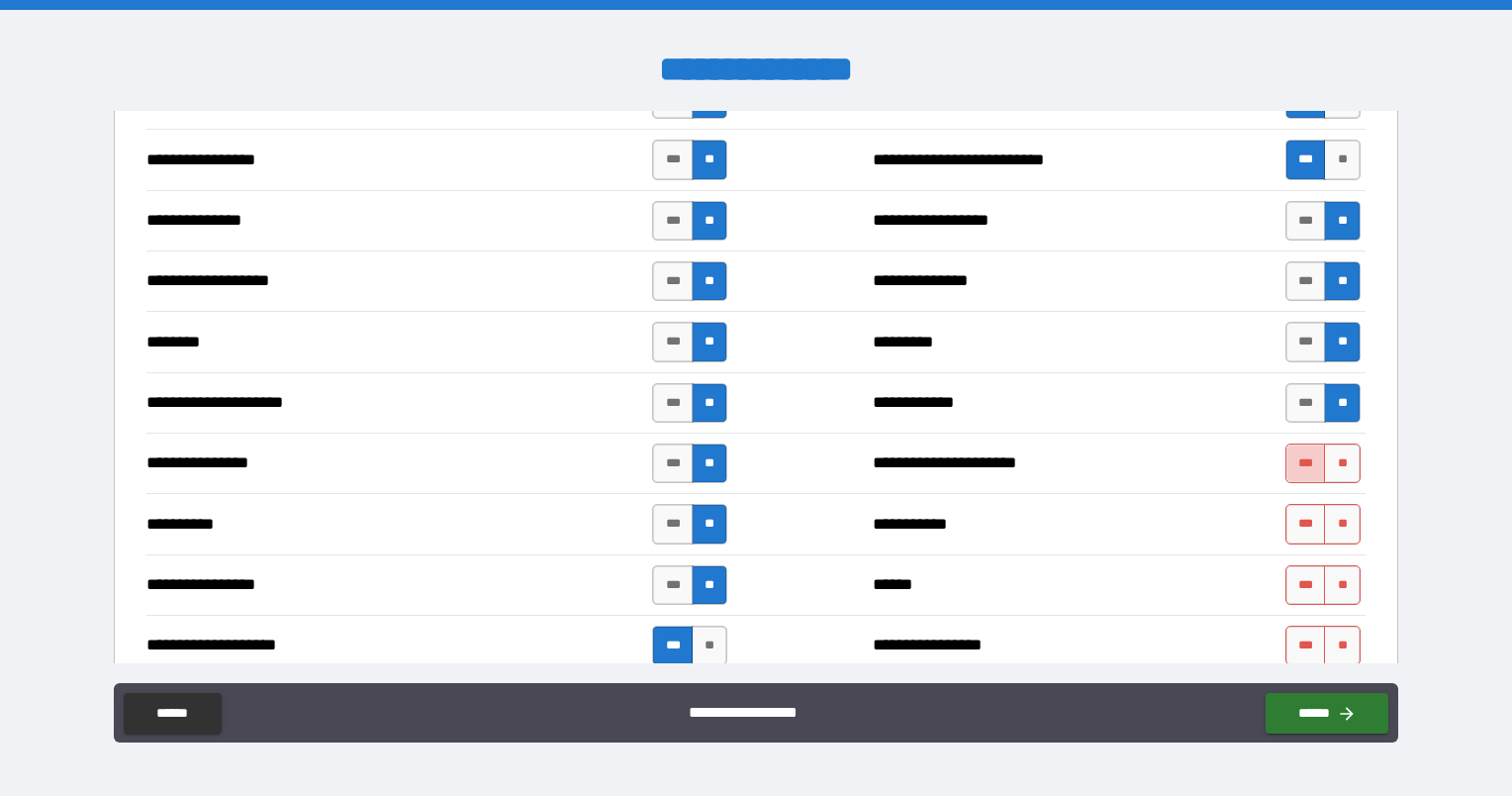 click on "***" at bounding box center [1306, 463] 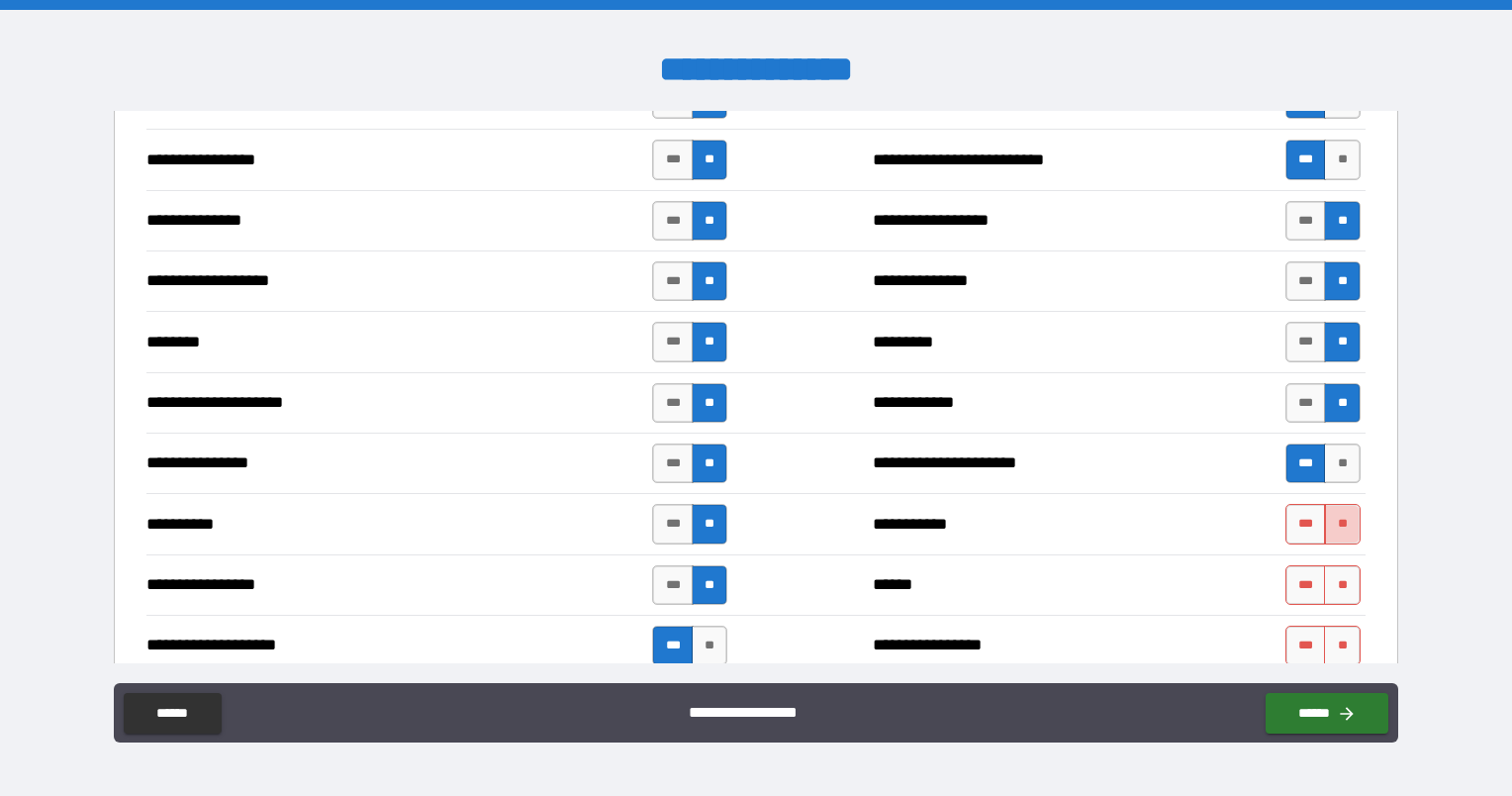 click on "**" at bounding box center [1342, 524] 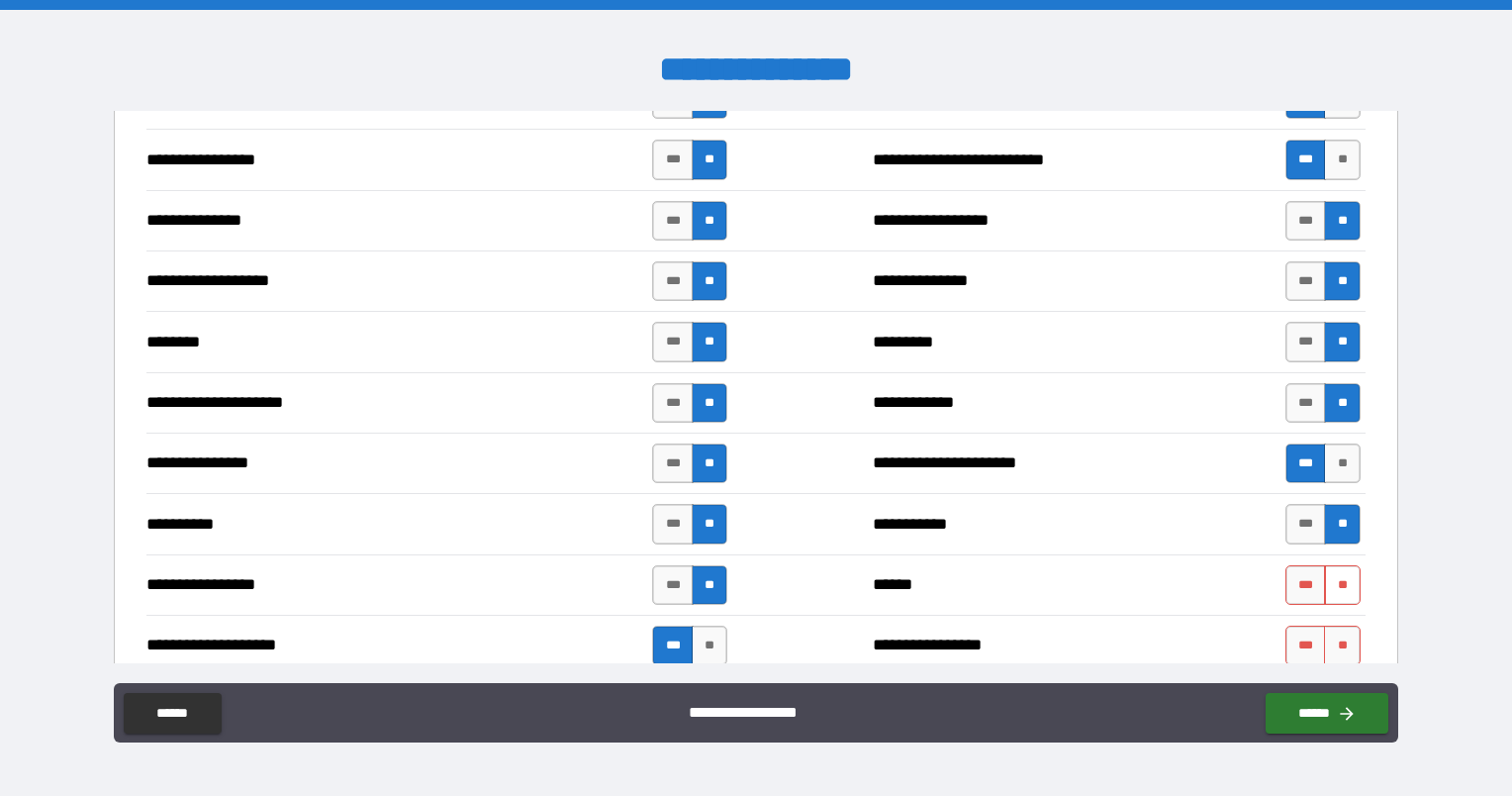 click on "**" at bounding box center (1342, 585) 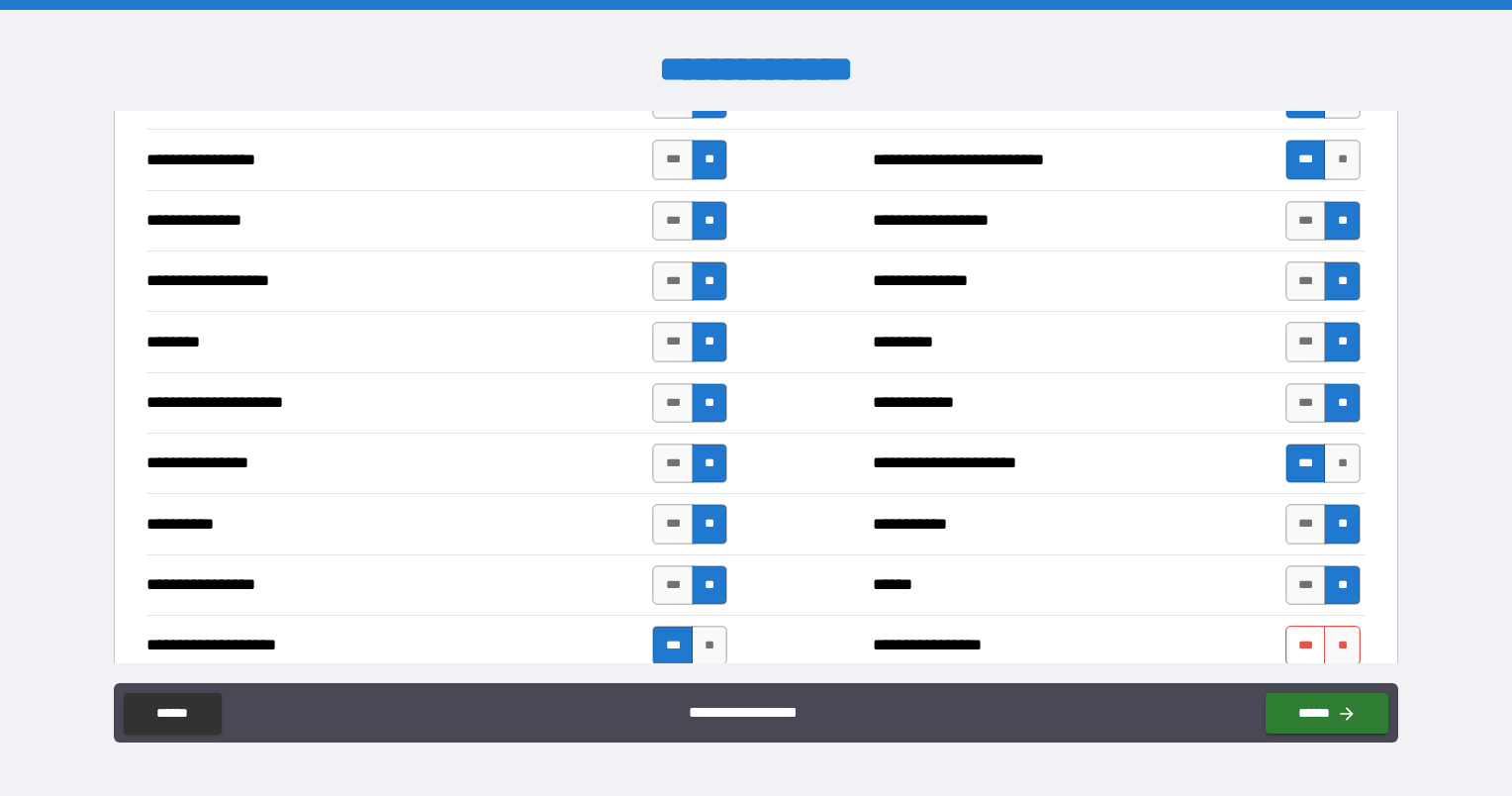 click on "***" at bounding box center [1306, 646] 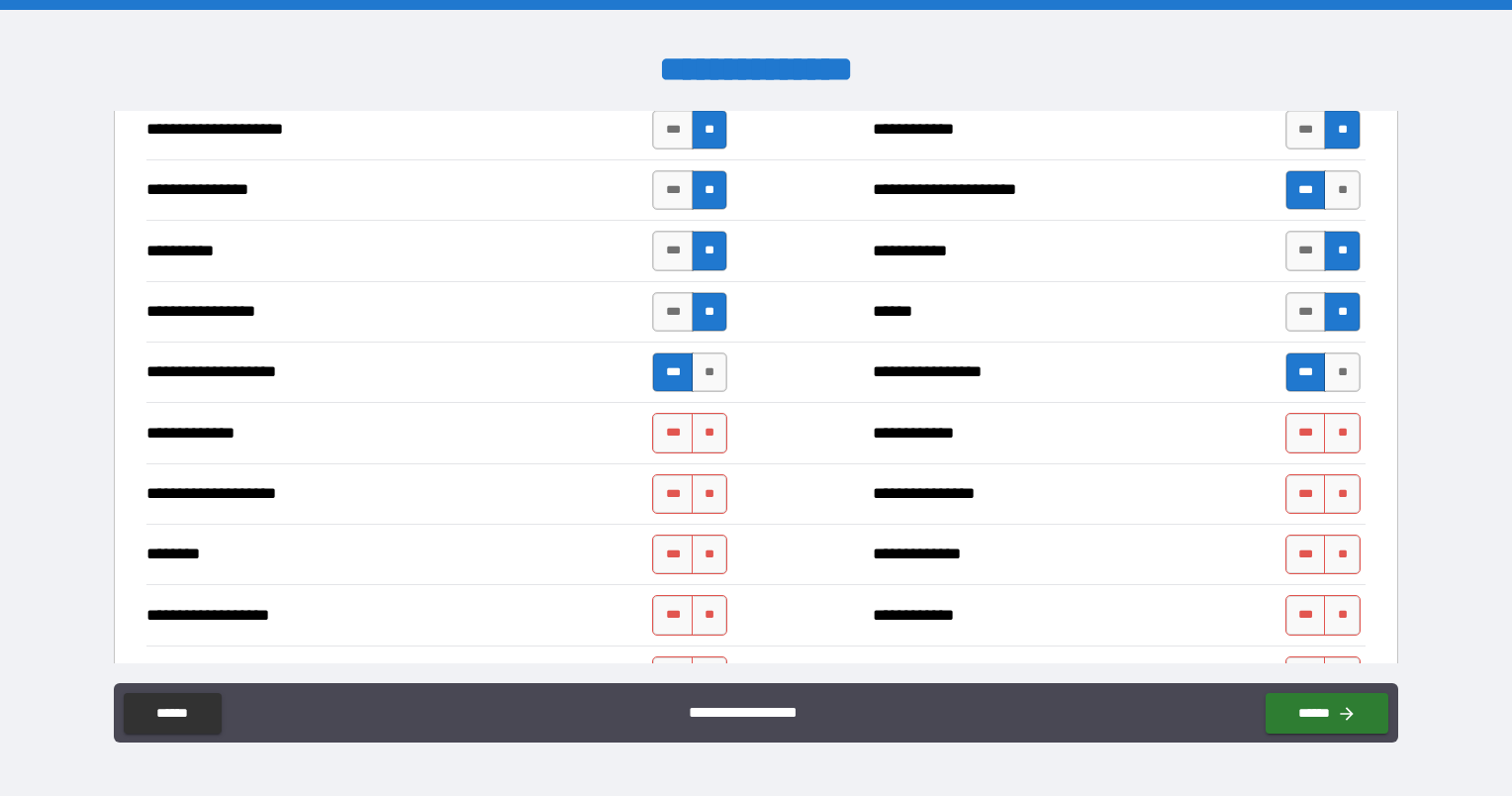 scroll, scrollTop: 2574, scrollLeft: 0, axis: vertical 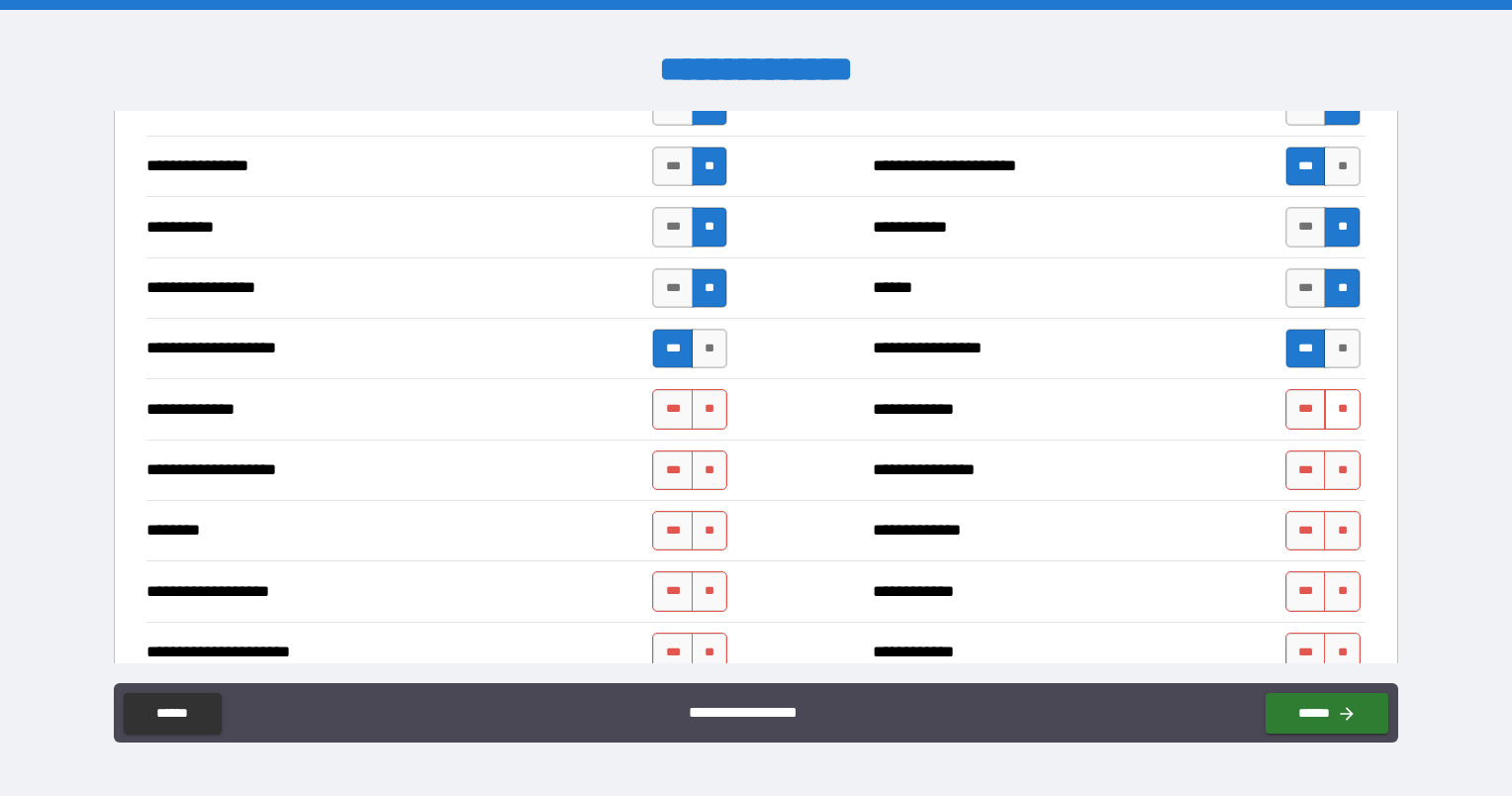 click on "**" at bounding box center (1342, 409) 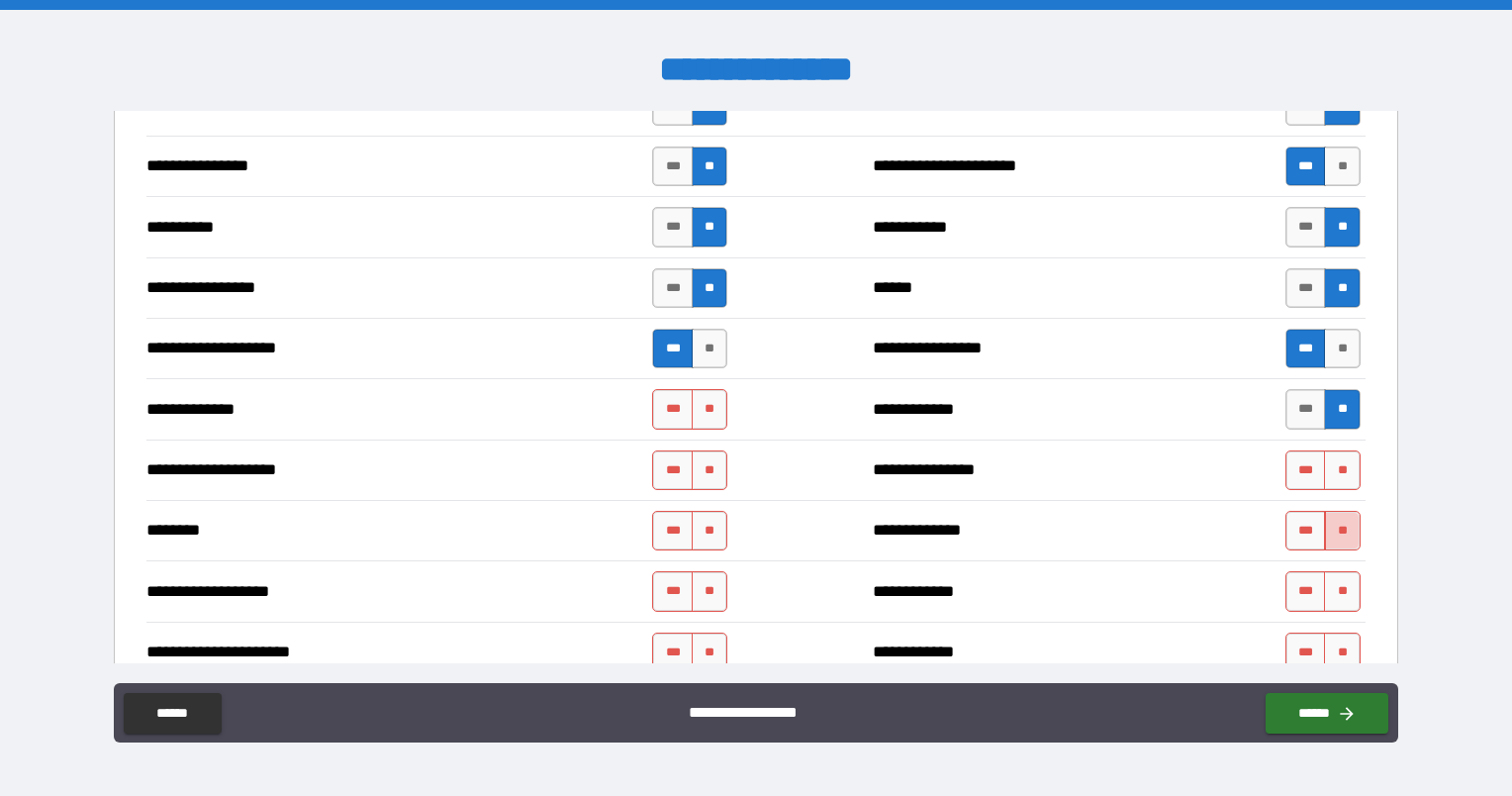 click on "**" at bounding box center (1342, 531) 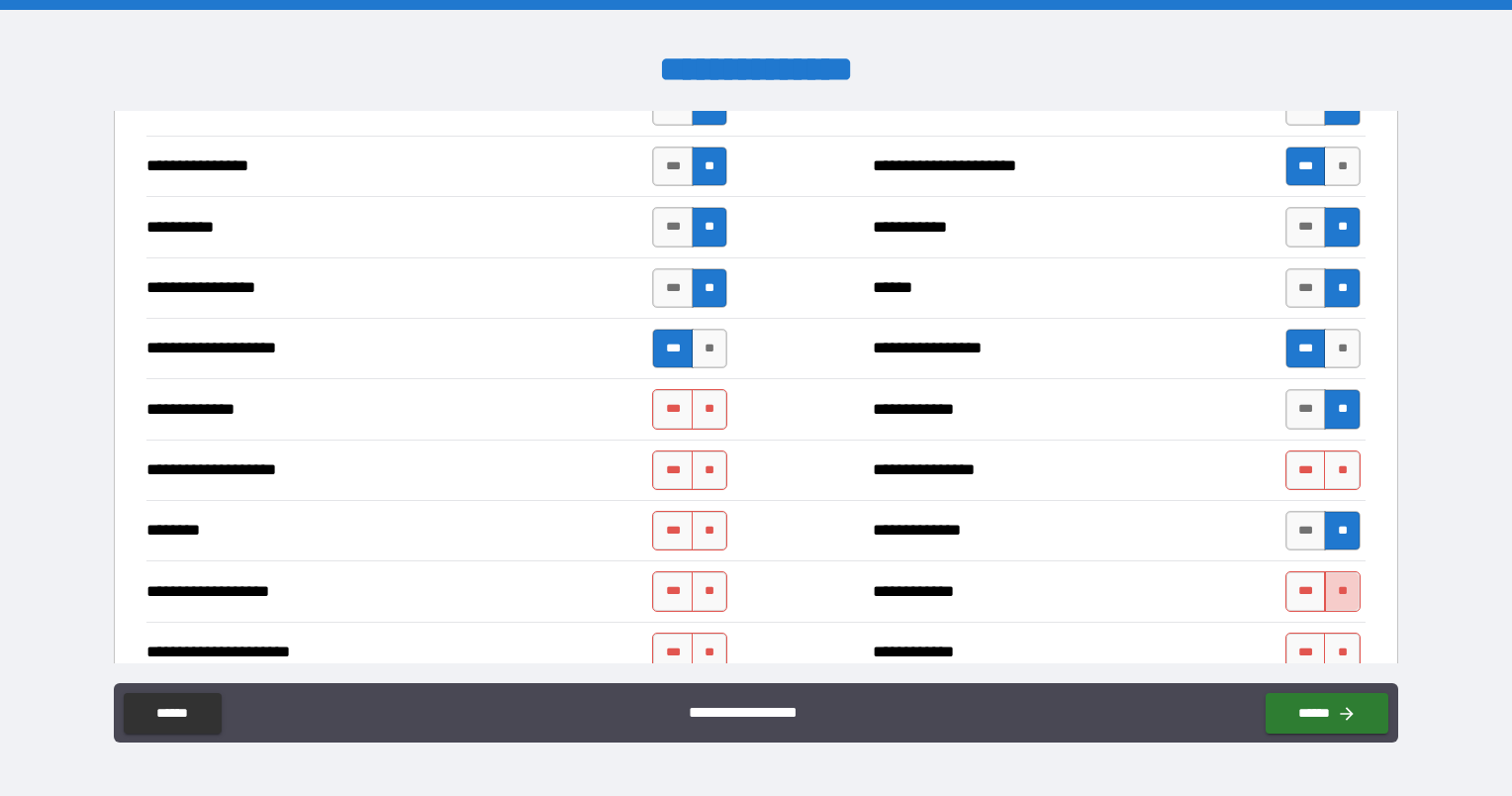 click on "**" at bounding box center (1342, 591) 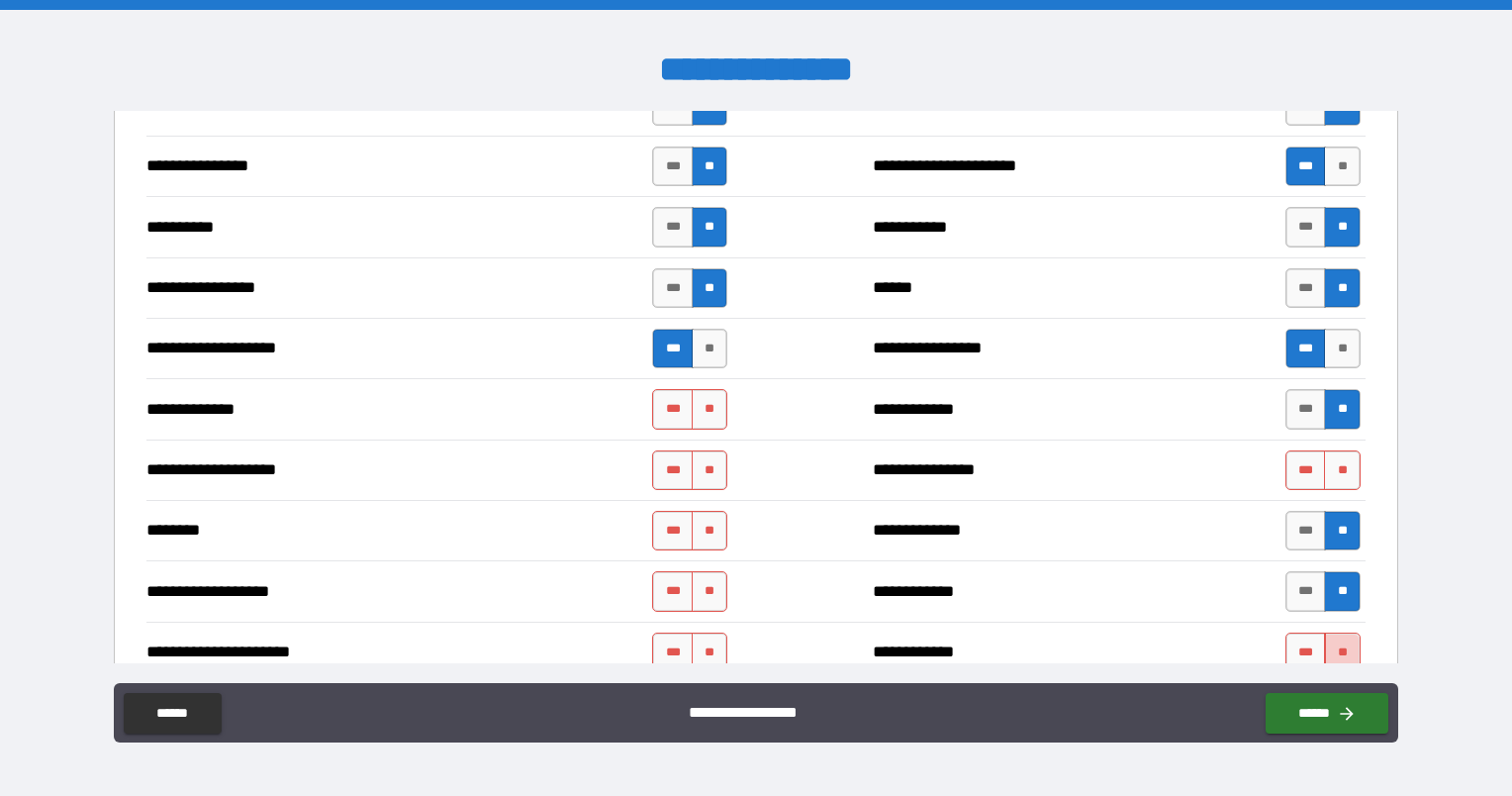 click on "**" at bounding box center [1342, 652] 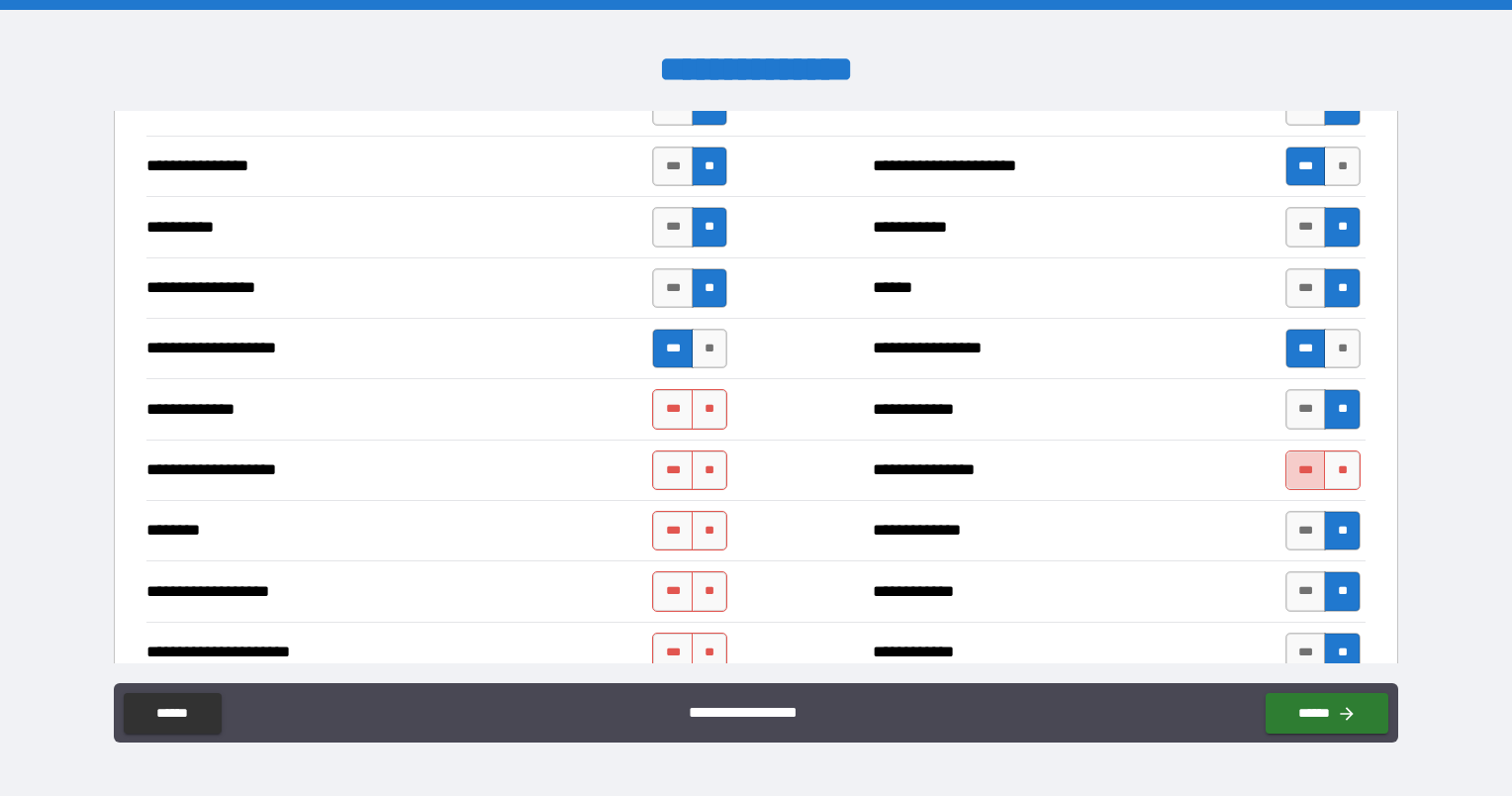 click on "***" at bounding box center [1306, 470] 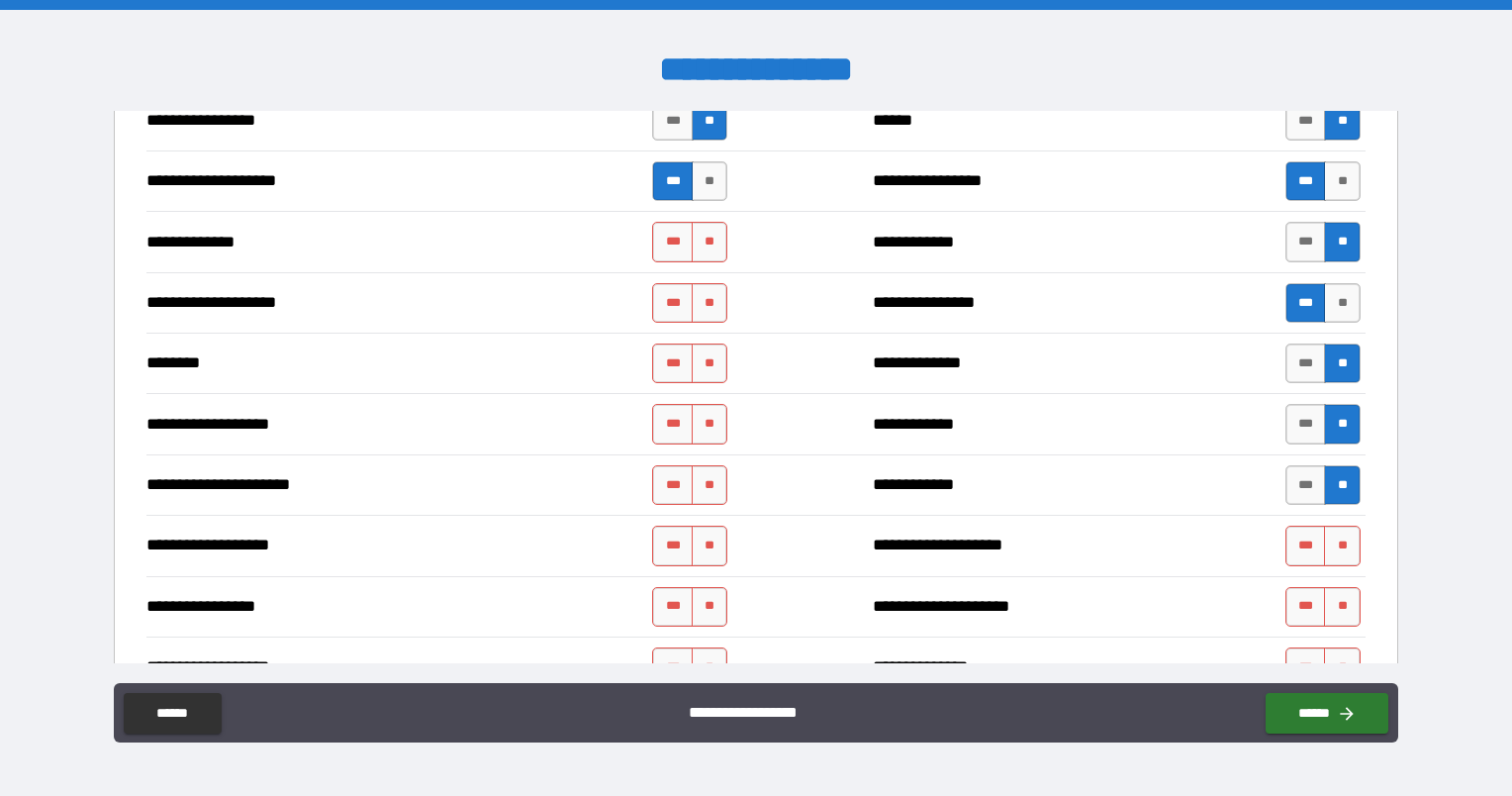 scroll, scrollTop: 2871, scrollLeft: 0, axis: vertical 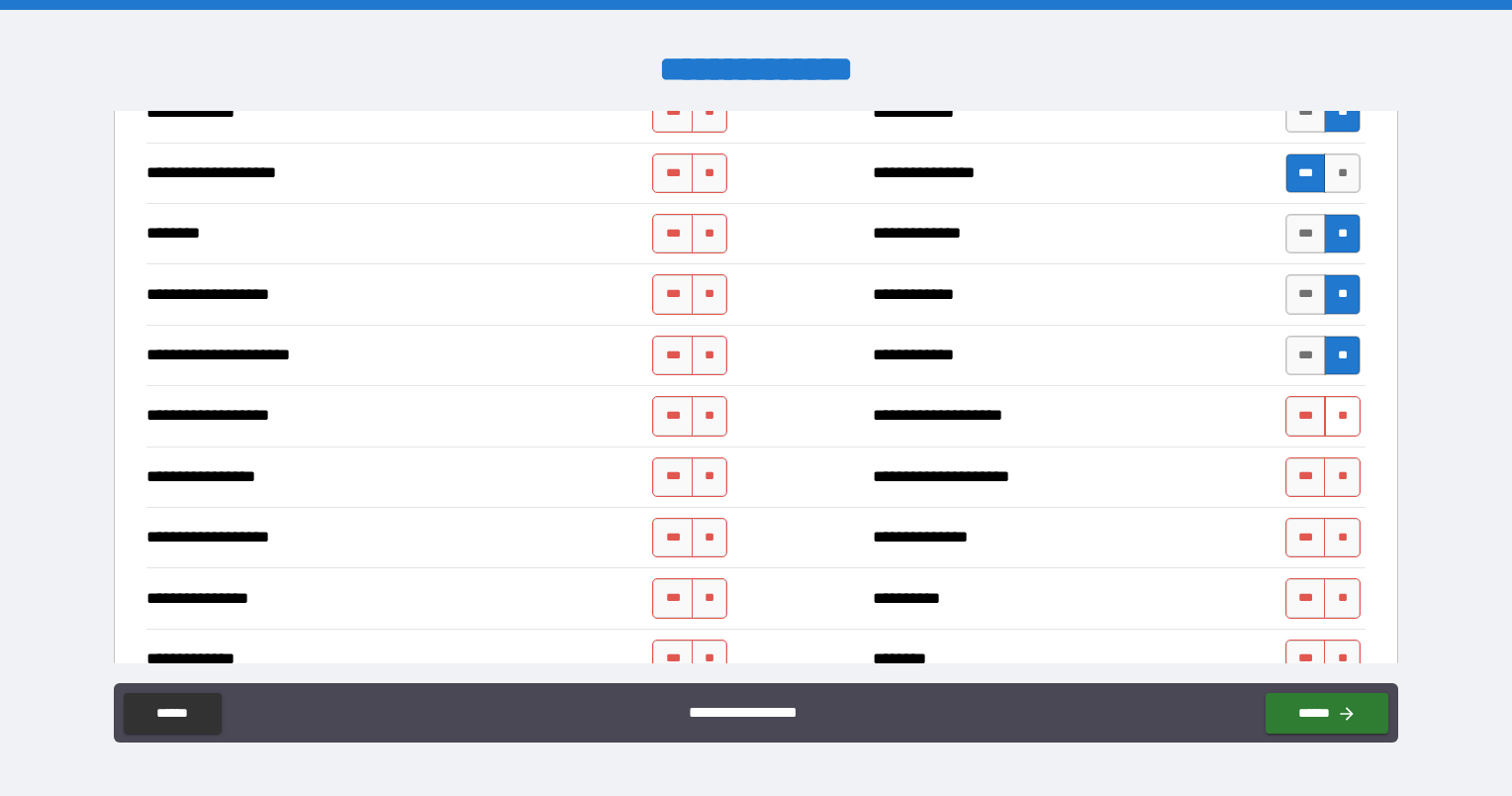click on "**" at bounding box center (1342, 416) 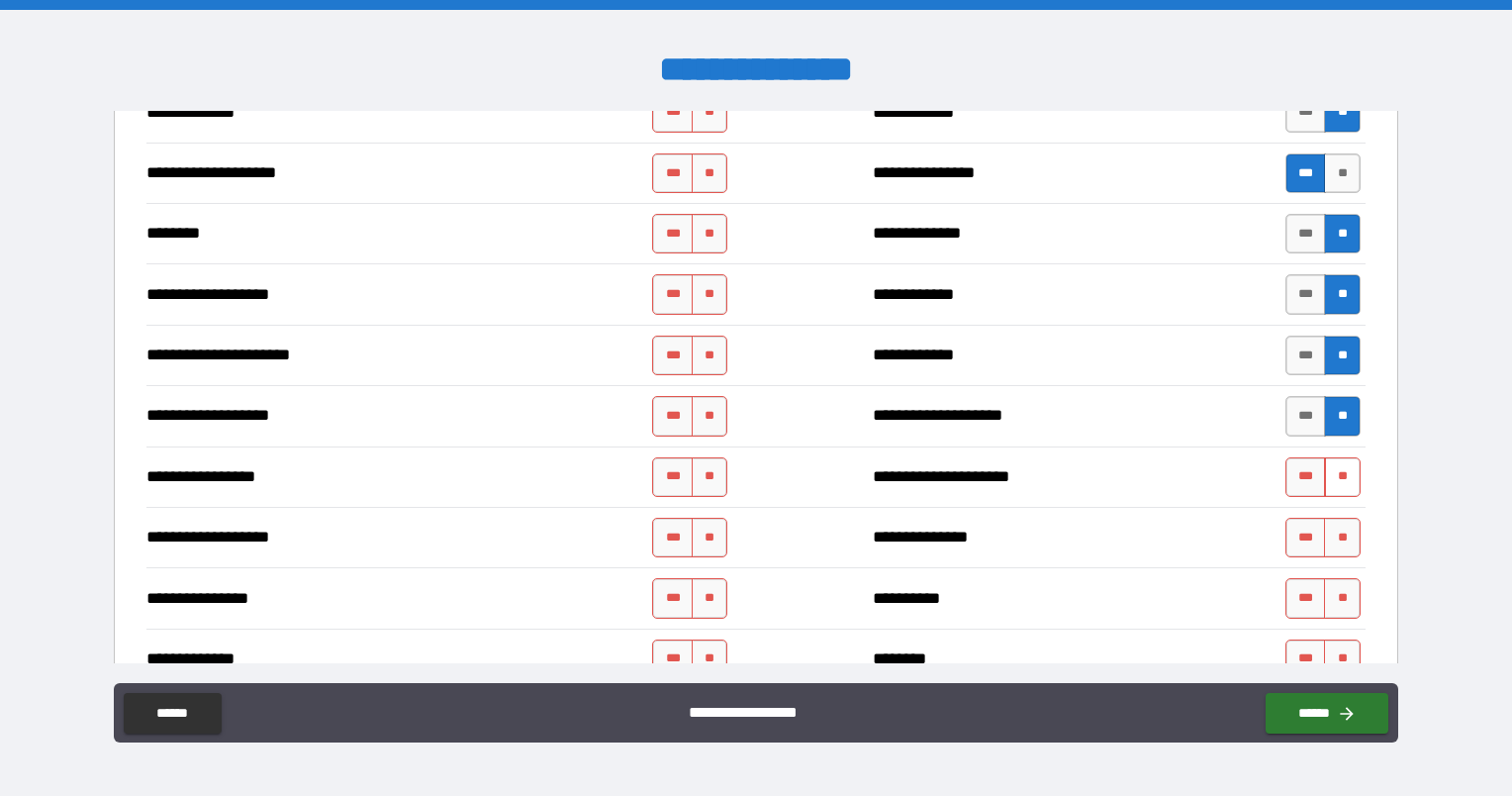 click on "**" at bounding box center (1342, 477) 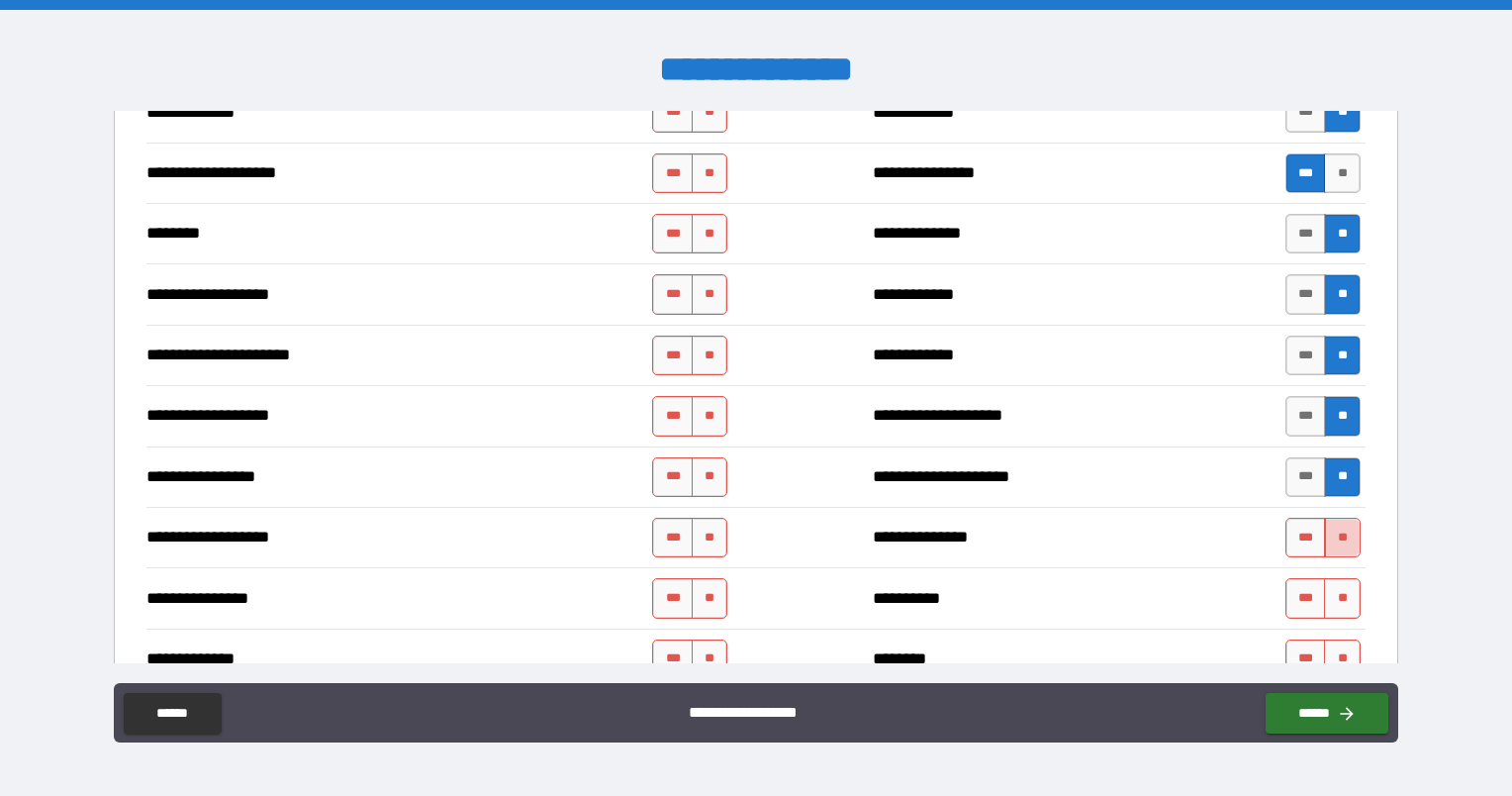 click on "**" at bounding box center [1342, 538] 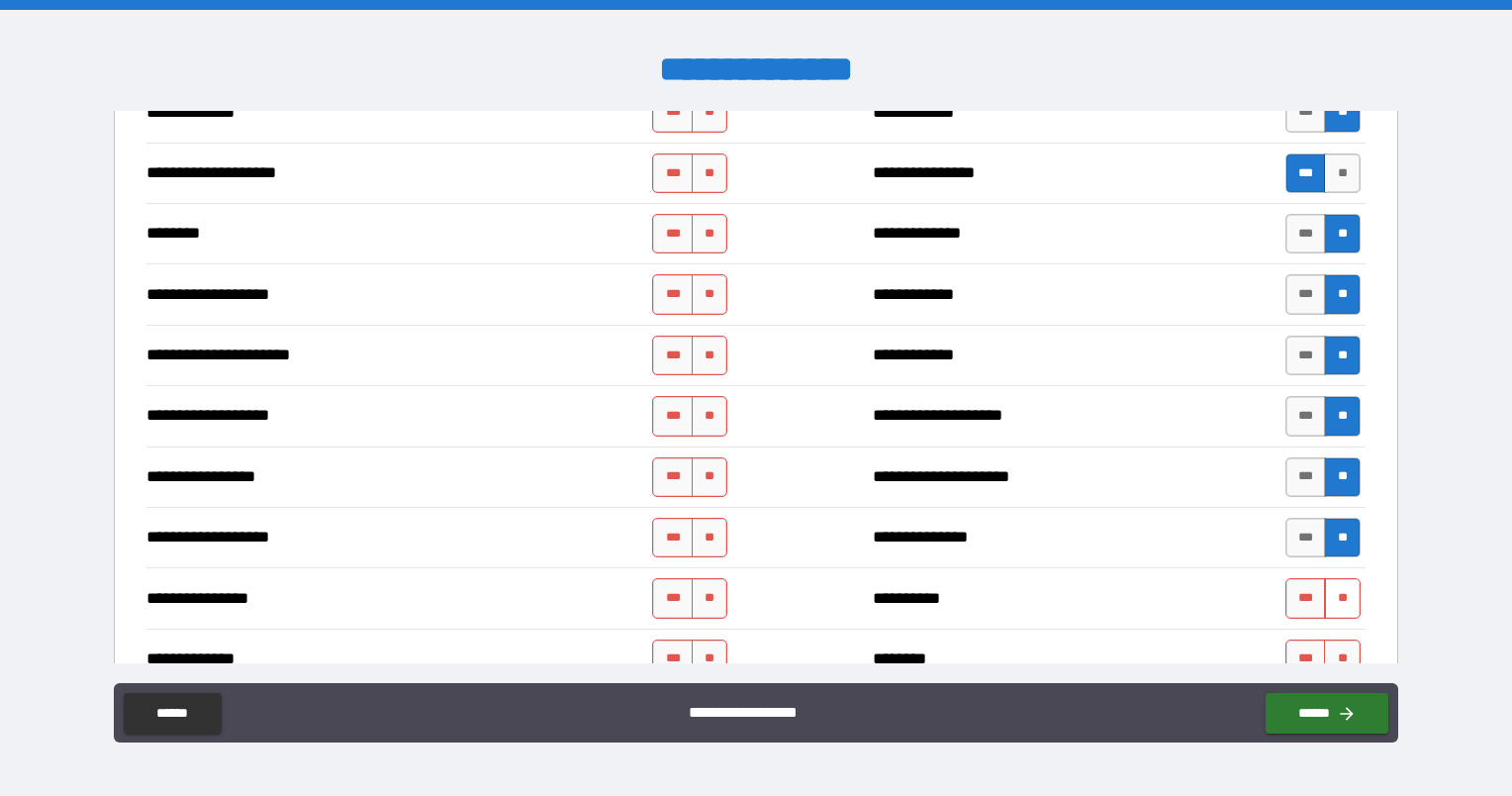click on "**" at bounding box center (1342, 598) 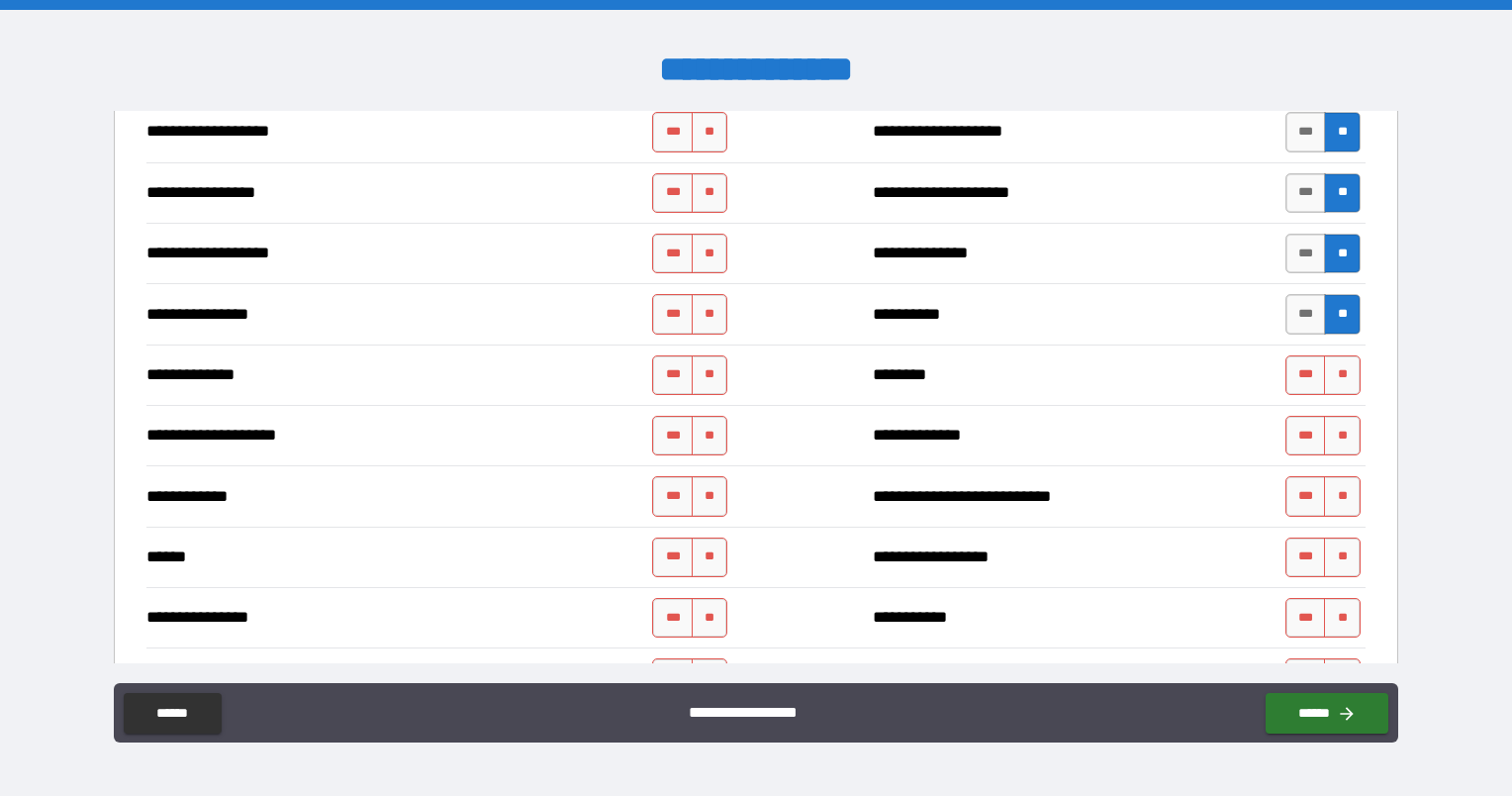 scroll, scrollTop: 3168, scrollLeft: 0, axis: vertical 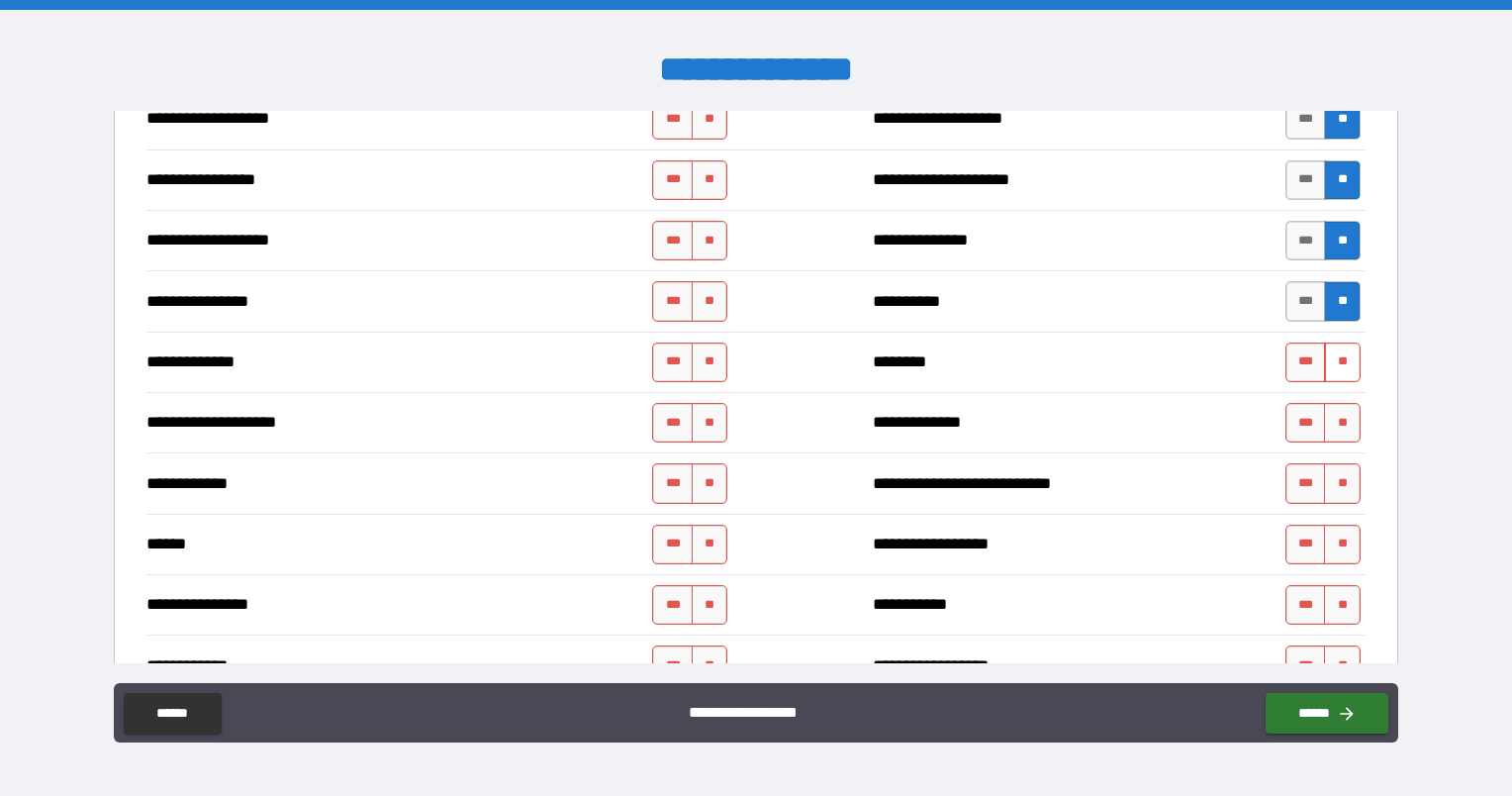 click on "**" at bounding box center [1342, 362] 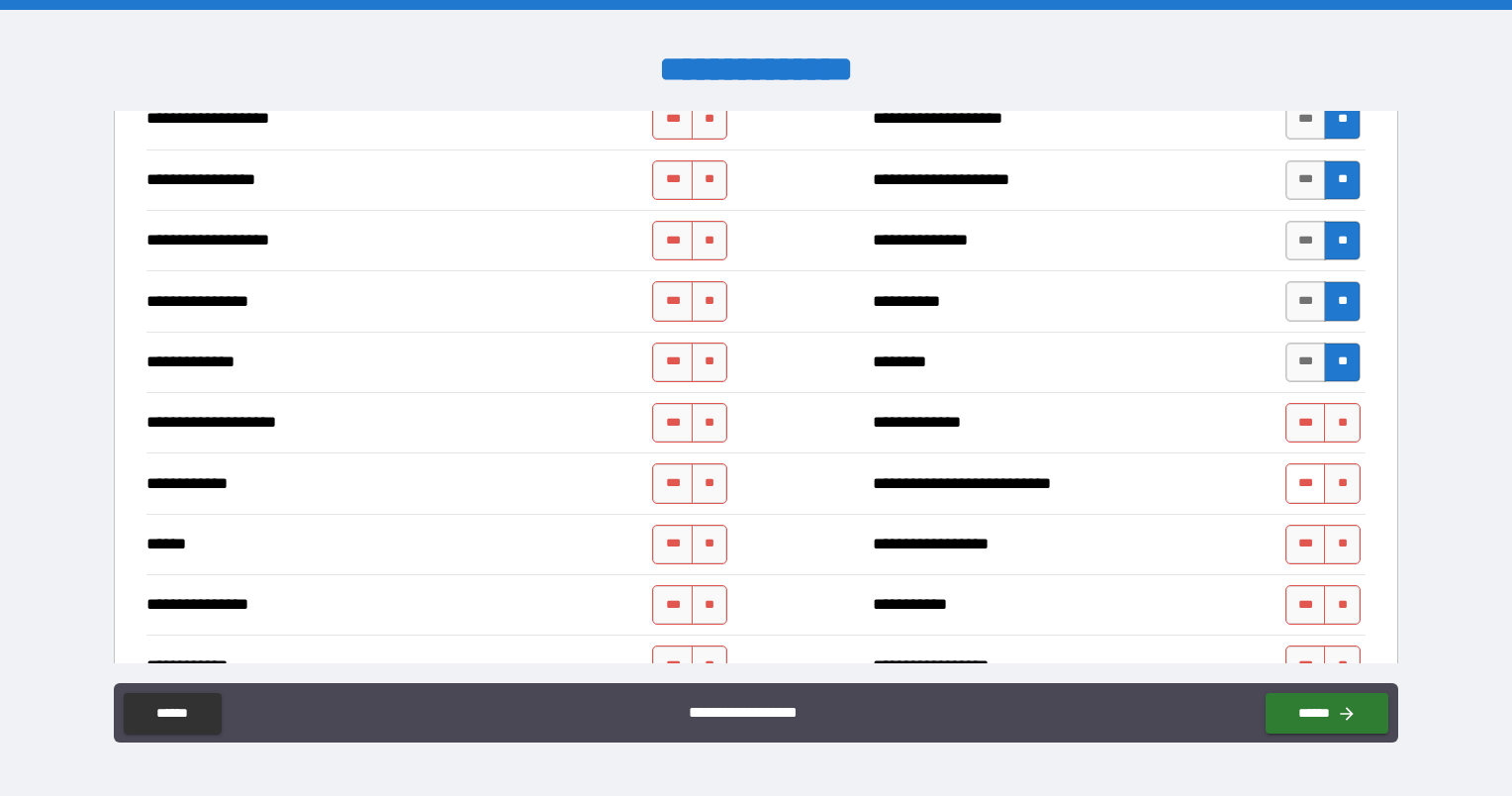 click on "***" at bounding box center [1306, 483] 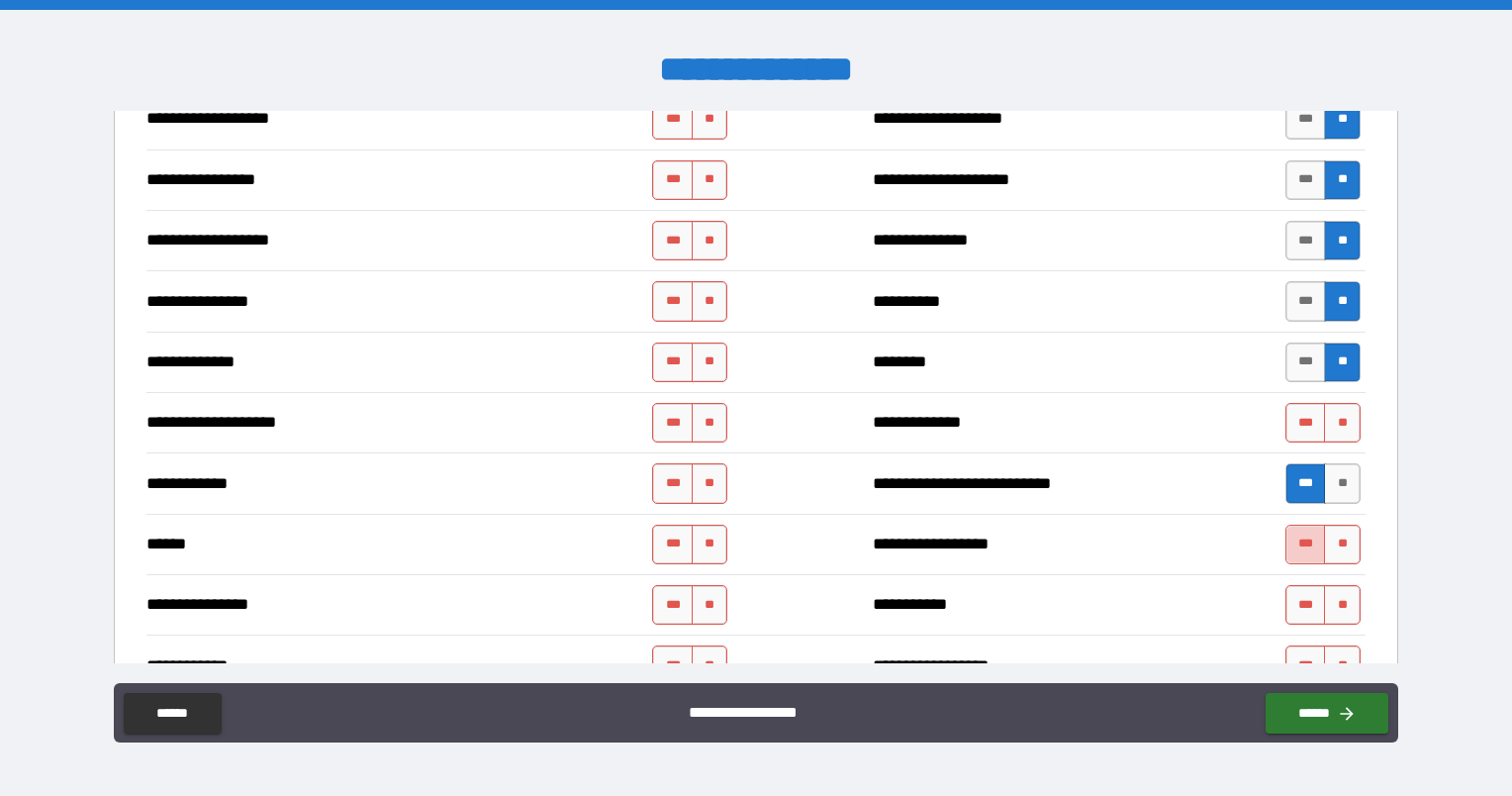 click on "***" at bounding box center (1306, 545) 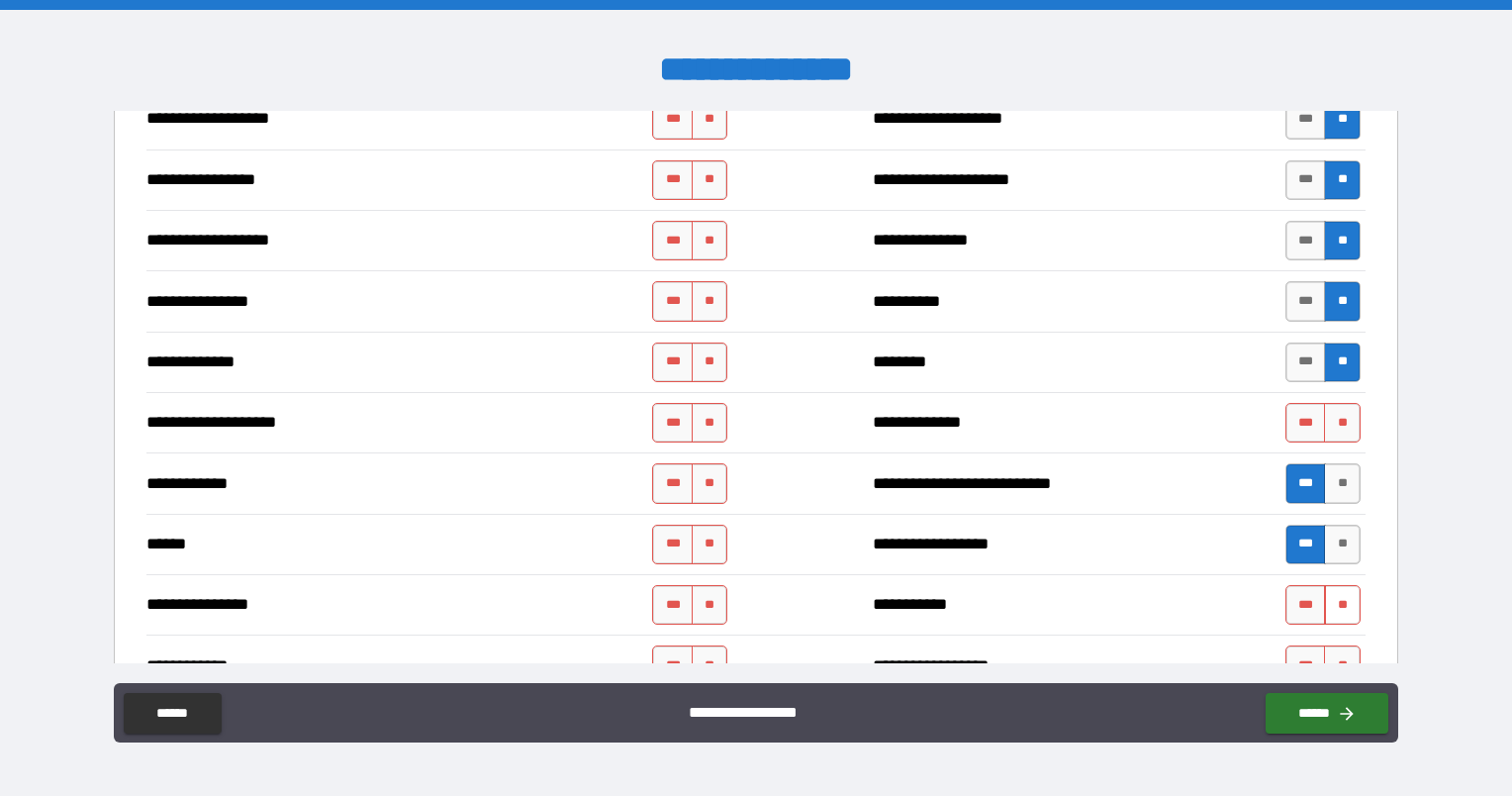 click on "**" at bounding box center [1342, 605] 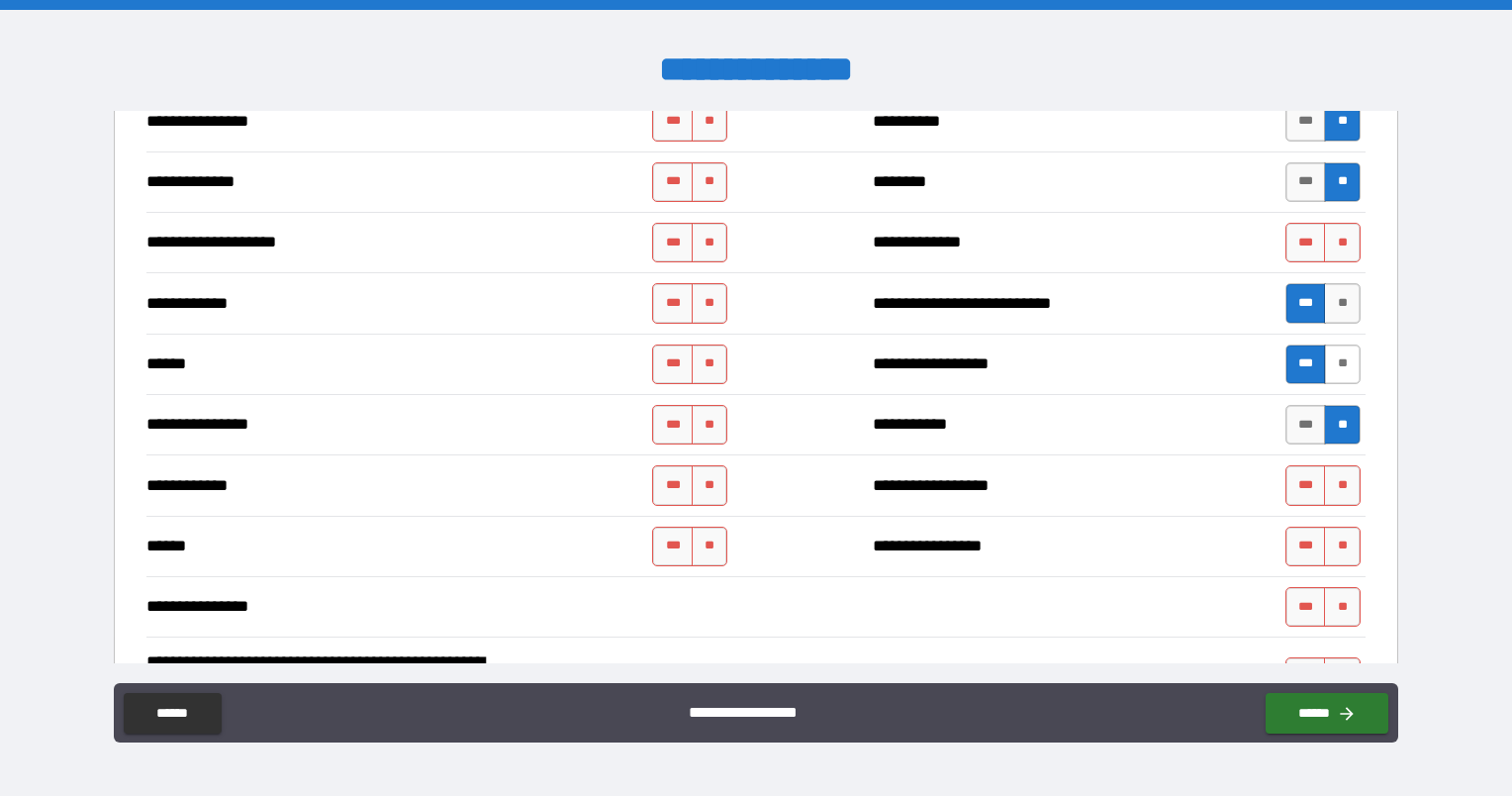 scroll, scrollTop: 3366, scrollLeft: 0, axis: vertical 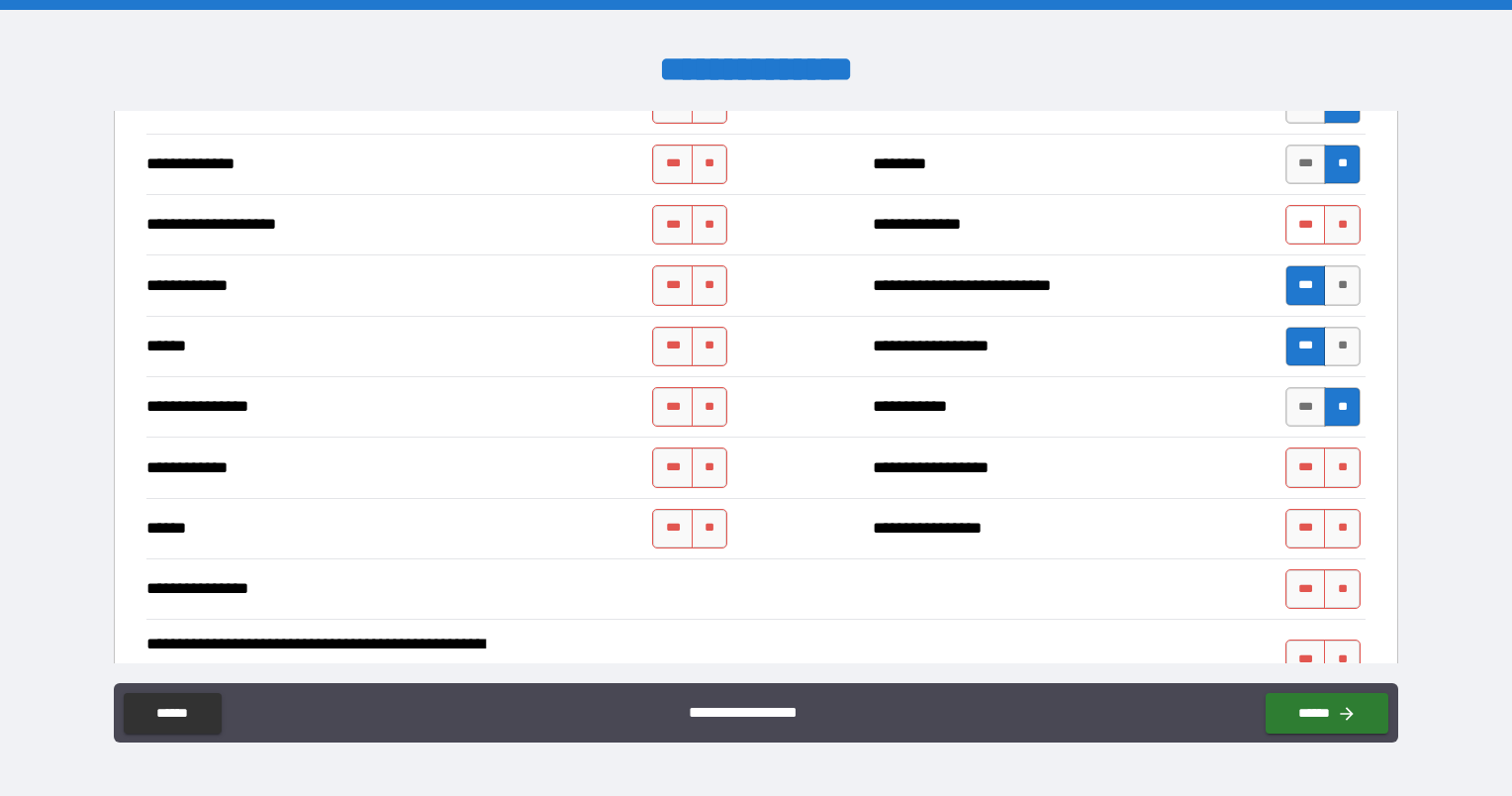 click on "***" at bounding box center [1306, 225] 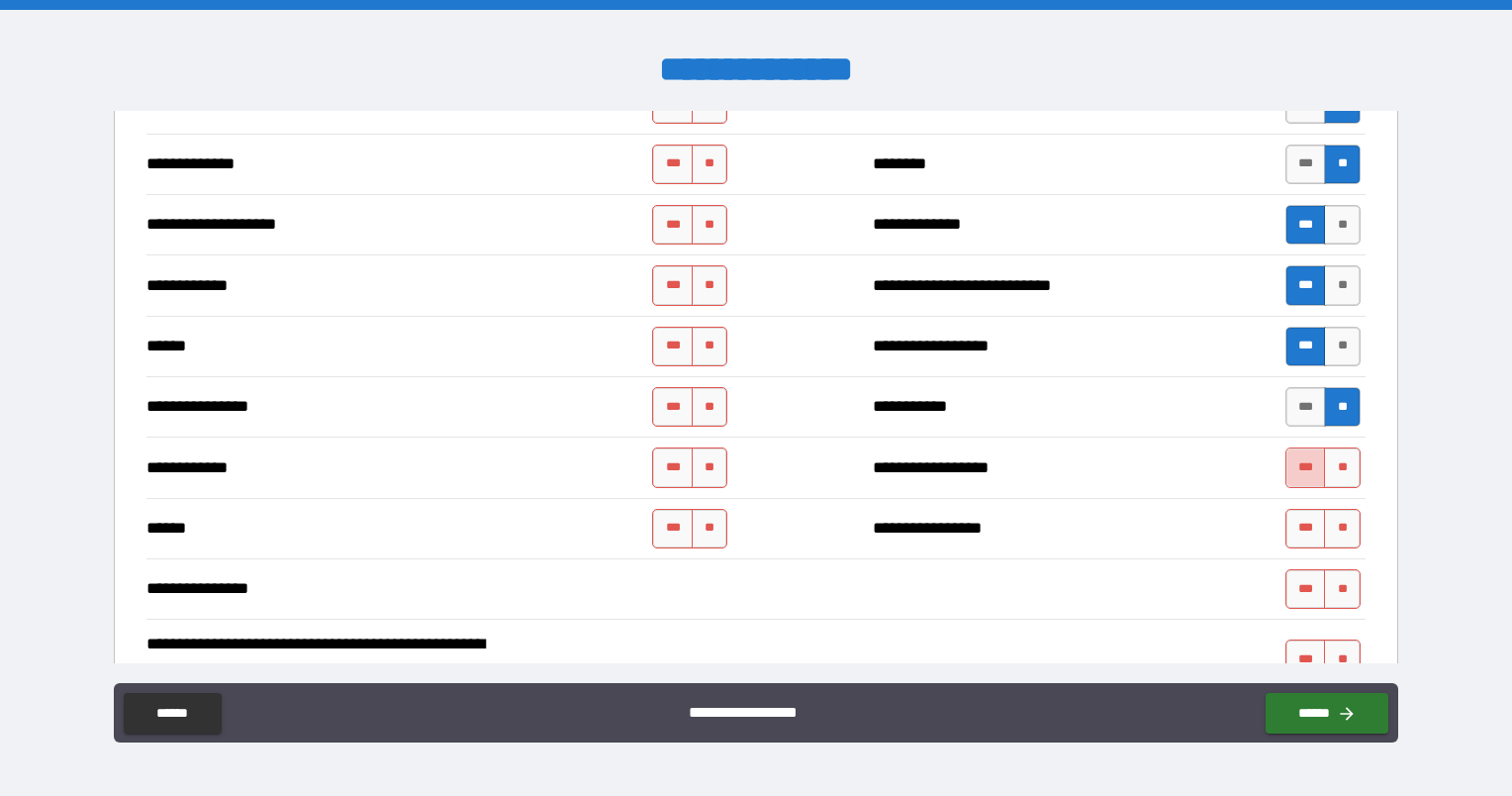 click on "***" at bounding box center [1306, 467] 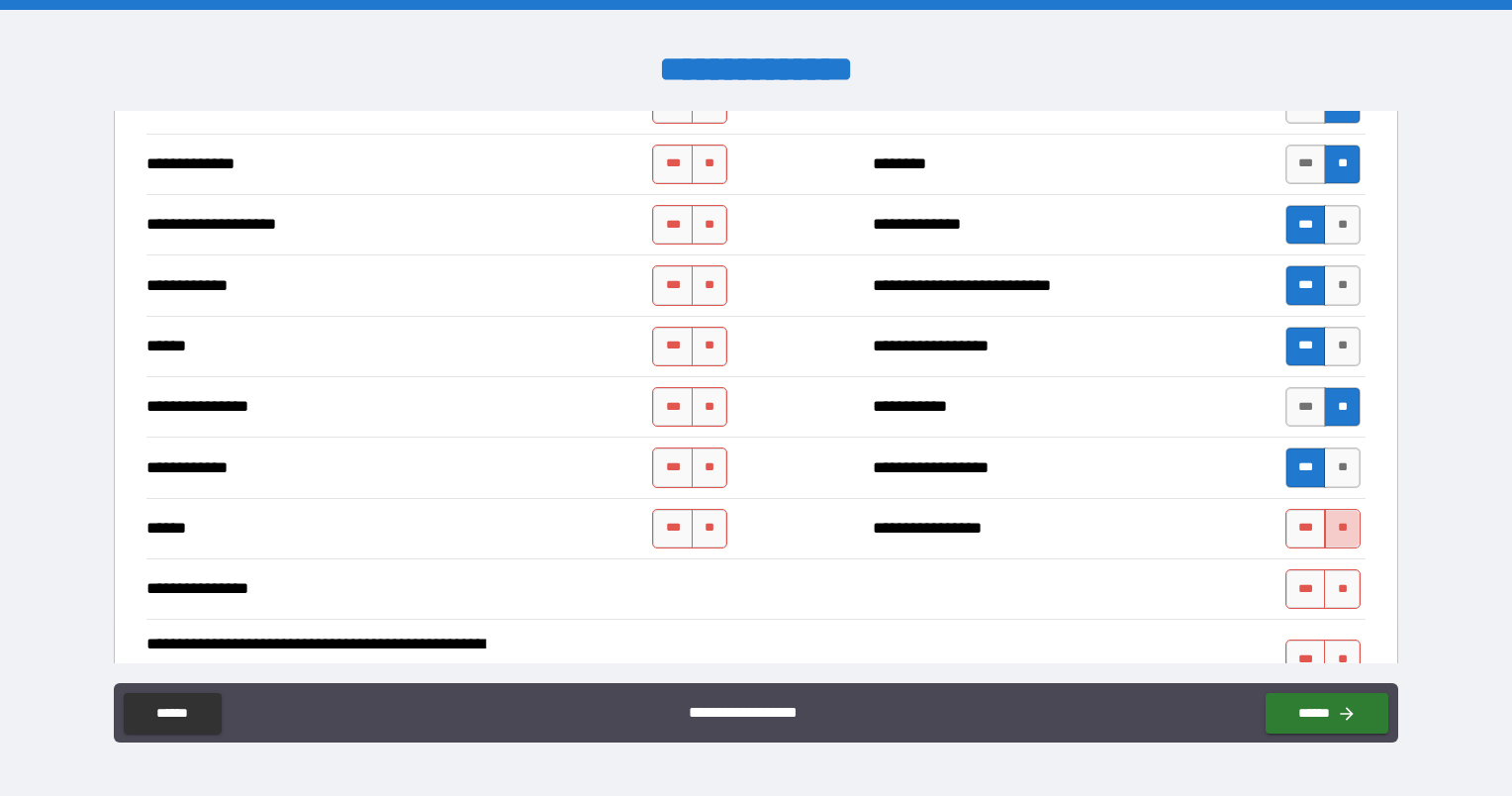 click on "**" at bounding box center [1342, 529] 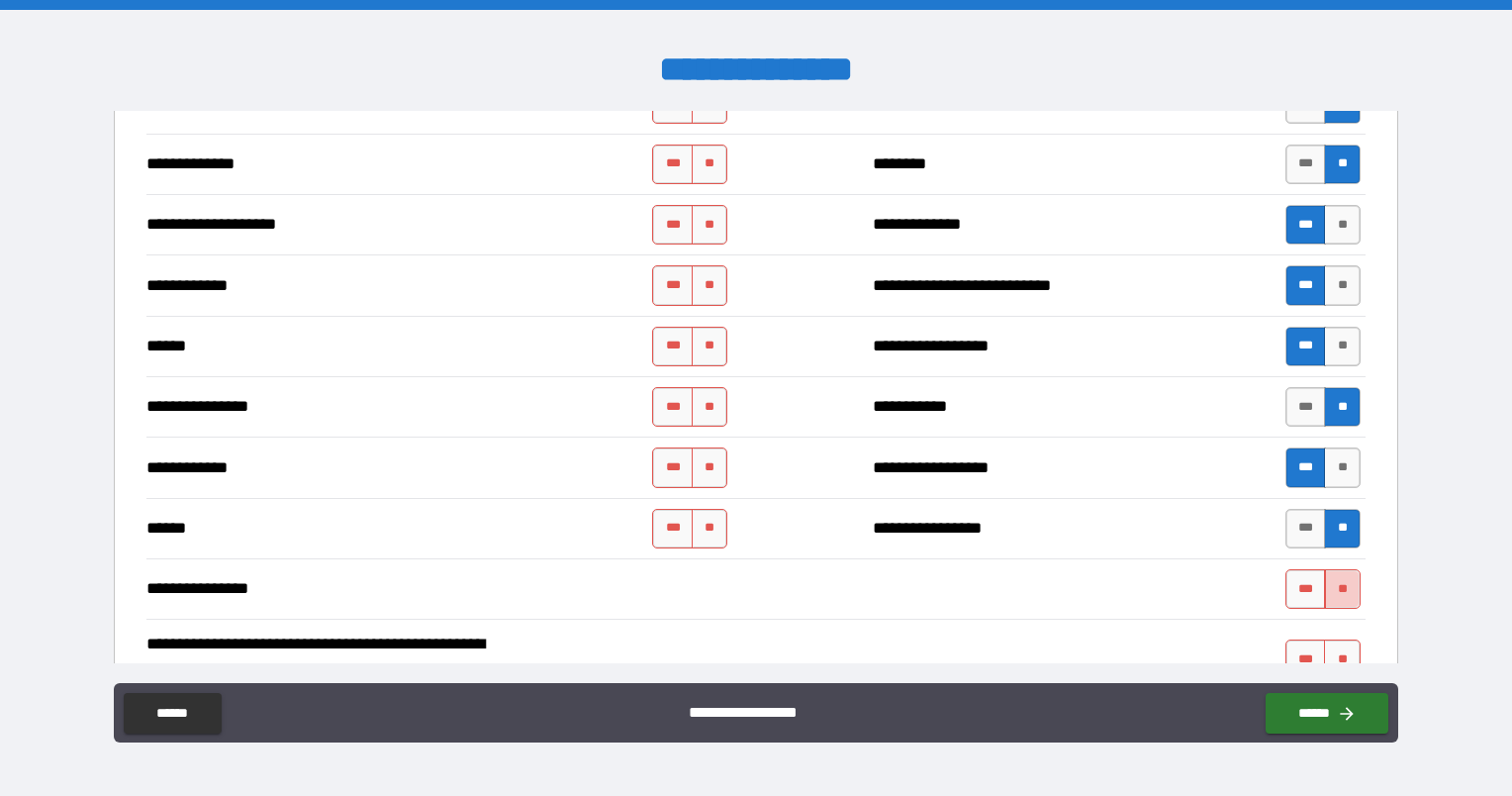 click on "**" at bounding box center (1342, 589) 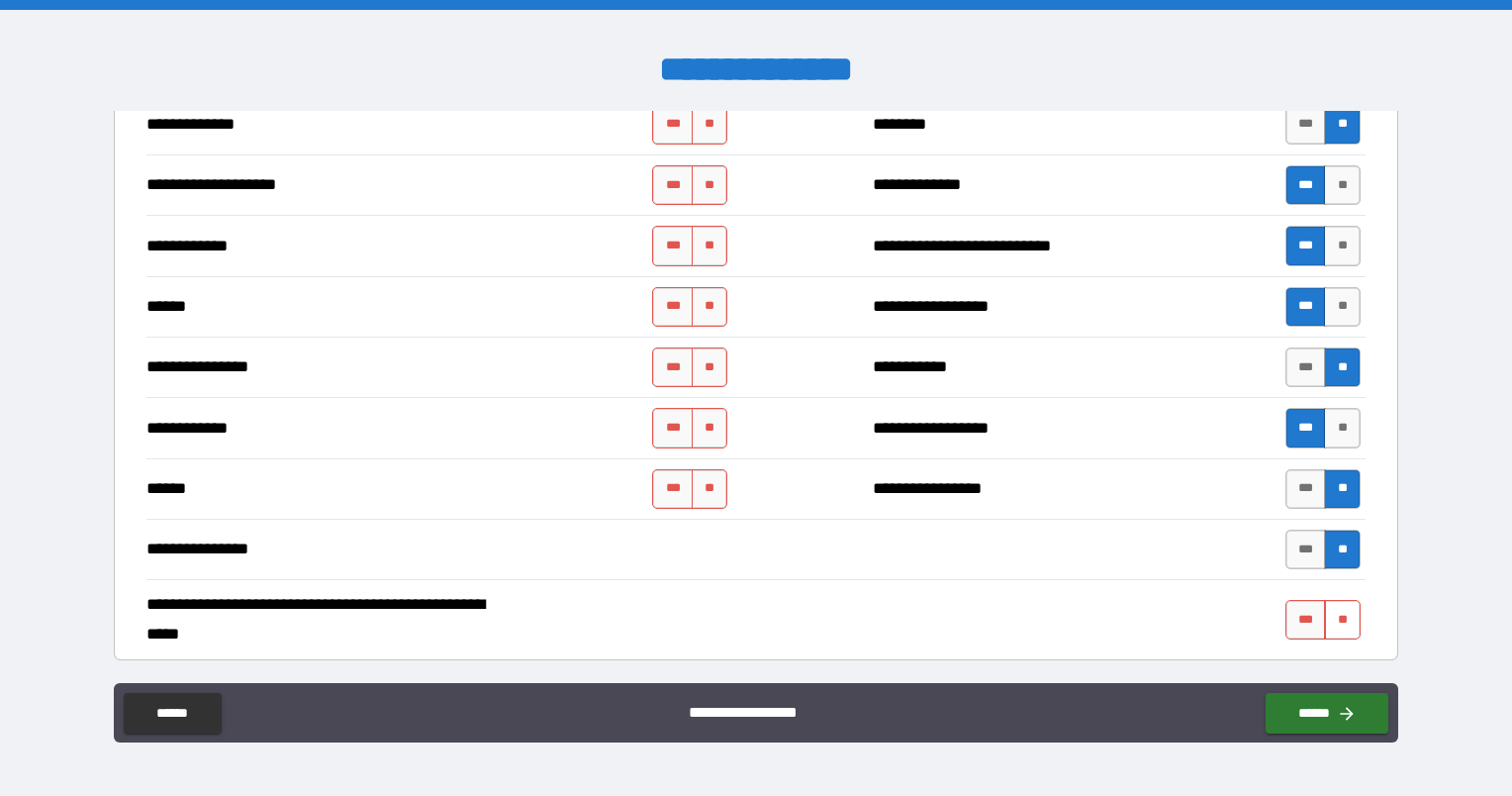 scroll, scrollTop: 3465, scrollLeft: 0, axis: vertical 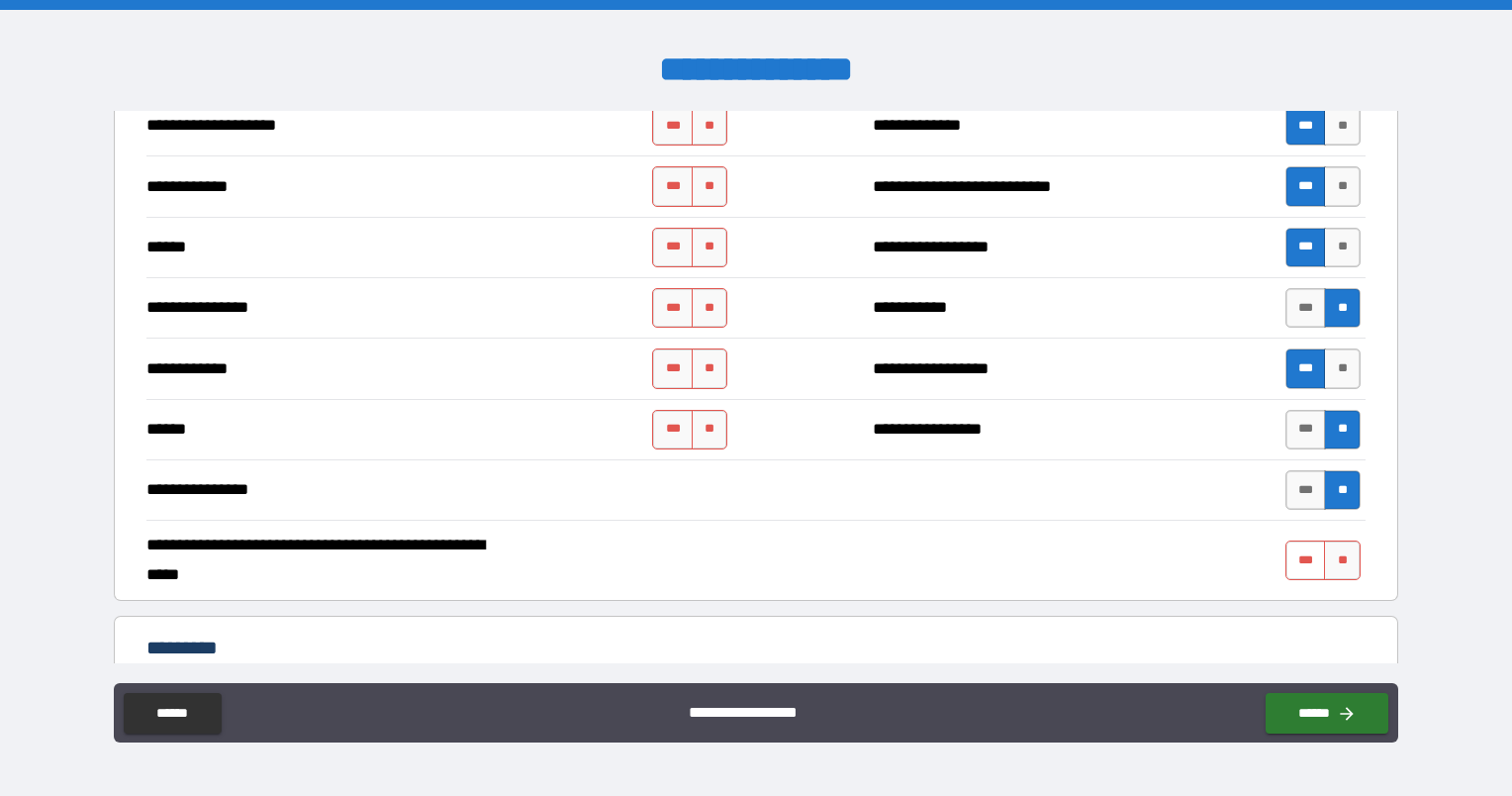 click on "***" at bounding box center [1306, 560] 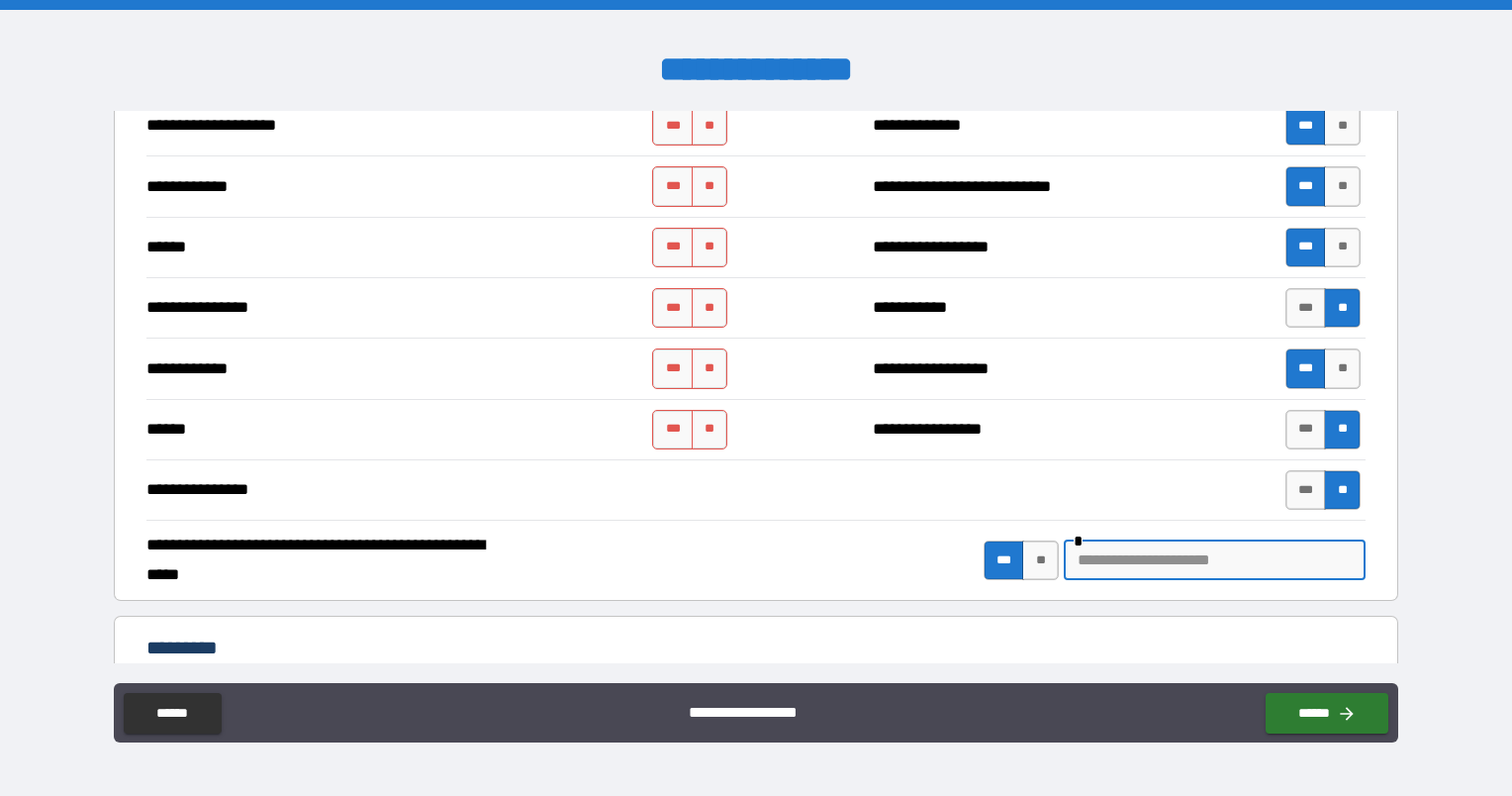 click at bounding box center [1214, 560] 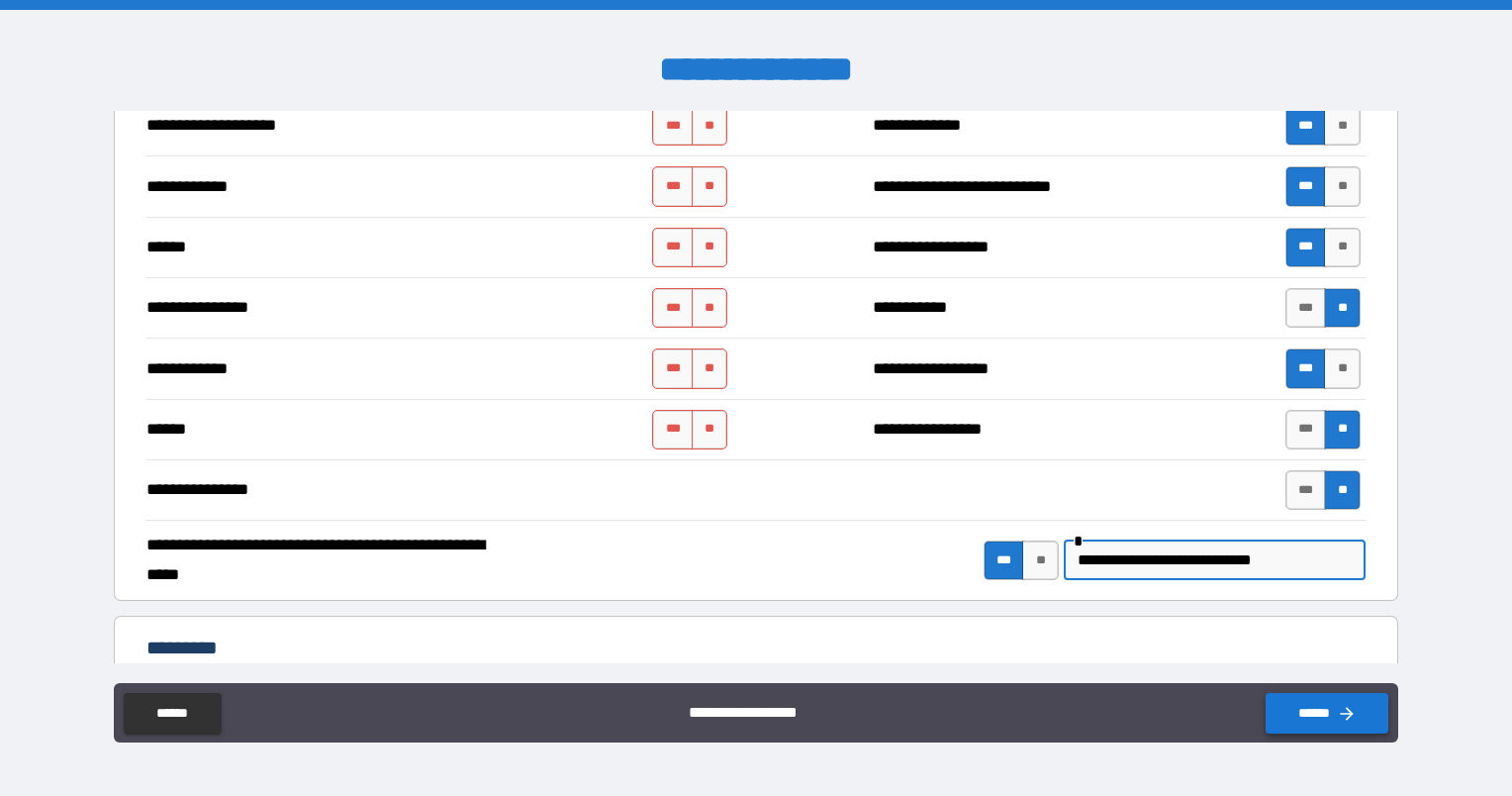 type on "**********" 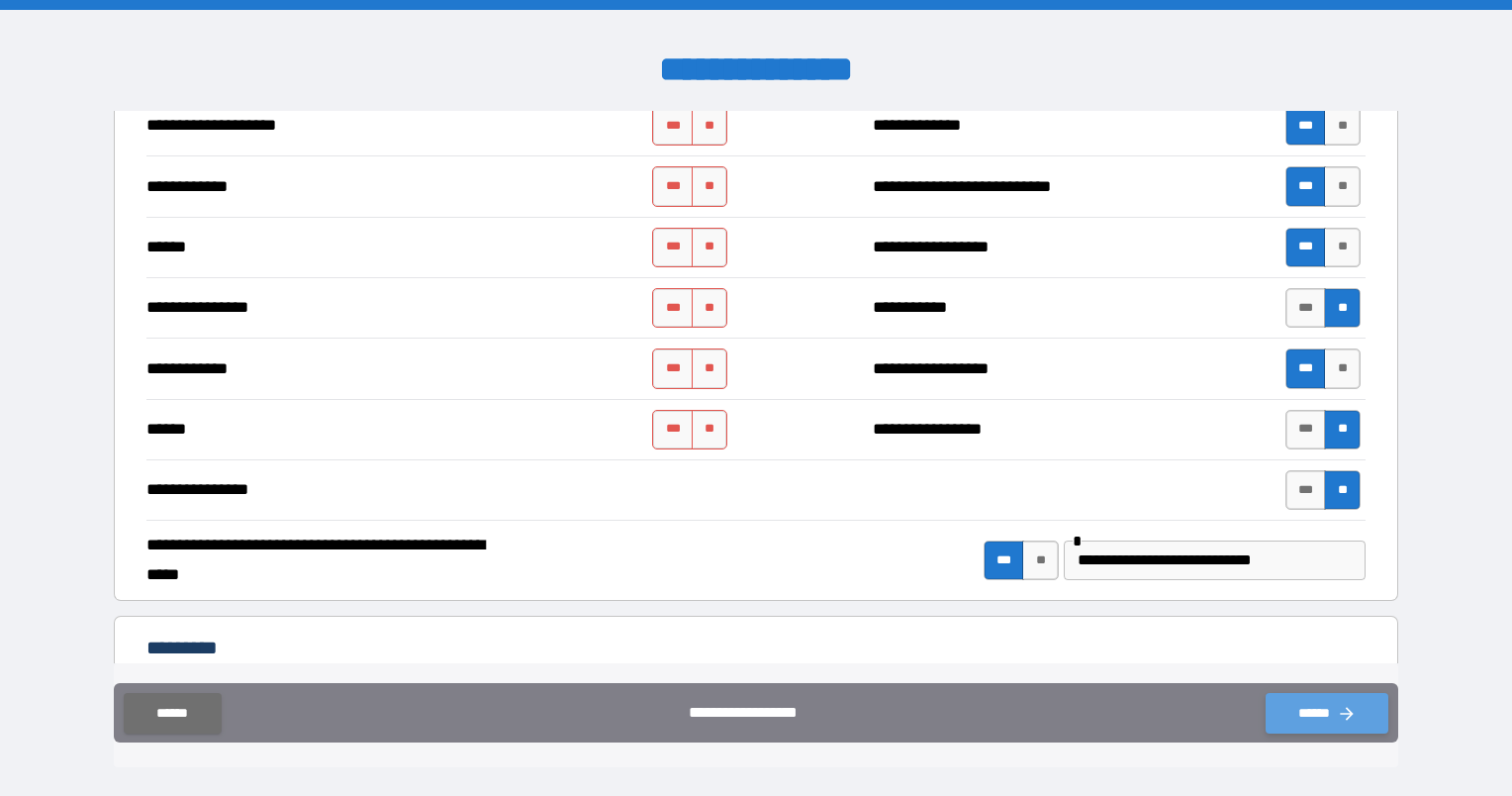 click on "******" at bounding box center (1327, 713) 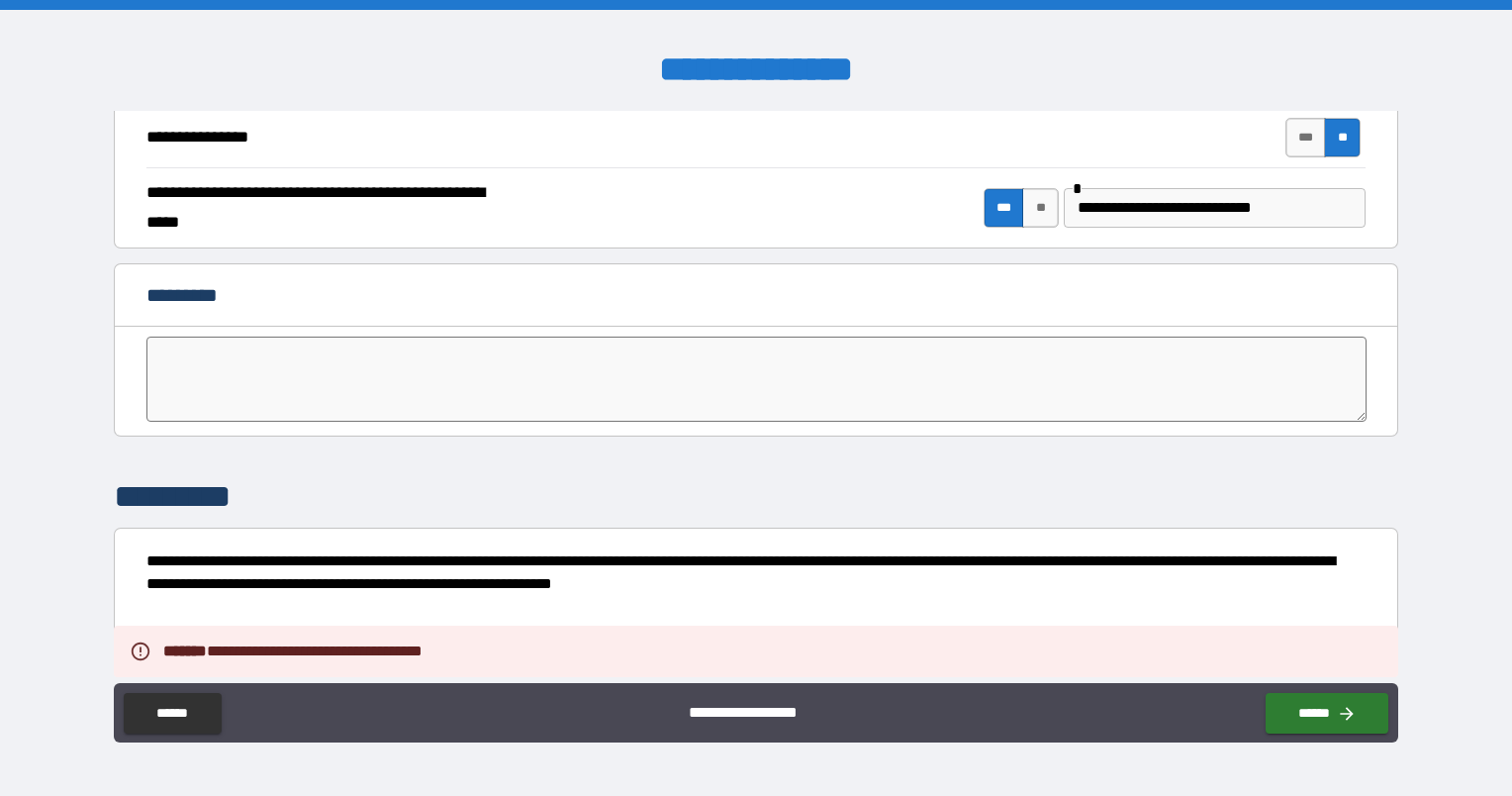 scroll, scrollTop: 3844, scrollLeft: 0, axis: vertical 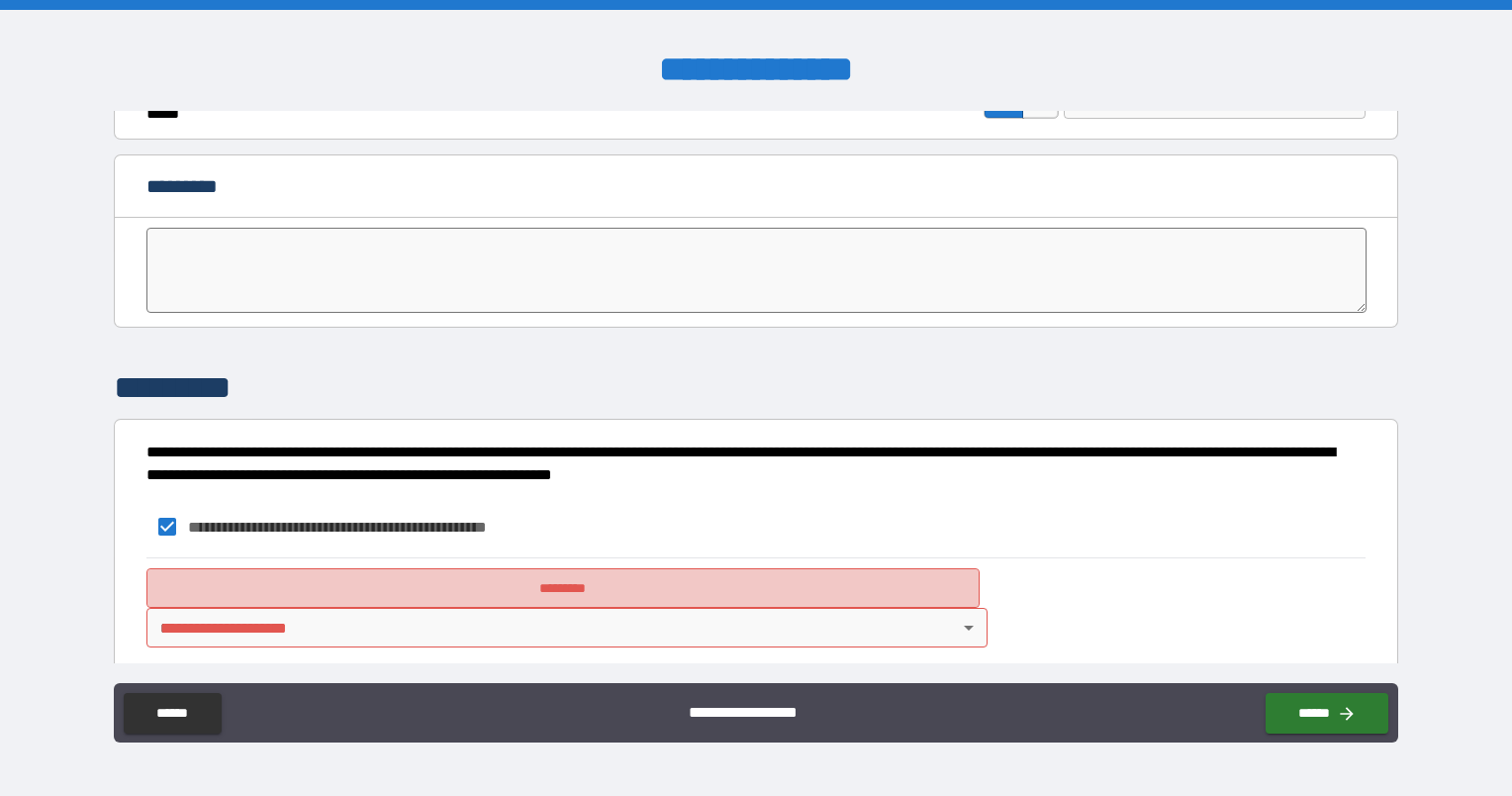 click on "*********" at bounding box center (563, 588) 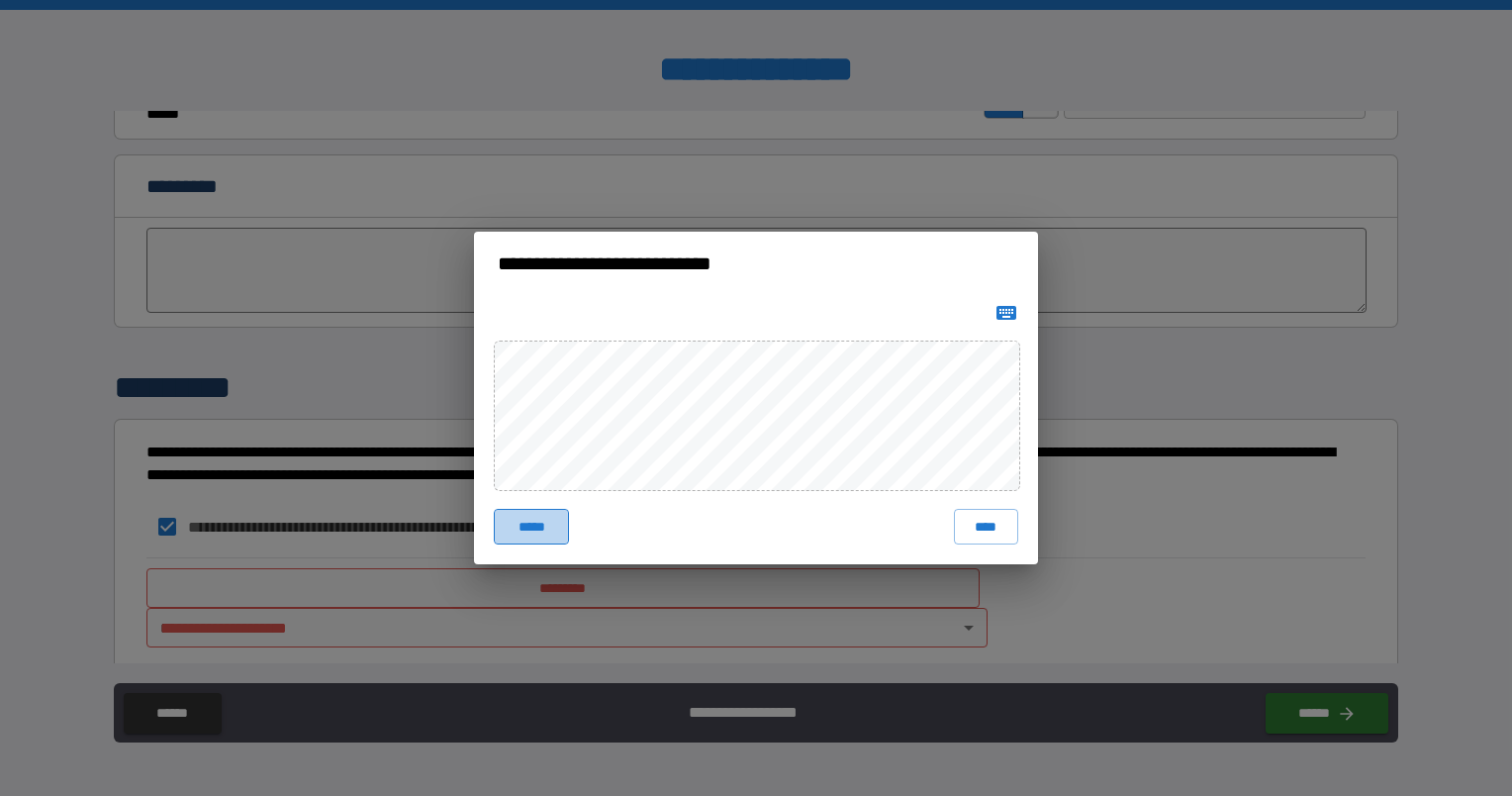 click on "*****" at bounding box center (531, 527) 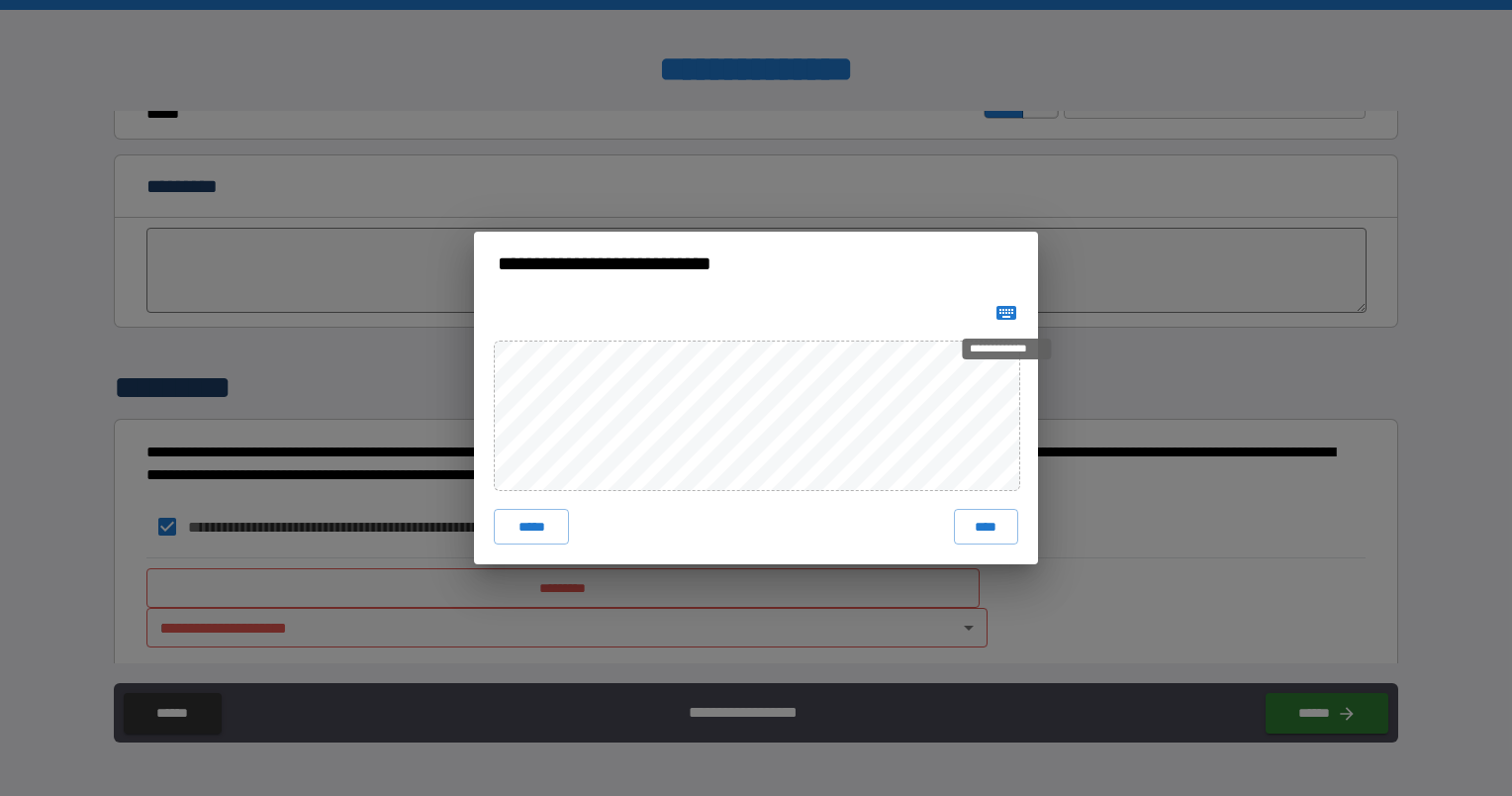 click 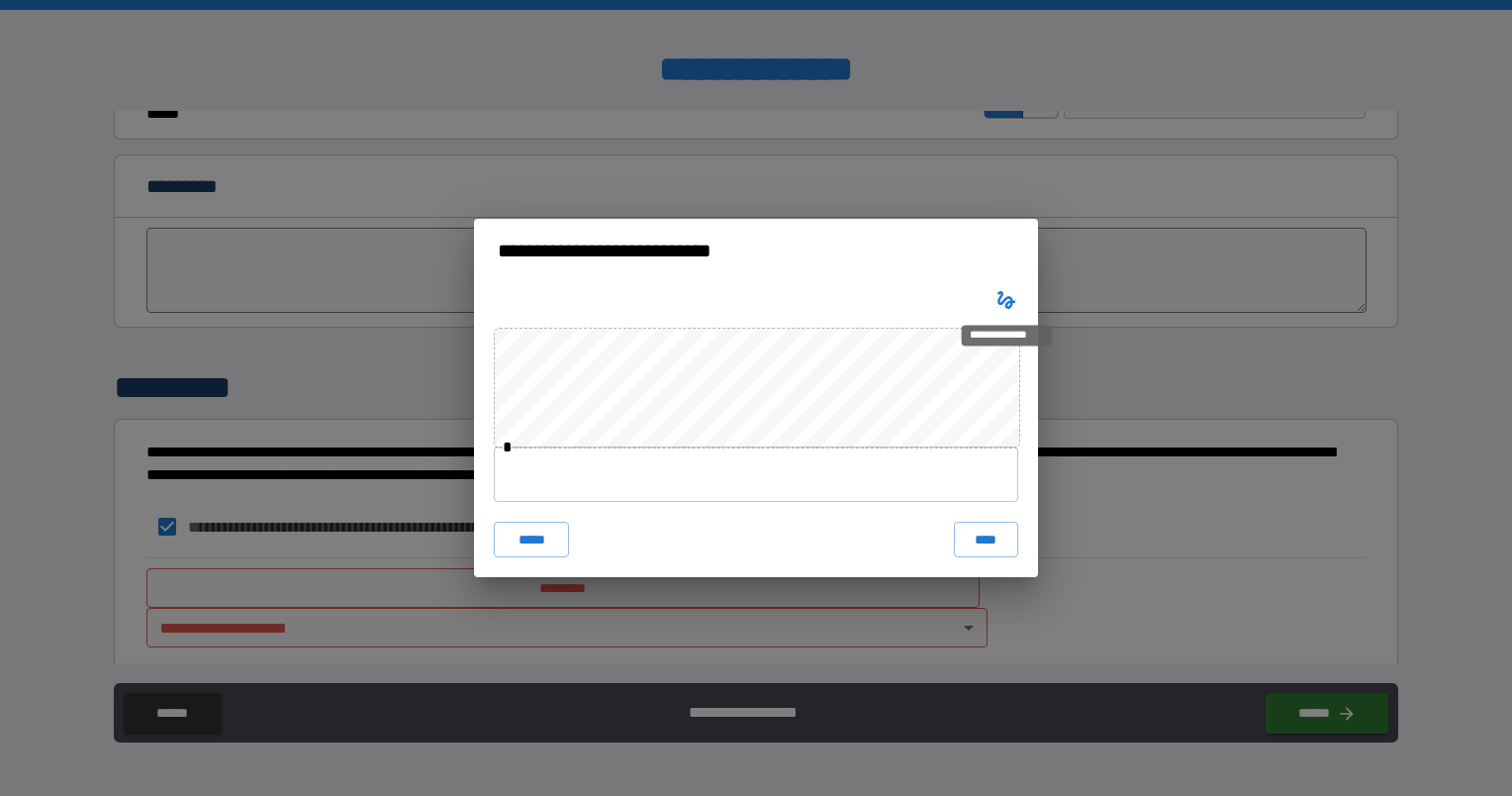 type 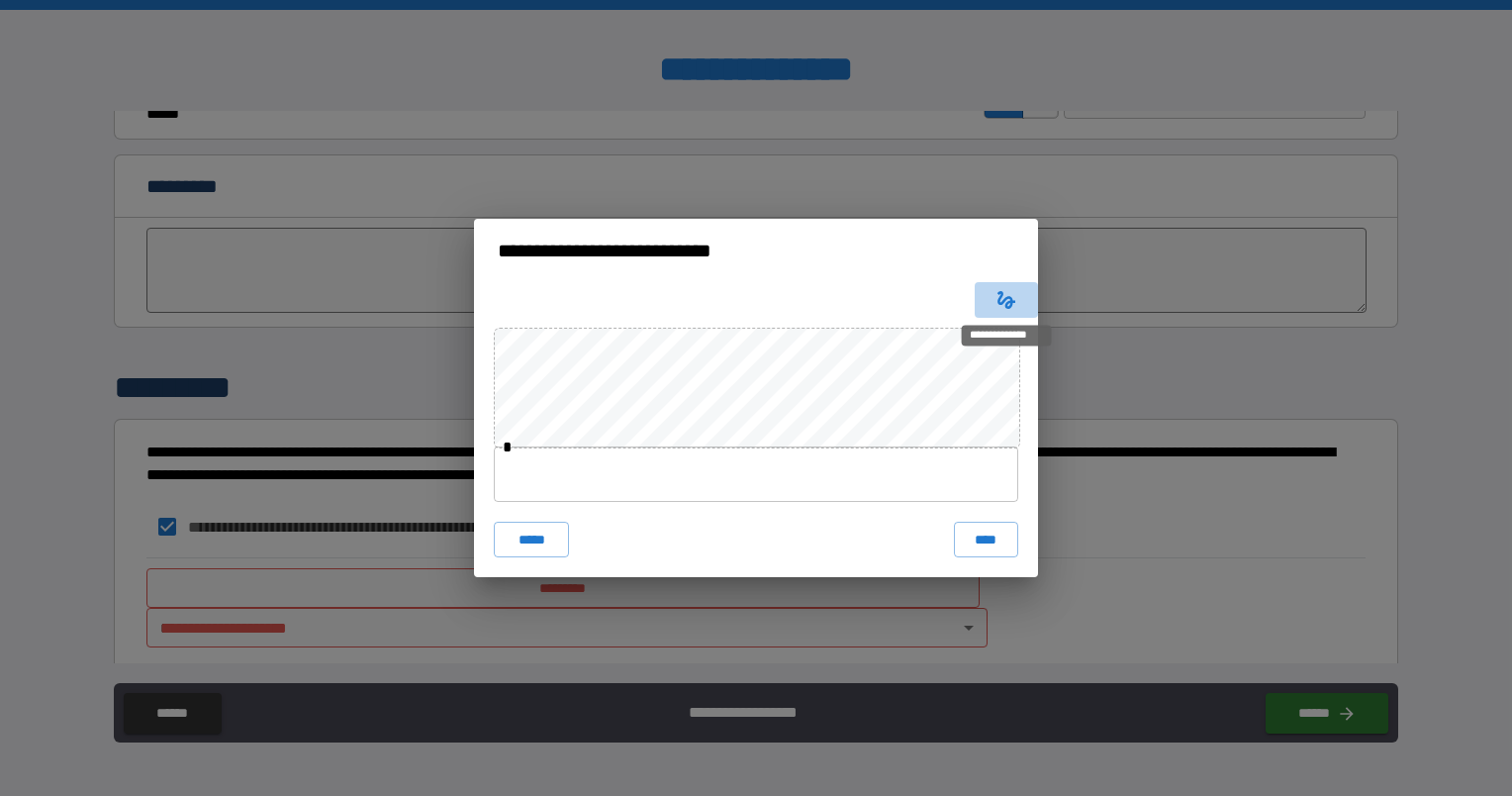 click 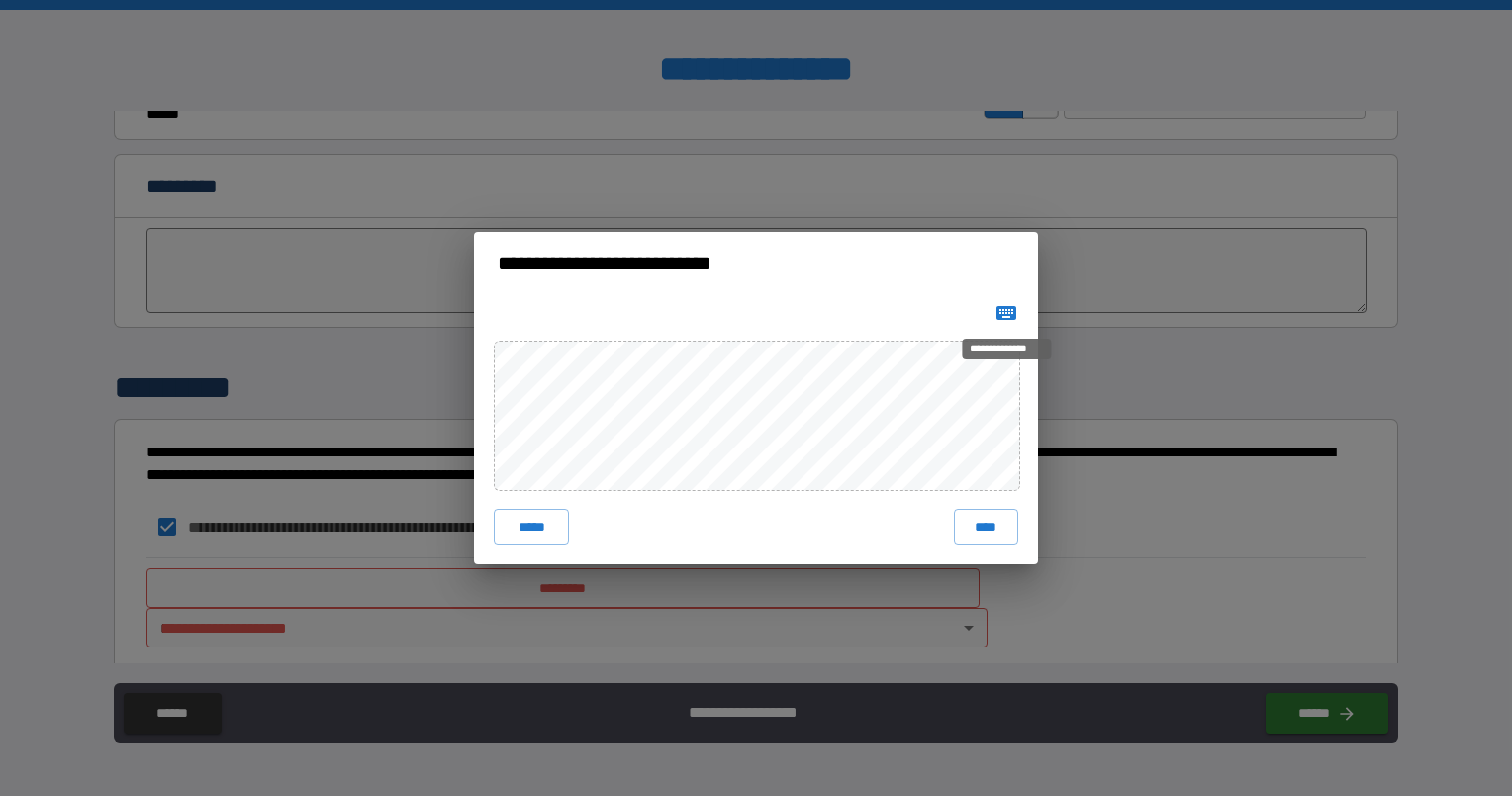 click 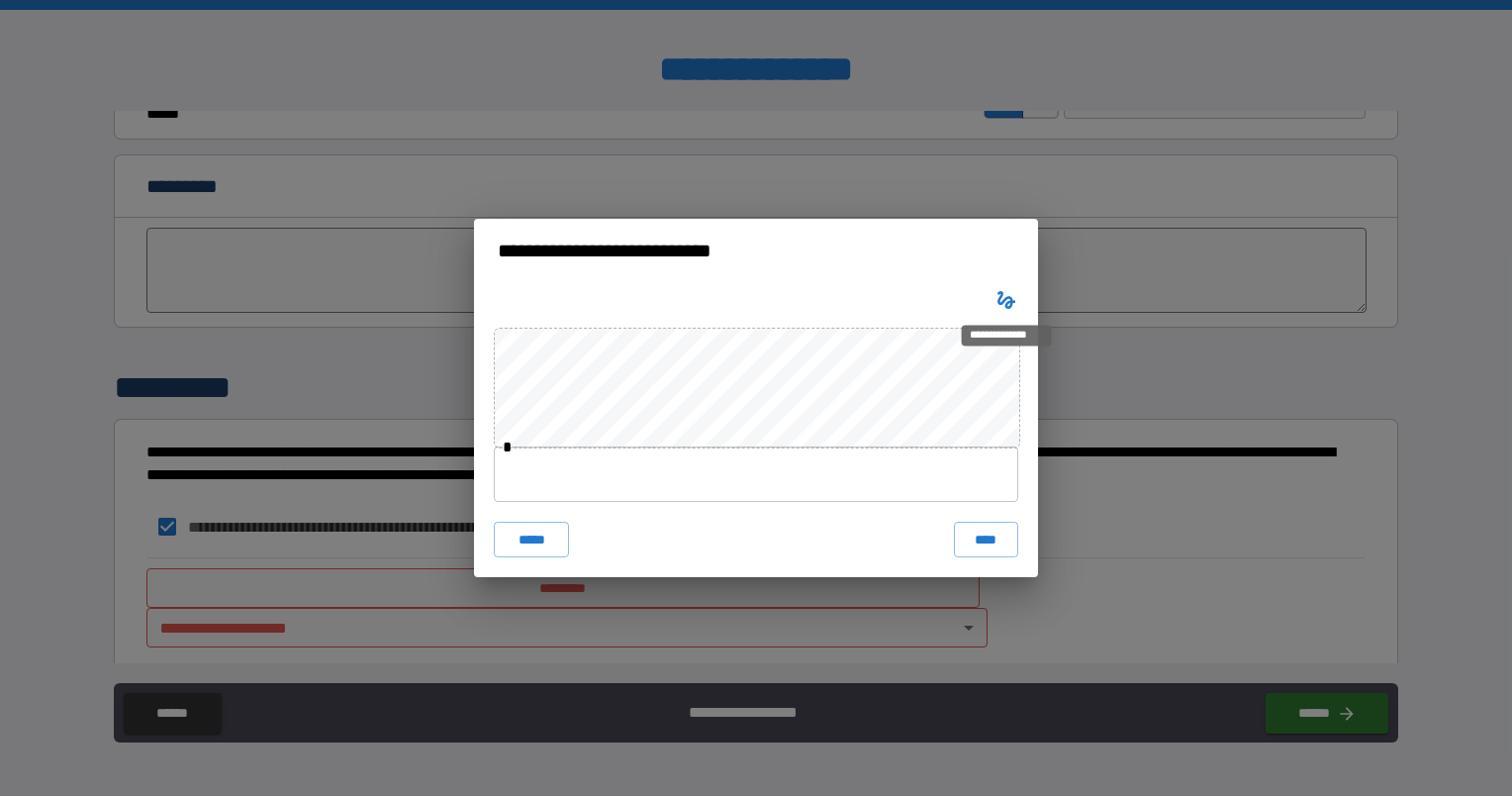 click 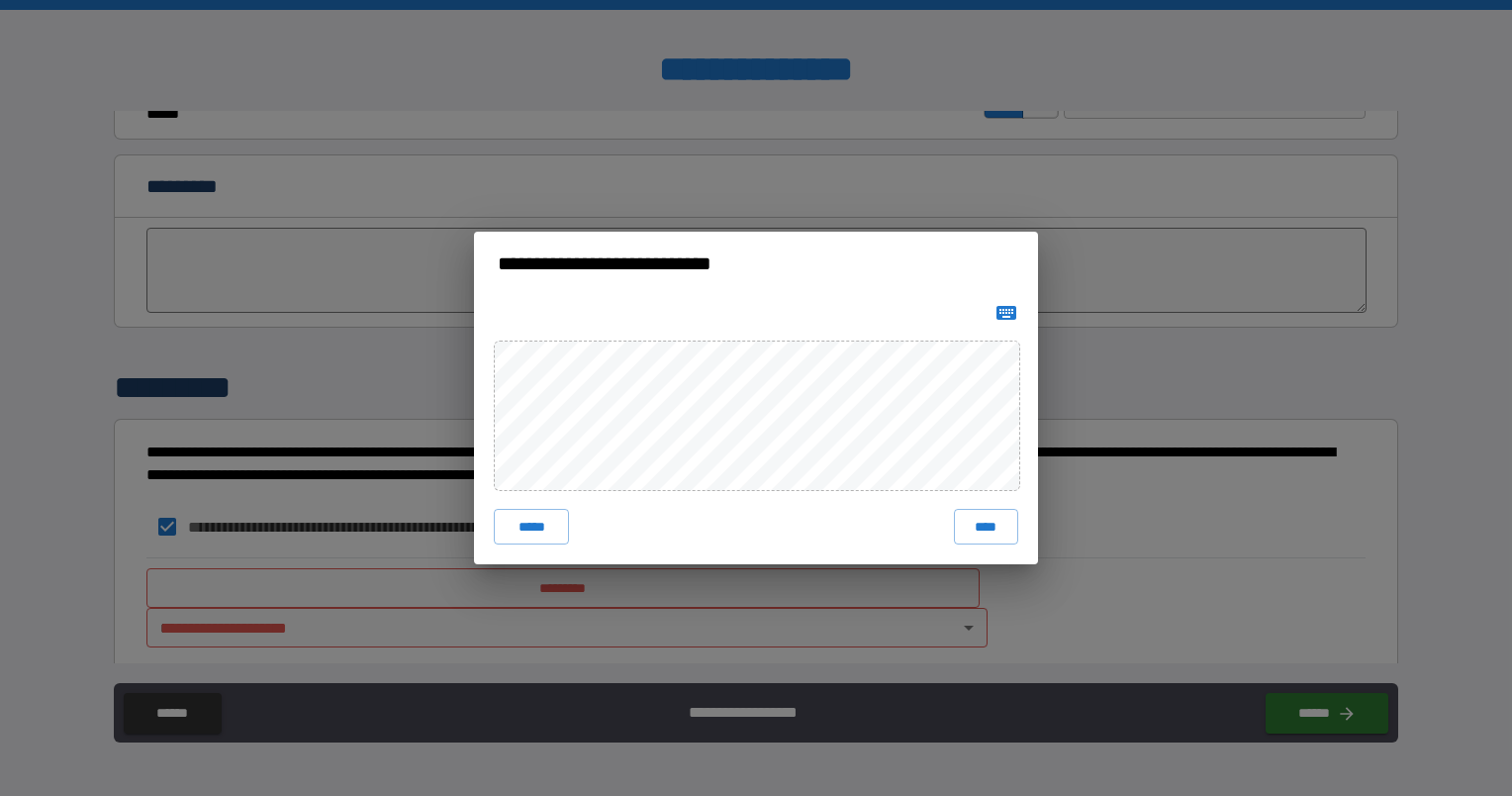 click at bounding box center [1006, 313] 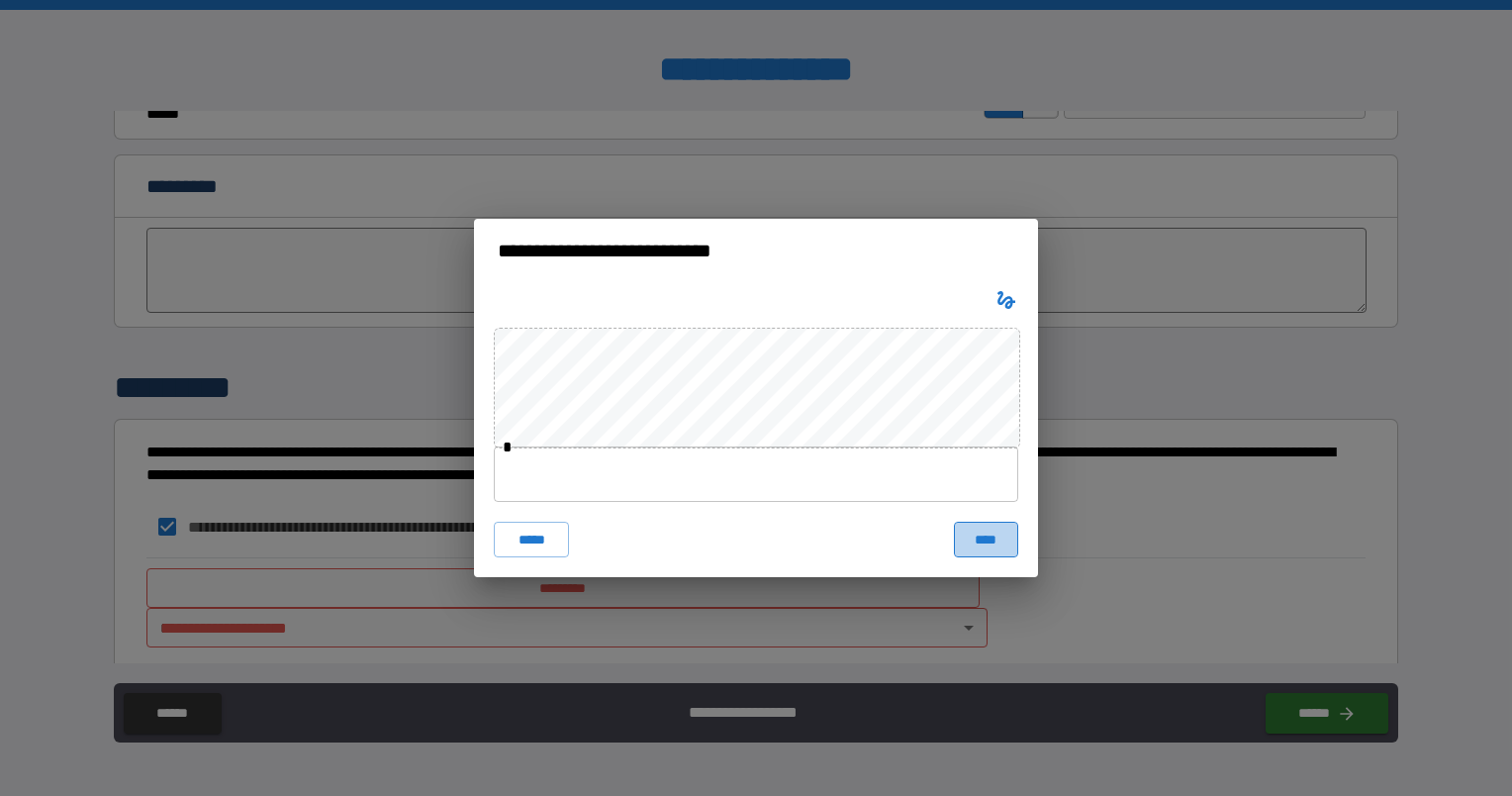 click on "****" at bounding box center [986, 540] 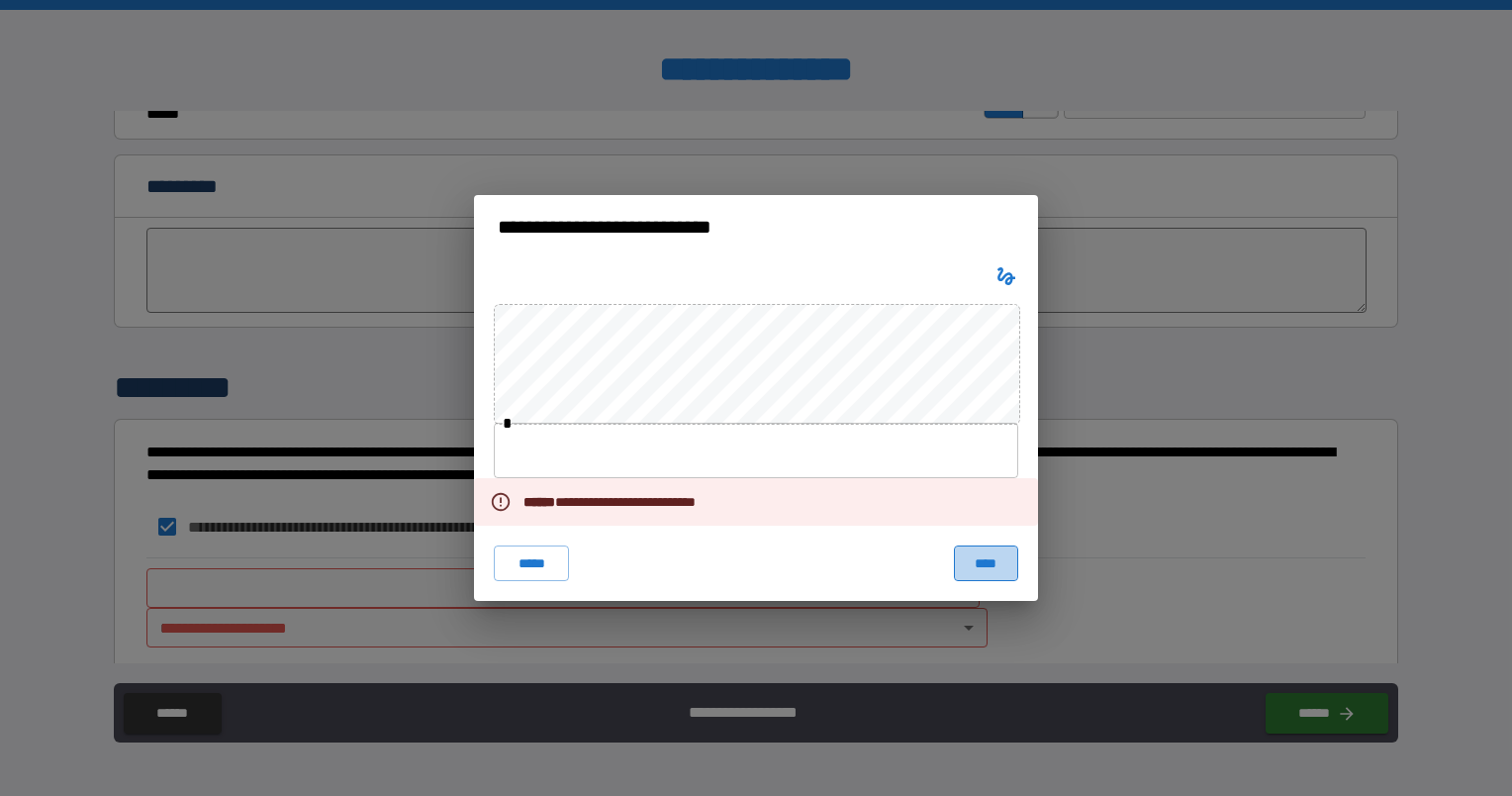click on "****" at bounding box center [986, 563] 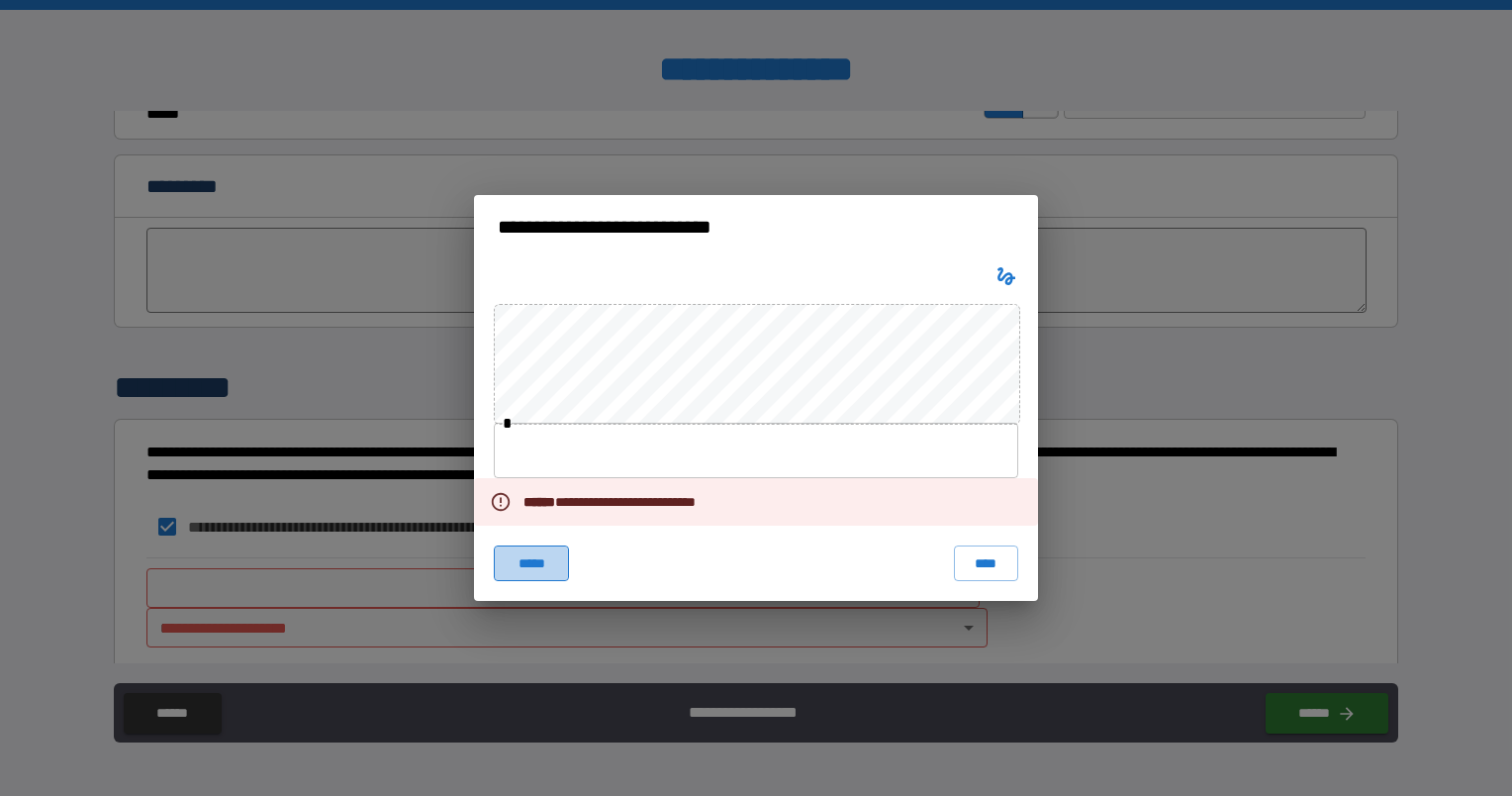 click on "*****" at bounding box center (531, 563) 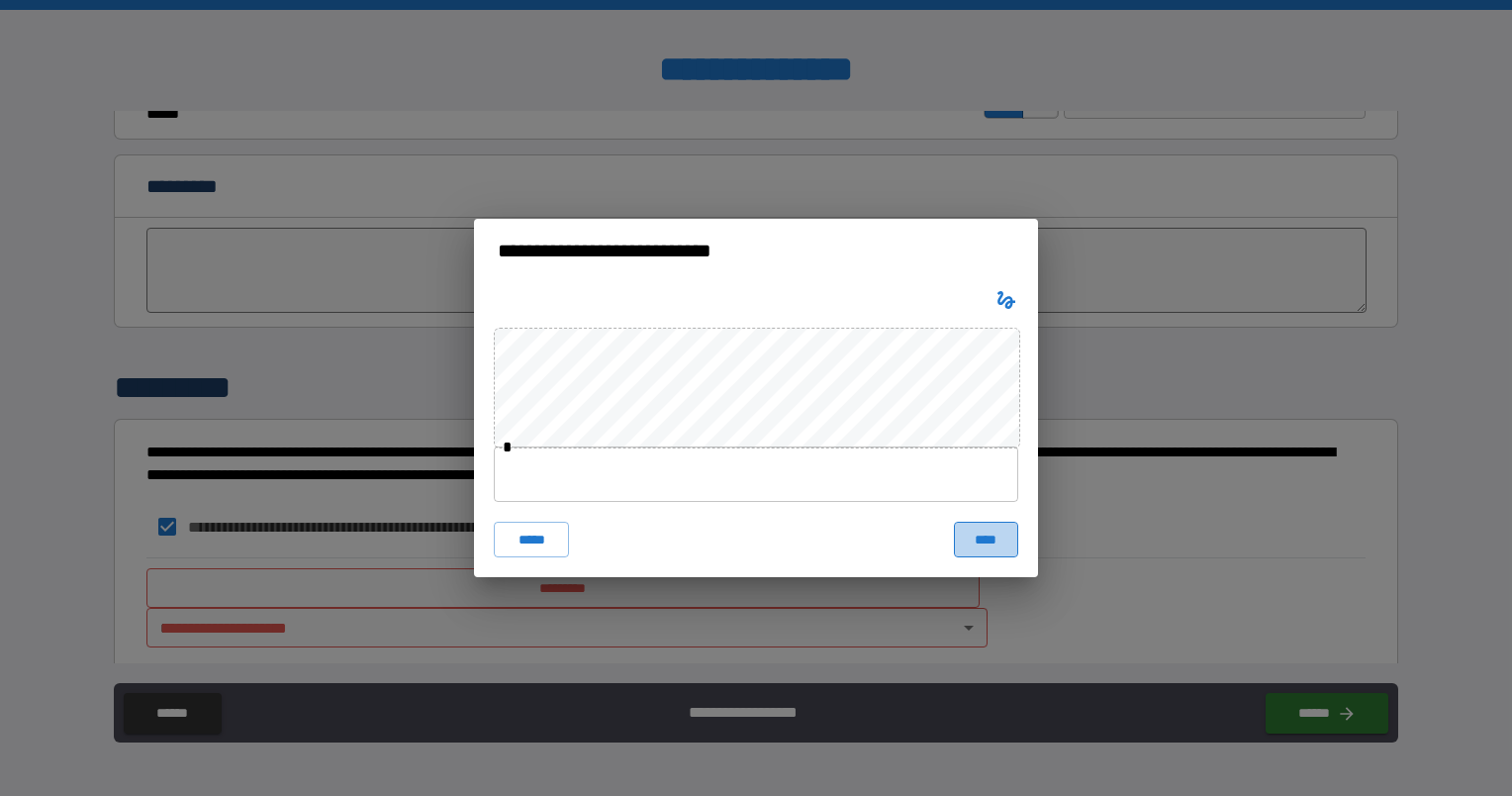 click on "****" at bounding box center (986, 540) 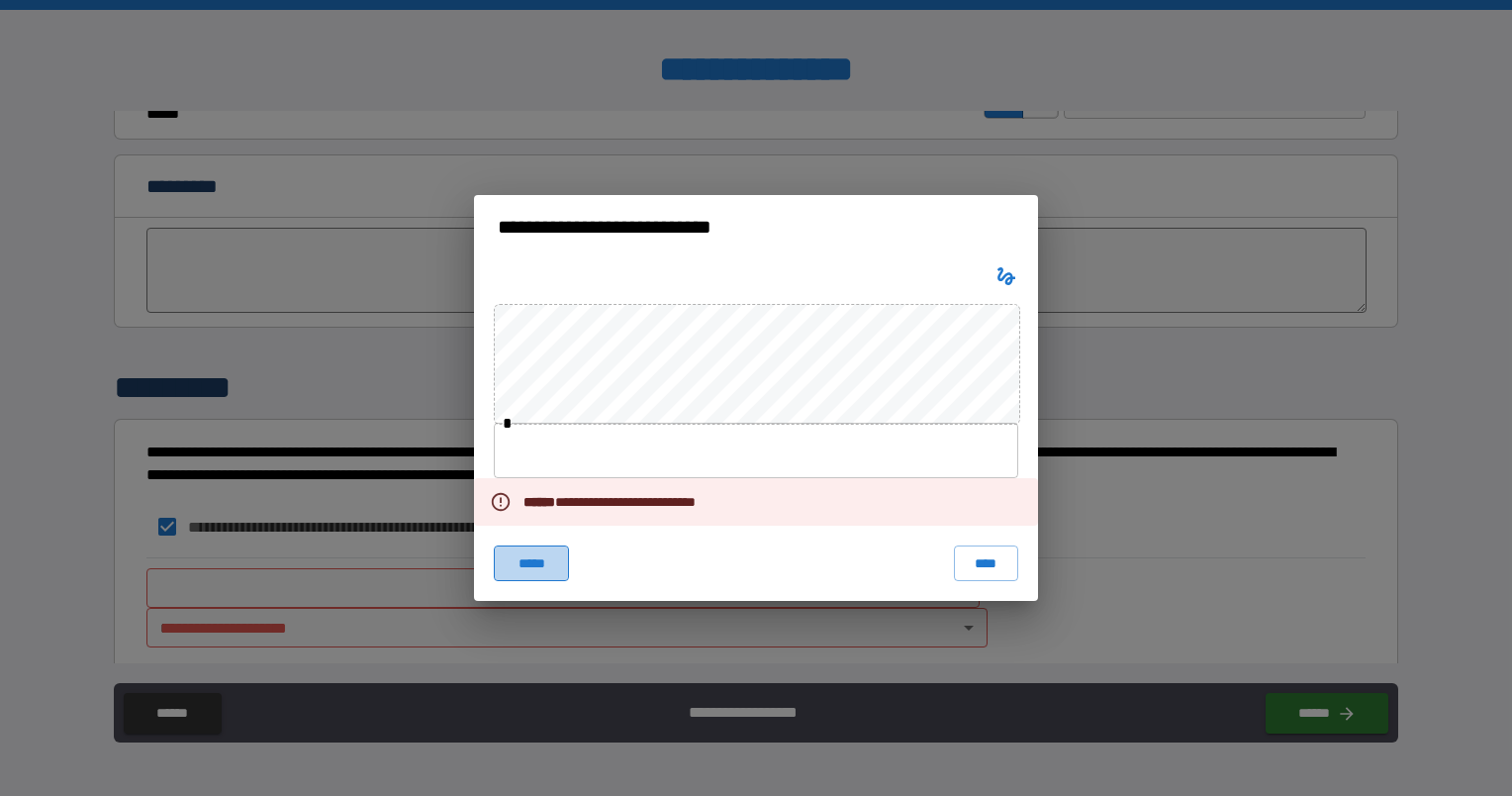click on "*****" at bounding box center [531, 563] 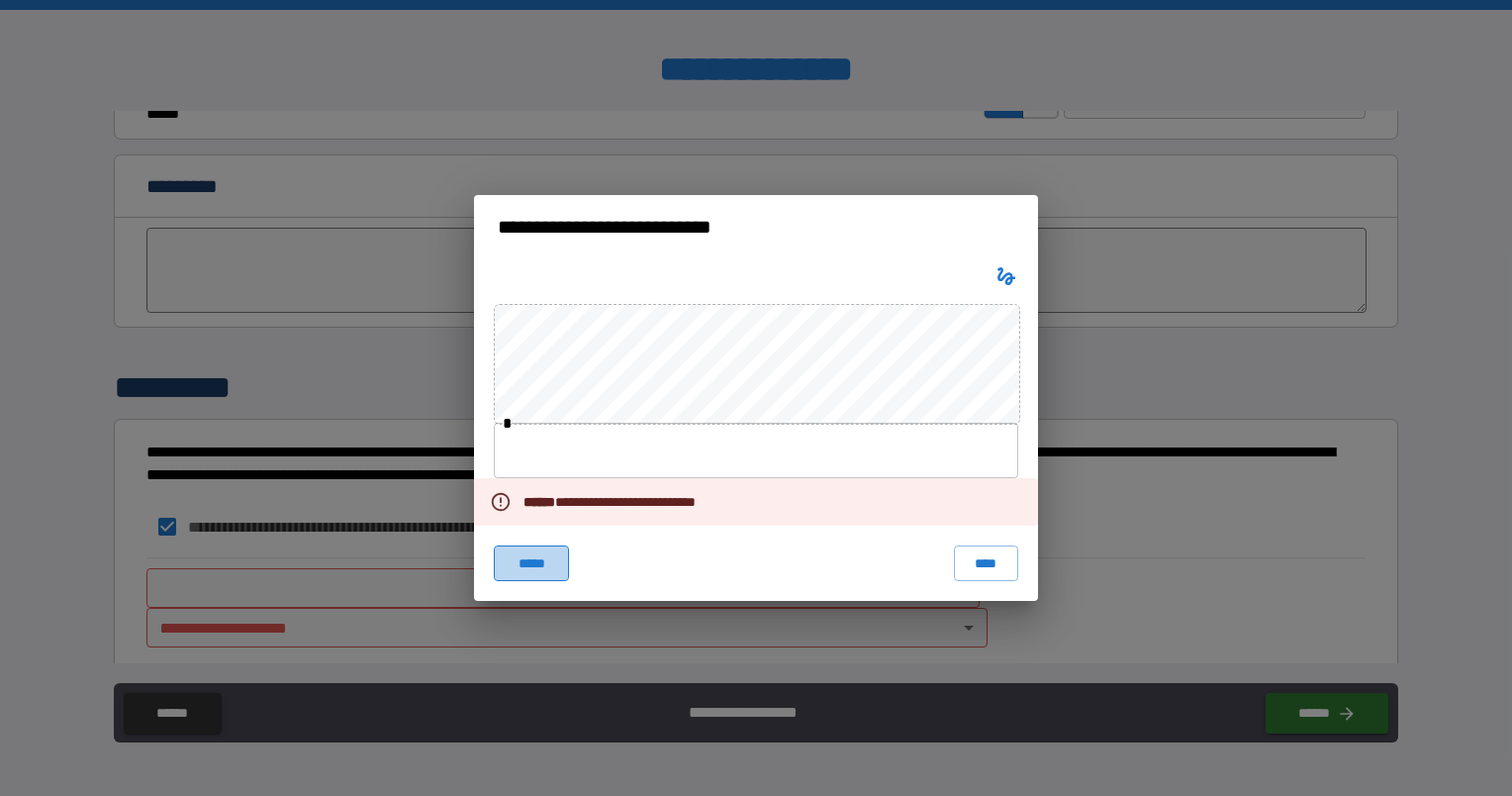 click on "*****" at bounding box center [531, 563] 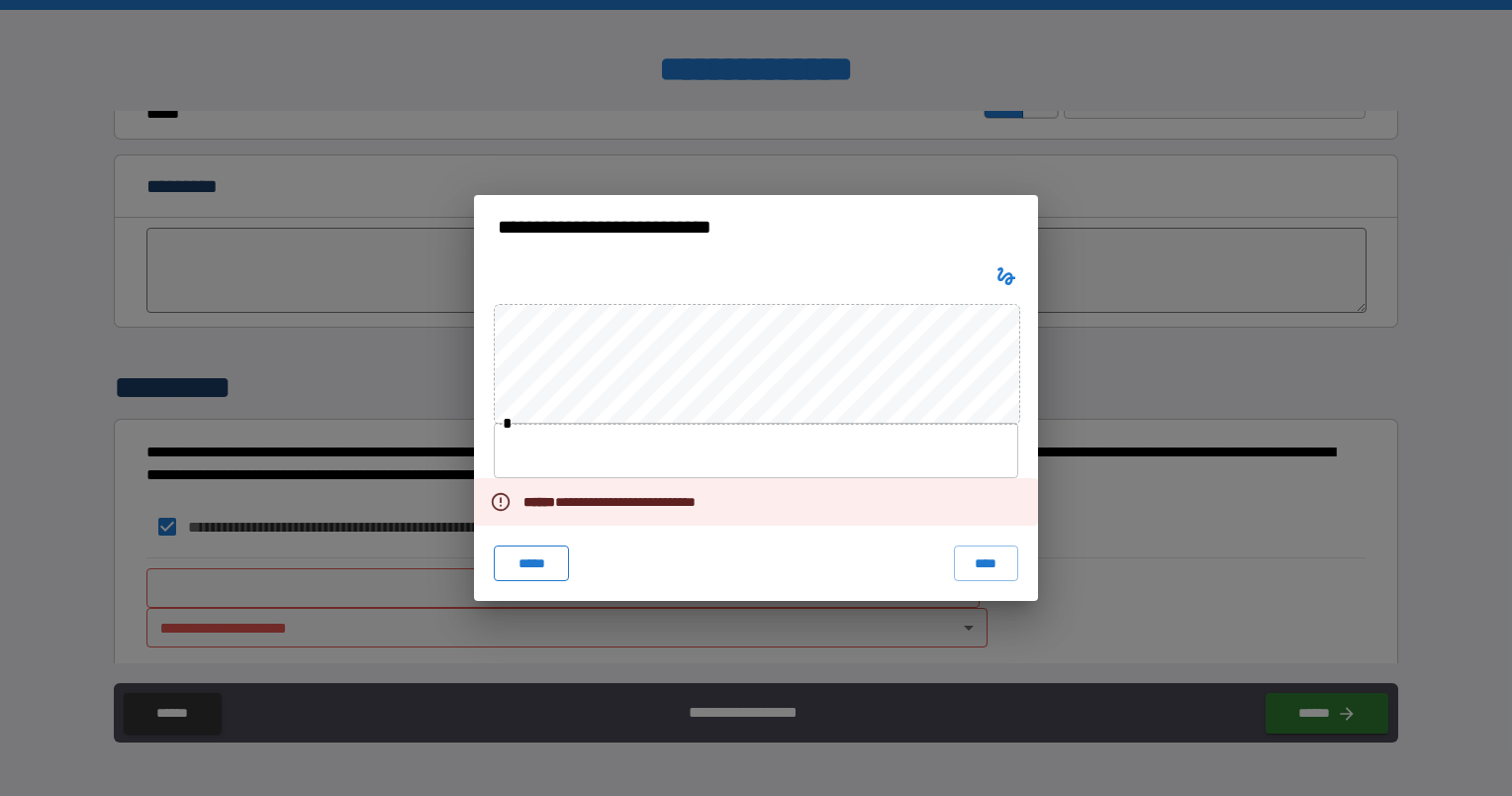type 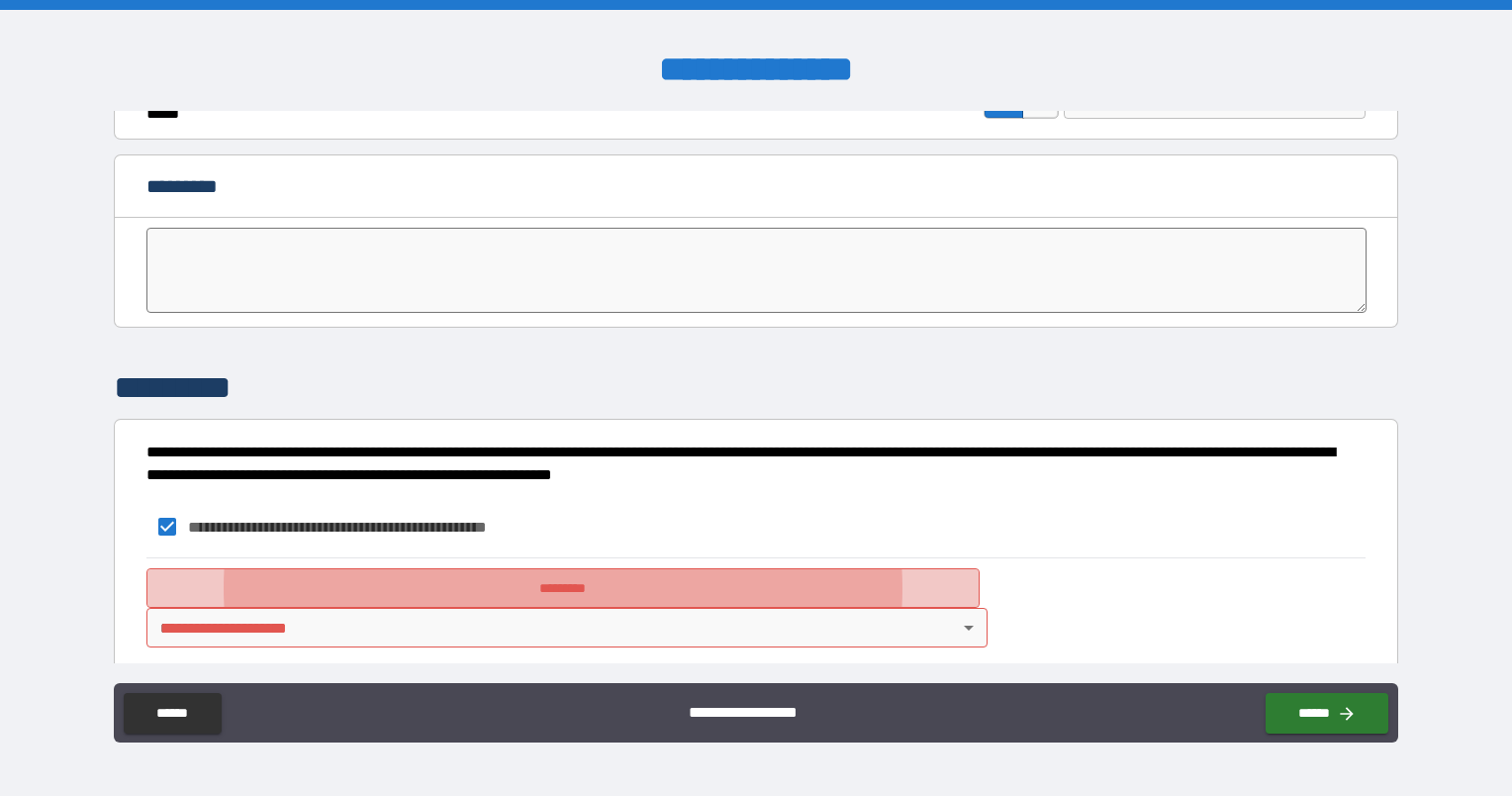 click on "*********" at bounding box center (563, 588) 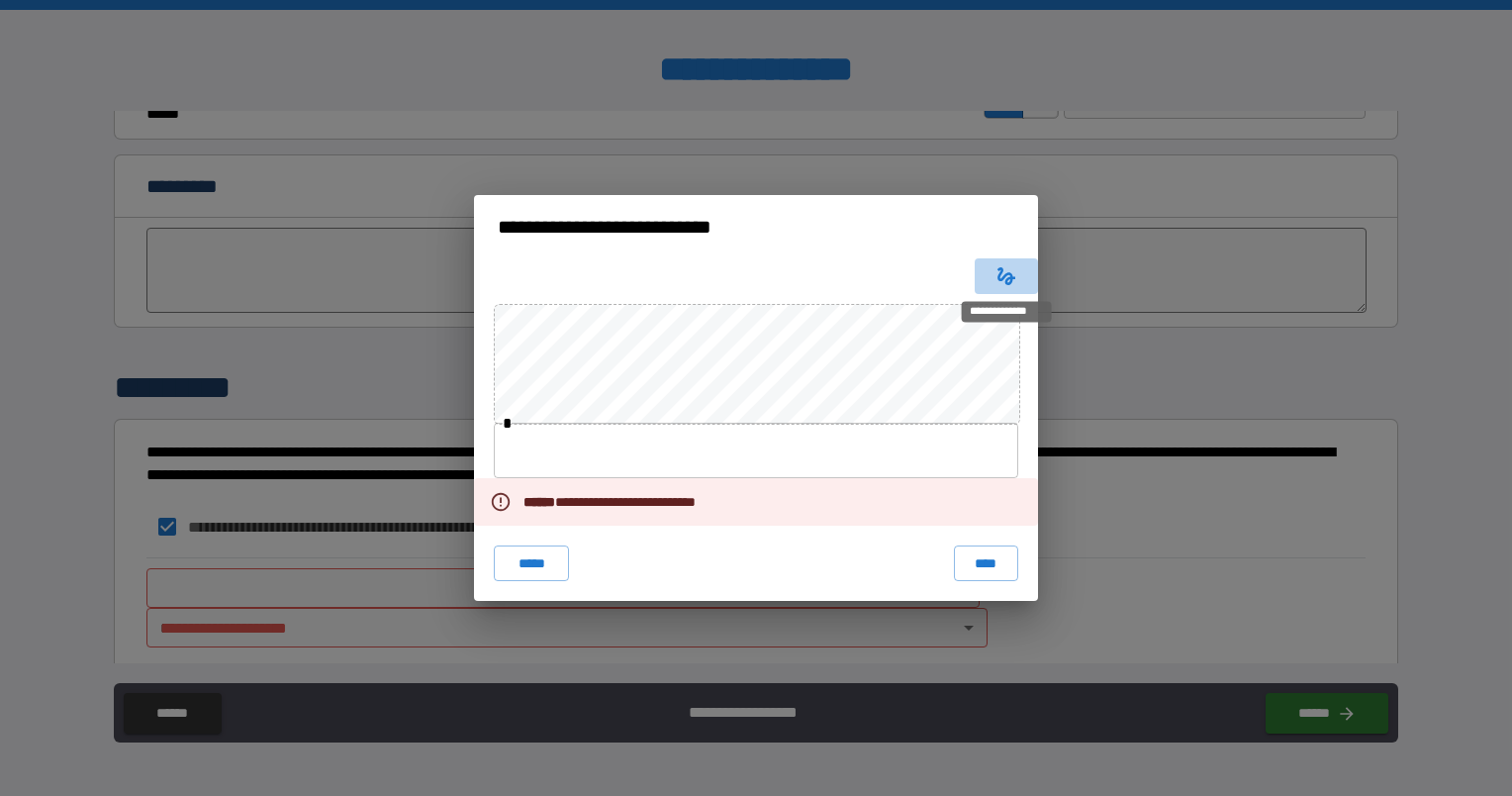 click 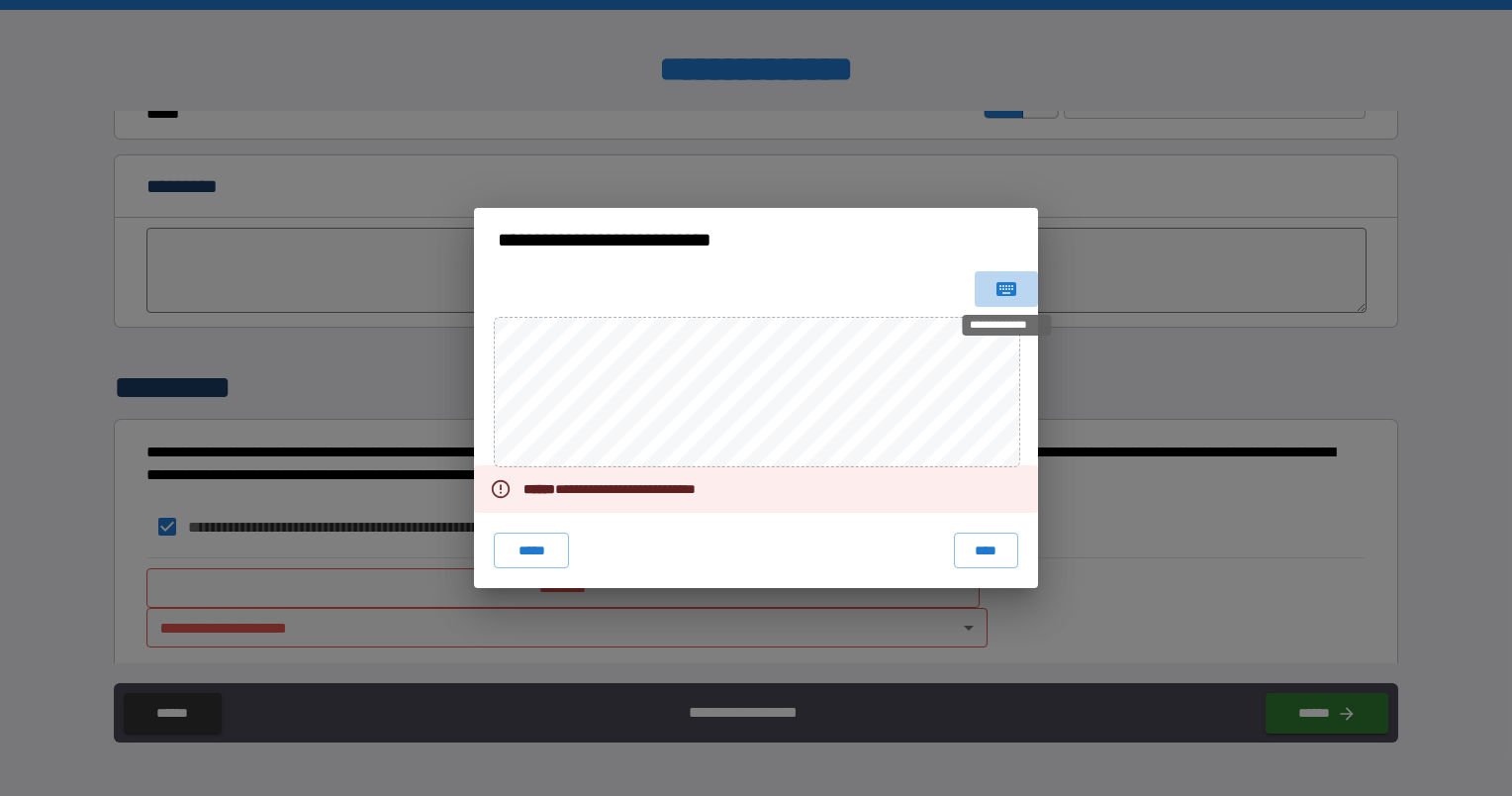 click 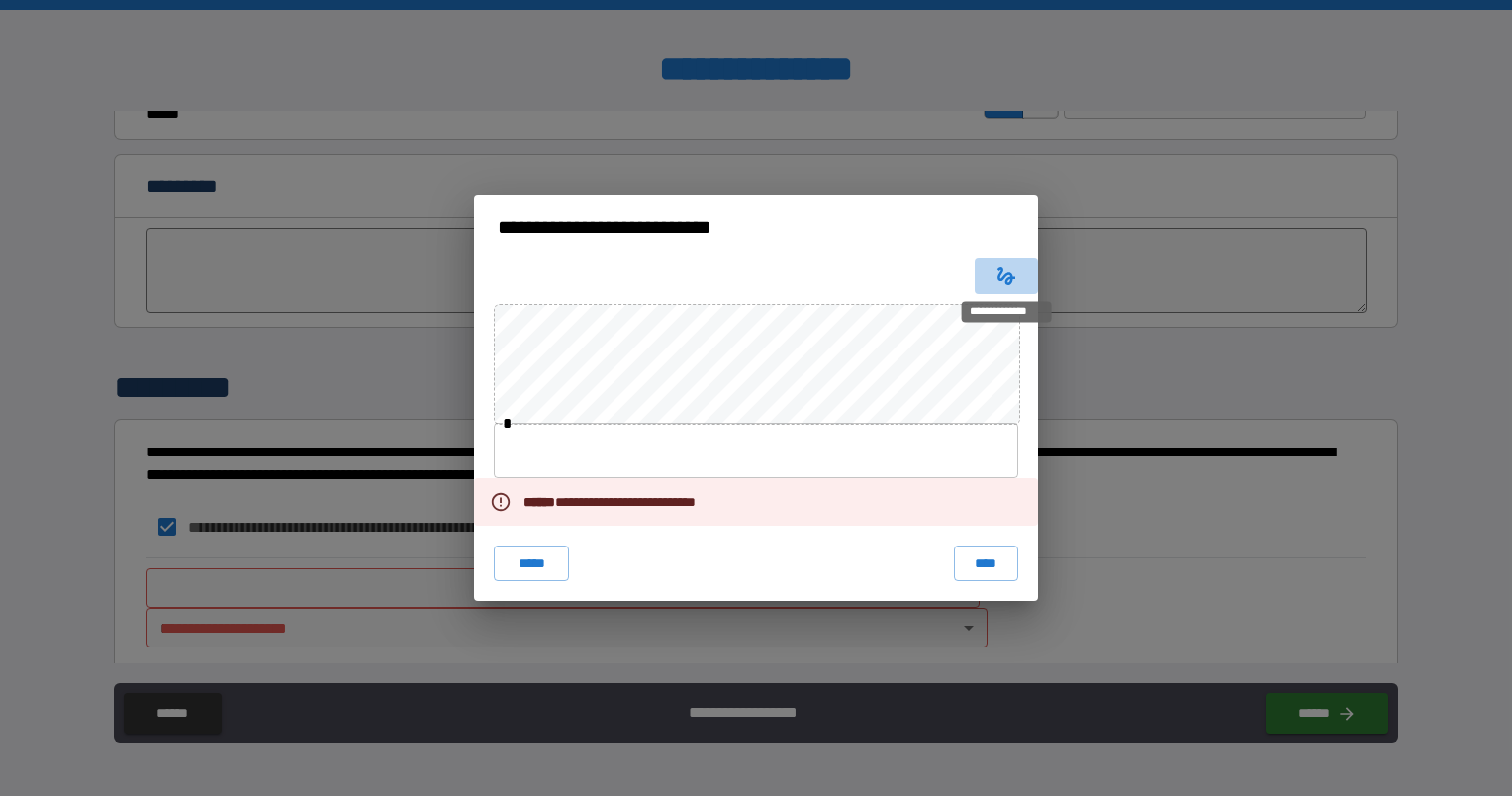 click 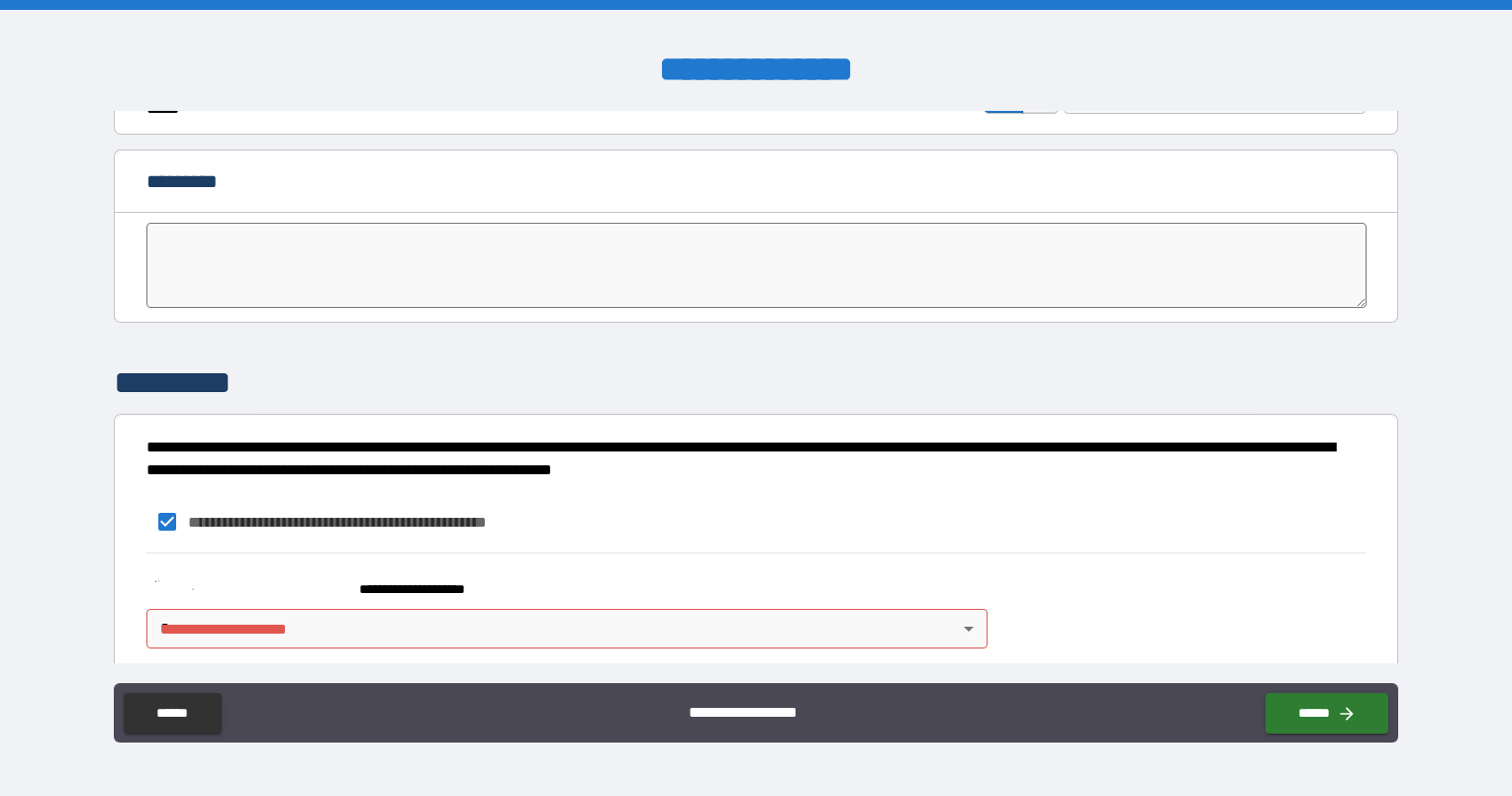scroll, scrollTop: 3932, scrollLeft: 0, axis: vertical 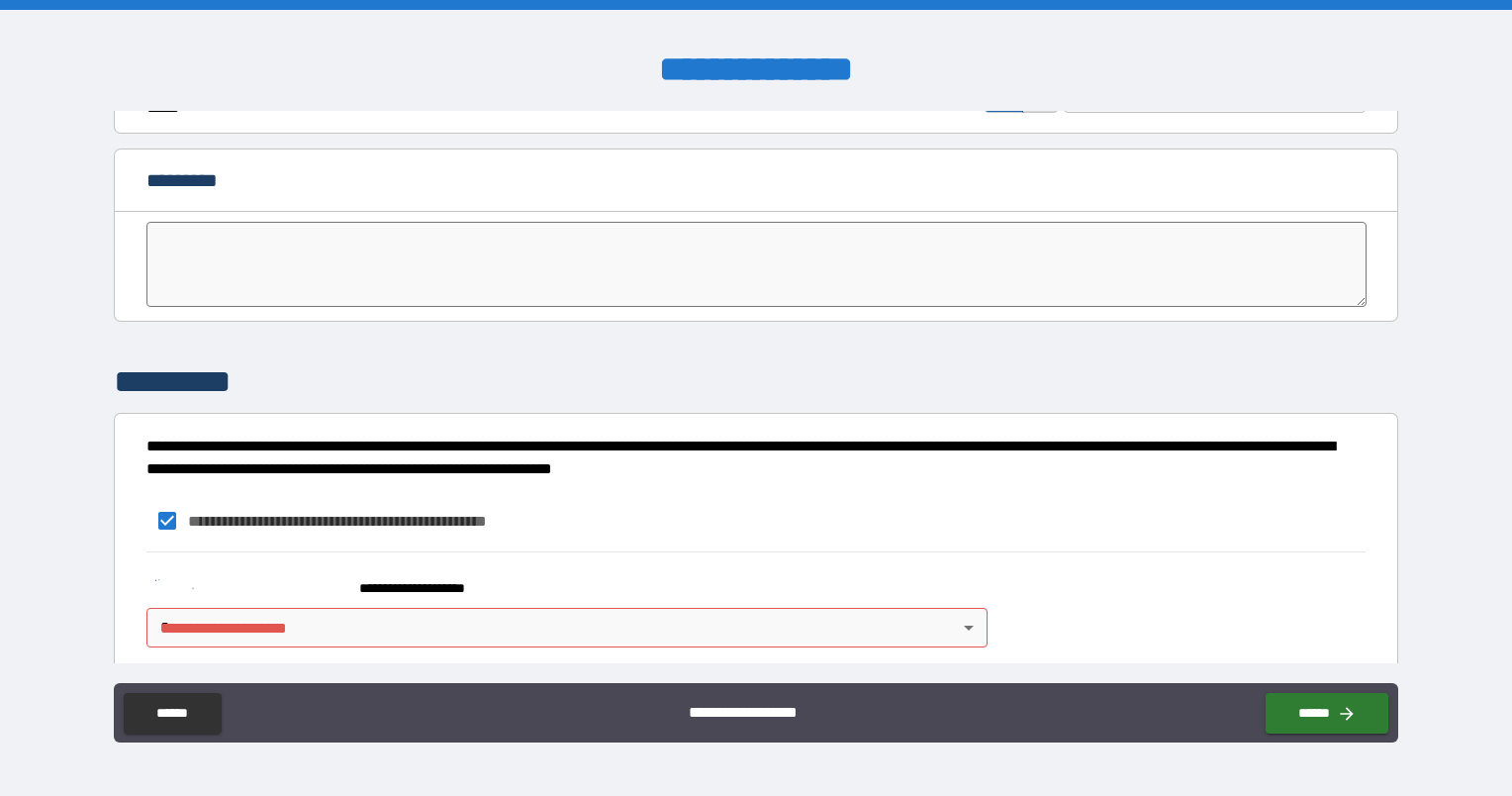 click on "**********" at bounding box center (431, 588) 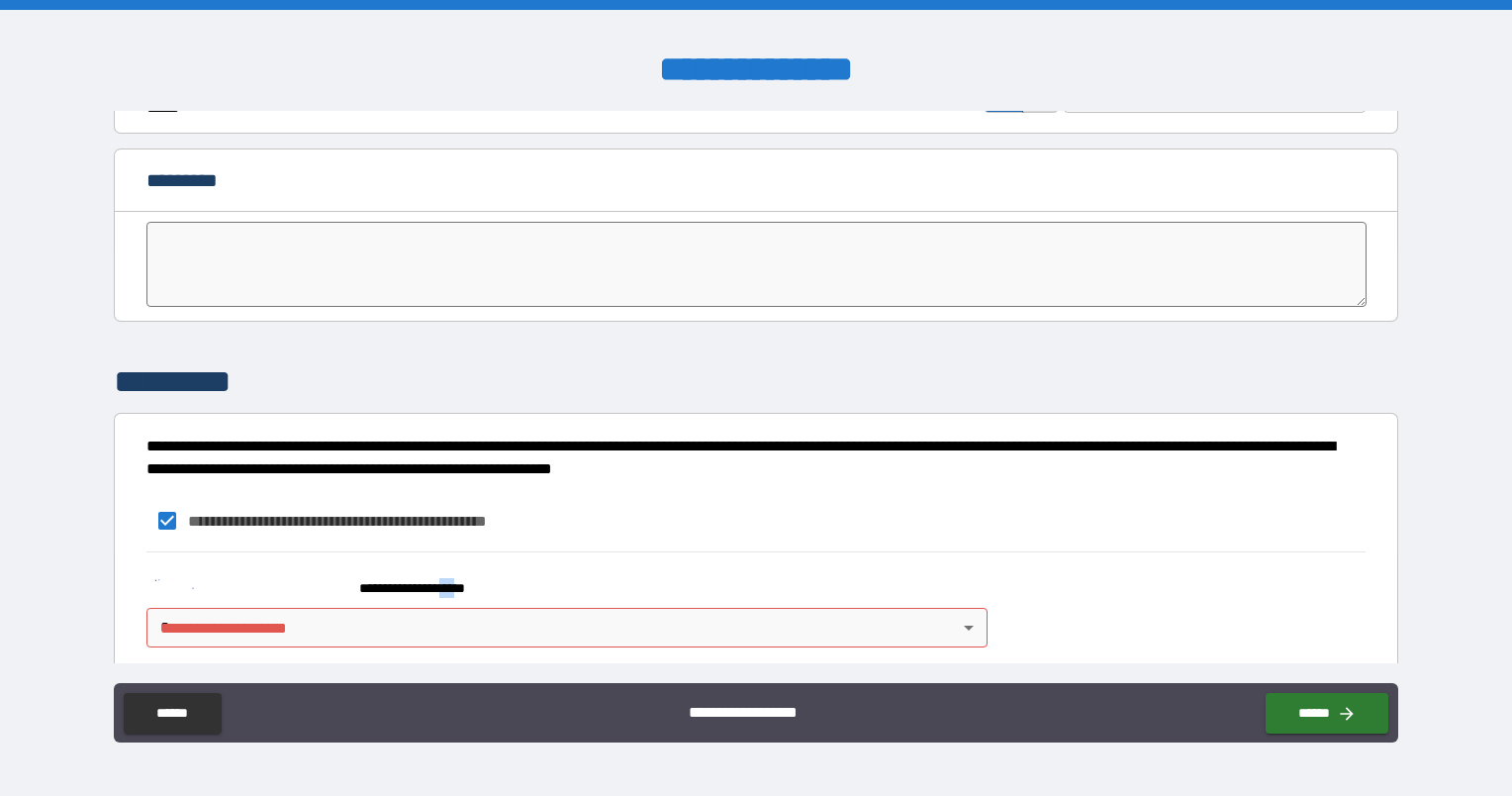 click on "**********" at bounding box center [431, 588] 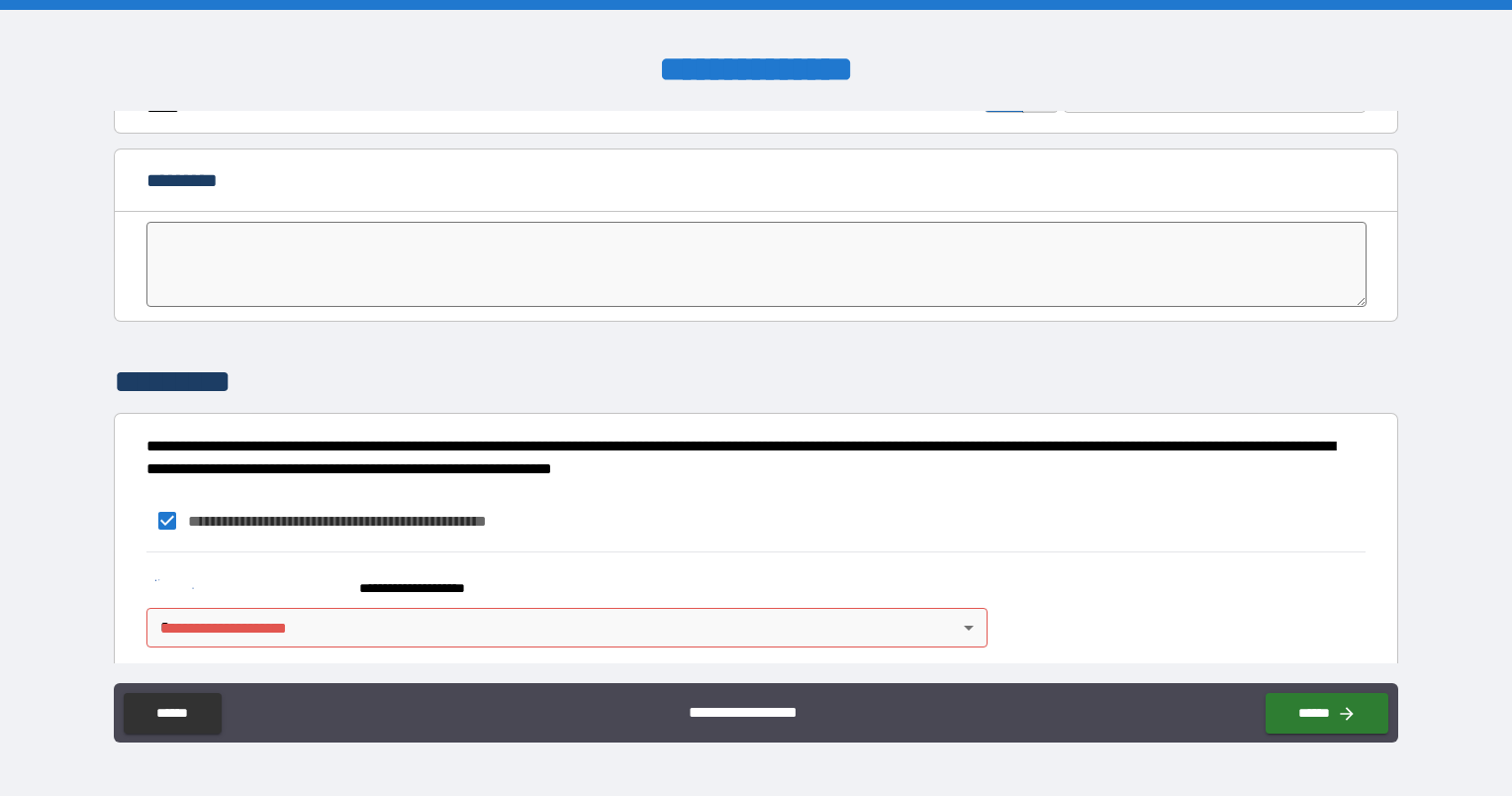 drag, startPoint x: 471, startPoint y: 570, endPoint x: 595, endPoint y: 566, distance: 124.0645 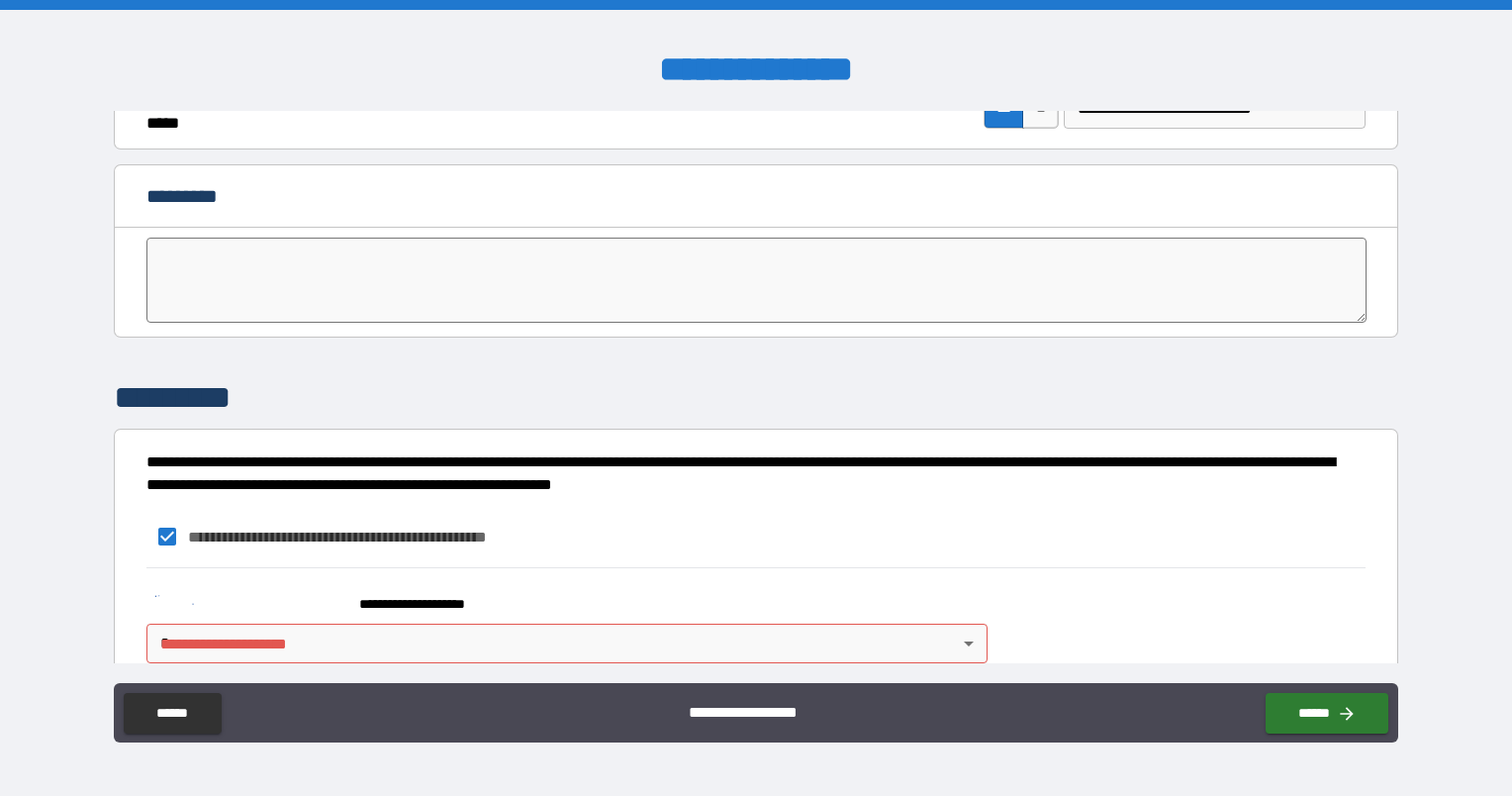 scroll, scrollTop: 3932, scrollLeft: 0, axis: vertical 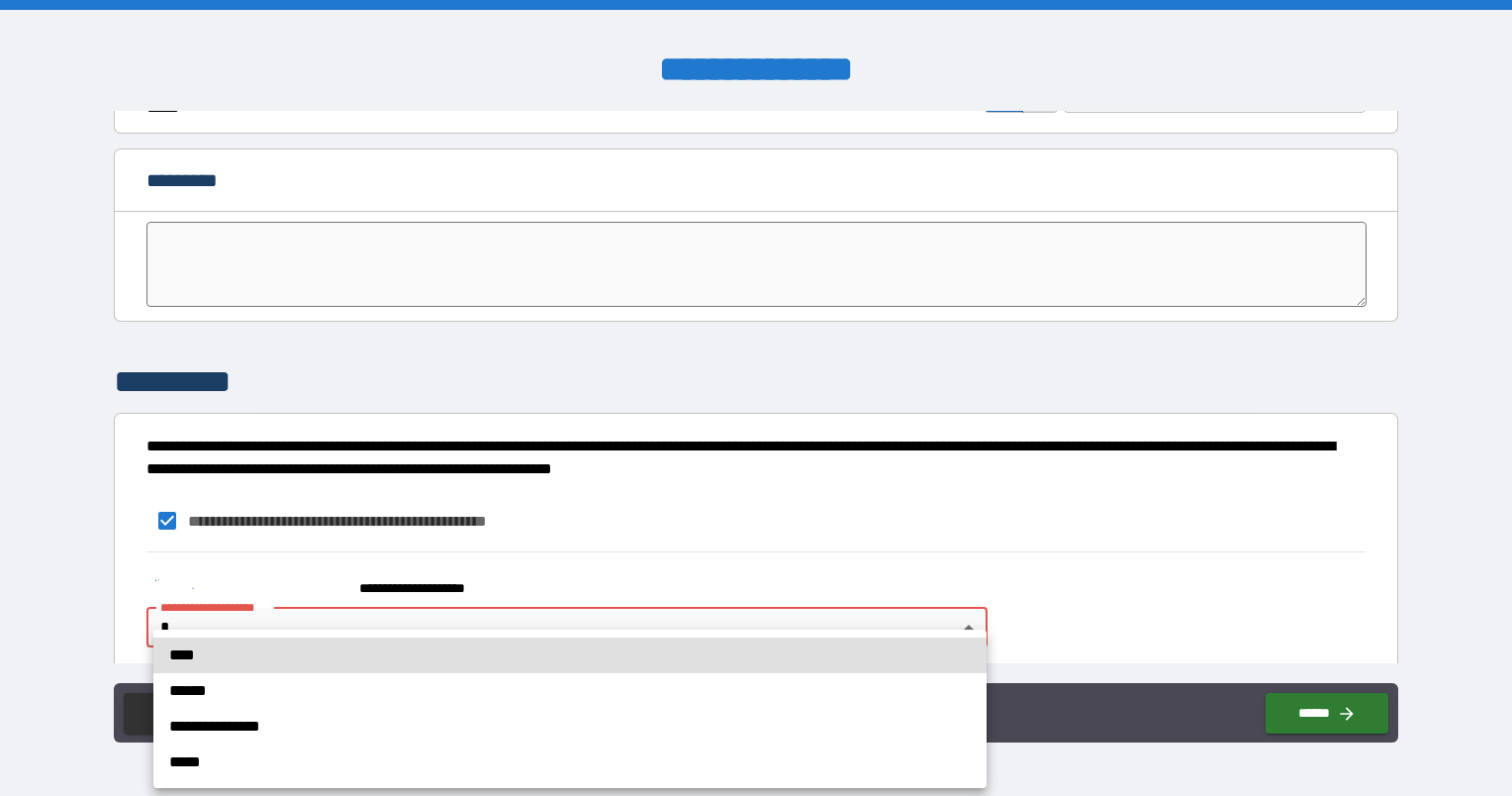 click on "**********" at bounding box center [756, 398] 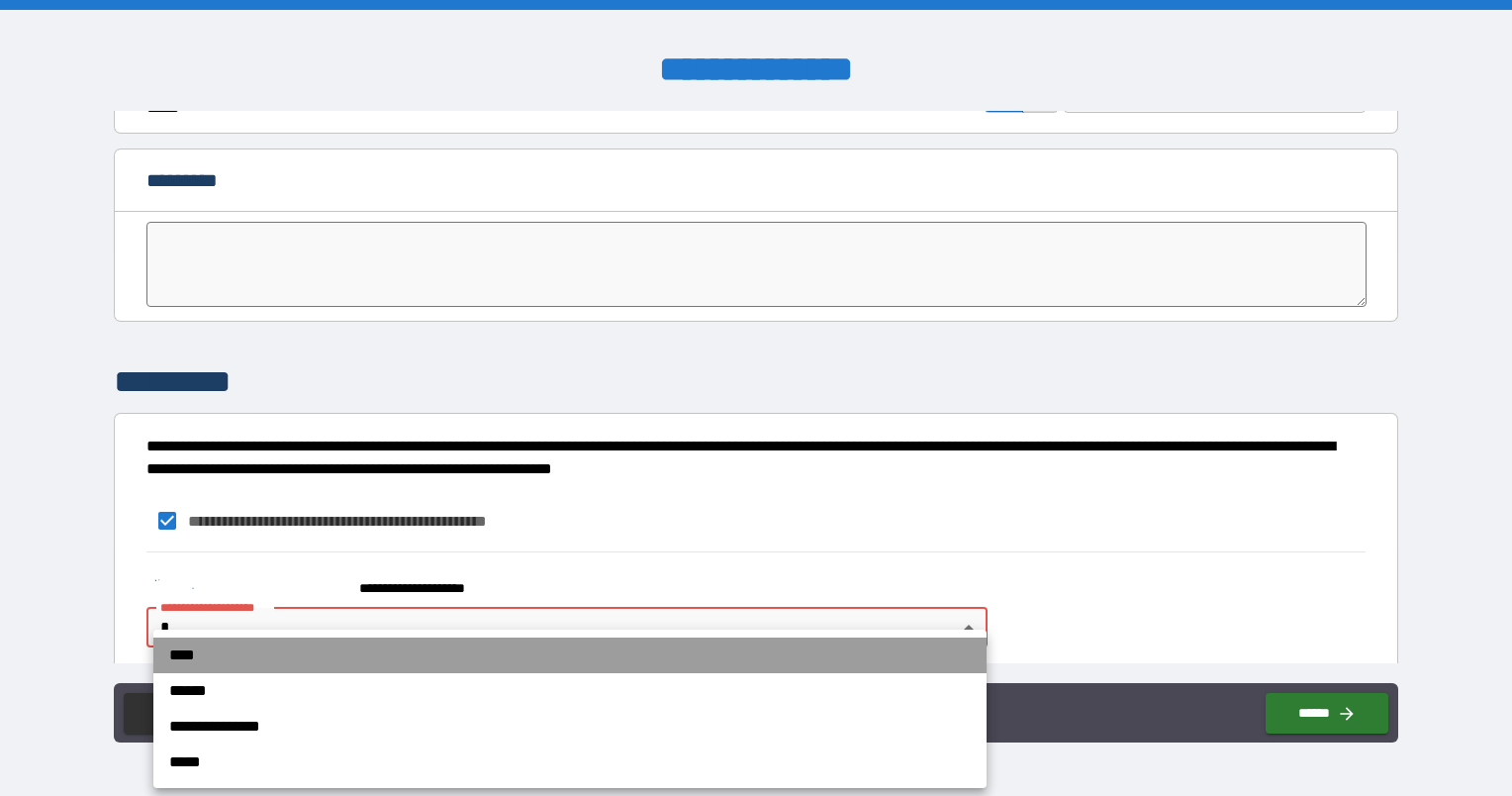 click on "****" at bounding box center (570, 655) 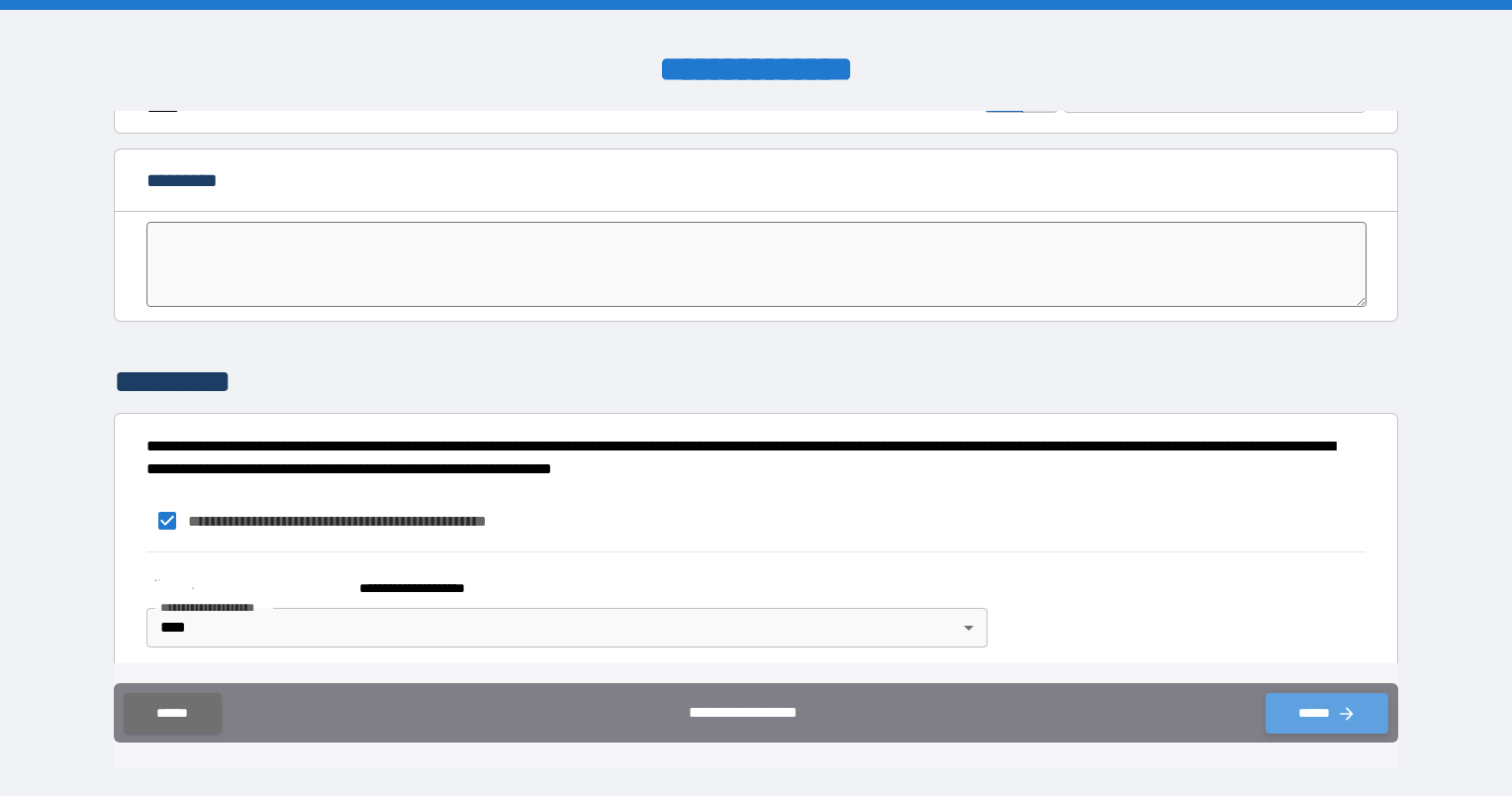 click on "******" at bounding box center (1327, 713) 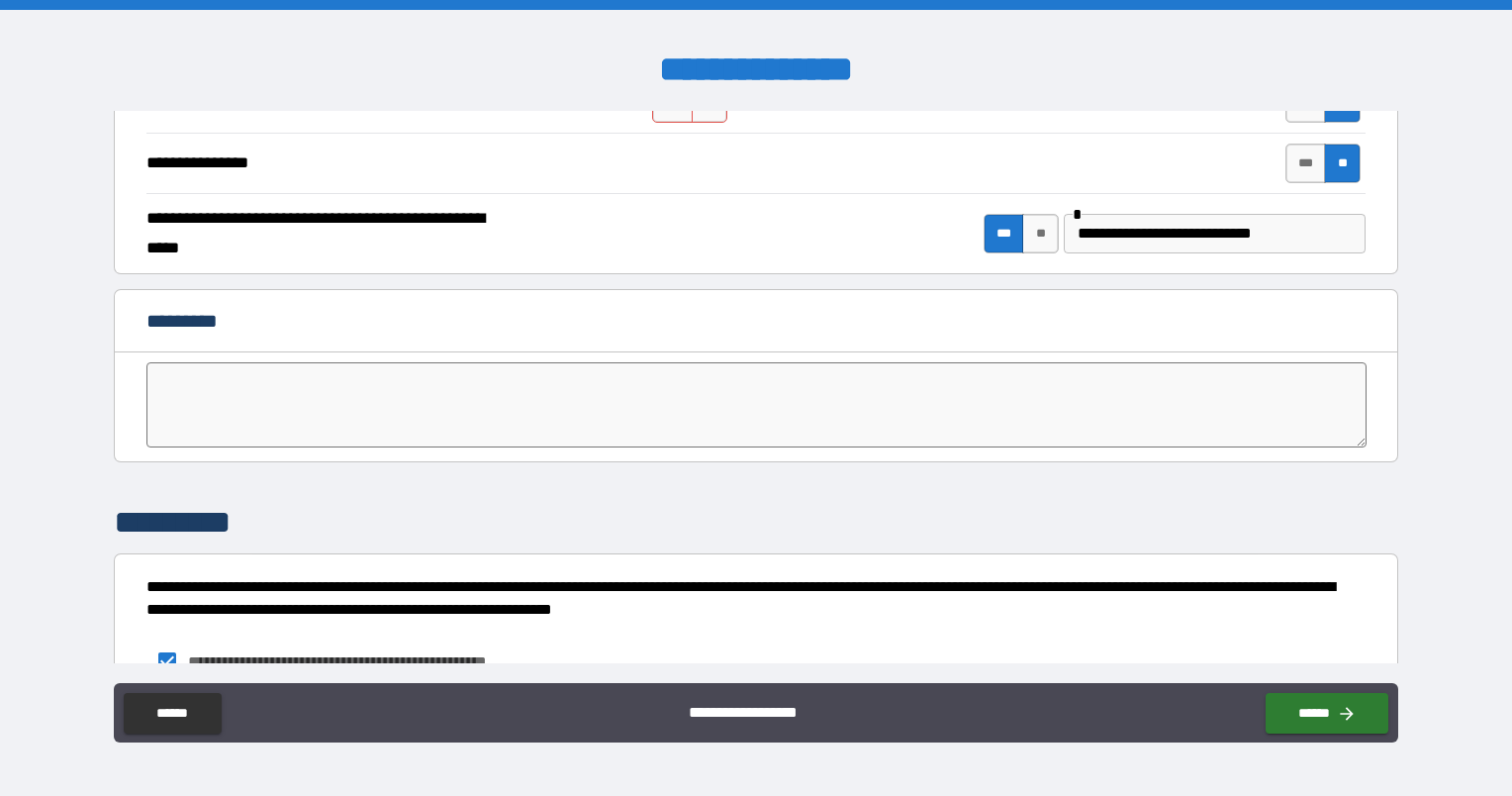 scroll, scrollTop: 3932, scrollLeft: 0, axis: vertical 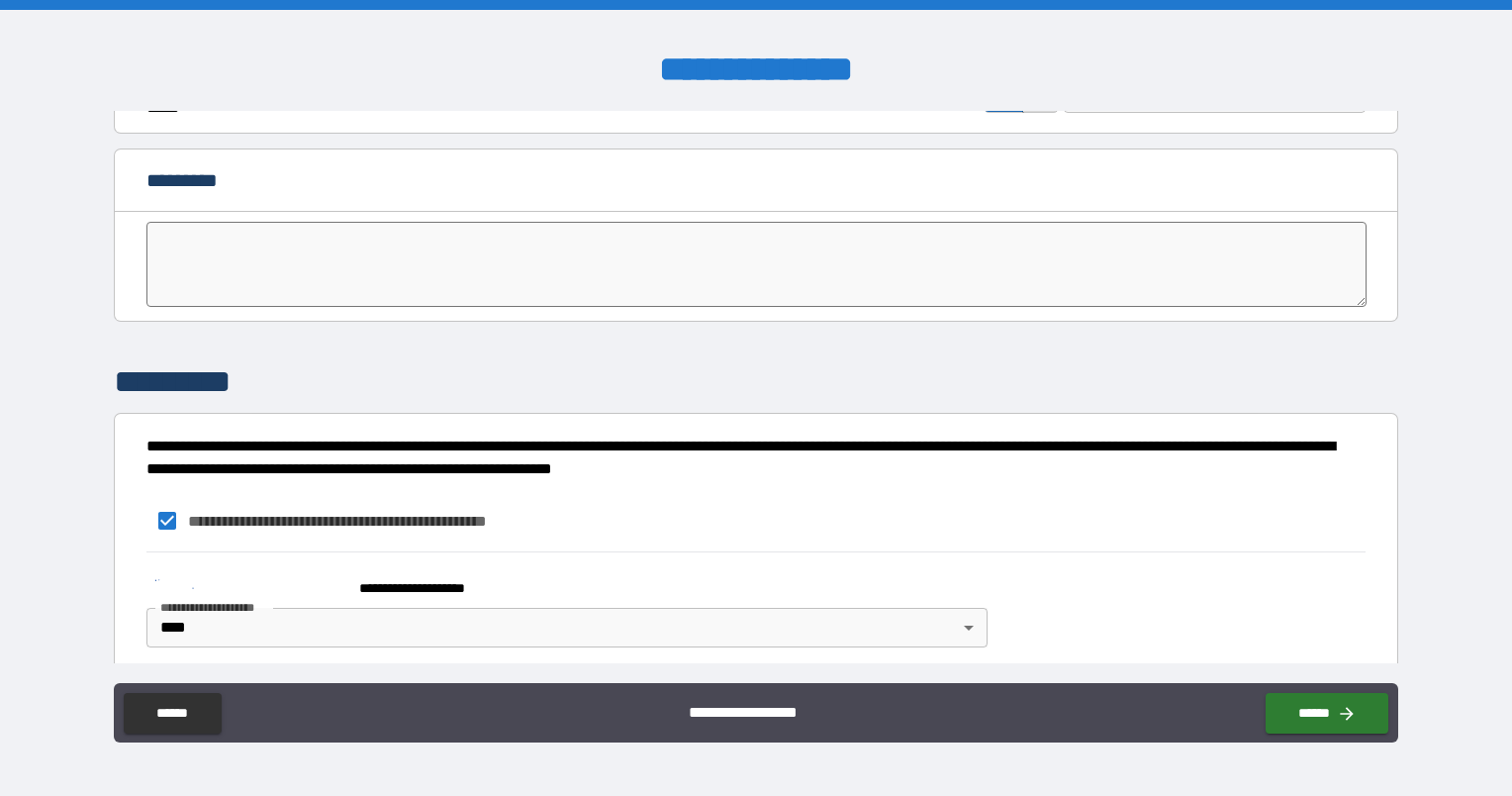 click on "**********" at bounding box center (431, 588) 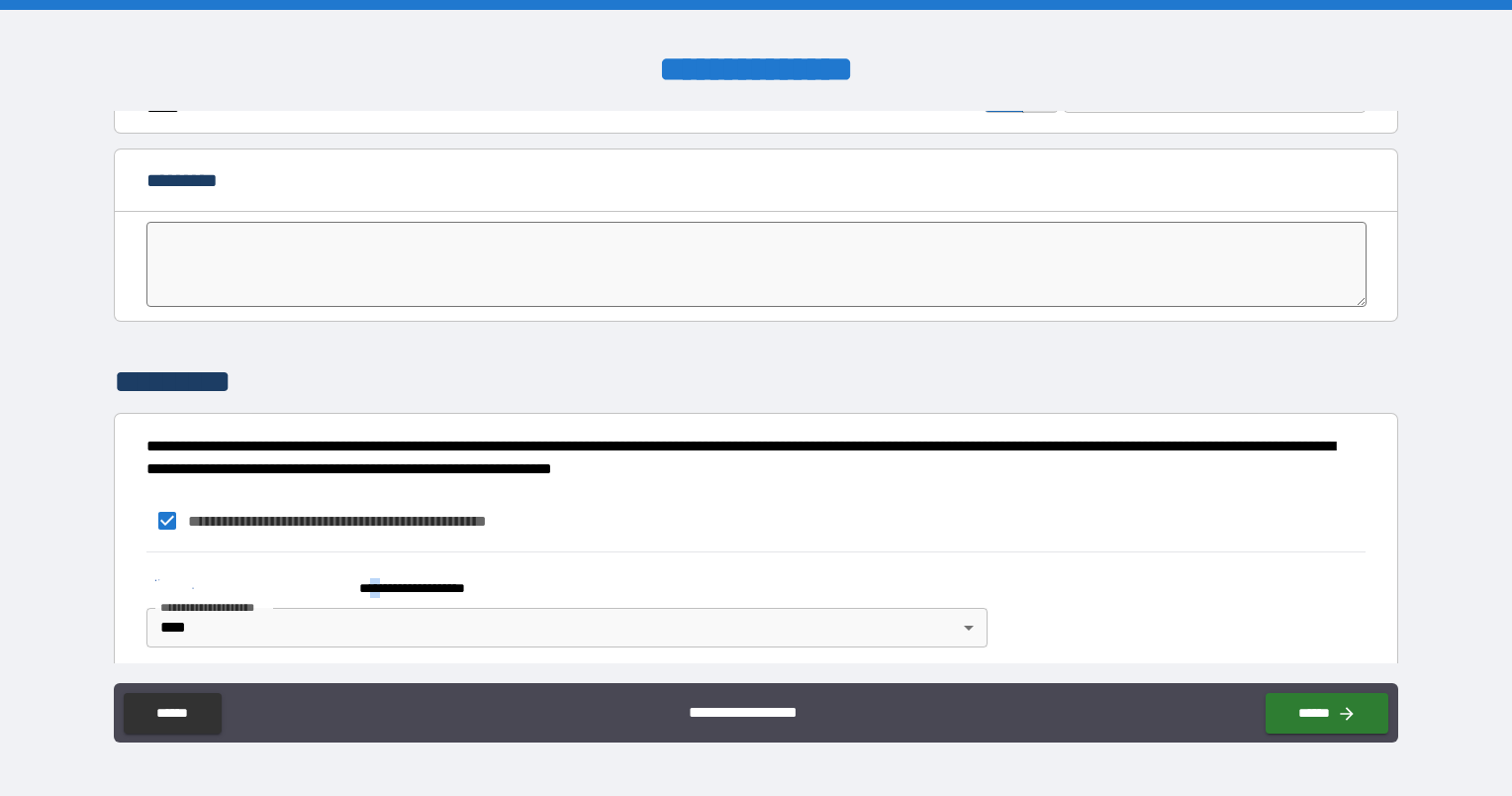 click on "**********" at bounding box center (431, 588) 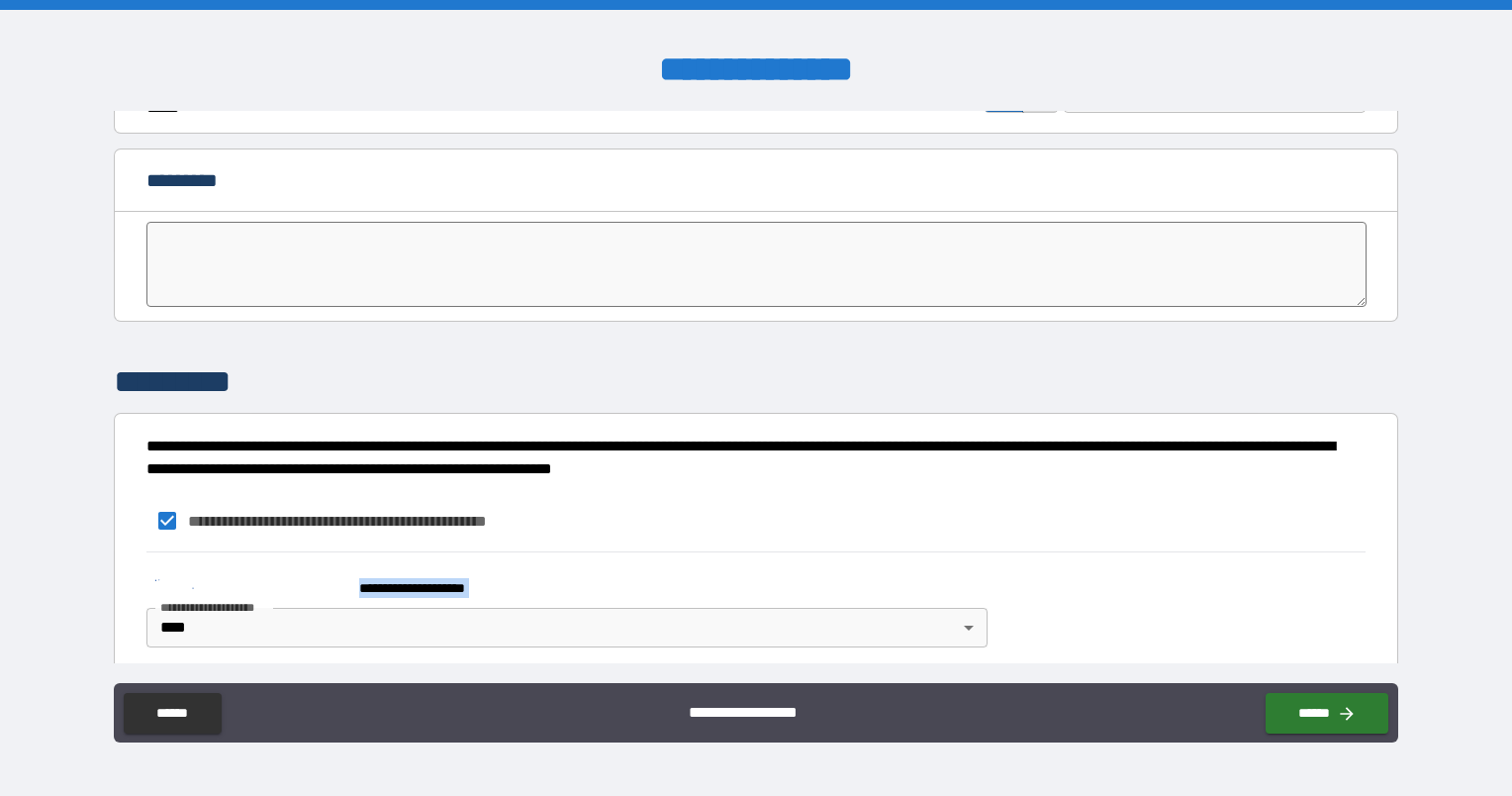 click on "**********" at bounding box center [431, 588] 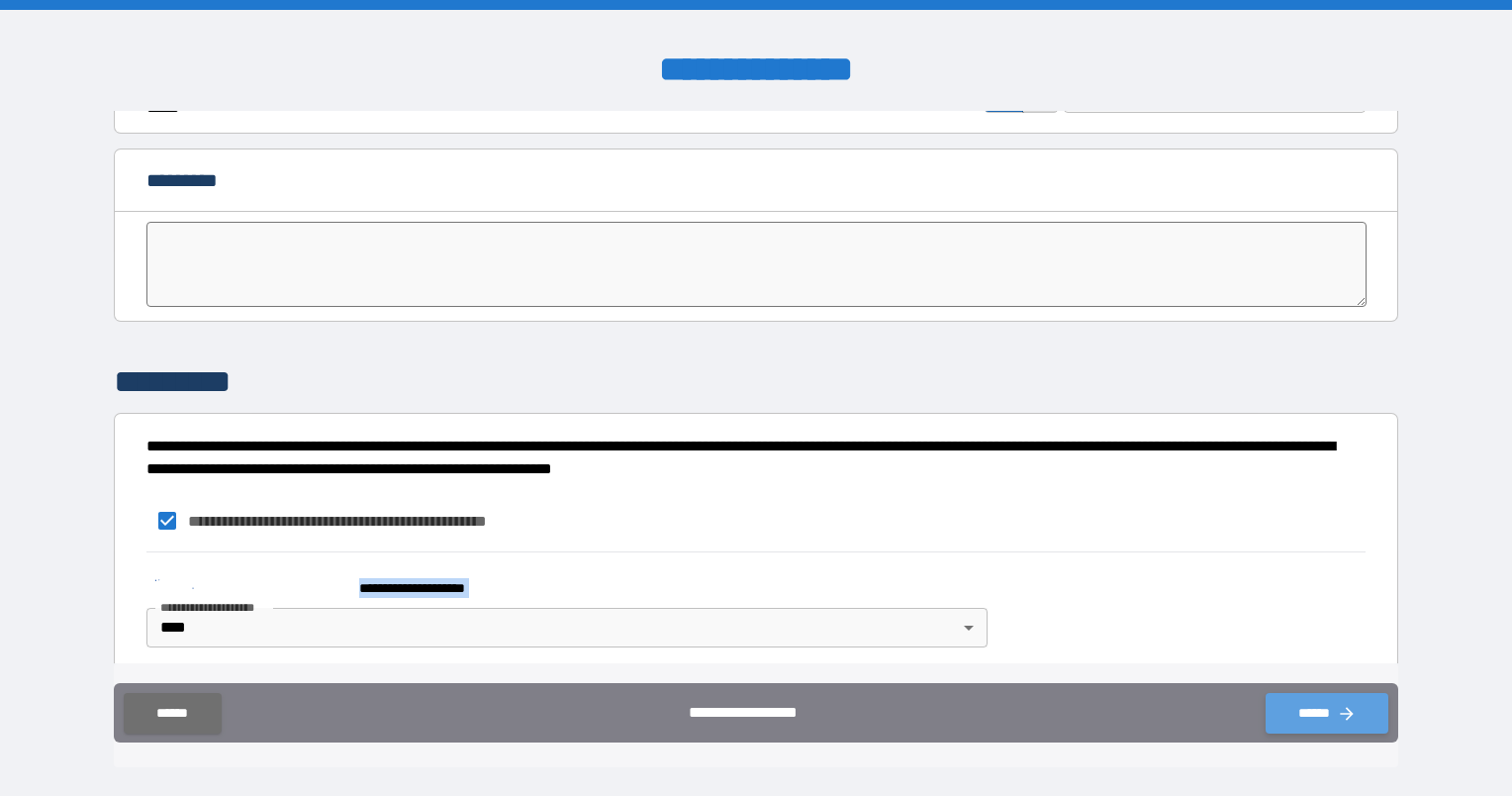 click on "******" at bounding box center (1327, 713) 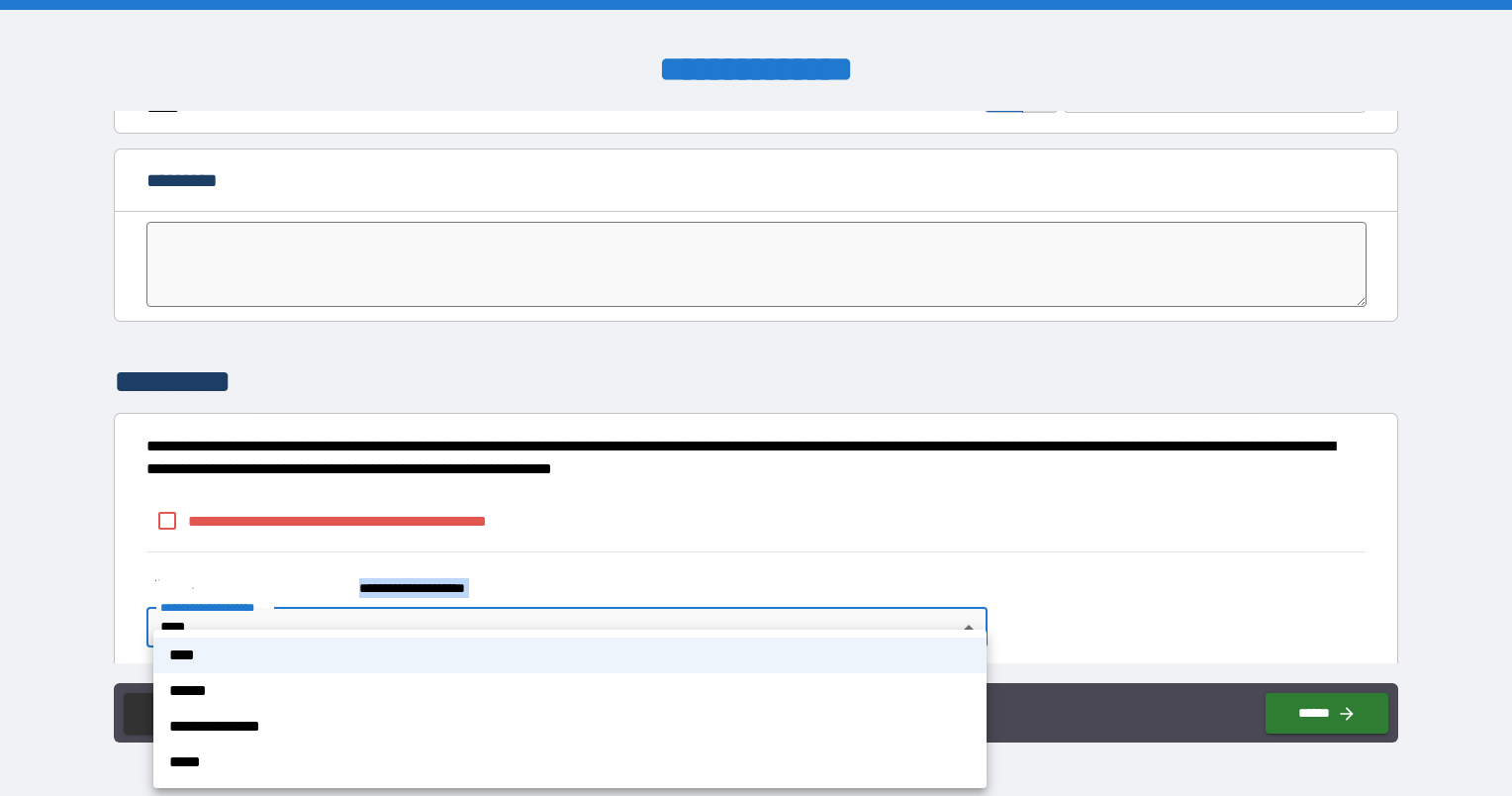 click on "**********" at bounding box center [756, 398] 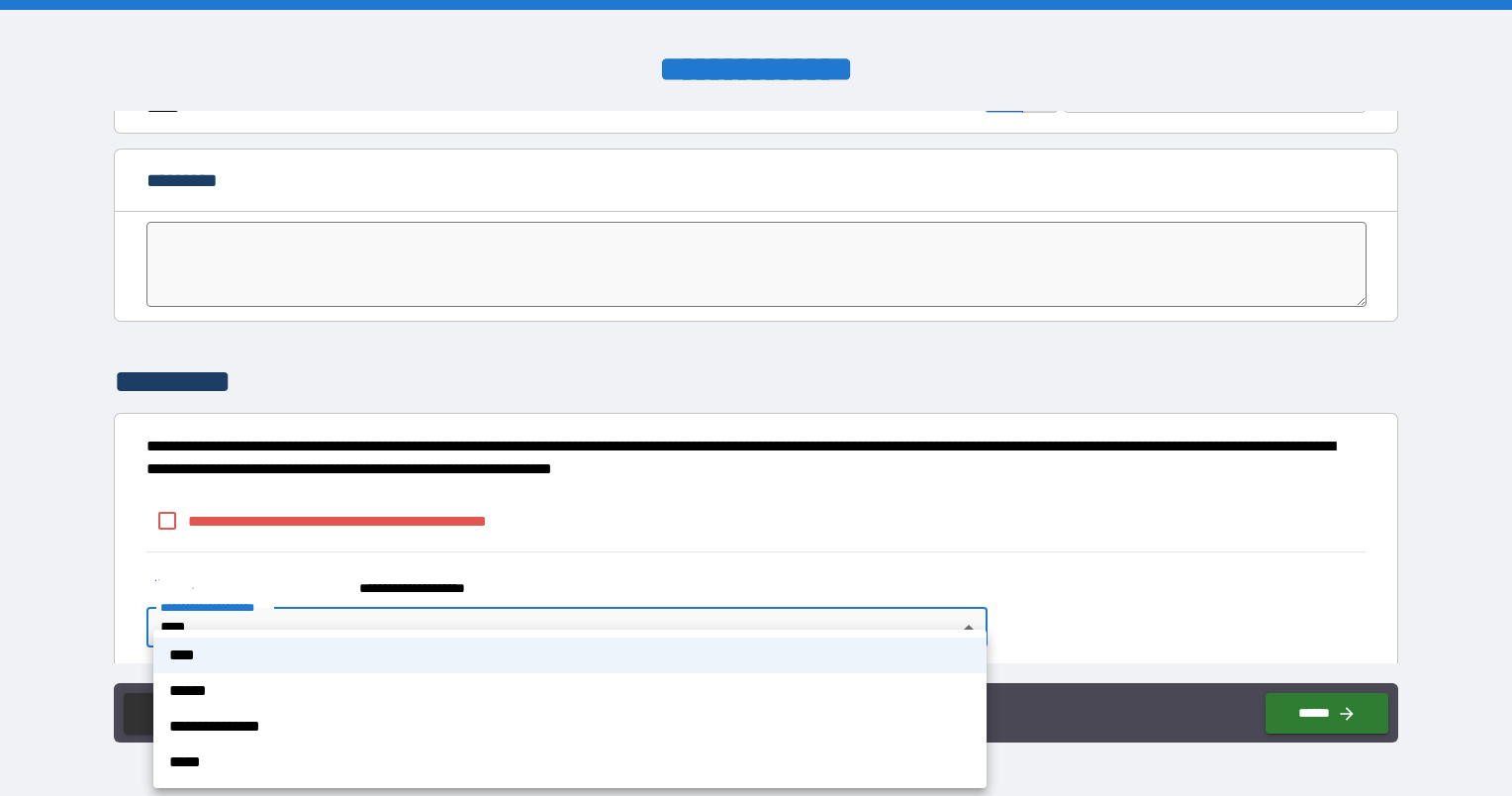click at bounding box center [756, 398] 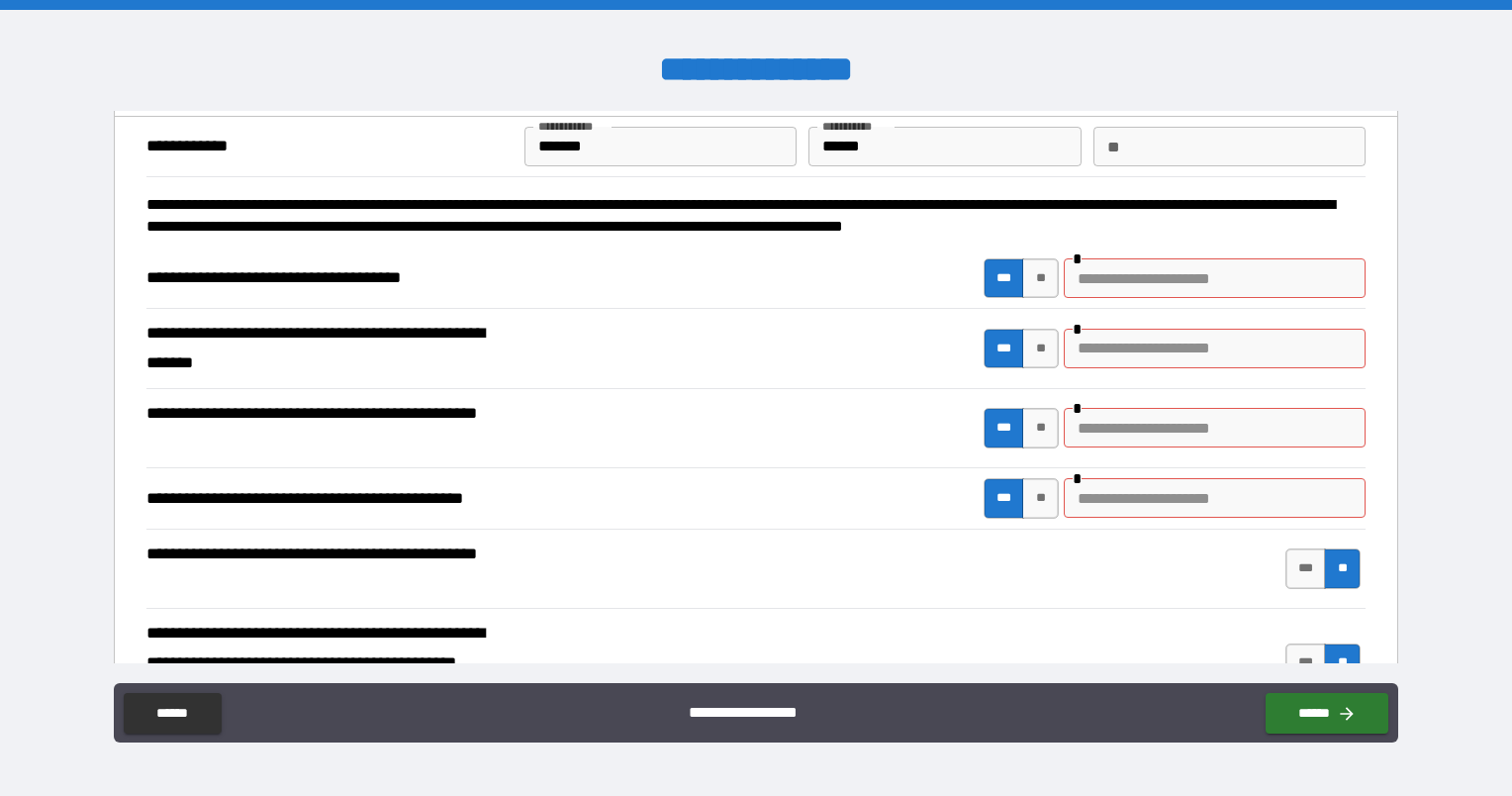 scroll, scrollTop: 0, scrollLeft: 0, axis: both 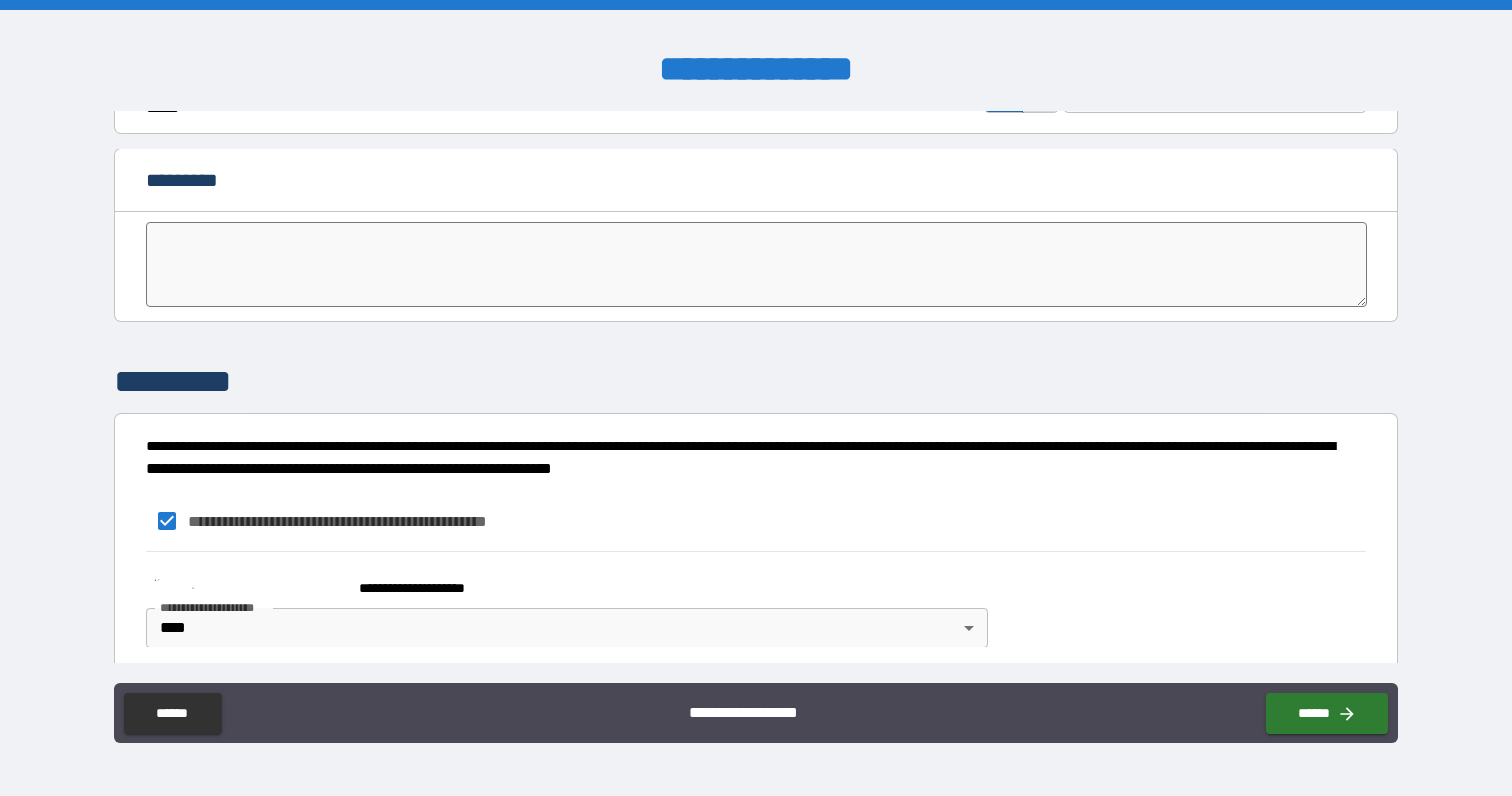 click at bounding box center (245, 585) 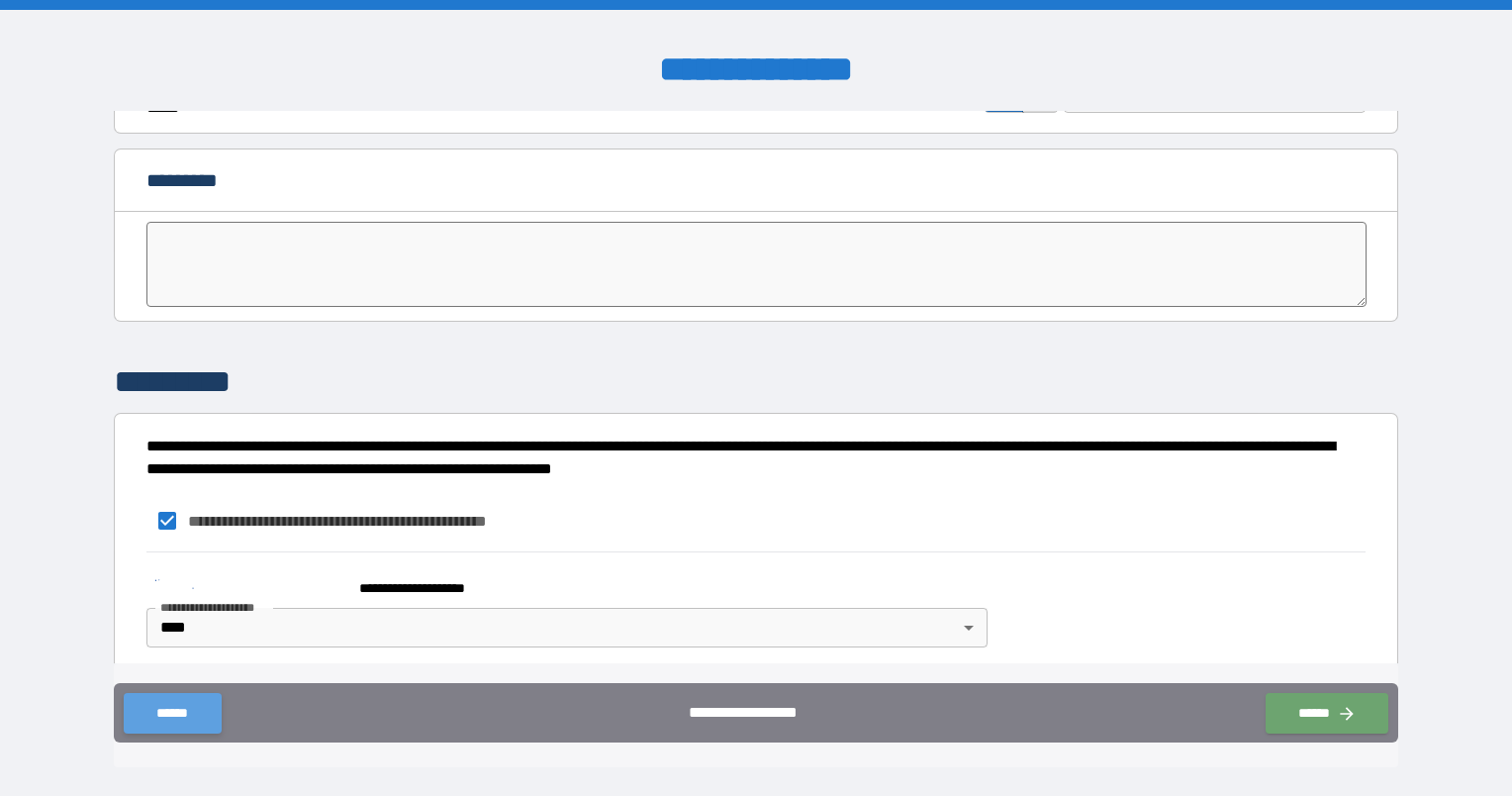 click on "******" at bounding box center (172, 713) 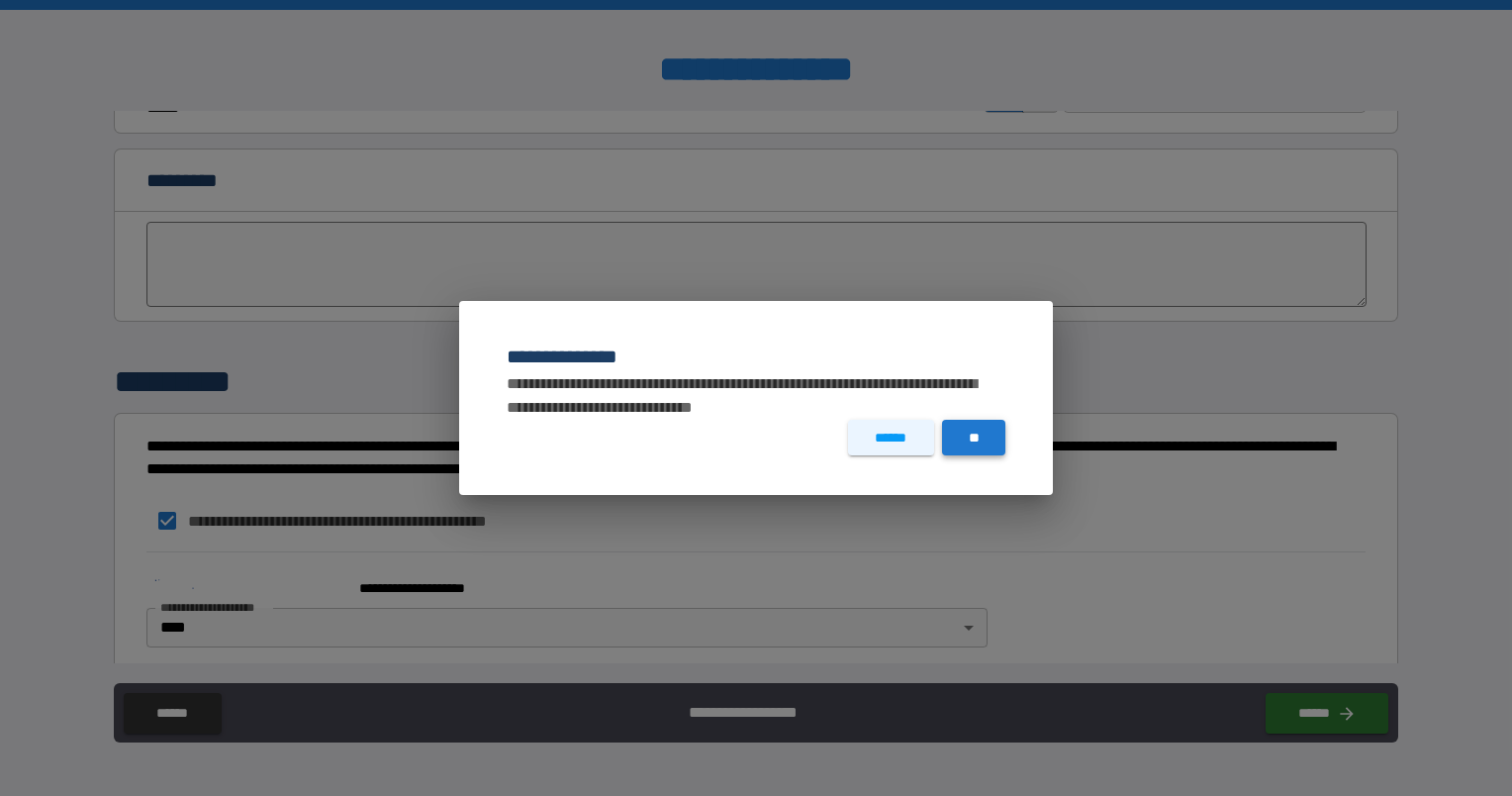 click on "**" at bounding box center [974, 438] 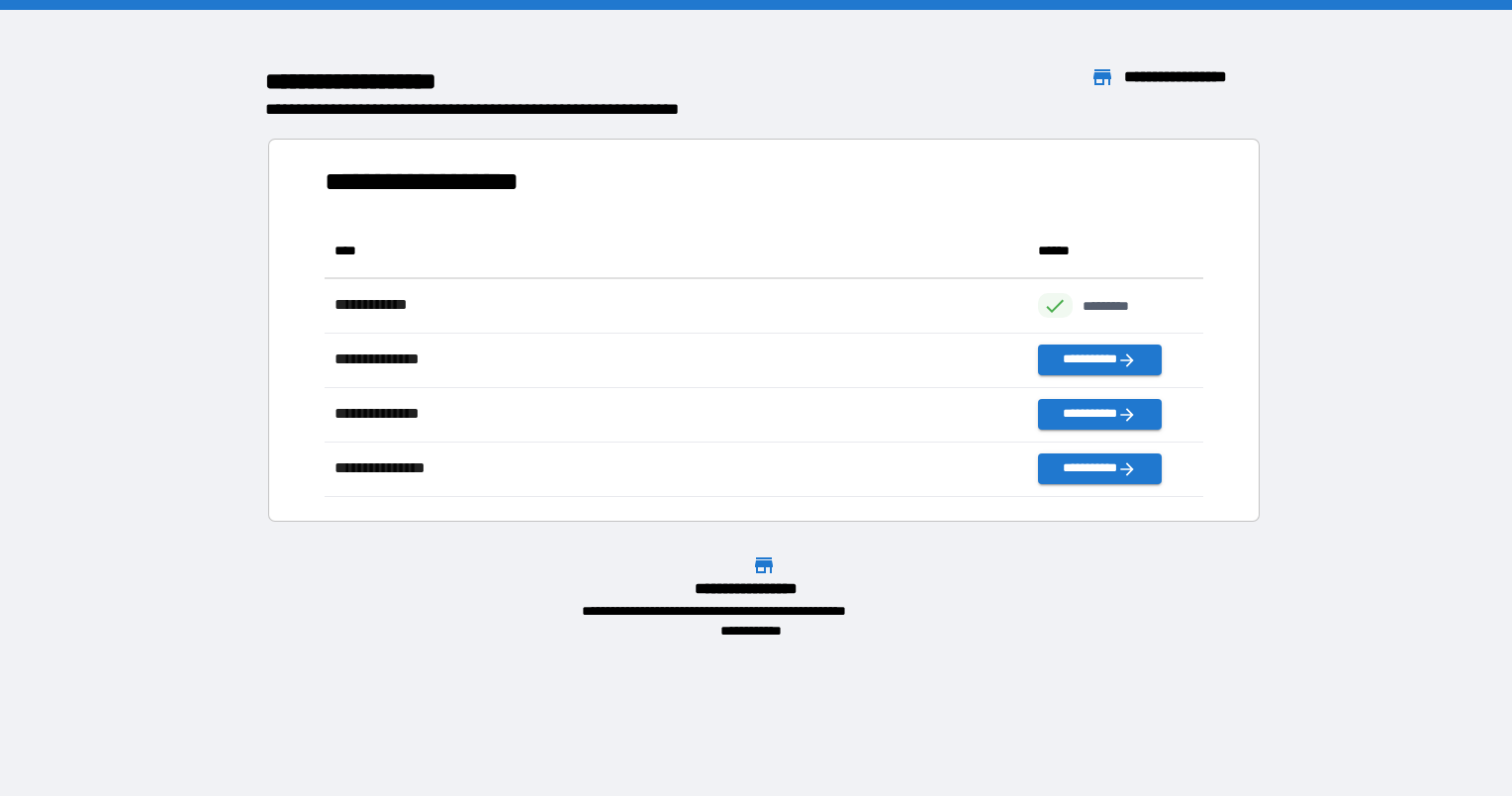 scroll, scrollTop: 16, scrollLeft: 16, axis: both 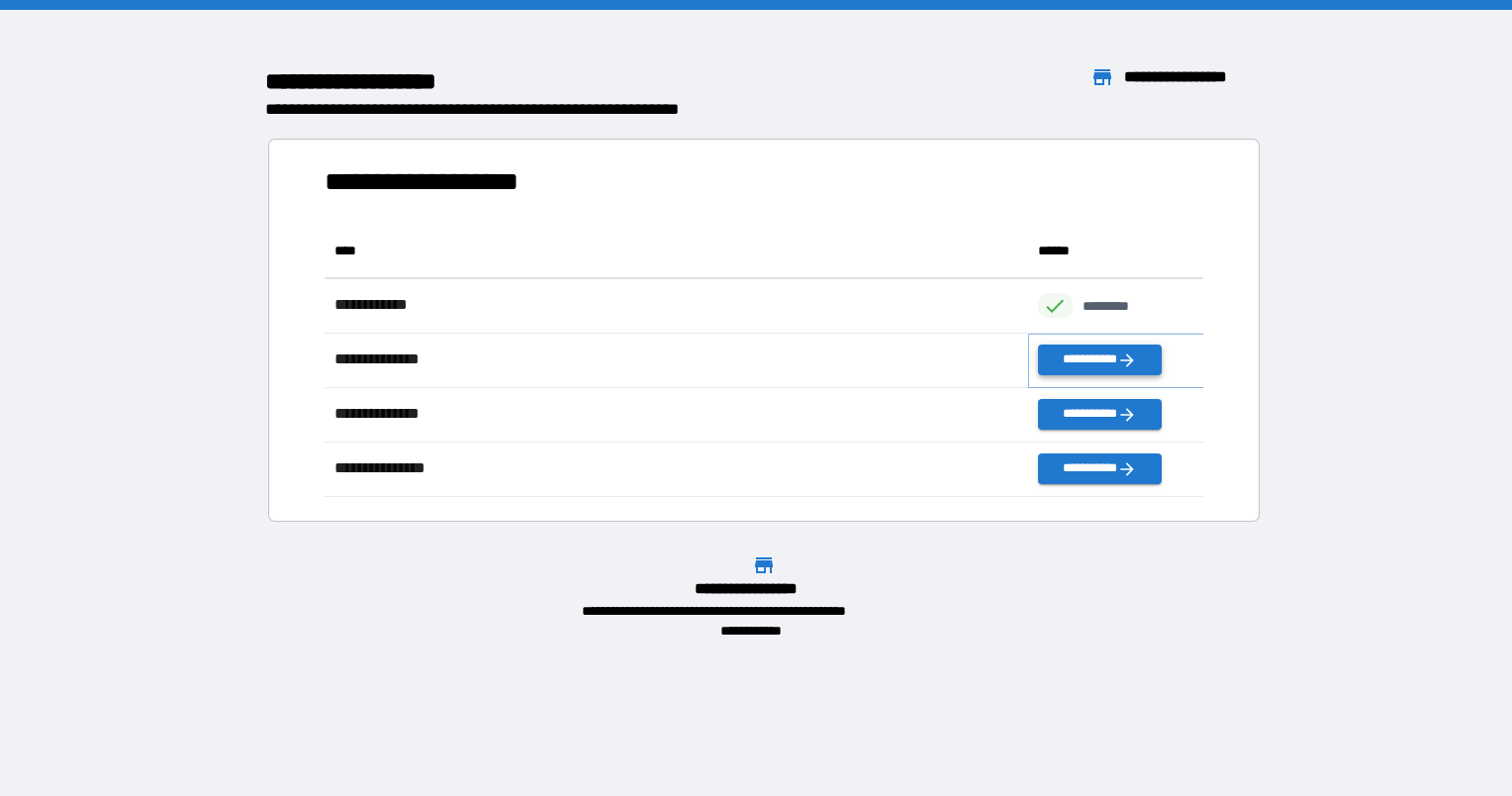 click on "**********" at bounding box center [1099, 359] 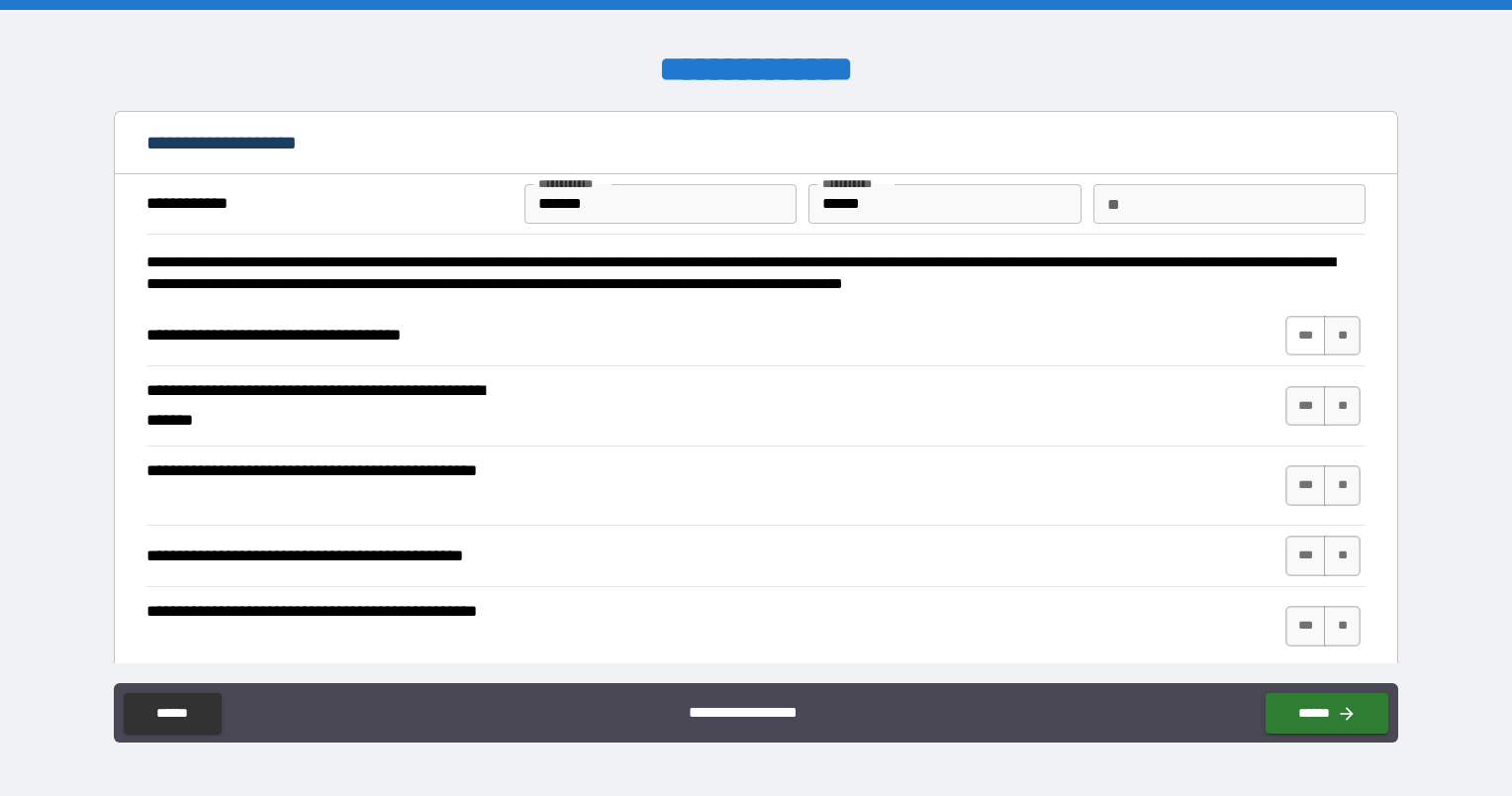 click on "***" at bounding box center [1306, 336] 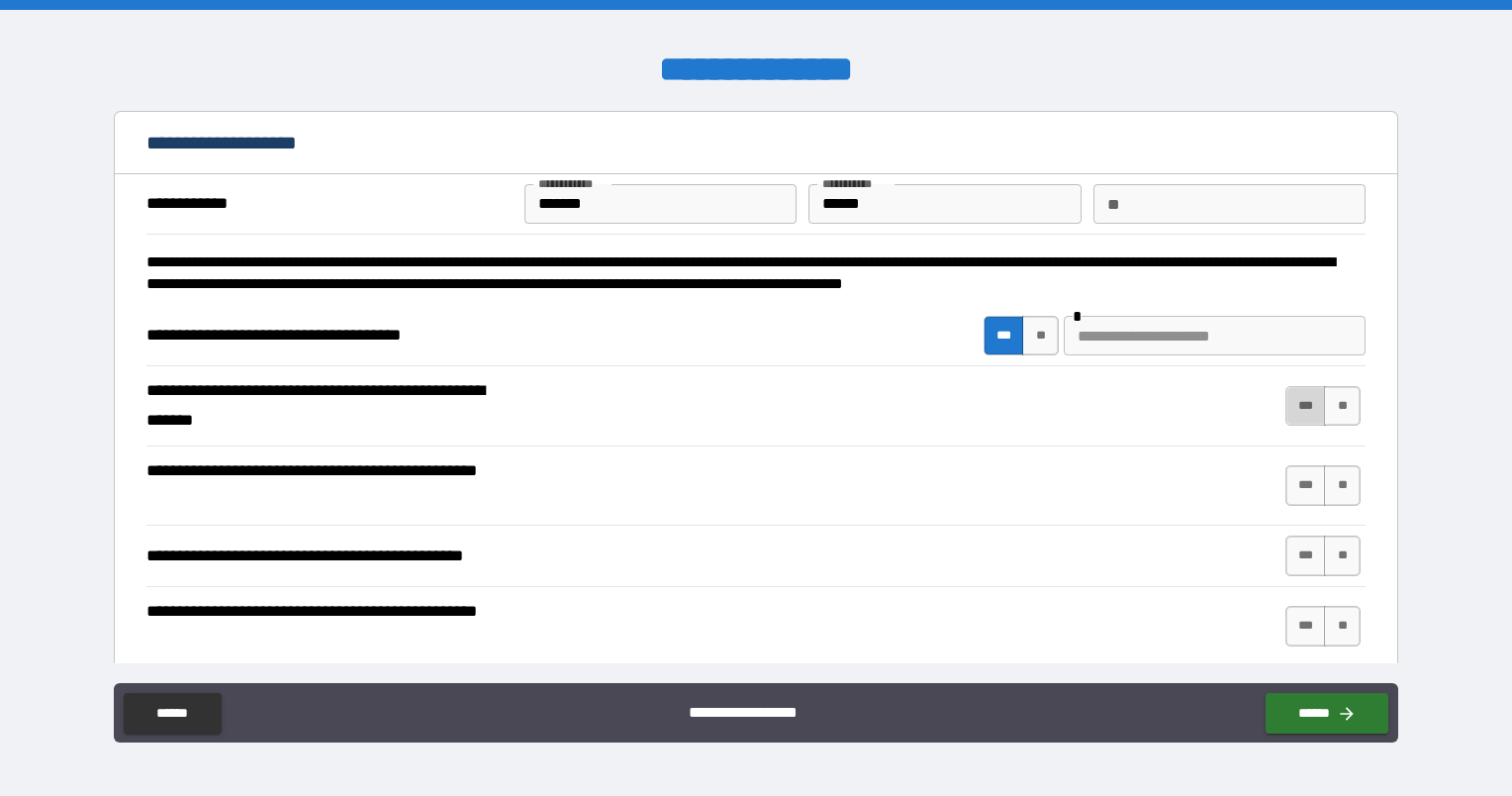 click on "***" at bounding box center [1306, 406] 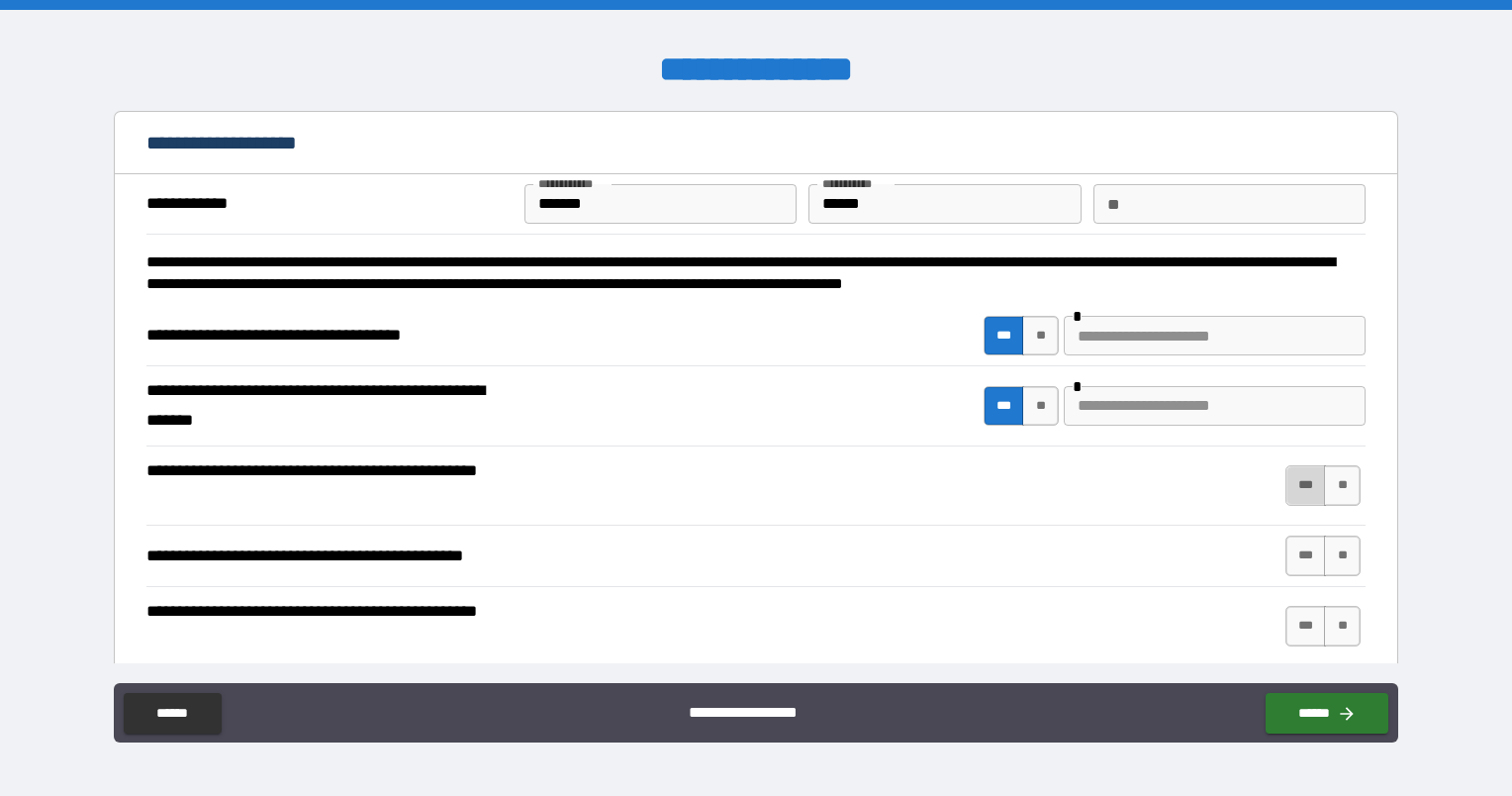click on "***" at bounding box center [1306, 485] 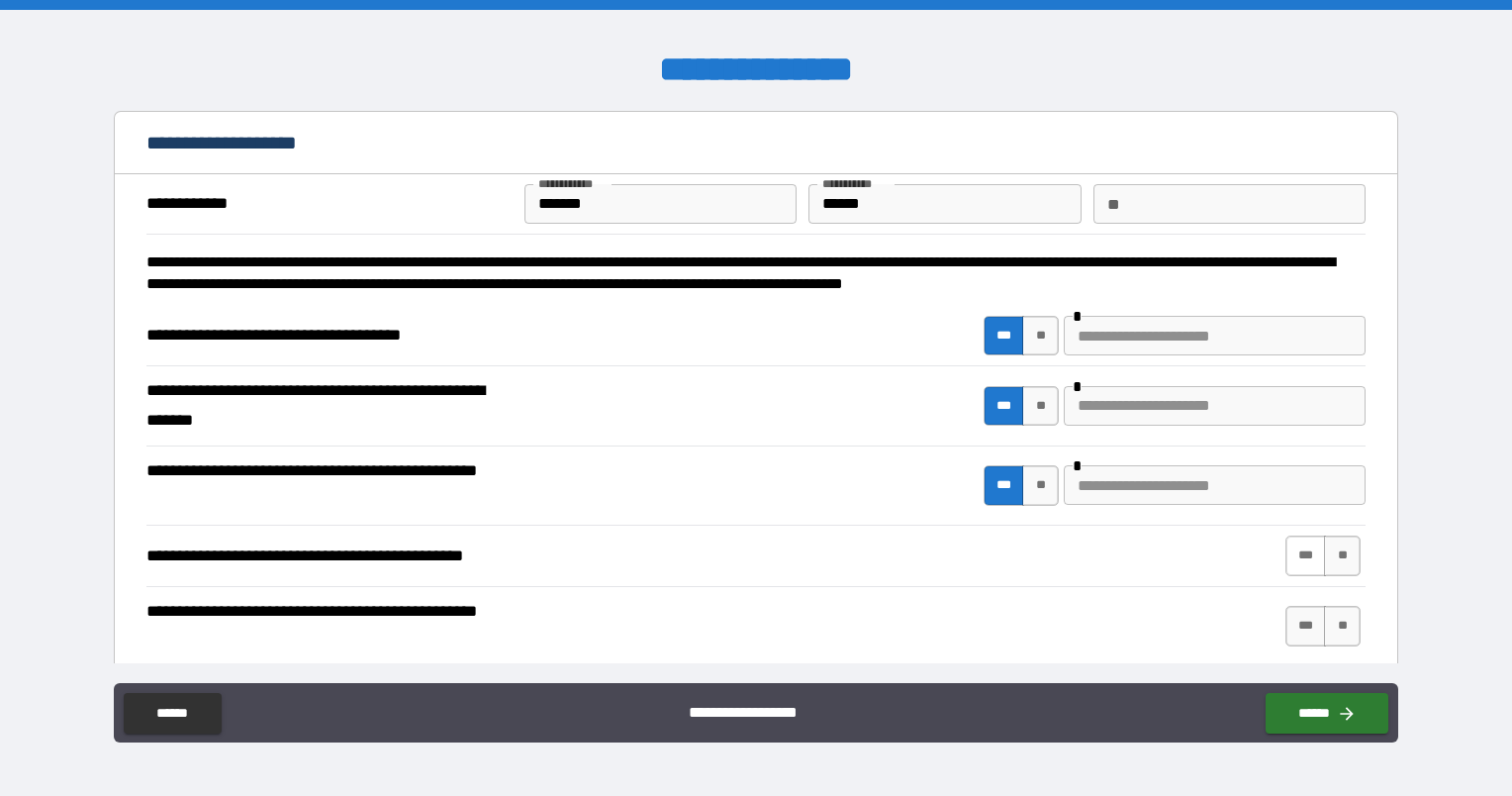 click on "***" at bounding box center (1306, 555) 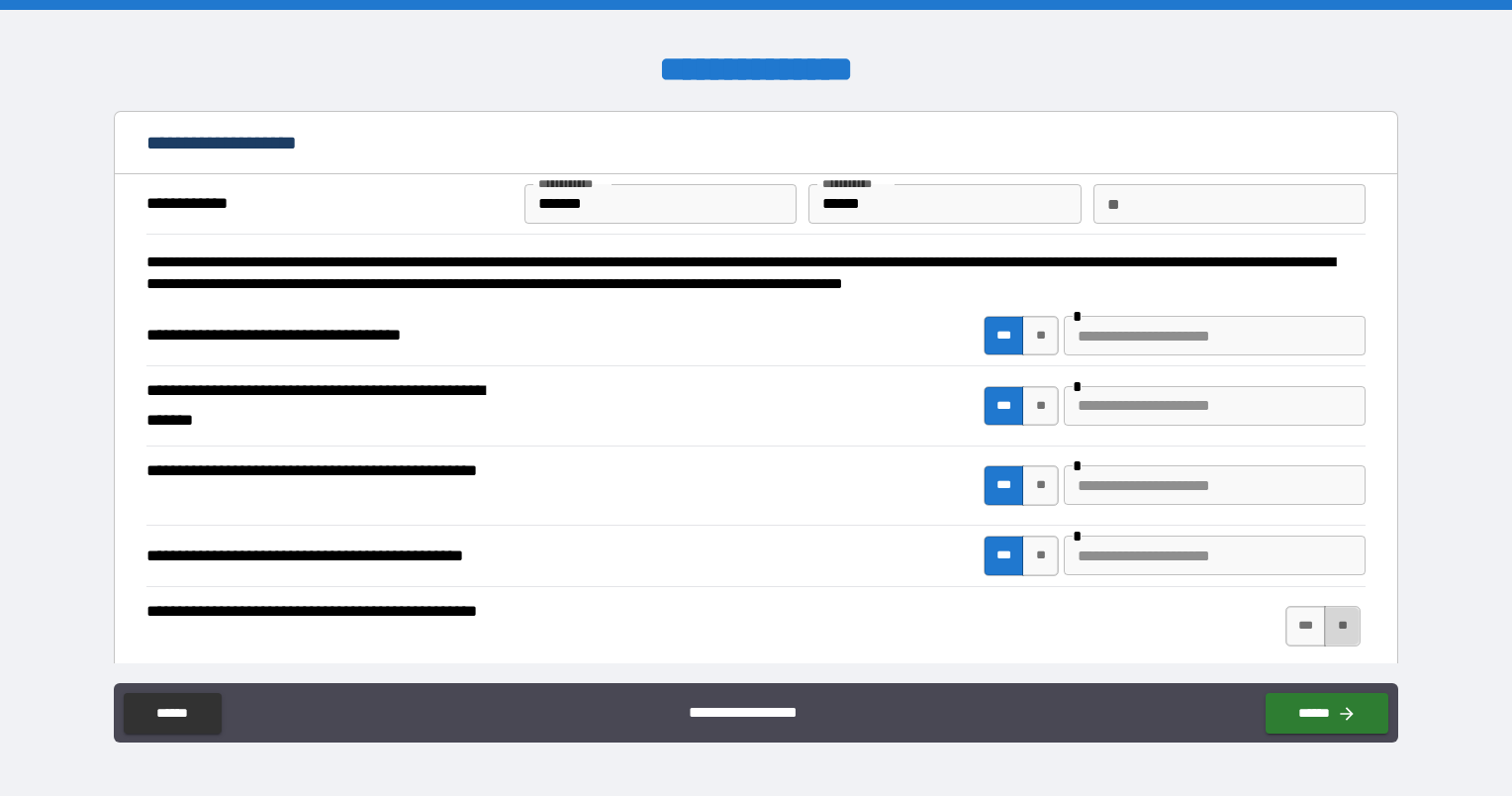 click on "**" at bounding box center (1342, 626) 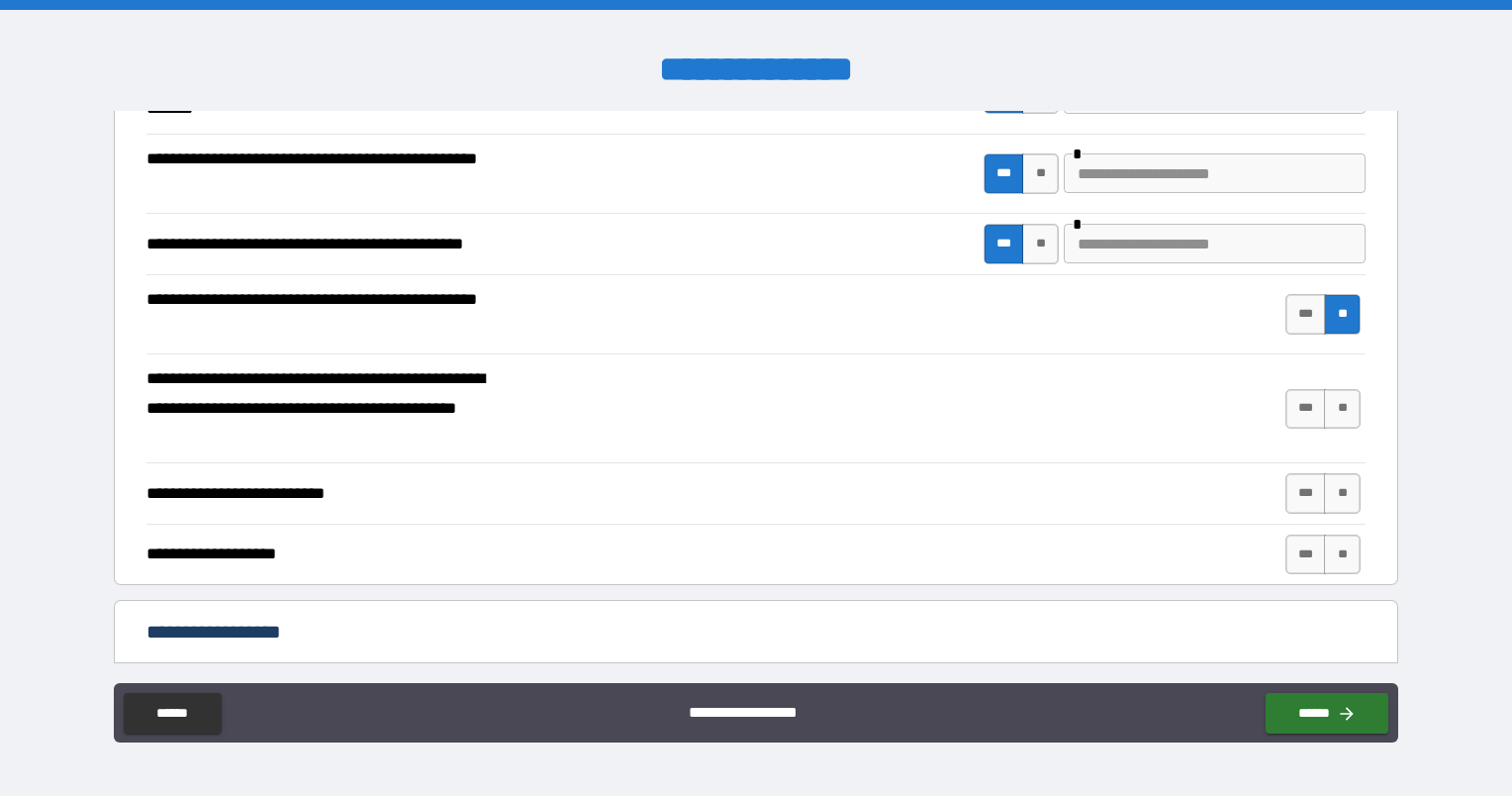 scroll, scrollTop: 396, scrollLeft: 0, axis: vertical 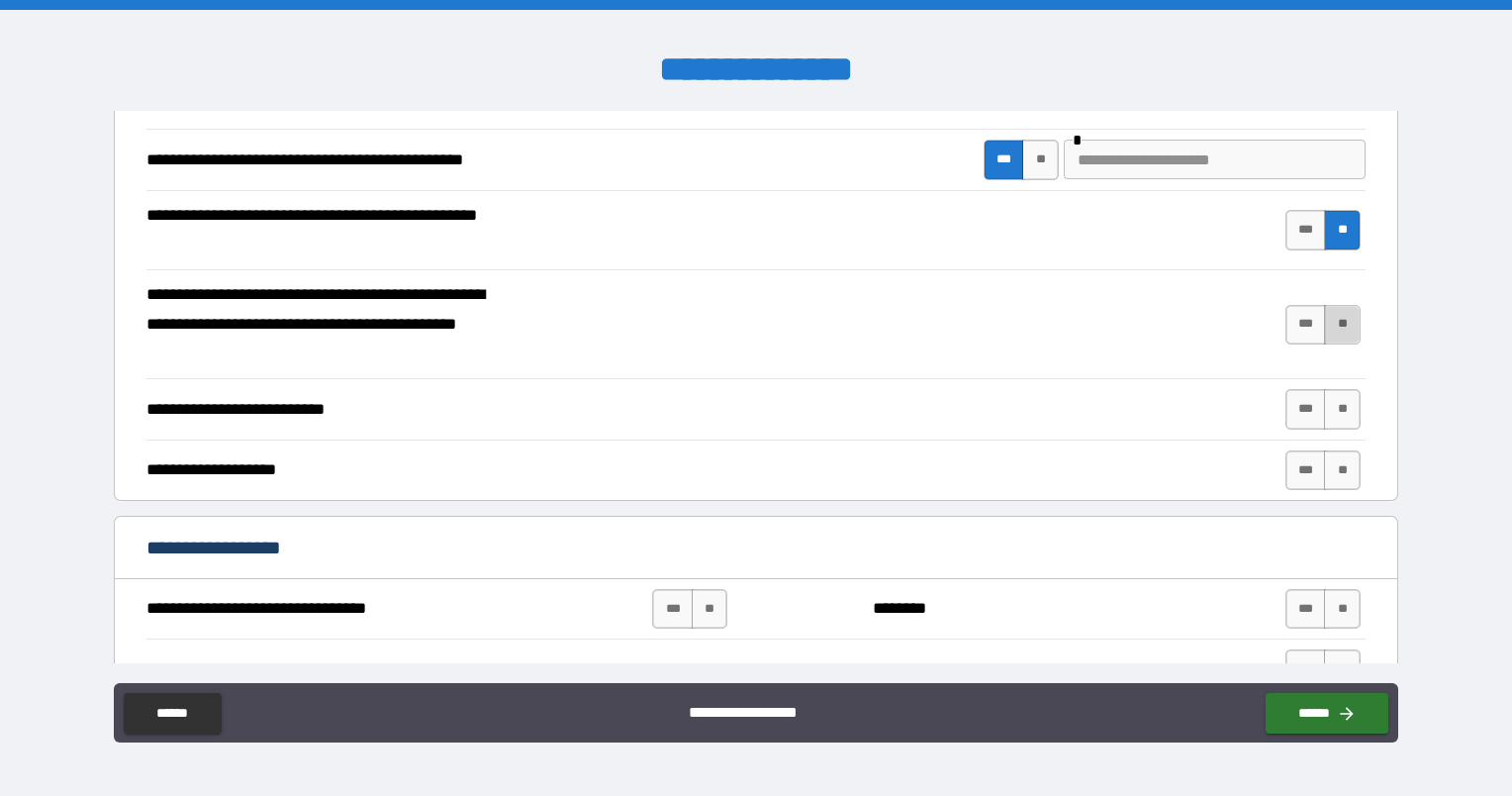 click on "**" at bounding box center [1342, 325] 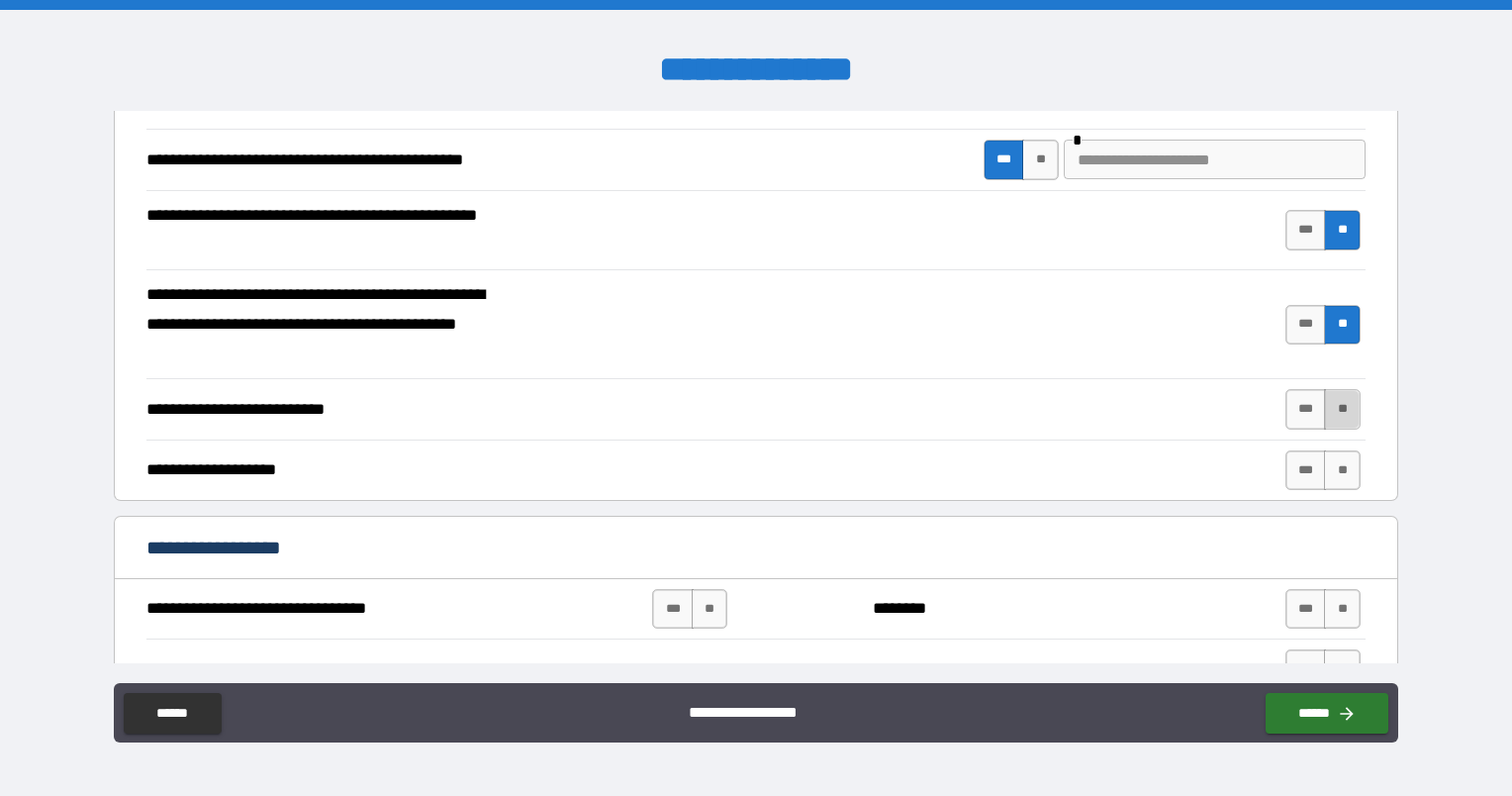 click on "**" at bounding box center (1342, 409) 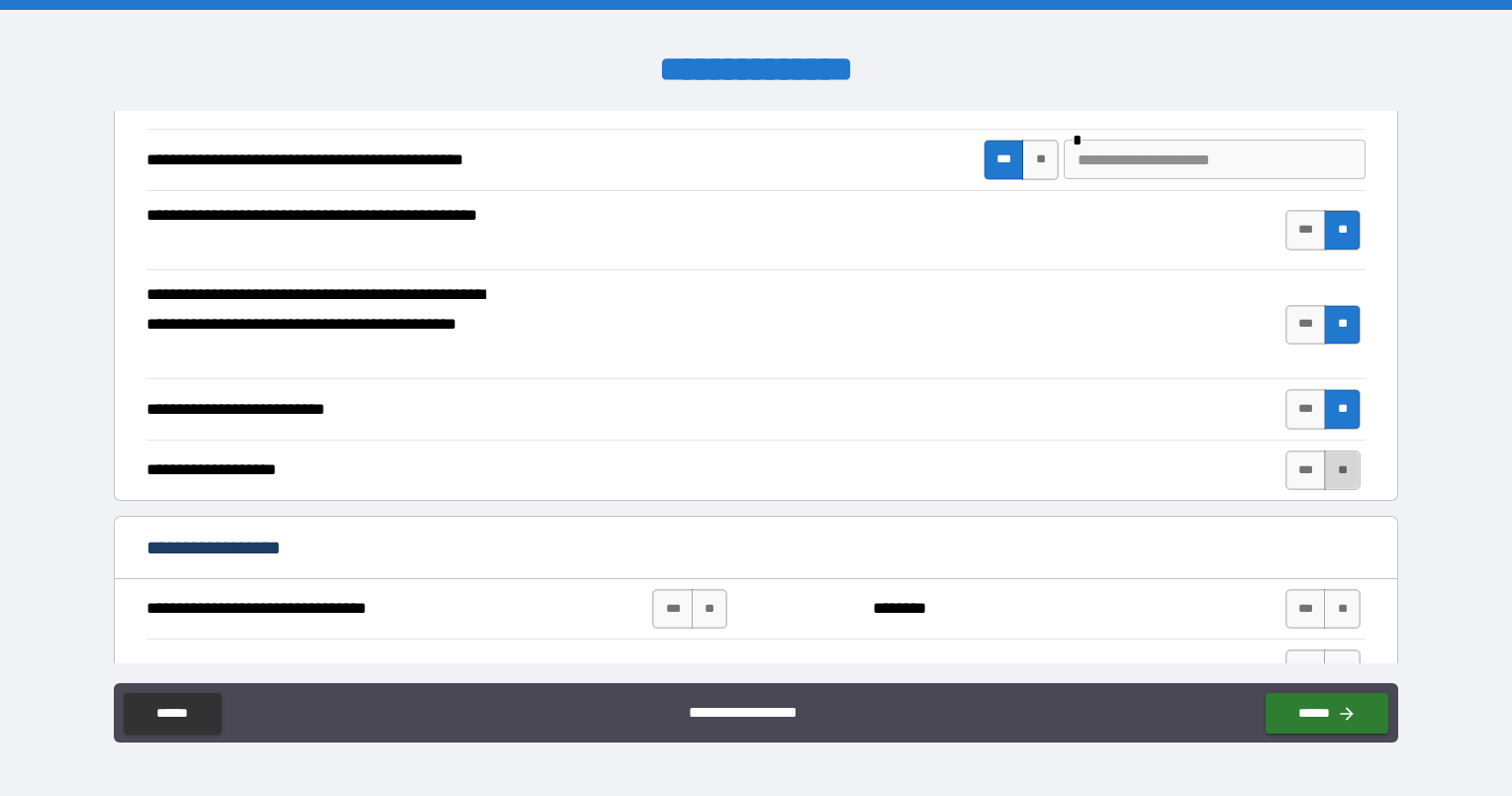 click on "**" at bounding box center (1342, 470) 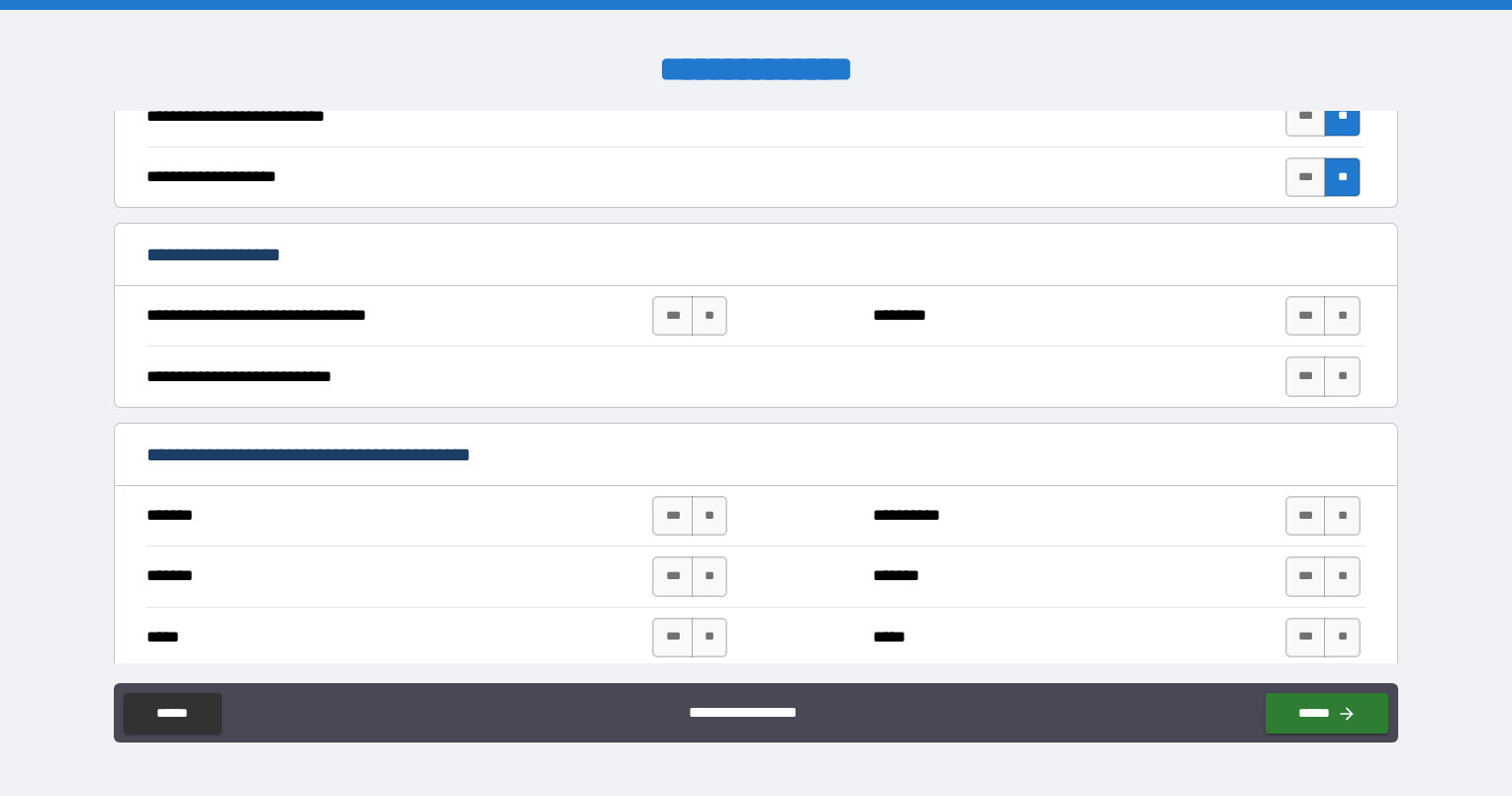 scroll, scrollTop: 693, scrollLeft: 0, axis: vertical 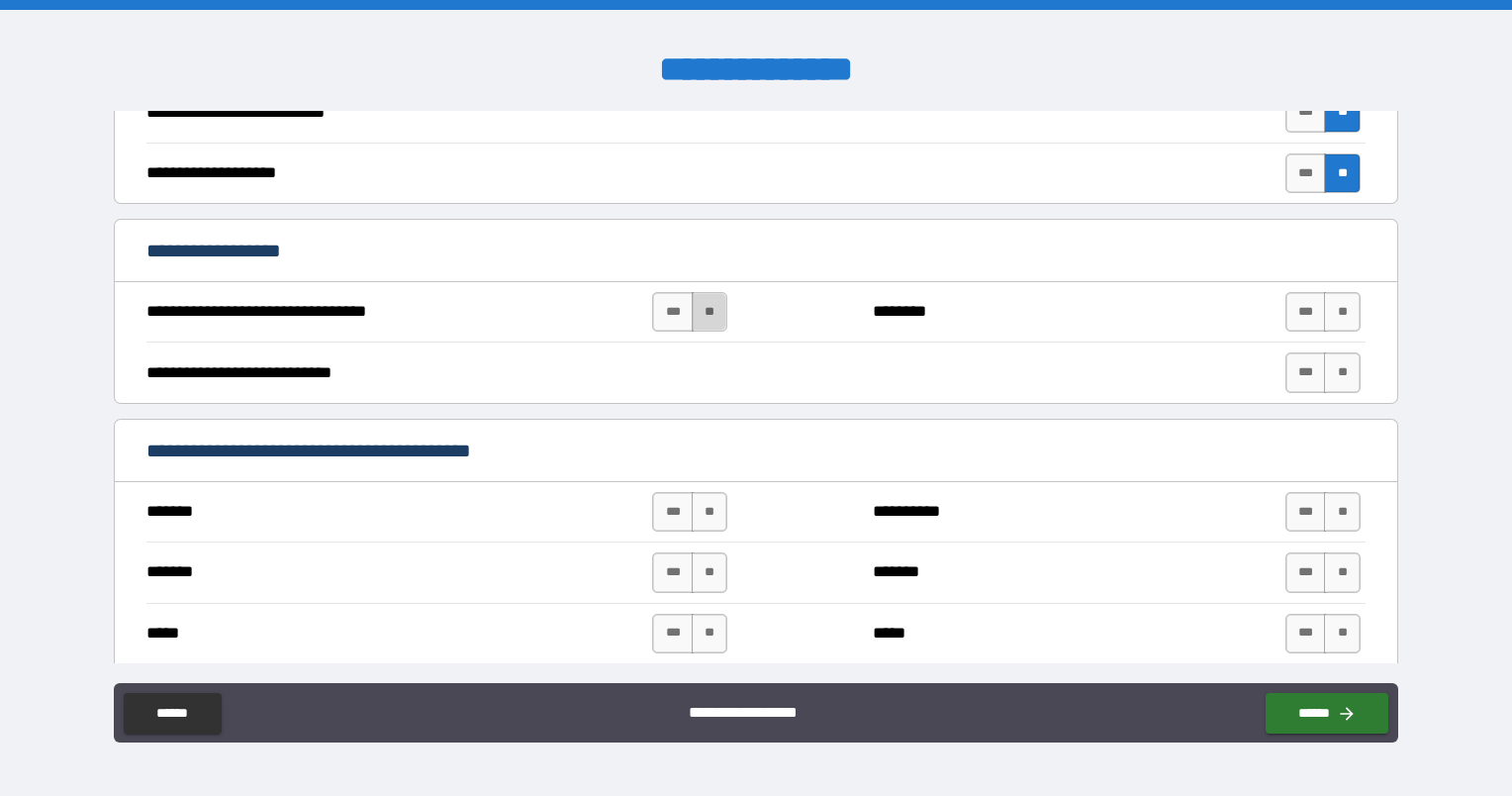 click on "**" at bounding box center (709, 312) 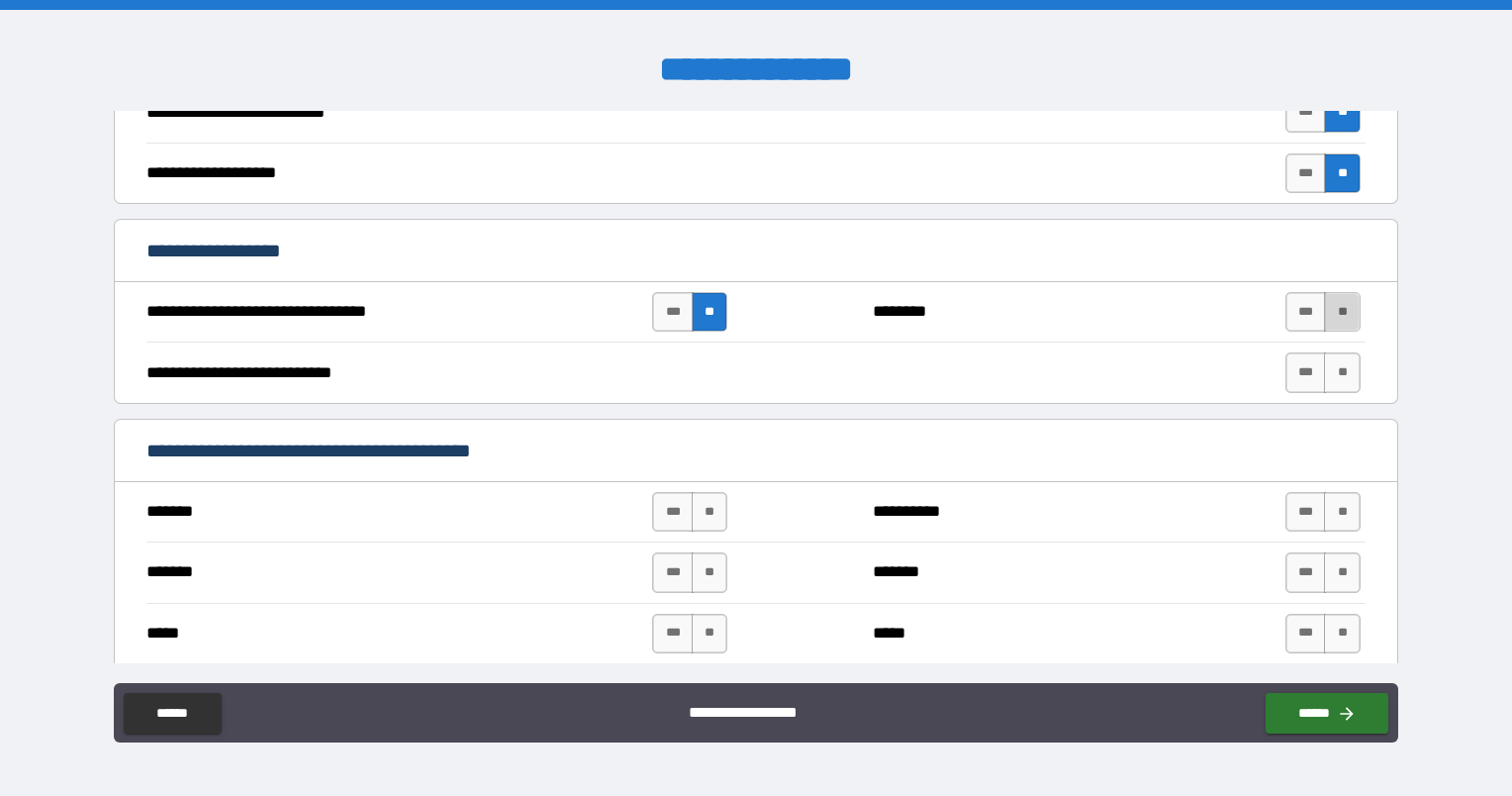 click on "**" at bounding box center [1342, 312] 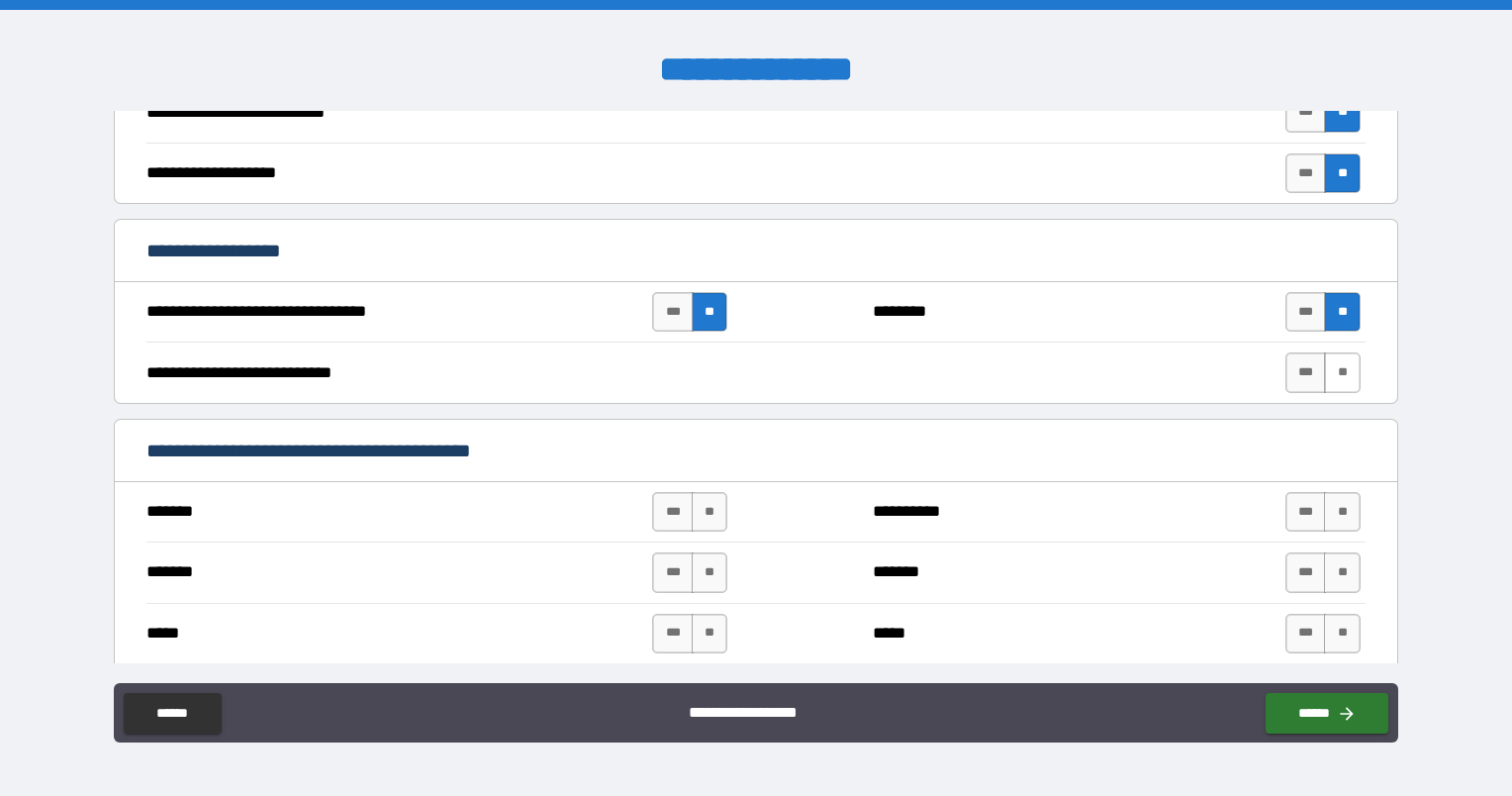 click on "**" at bounding box center [1342, 372] 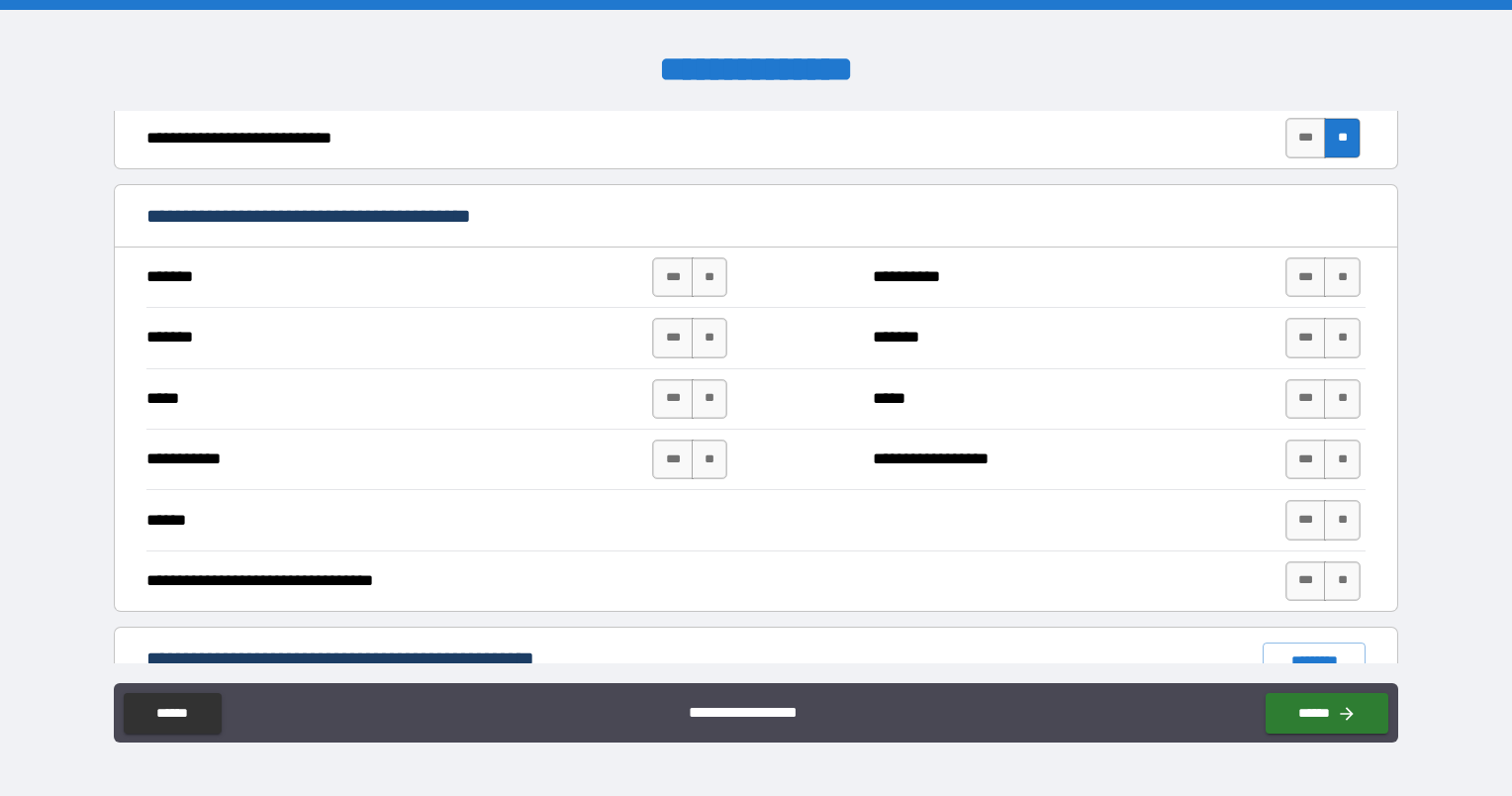 scroll, scrollTop: 990, scrollLeft: 0, axis: vertical 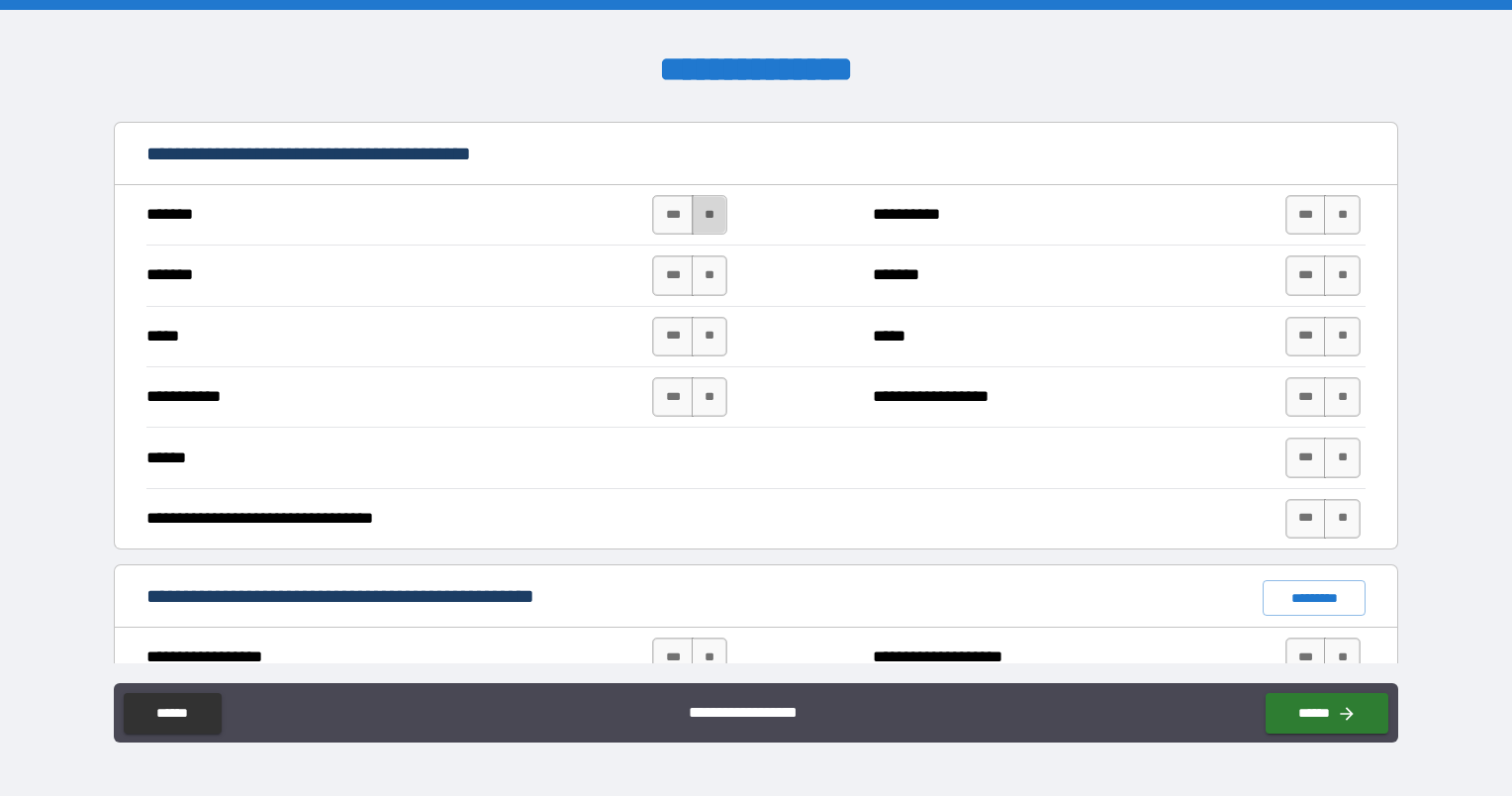 click on "**" at bounding box center [709, 215] 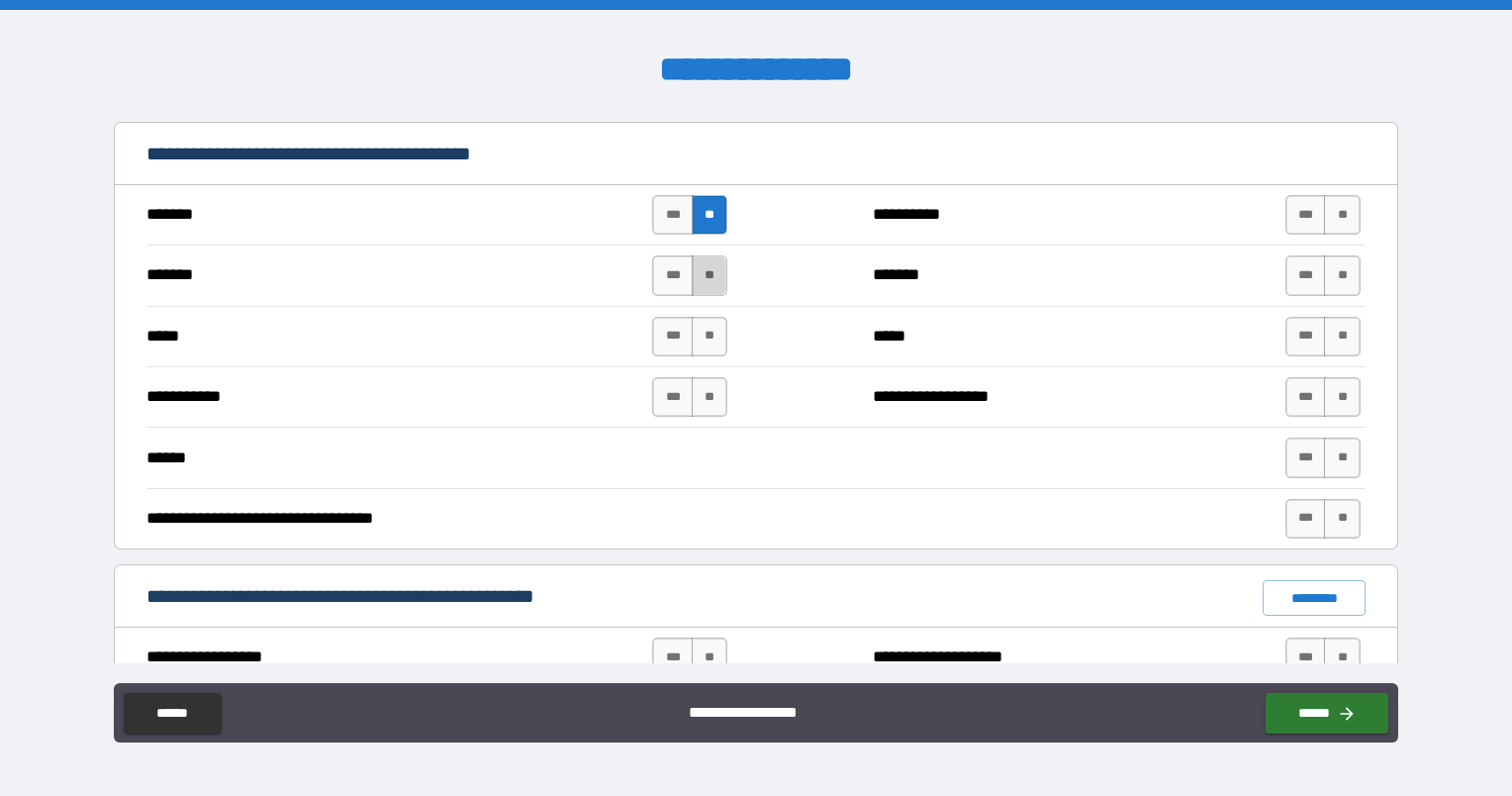 click on "**" at bounding box center [709, 275] 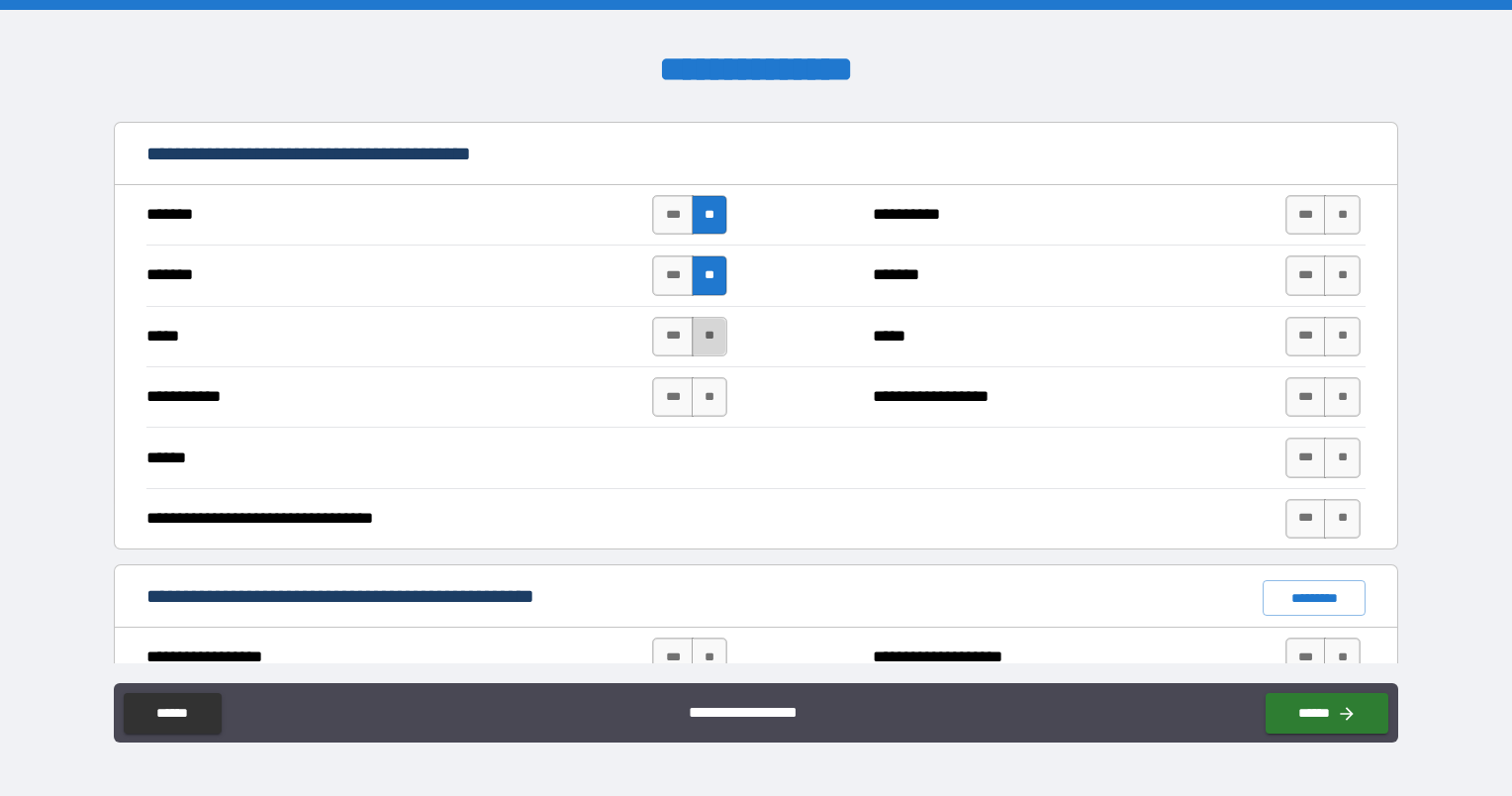 click on "**" at bounding box center [709, 337] 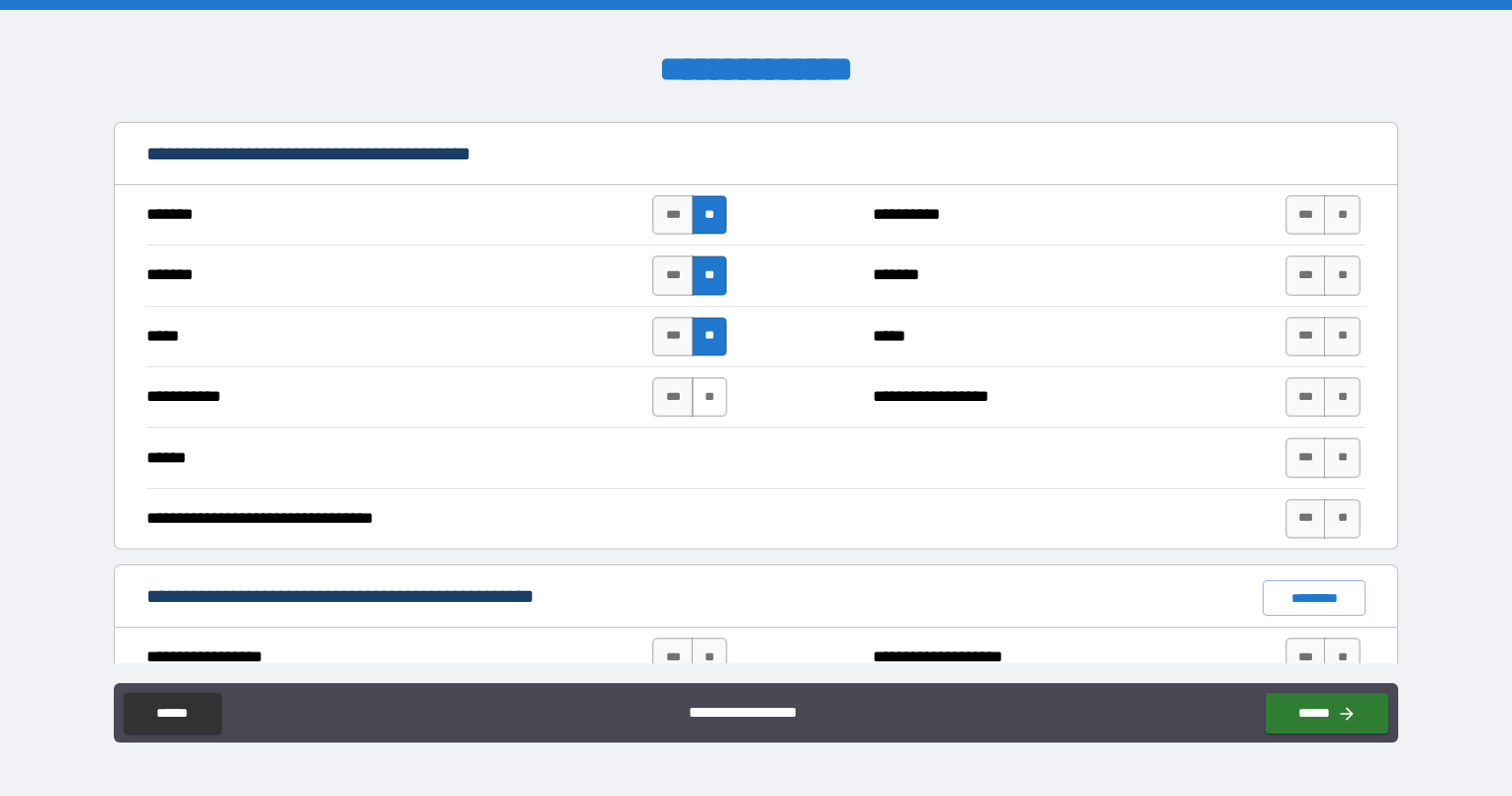click on "**" at bounding box center [709, 397] 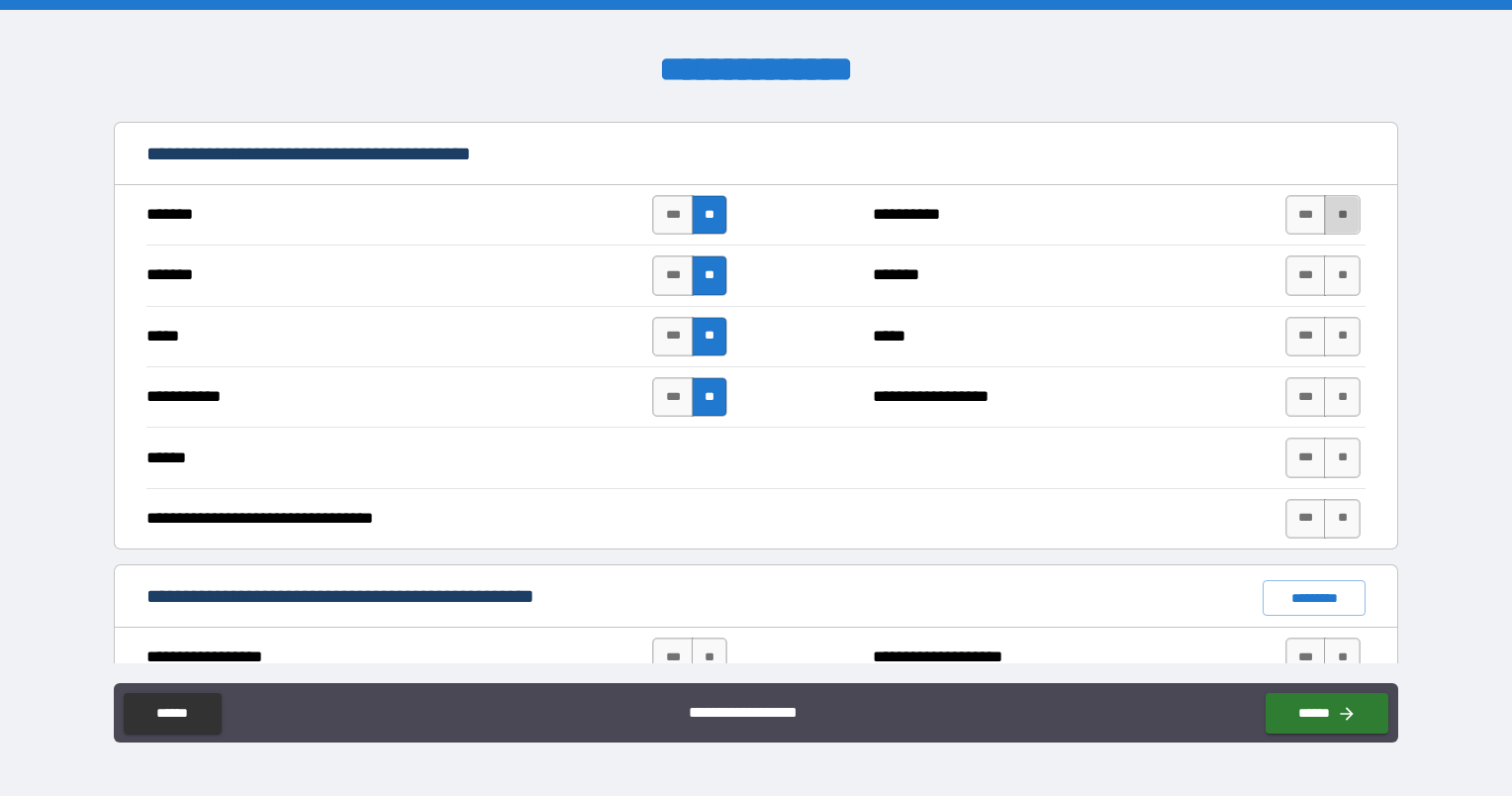 click on "**" at bounding box center [1342, 215] 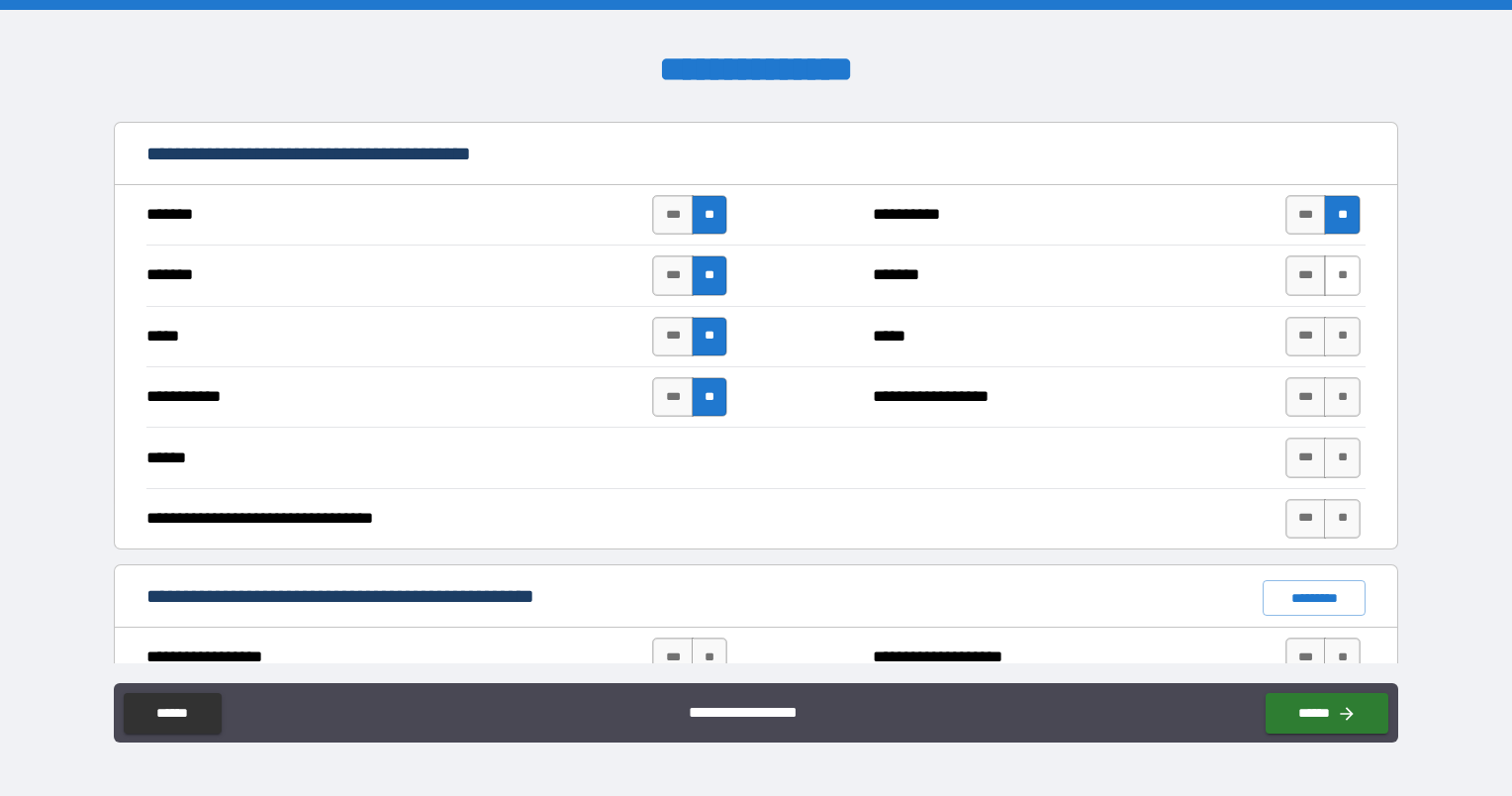 click on "**" at bounding box center (1342, 275) 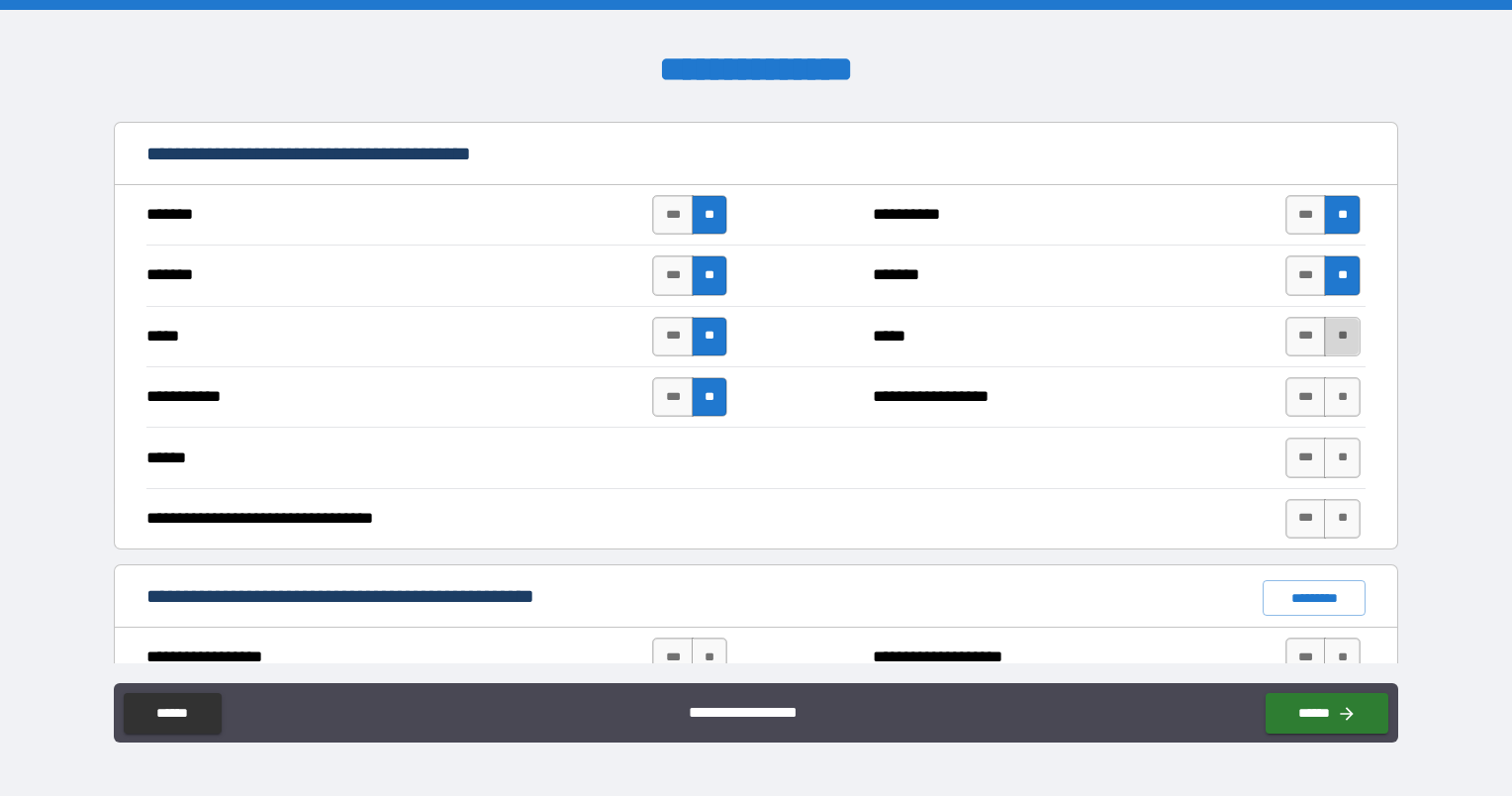 click on "**" at bounding box center (1342, 337) 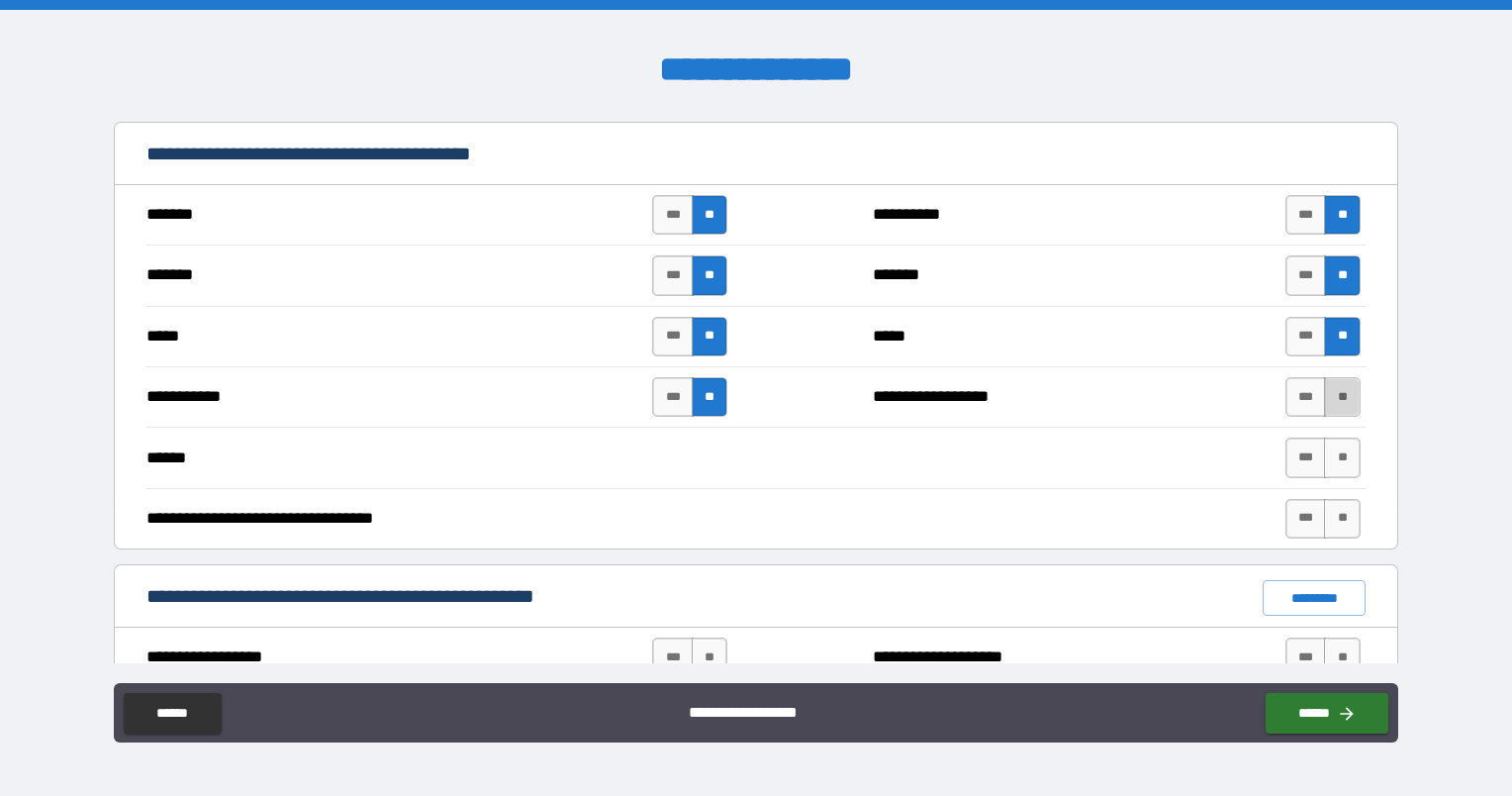 click on "**" at bounding box center (1342, 397) 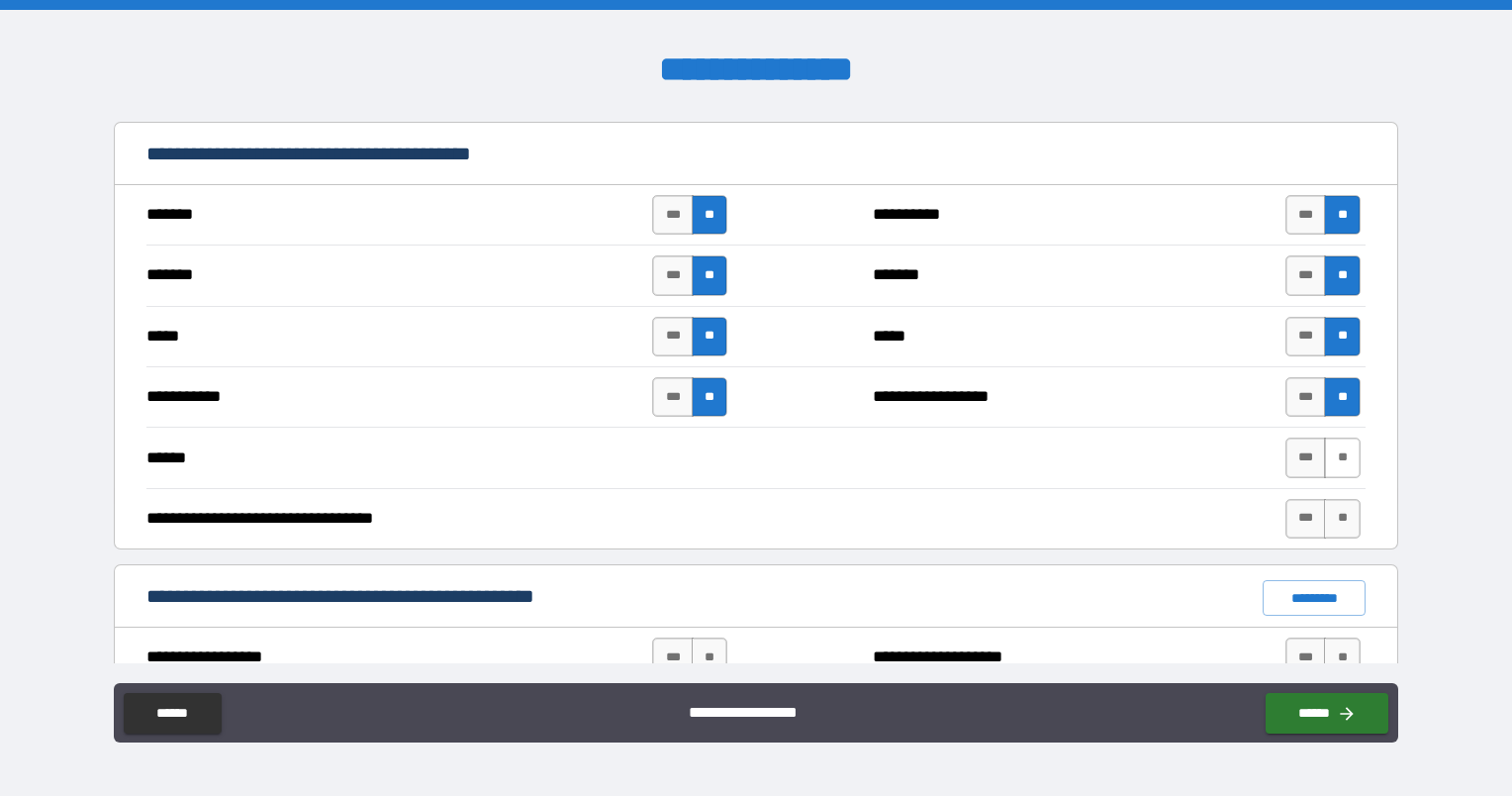 click on "**" at bounding box center (1342, 457) 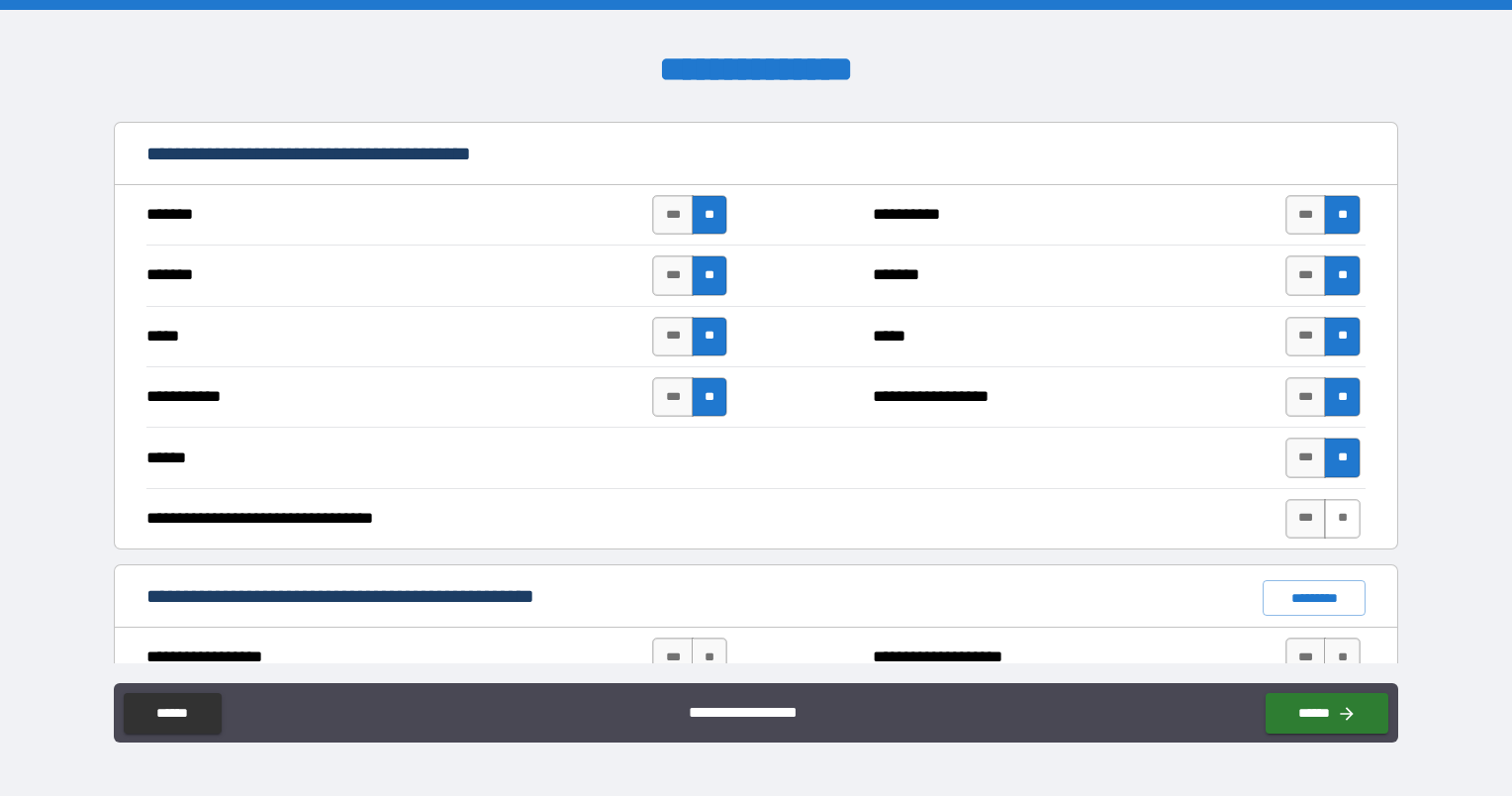 click on "**" at bounding box center [1342, 519] 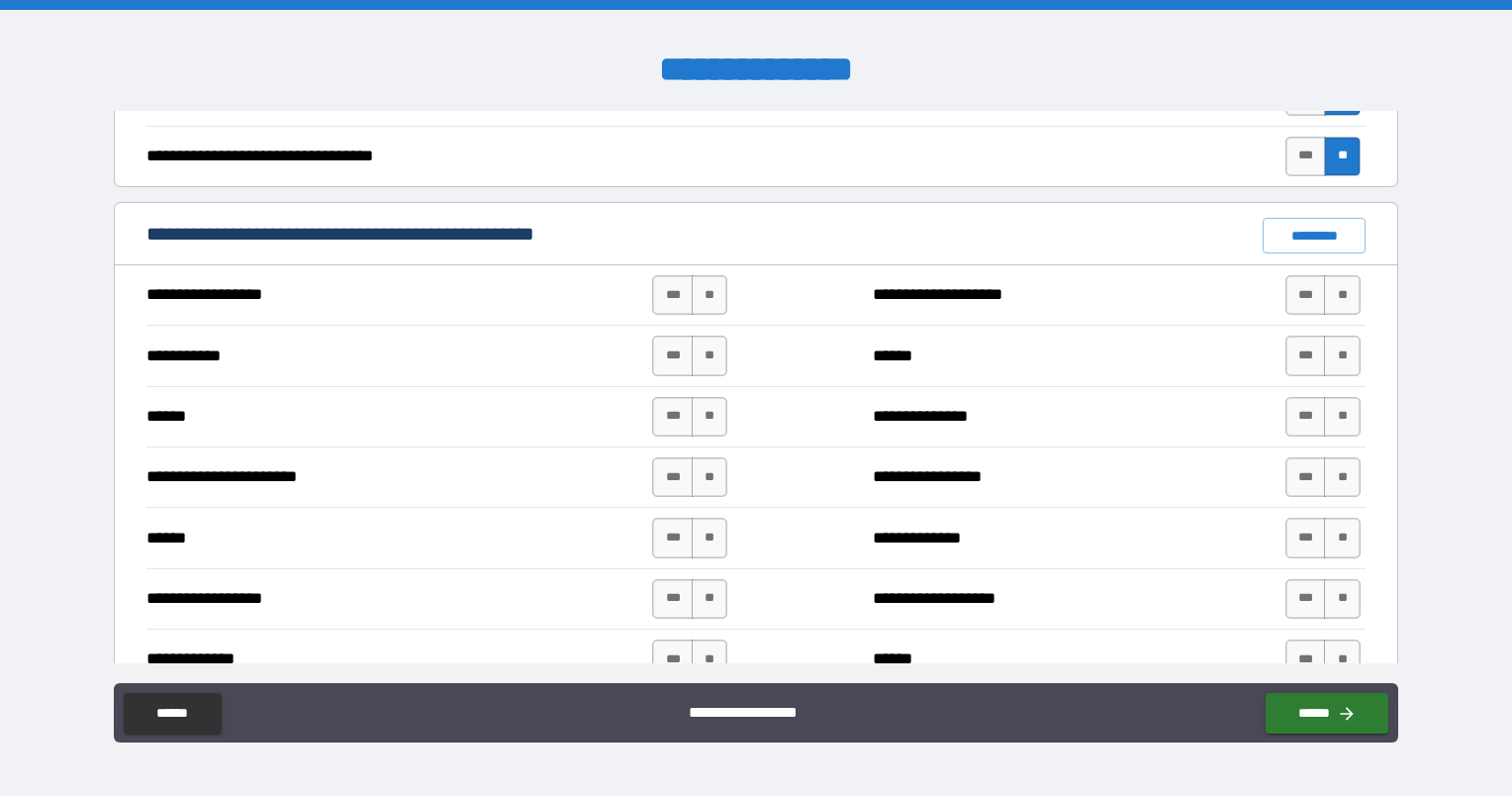 scroll, scrollTop: 1386, scrollLeft: 0, axis: vertical 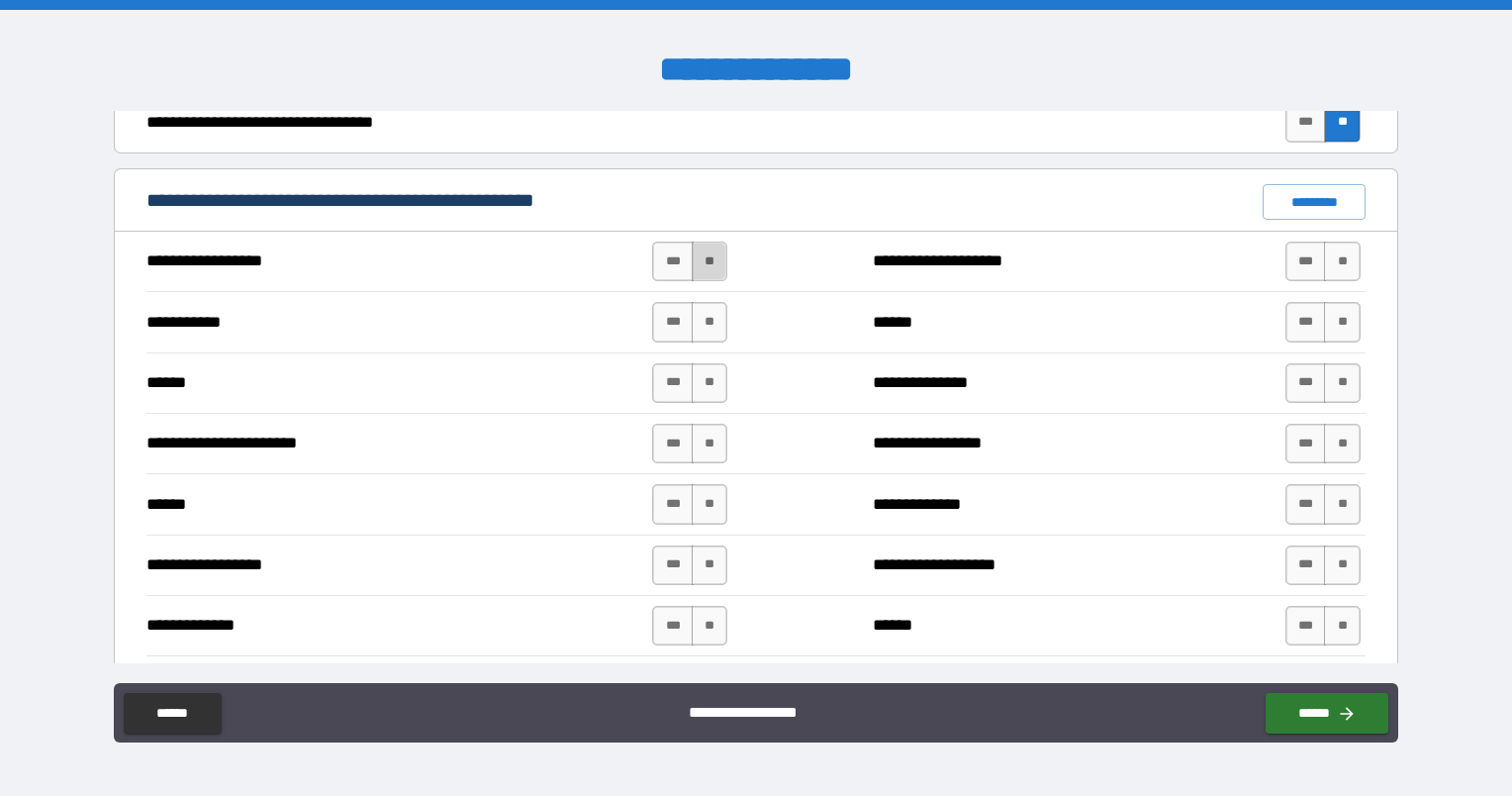 drag, startPoint x: 709, startPoint y: 259, endPoint x: 709, endPoint y: 273, distance: 14 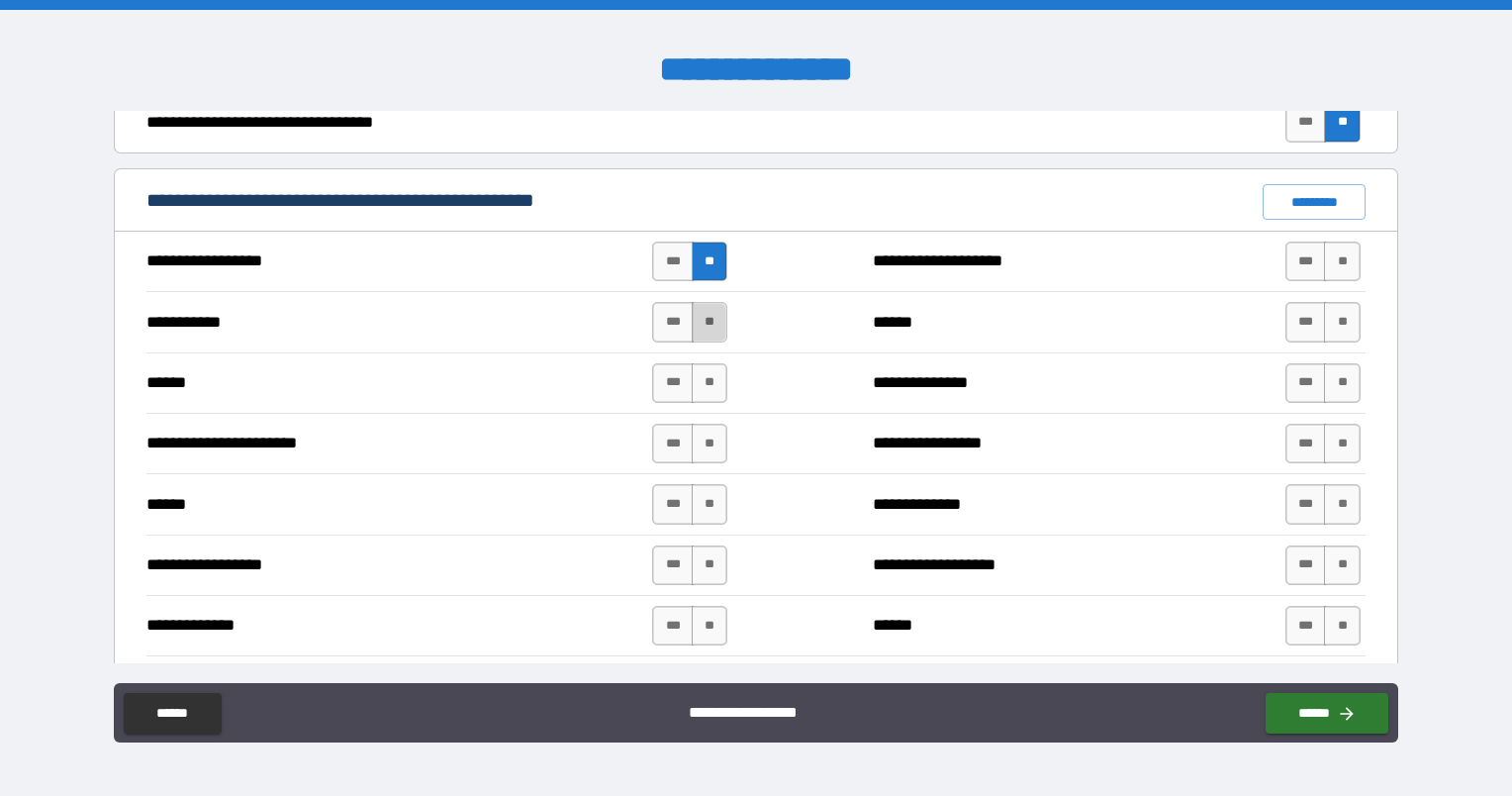 click on "**" at bounding box center (709, 322) 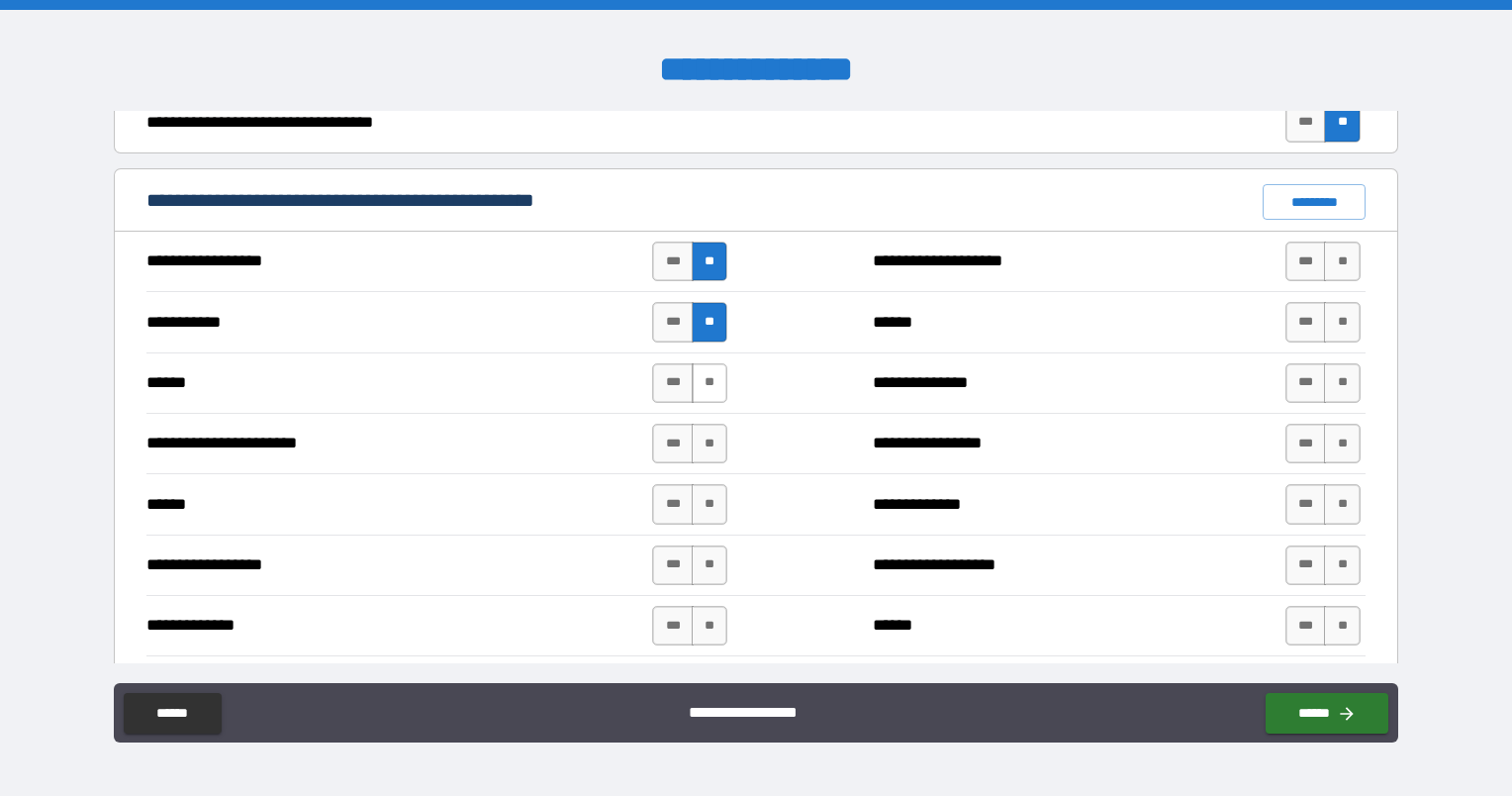 click on "**" at bounding box center [709, 383] 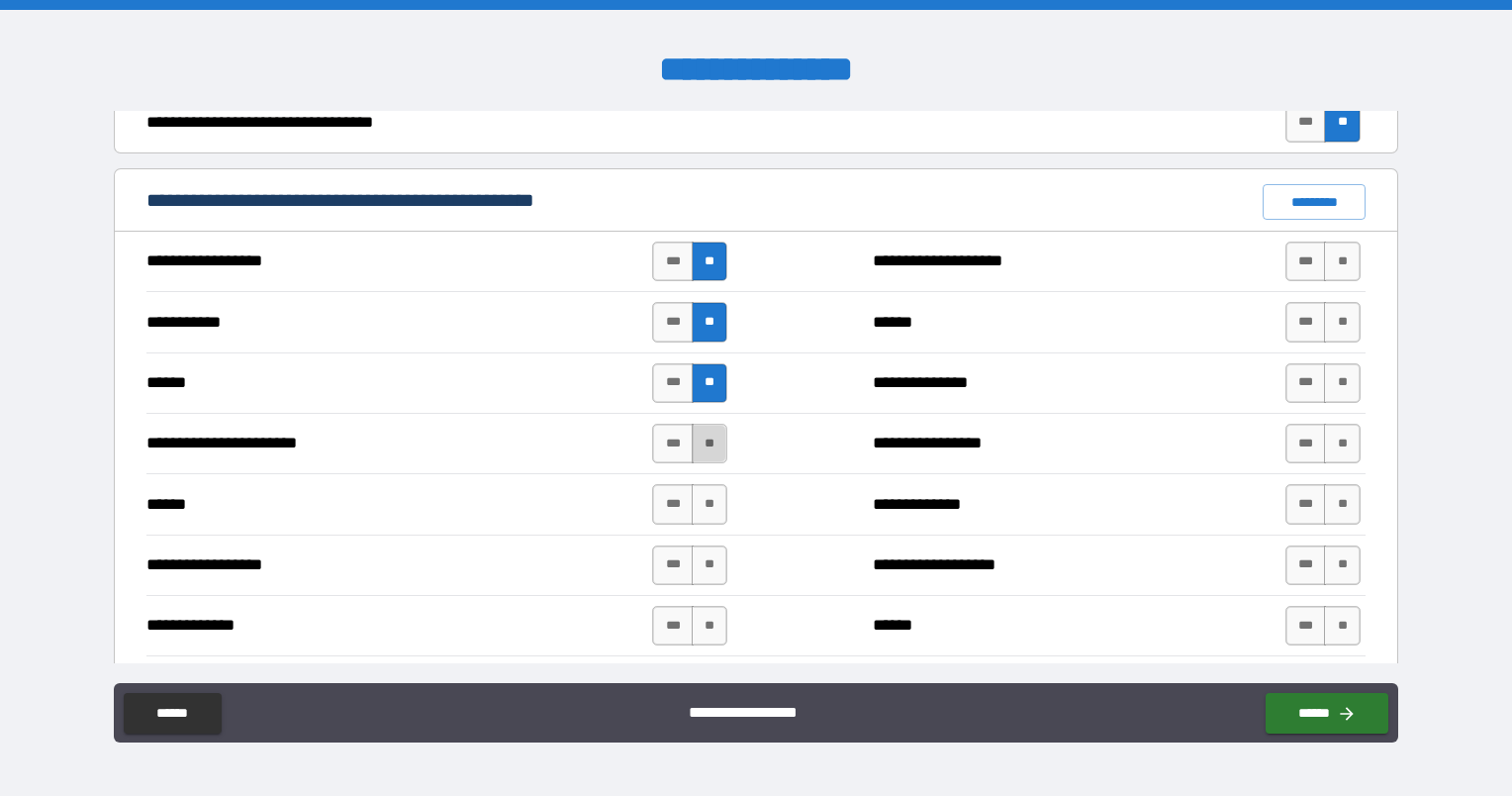 click on "**" at bounding box center [709, 444] 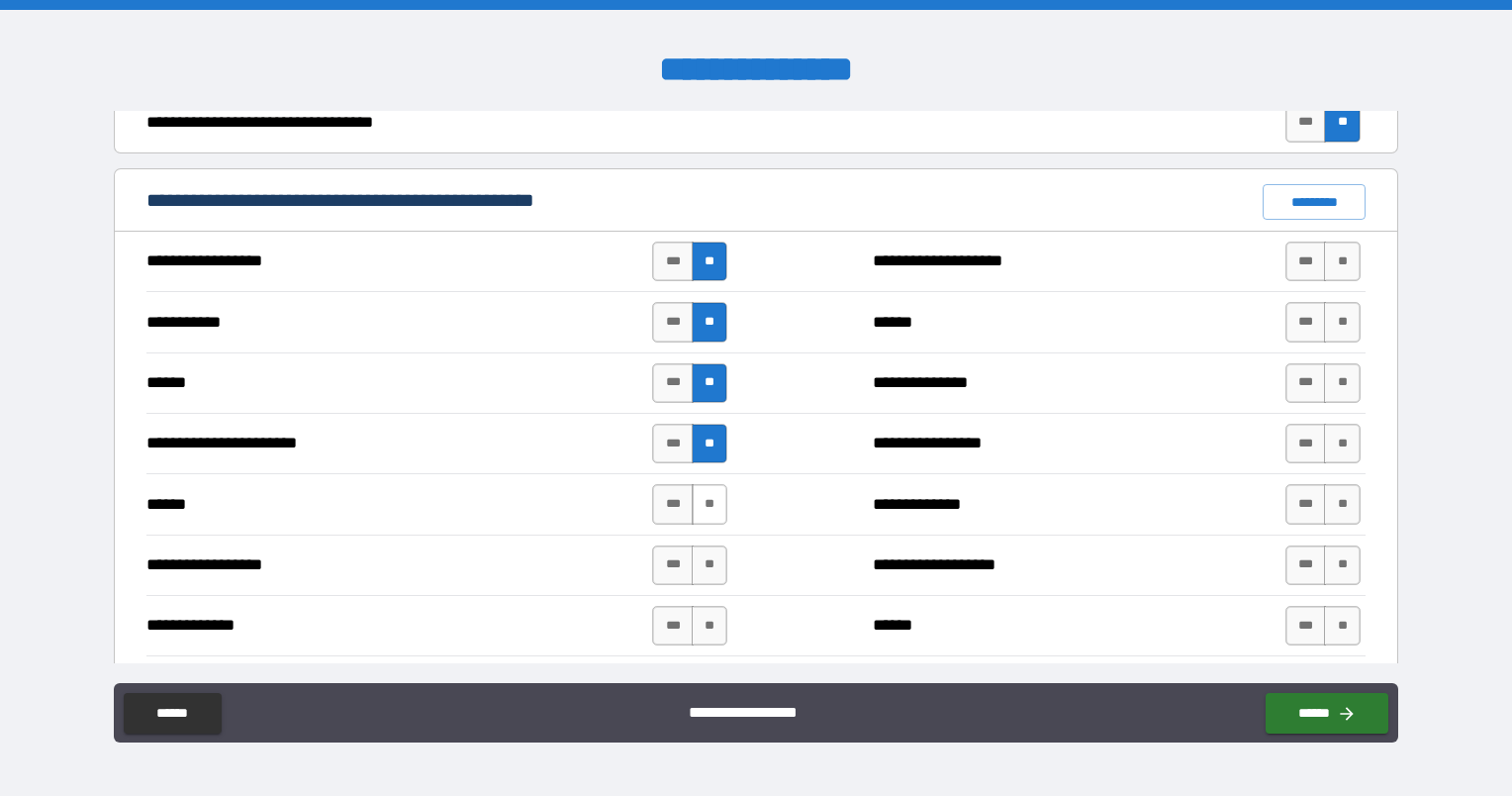 drag, startPoint x: 668, startPoint y: 490, endPoint x: 687, endPoint y: 510, distance: 27.58623 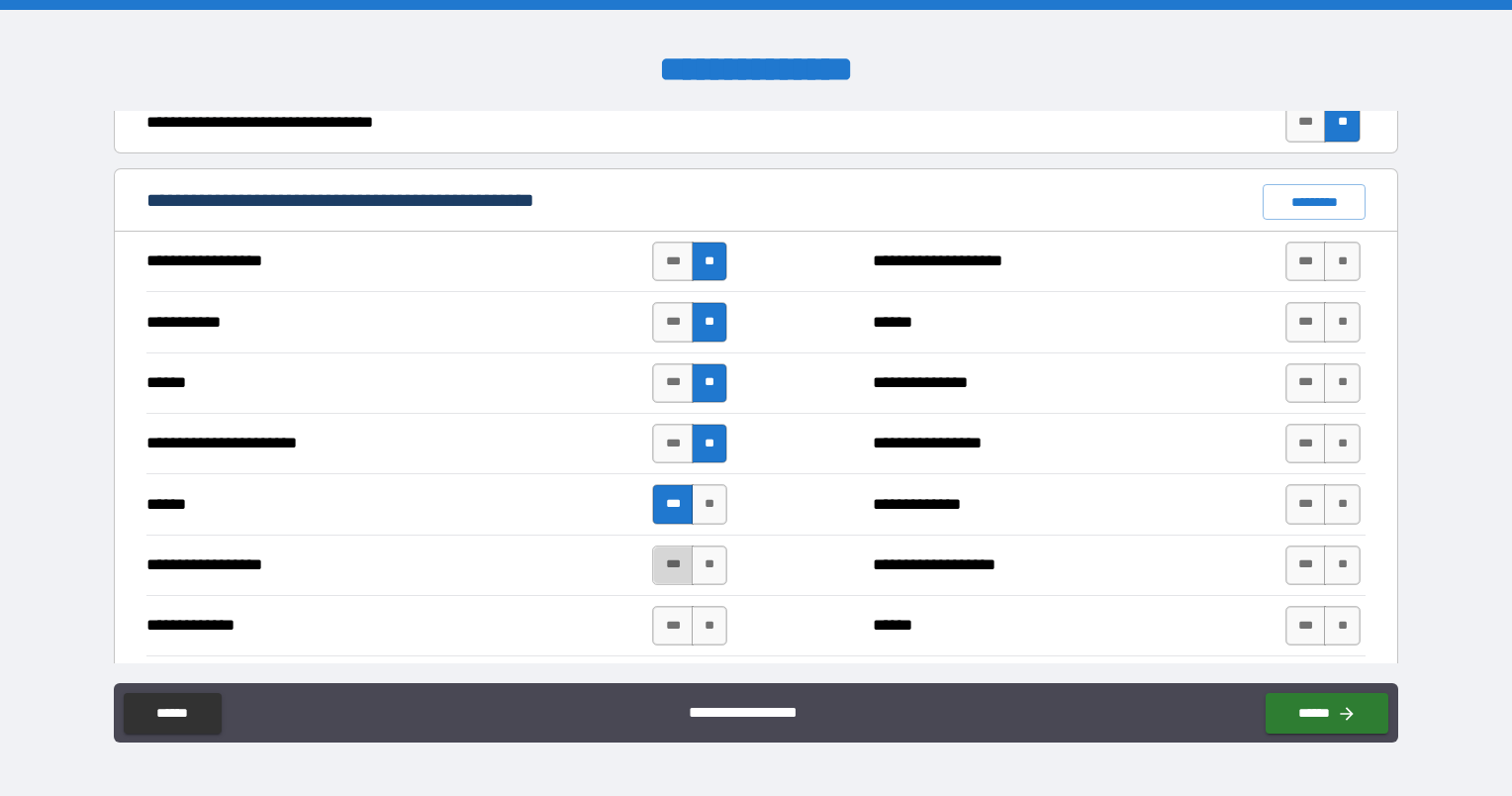 click on "***" at bounding box center [673, 565] 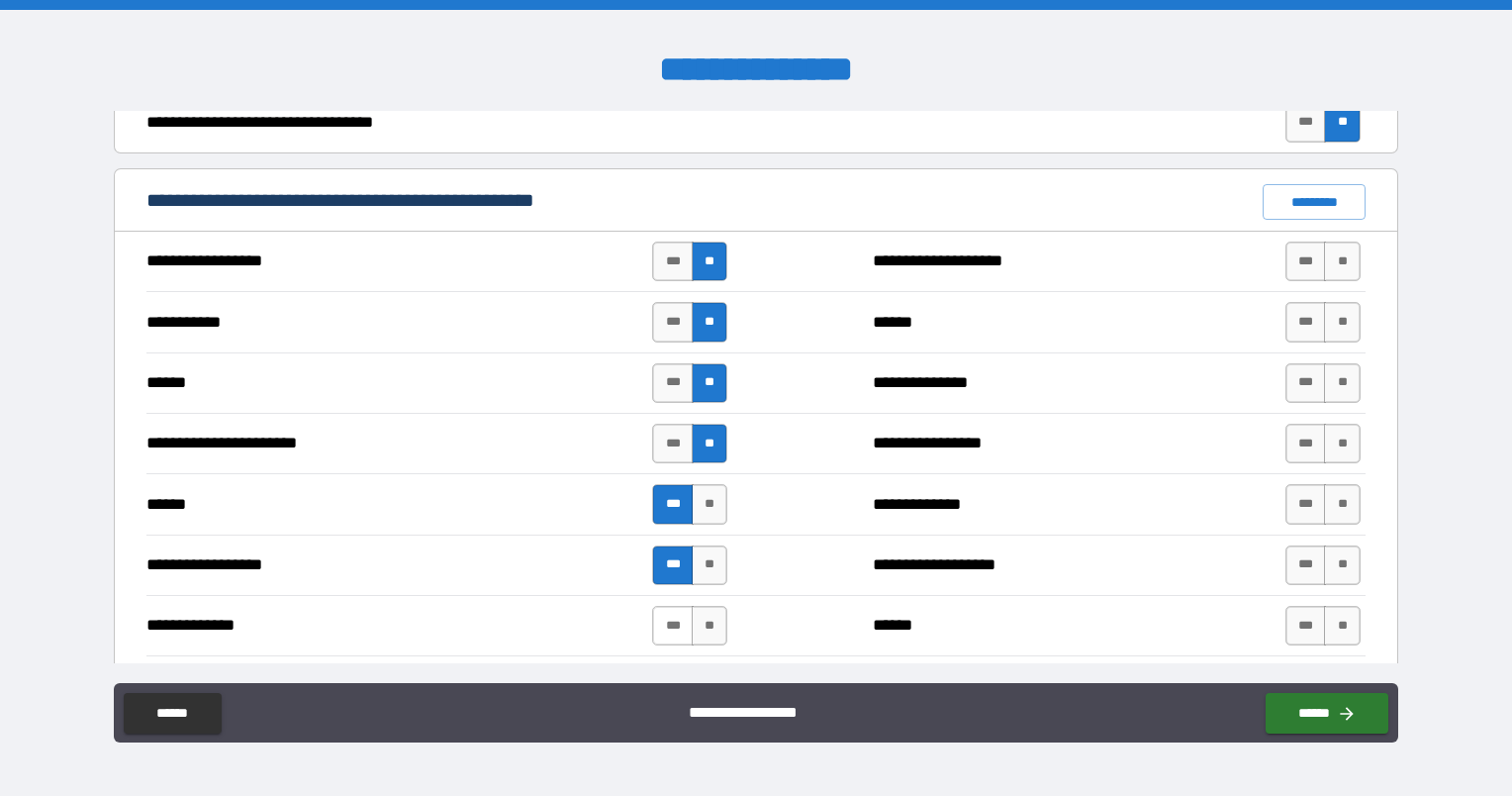click on "***" at bounding box center [673, 626] 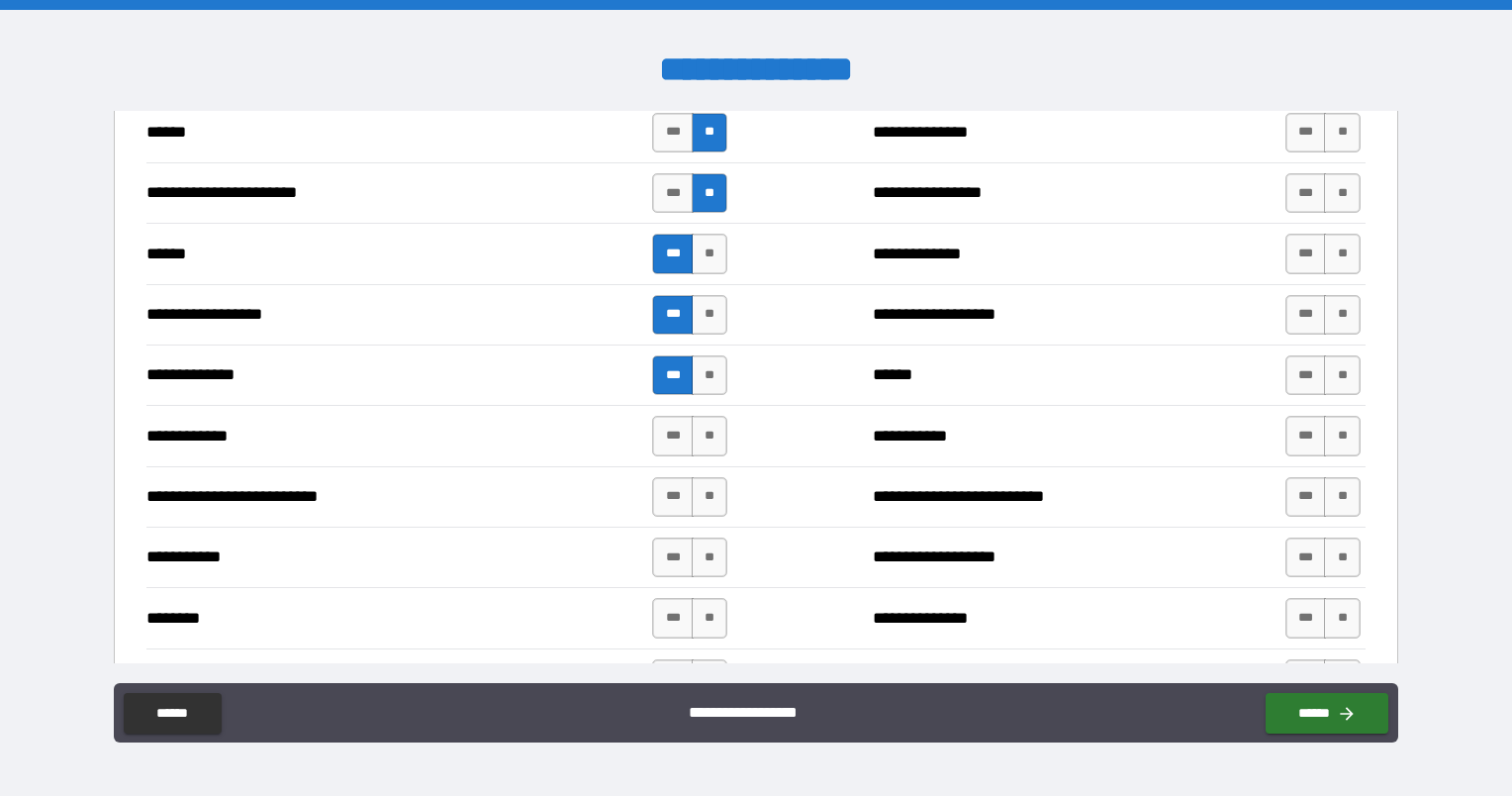 scroll, scrollTop: 1683, scrollLeft: 0, axis: vertical 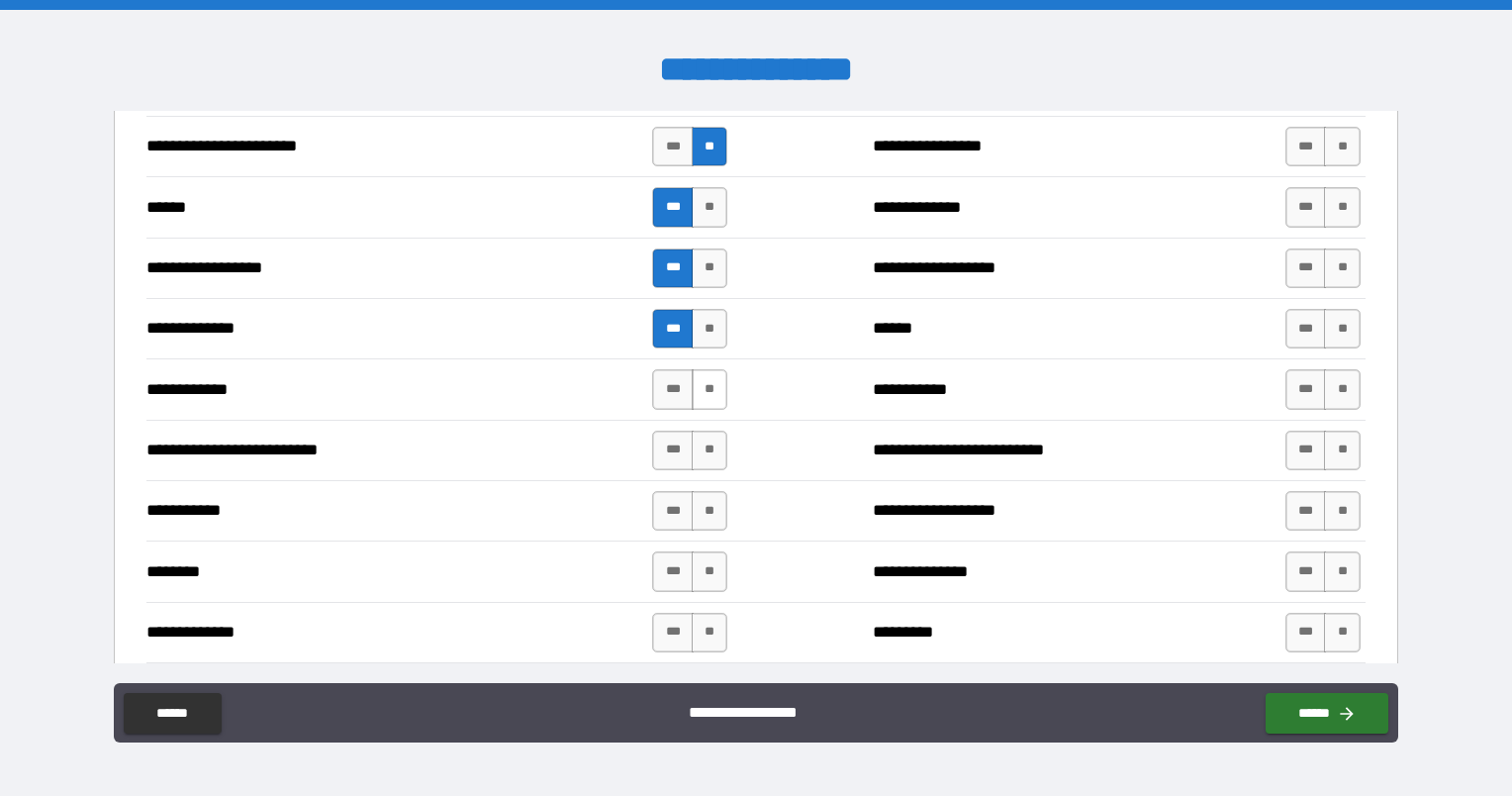 click on "**" at bounding box center (709, 389) 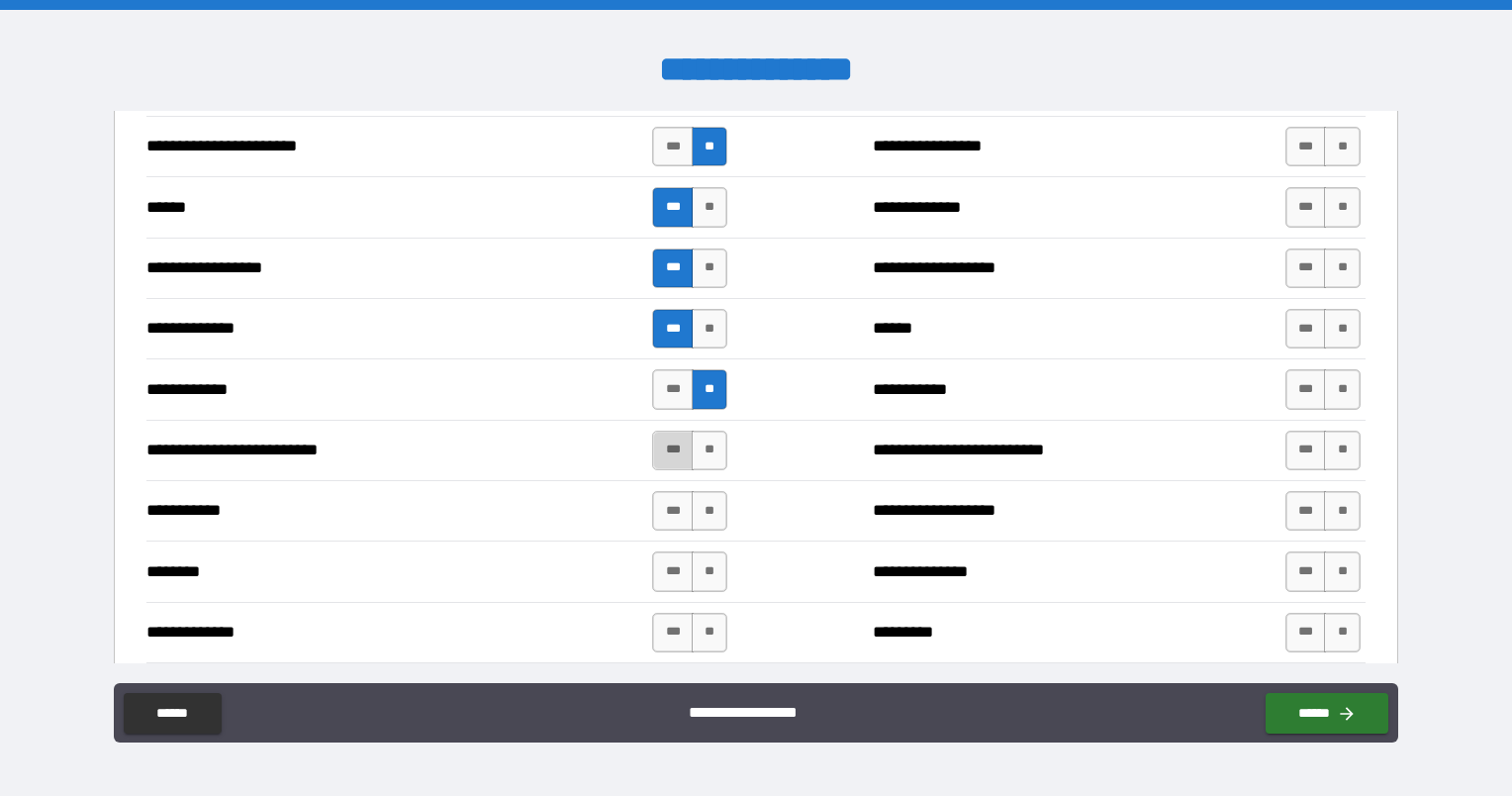 click on "***" at bounding box center (673, 450) 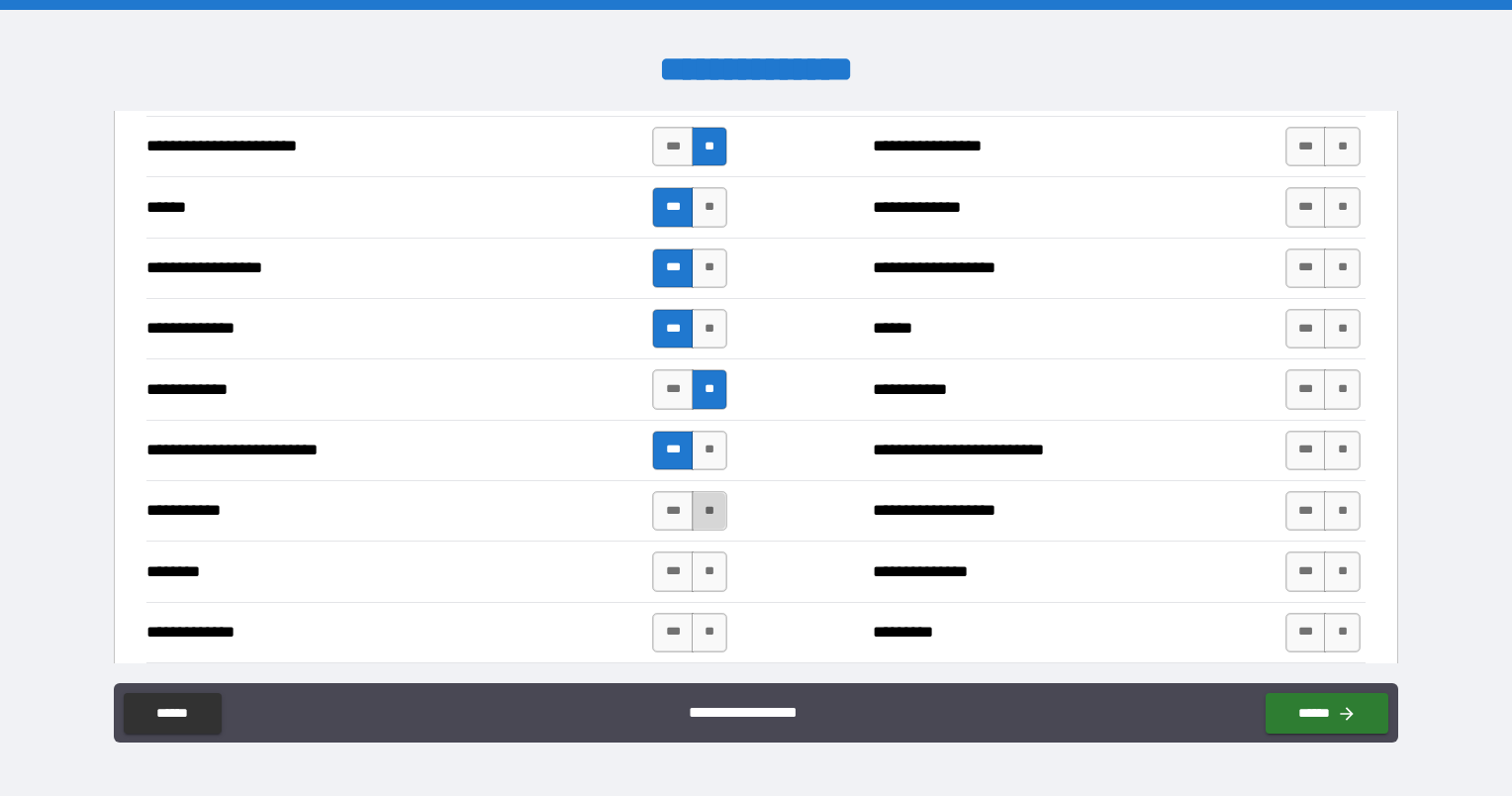 click on "**" at bounding box center (709, 511) 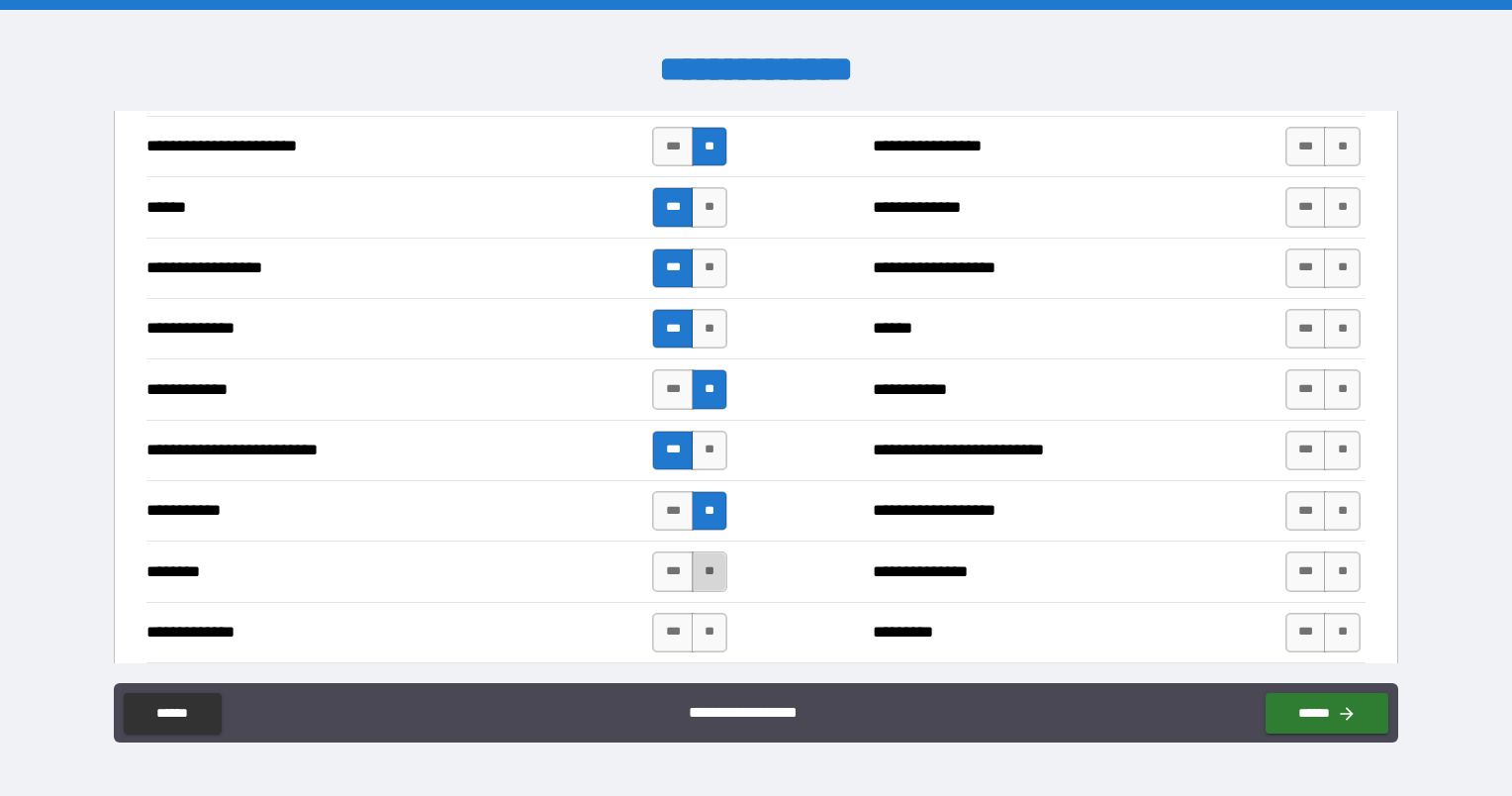 click on "**" at bounding box center [709, 571] 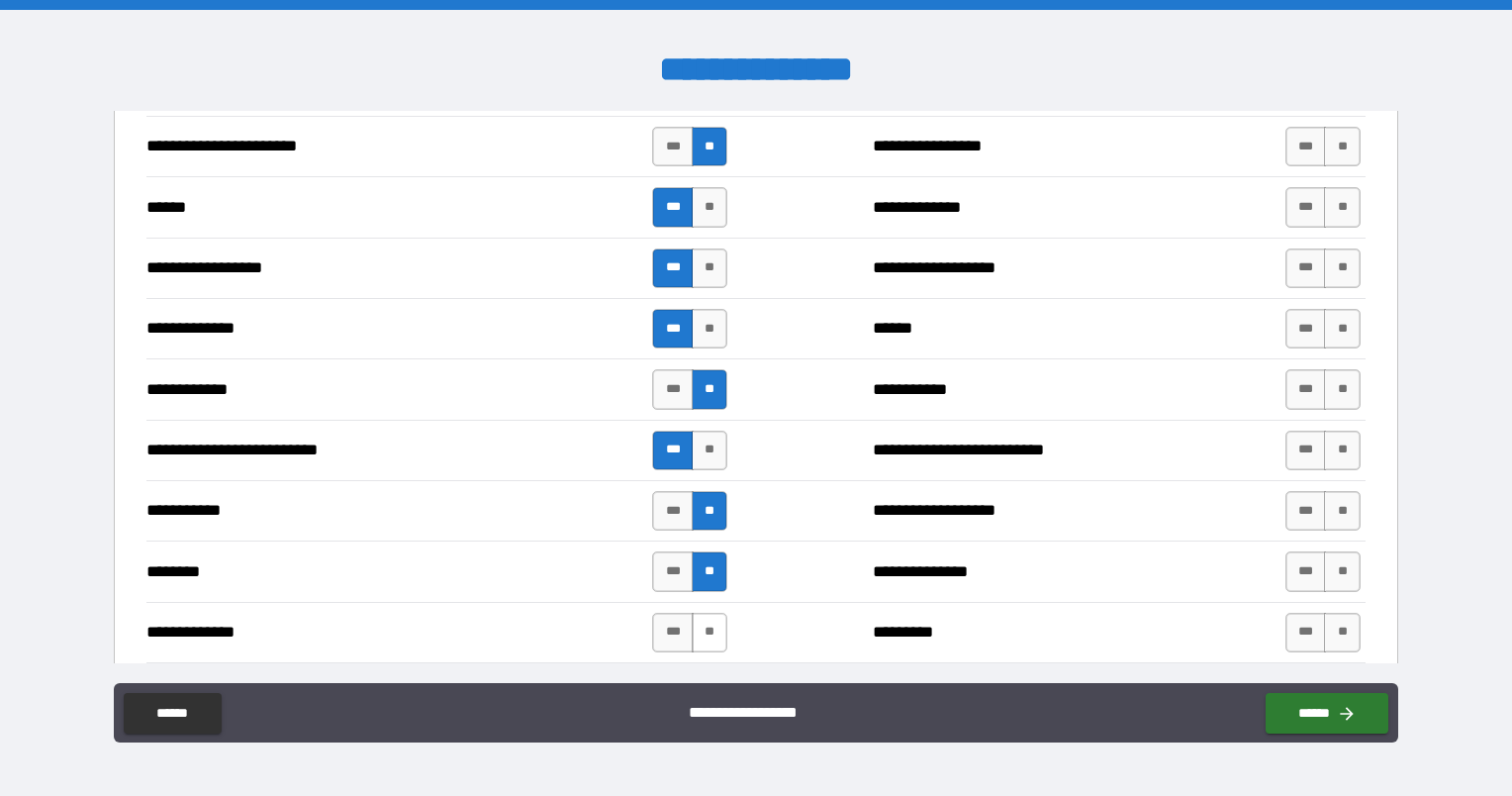 click on "**" at bounding box center [709, 633] 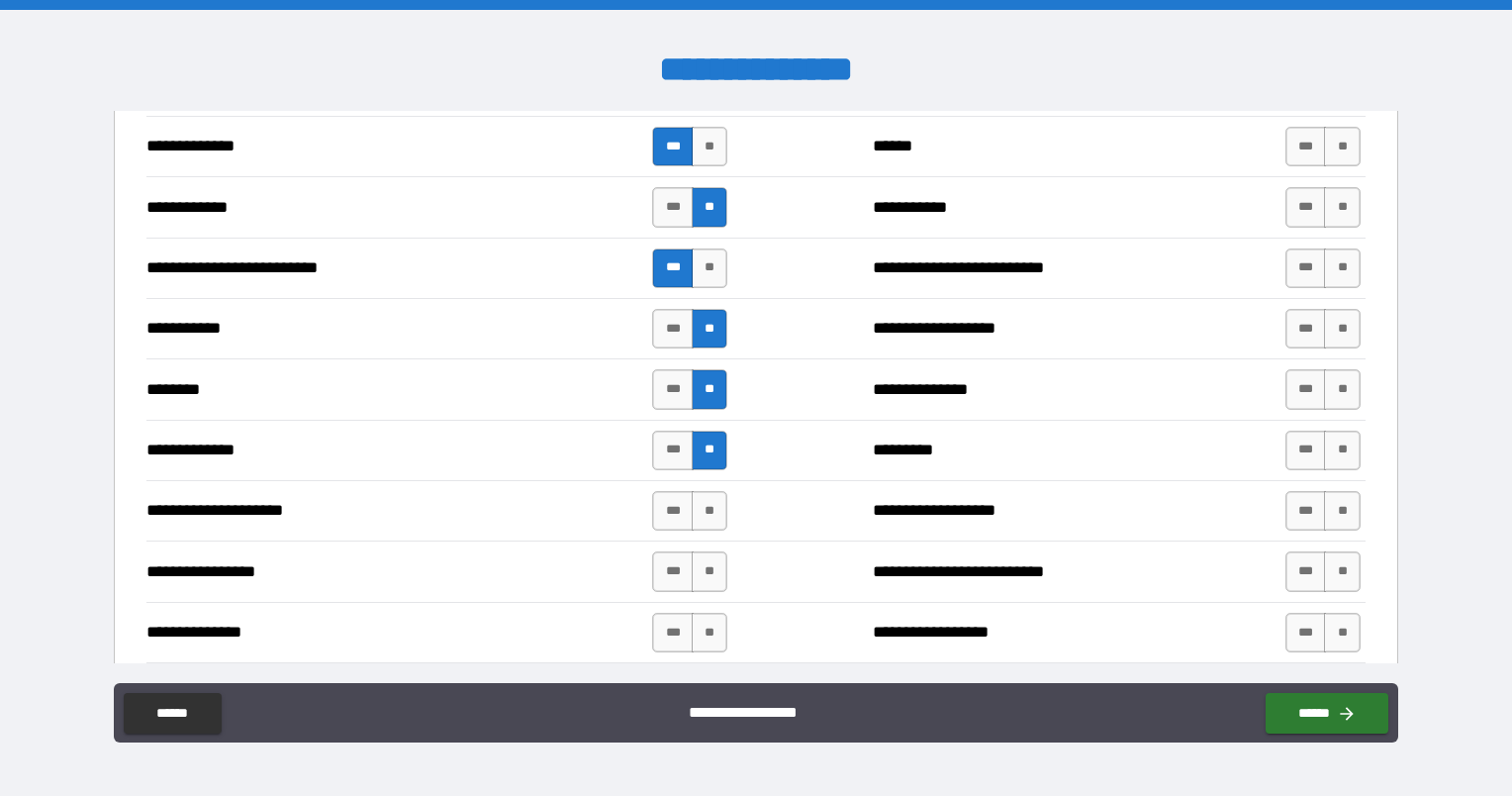scroll, scrollTop: 1881, scrollLeft: 0, axis: vertical 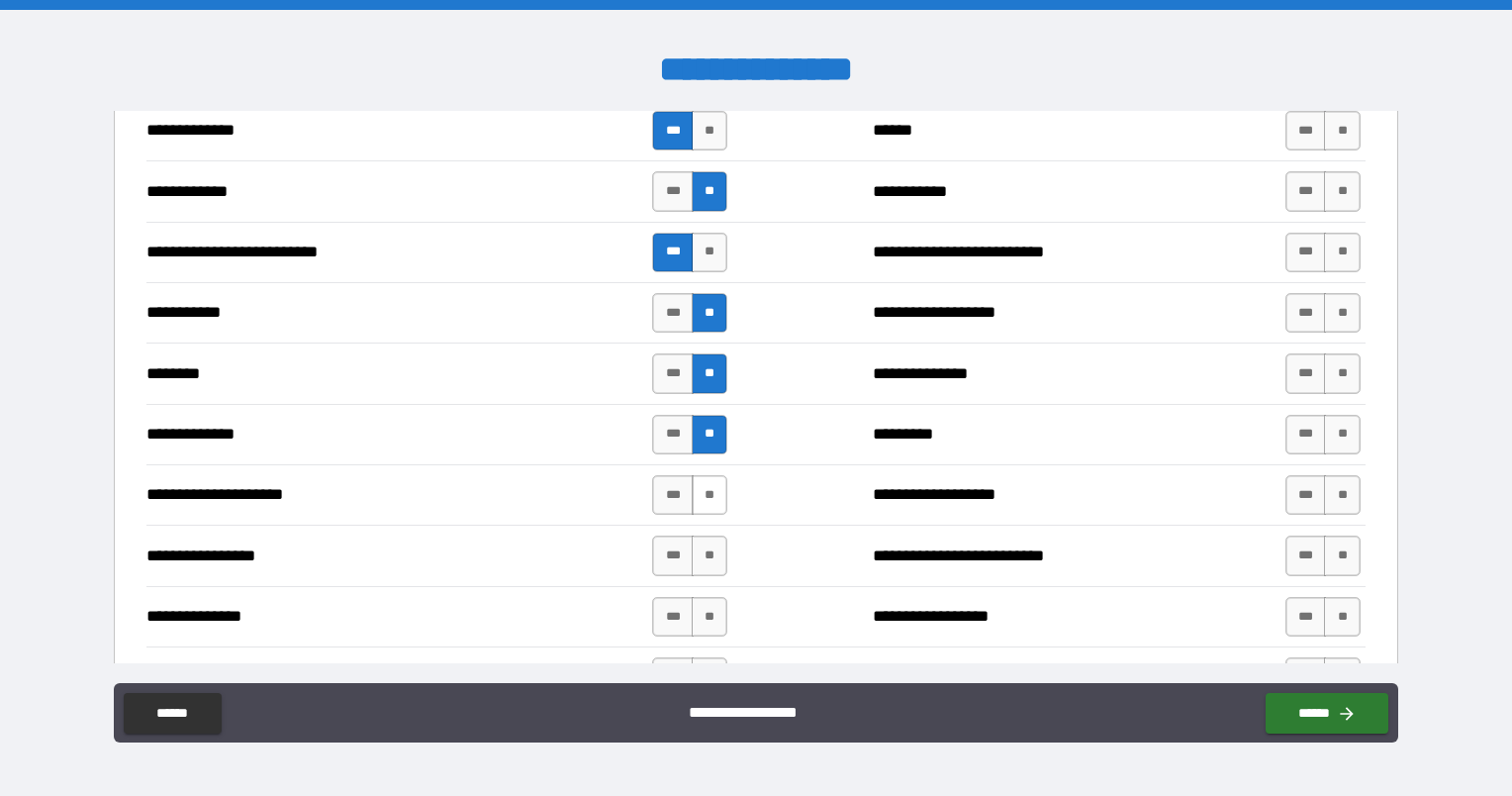 click on "**" at bounding box center (709, 495) 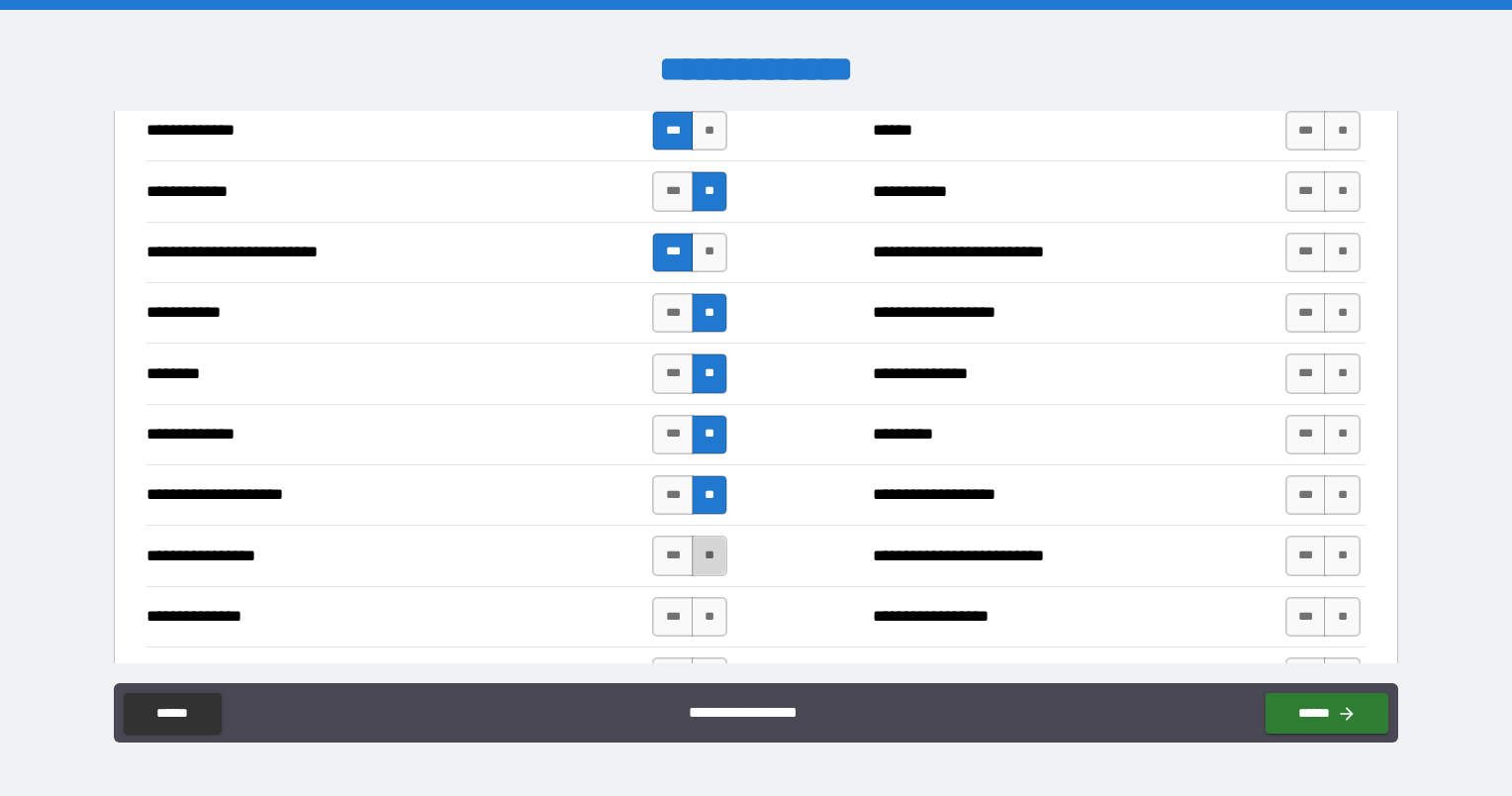 click on "**" at bounding box center (709, 555) 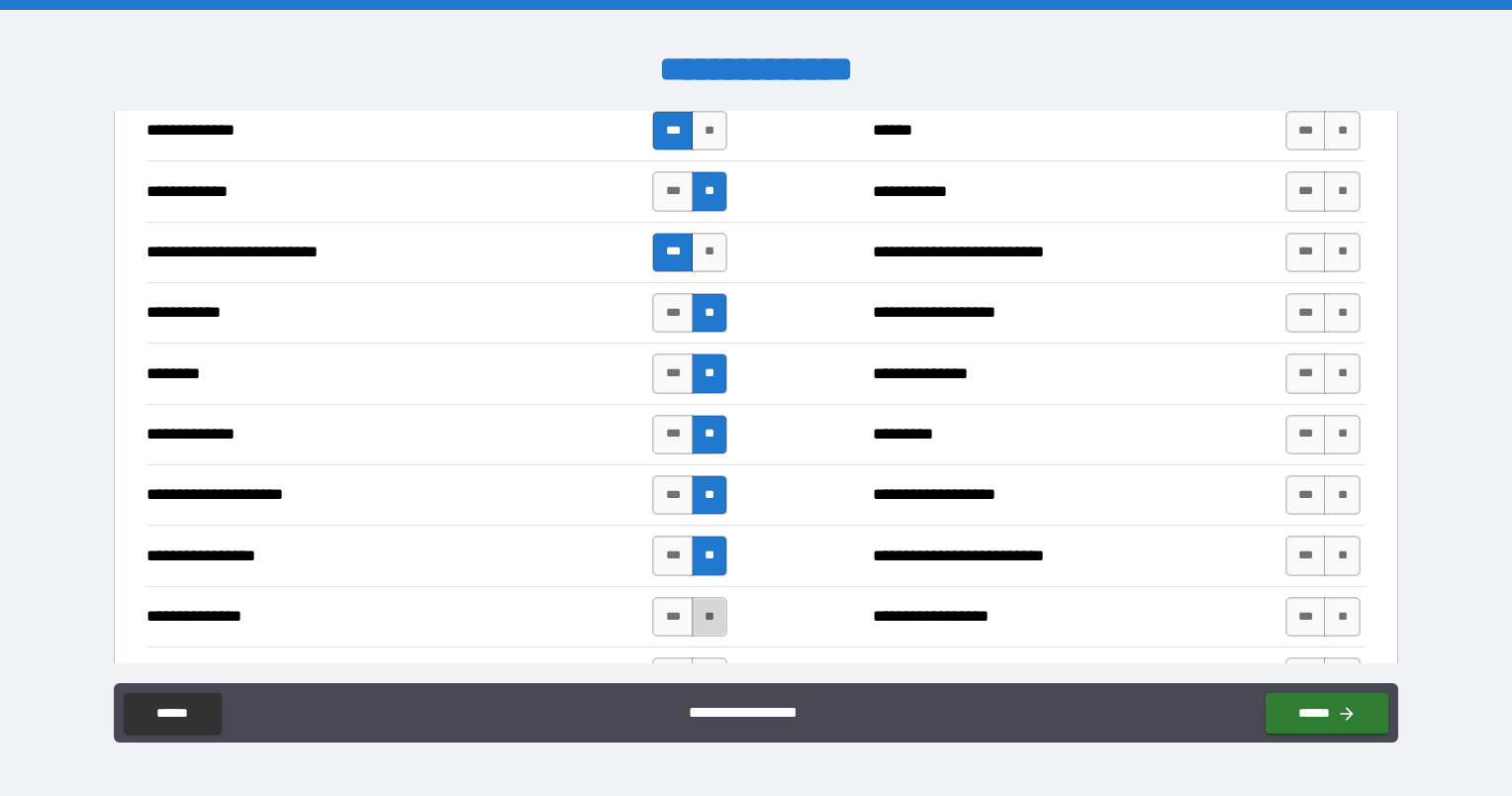 click on "**" at bounding box center [709, 617] 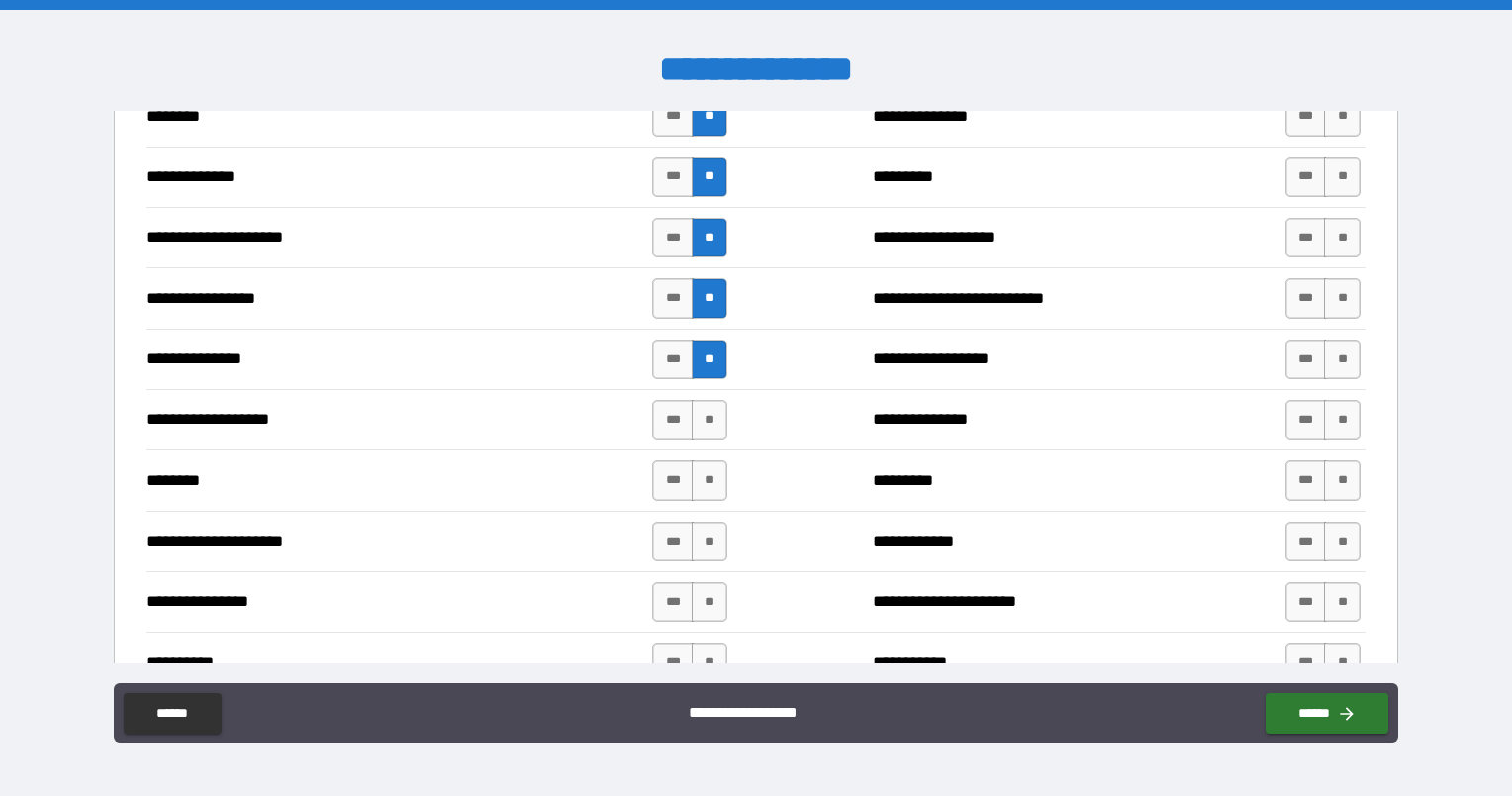 scroll, scrollTop: 2178, scrollLeft: 0, axis: vertical 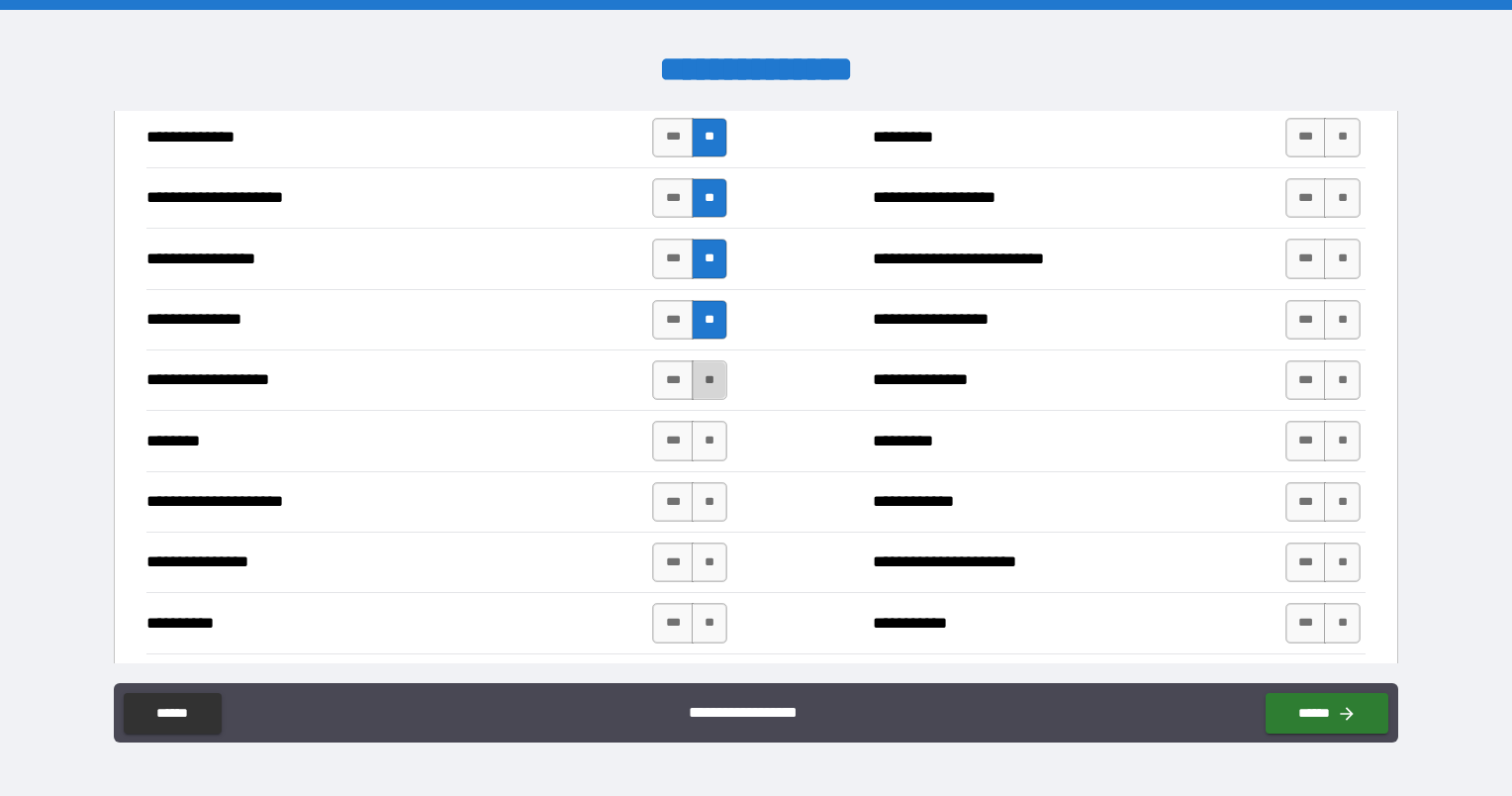 click on "**" at bounding box center [709, 380] 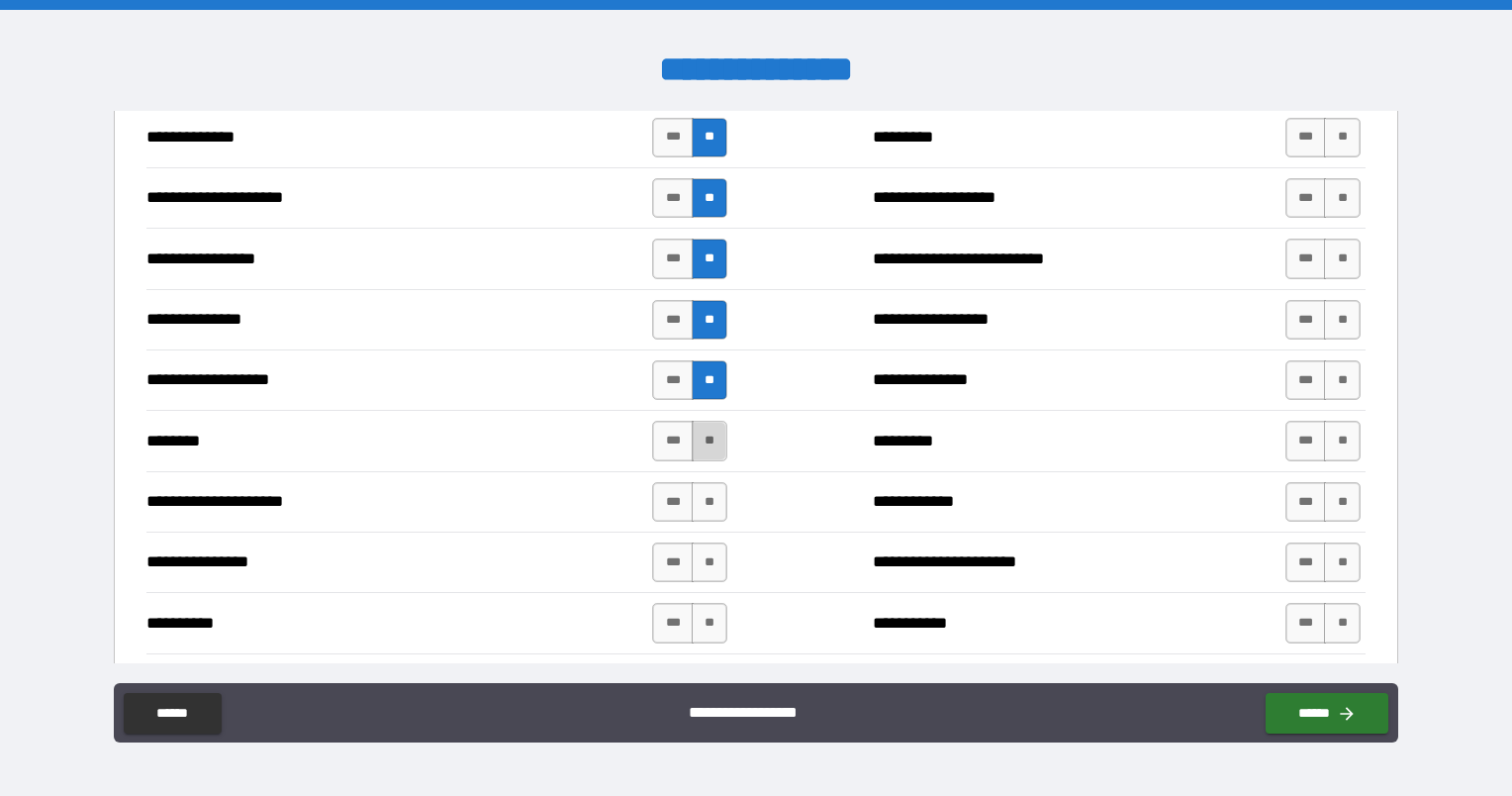 click on "**" at bounding box center (709, 441) 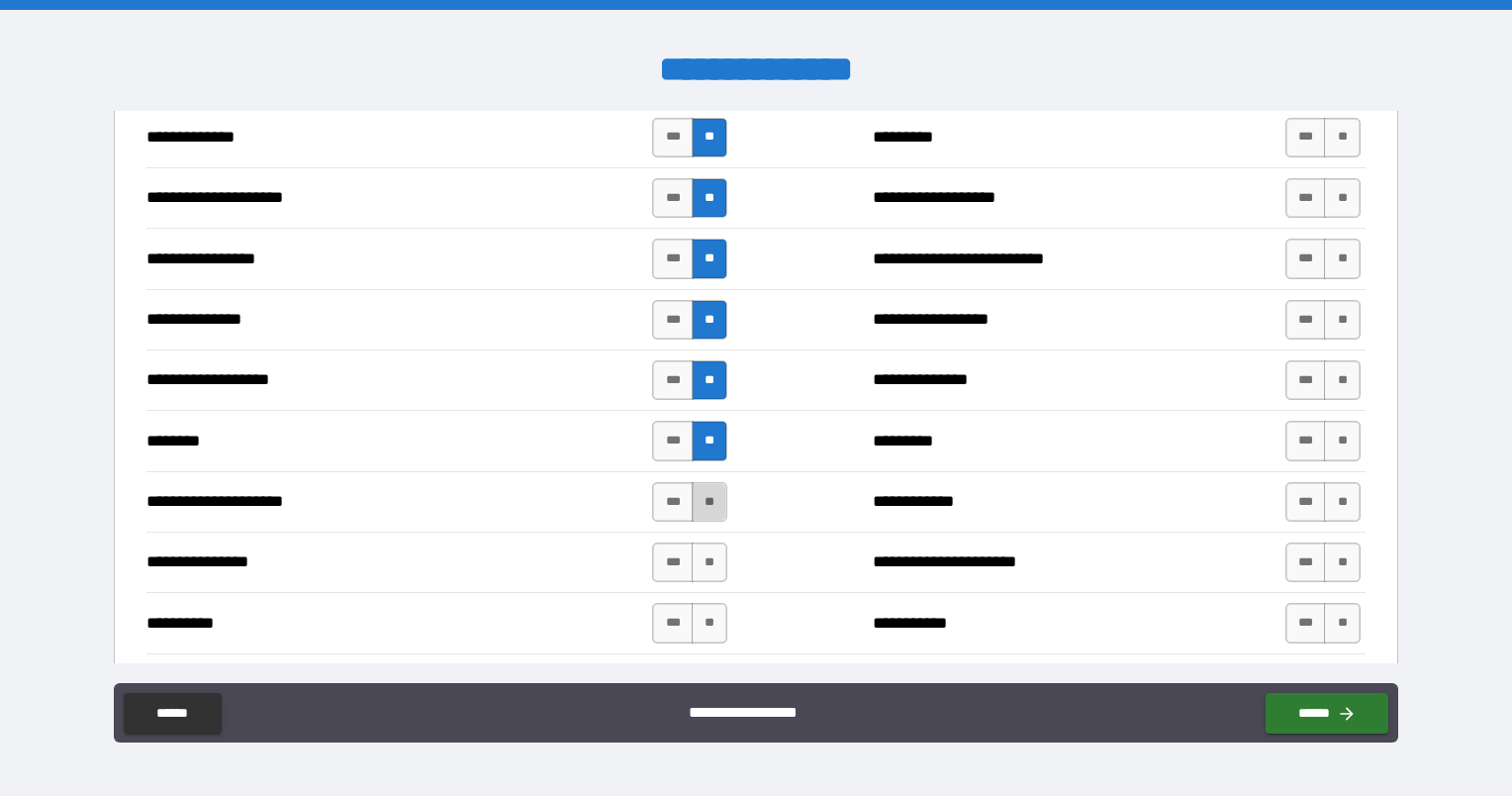 click on "**" at bounding box center (709, 502) 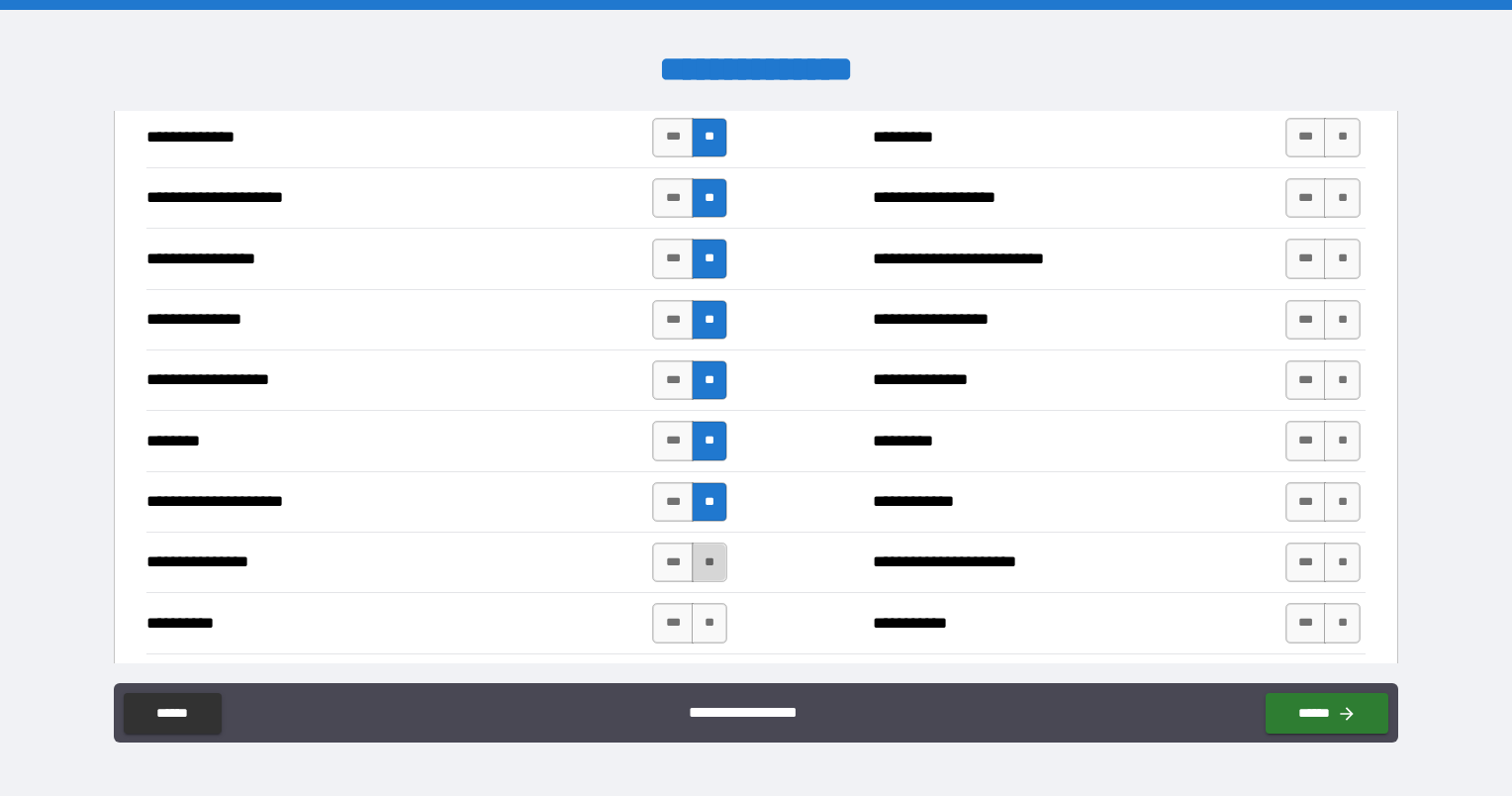 click on "**" at bounding box center (709, 562) 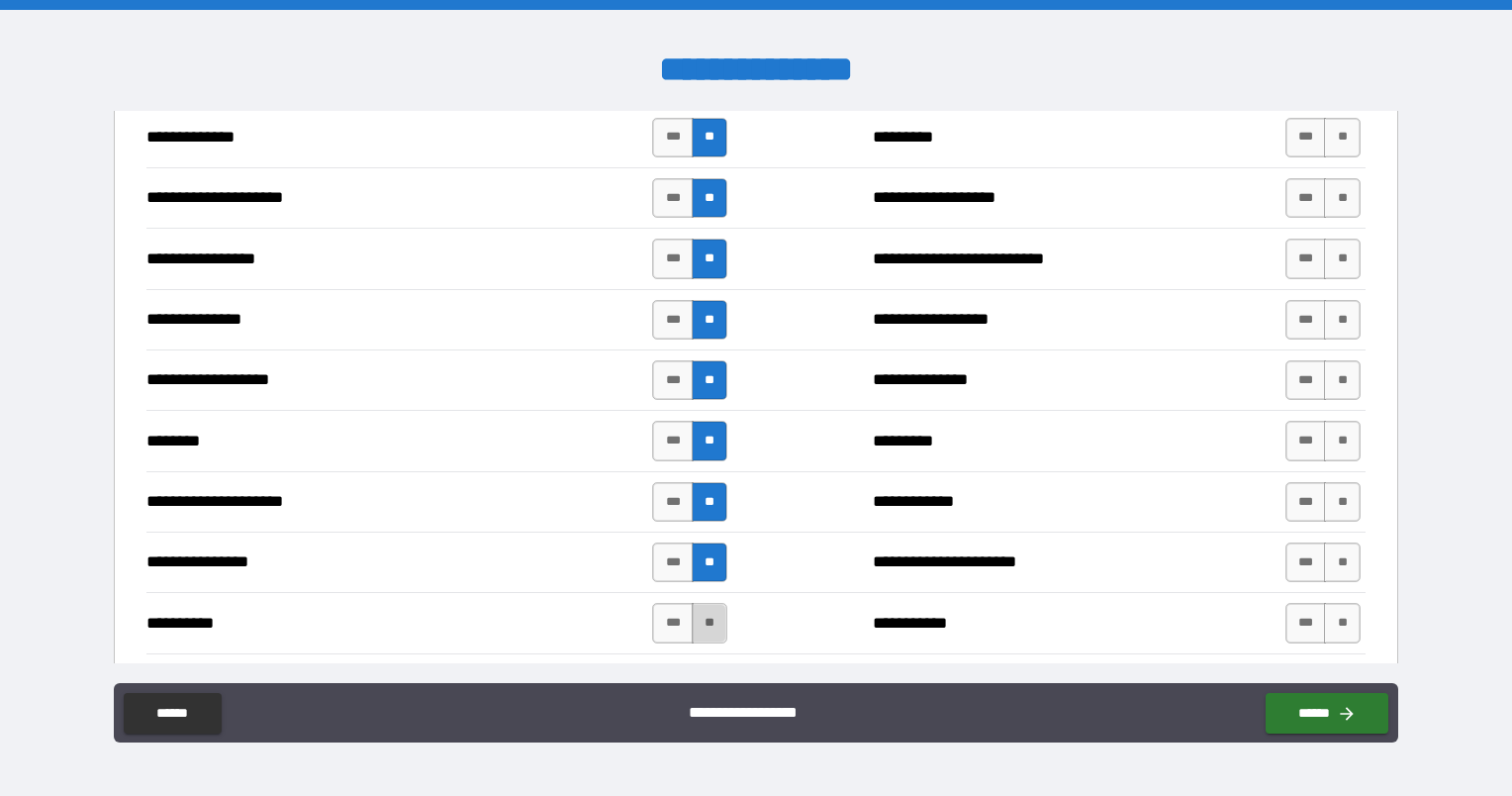 click on "**" at bounding box center (709, 623) 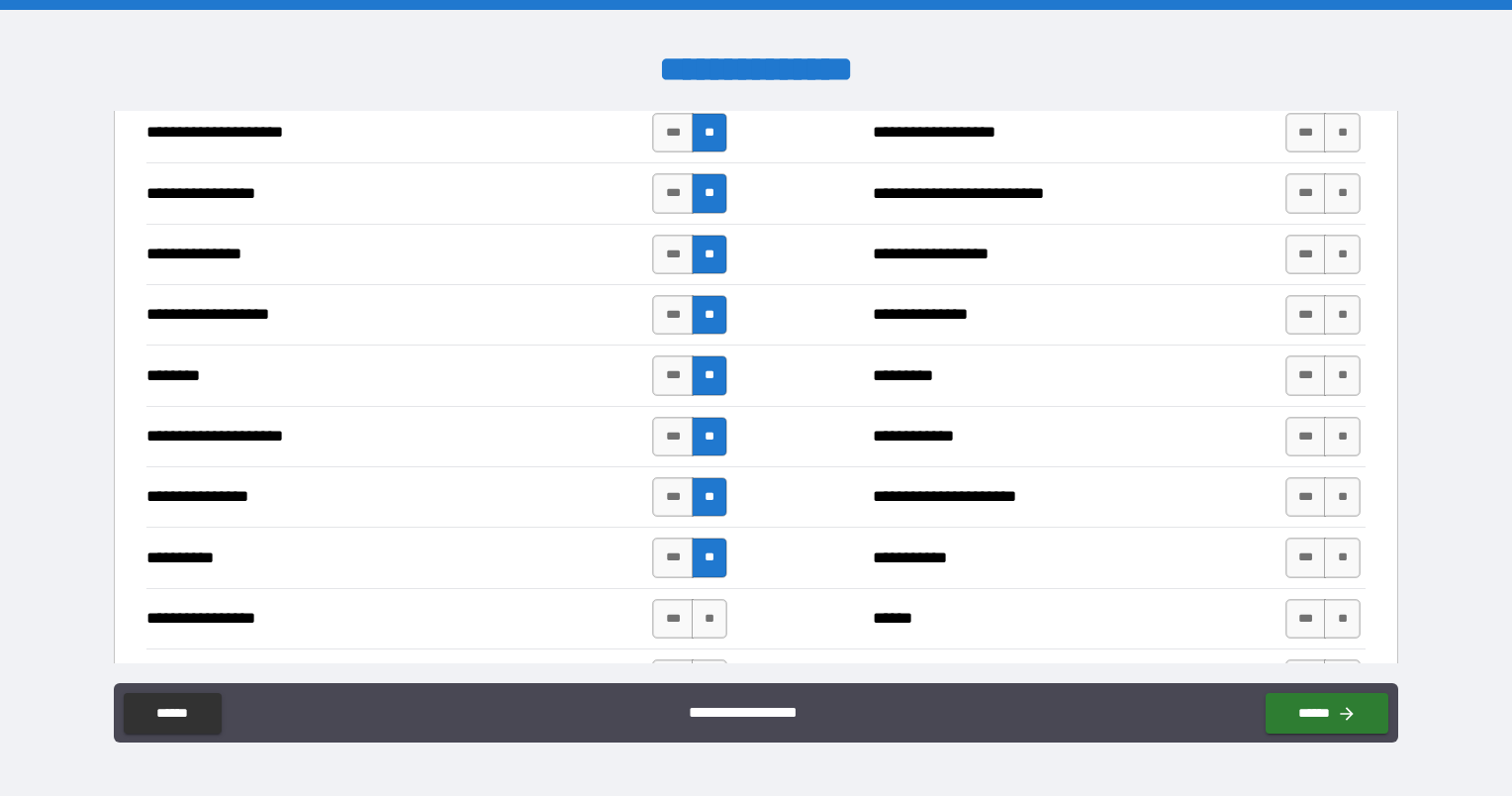 scroll, scrollTop: 2277, scrollLeft: 0, axis: vertical 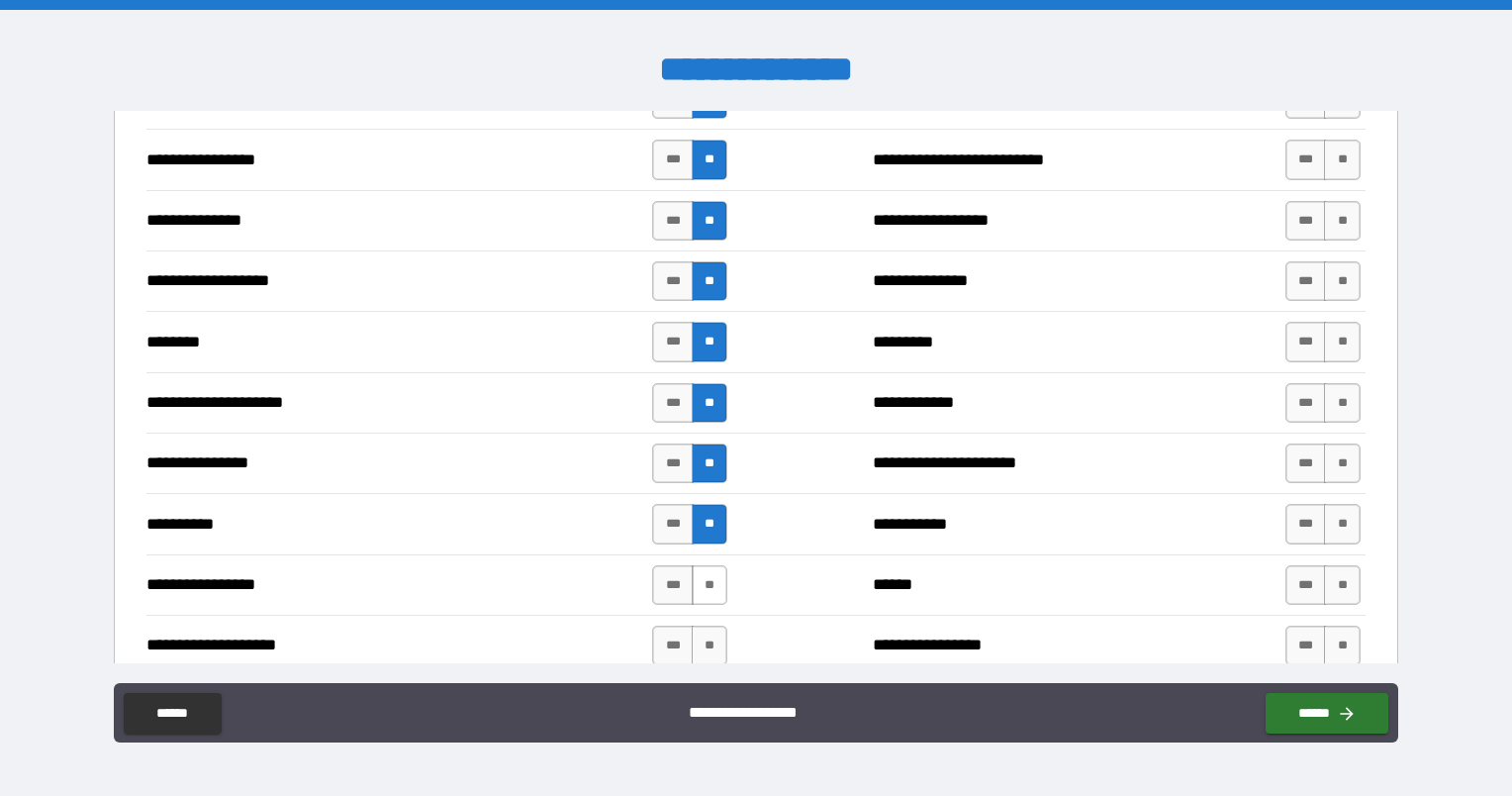click on "**" at bounding box center (709, 585) 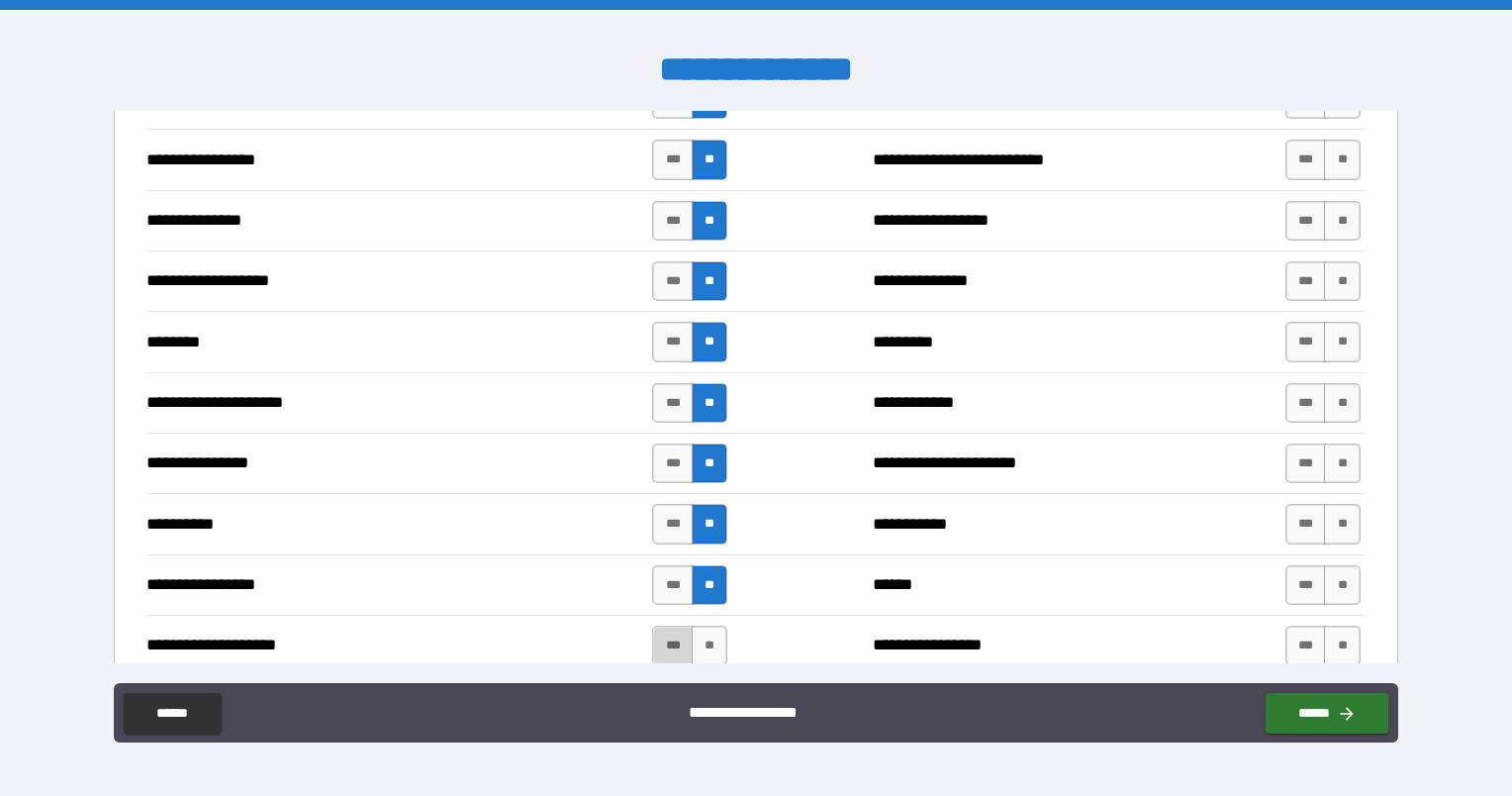 click on "***" at bounding box center [673, 646] 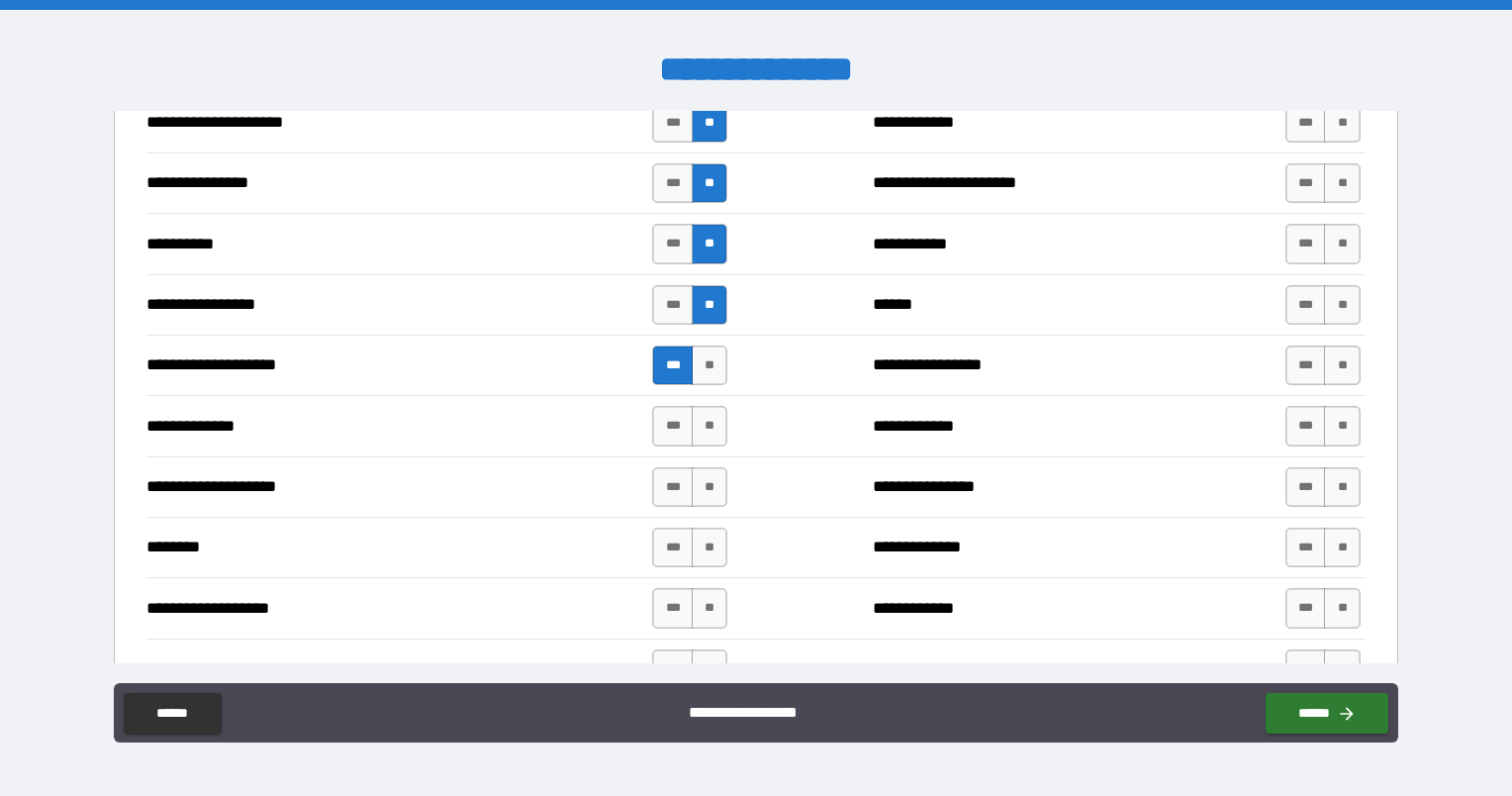 scroll, scrollTop: 2574, scrollLeft: 0, axis: vertical 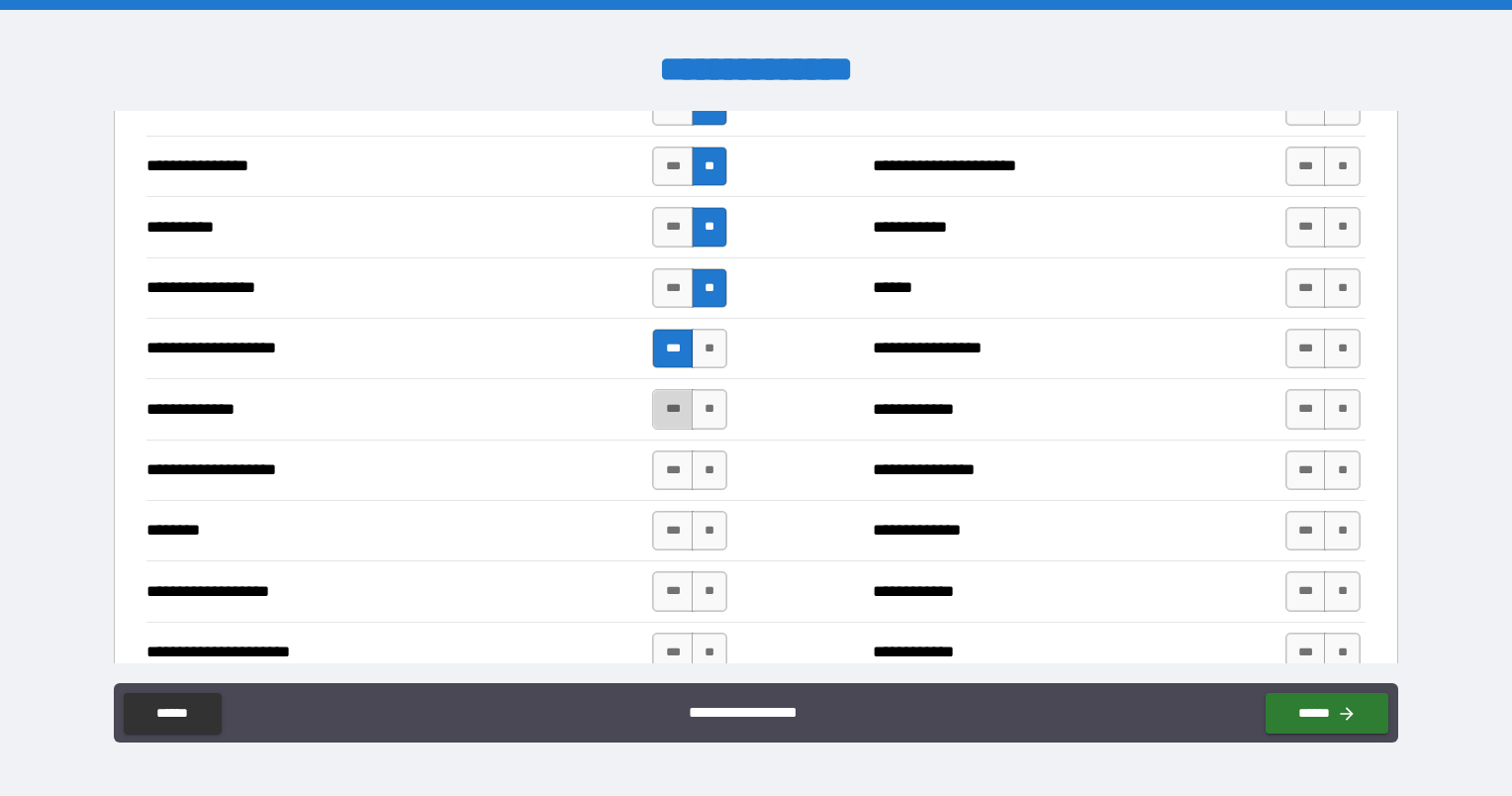 click on "***" at bounding box center (673, 409) 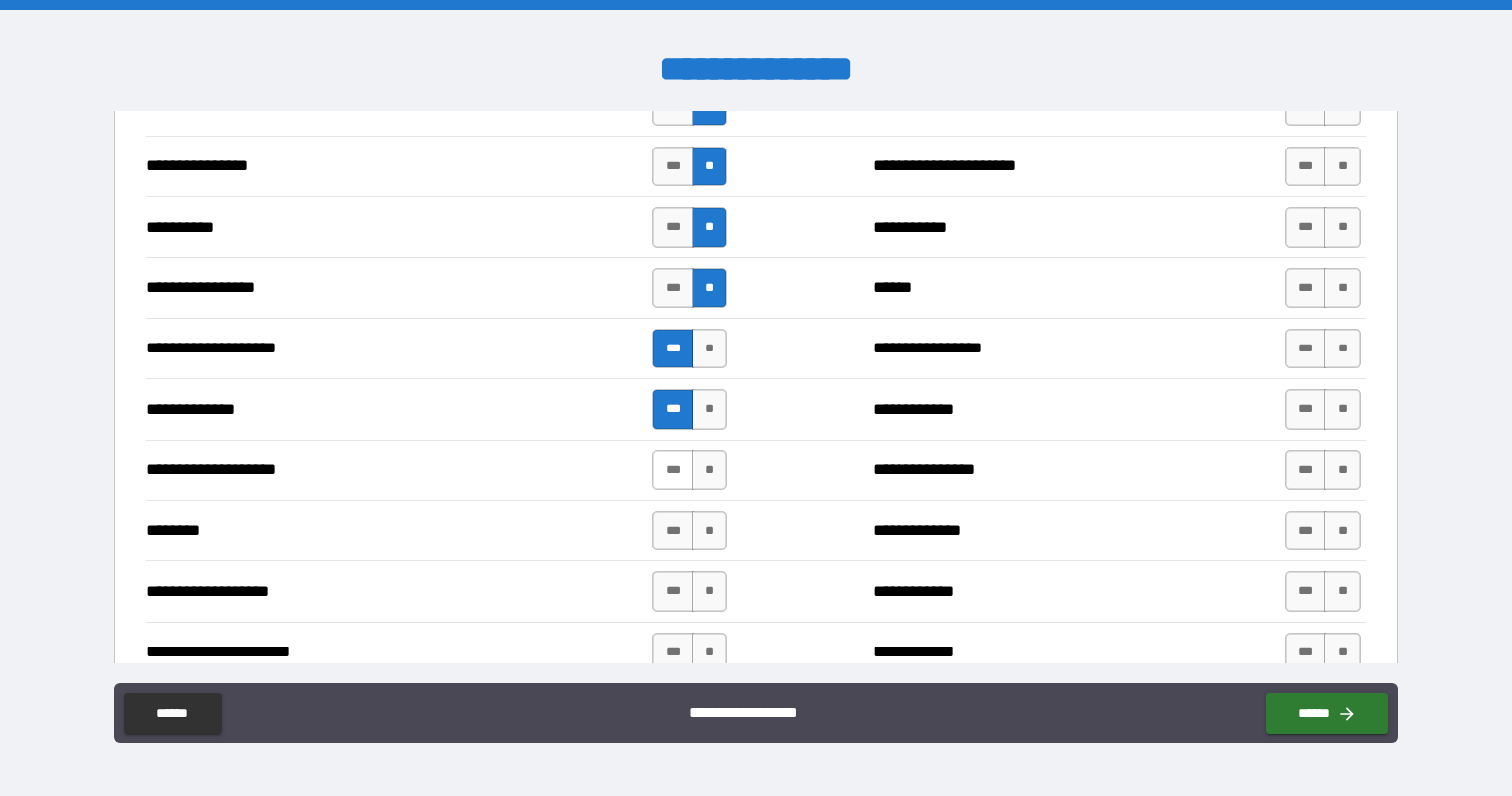 click on "***" at bounding box center [673, 470] 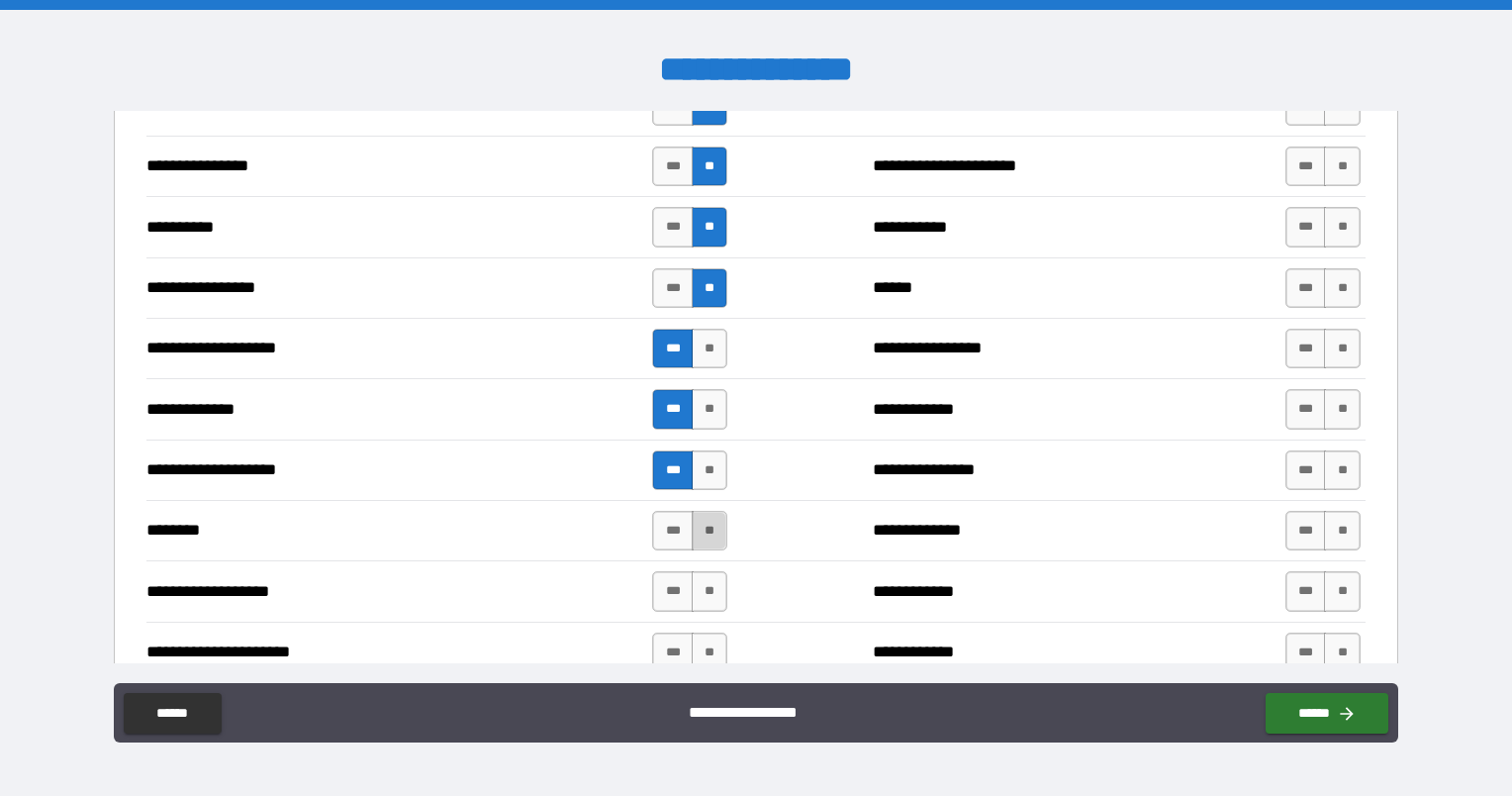 click on "**" at bounding box center (709, 531) 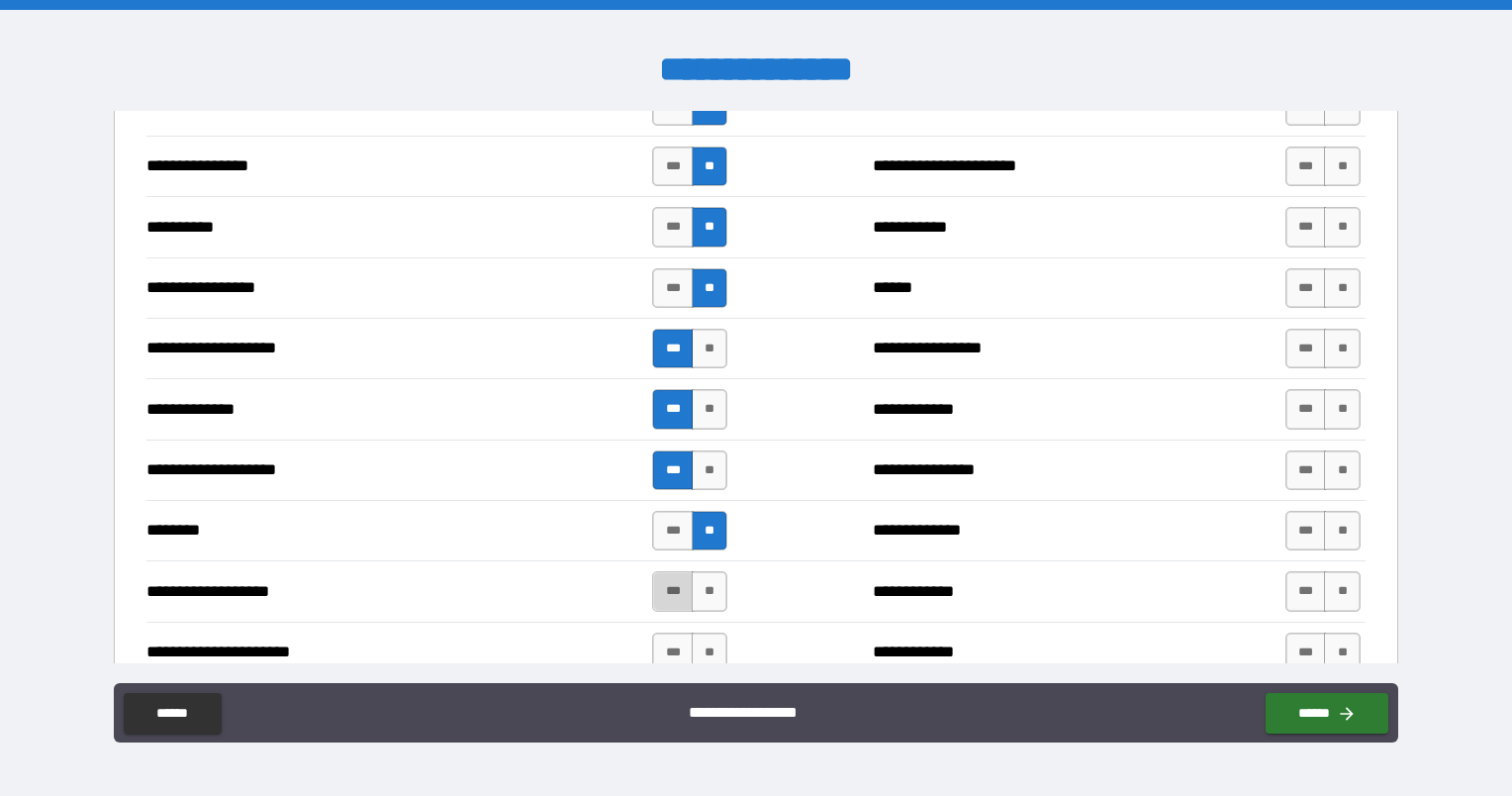 click on "***" at bounding box center [673, 591] 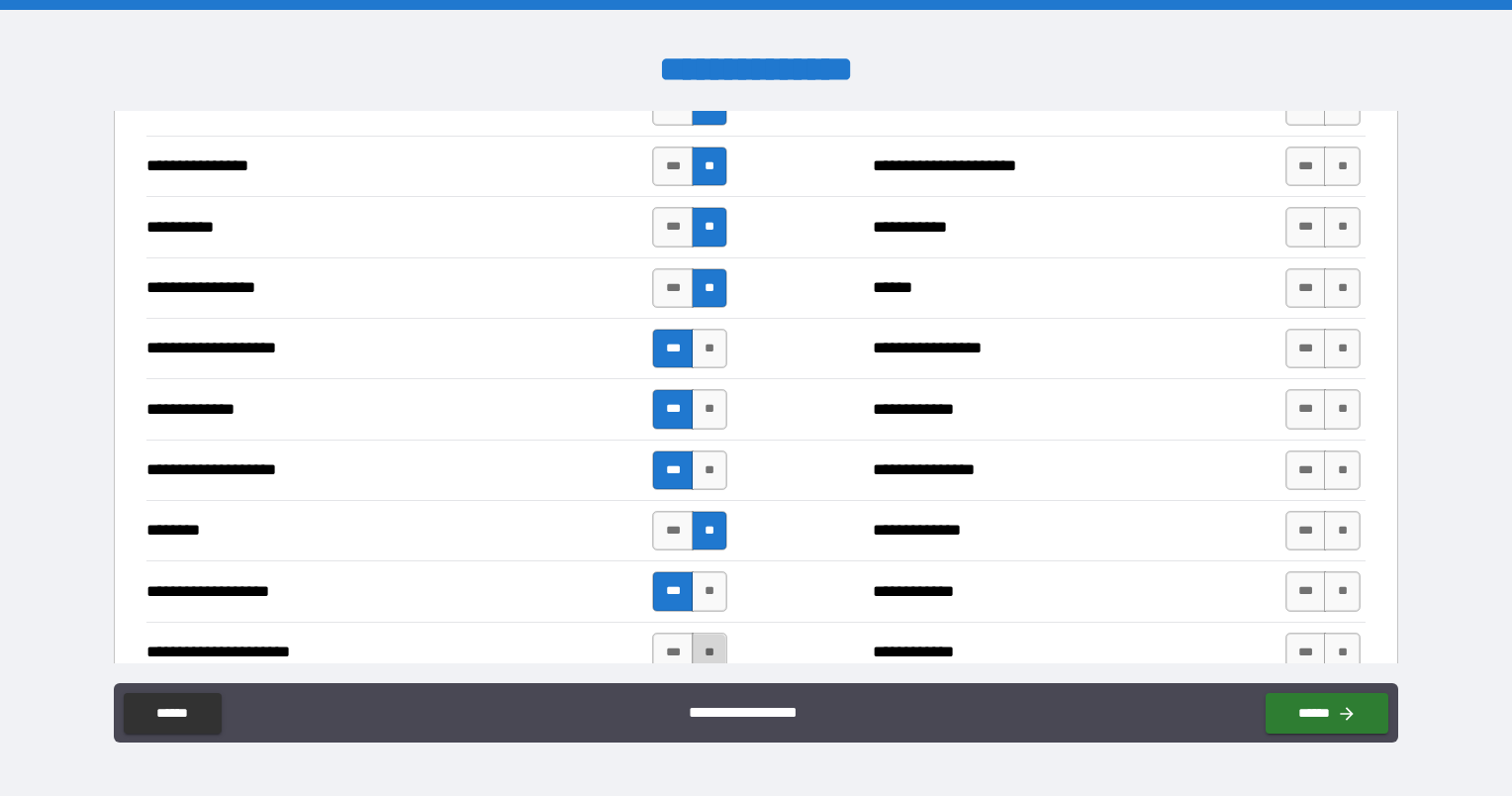 click on "**" at bounding box center (709, 652) 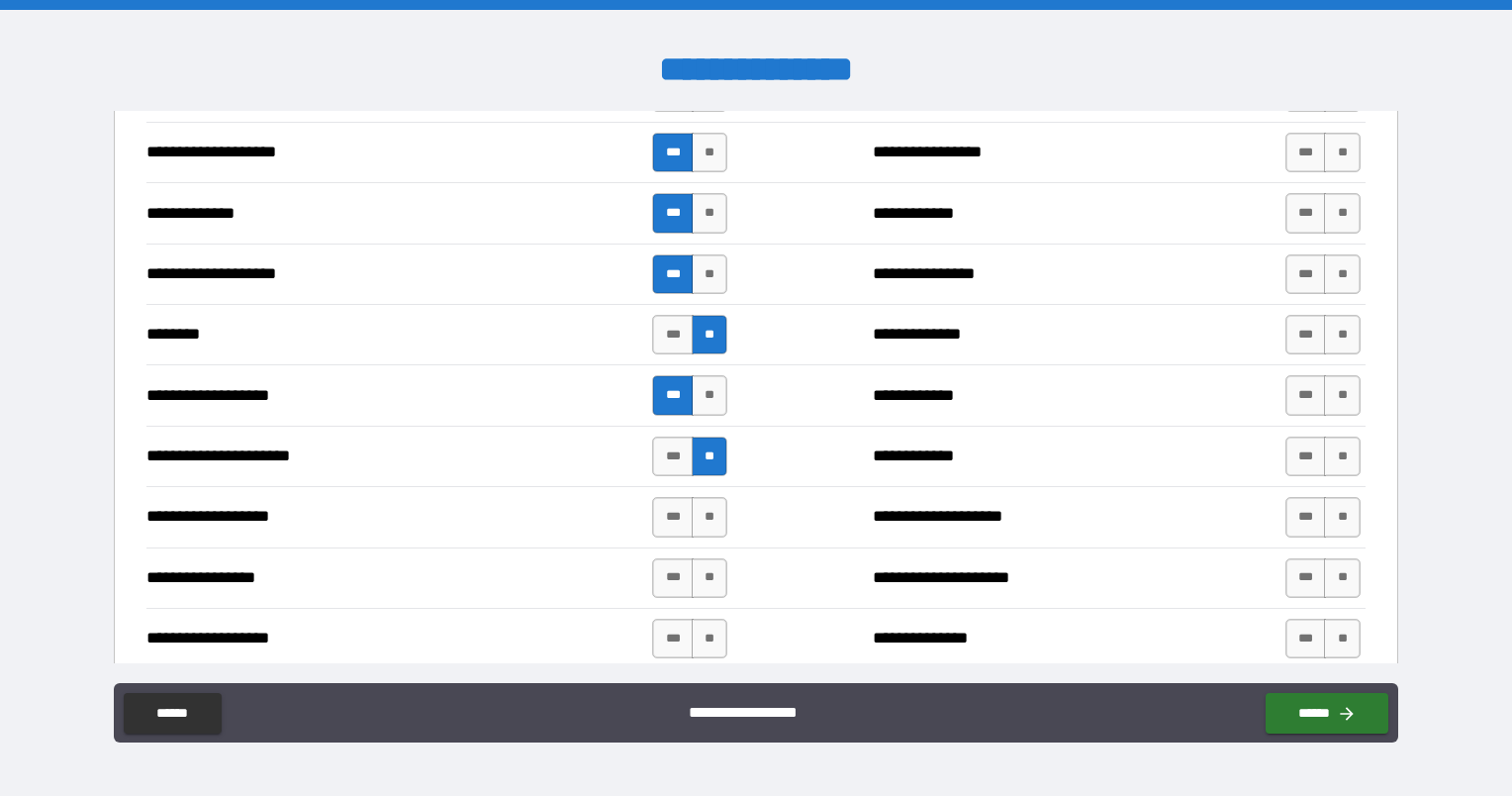 scroll, scrollTop: 2772, scrollLeft: 0, axis: vertical 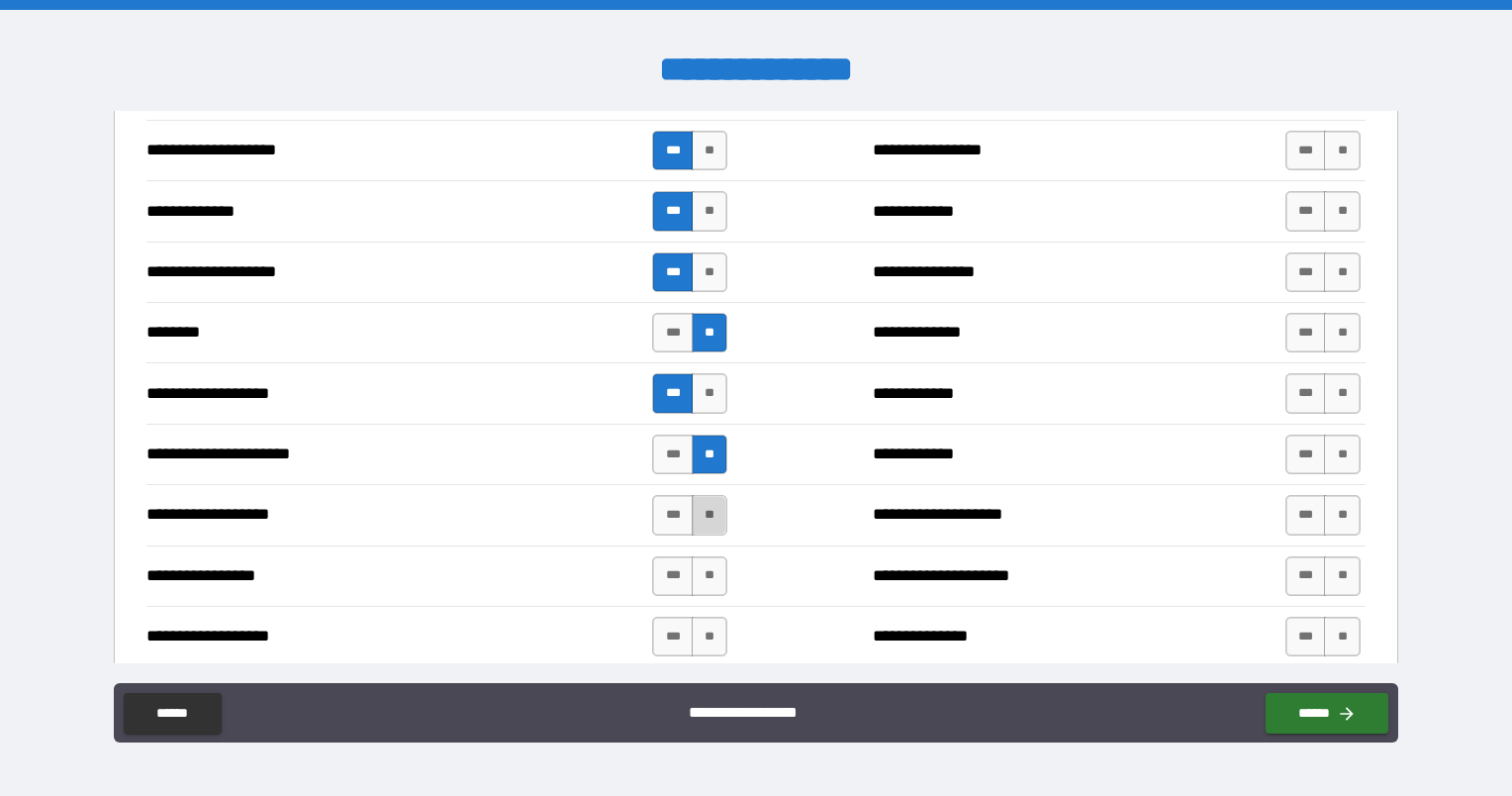 click on "**" at bounding box center [709, 515] 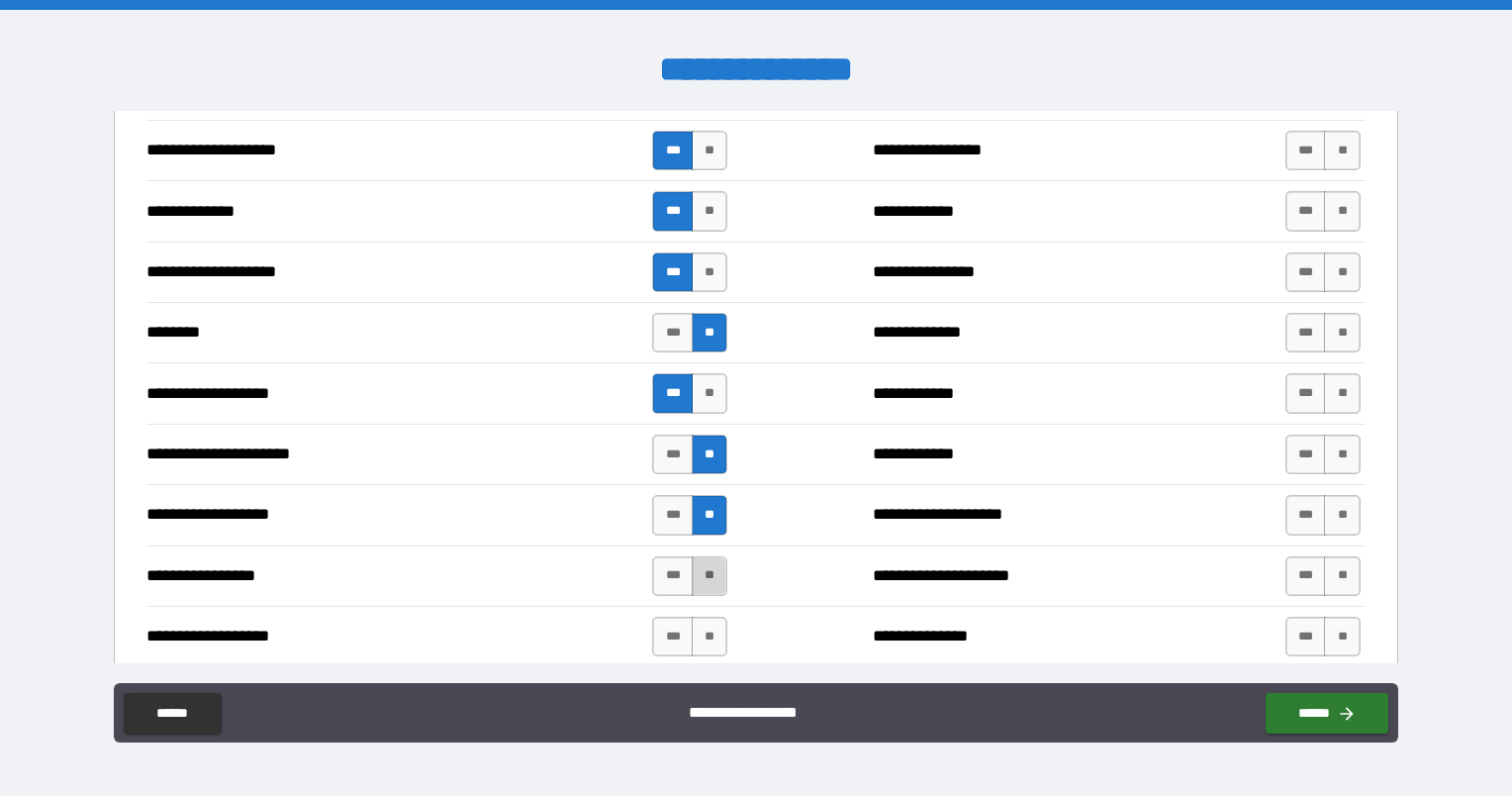 click on "**" at bounding box center (709, 576) 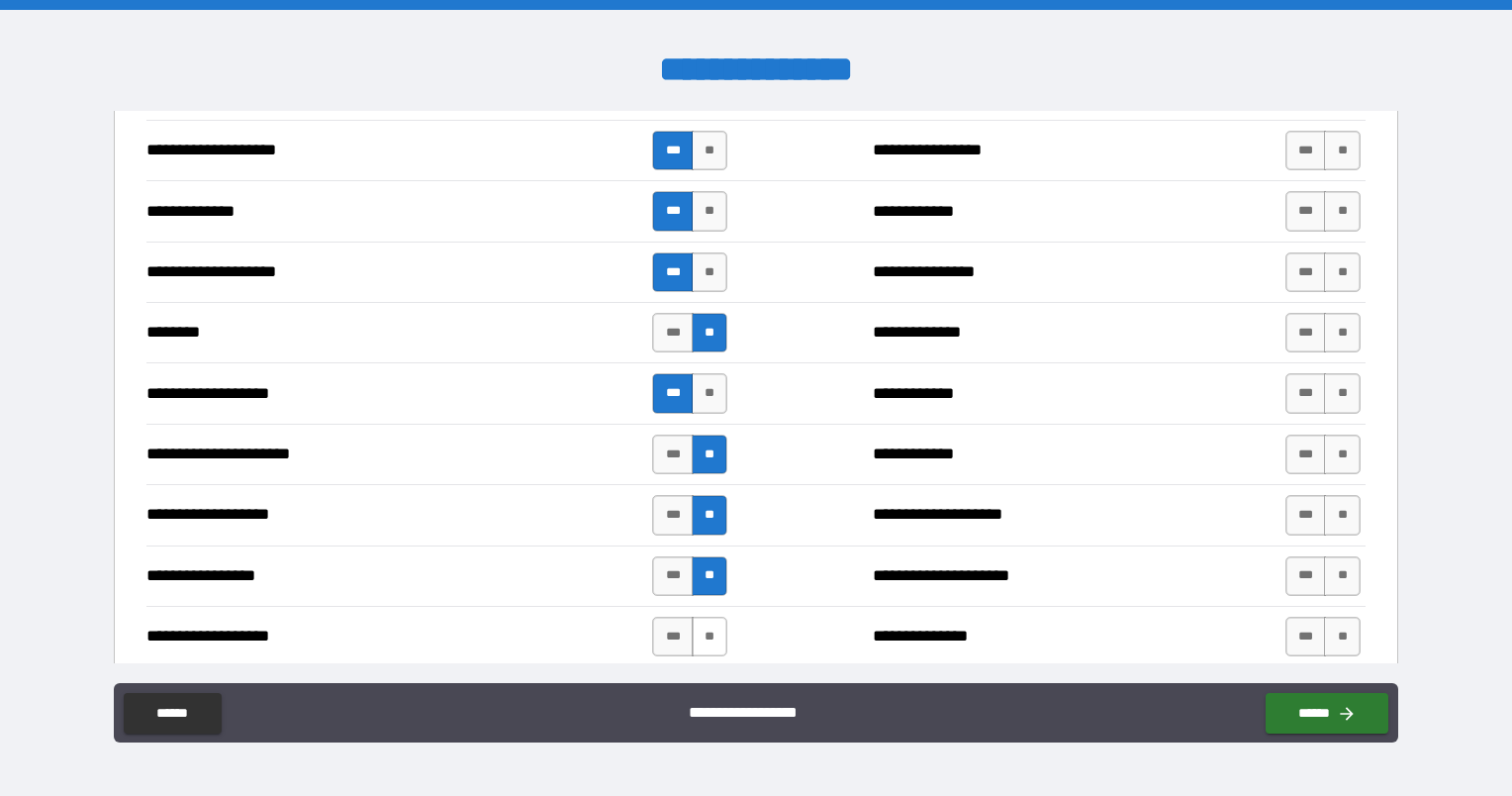 click on "**" at bounding box center (709, 637) 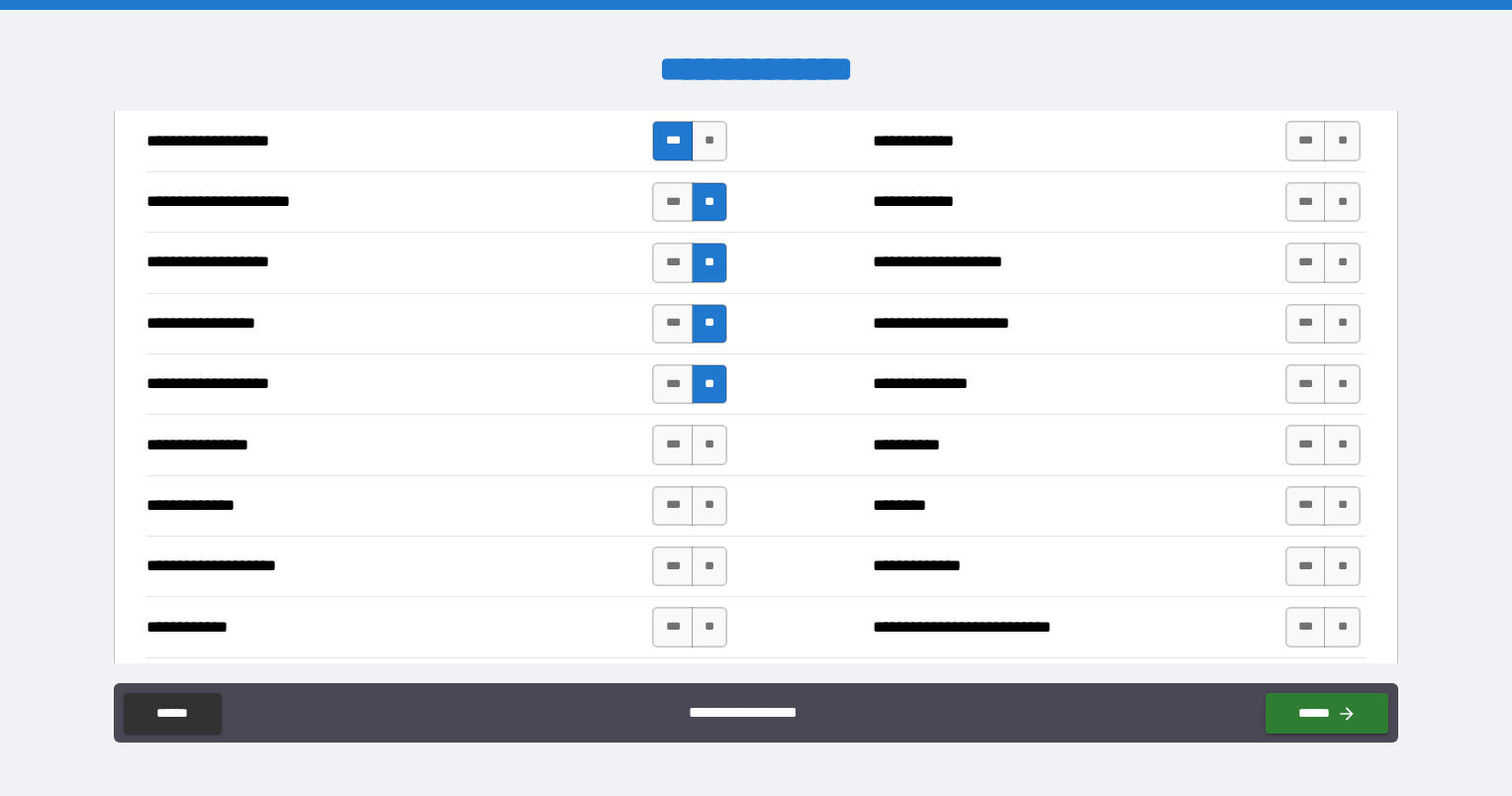 scroll, scrollTop: 3069, scrollLeft: 0, axis: vertical 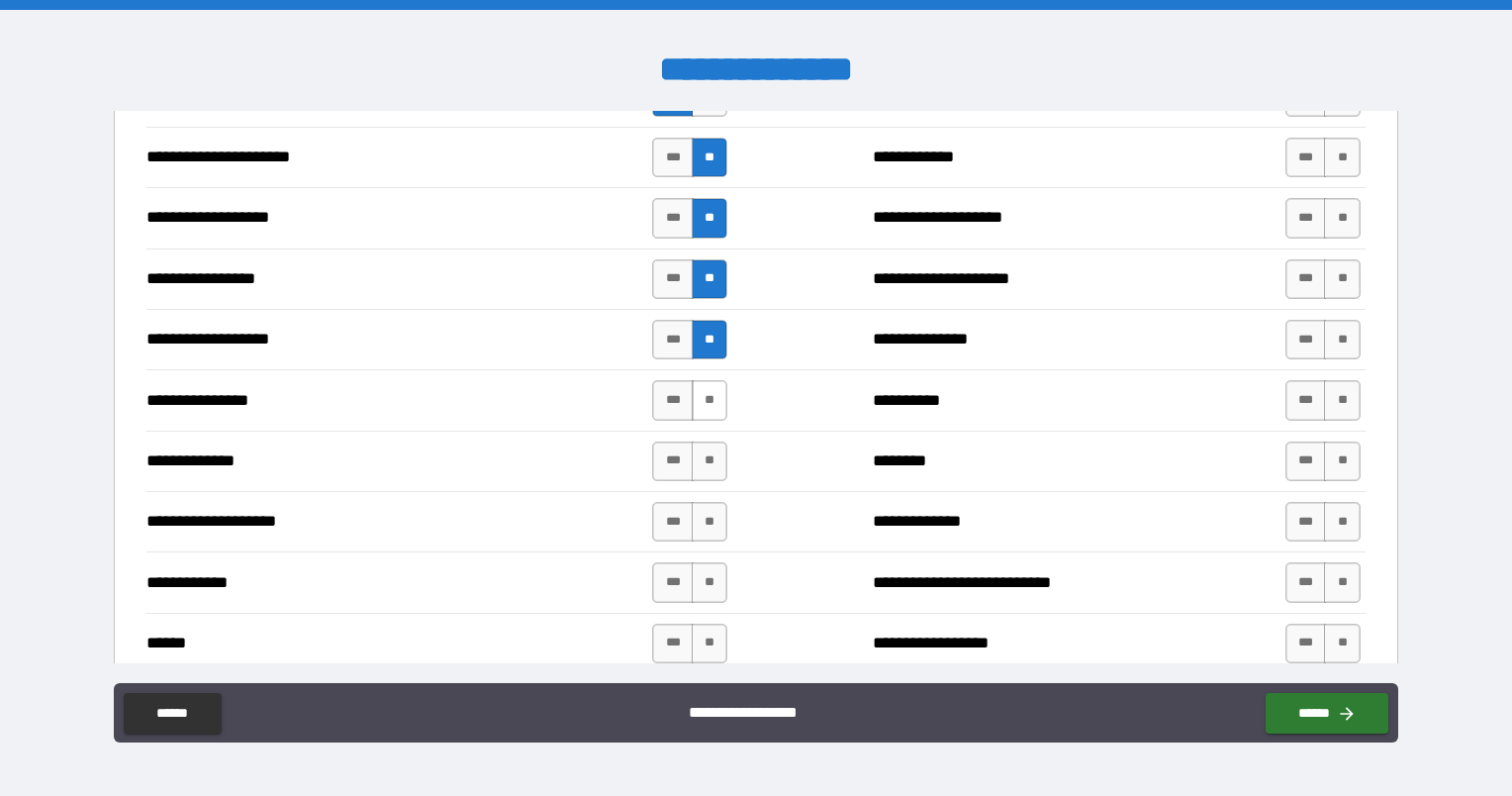click on "**" at bounding box center [709, 400] 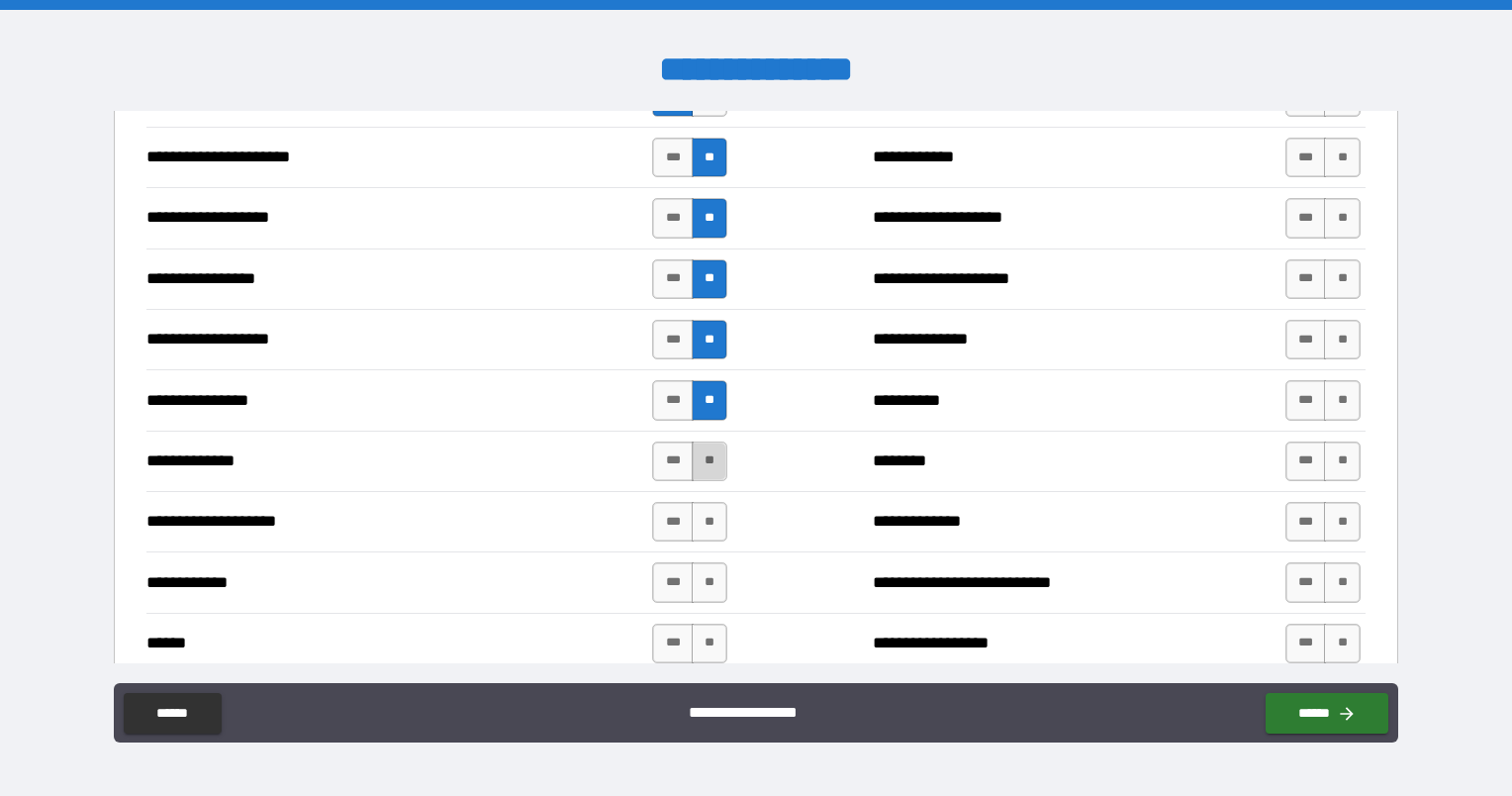 click on "**" at bounding box center [709, 461] 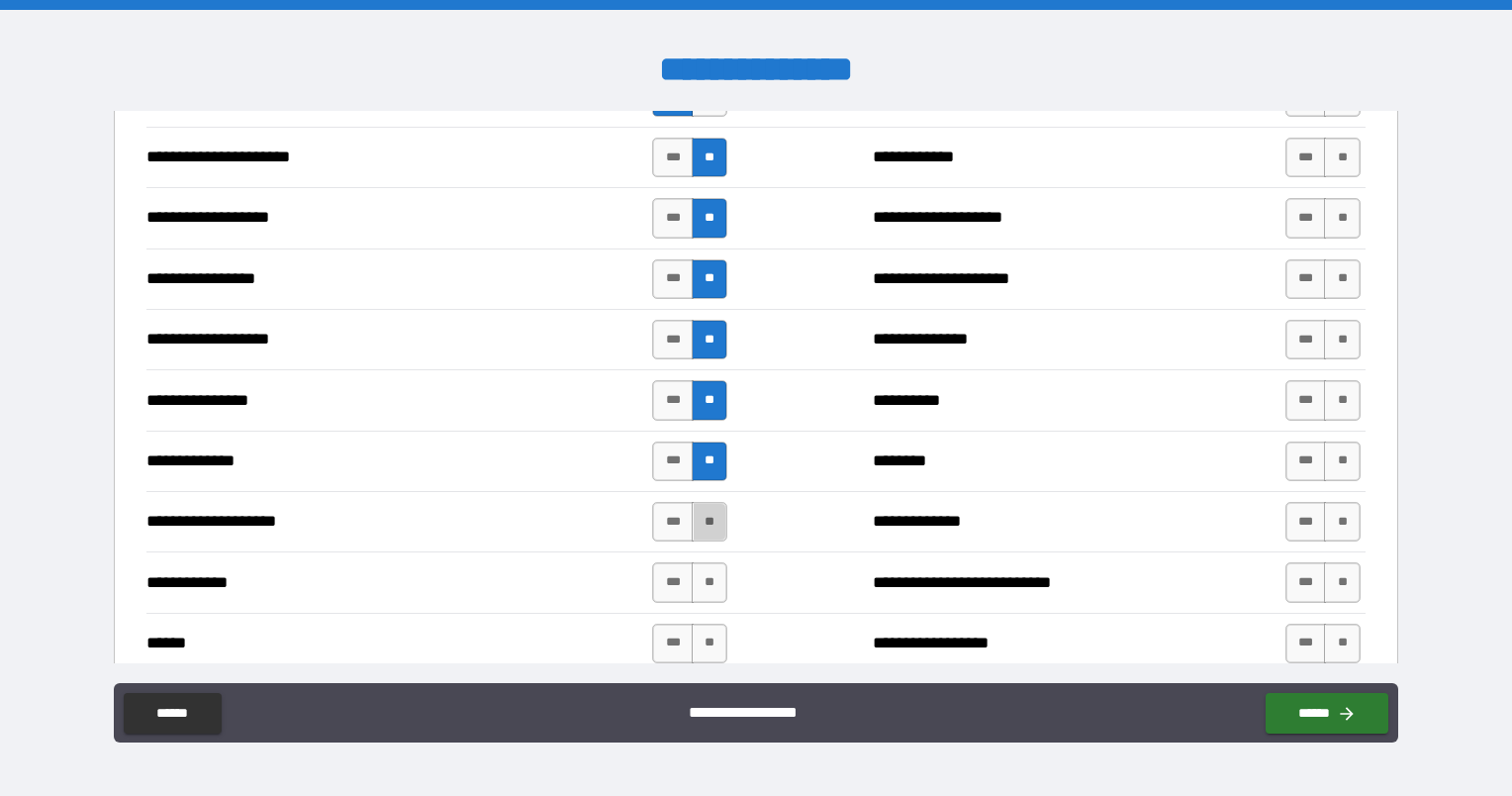 drag, startPoint x: 708, startPoint y: 519, endPoint x: 708, endPoint y: 539, distance: 20 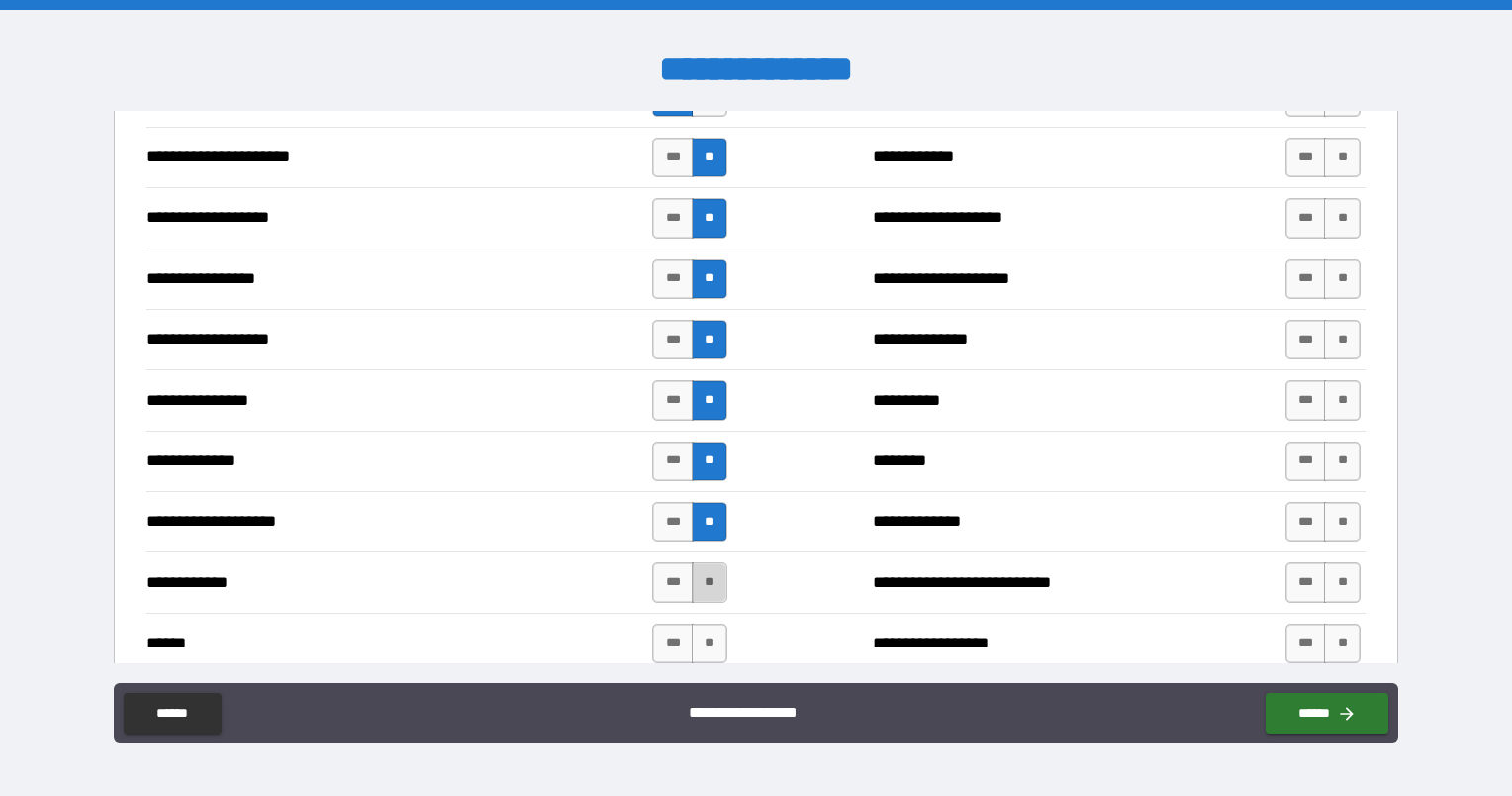 click on "**" at bounding box center [709, 582] 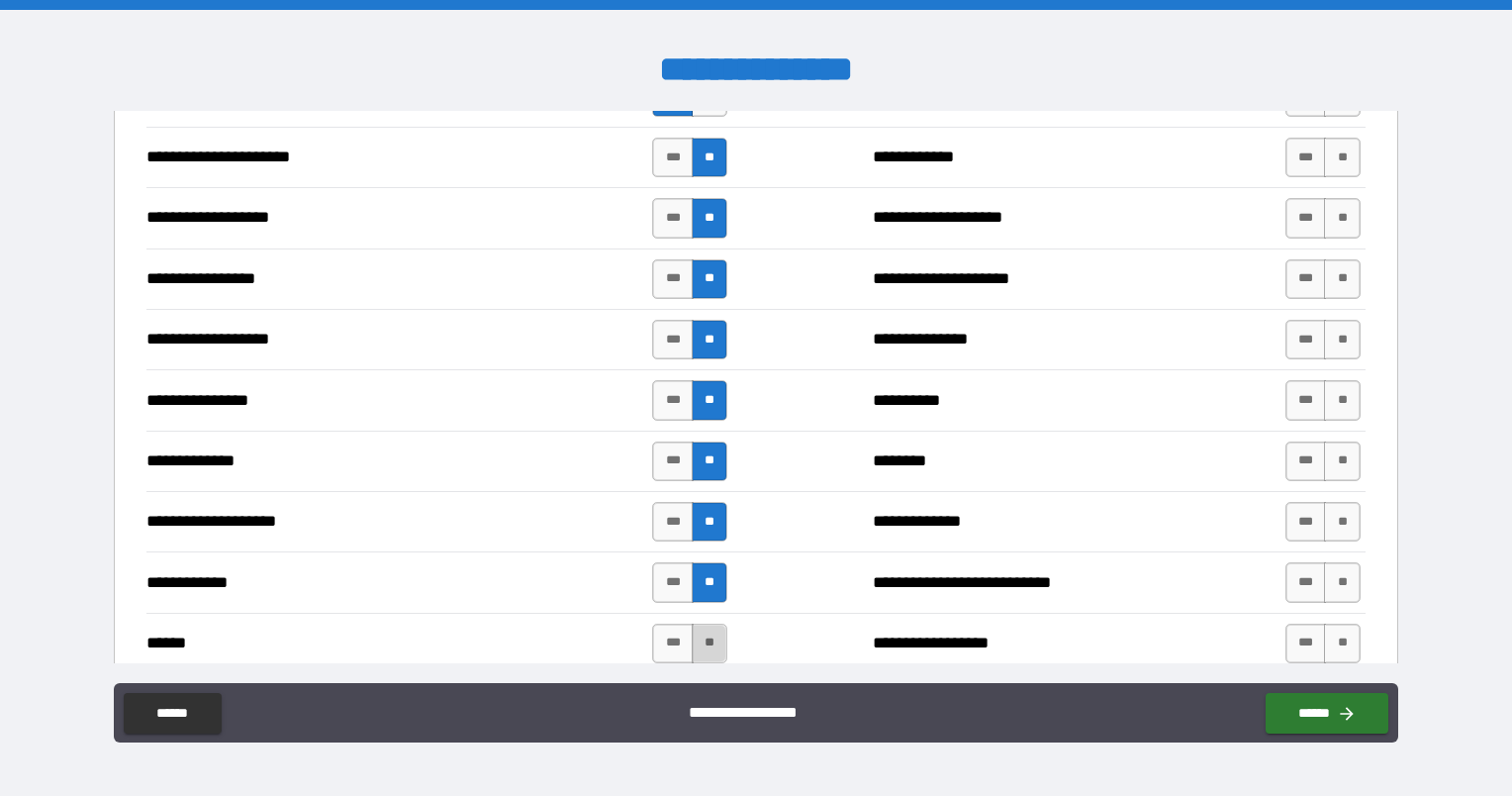 click on "**" at bounding box center [709, 644] 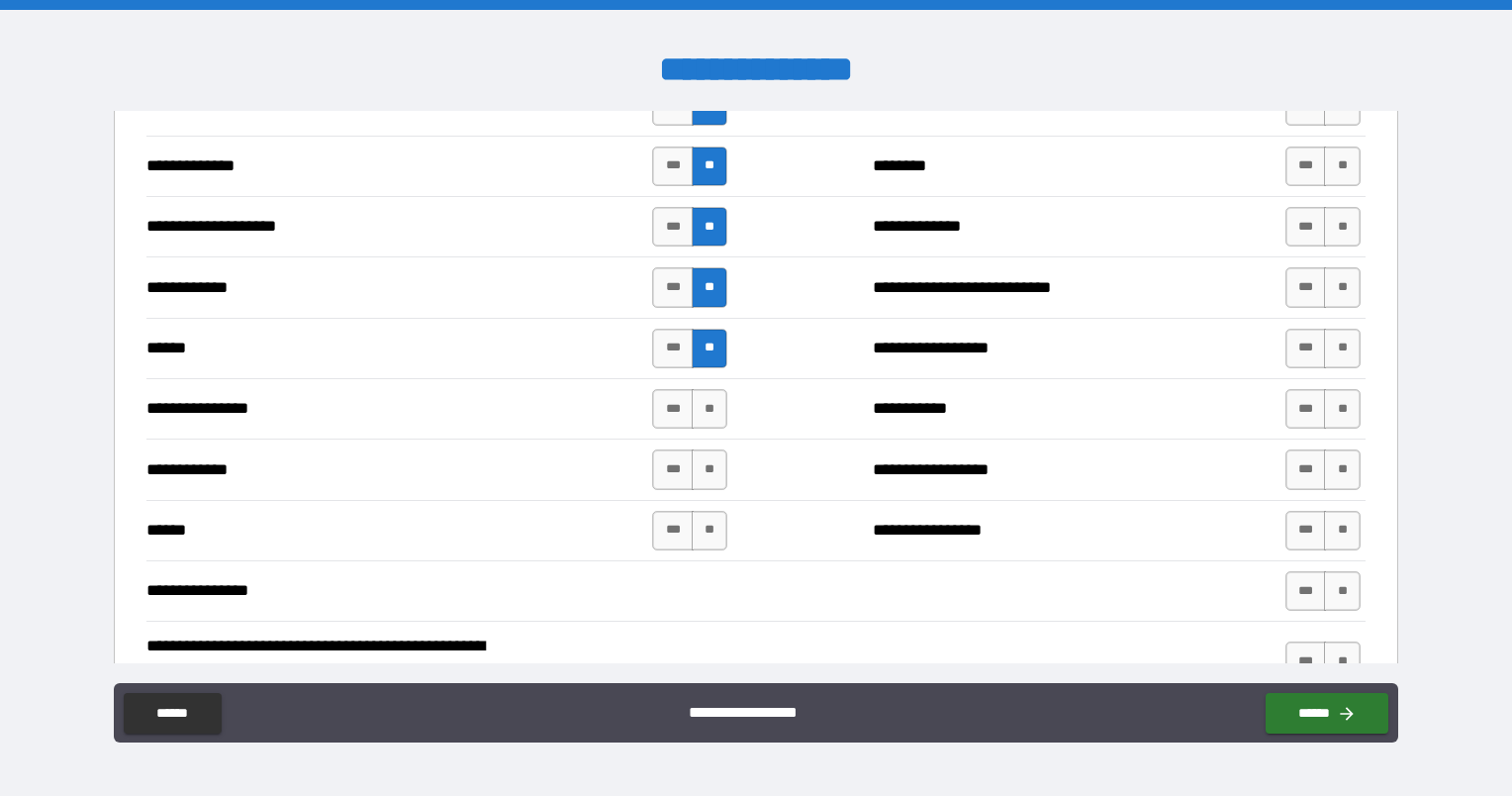scroll, scrollTop: 3366, scrollLeft: 0, axis: vertical 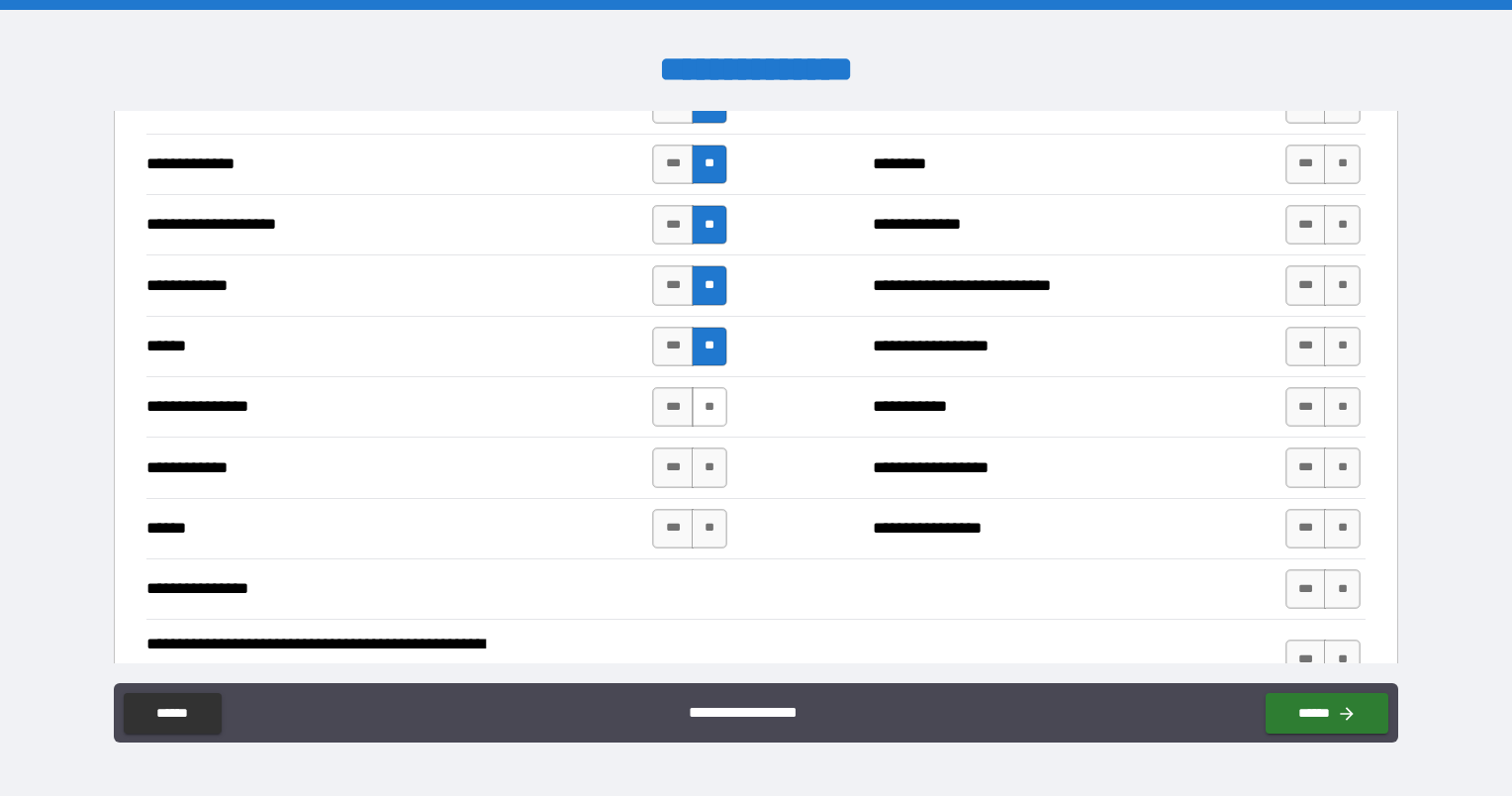 click on "**" at bounding box center [709, 407] 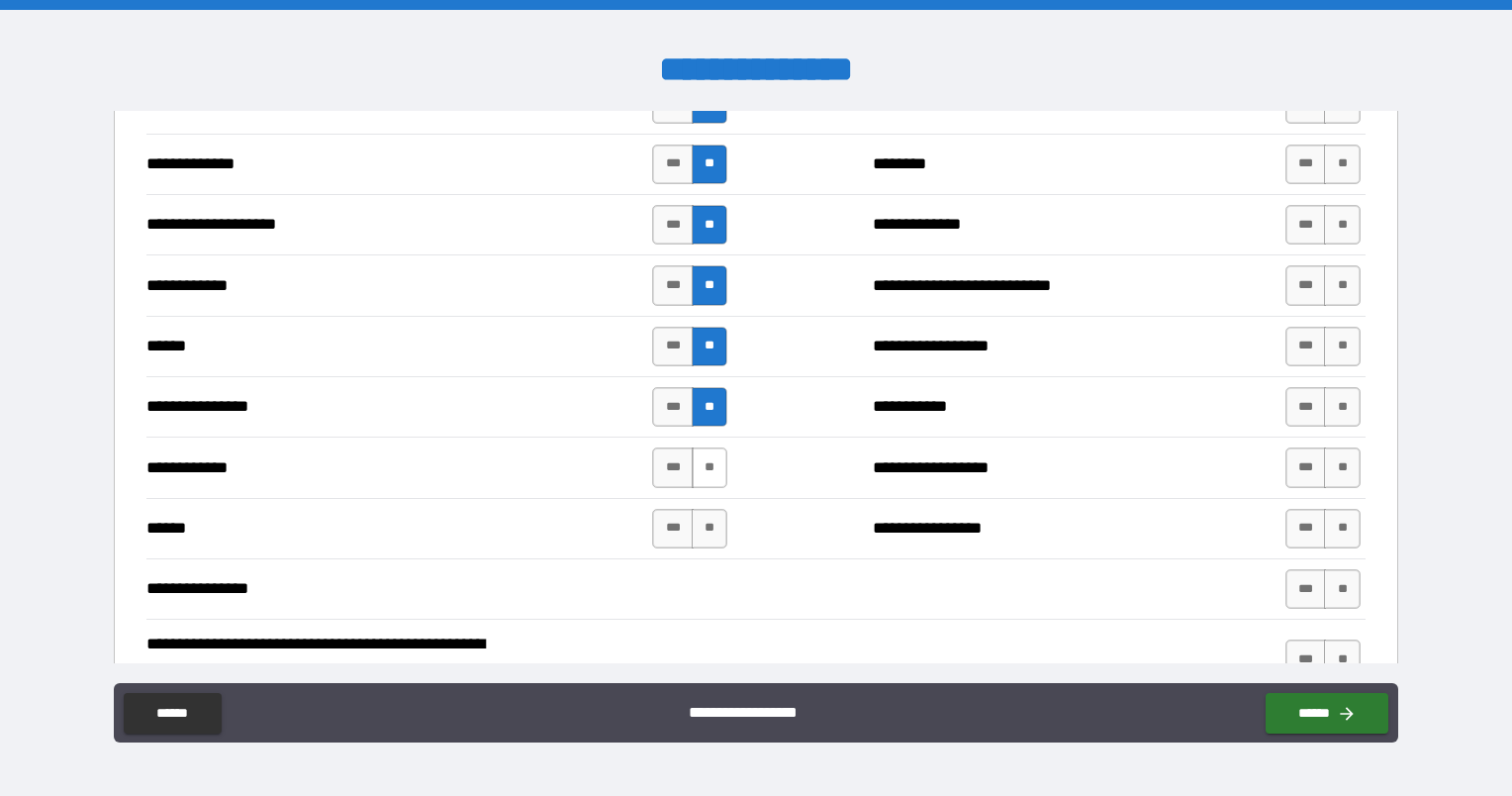 click on "**" at bounding box center [709, 467] 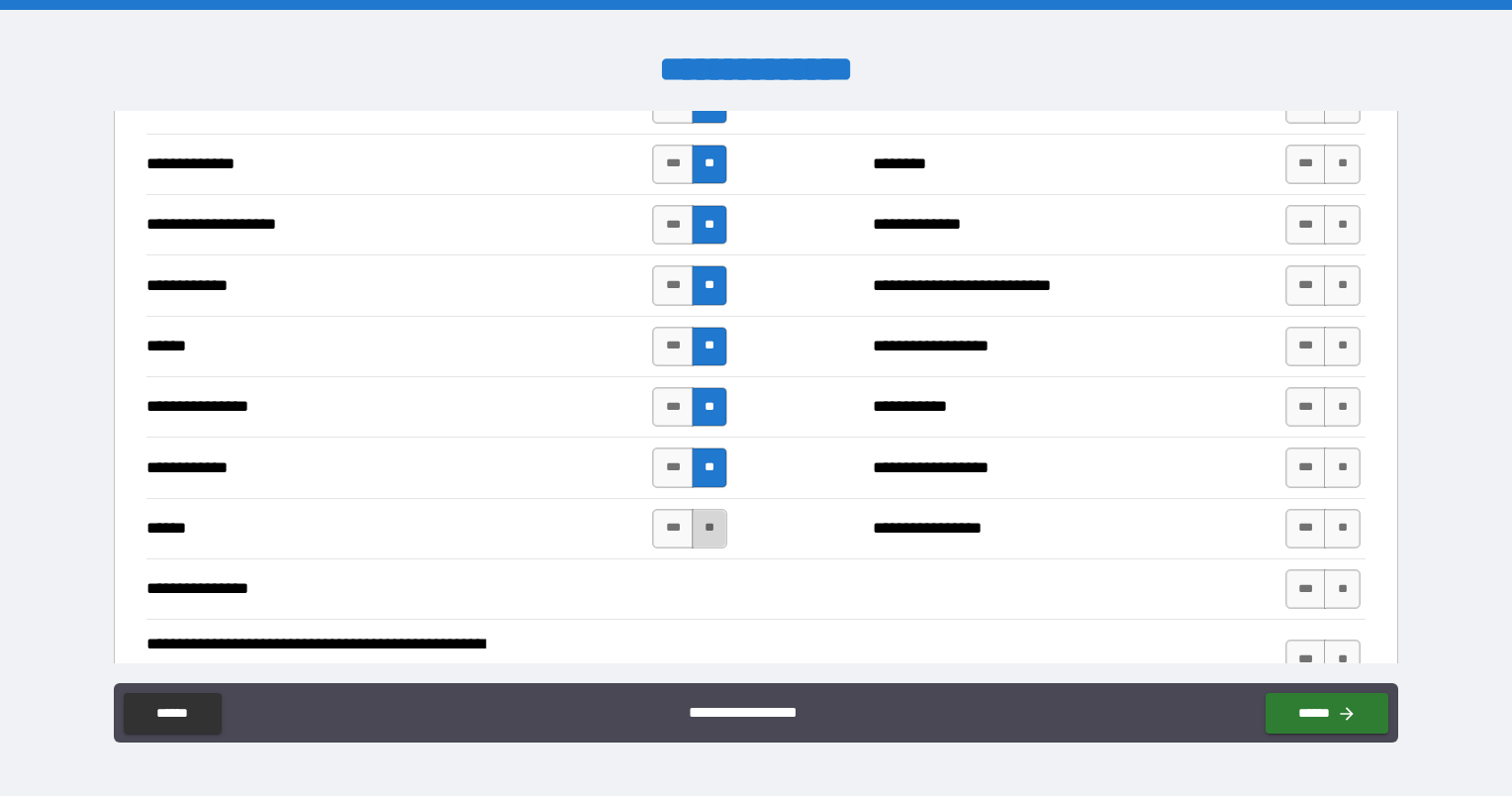 click on "**" at bounding box center [709, 529] 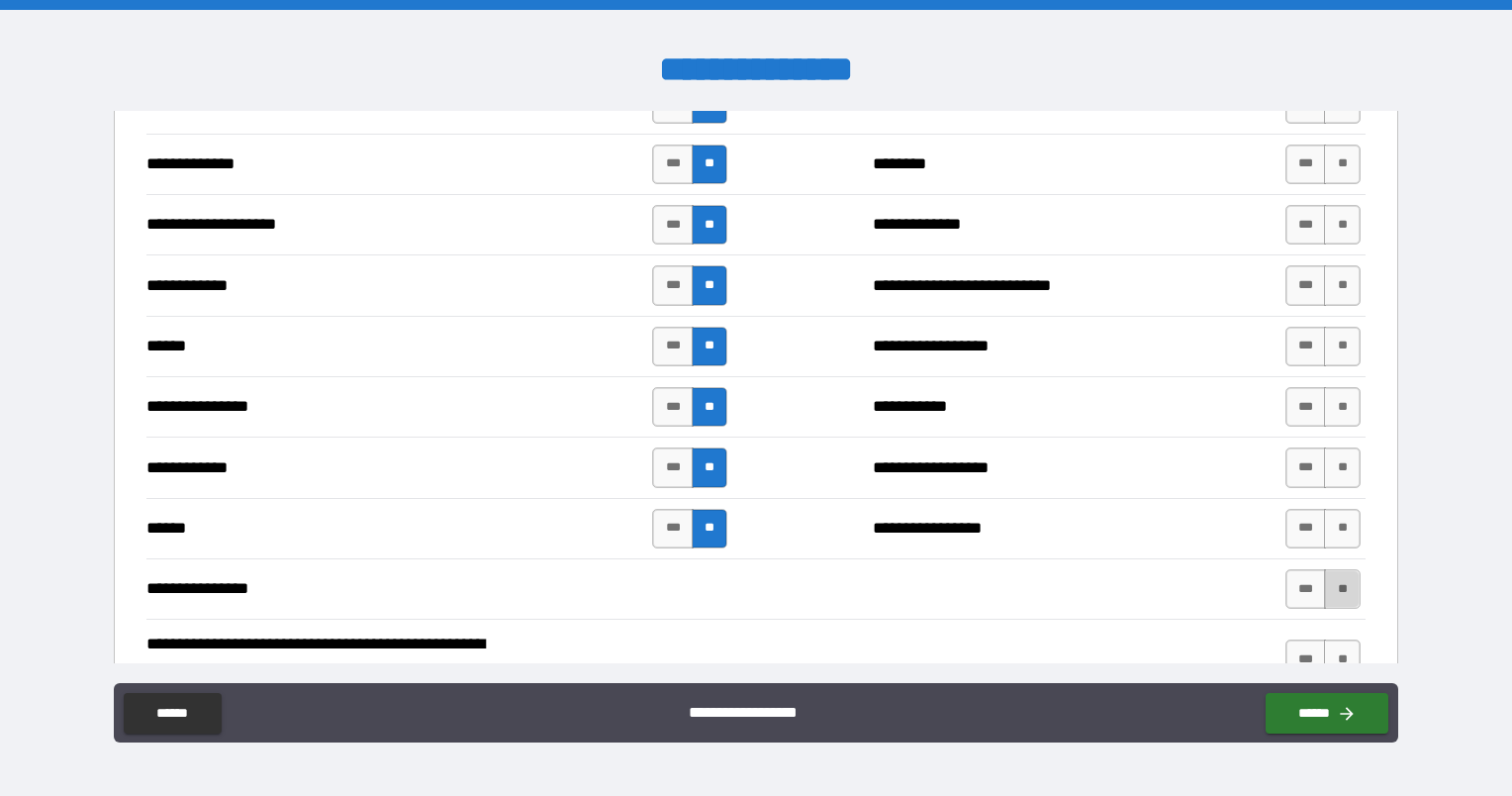 click on "**" at bounding box center [1342, 589] 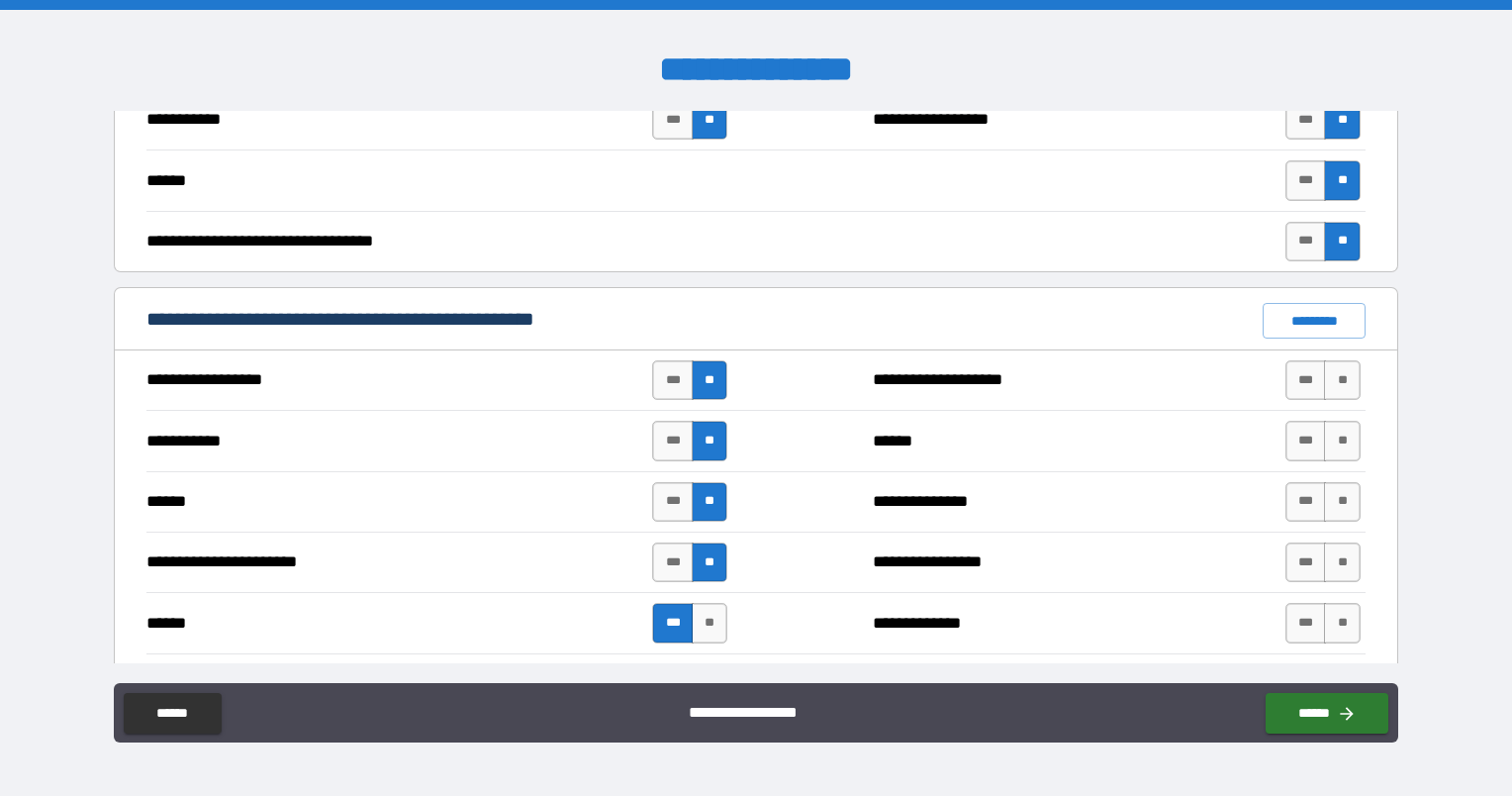 scroll, scrollTop: 1287, scrollLeft: 0, axis: vertical 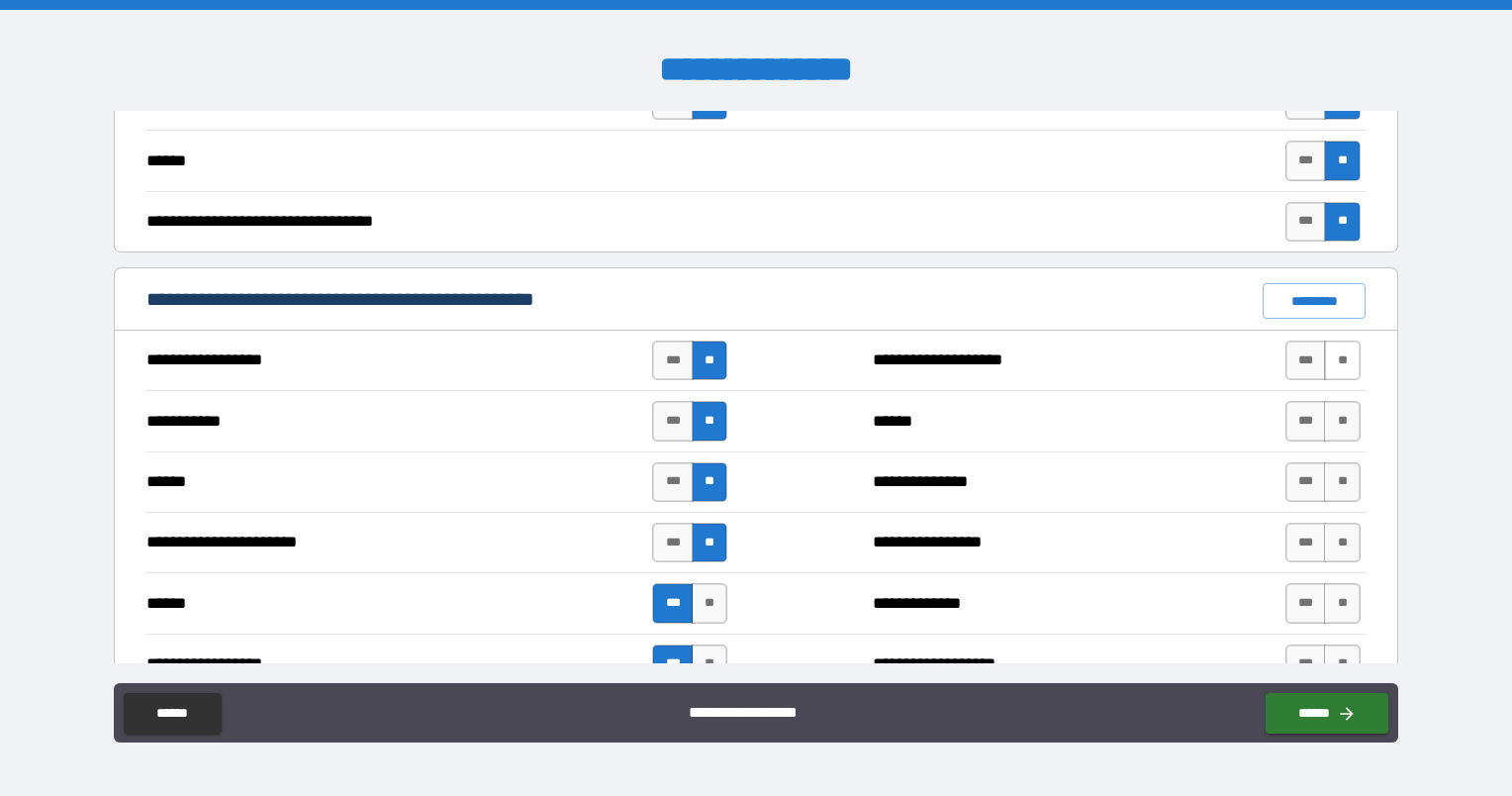click on "**" at bounding box center [1342, 360] 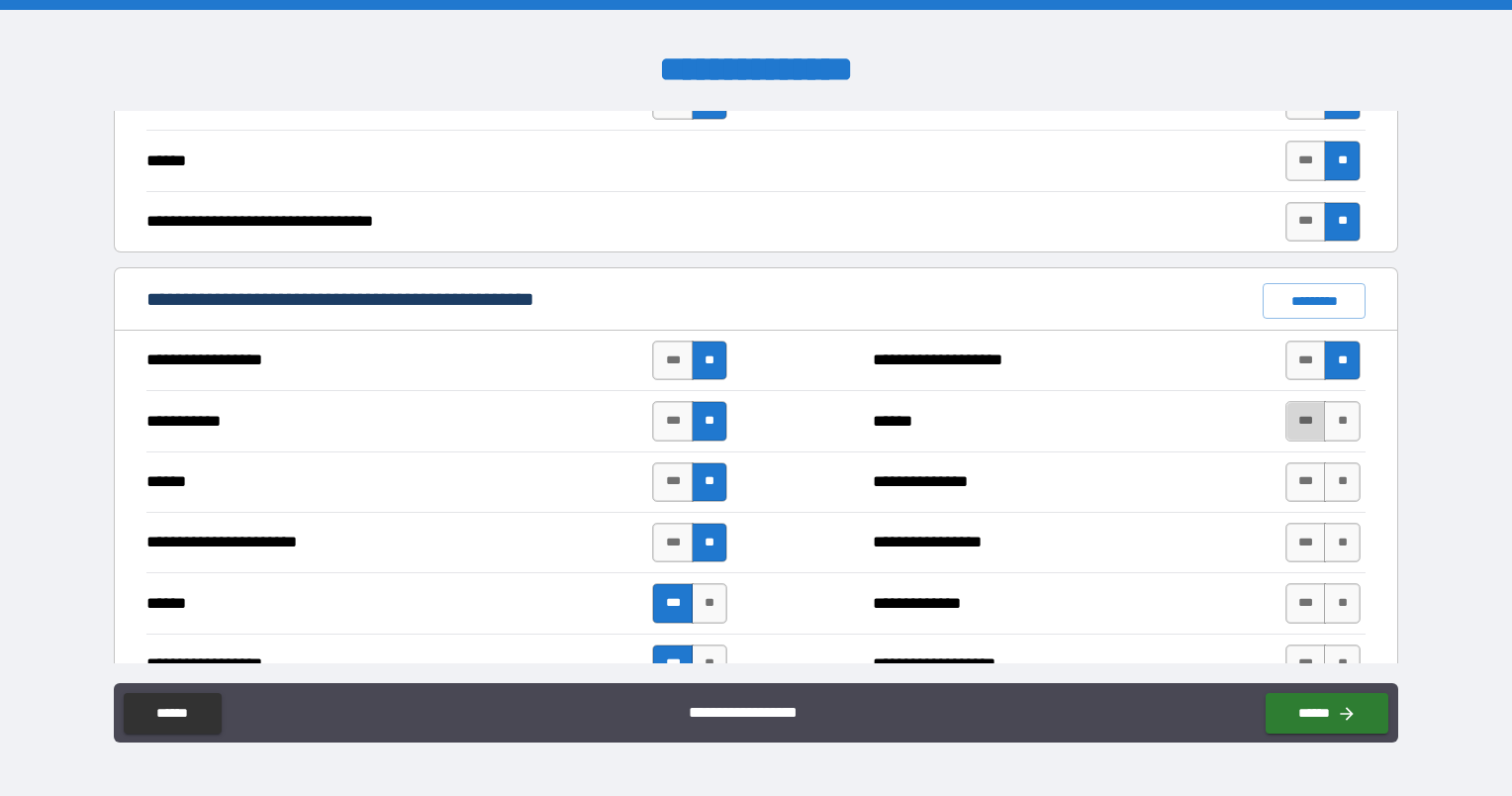 click on "***" at bounding box center [1306, 421] 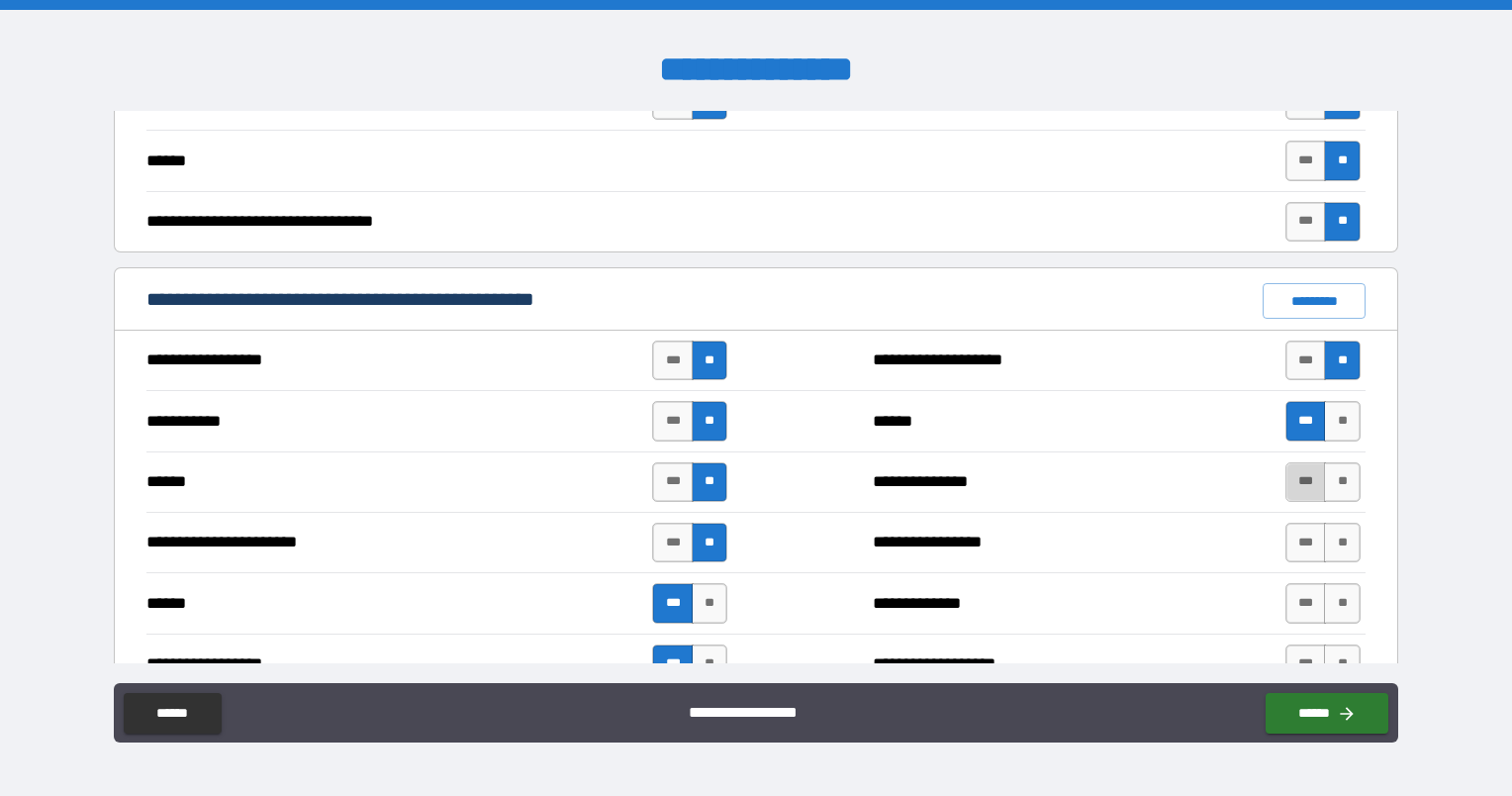 click on "***" at bounding box center [1306, 482] 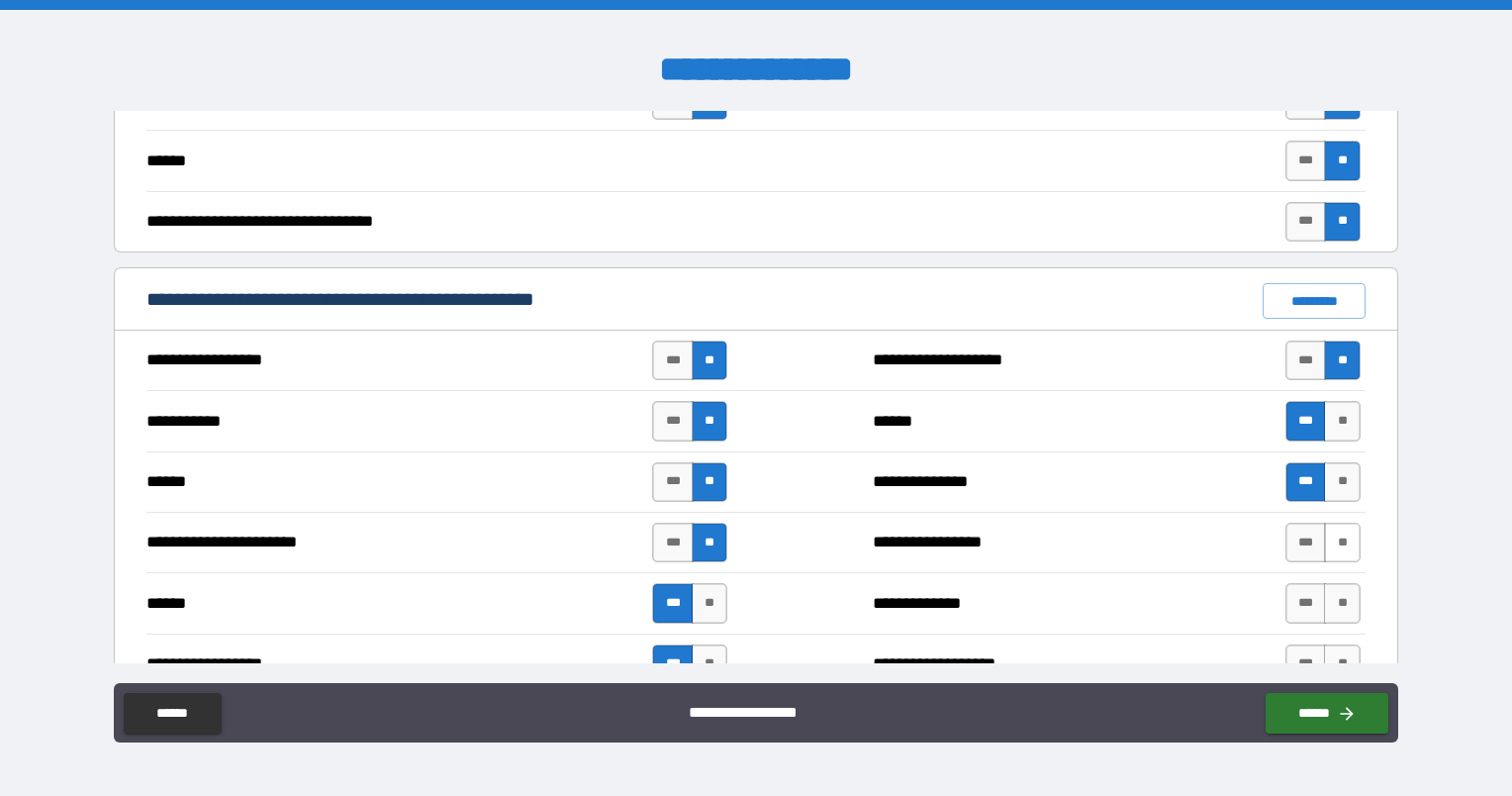 click on "**" at bounding box center (1342, 543) 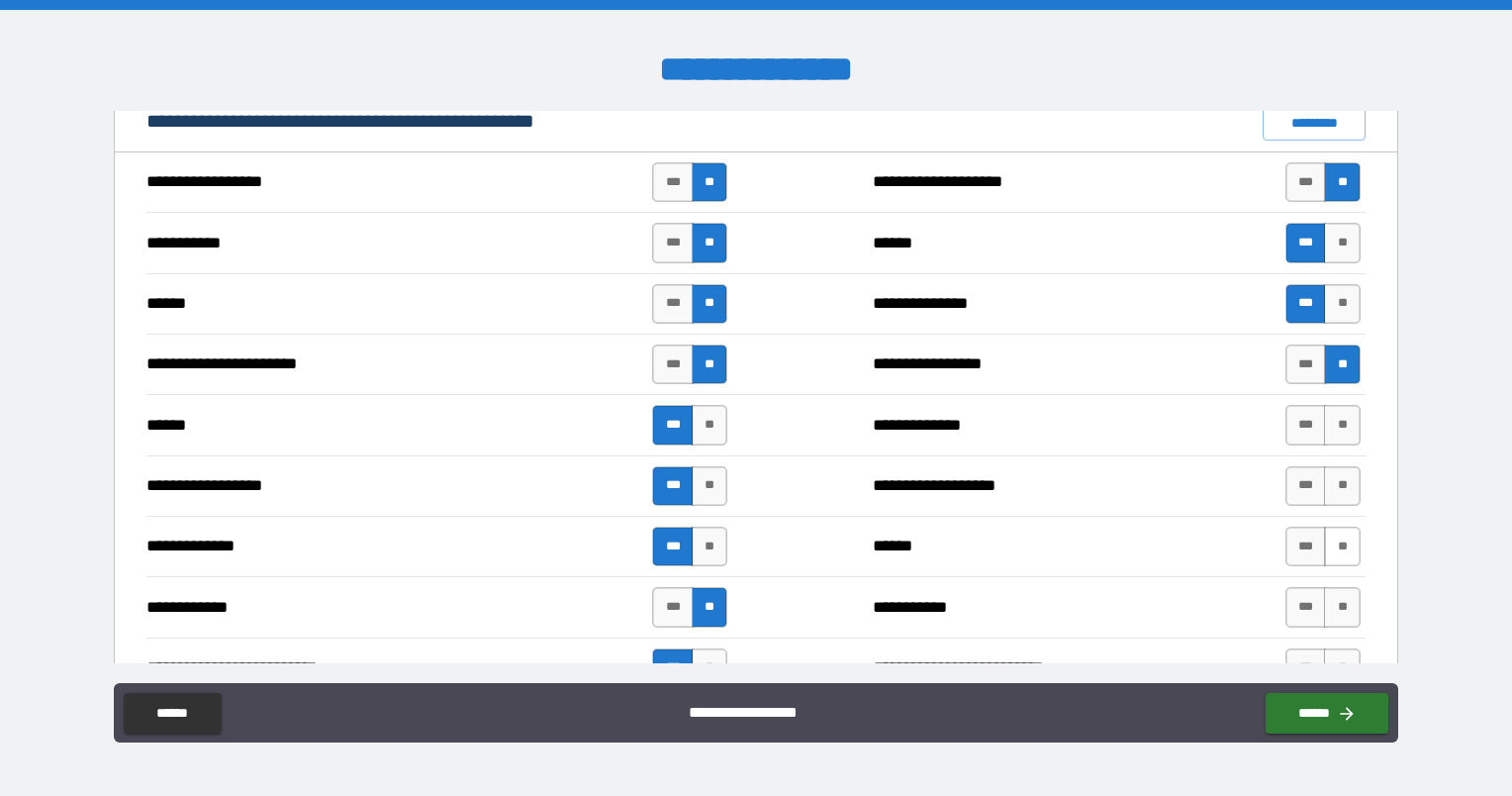 scroll, scrollTop: 1485, scrollLeft: 0, axis: vertical 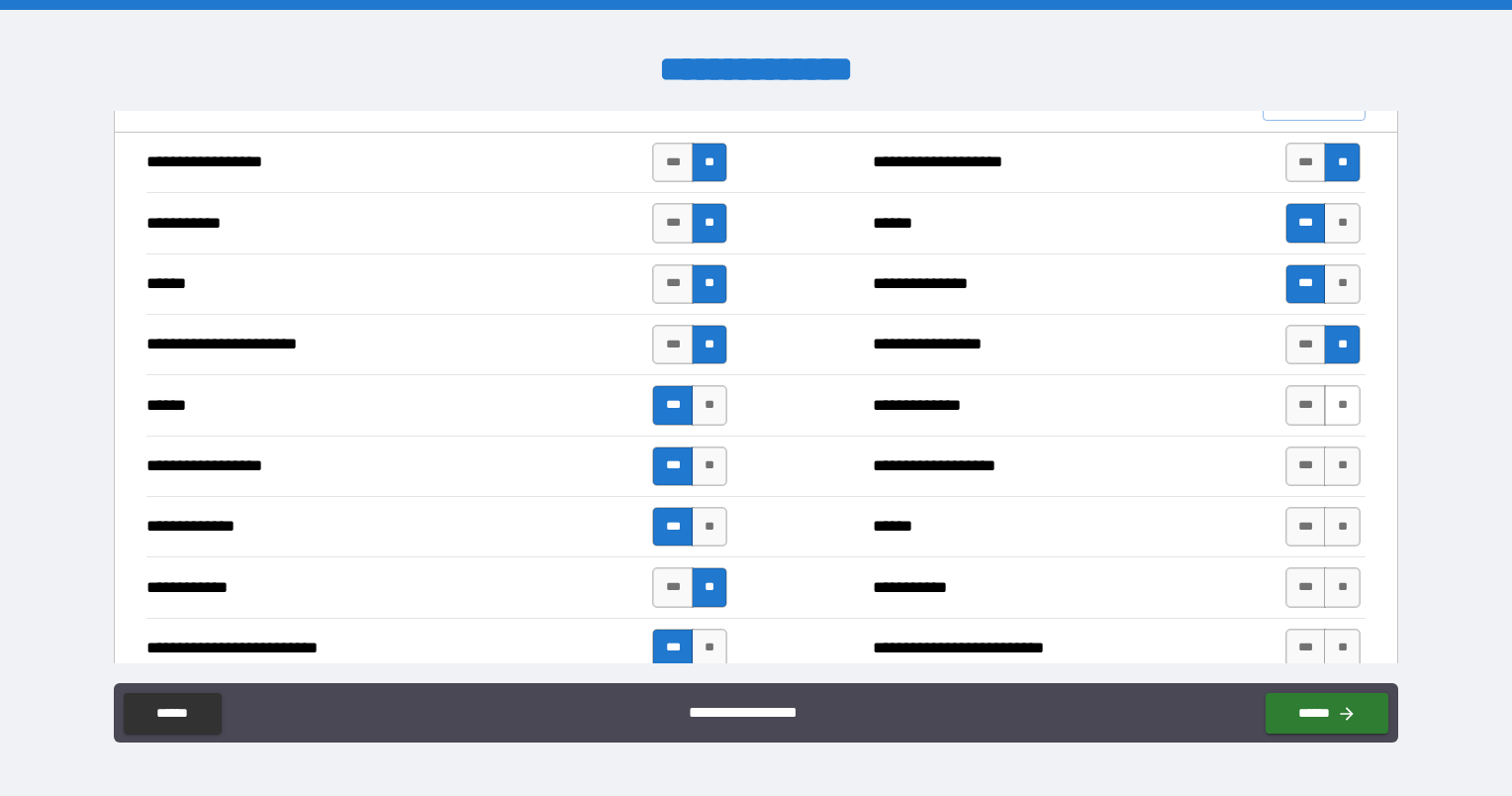 click on "**" at bounding box center (1342, 405) 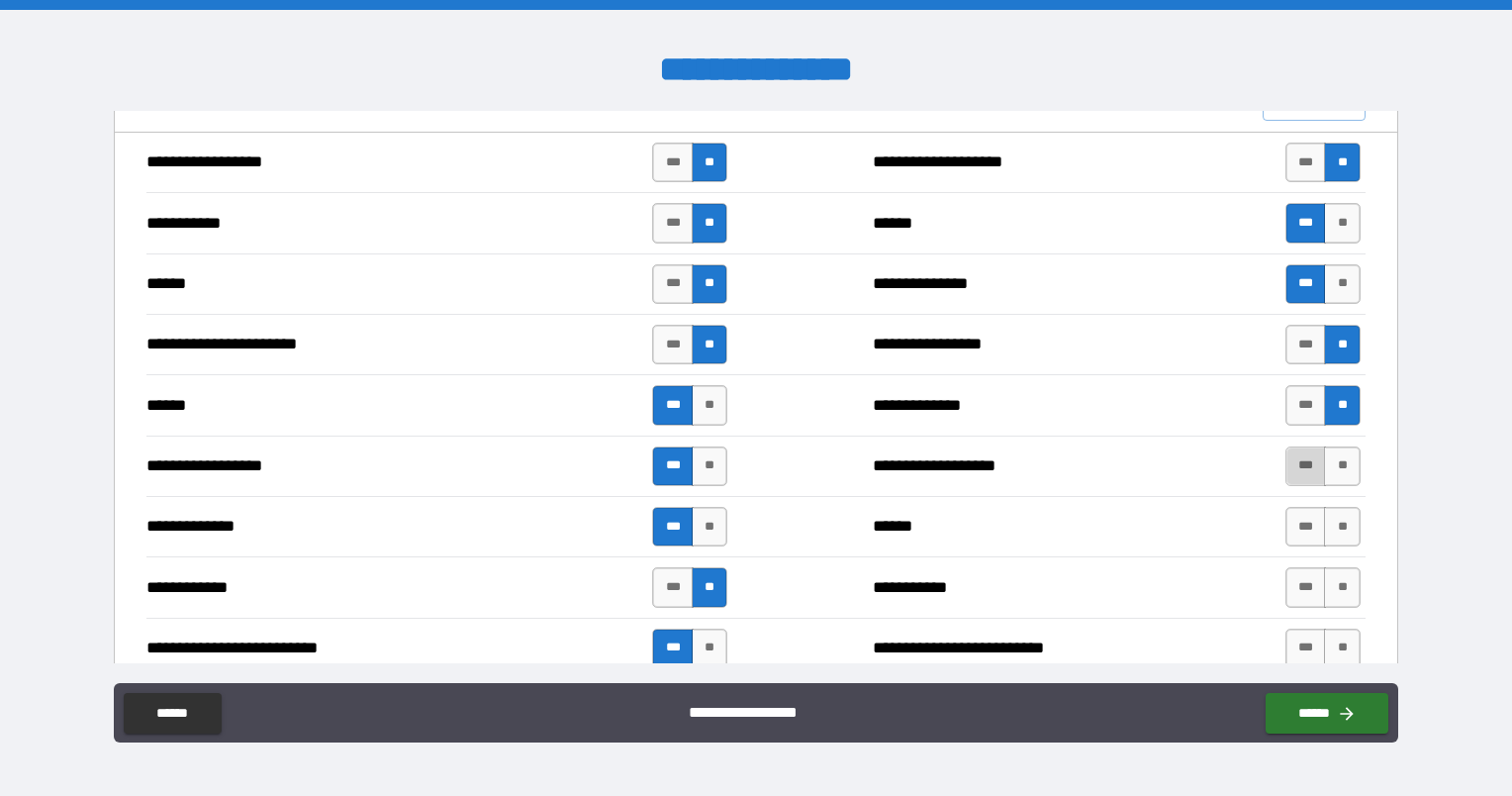 click on "***" at bounding box center [1306, 466] 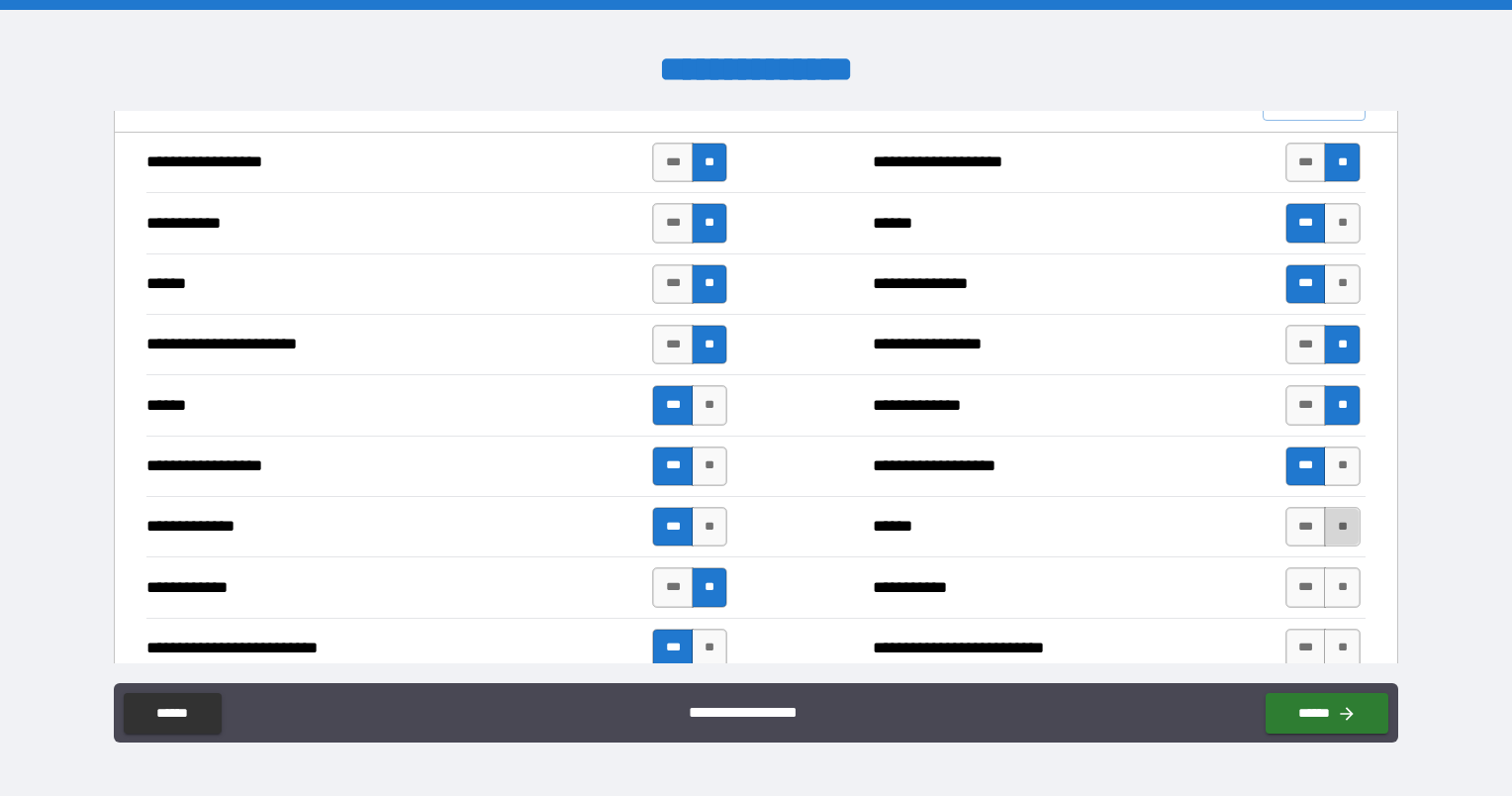 click on "**" at bounding box center (1342, 527) 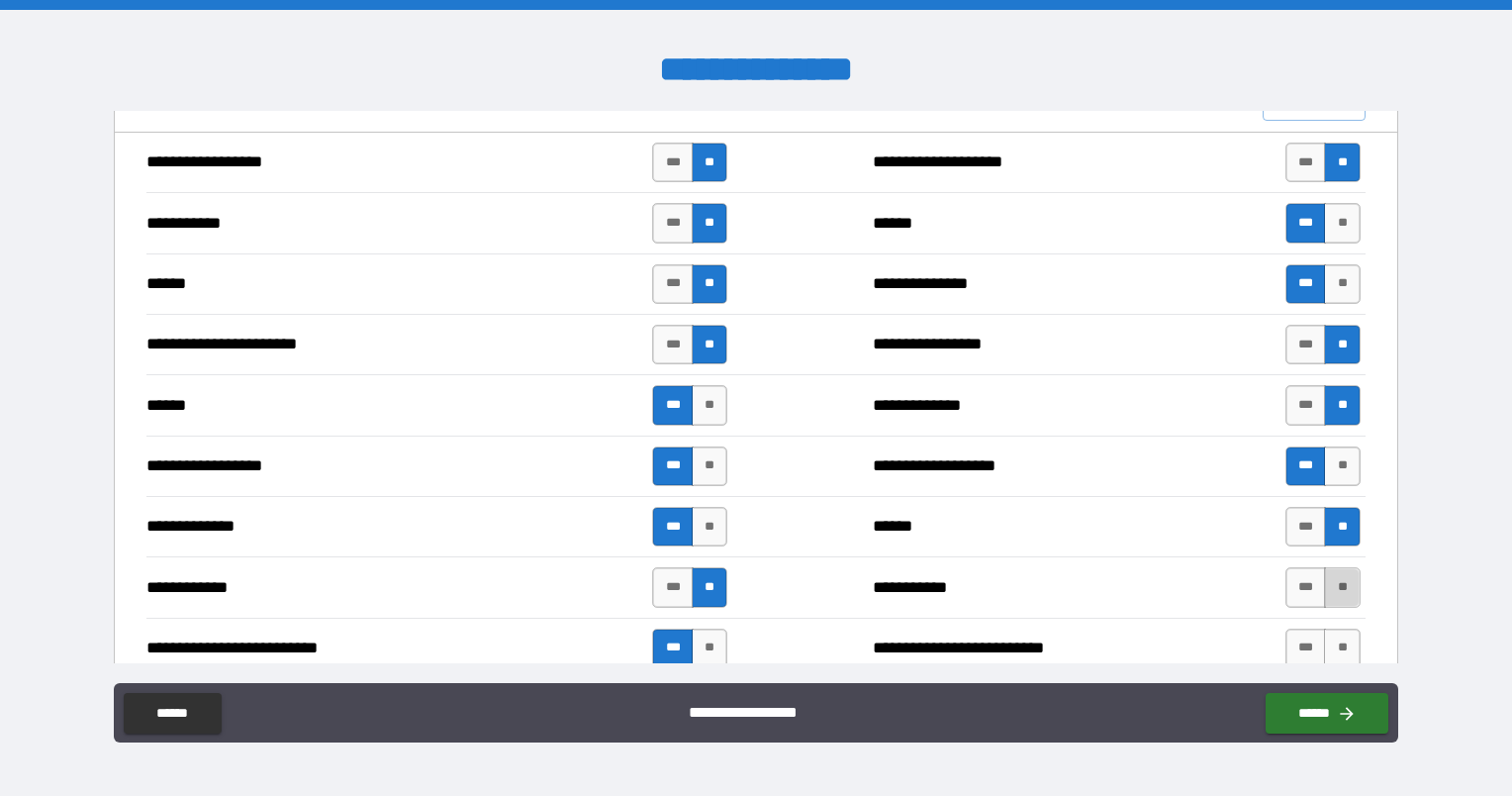 click on "**" at bounding box center (1342, 587) 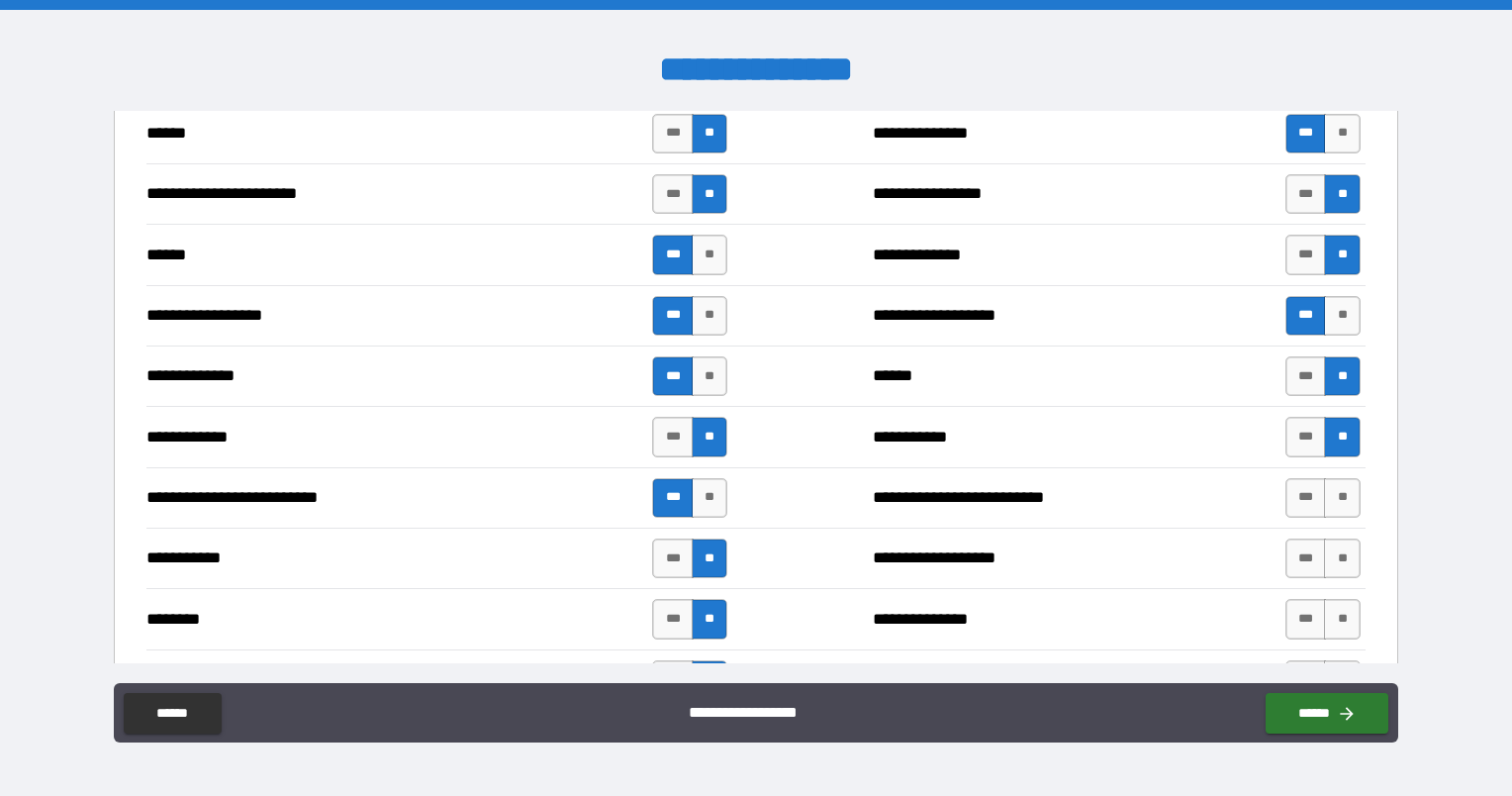 scroll, scrollTop: 1683, scrollLeft: 0, axis: vertical 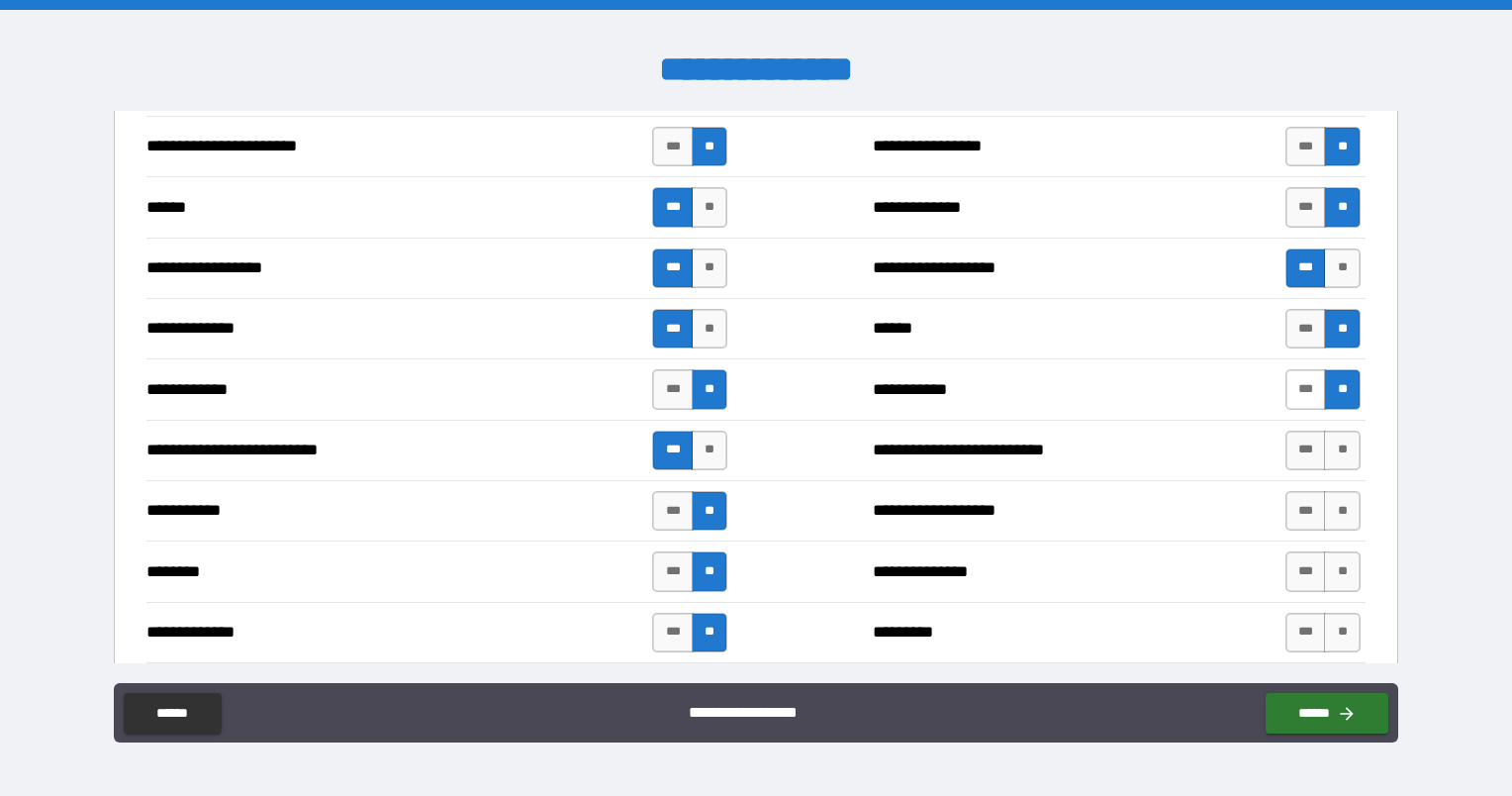 click on "***" at bounding box center [1306, 389] 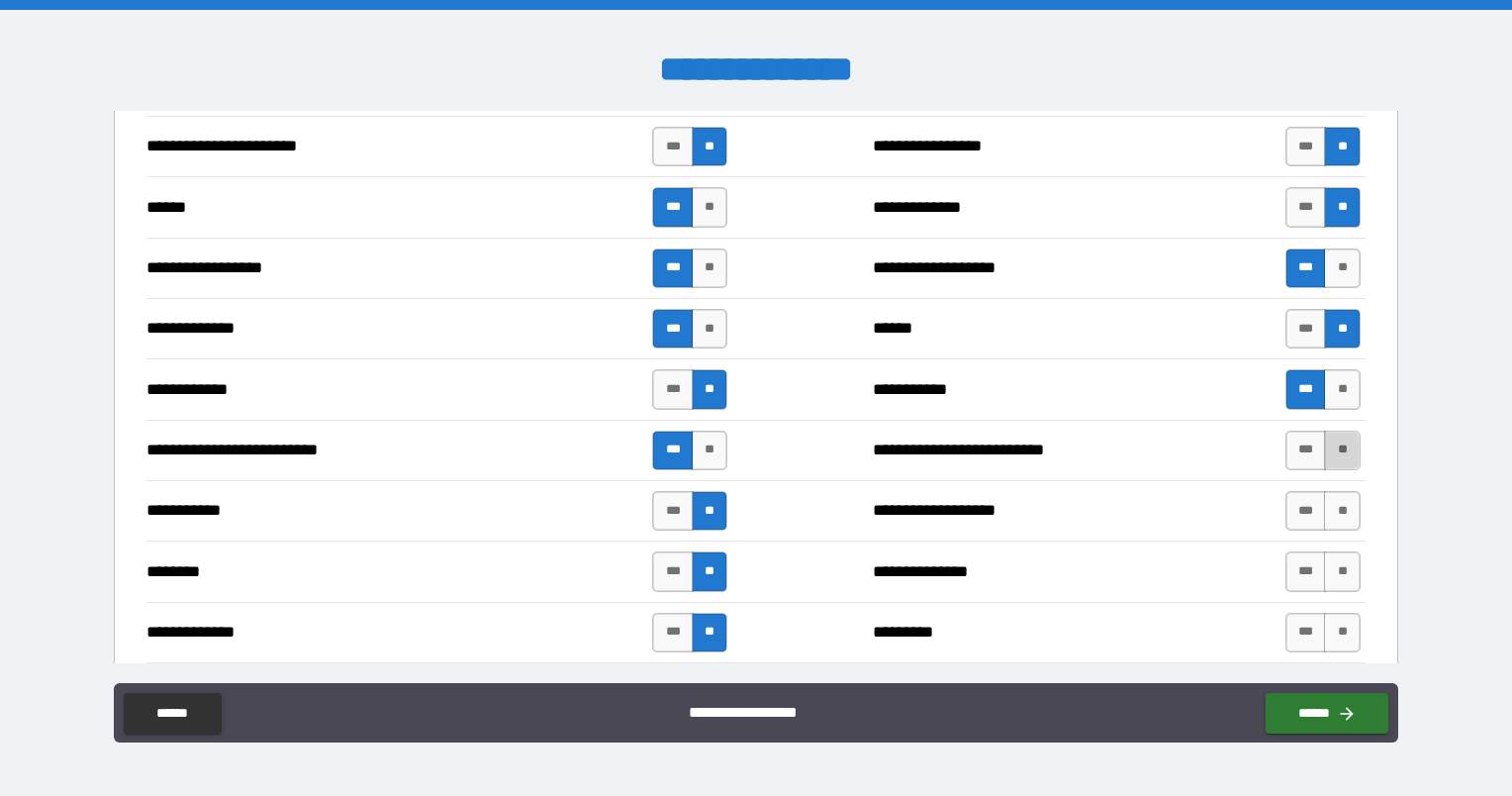 click on "**" at bounding box center (1342, 450) 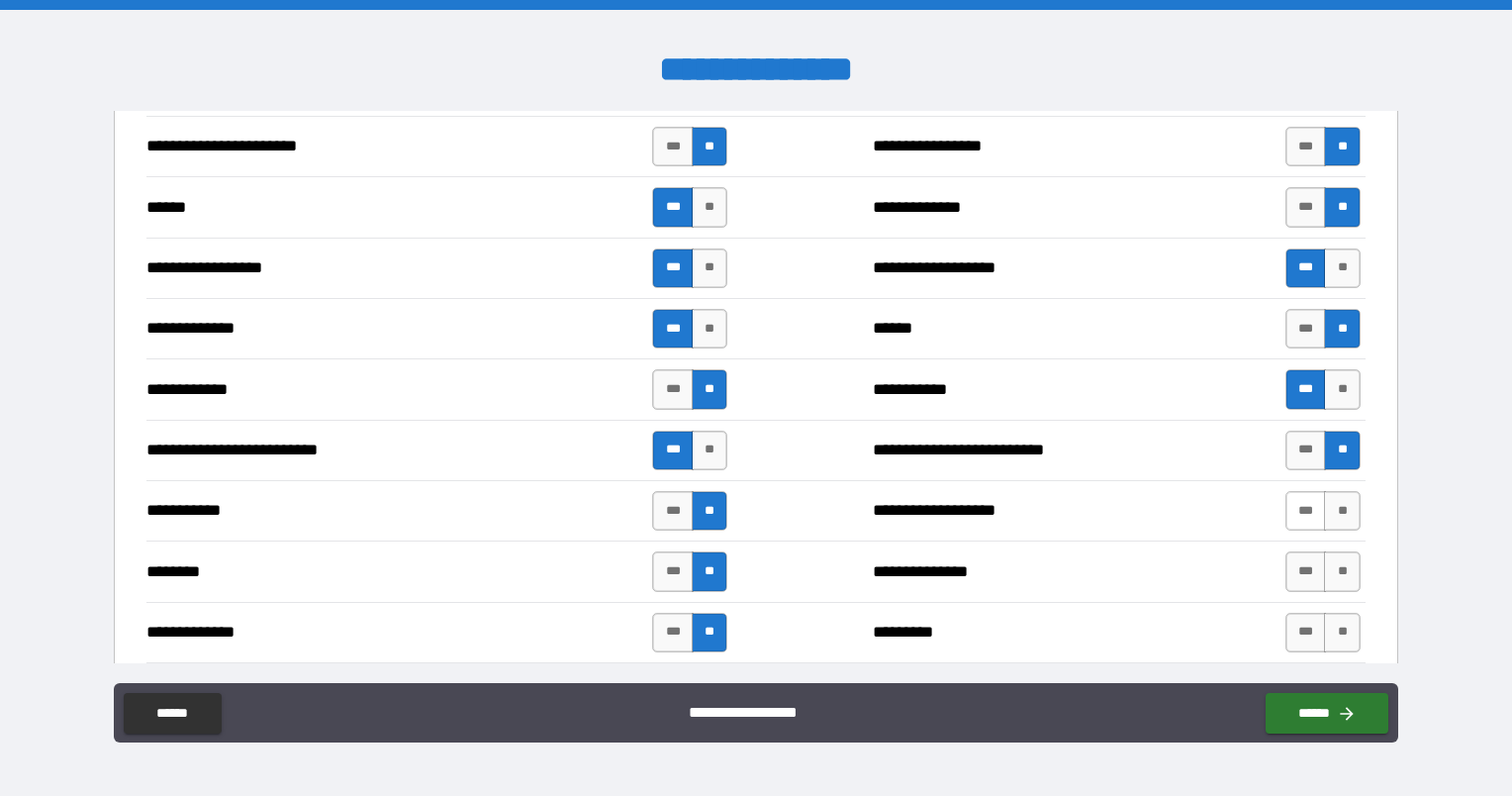 click on "***" at bounding box center (1306, 511) 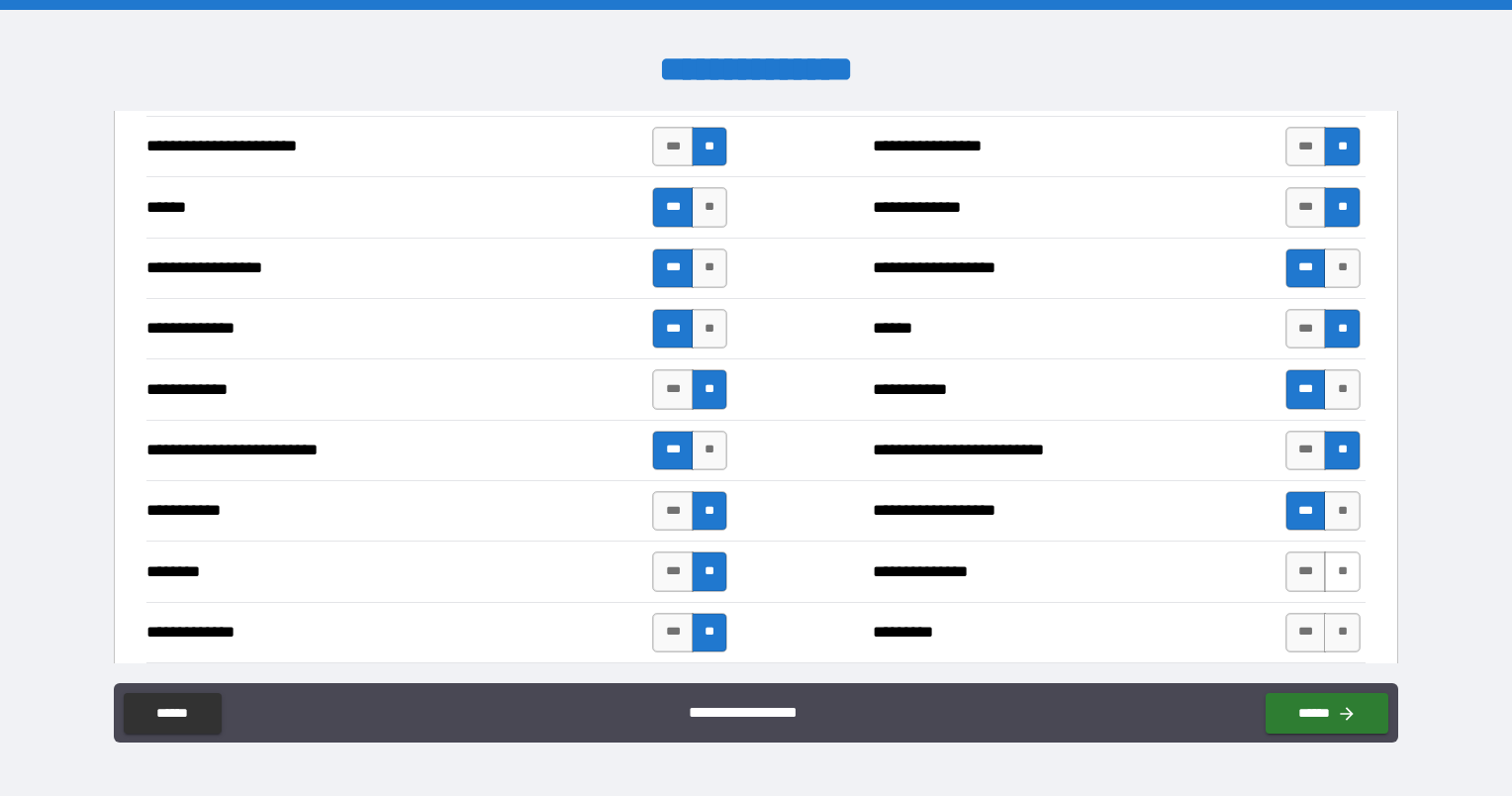 click on "**" at bounding box center [1342, 571] 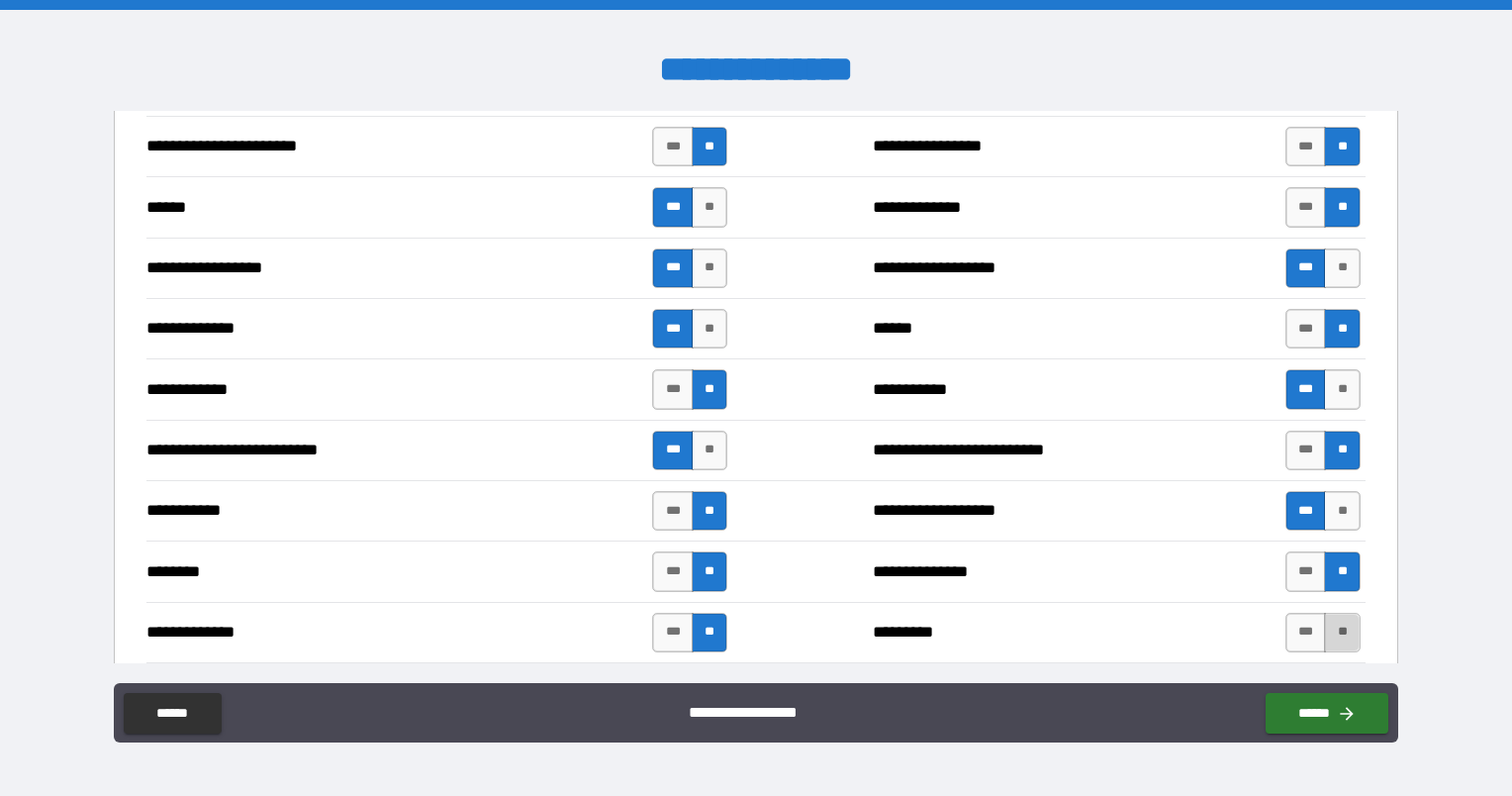 click on "**" at bounding box center (1342, 633) 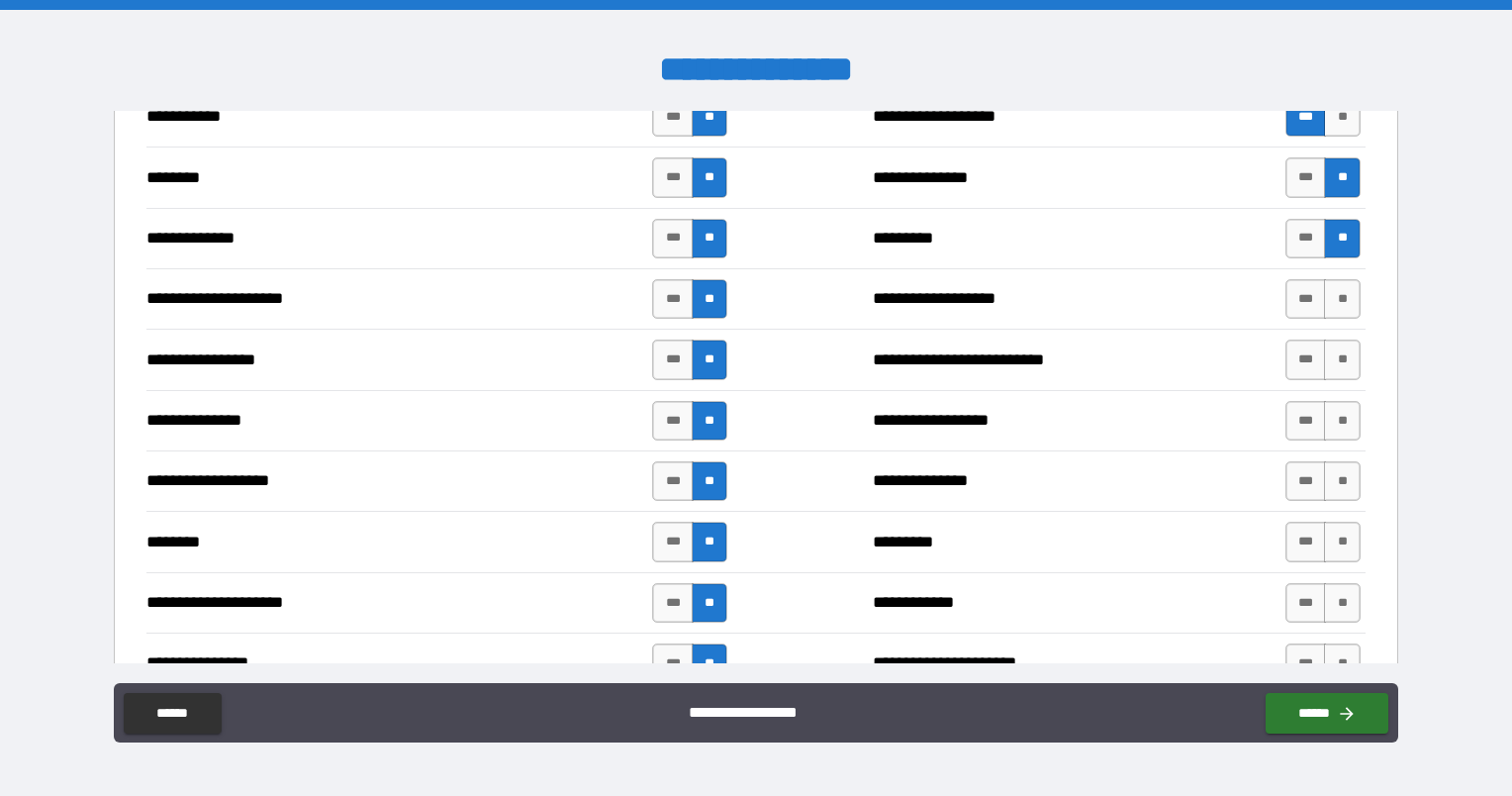 scroll, scrollTop: 2079, scrollLeft: 0, axis: vertical 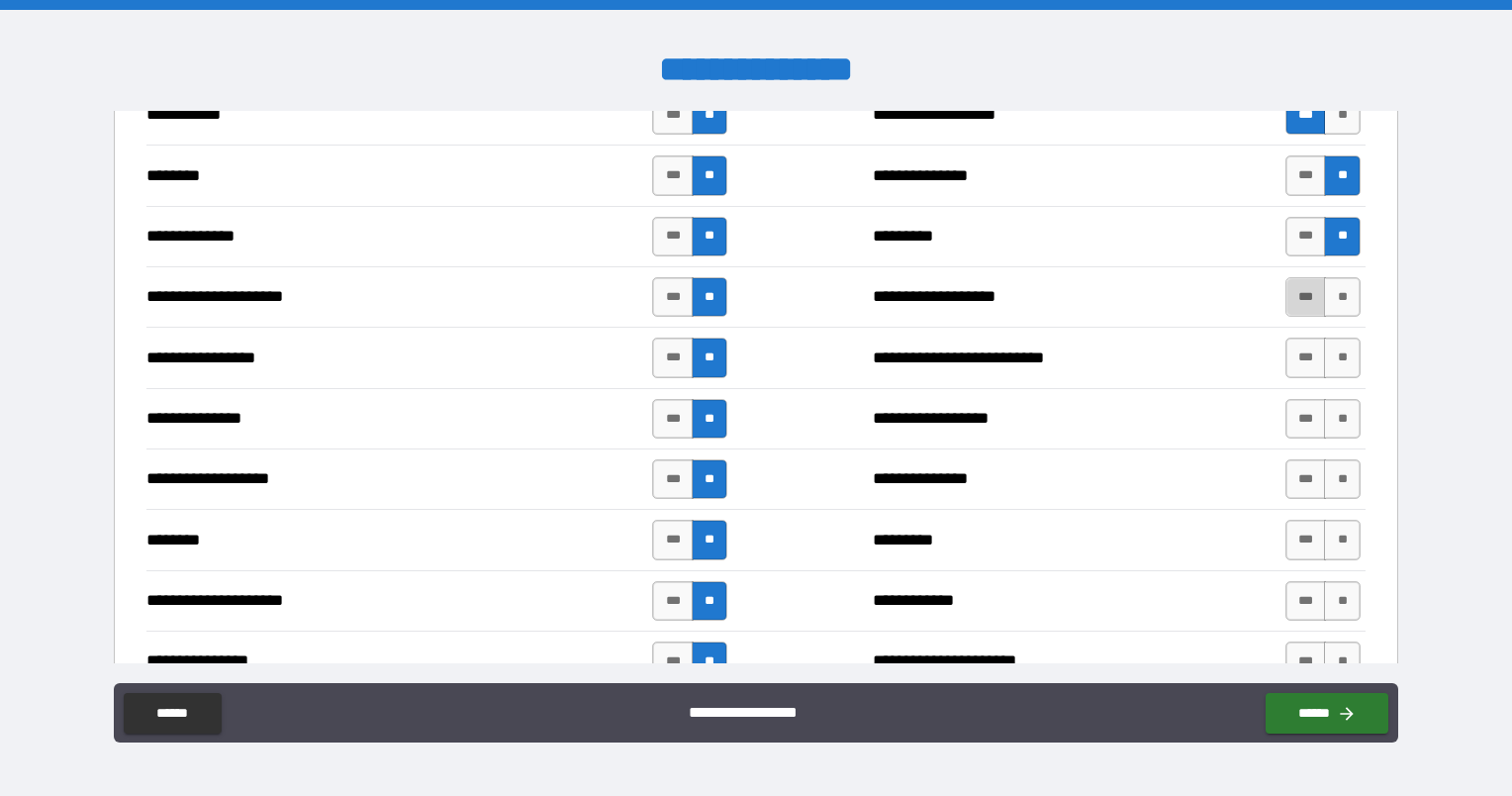 click on "***" at bounding box center [1306, 297] 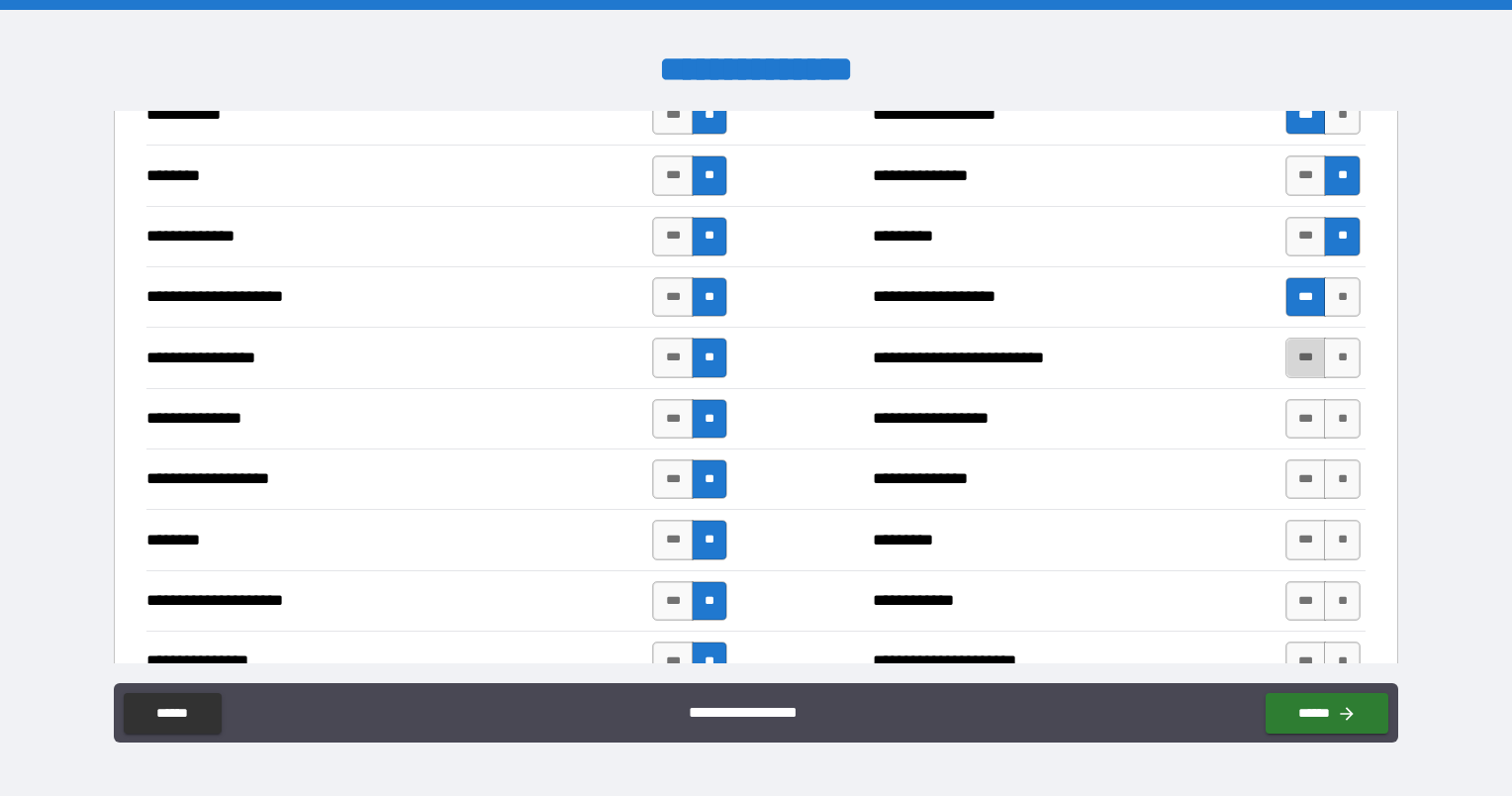 click on "***" at bounding box center (1306, 357) 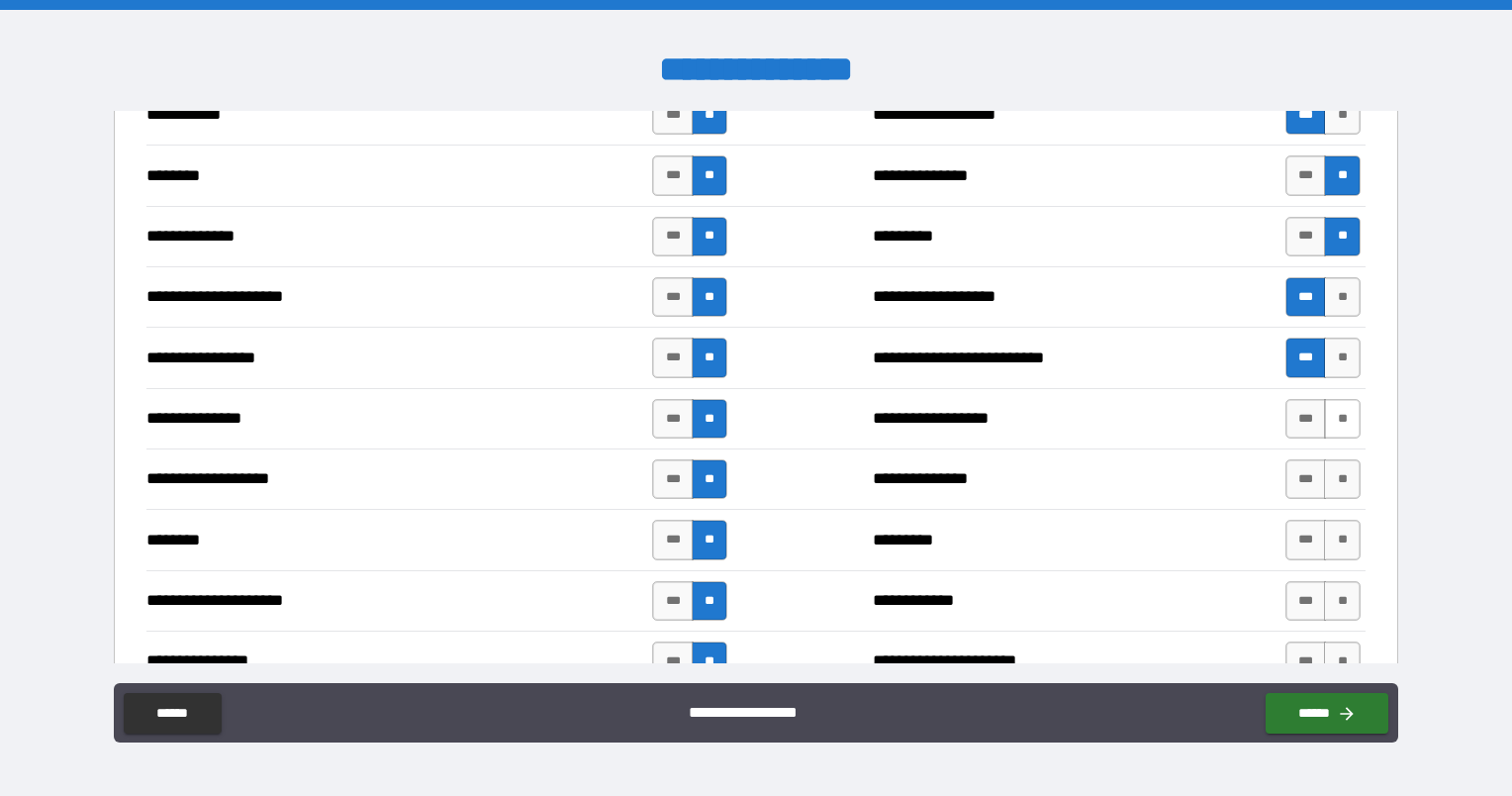click on "**" at bounding box center [1342, 419] 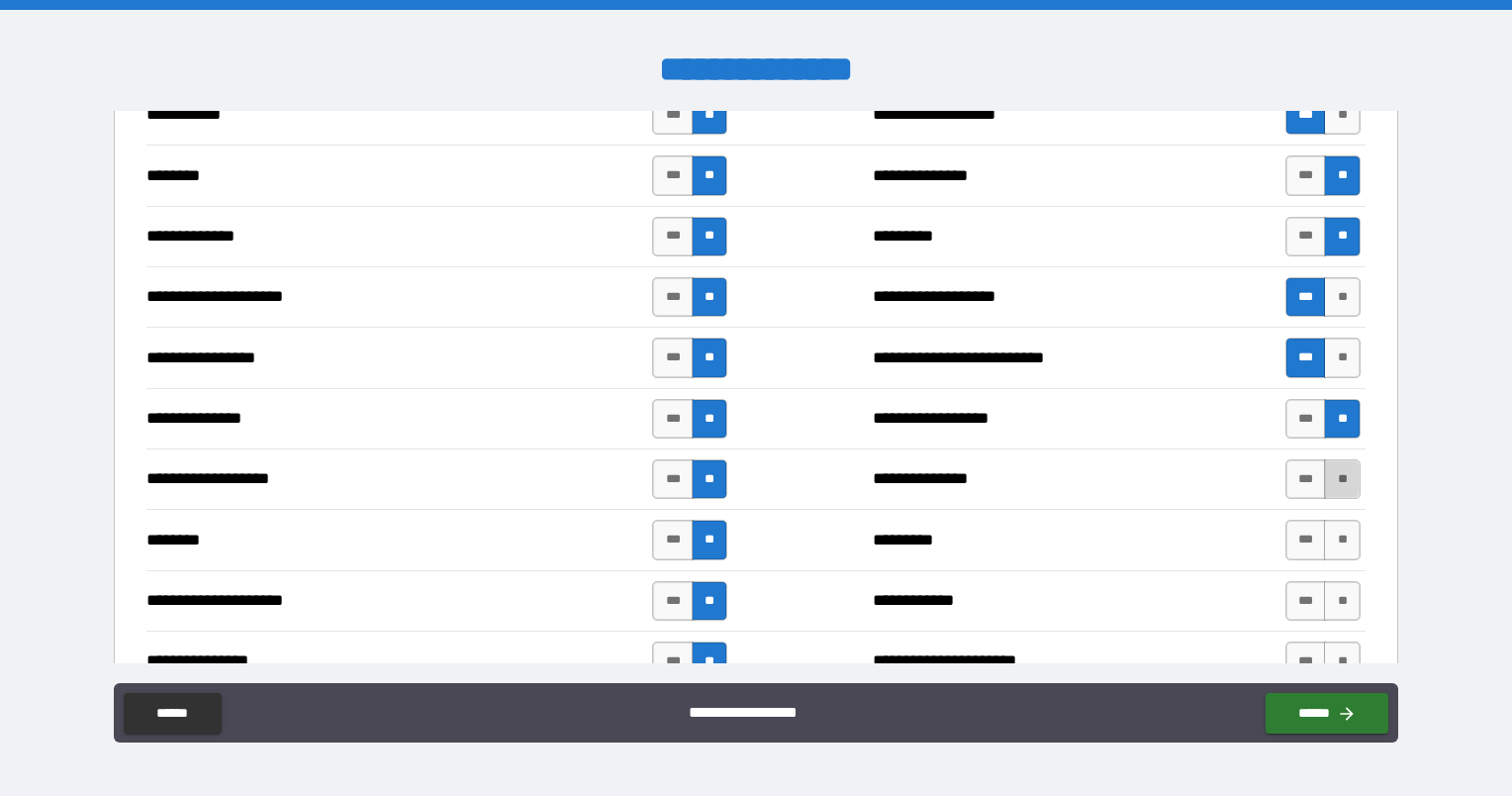 click on "**" at bounding box center (1342, 479) 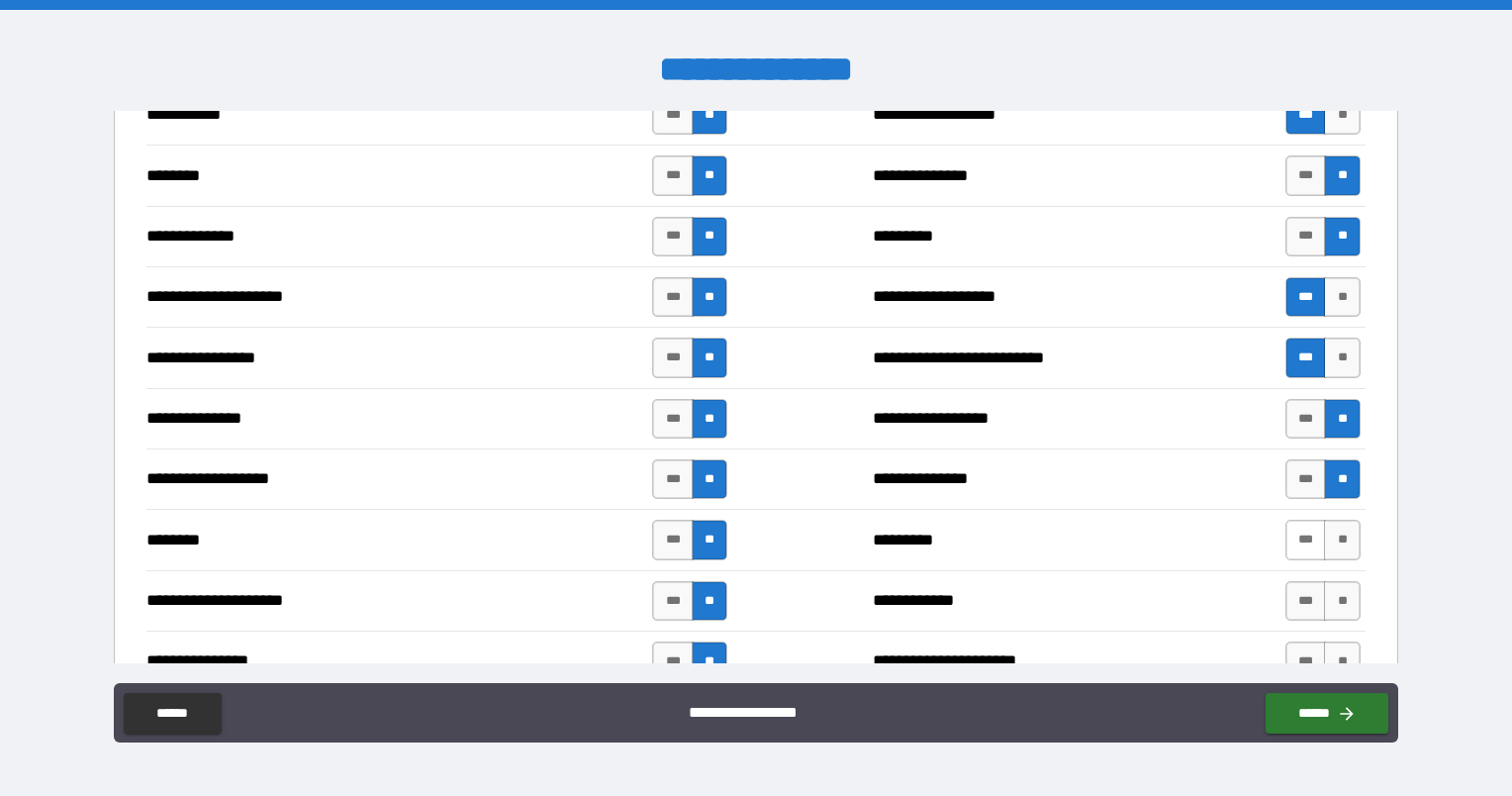 click on "***" at bounding box center [1306, 540] 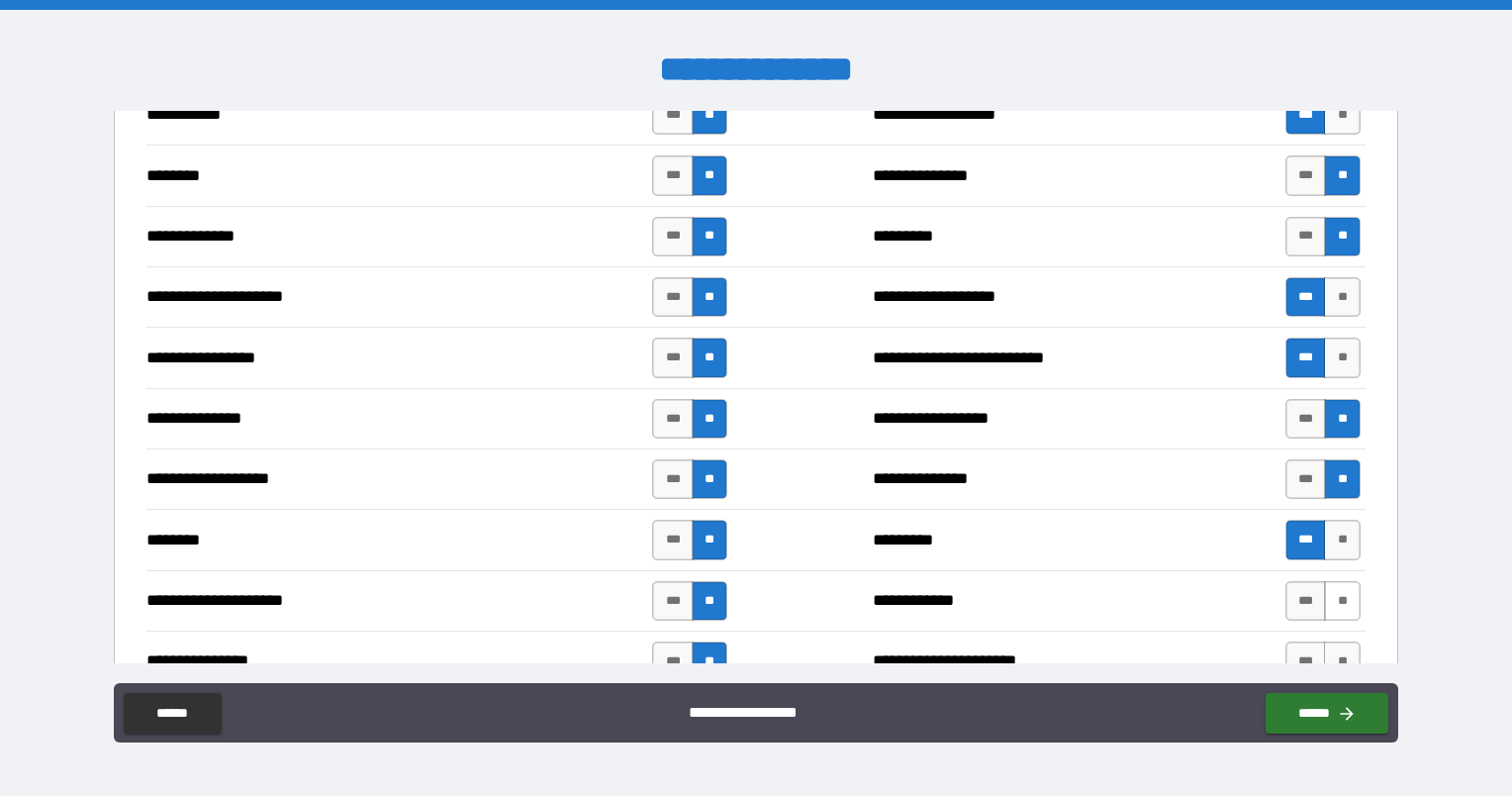 click on "**" at bounding box center (1342, 601) 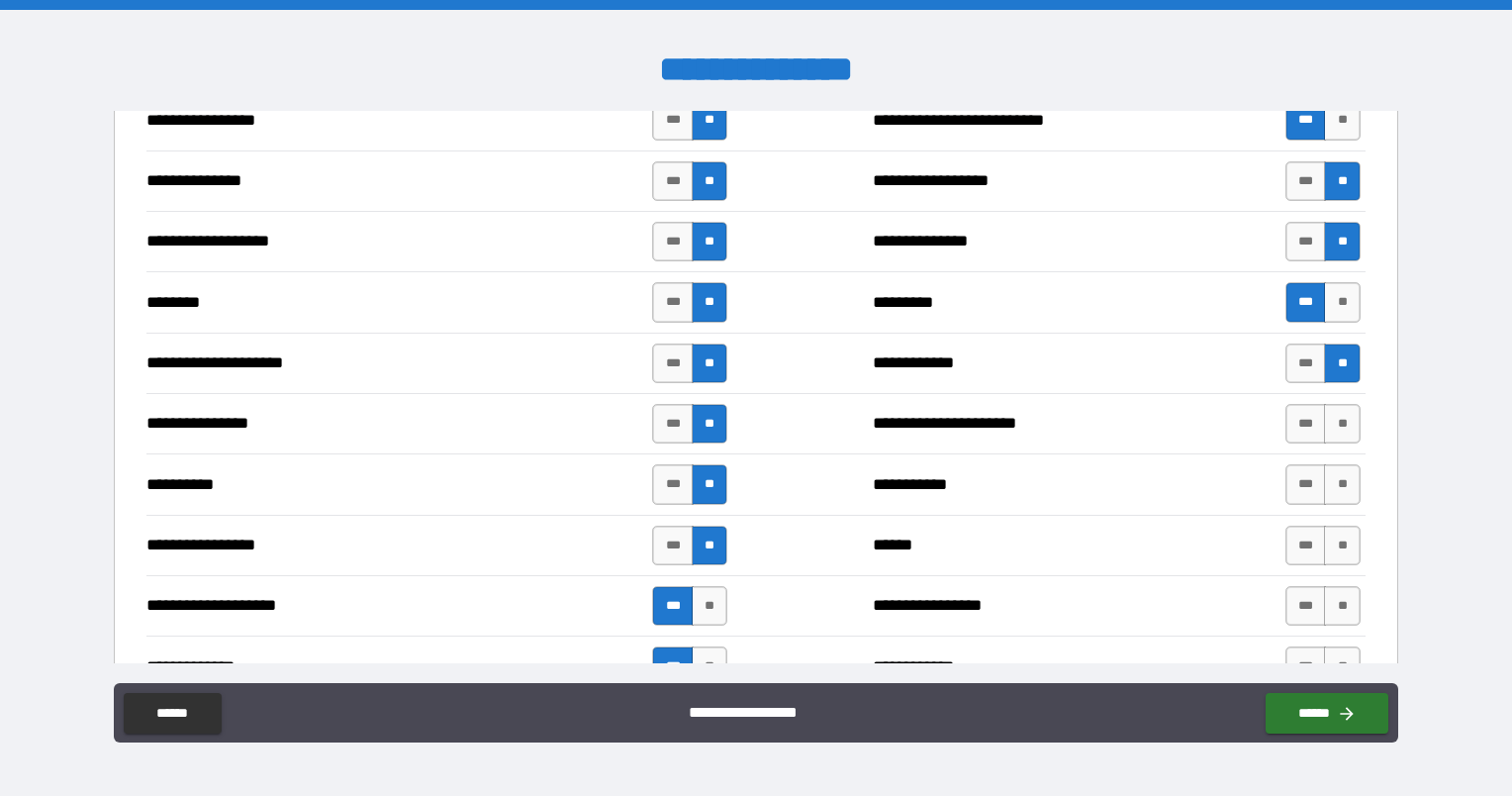 scroll, scrollTop: 2376, scrollLeft: 0, axis: vertical 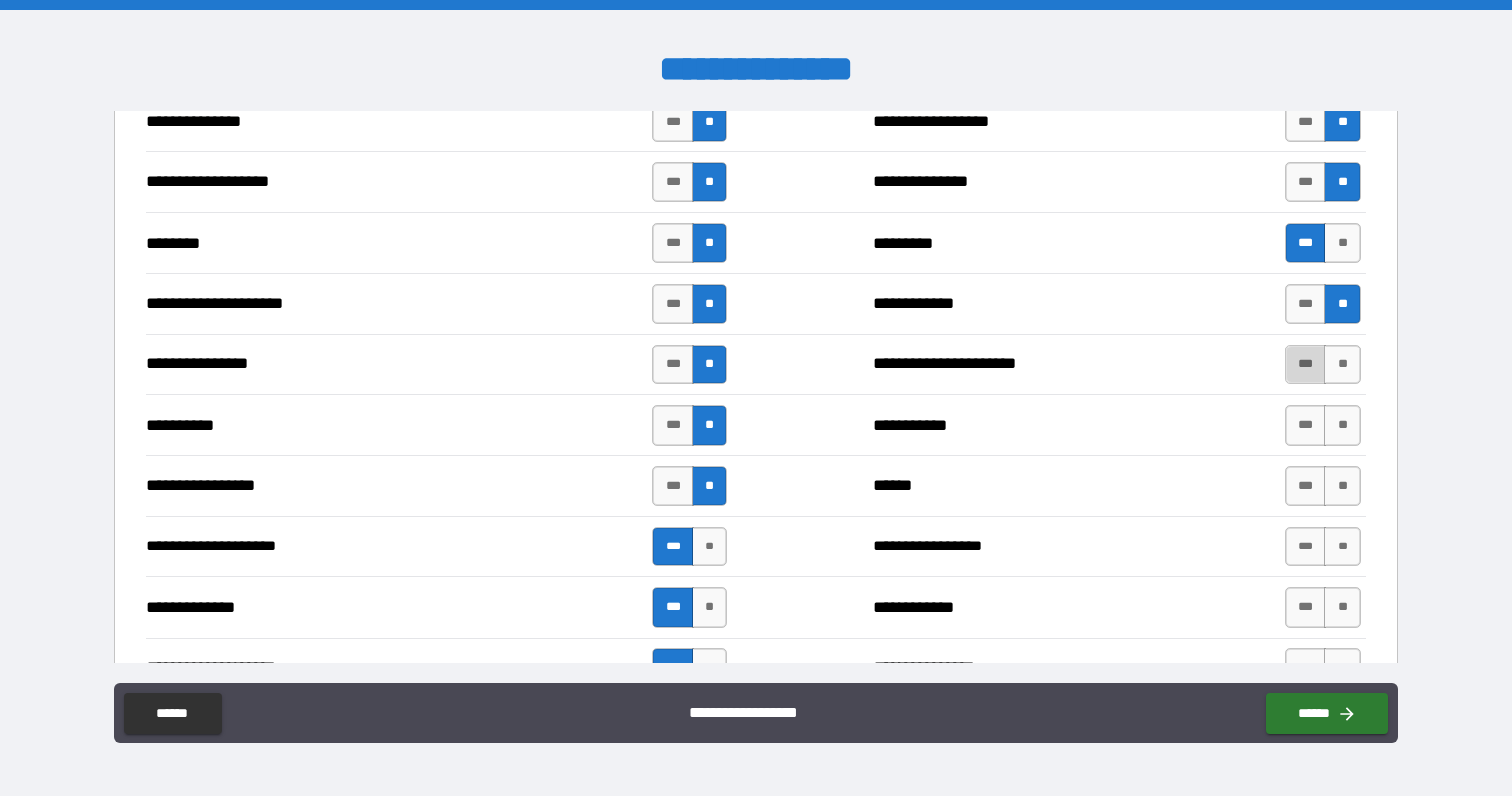 click on "***" at bounding box center (1306, 364) 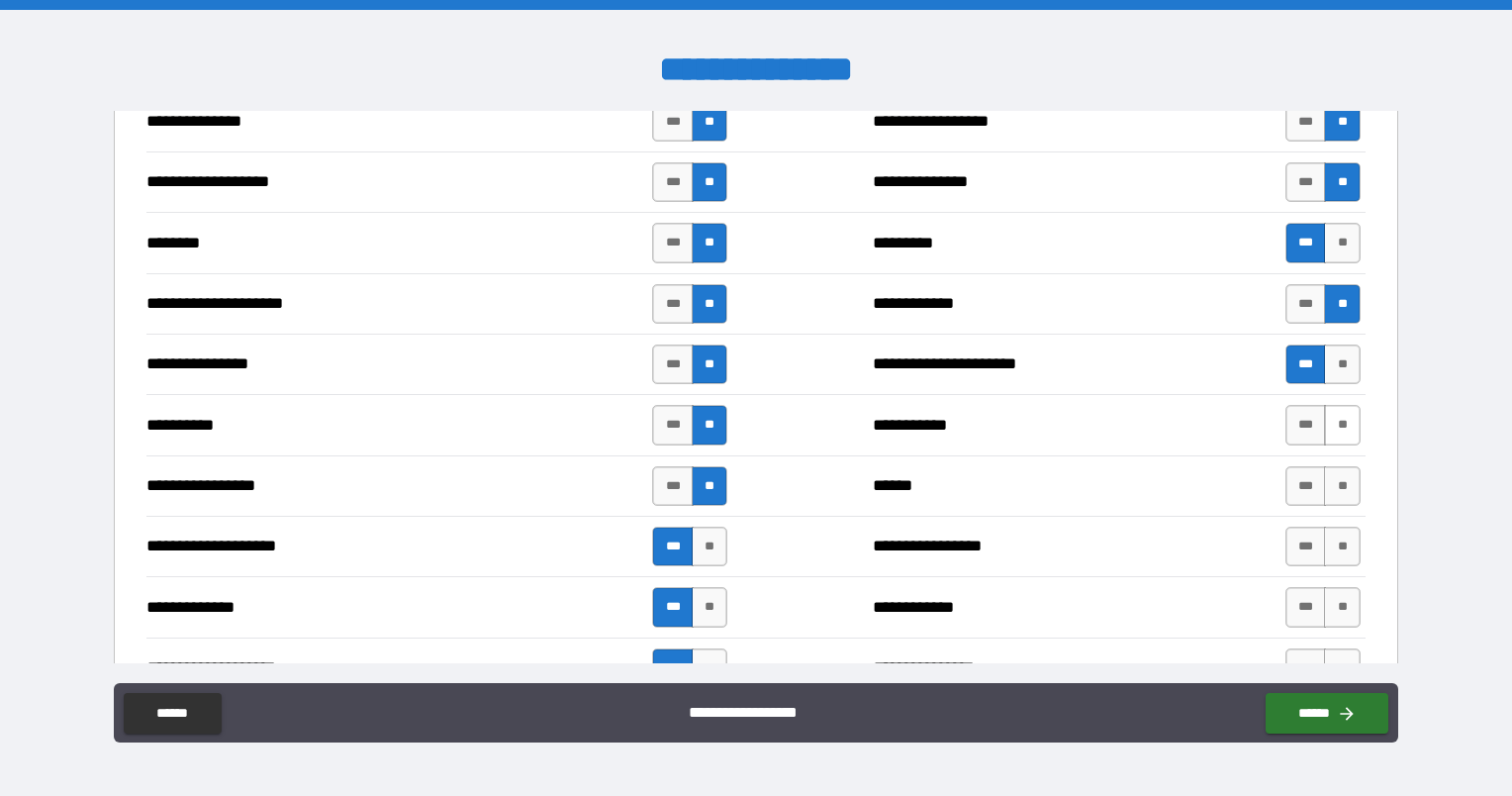 click on "**" at bounding box center [1342, 425] 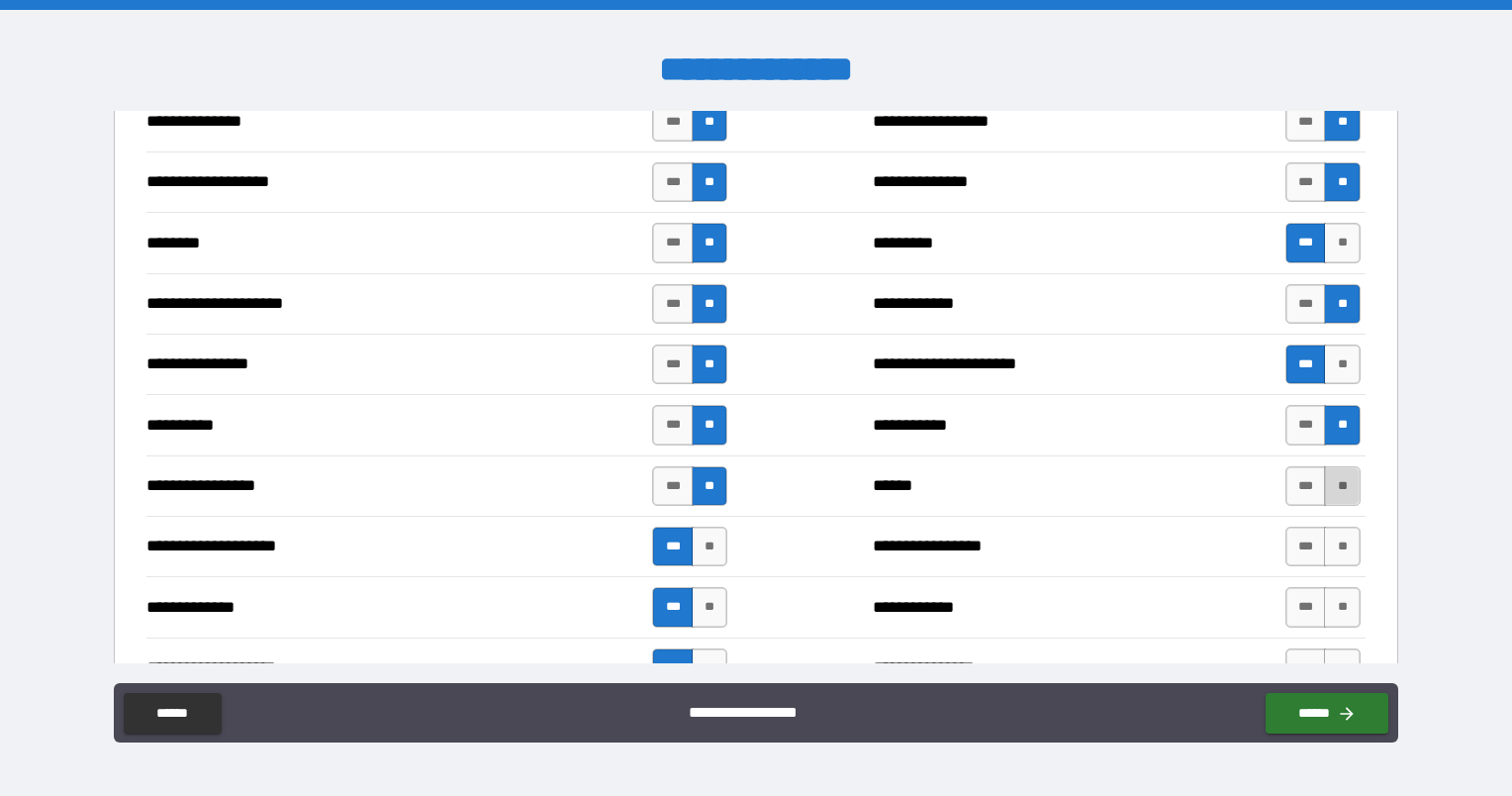 click on "**" at bounding box center [1342, 486] 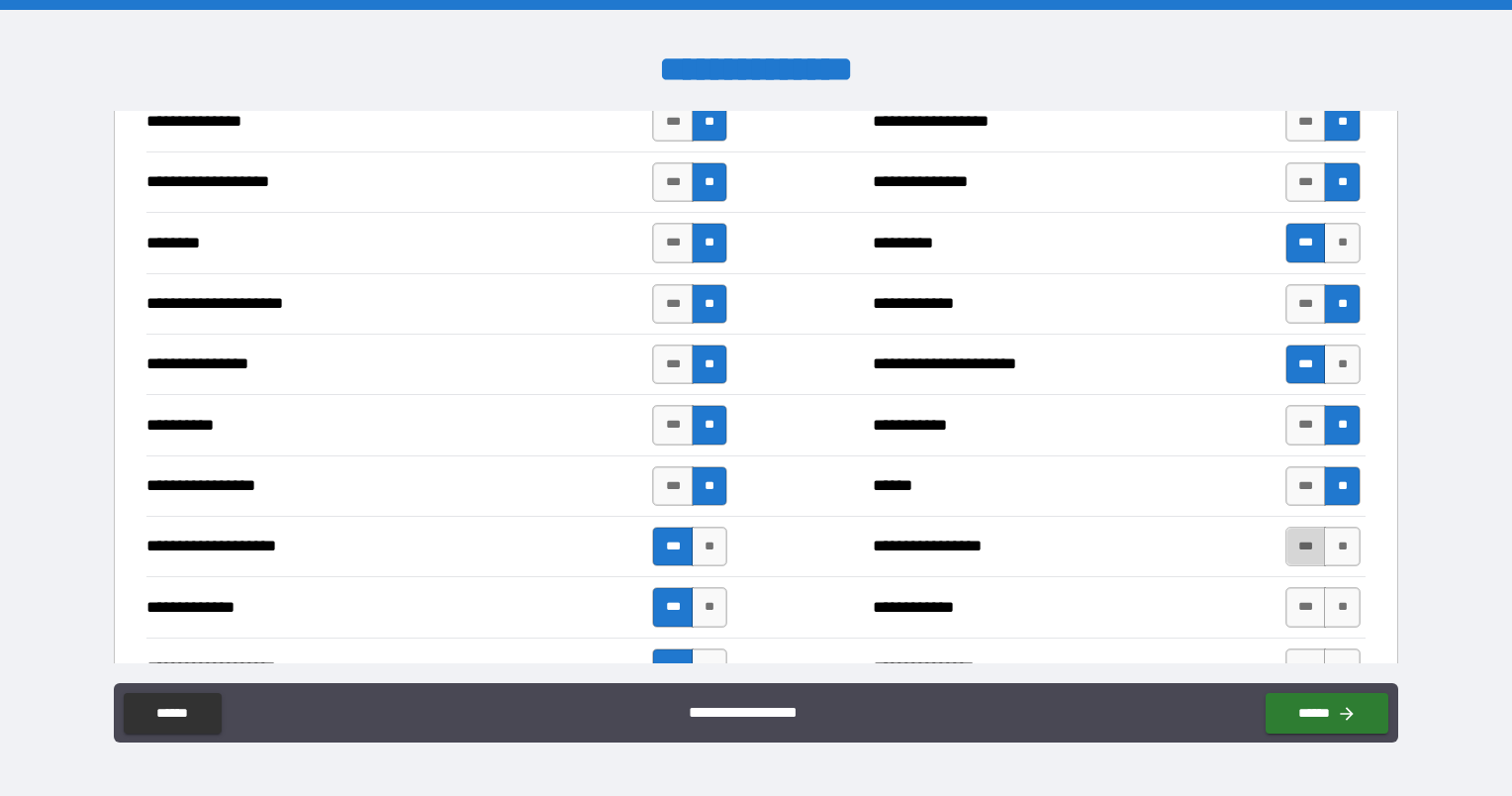 click on "***" at bounding box center [1306, 547] 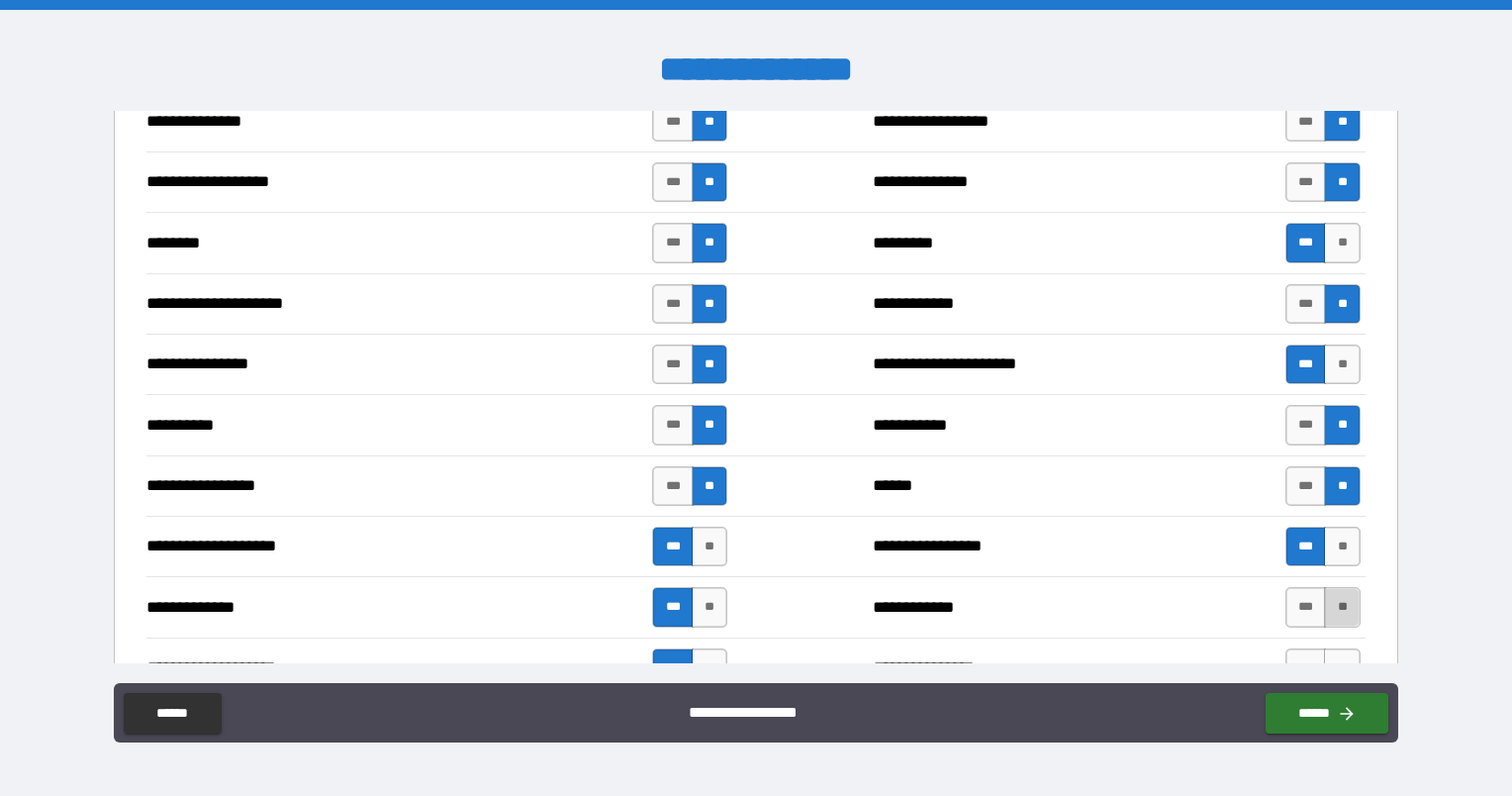 click on "**" at bounding box center [1342, 607] 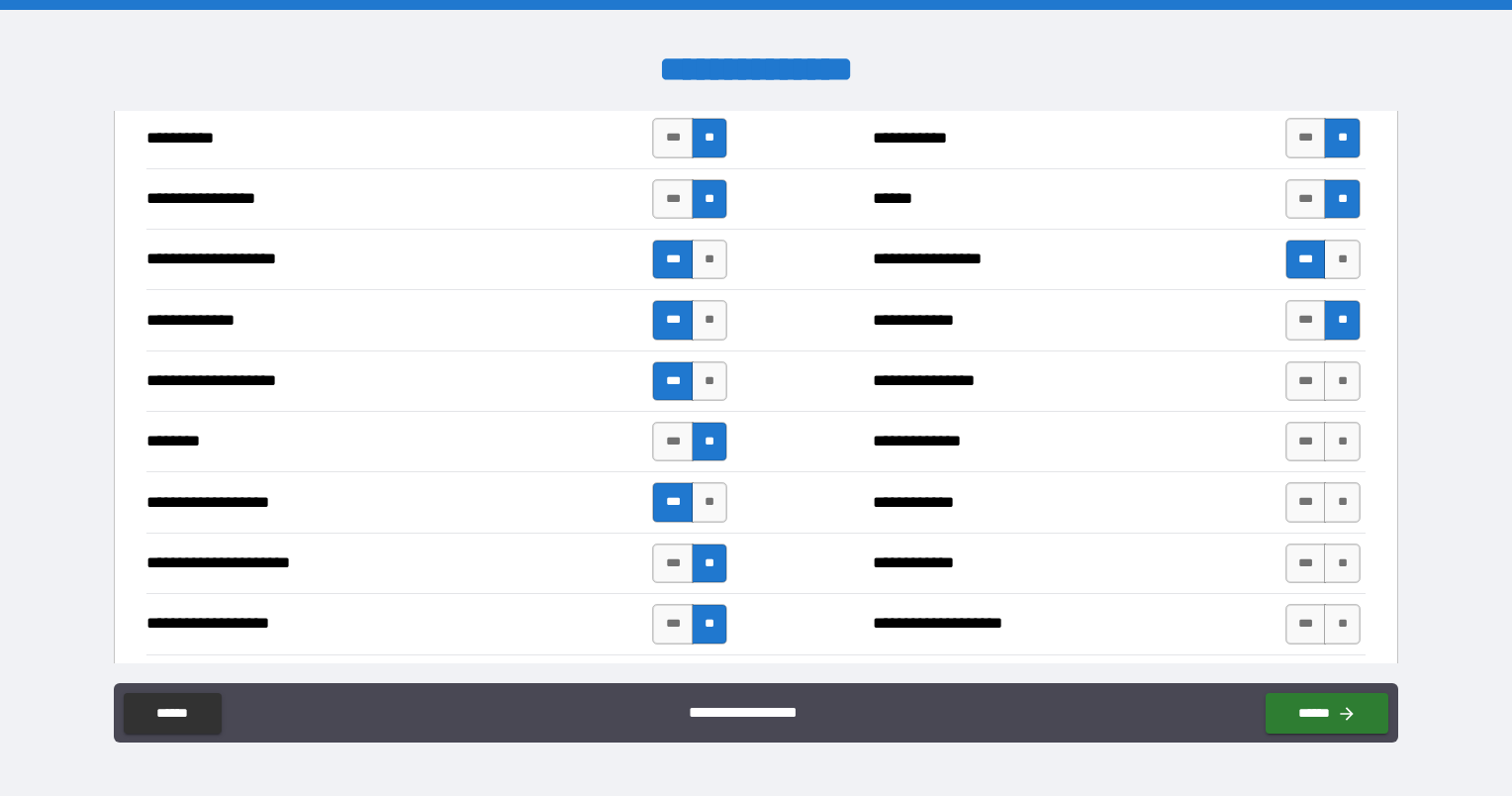 scroll, scrollTop: 2673, scrollLeft: 0, axis: vertical 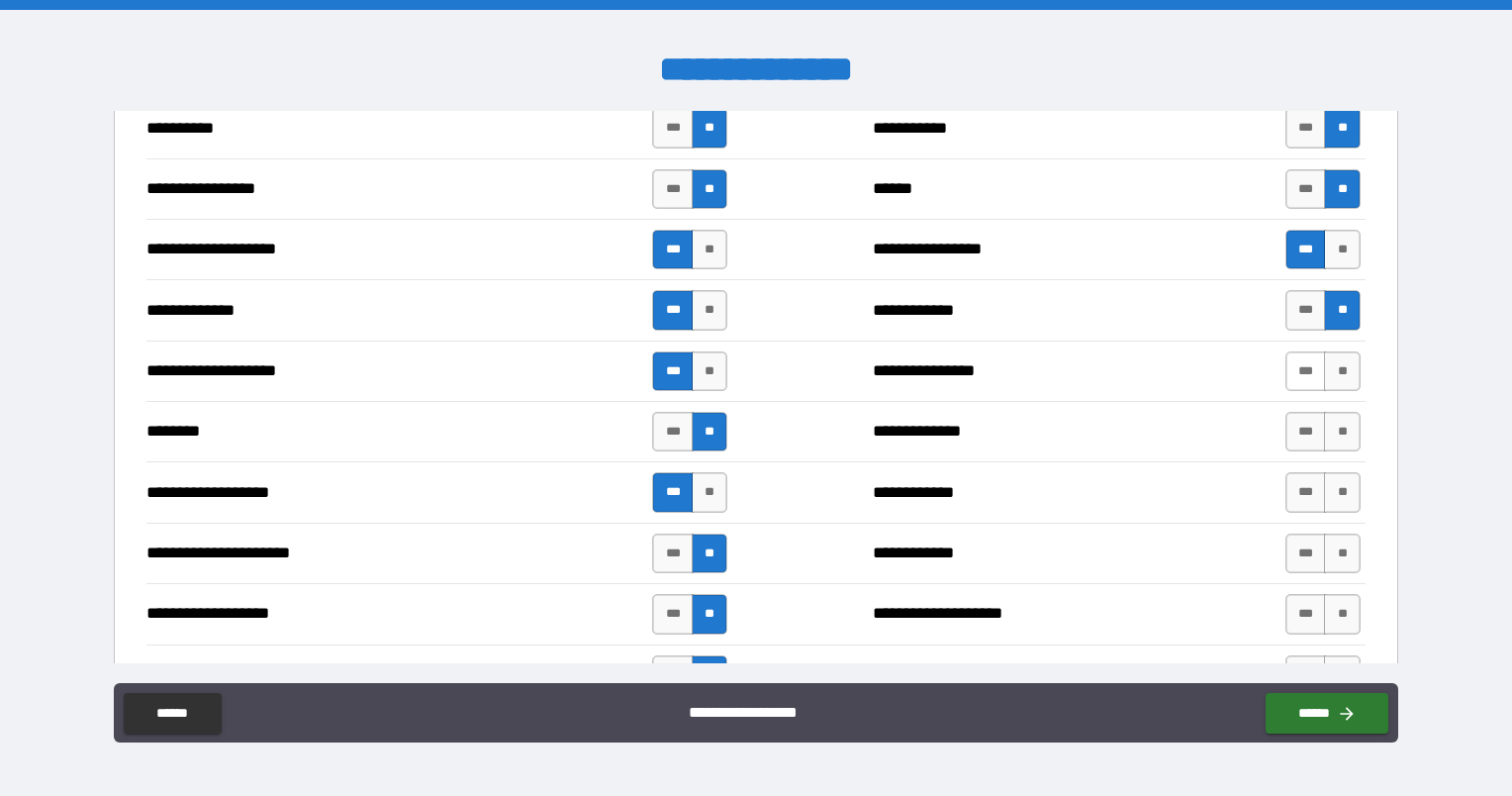 click on "***" at bounding box center [1306, 371] 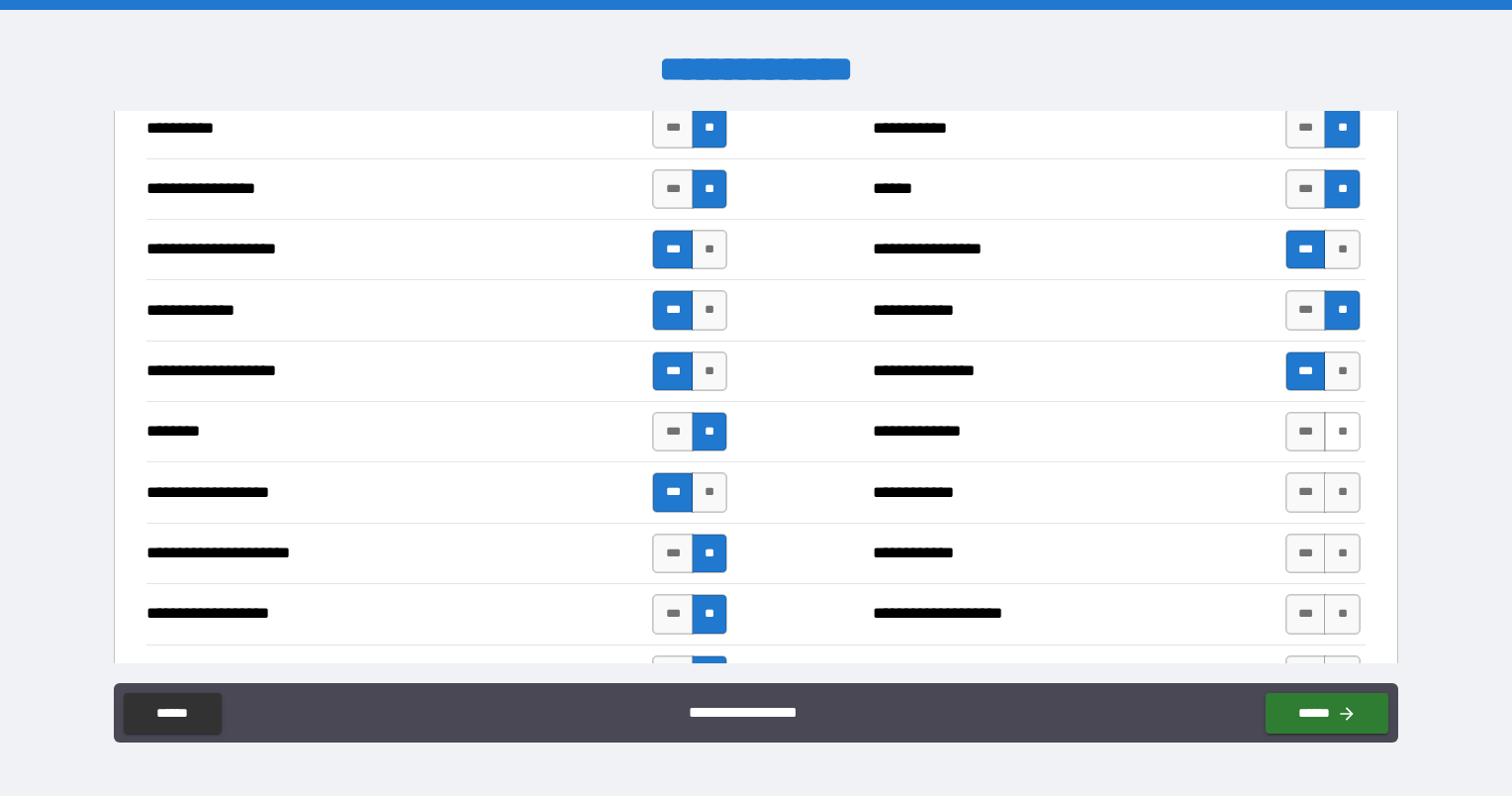 click on "**" at bounding box center (1342, 432) 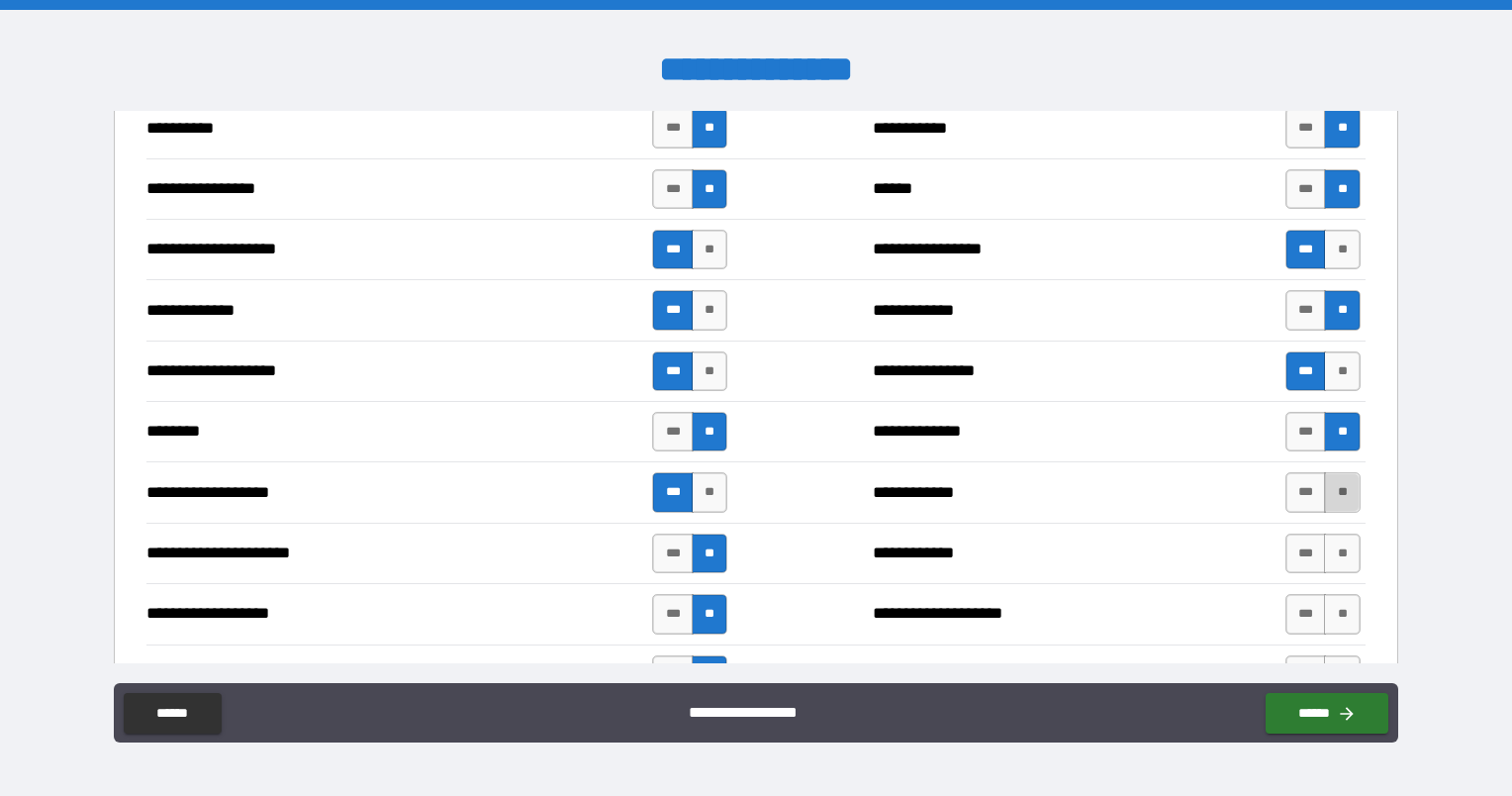 click on "**" at bounding box center (1342, 492) 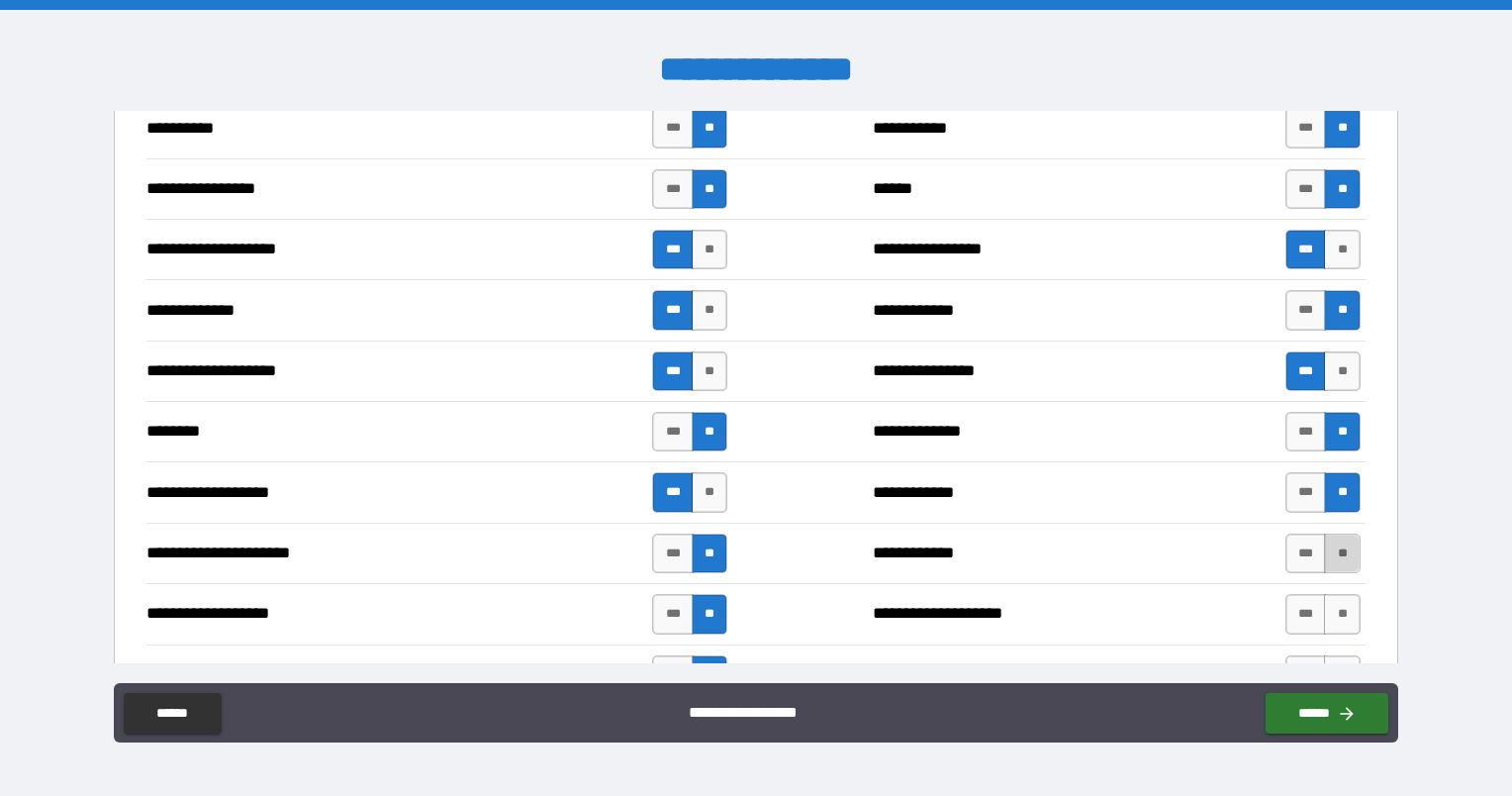 click on "**" at bounding box center (1342, 553) 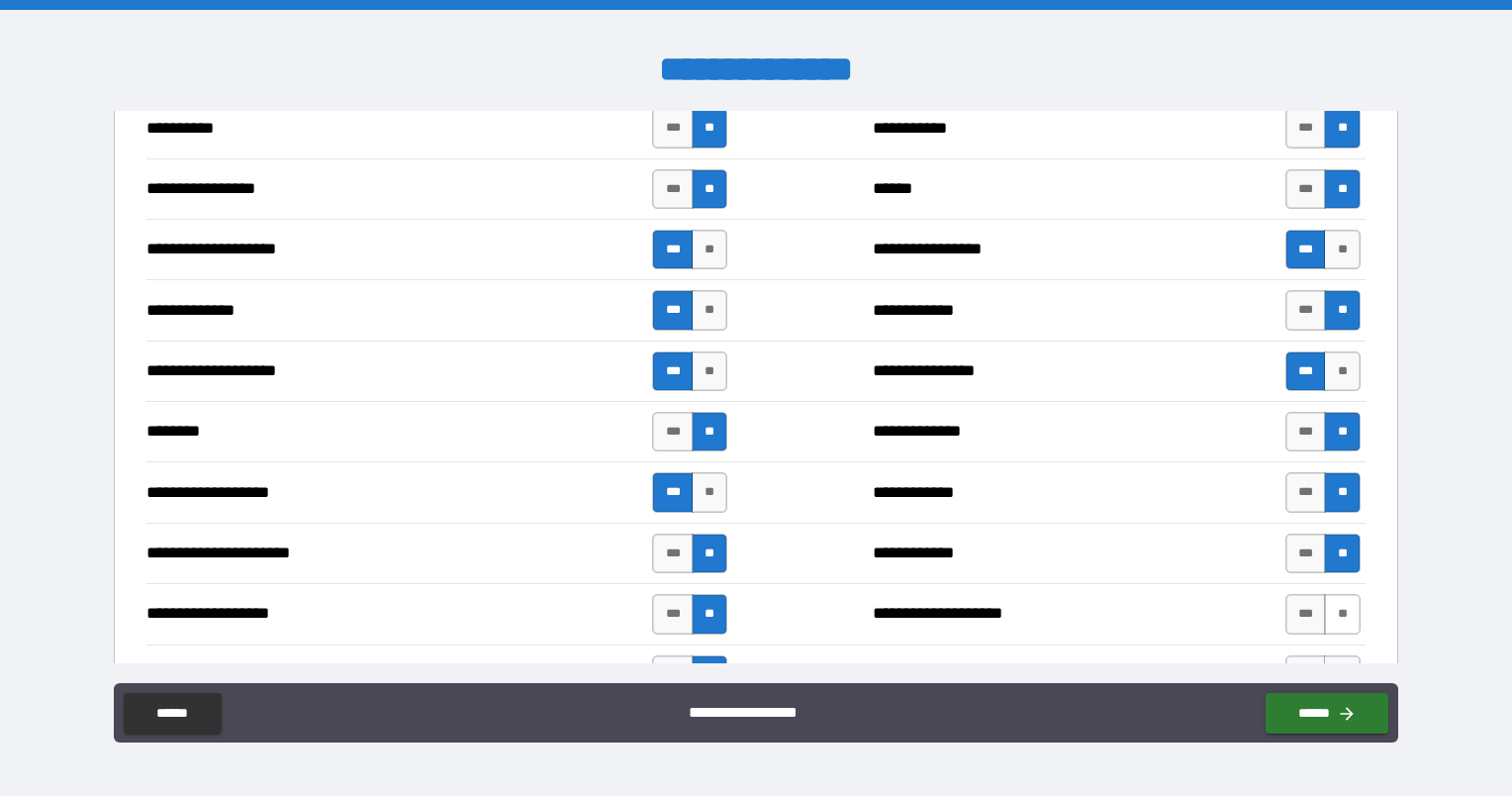 click on "**" at bounding box center [1342, 614] 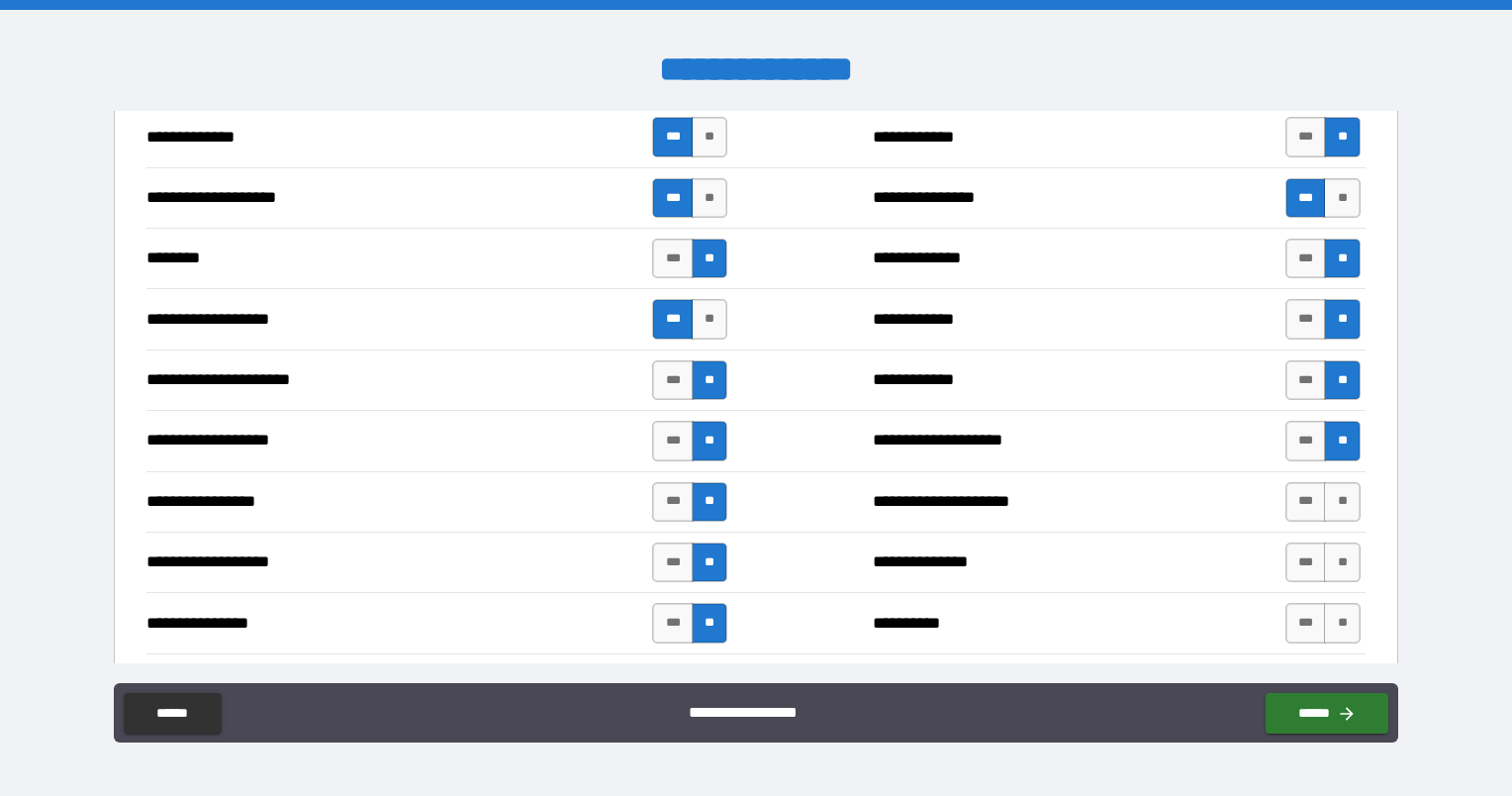 scroll, scrollTop: 2871, scrollLeft: 0, axis: vertical 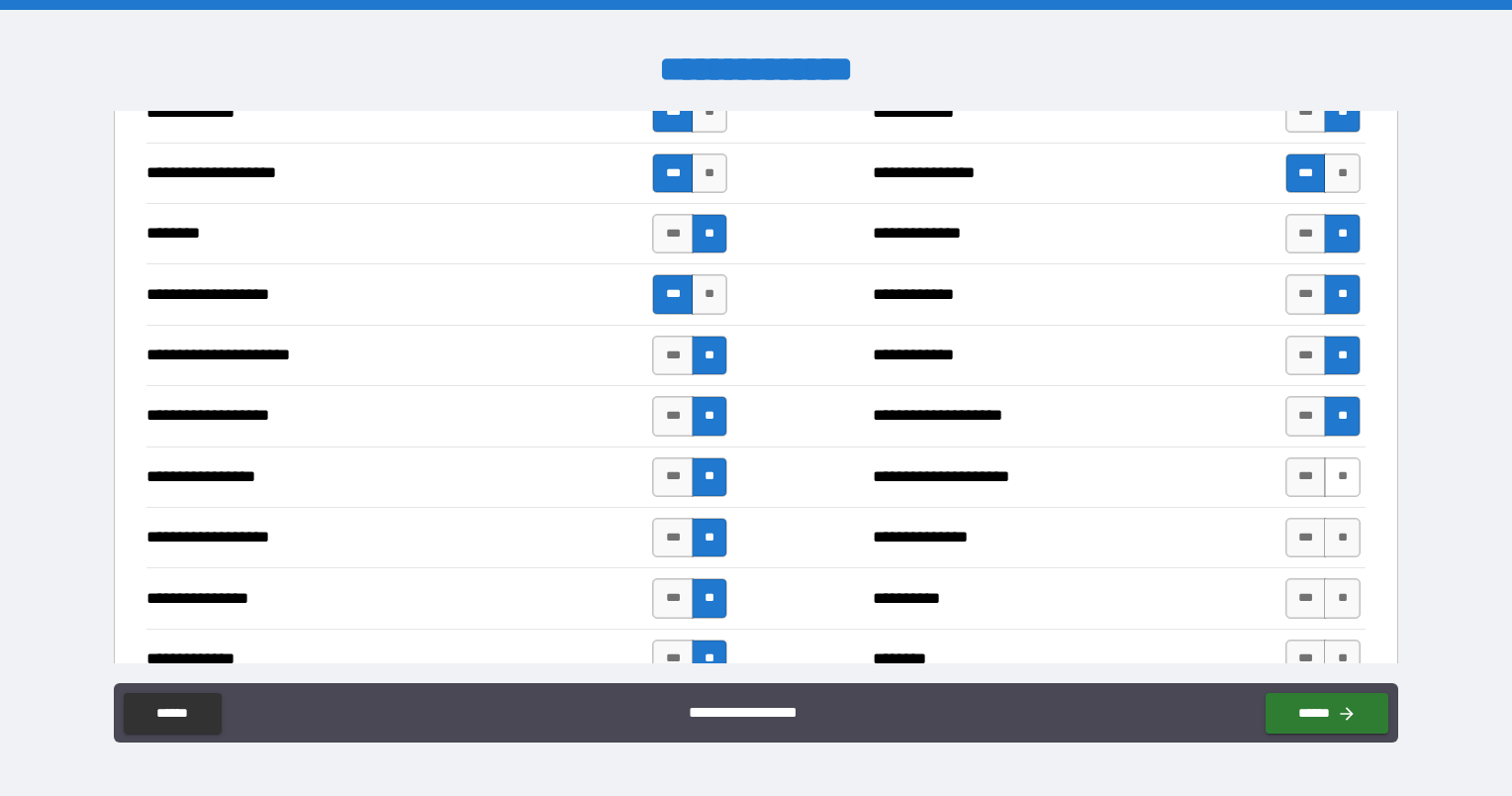 click on "**" at bounding box center [1342, 477] 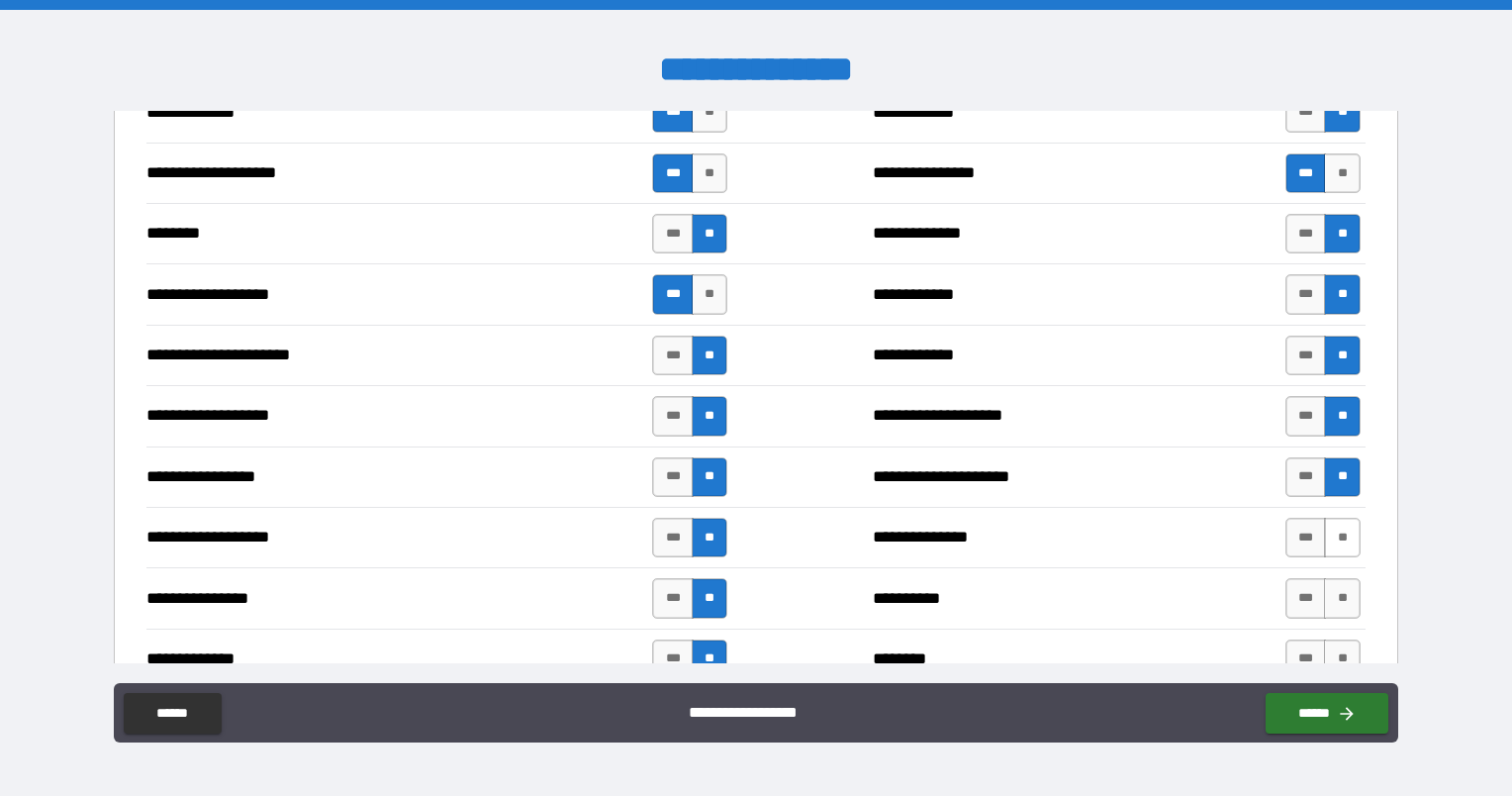 click on "**" at bounding box center (1342, 538) 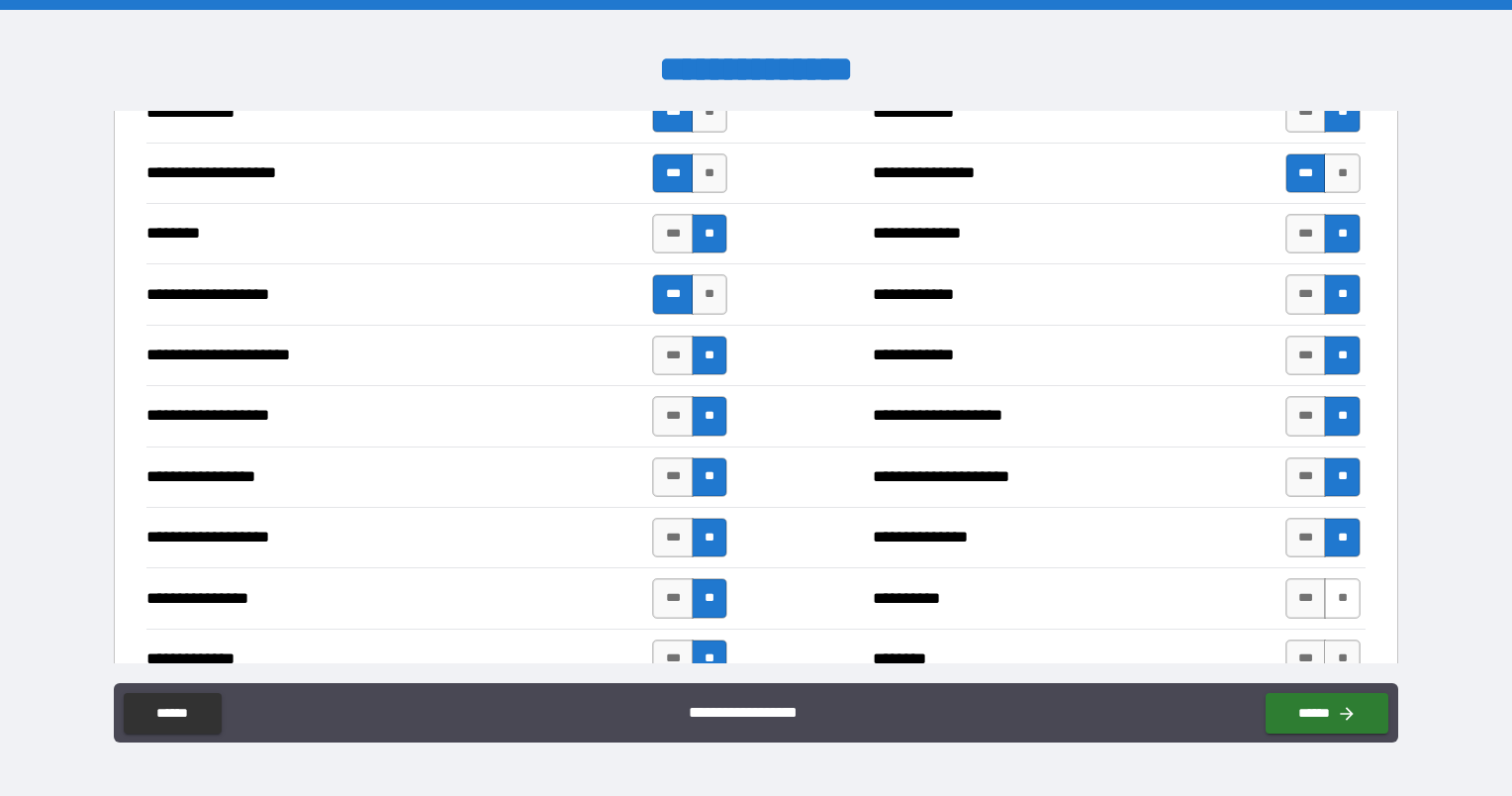 click on "**" at bounding box center (1342, 598) 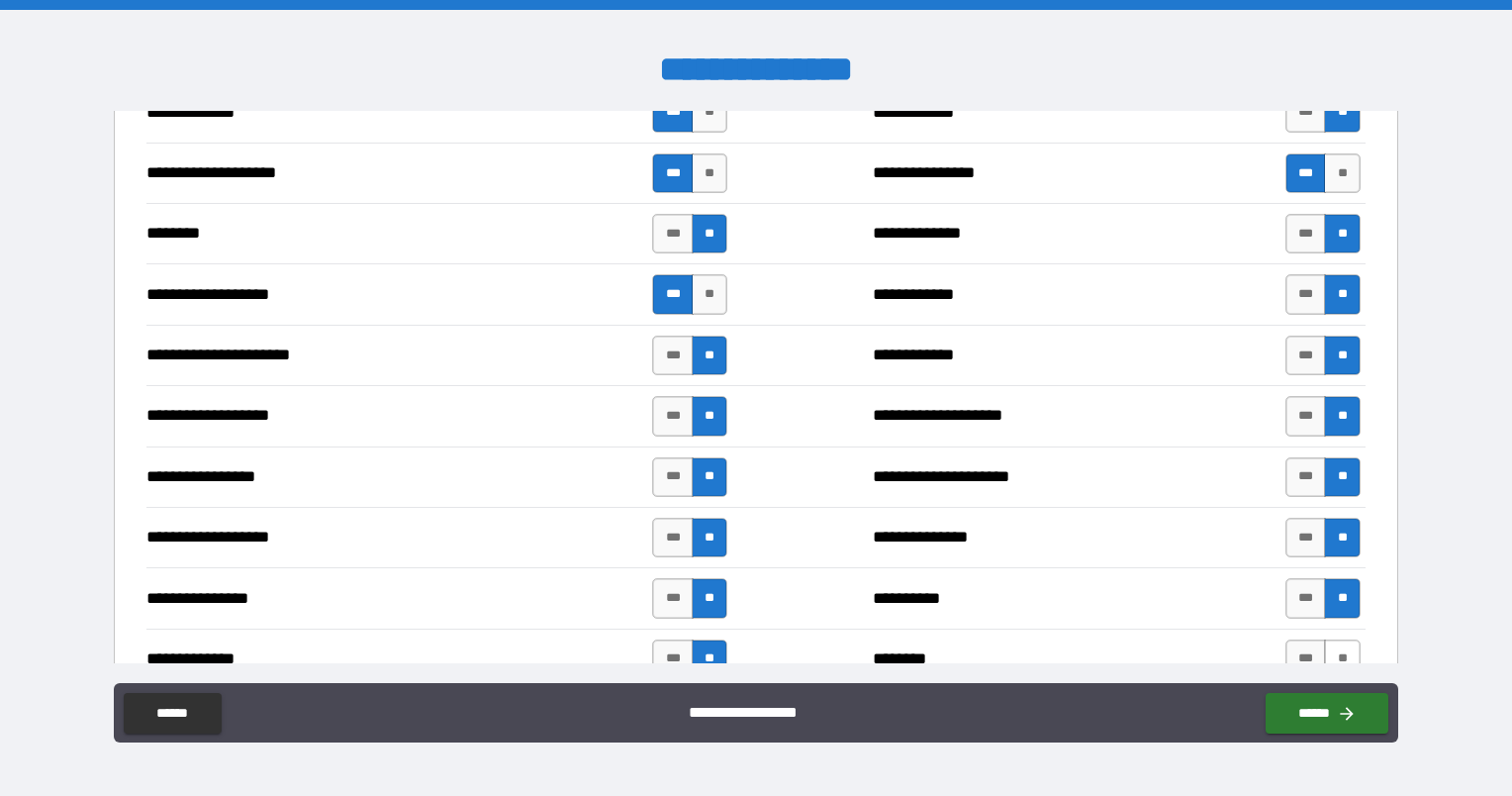 click on "**" at bounding box center (1342, 659) 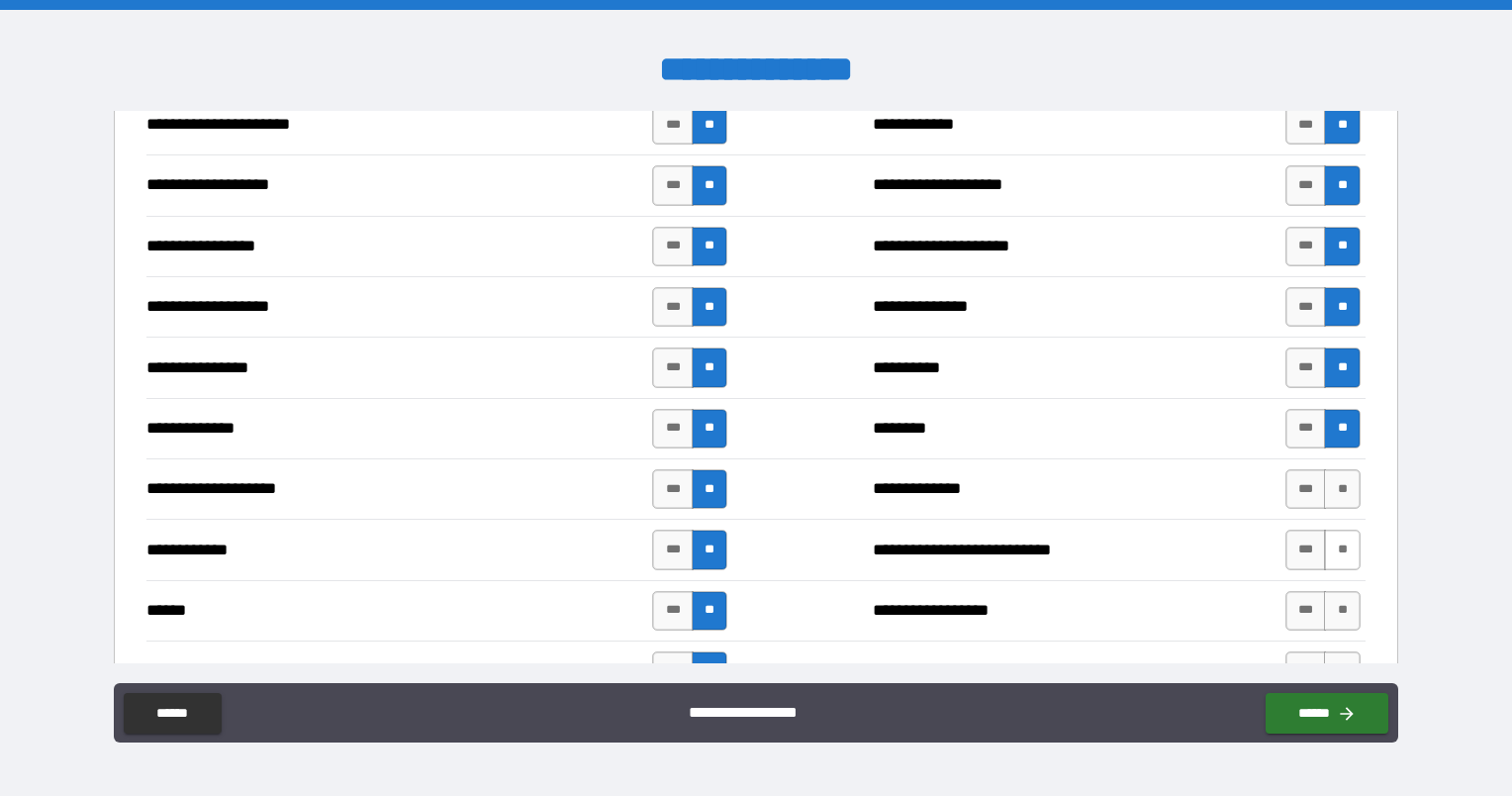 scroll, scrollTop: 3168, scrollLeft: 0, axis: vertical 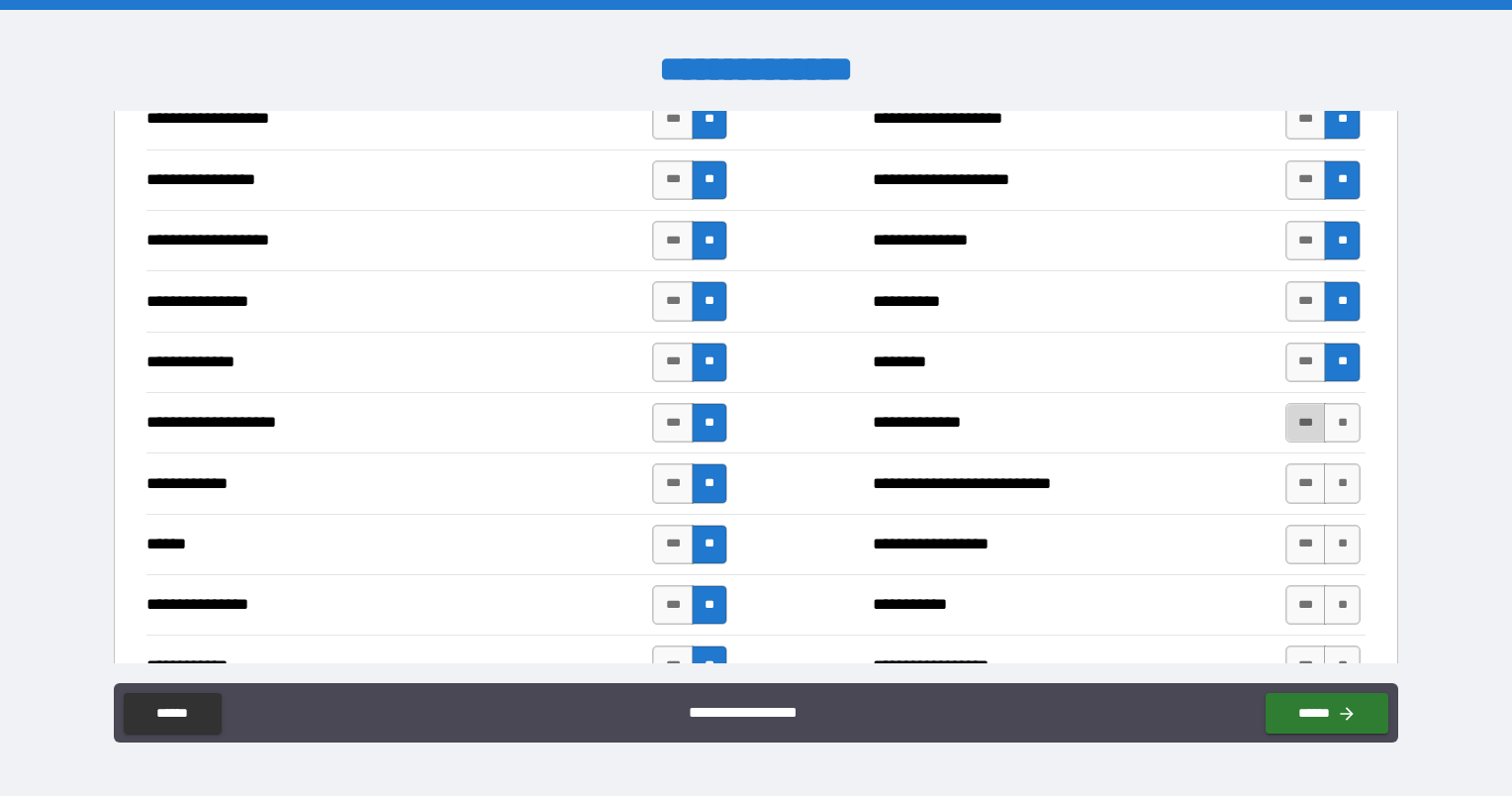 click on "***" at bounding box center (1306, 423) 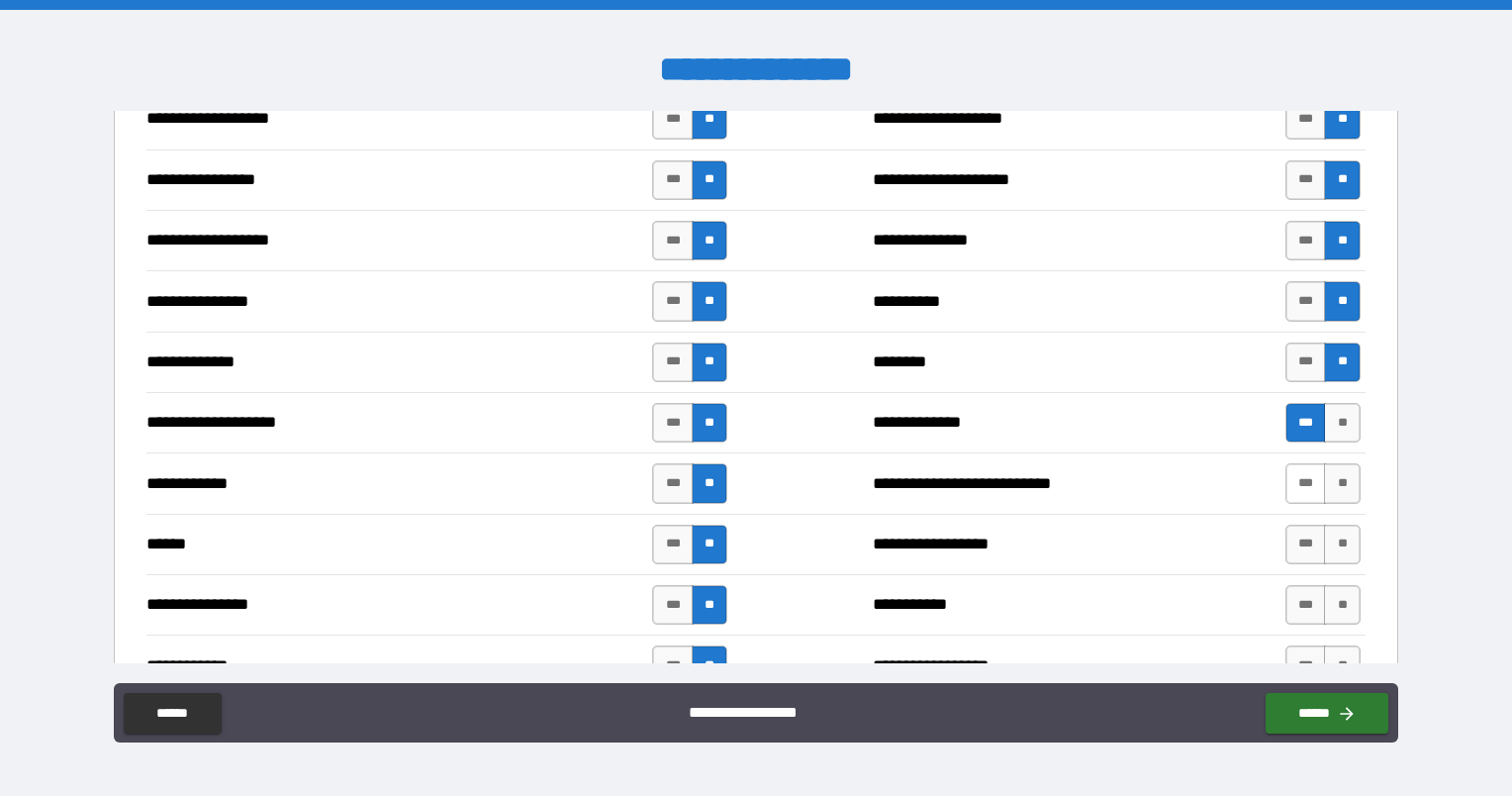 click on "***" at bounding box center (1306, 483) 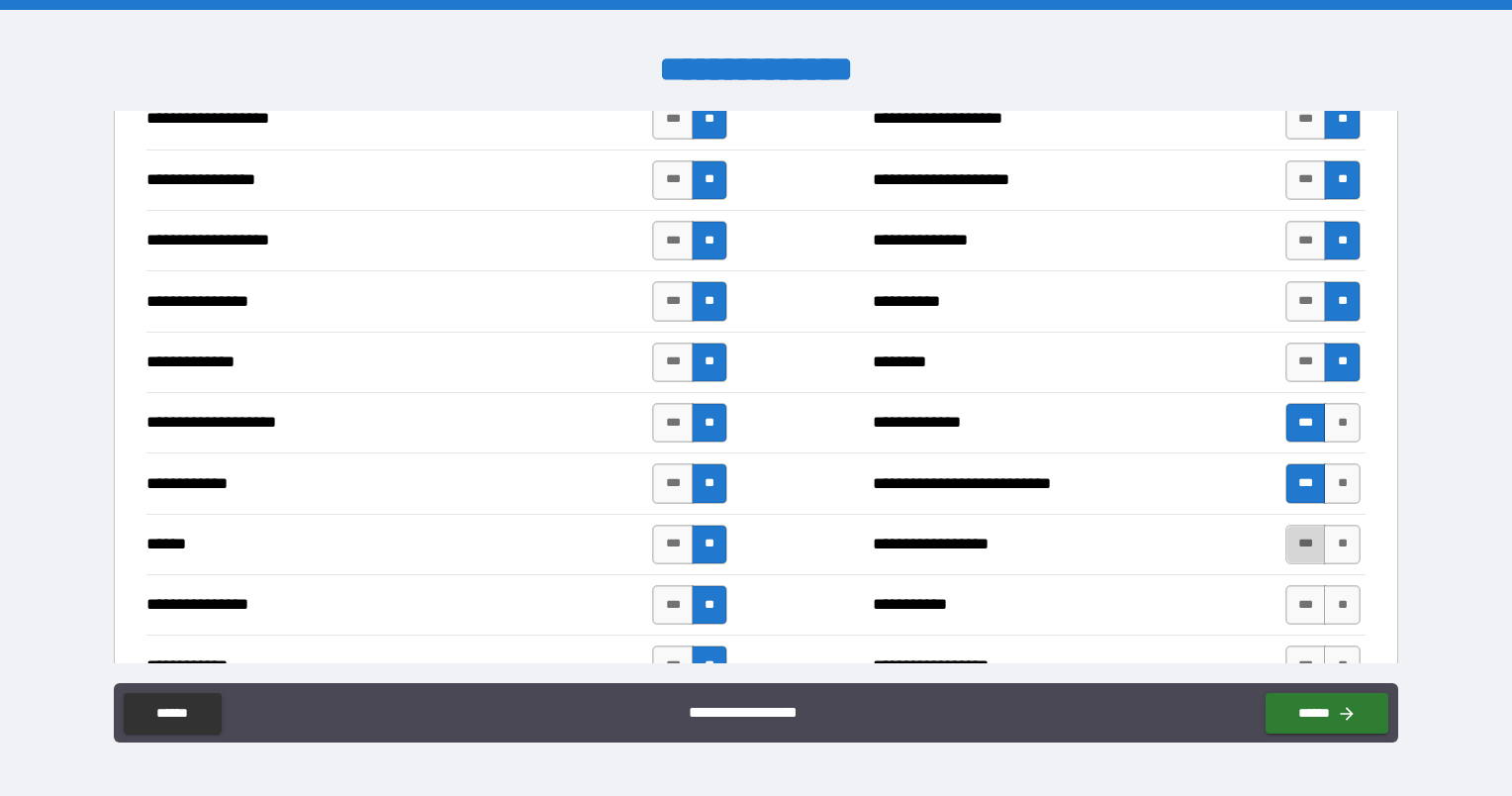 click on "***" at bounding box center [1306, 545] 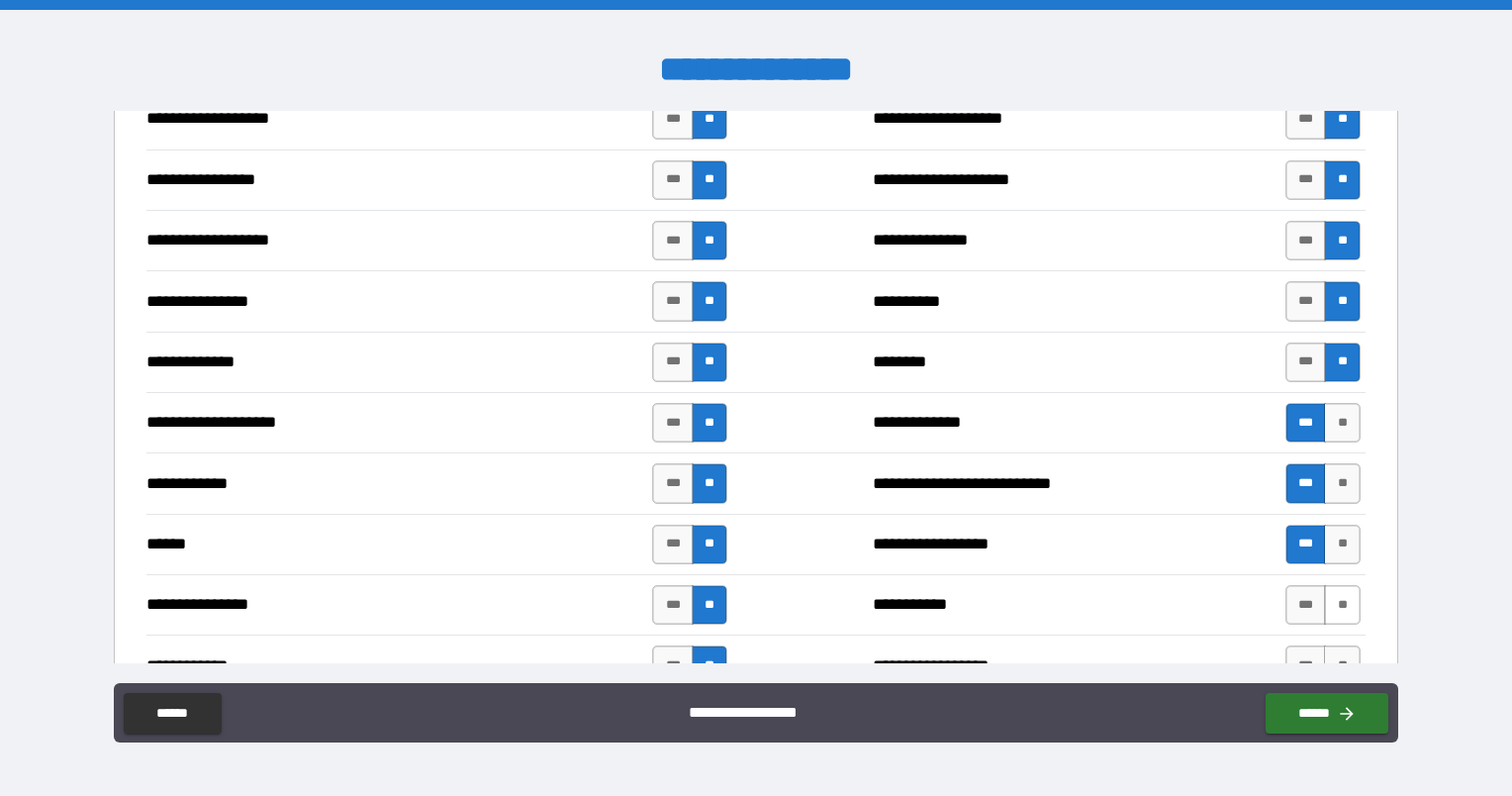 click on "**" at bounding box center (1342, 605) 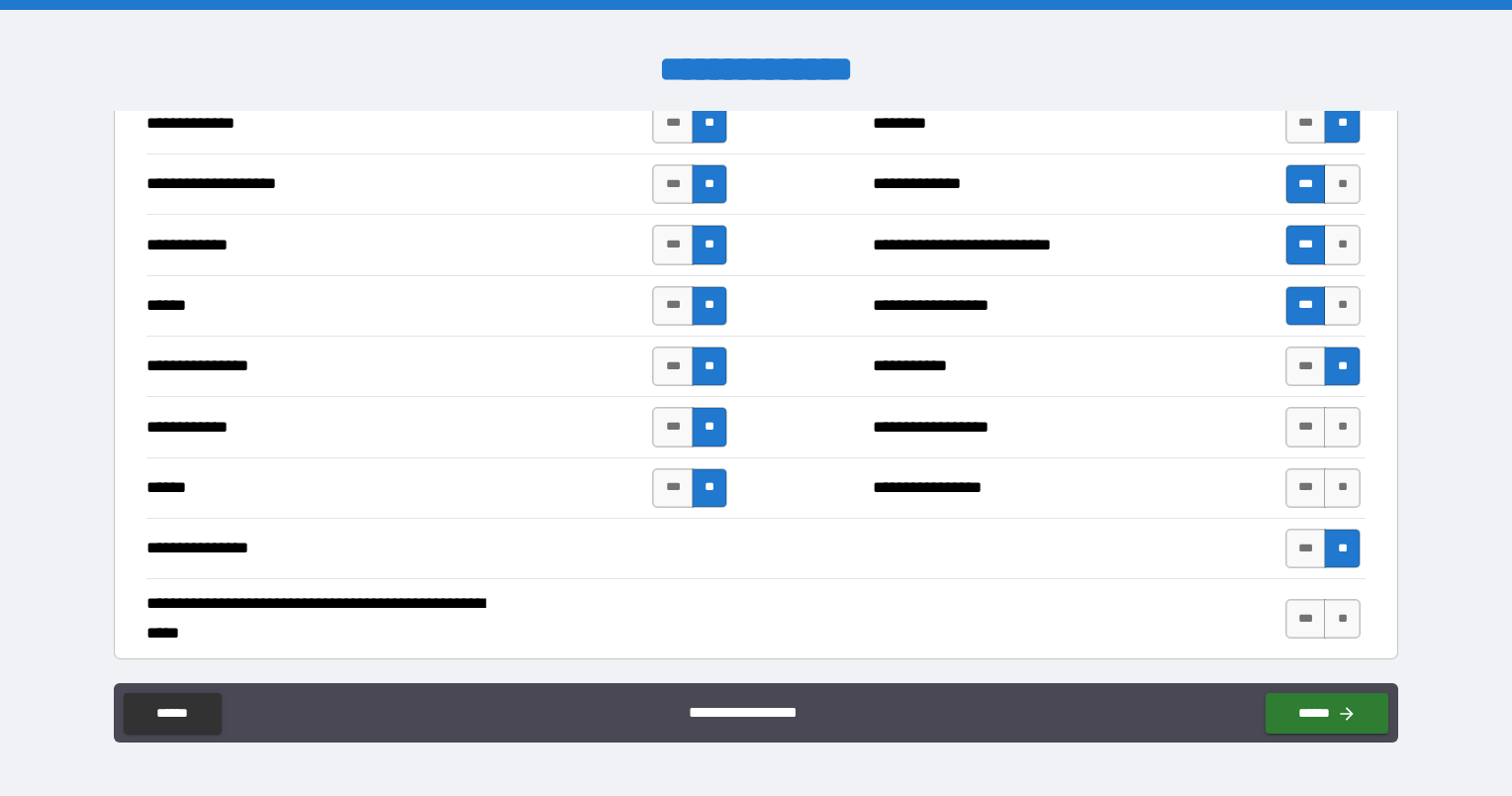 scroll, scrollTop: 3465, scrollLeft: 0, axis: vertical 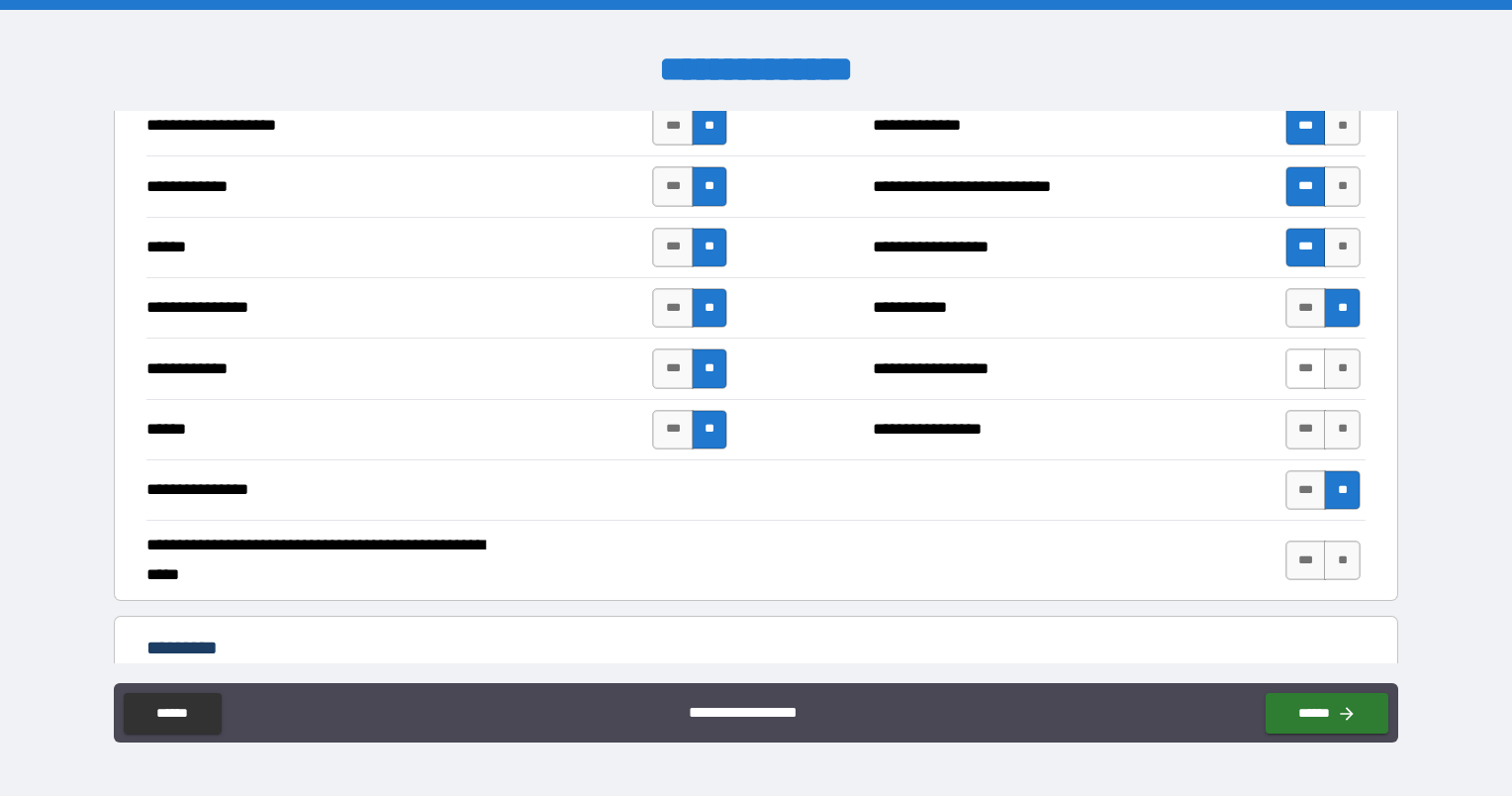 click on "***" at bounding box center (1306, 368) 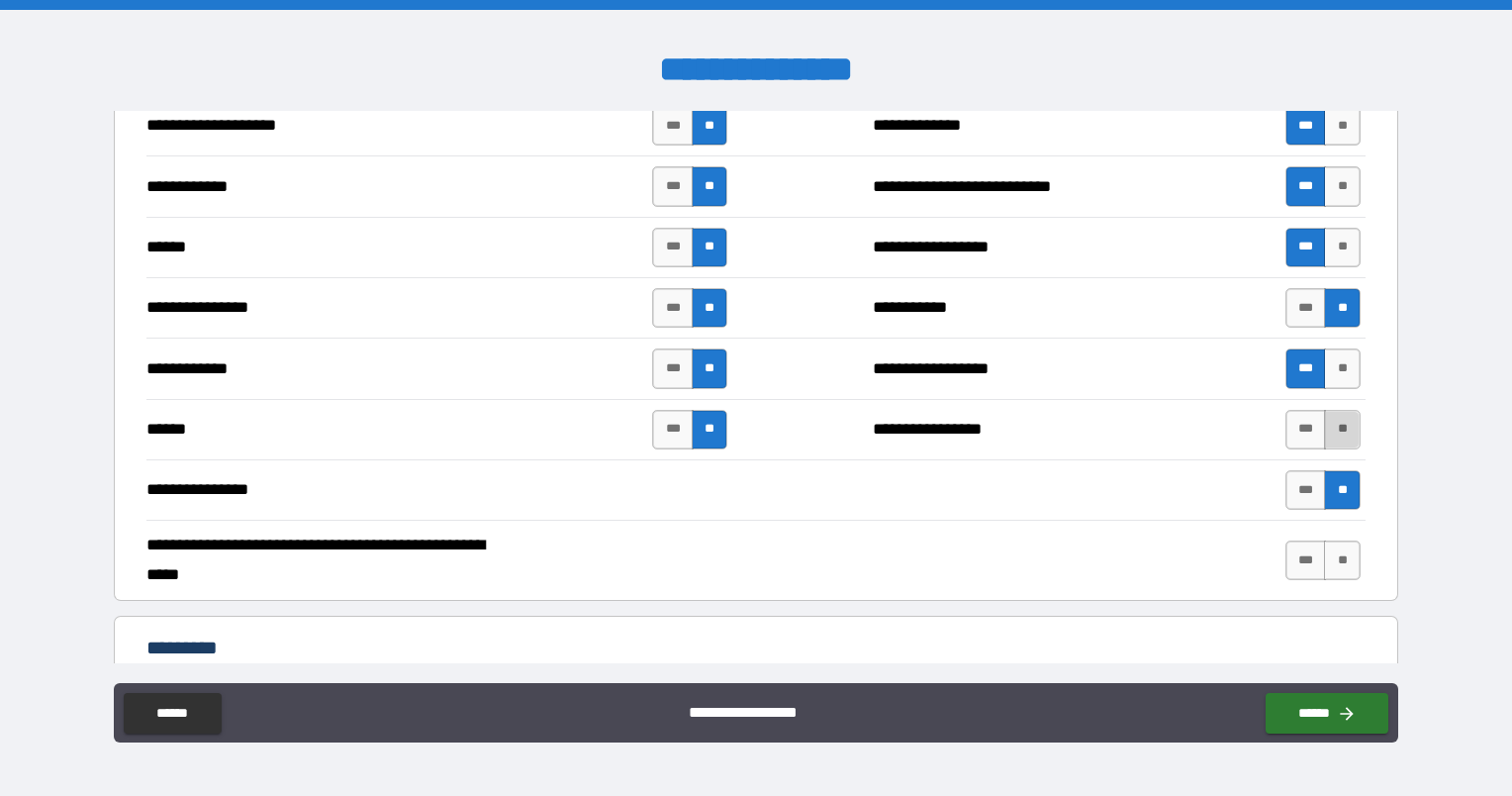 click on "**" at bounding box center [1342, 430] 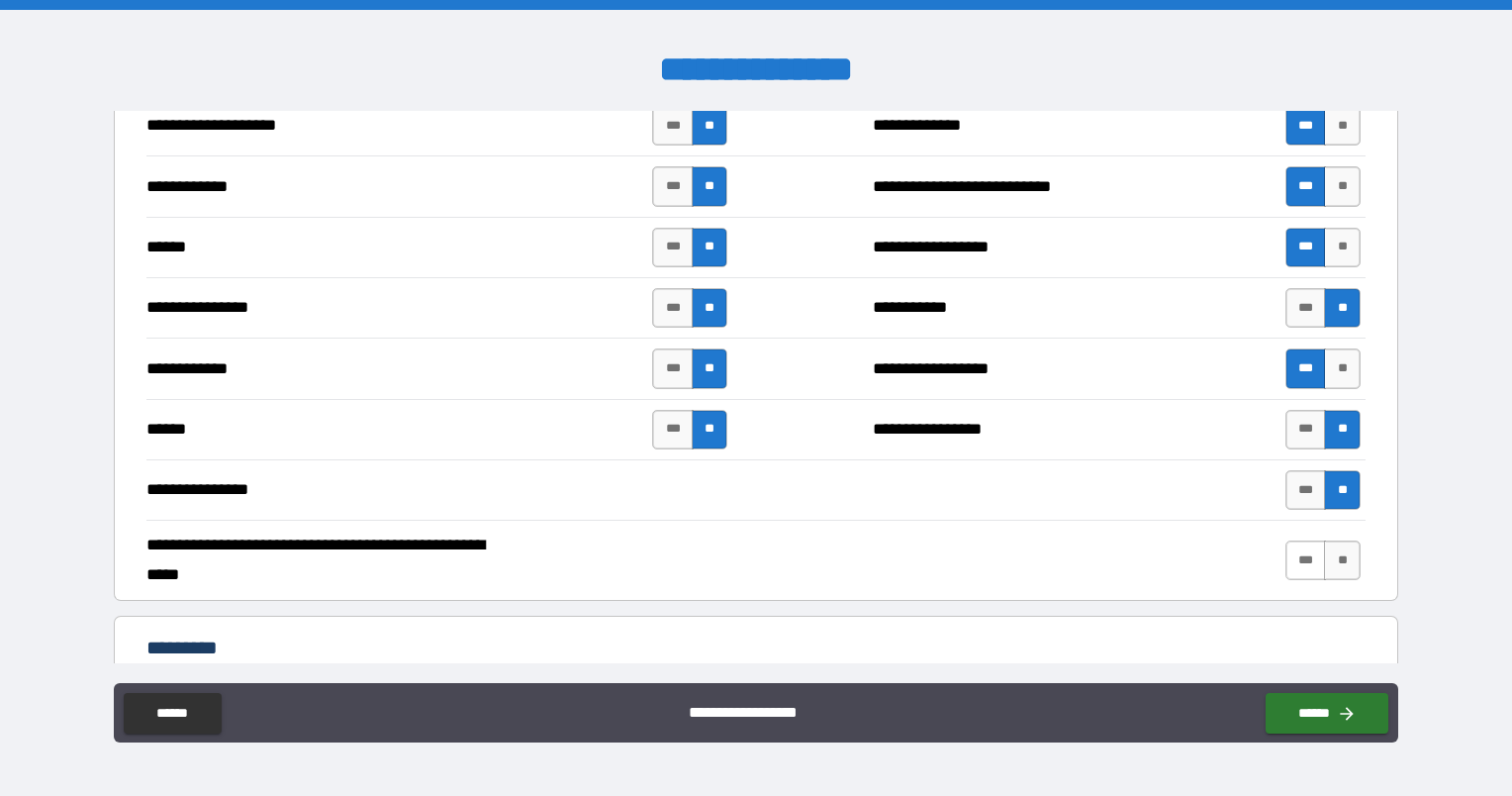 click on "***" at bounding box center (1306, 560) 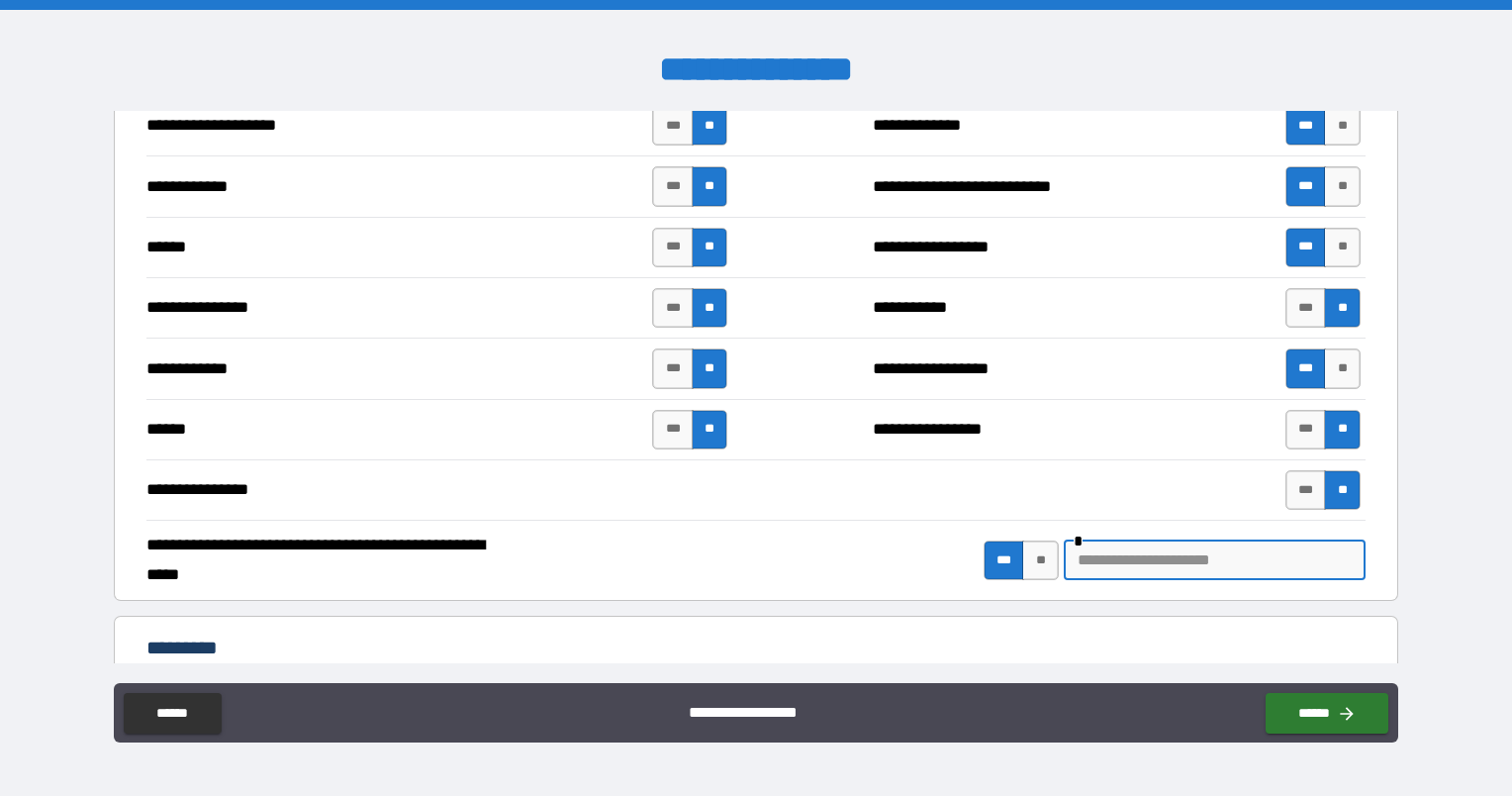 click at bounding box center (1214, 560) 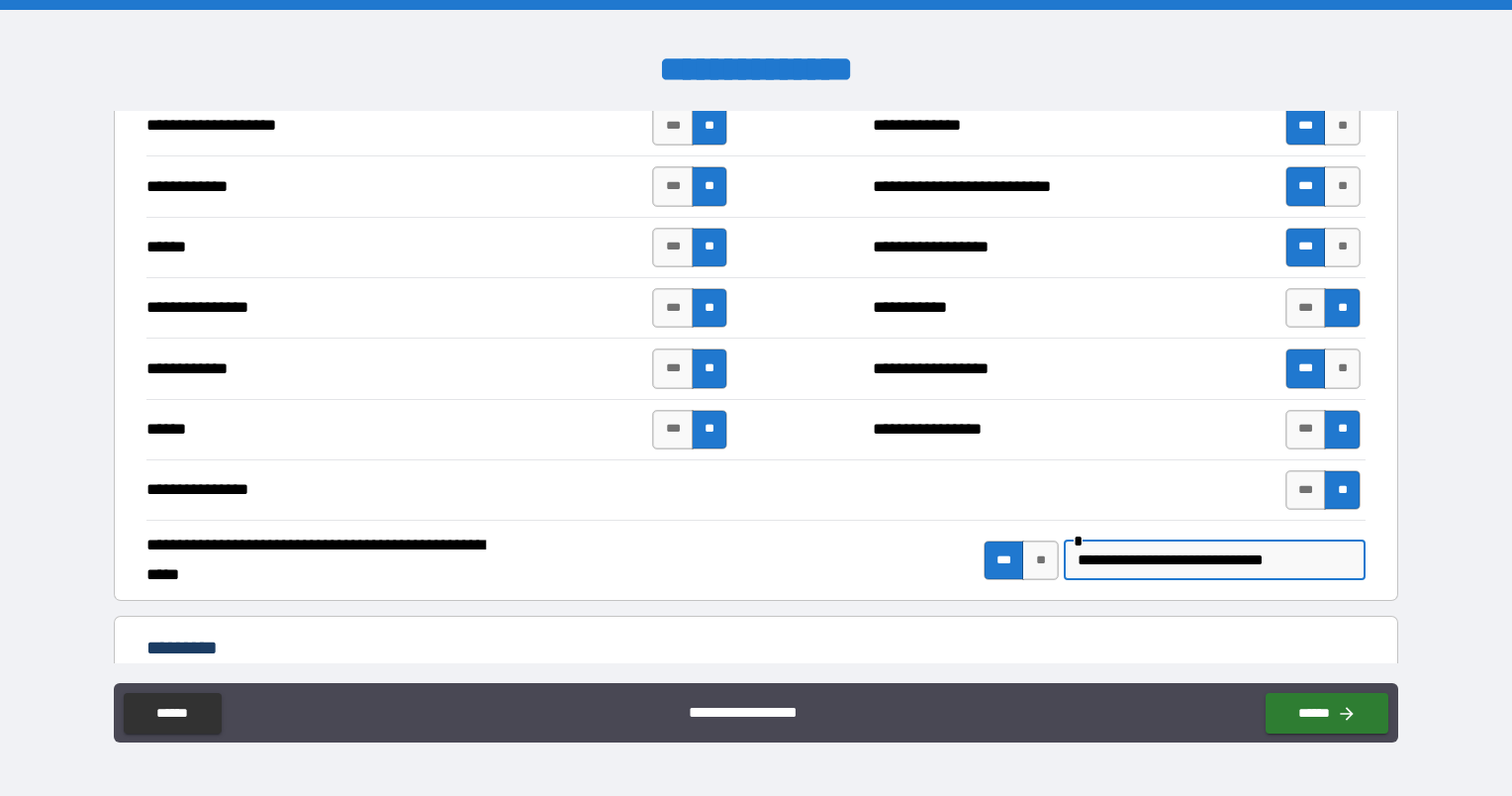 type on "**********" 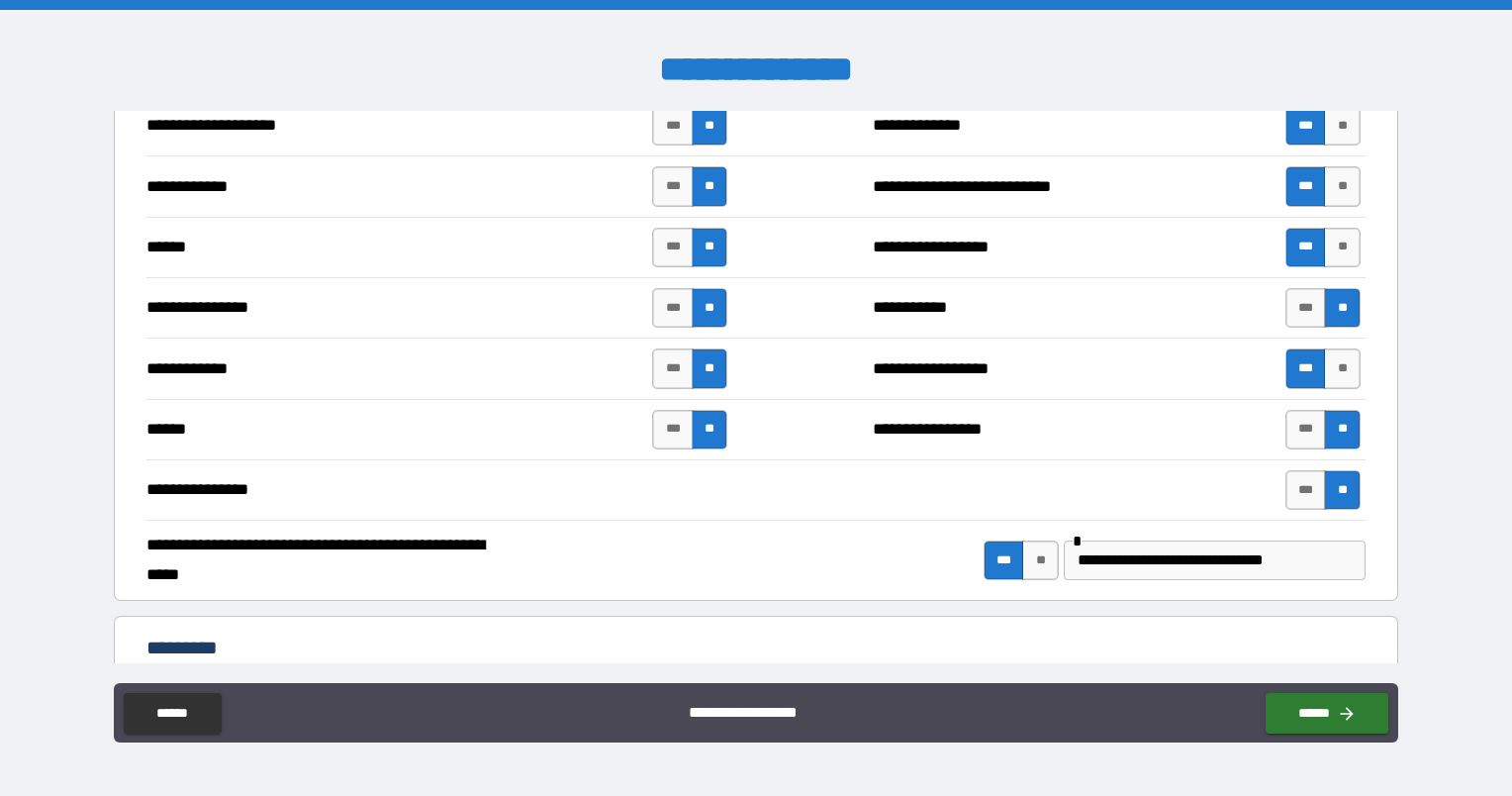 click on "*********" at bounding box center (756, 649) 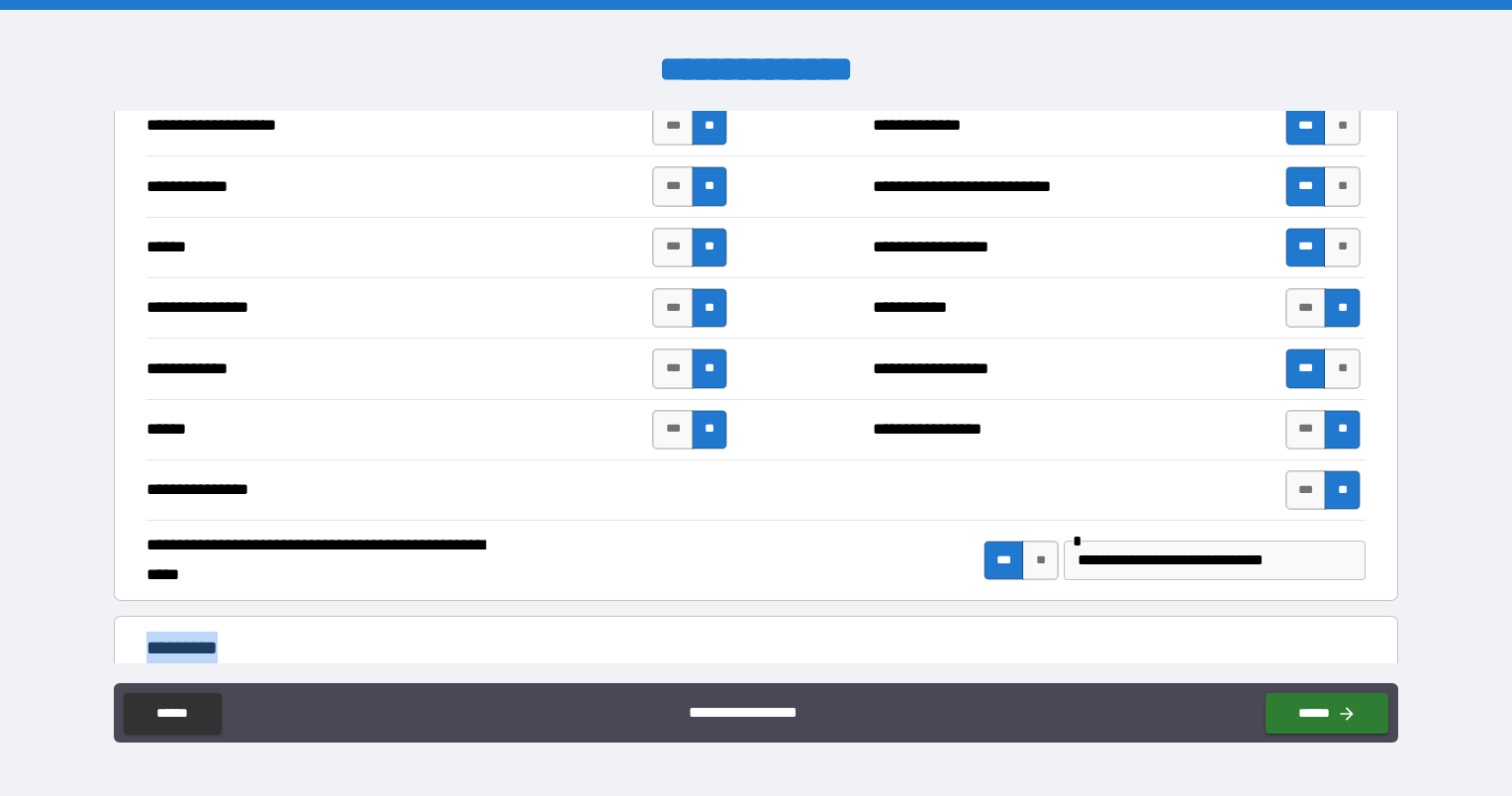 click on "*********" at bounding box center (756, 649) 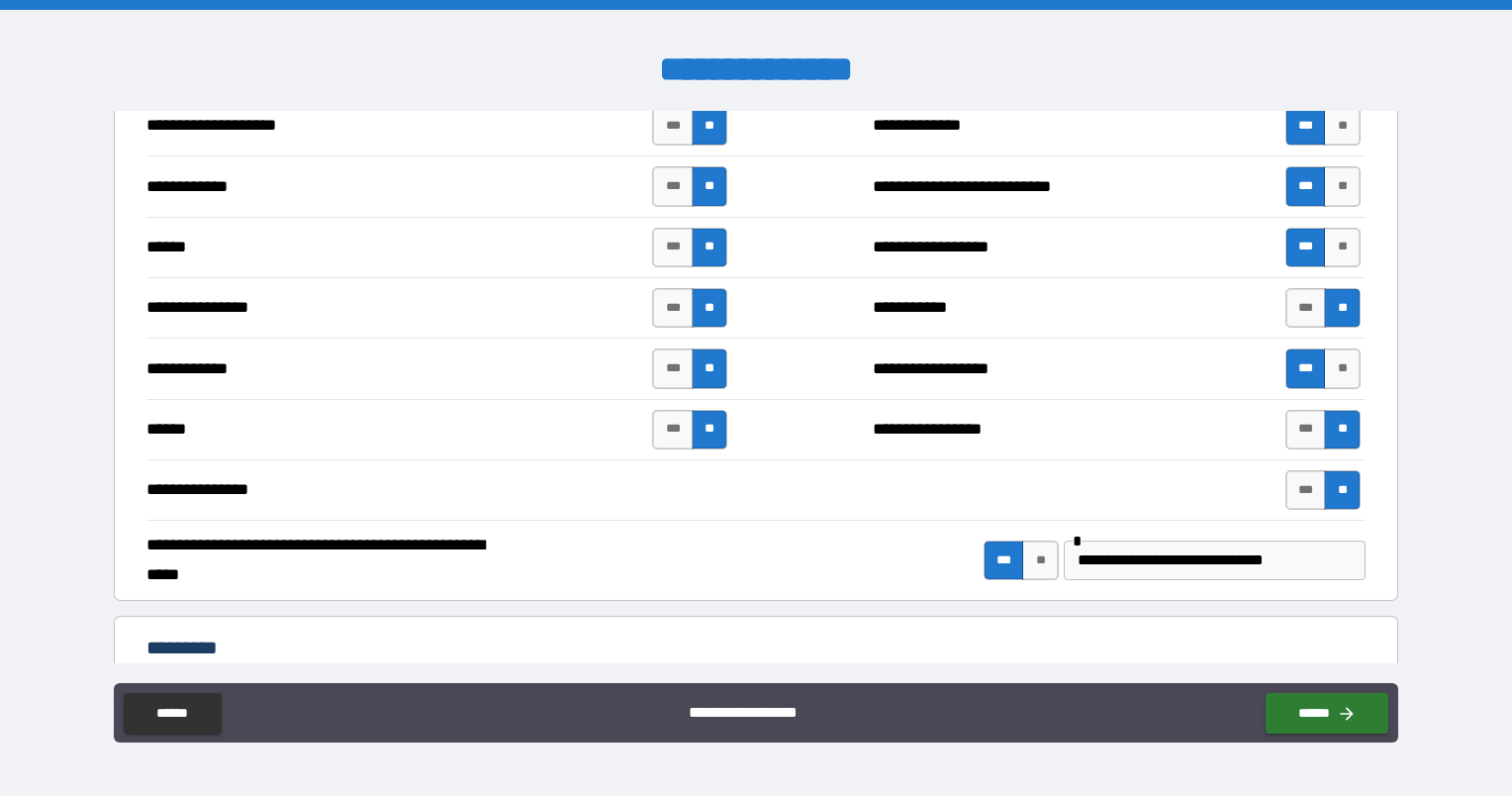 click on "*********" at bounding box center (756, 649) 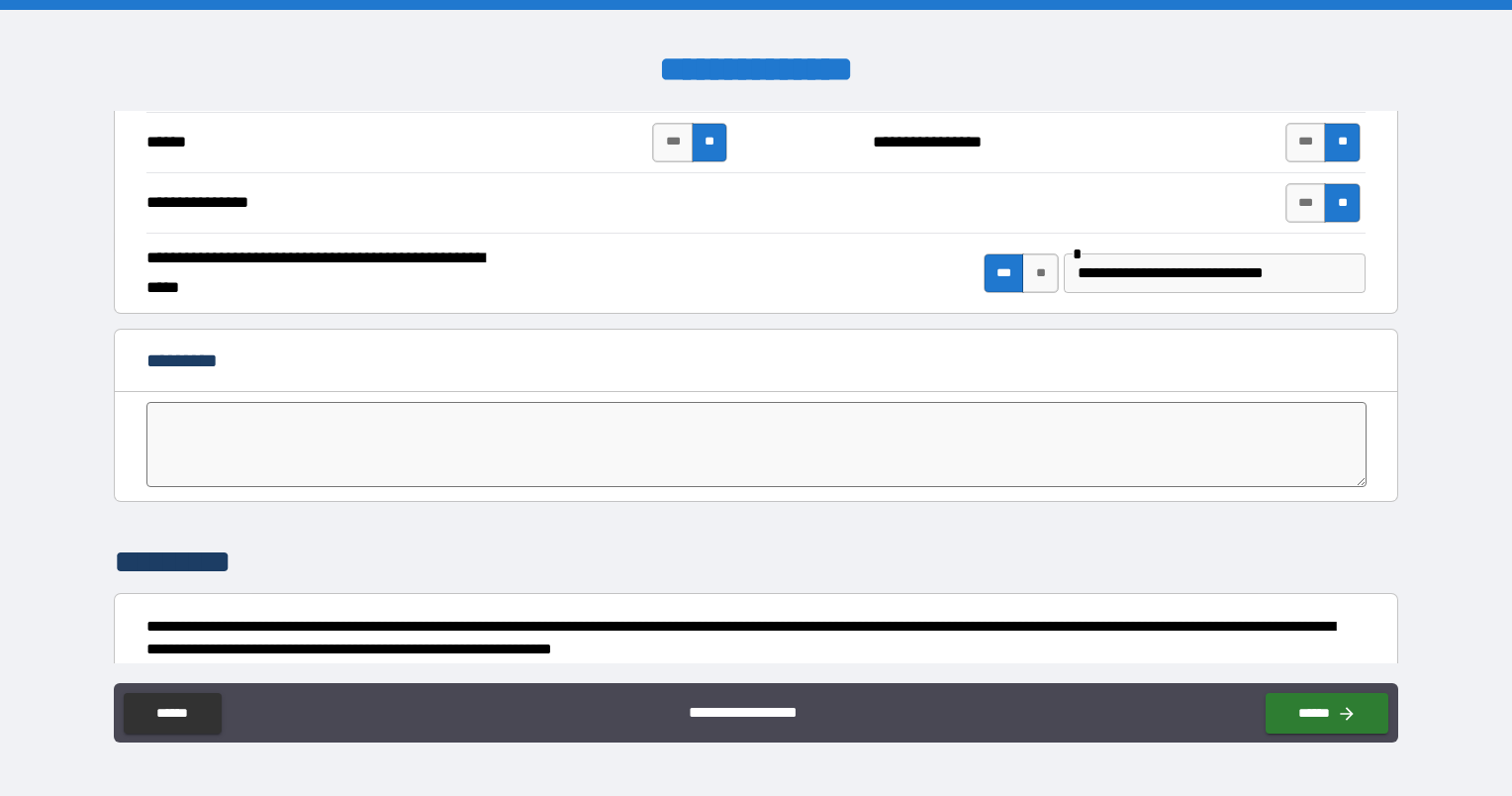 scroll, scrollTop: 3762, scrollLeft: 0, axis: vertical 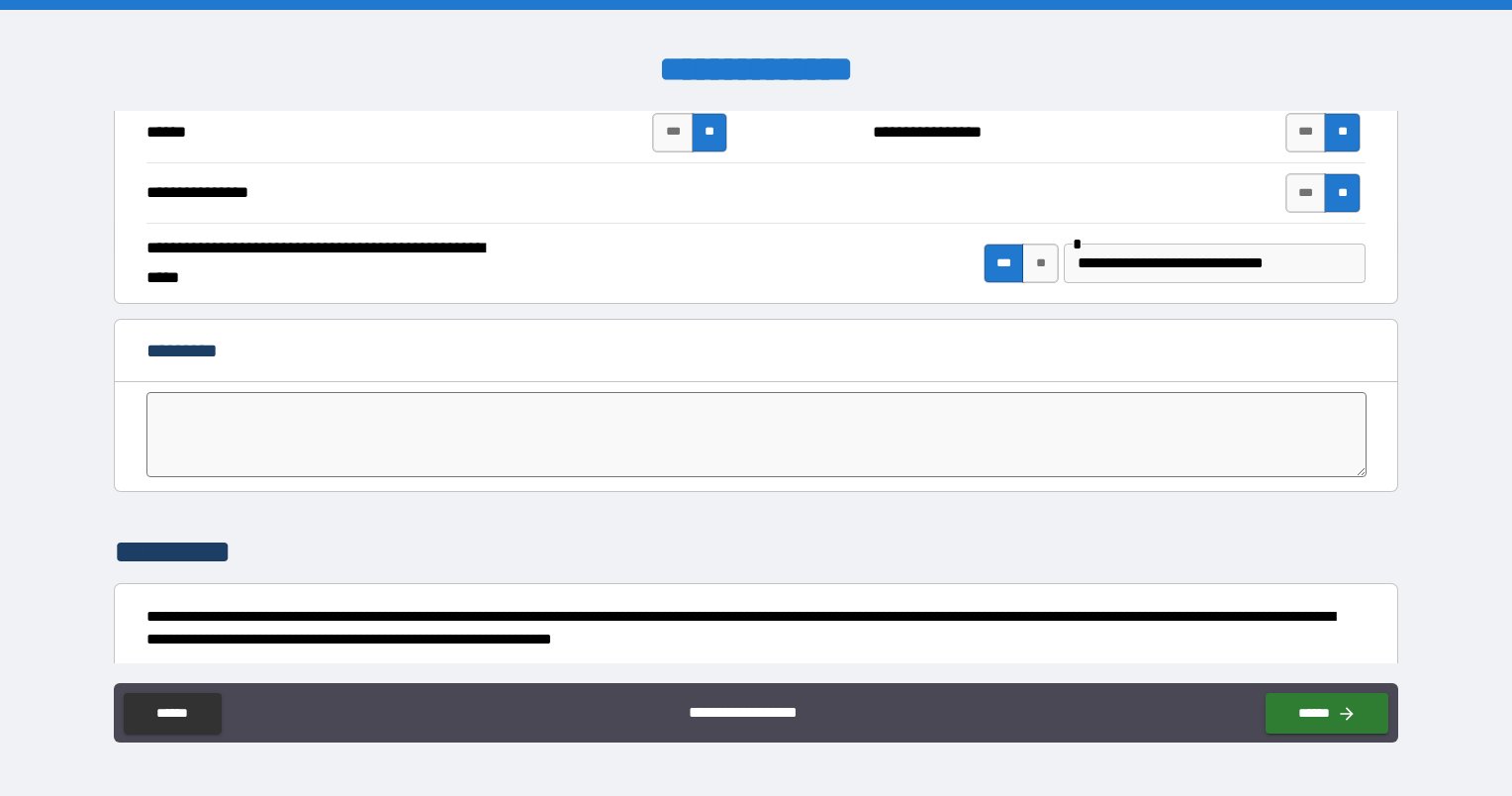 click at bounding box center [756, 435] 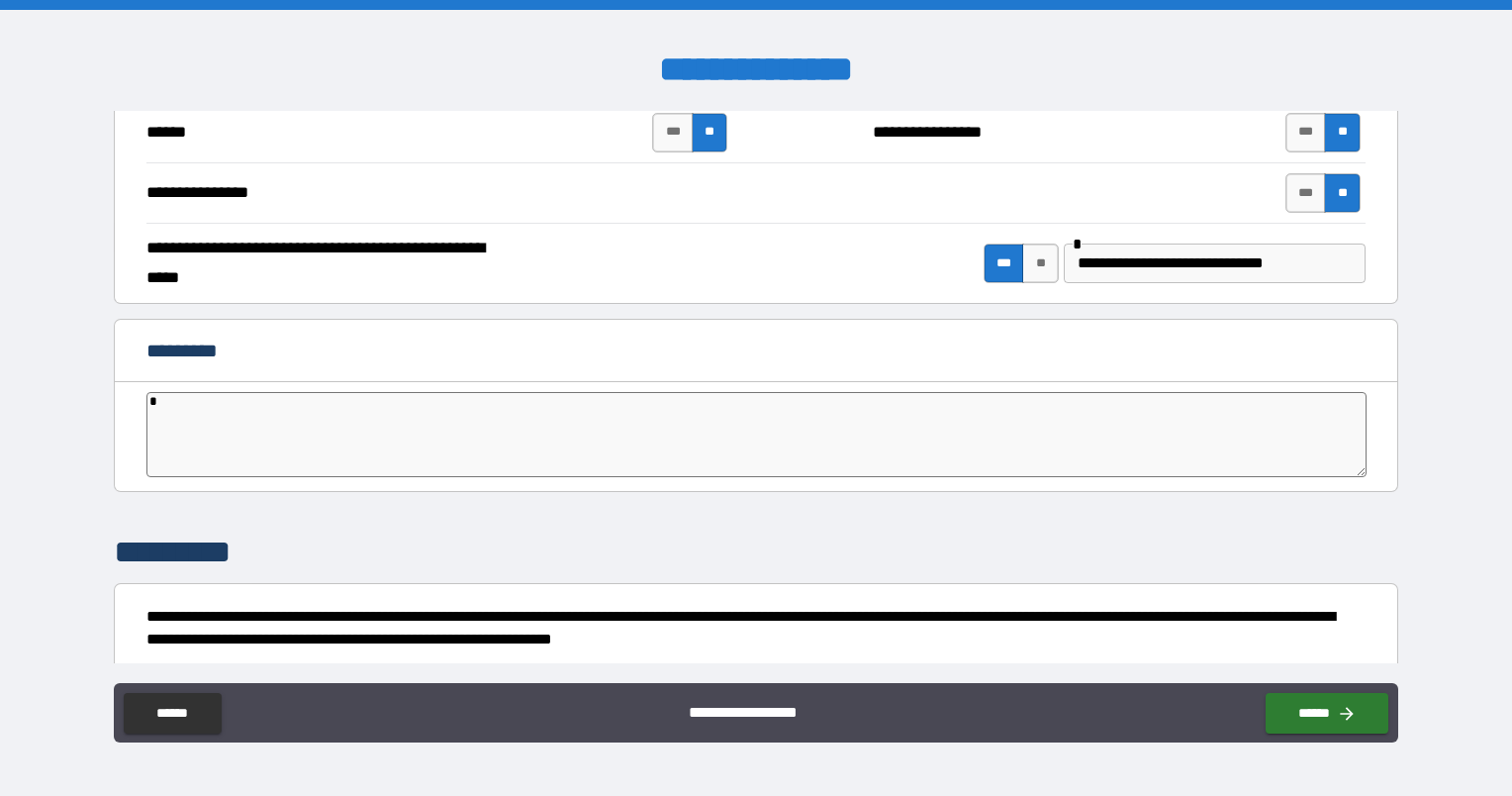 type on "*" 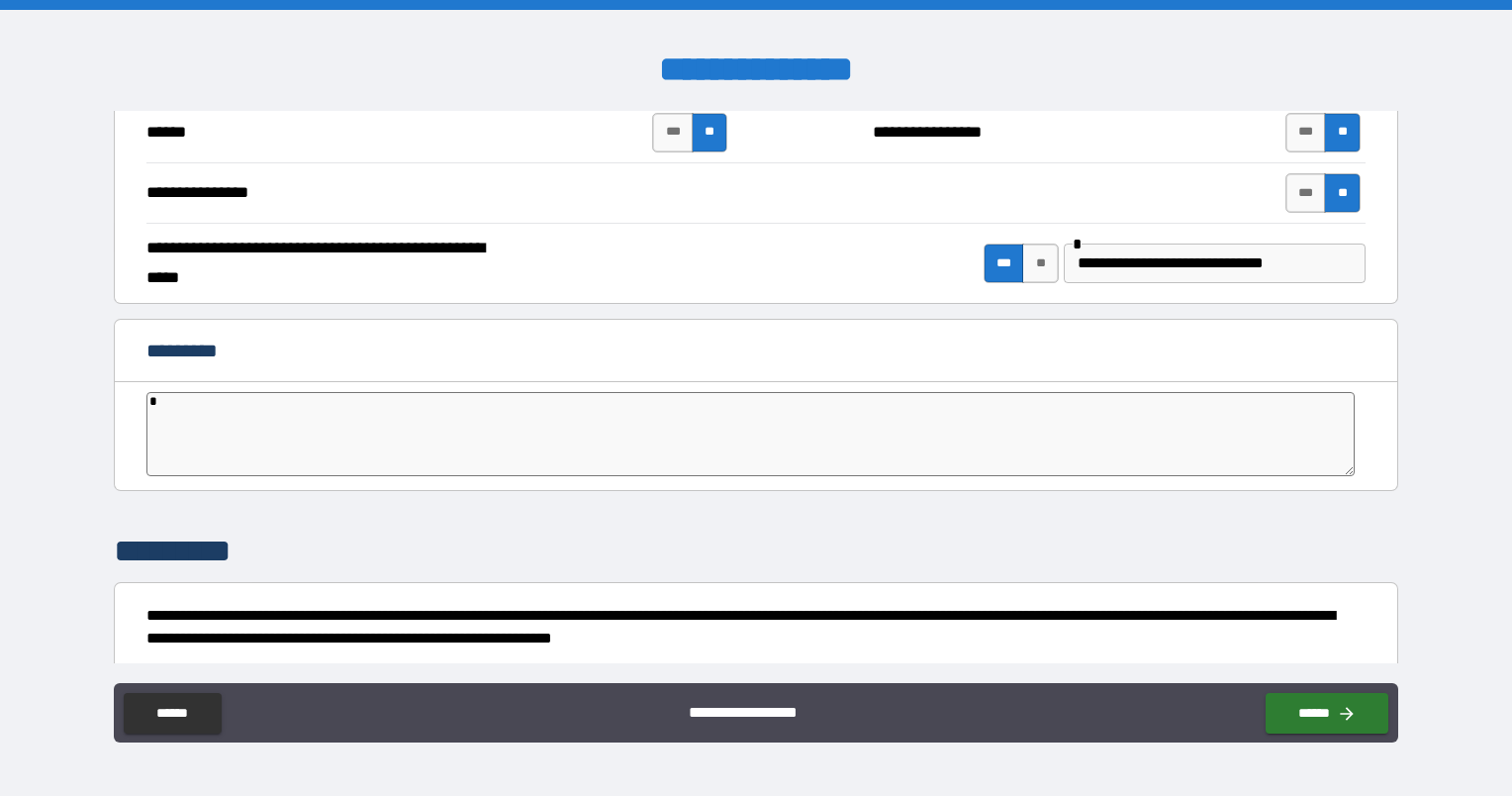 type on "**" 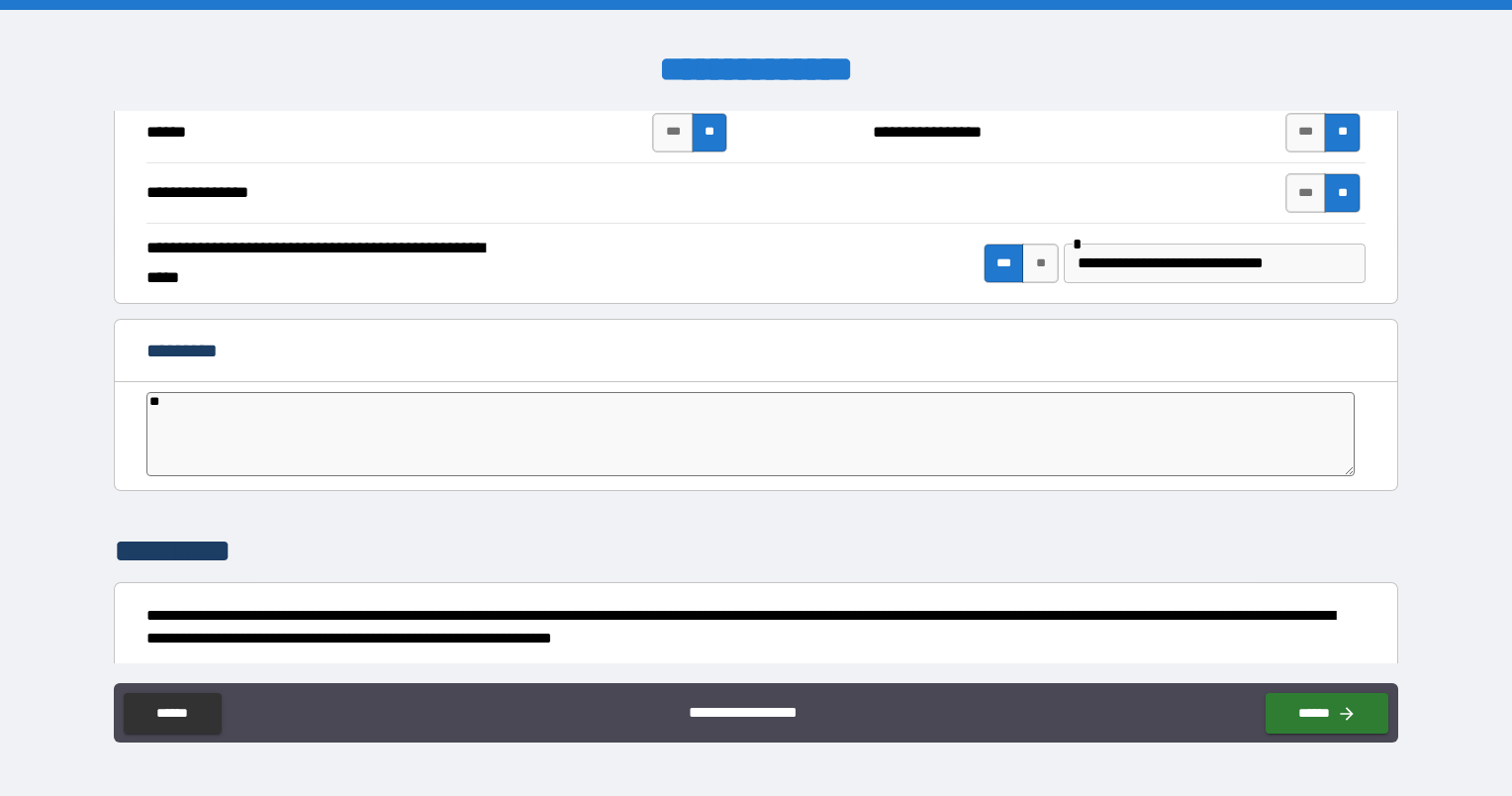 type on "***" 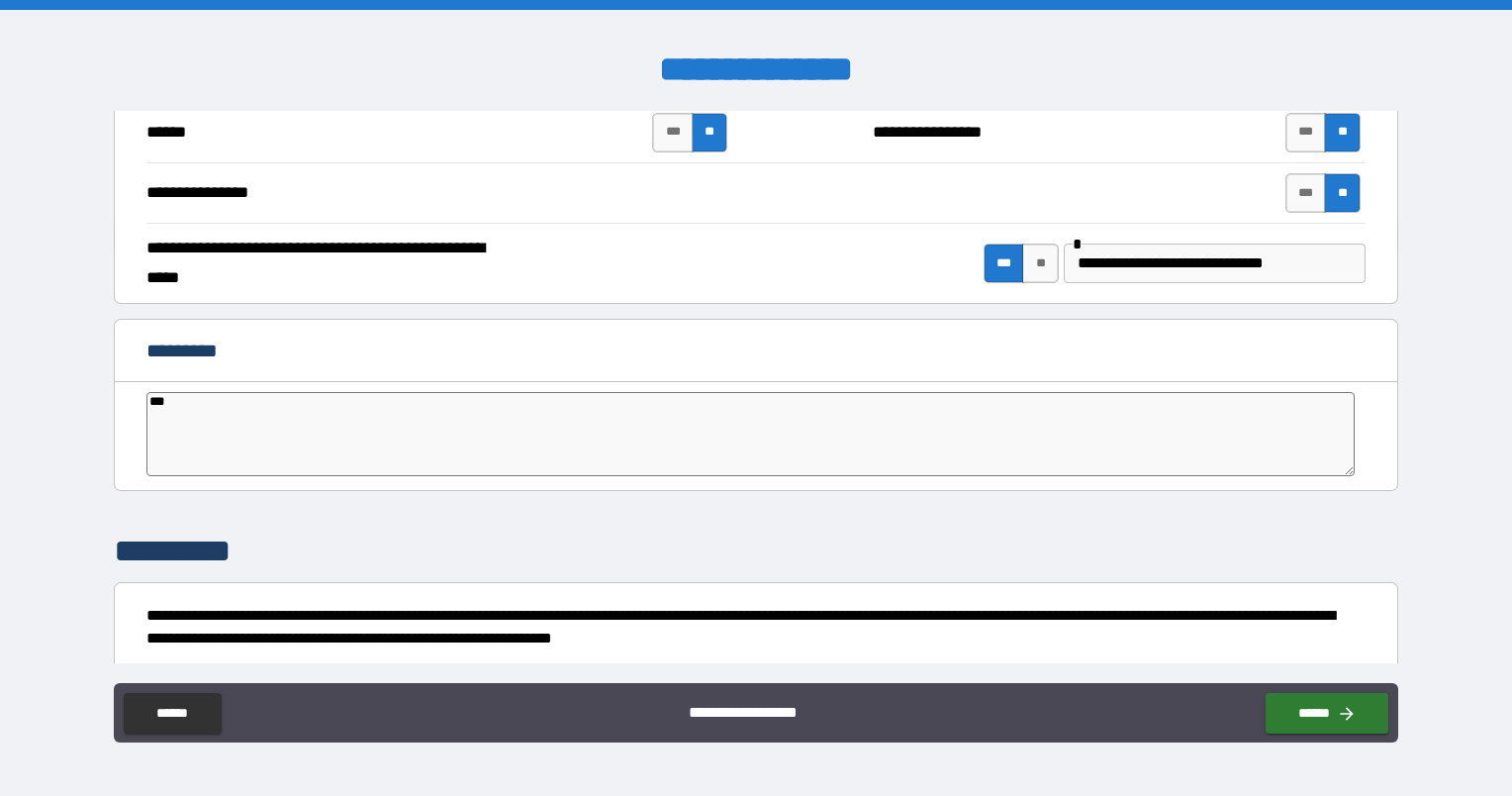 type on "****" 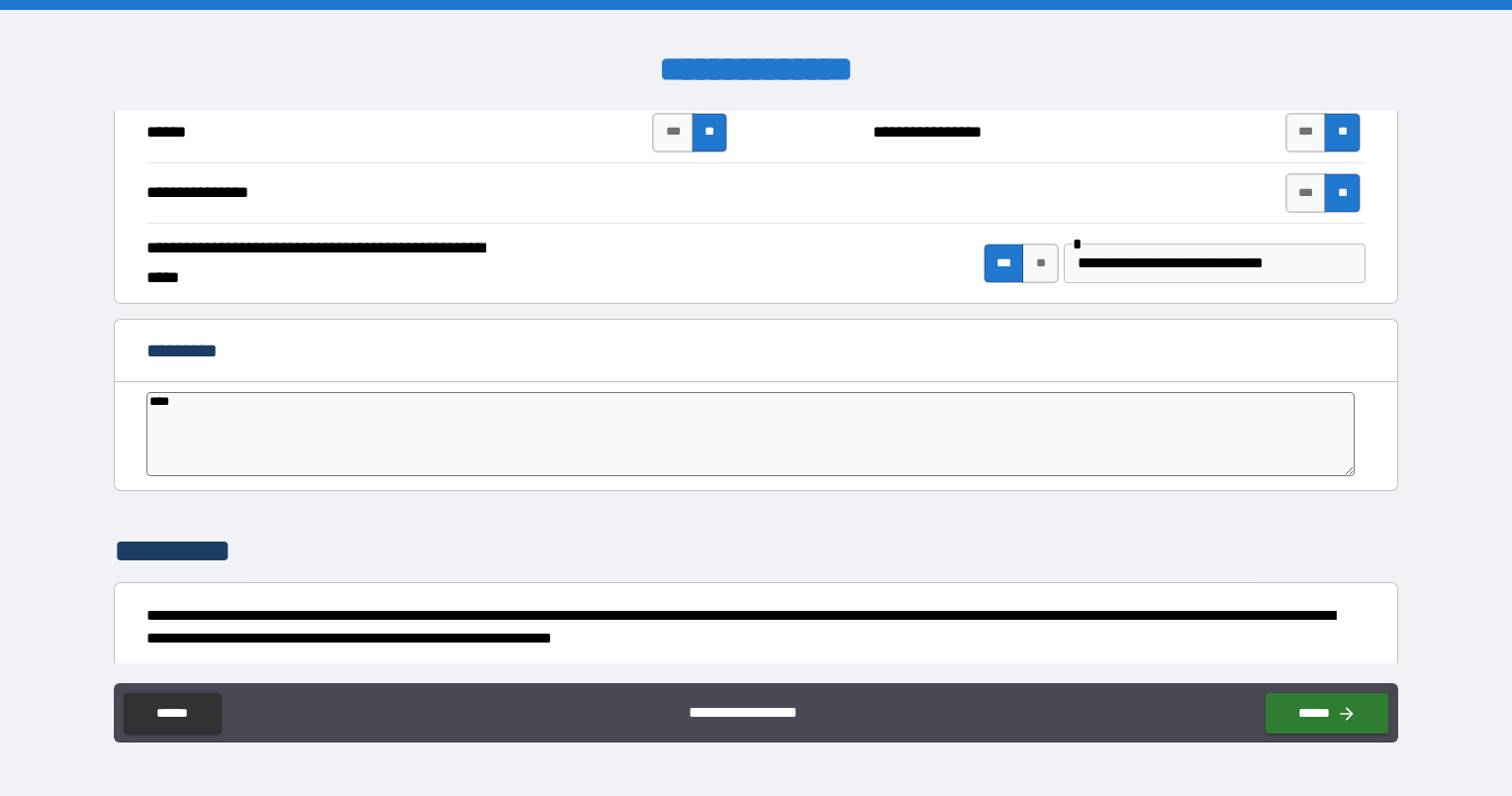 type on "*" 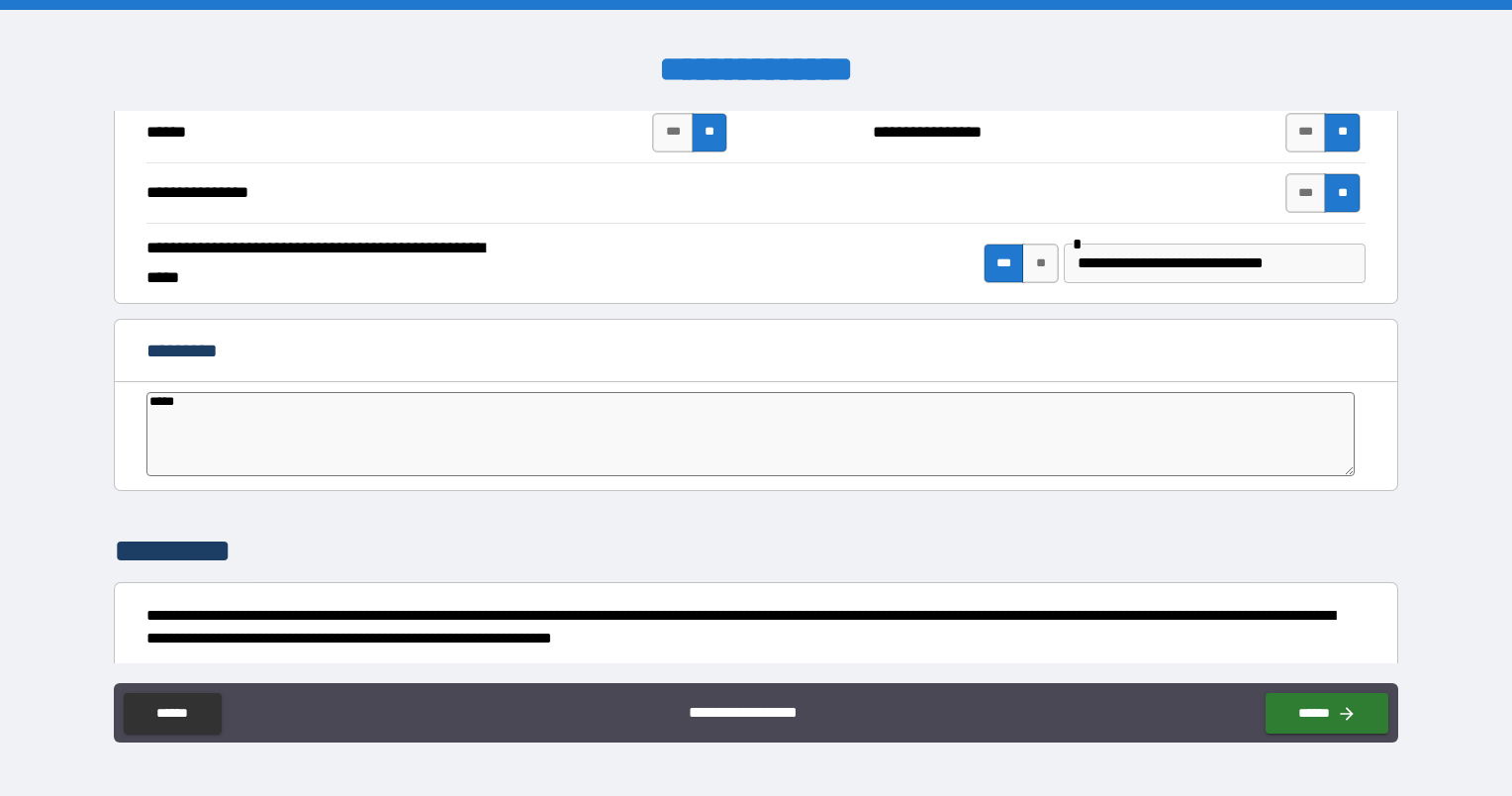 type on "*" 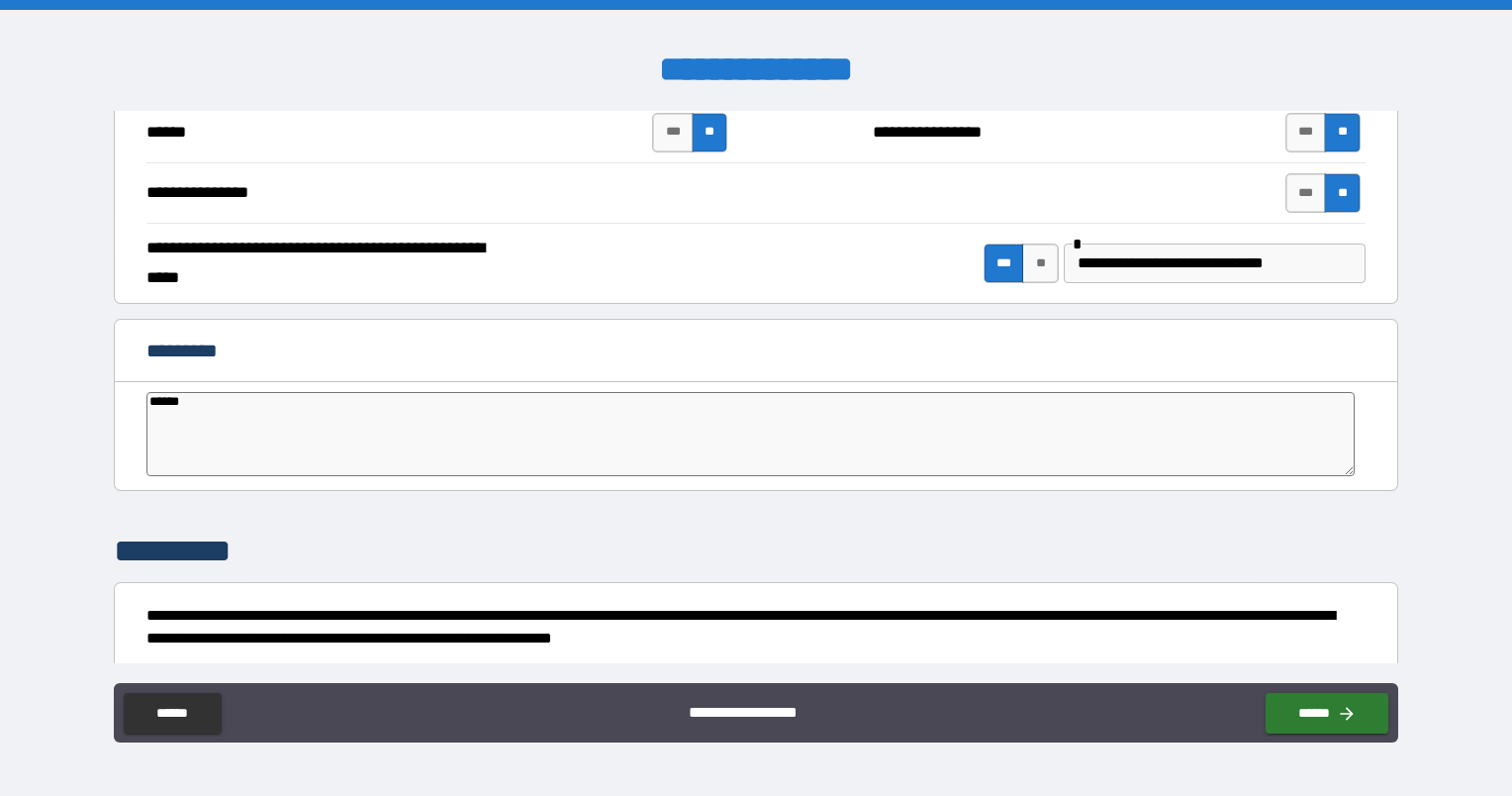 type on "*" 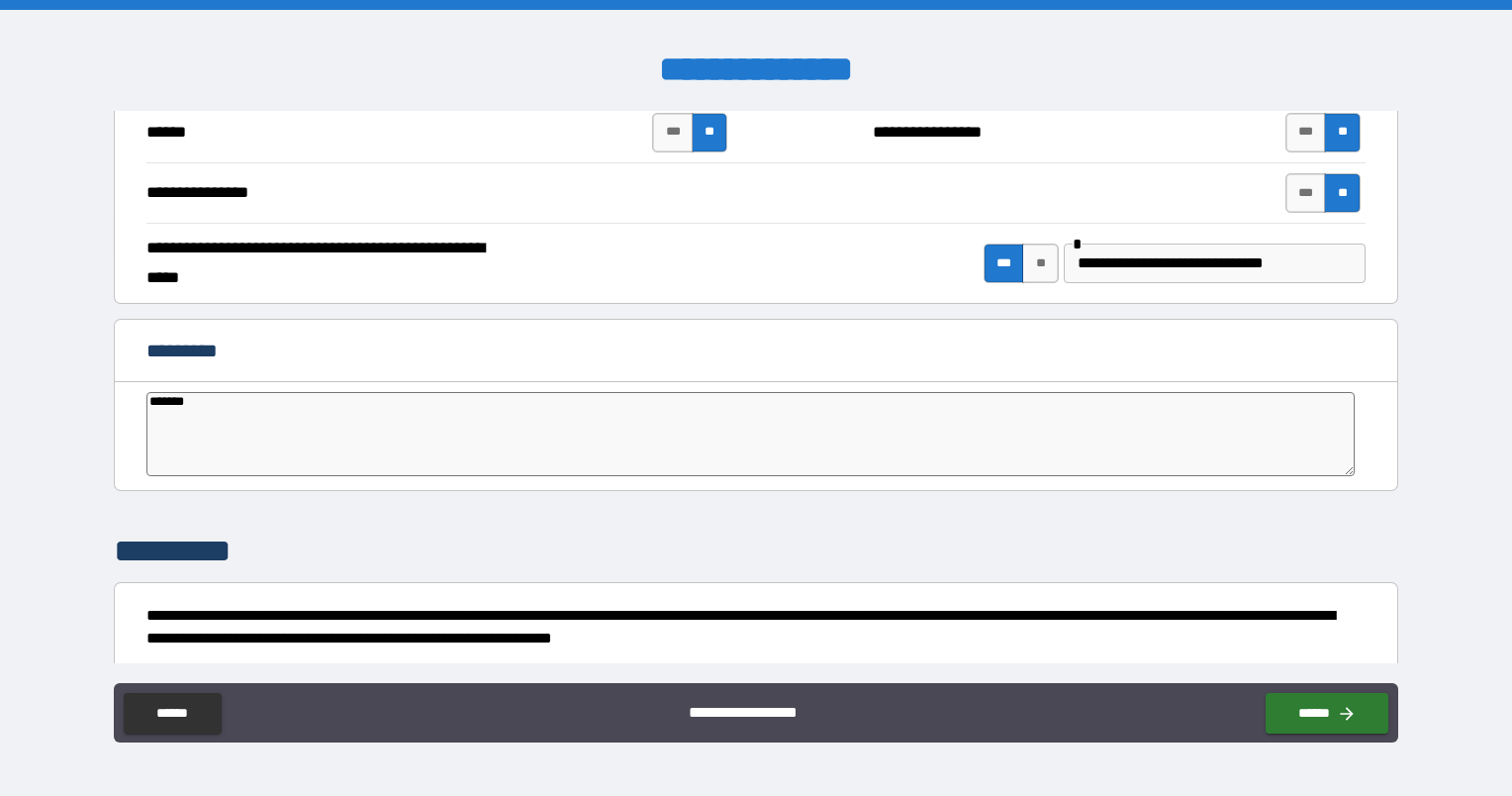 type on "********" 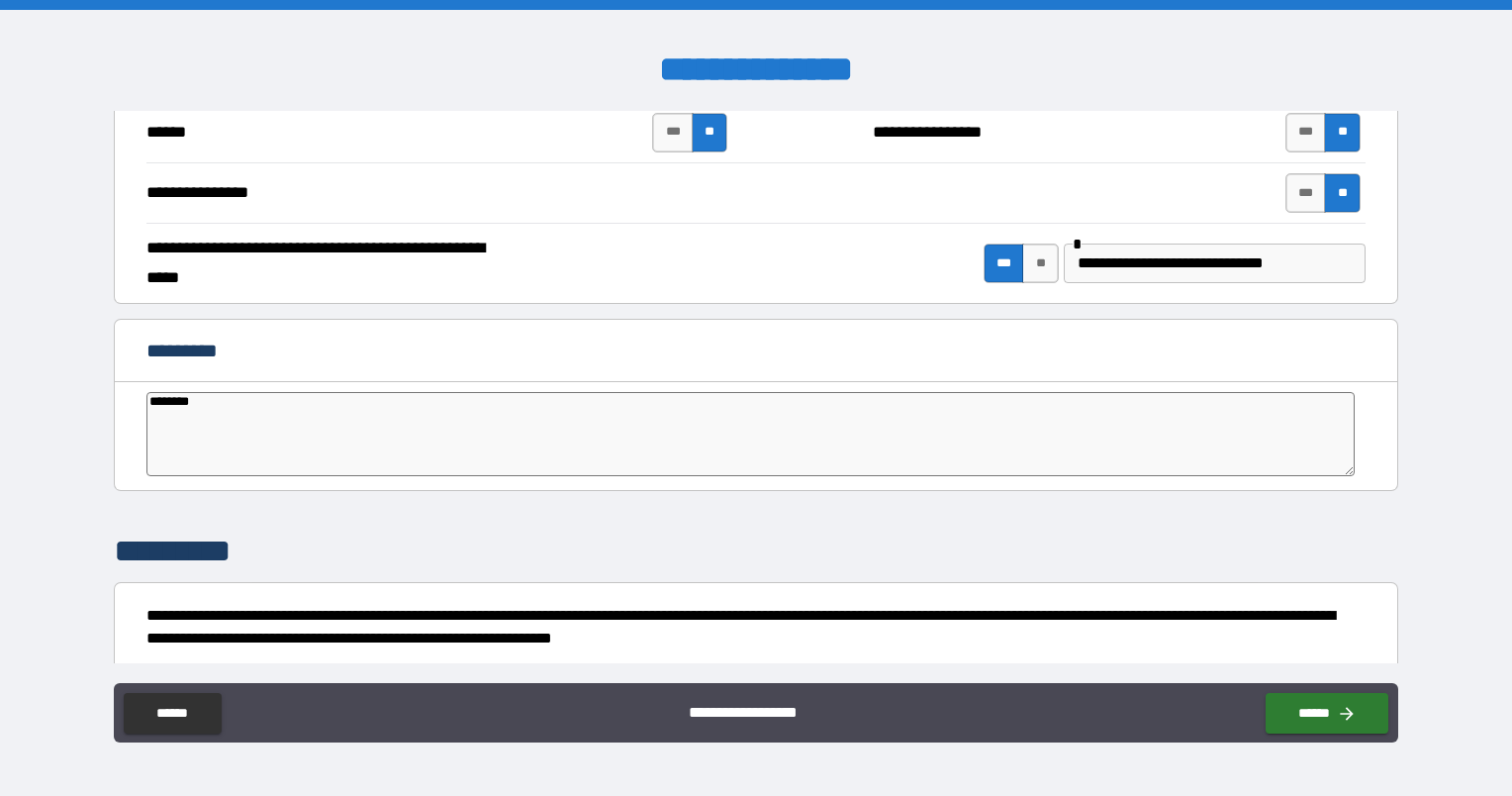 type on "*" 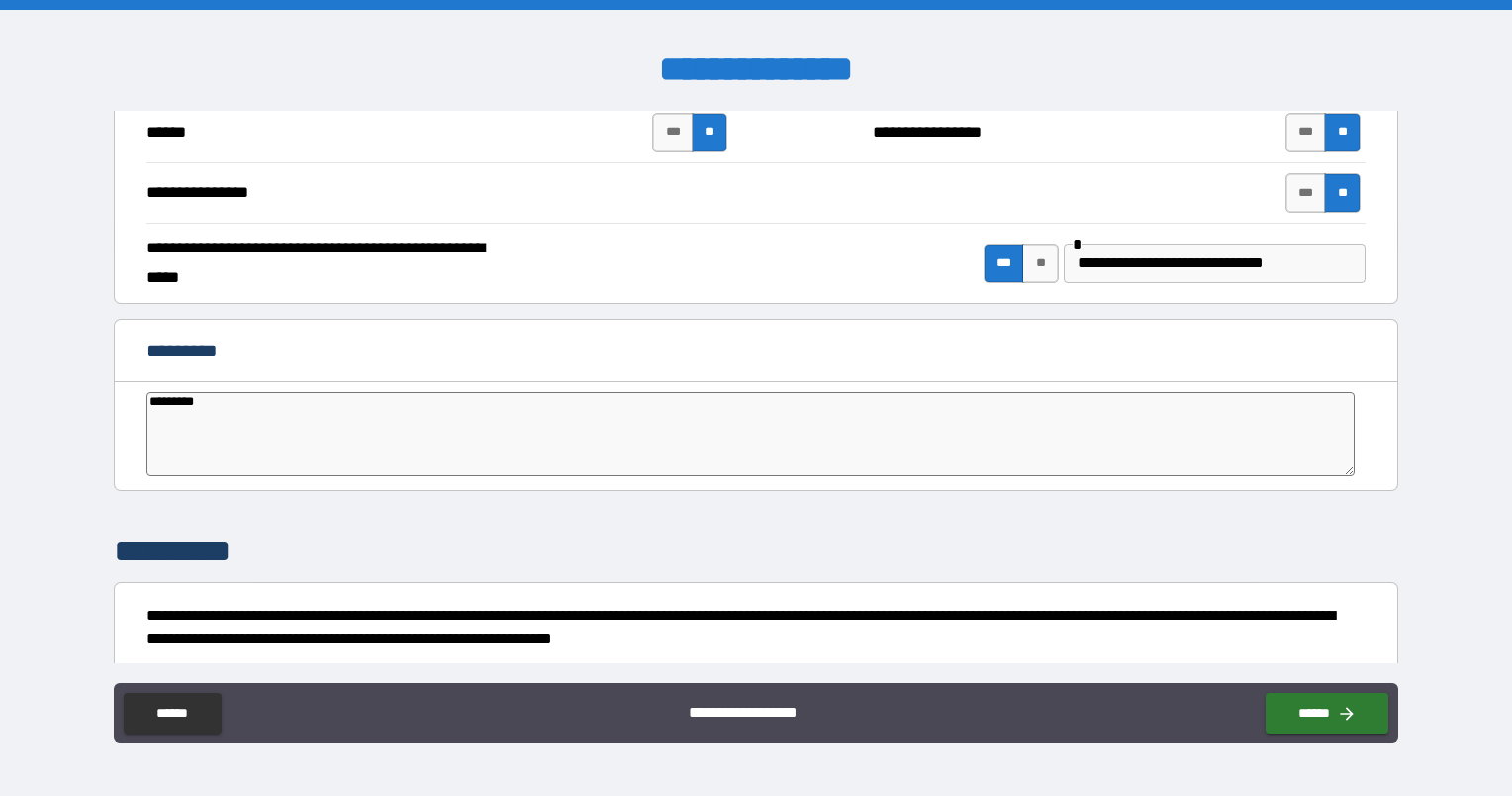 type on "*" 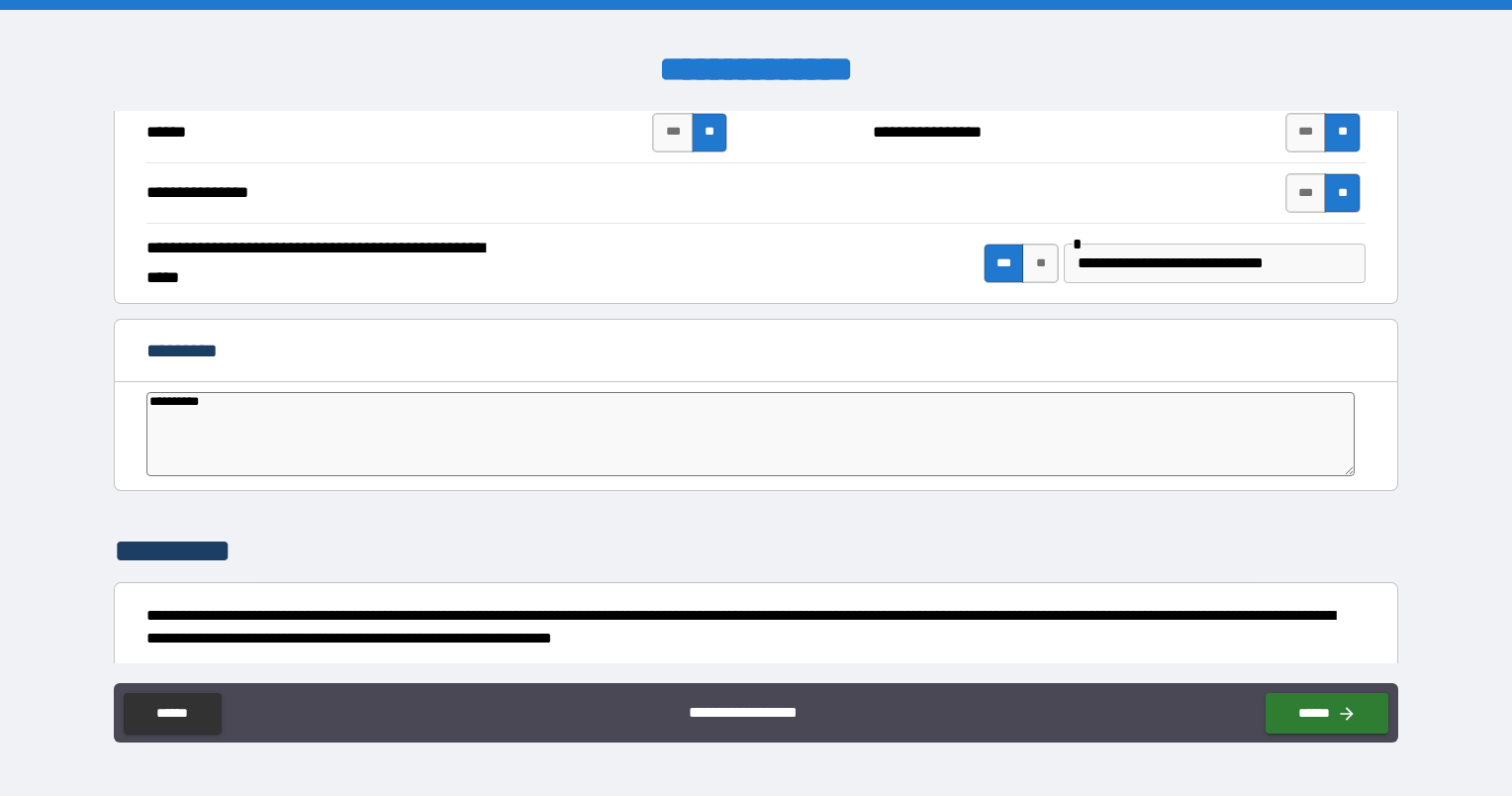 type on "**********" 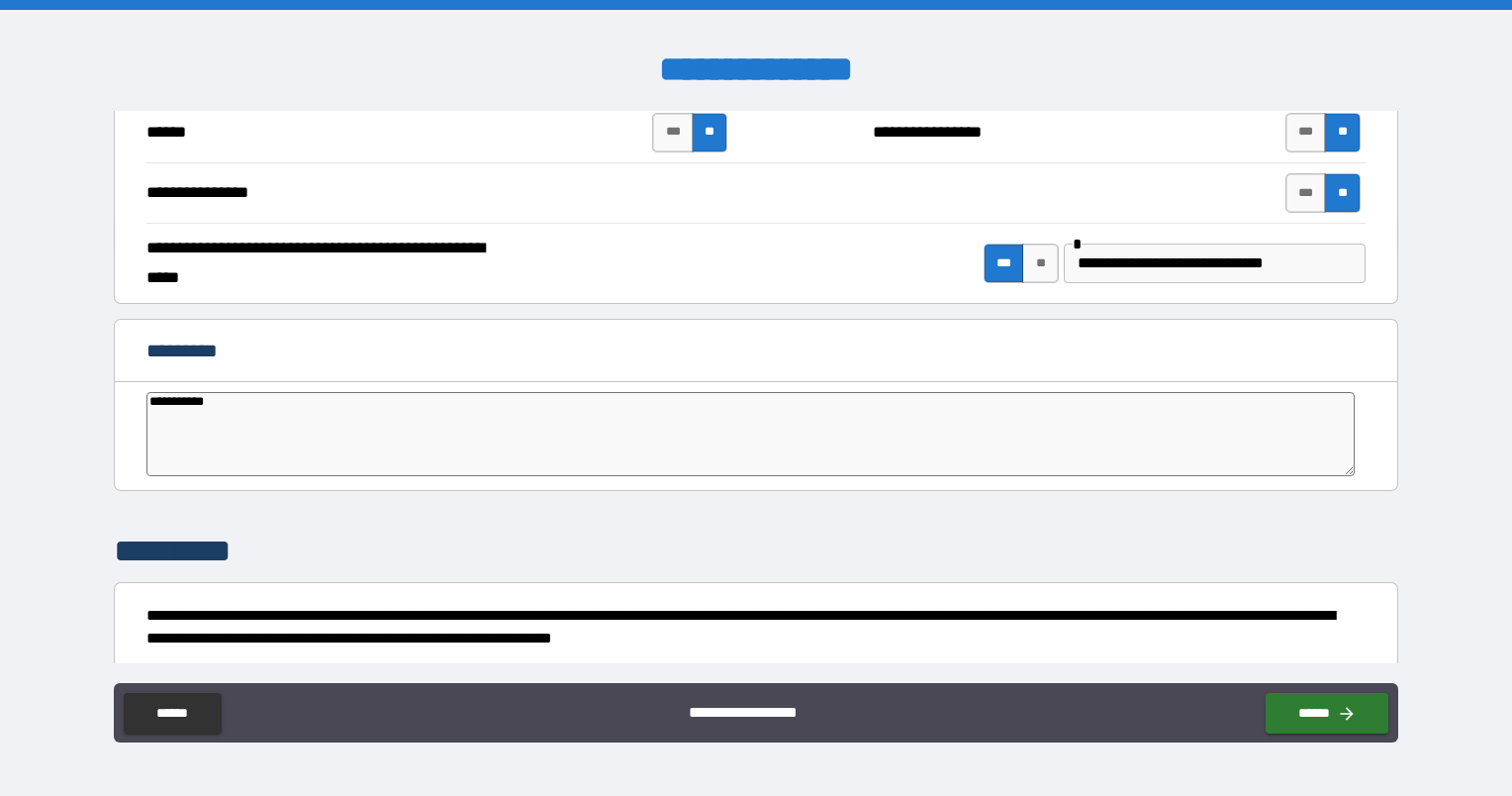 type on "*" 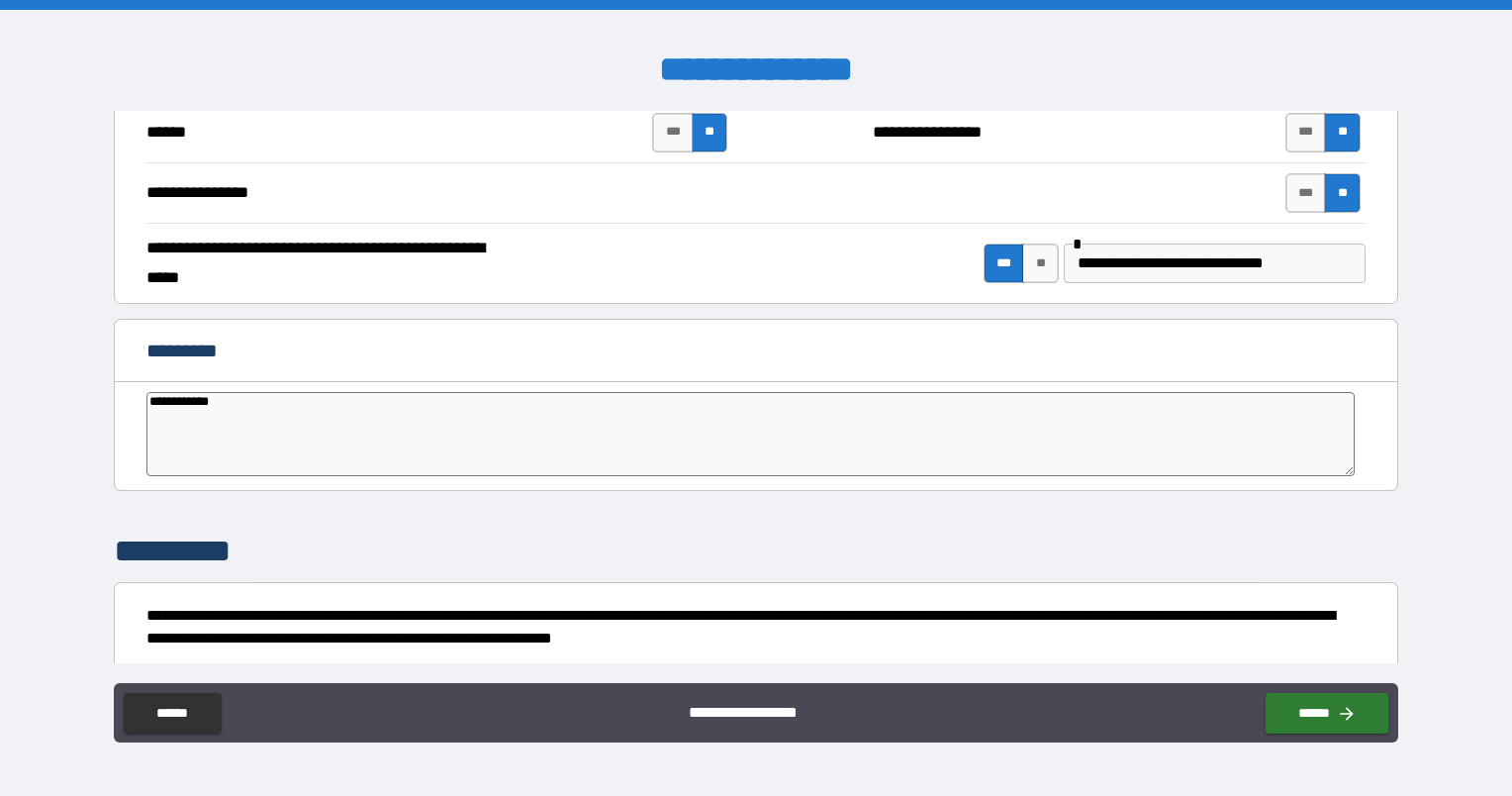 type on "*" 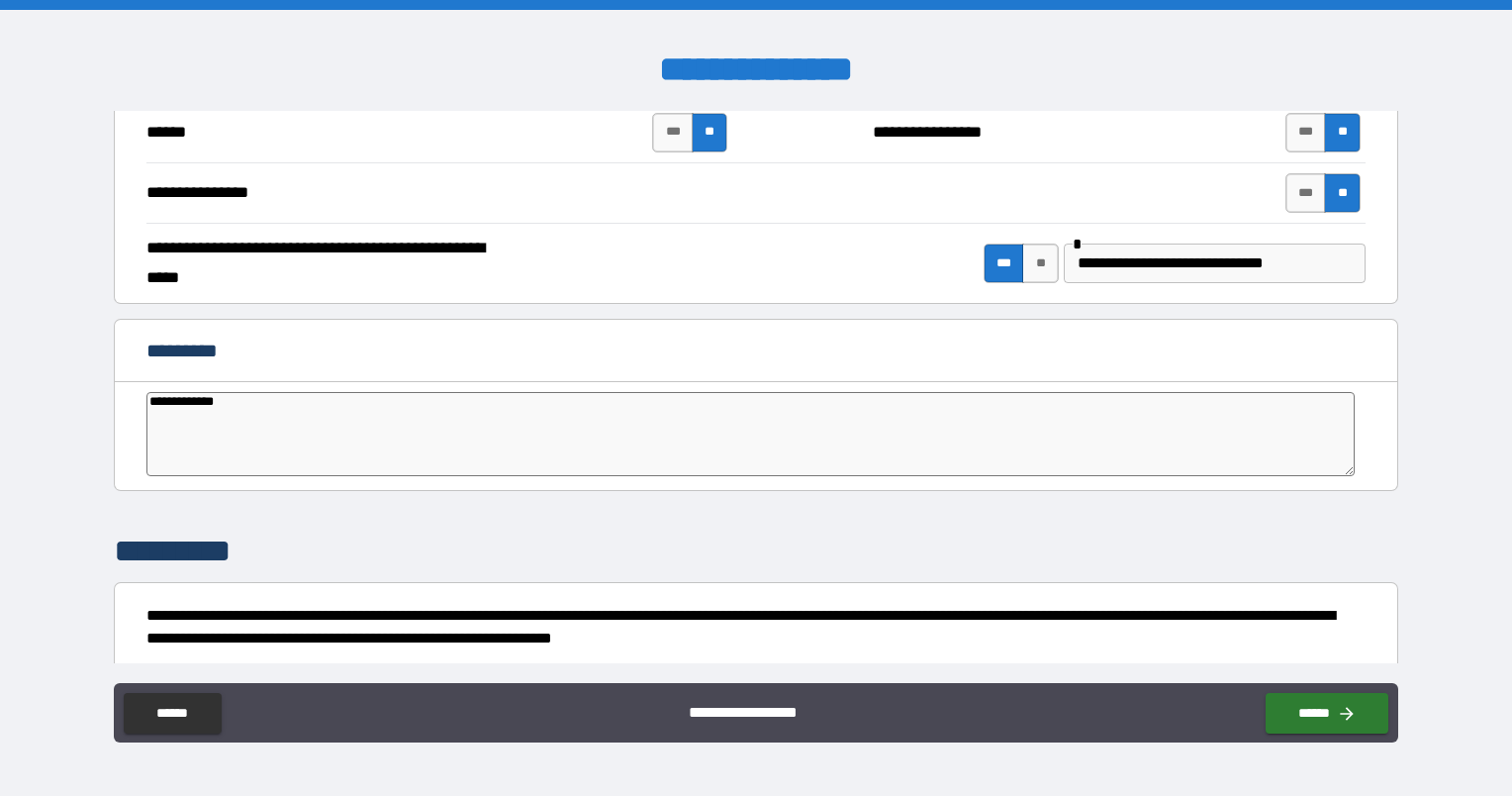 type on "*" 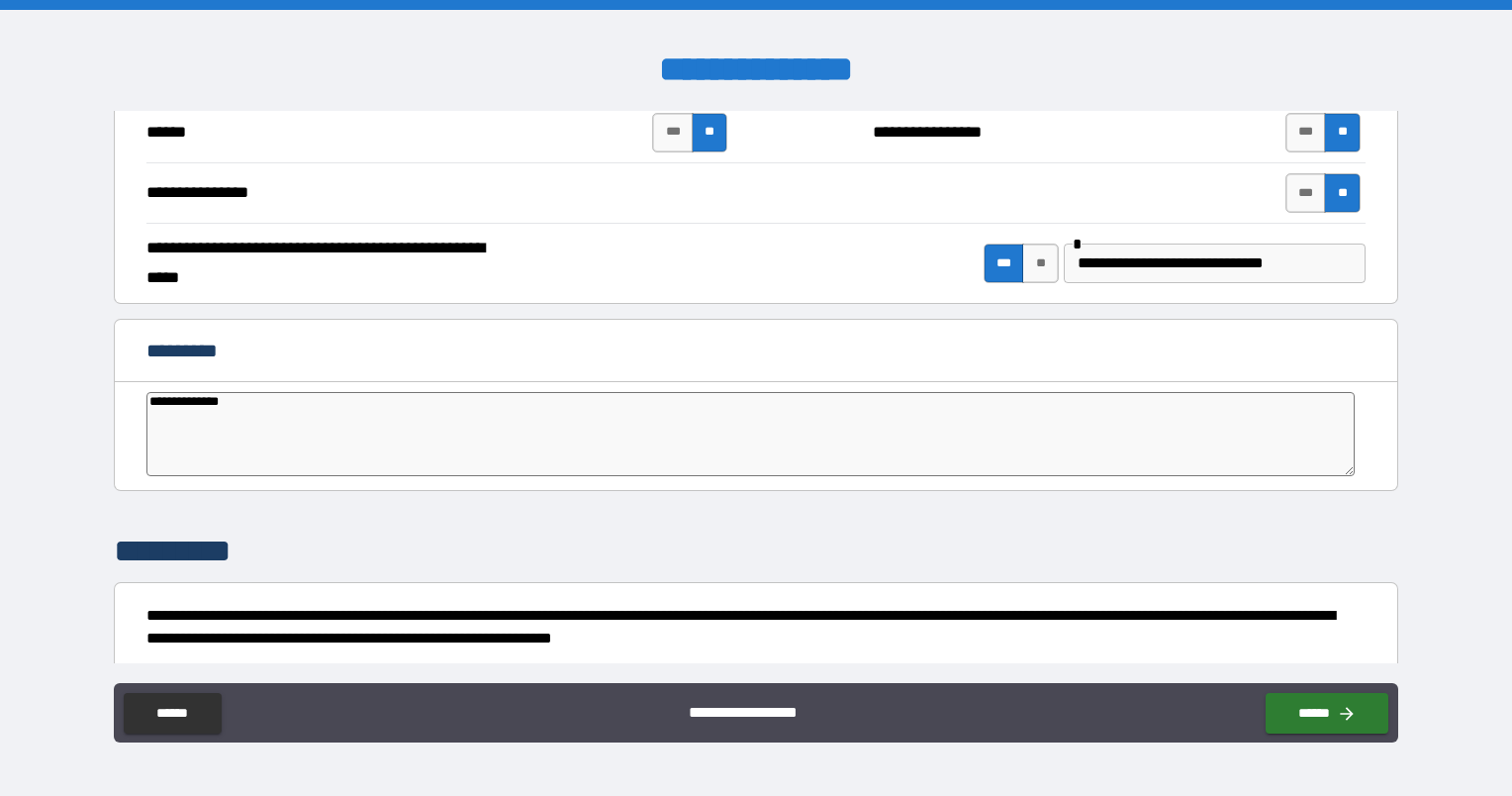 type on "*" 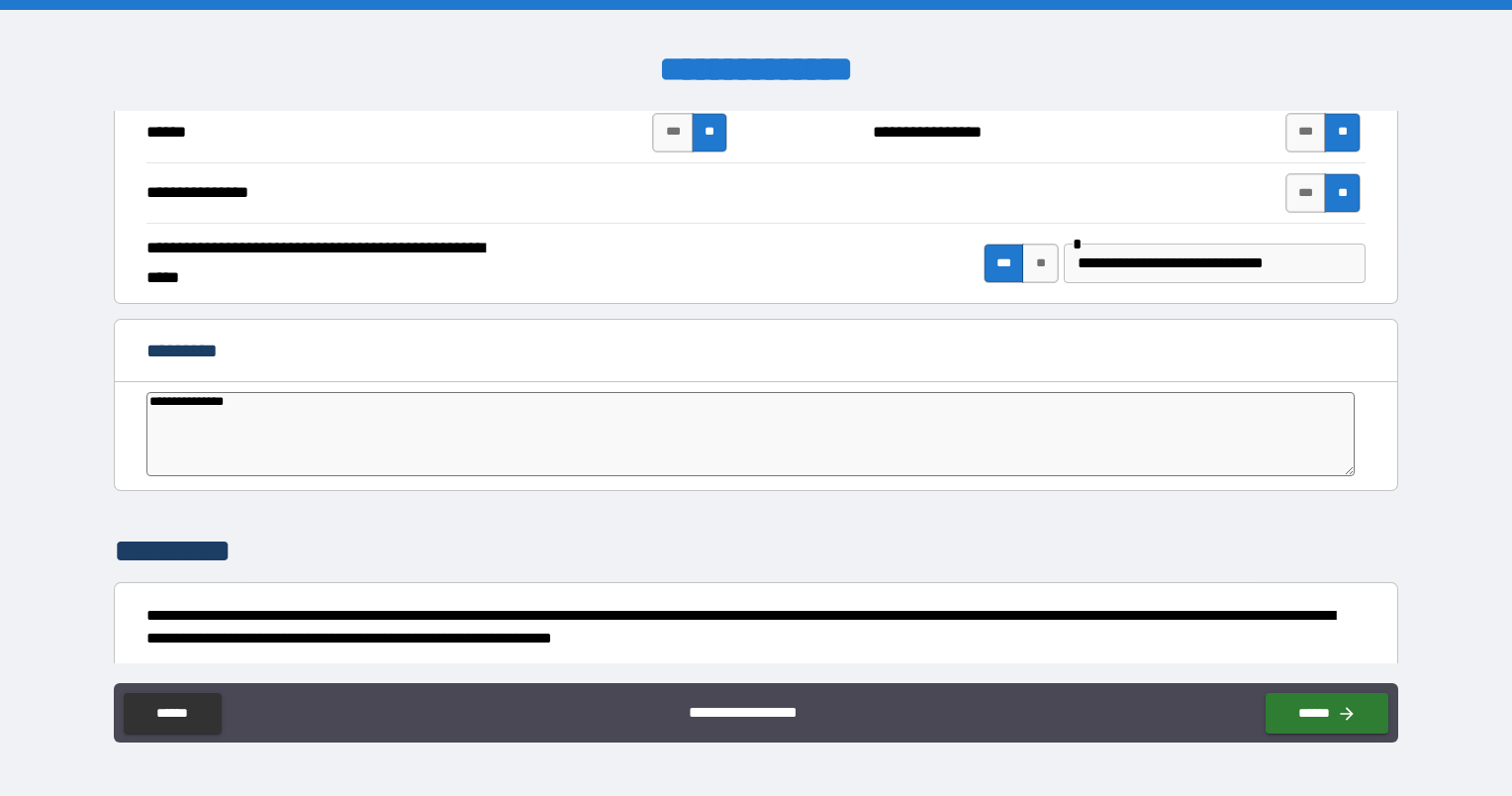 type on "**********" 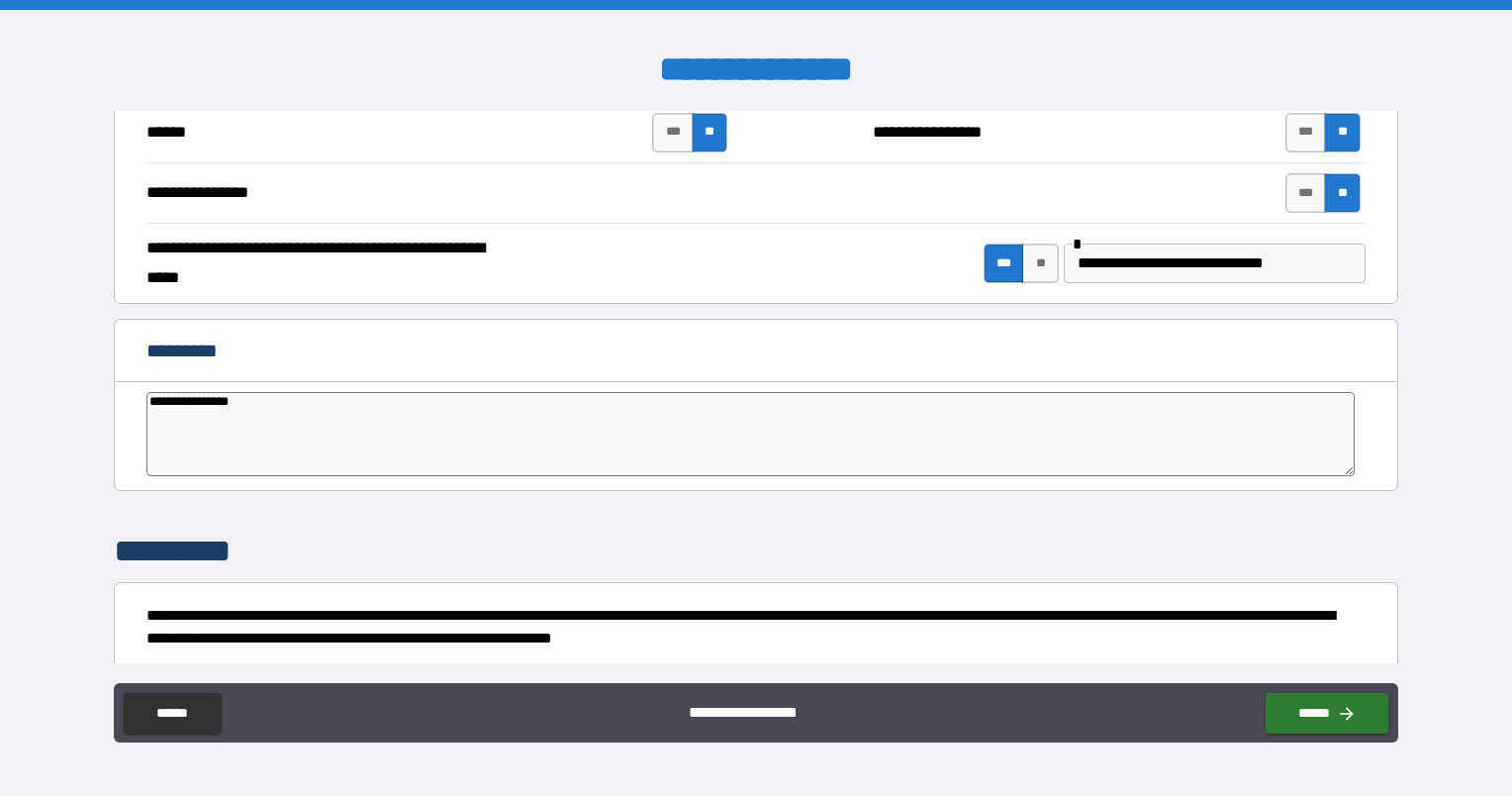 type on "*" 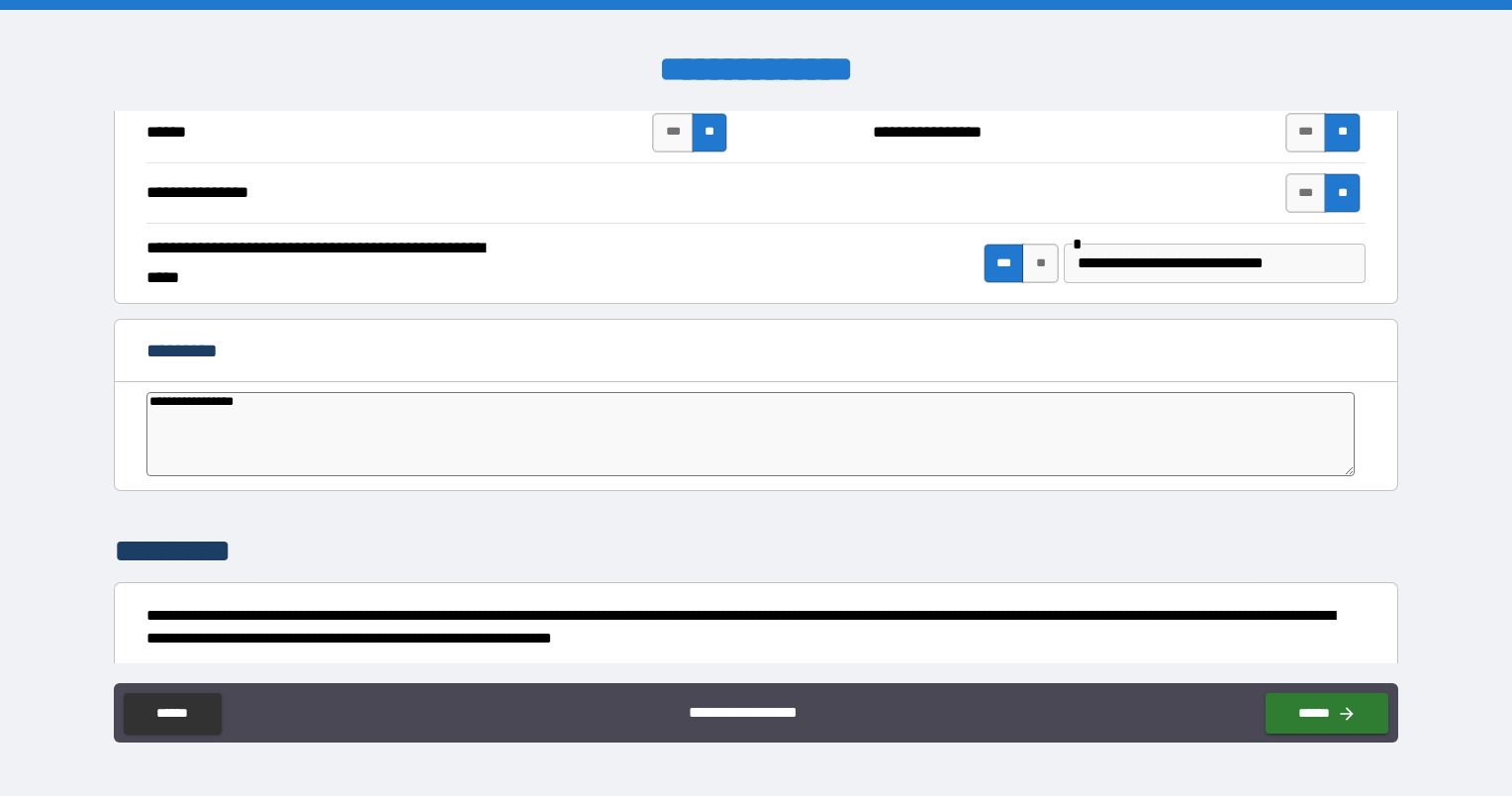 type on "*" 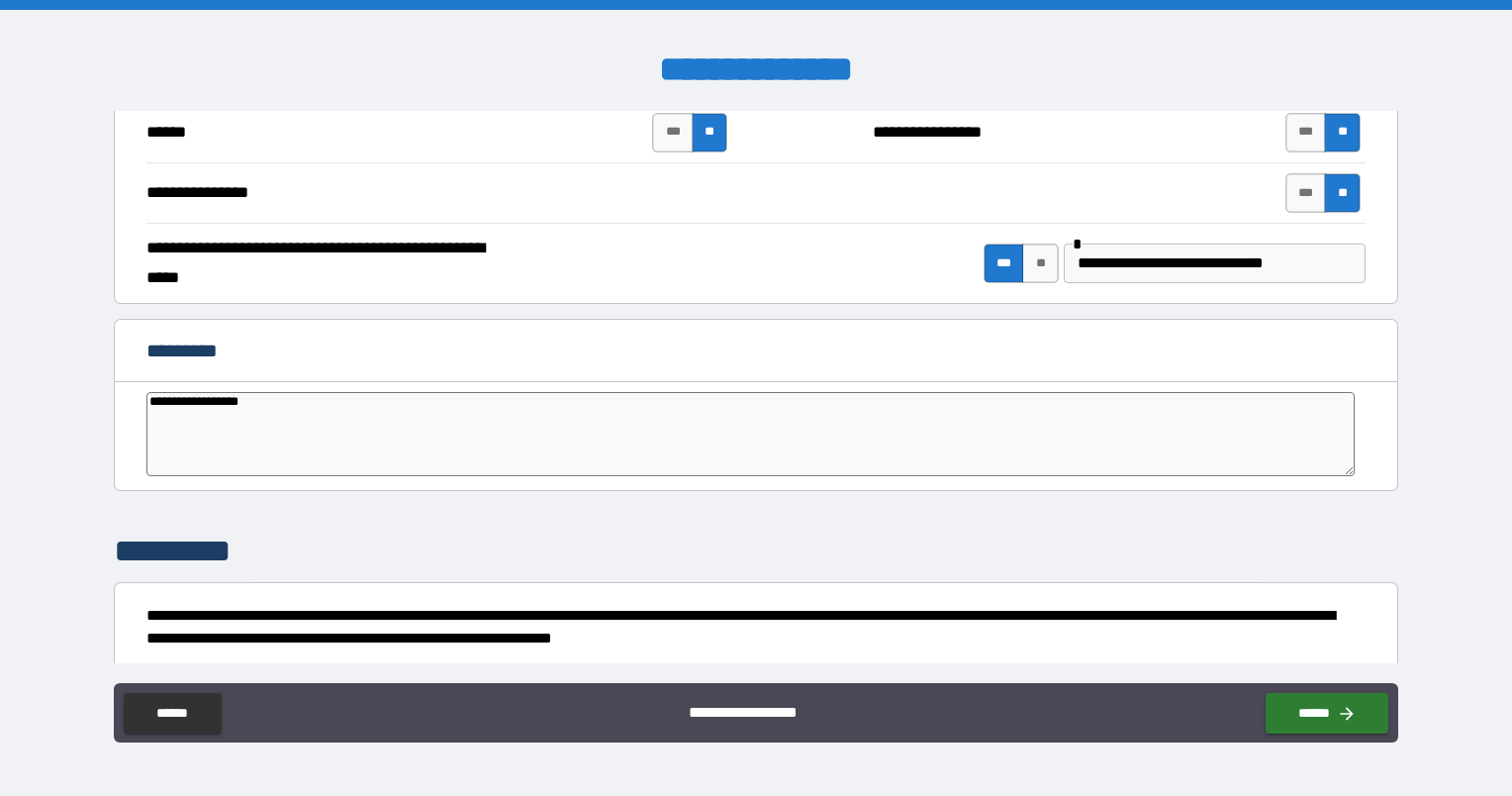 type on "**********" 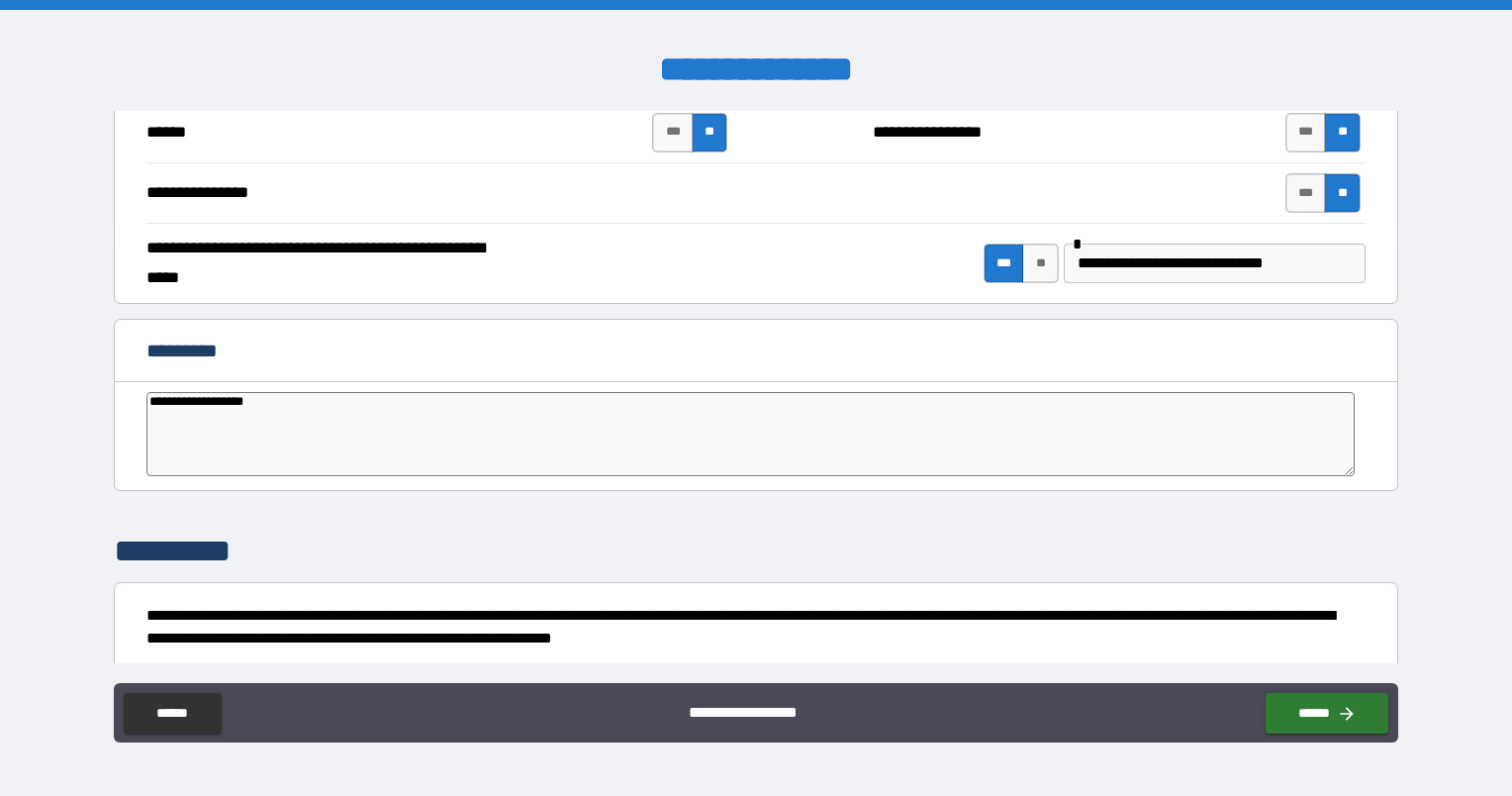 type on "*" 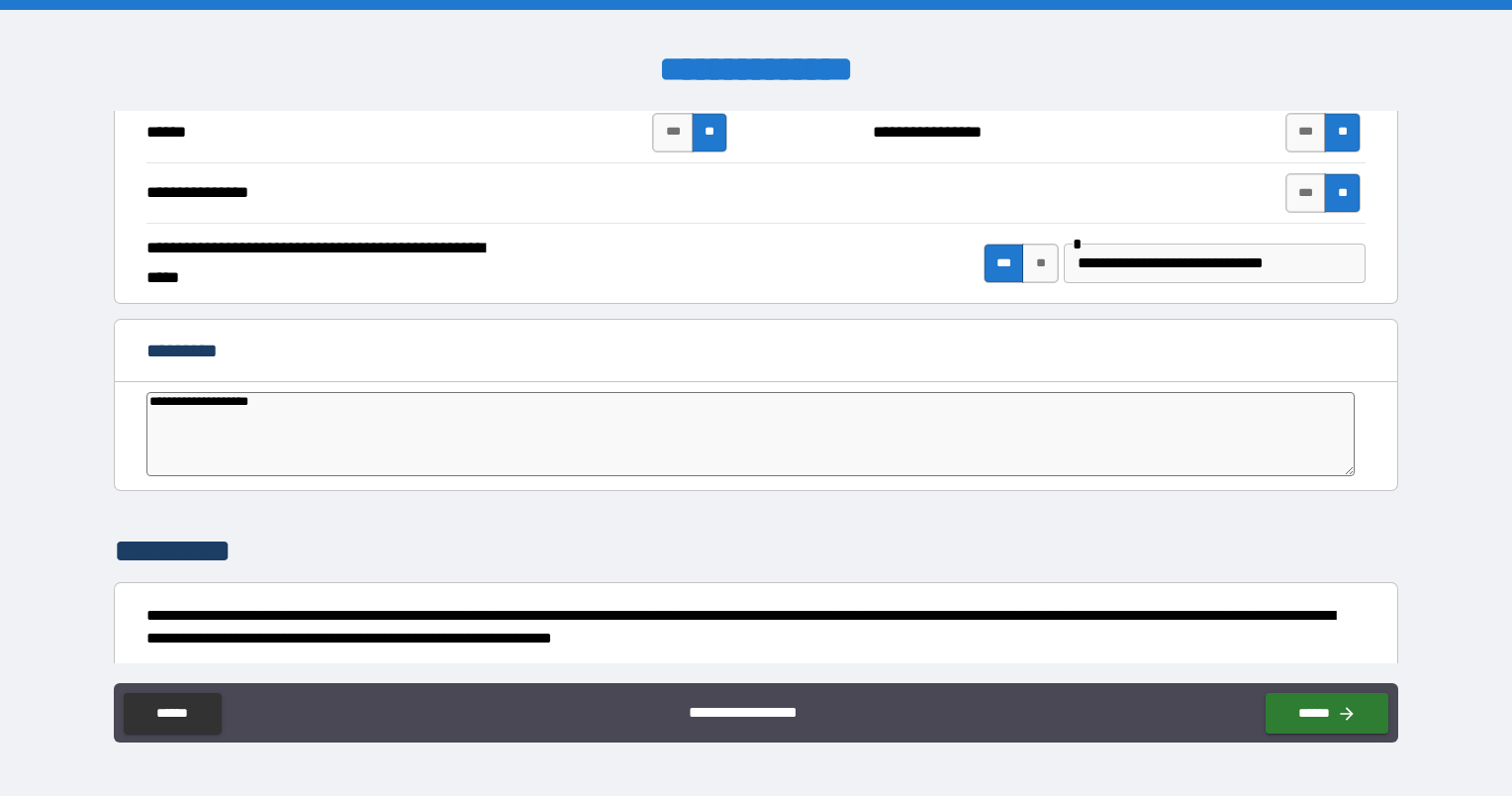type on "*" 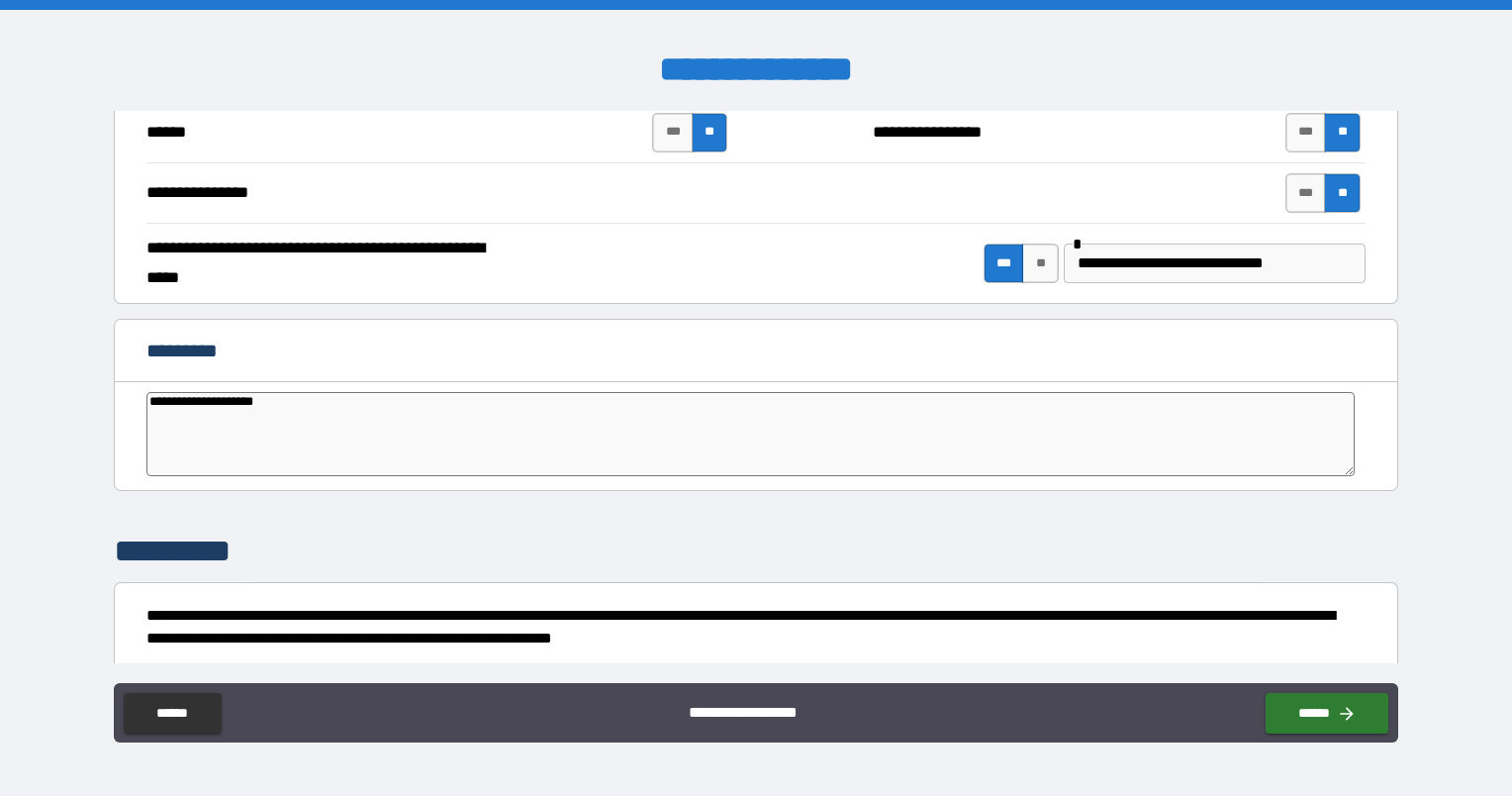 type on "*" 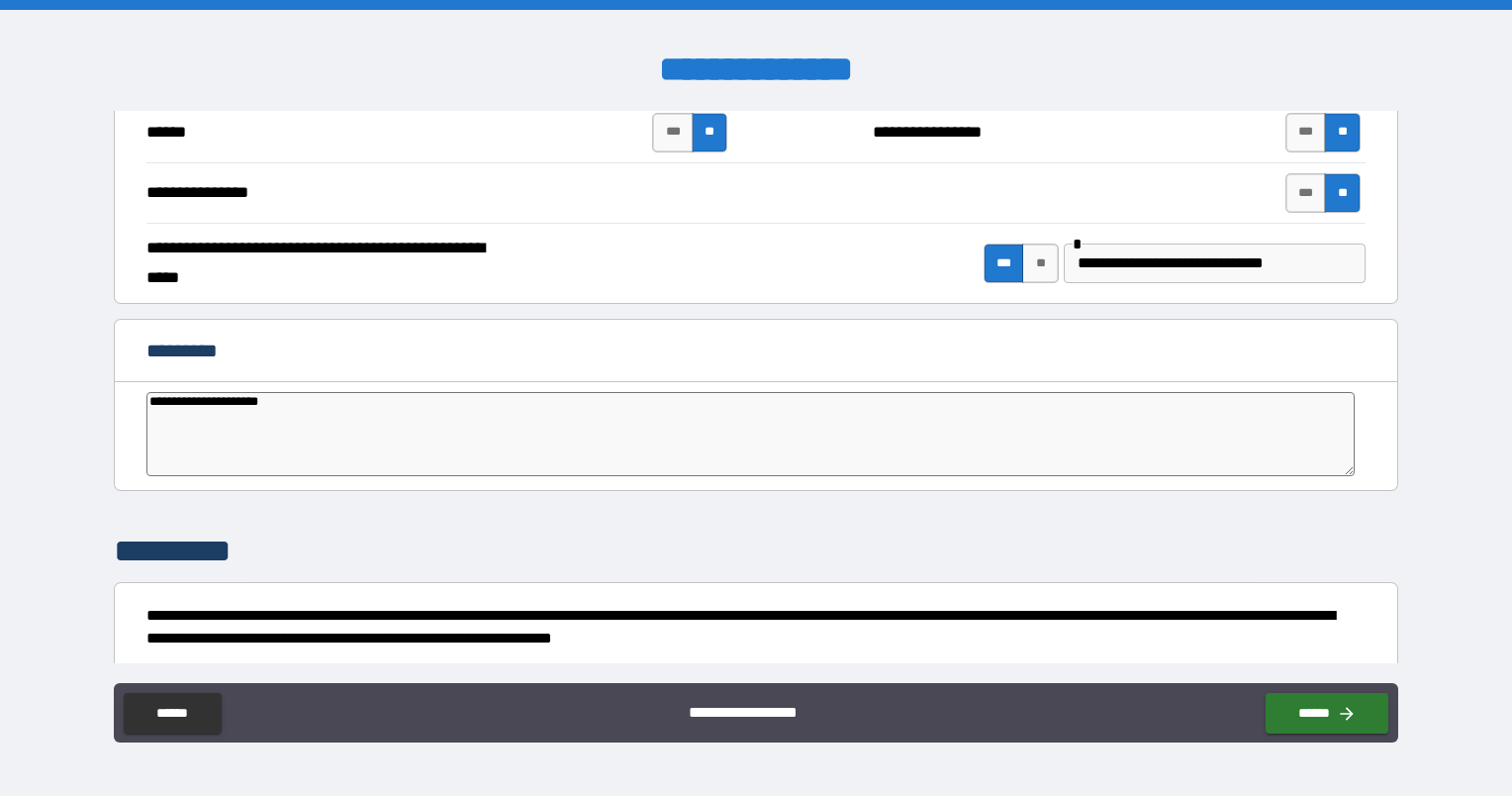 type on "*" 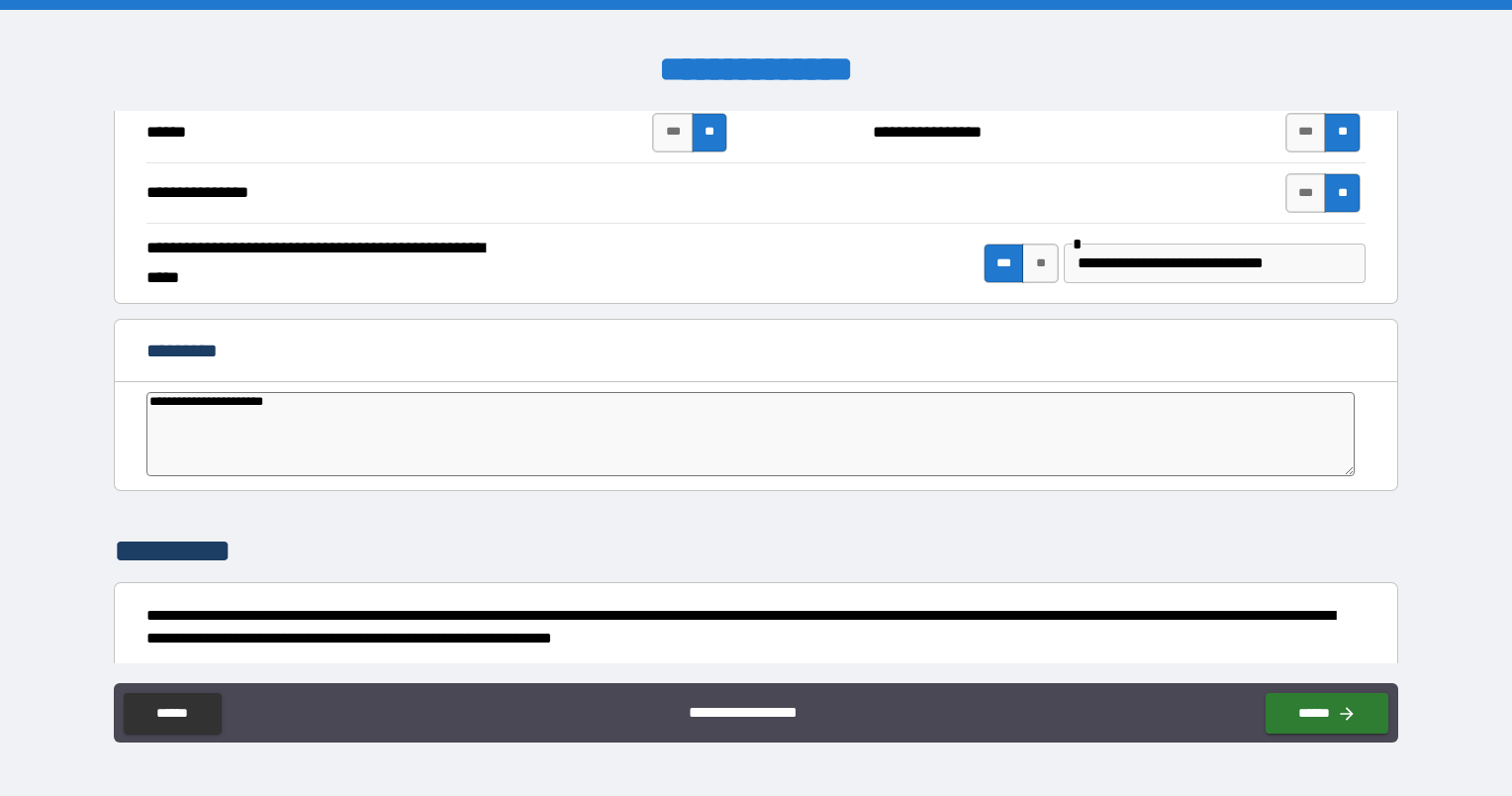 type on "**********" 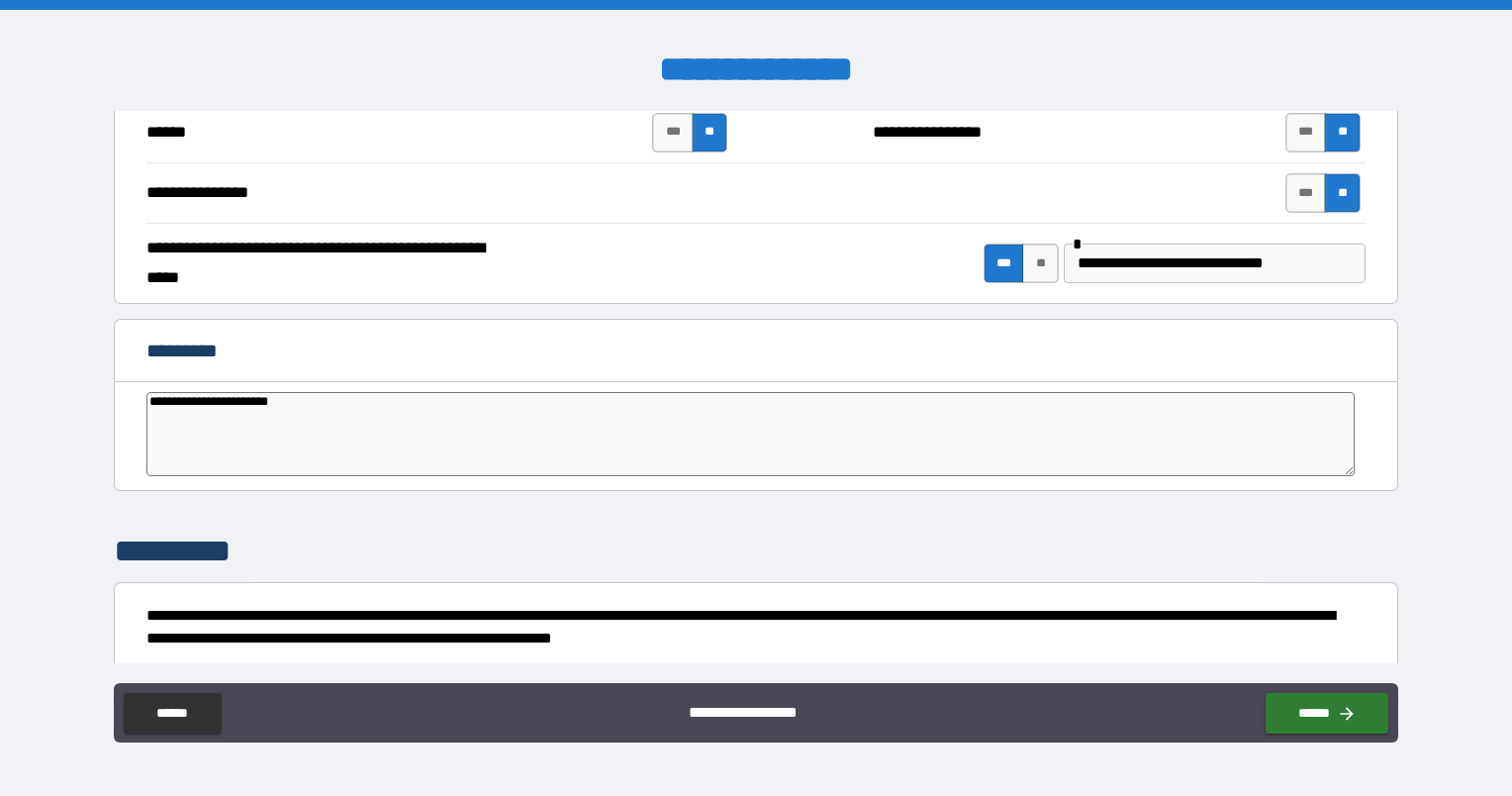 type on "*" 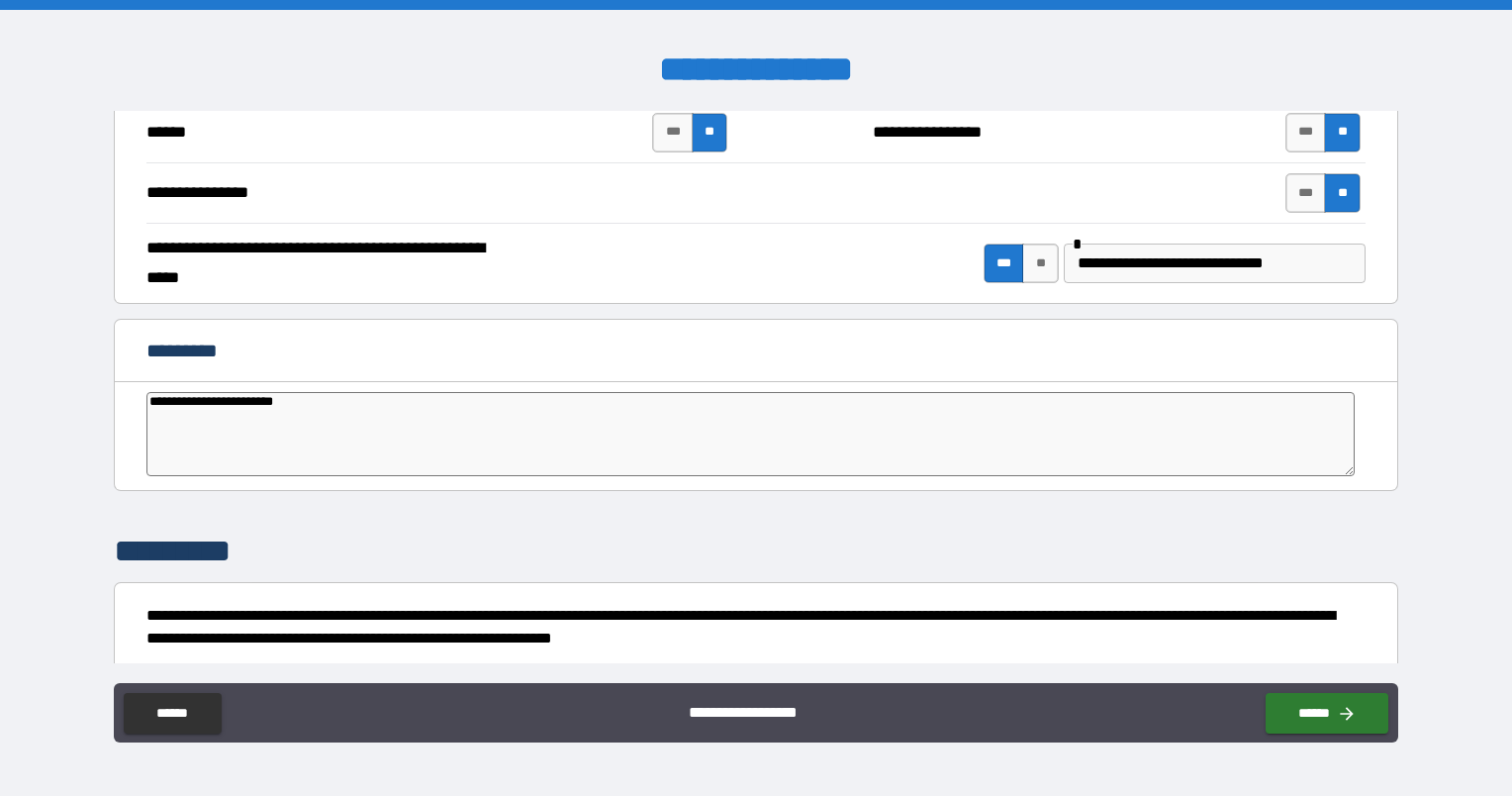 type on "**********" 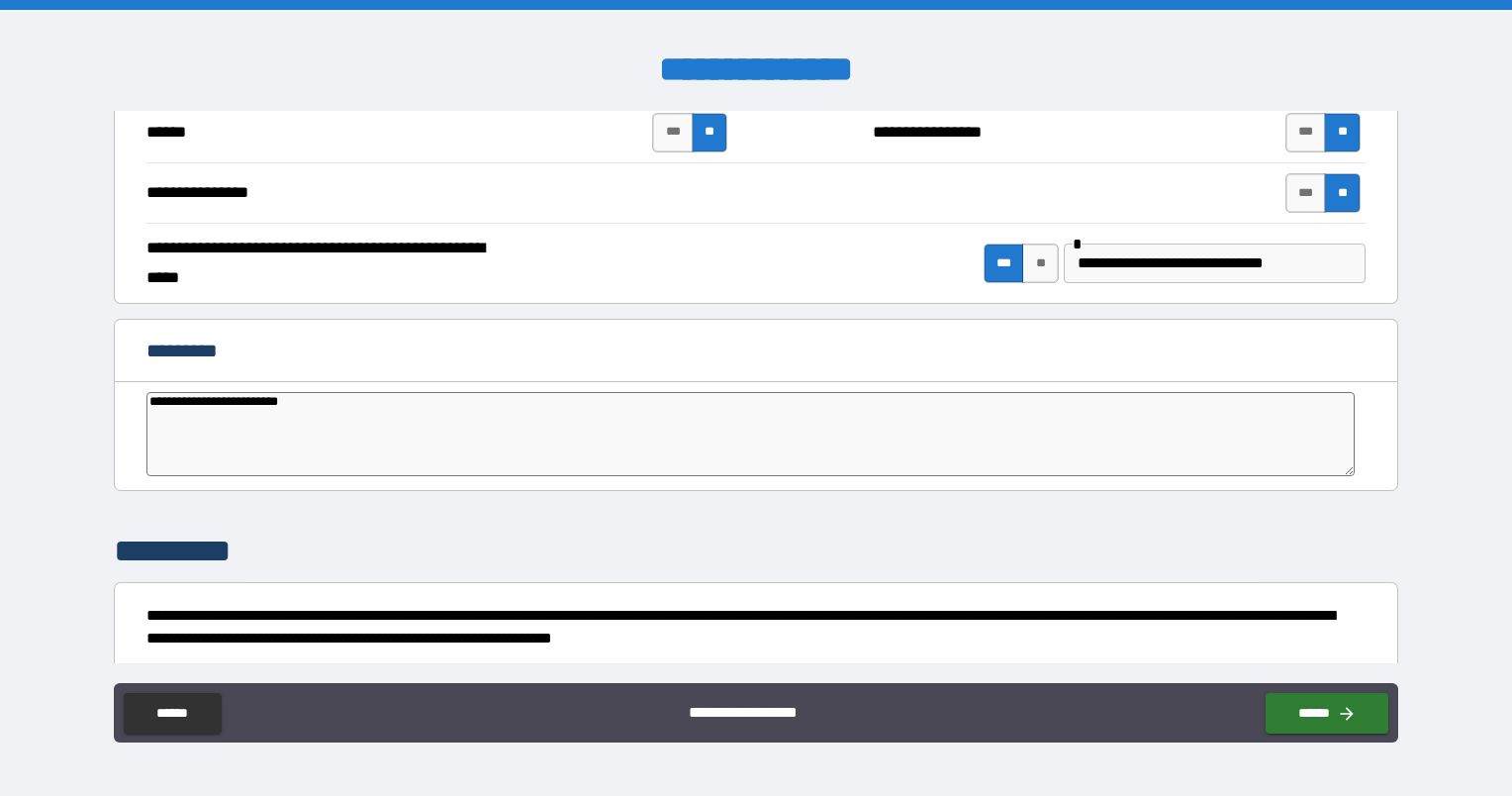 type on "*" 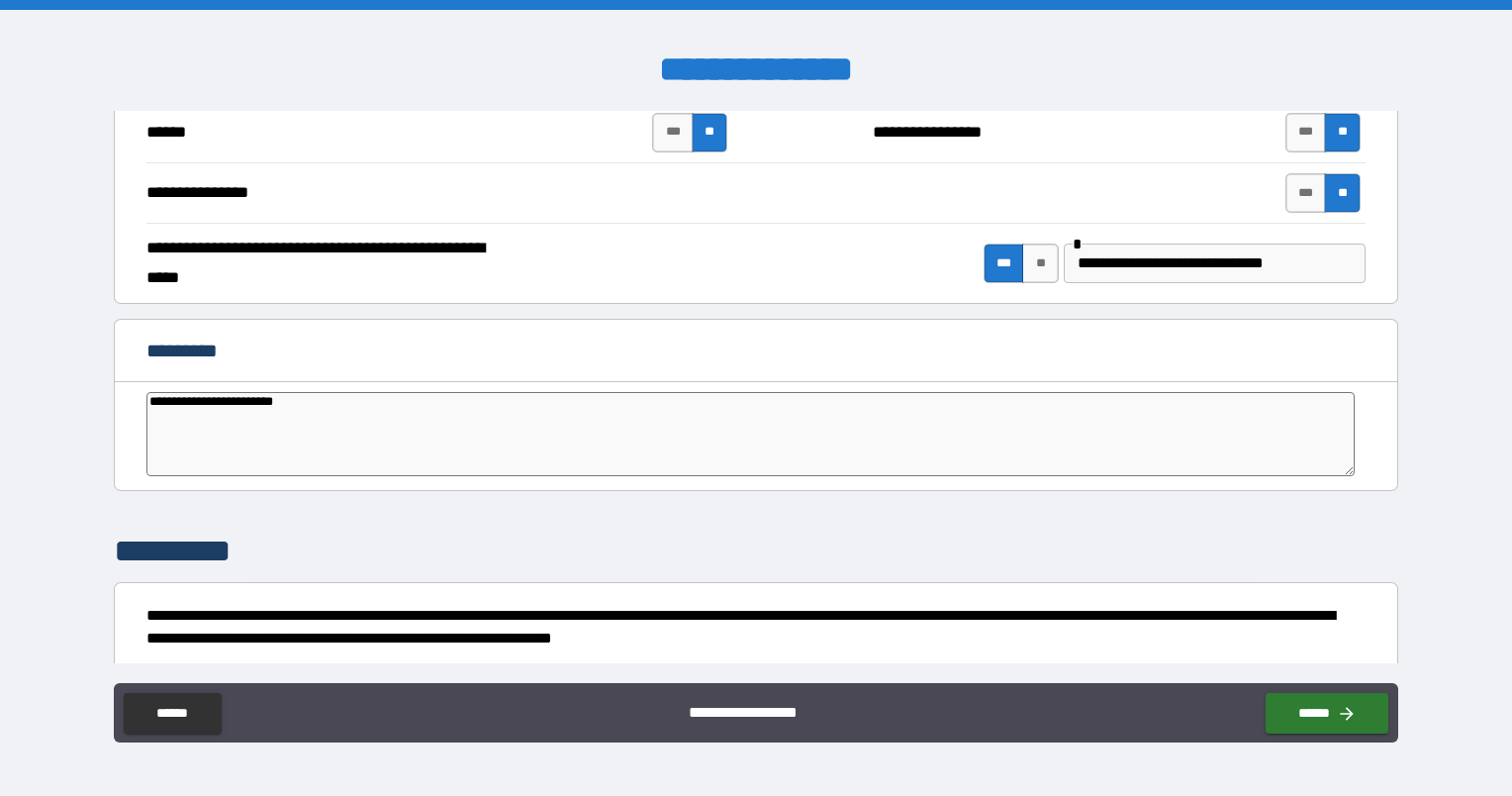 type on "*" 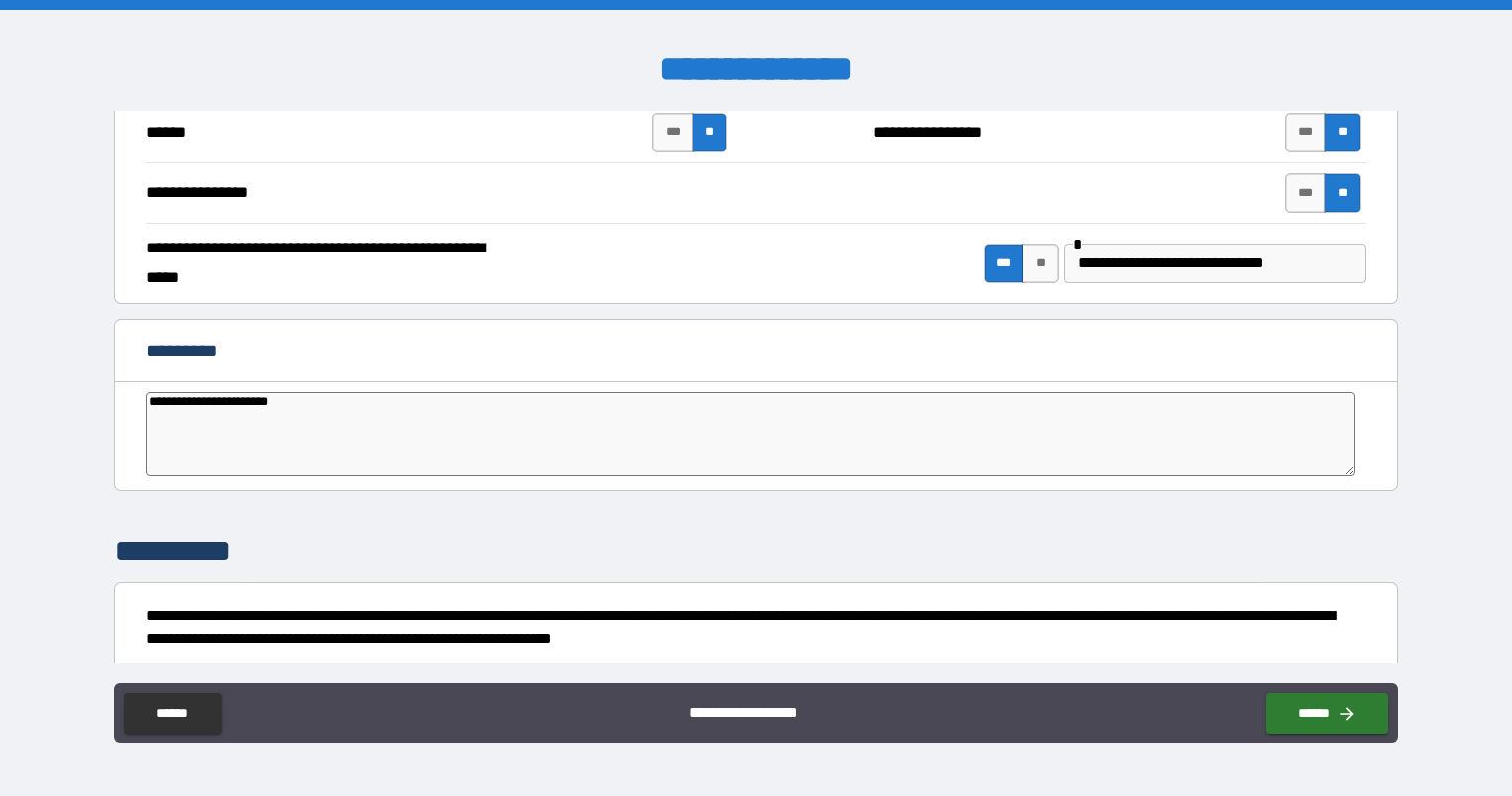 type on "*" 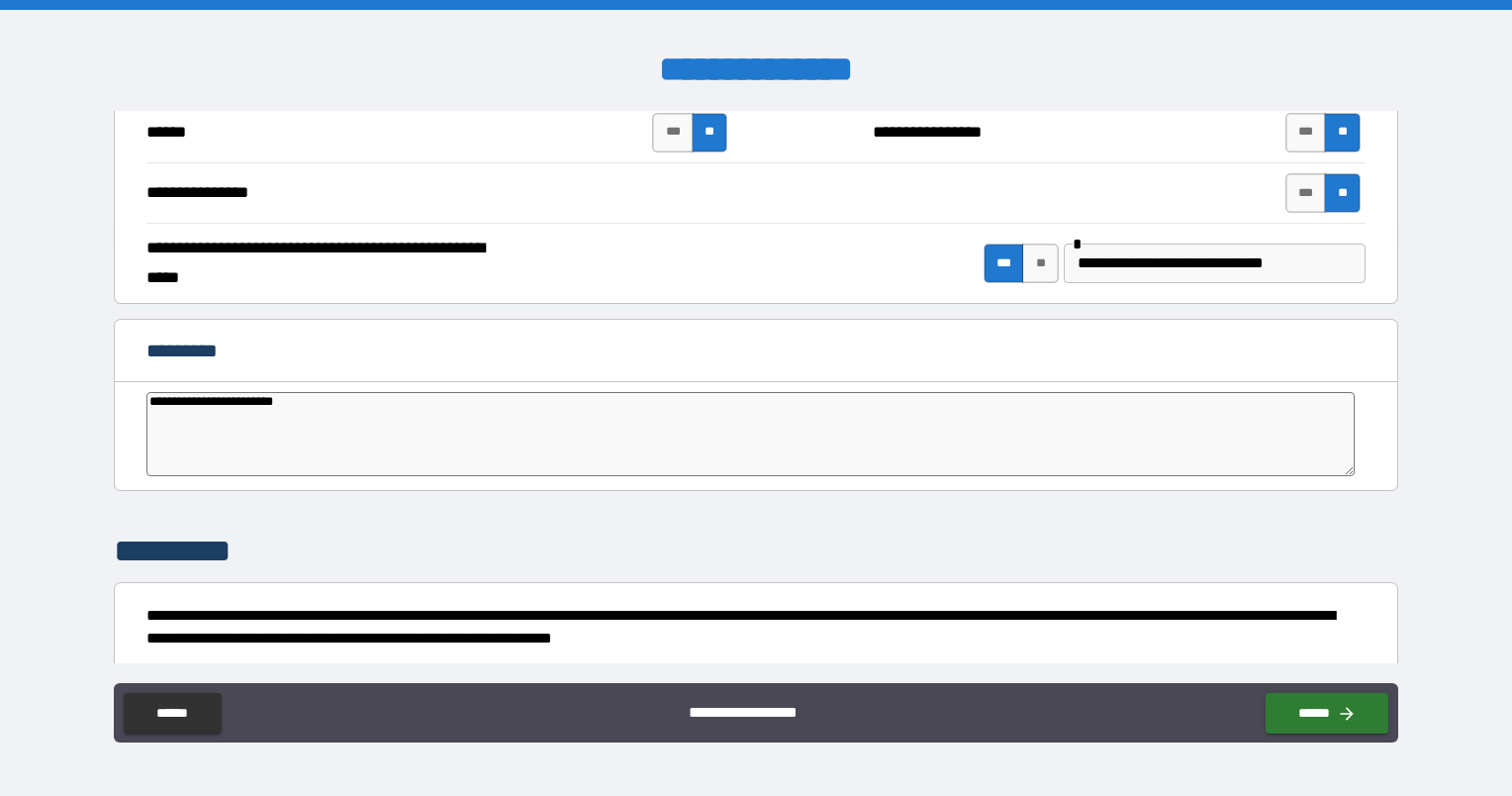 type on "*" 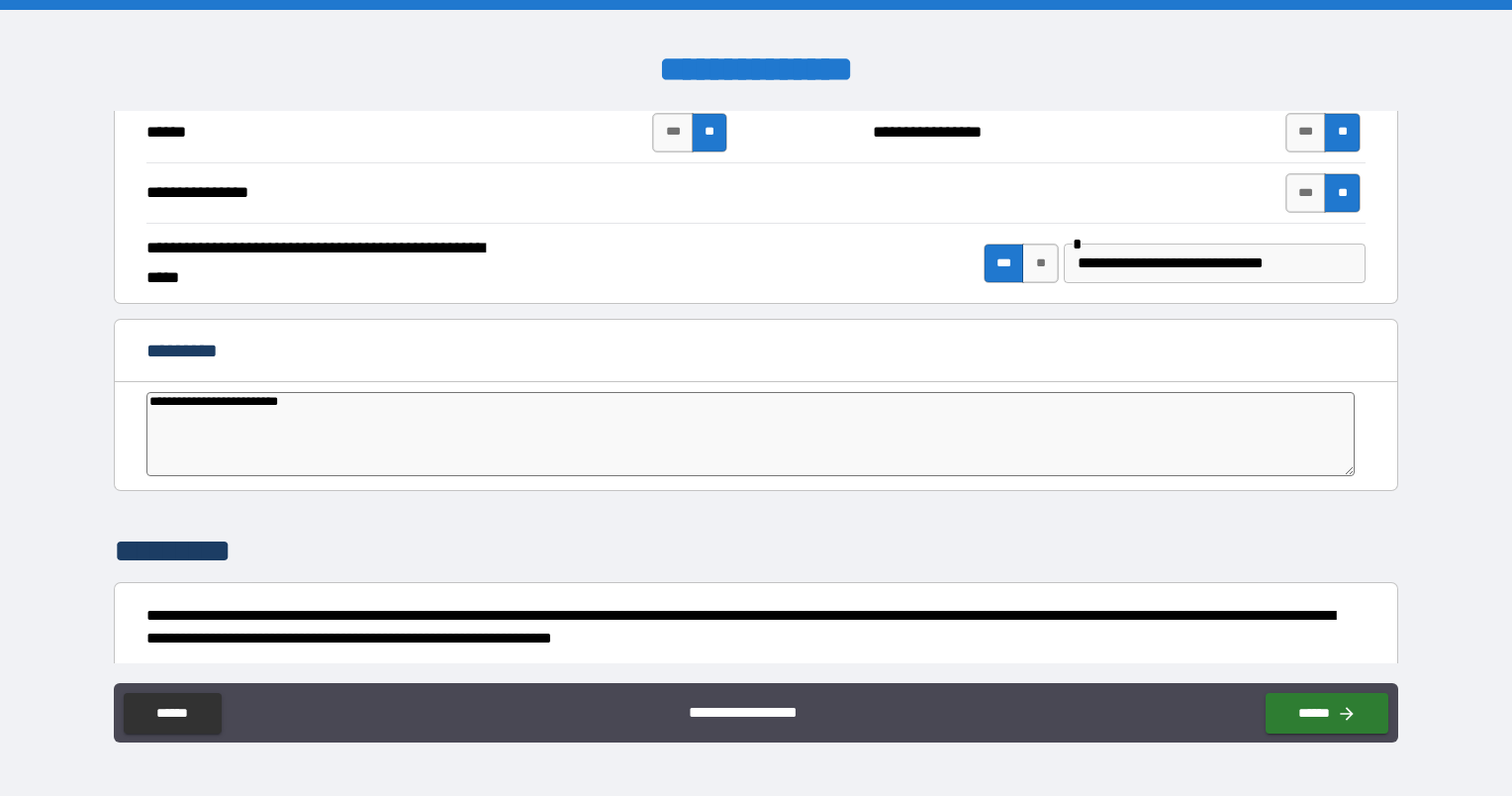 type on "**********" 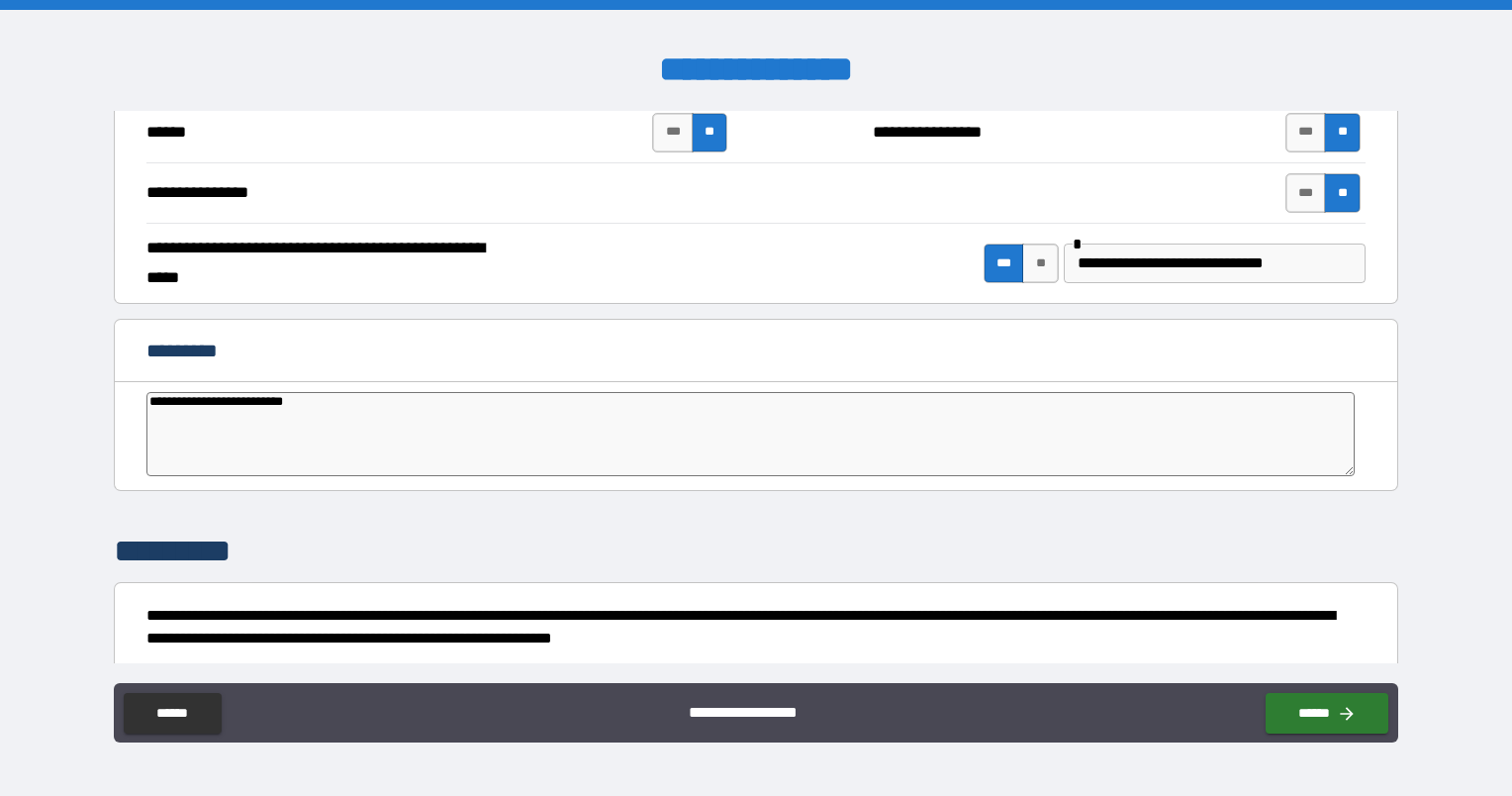 type on "*" 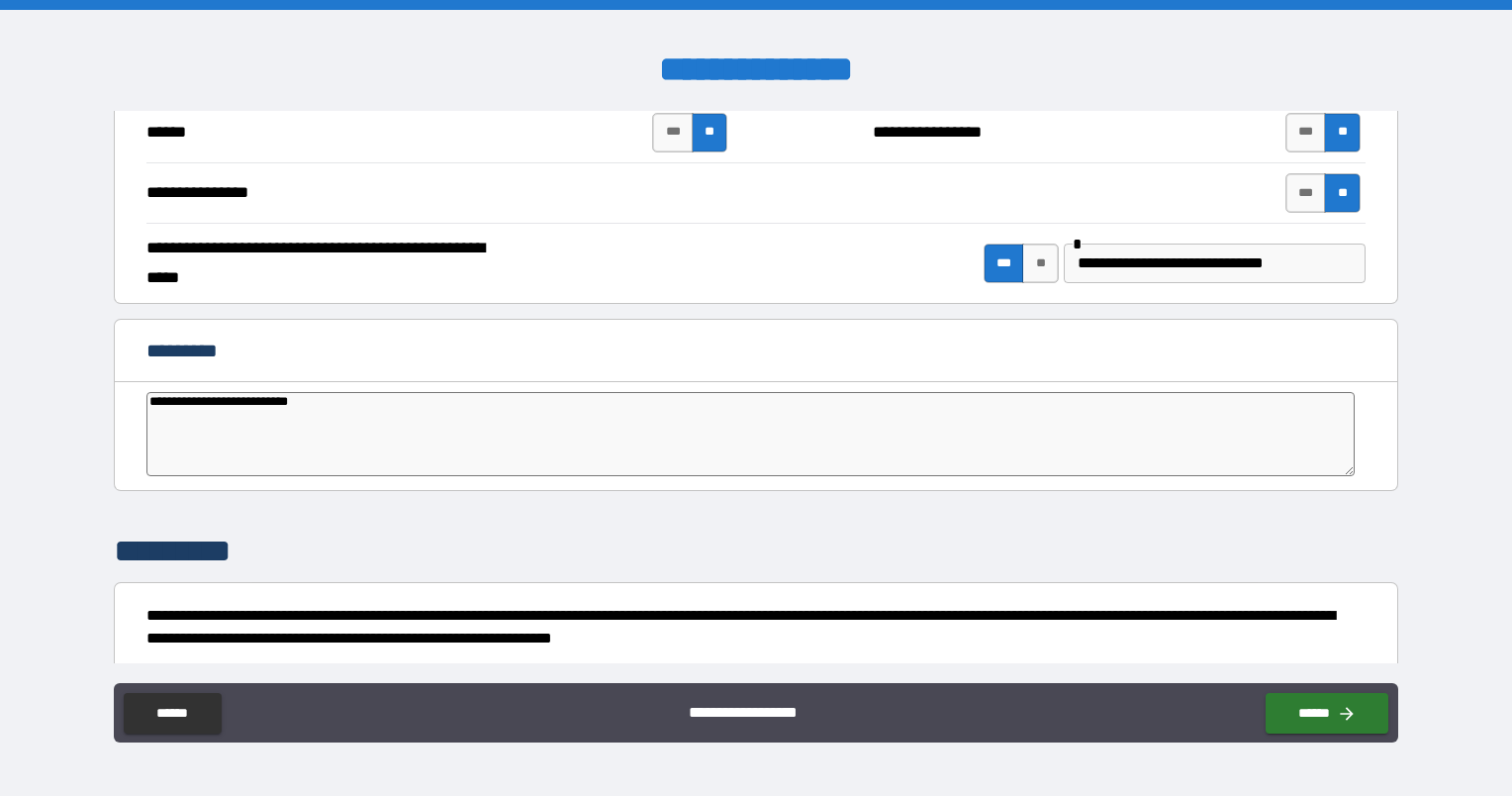 type on "*" 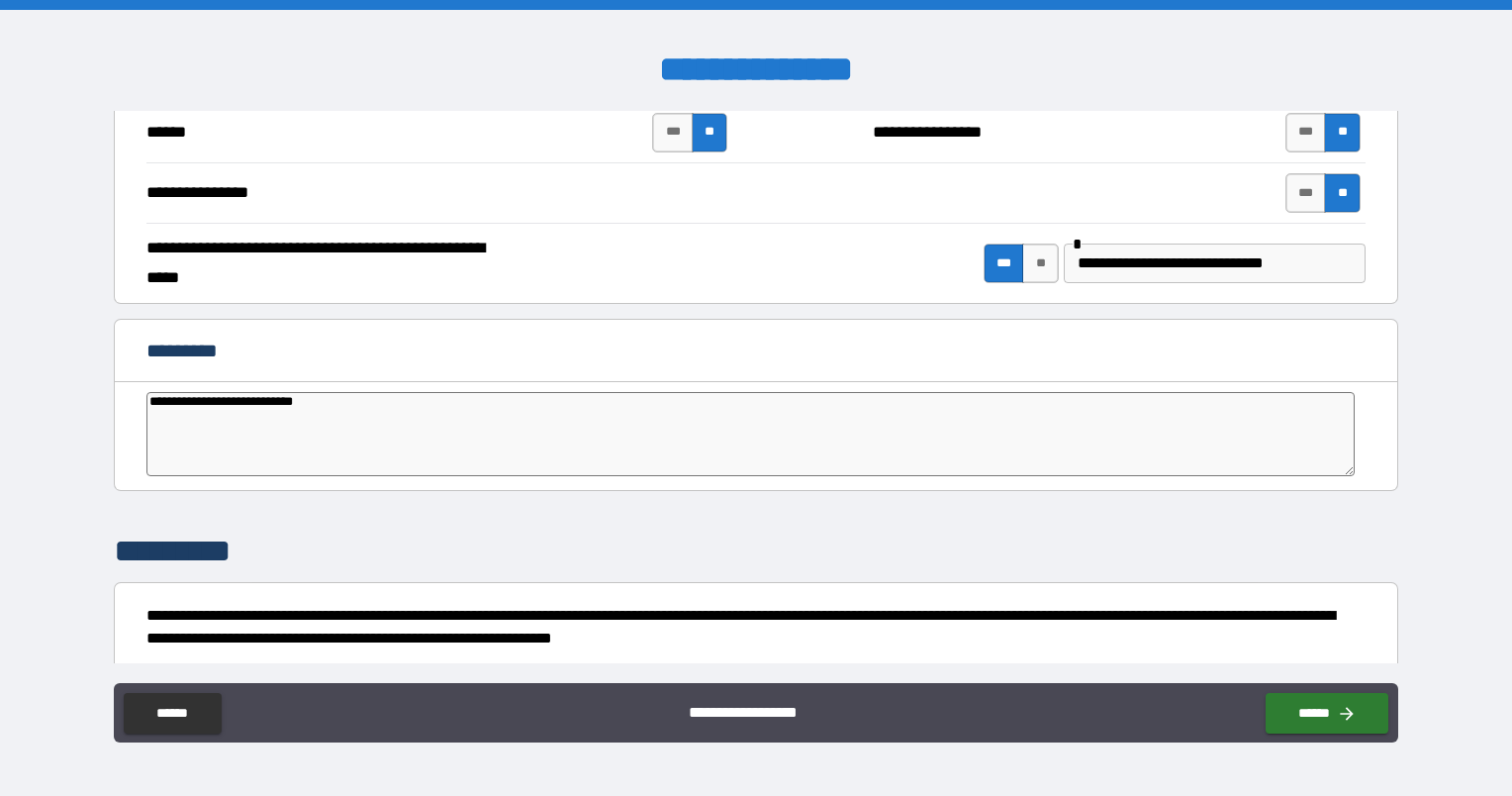 type on "**********" 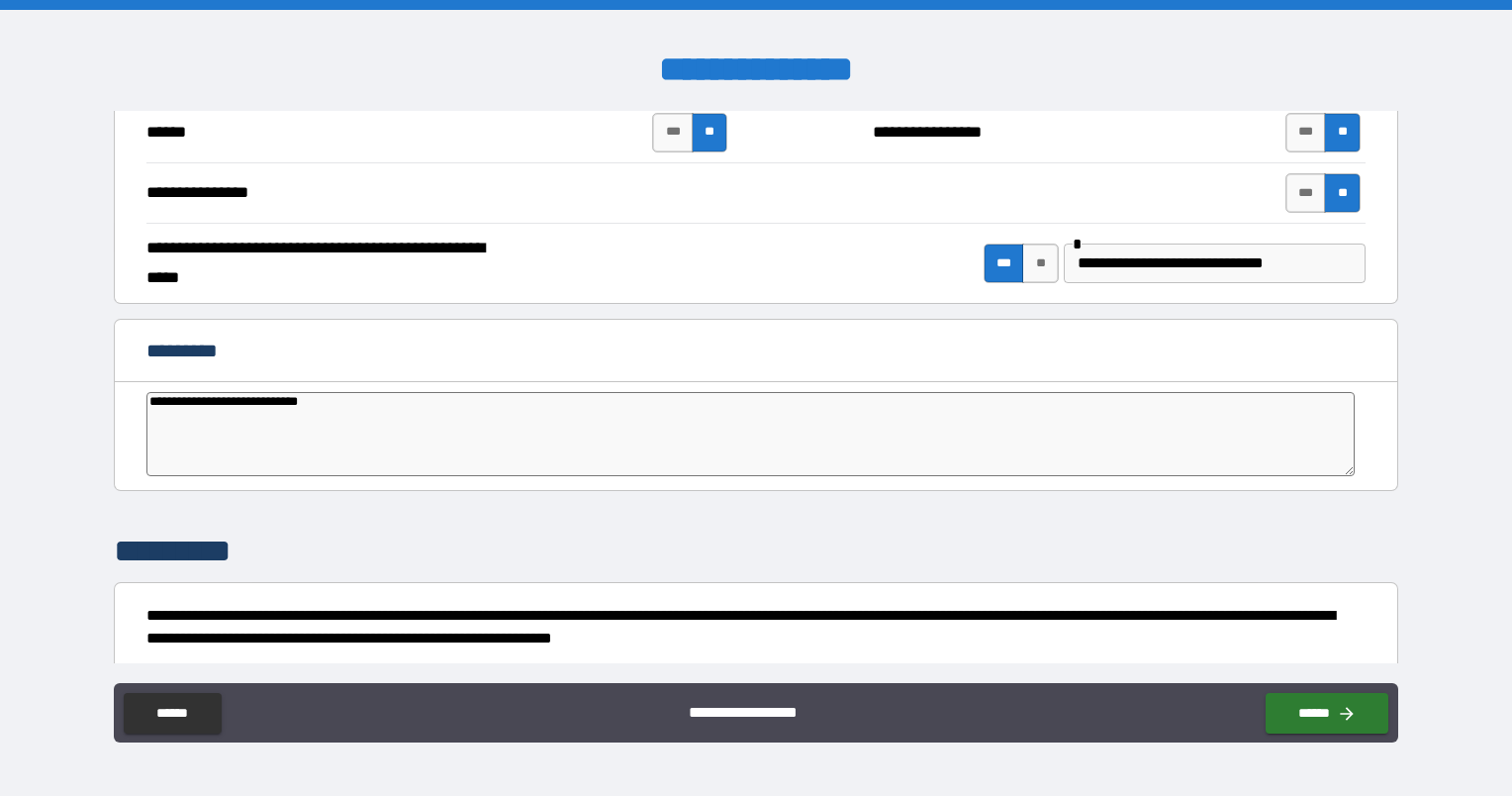 type on "**********" 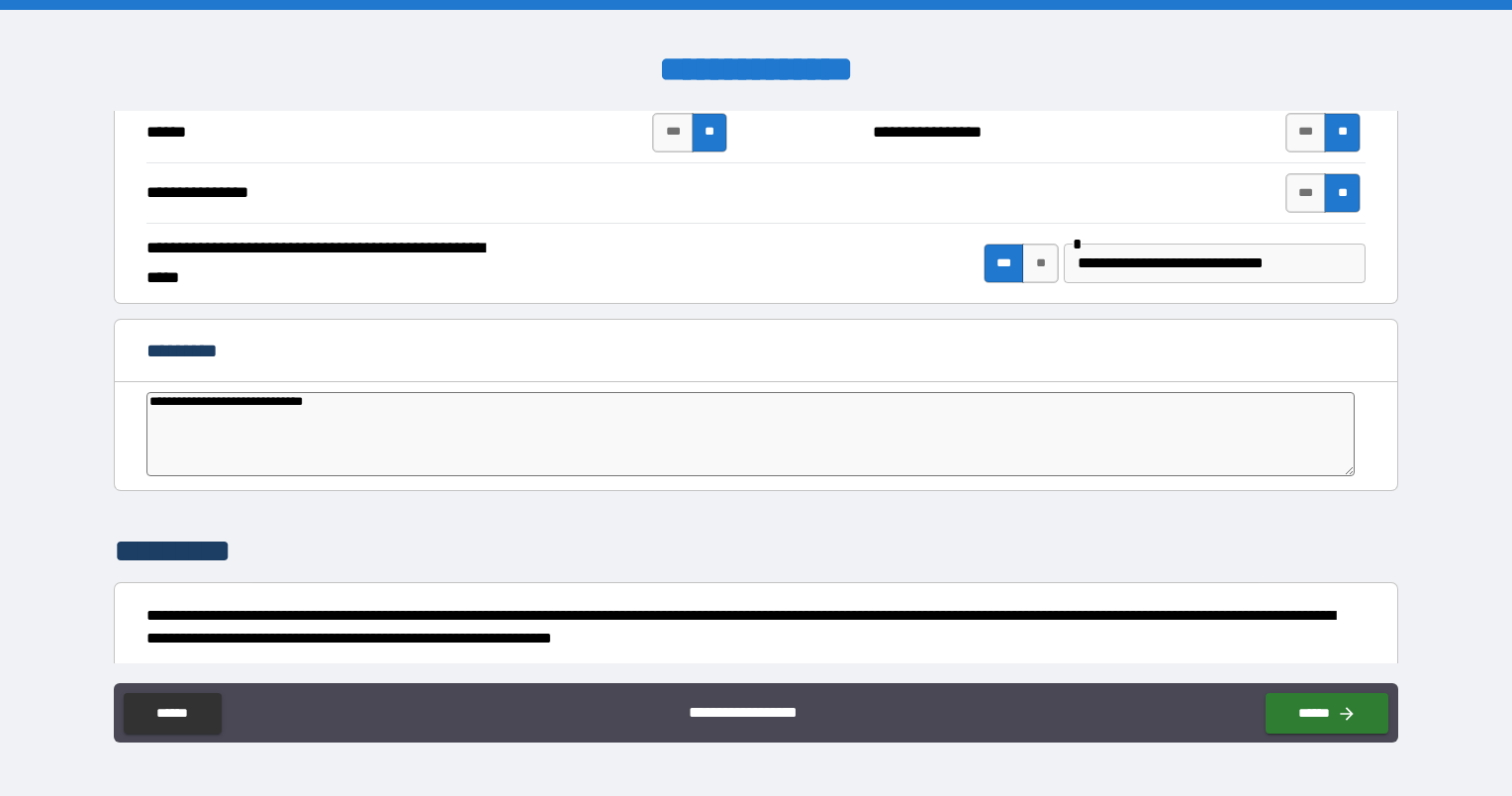 type on "**********" 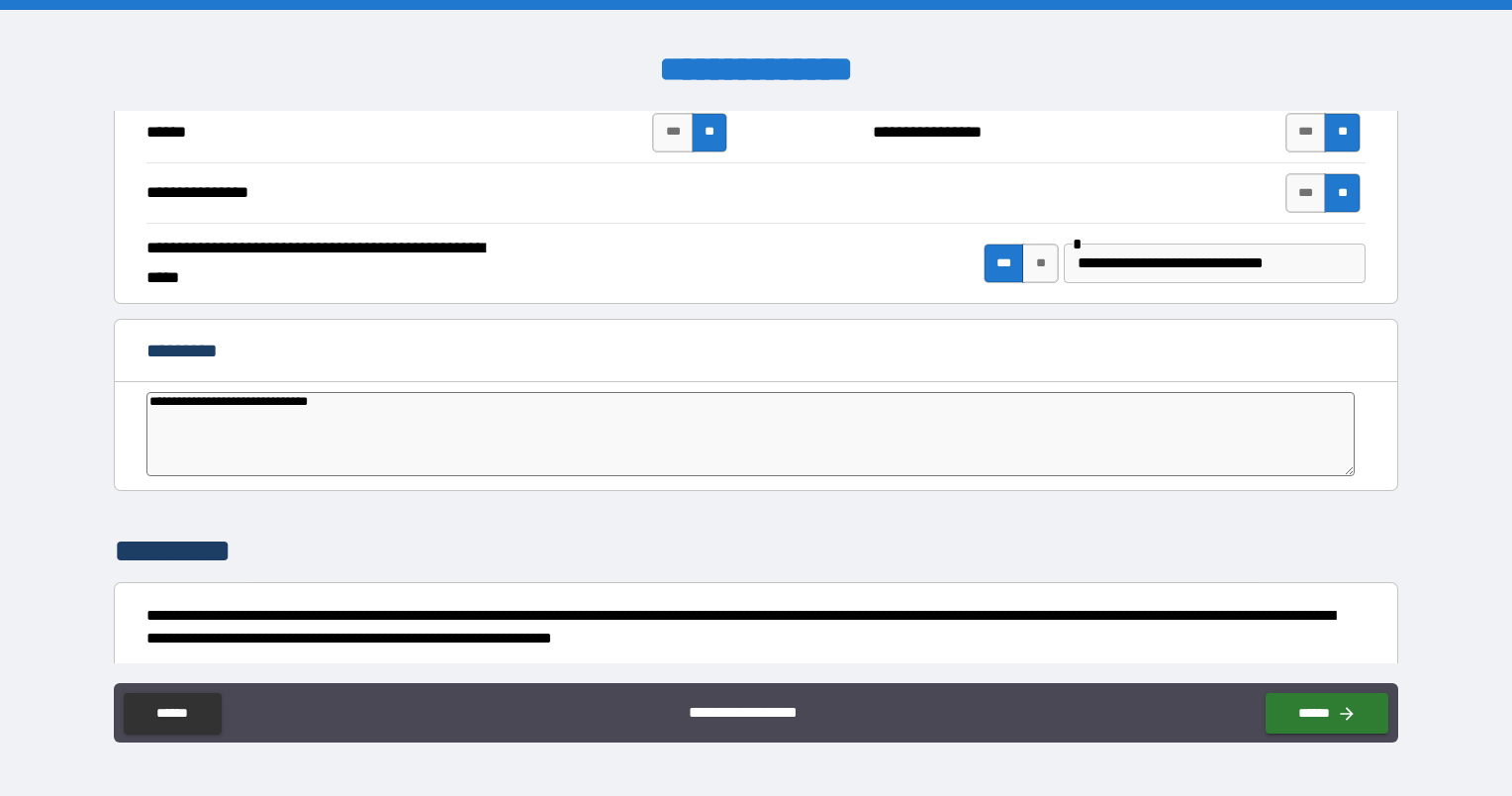 type on "*" 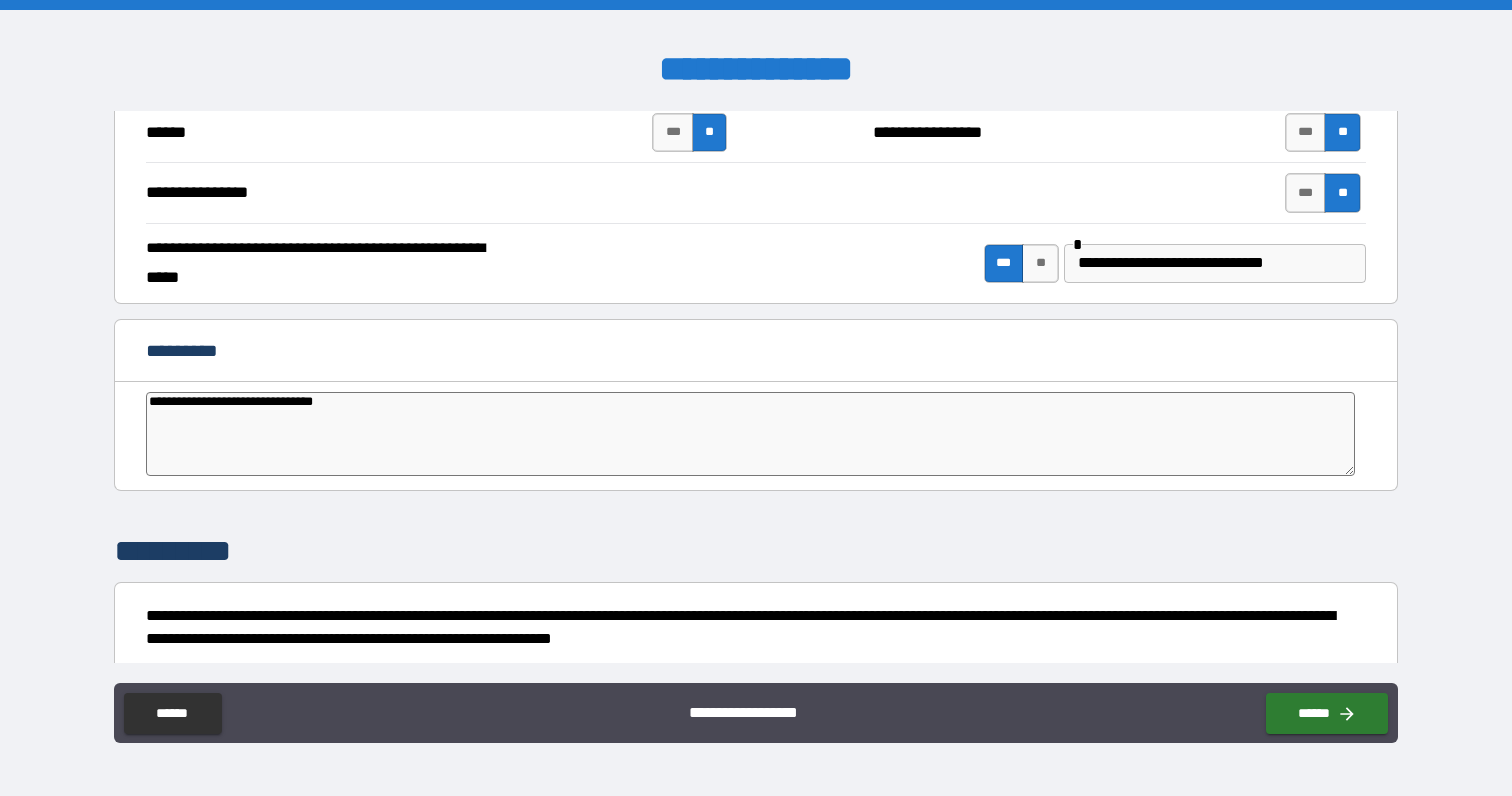 type on "*" 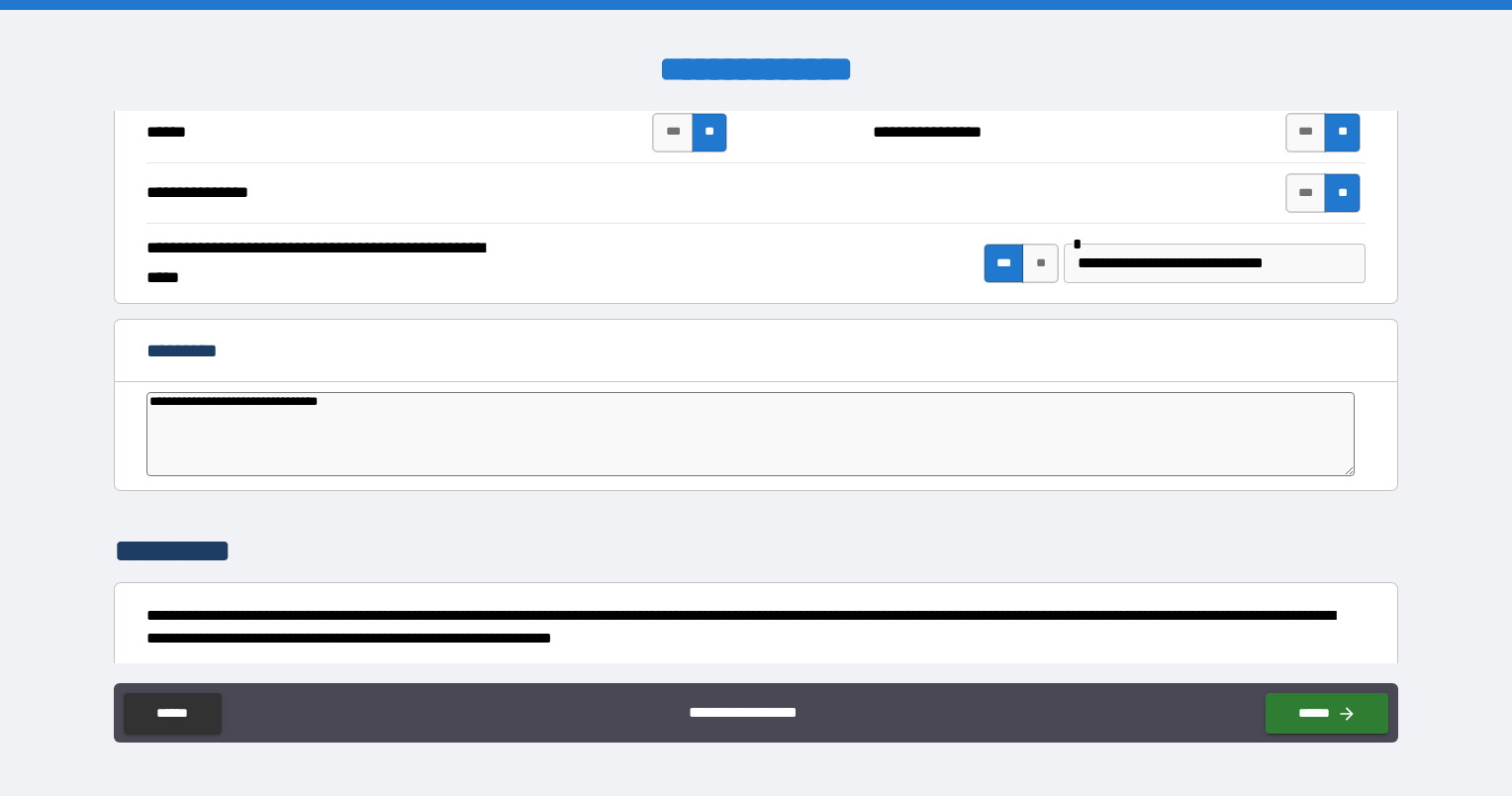 type on "*" 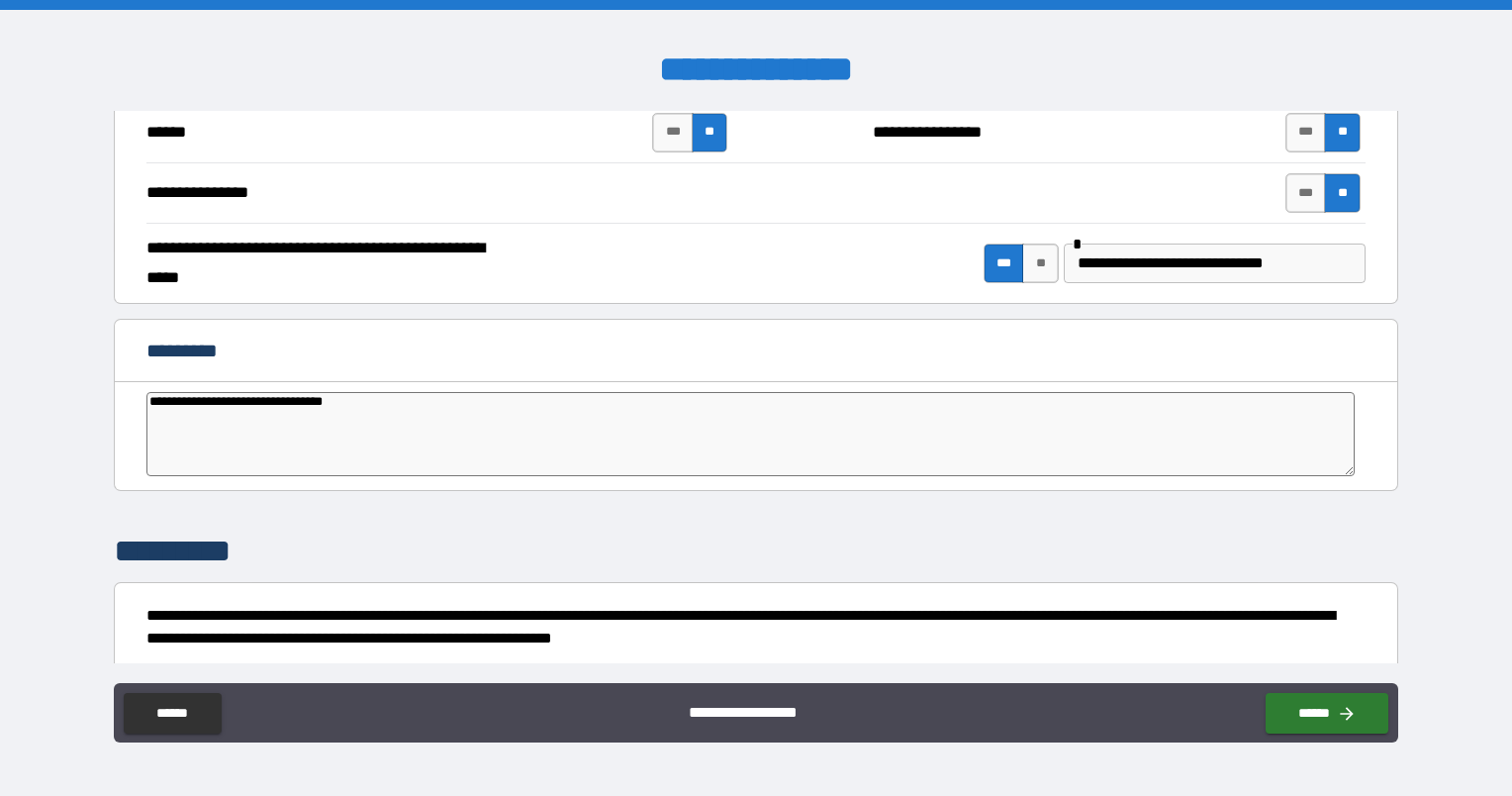 type on "**********" 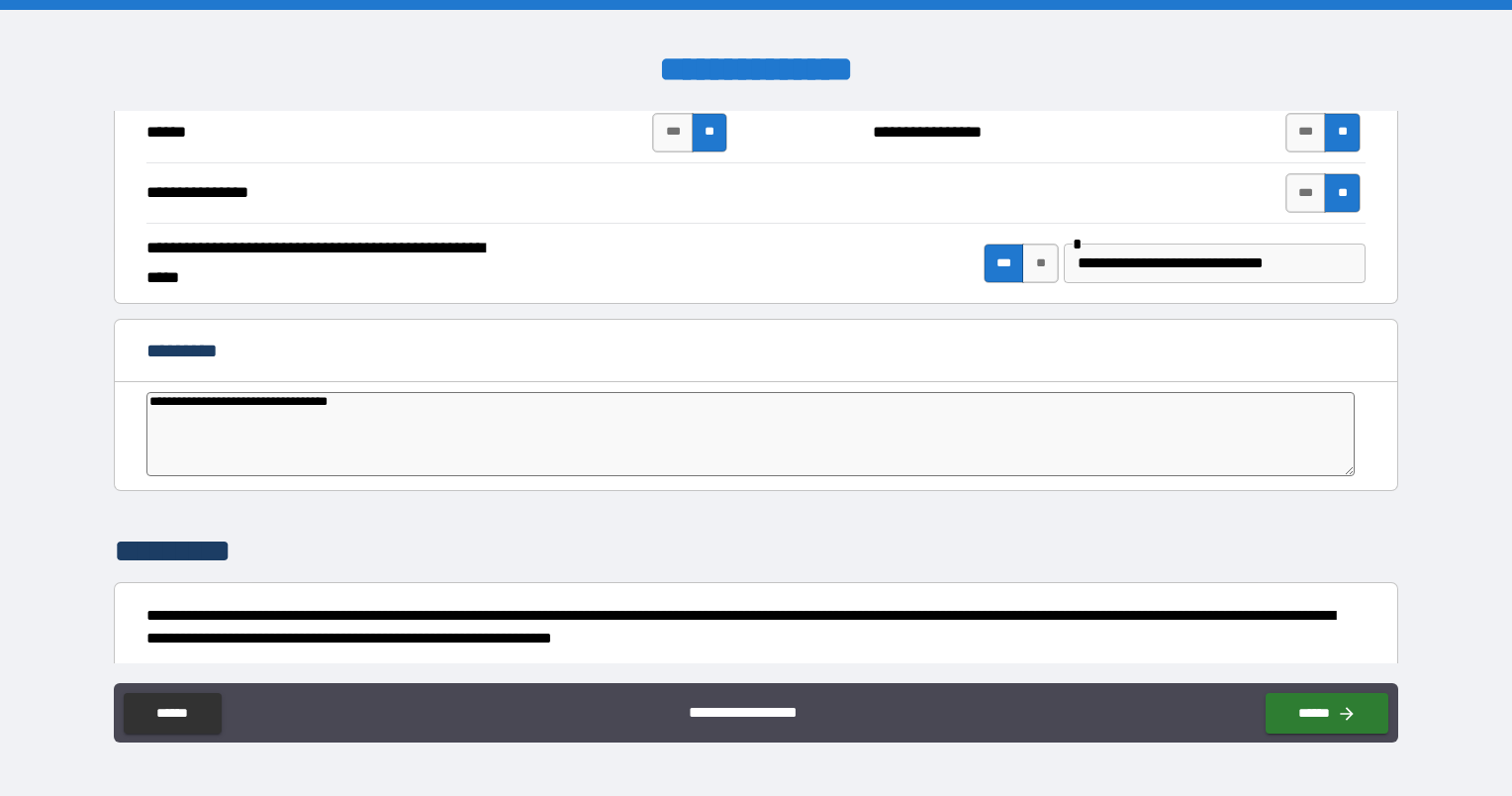 type on "*" 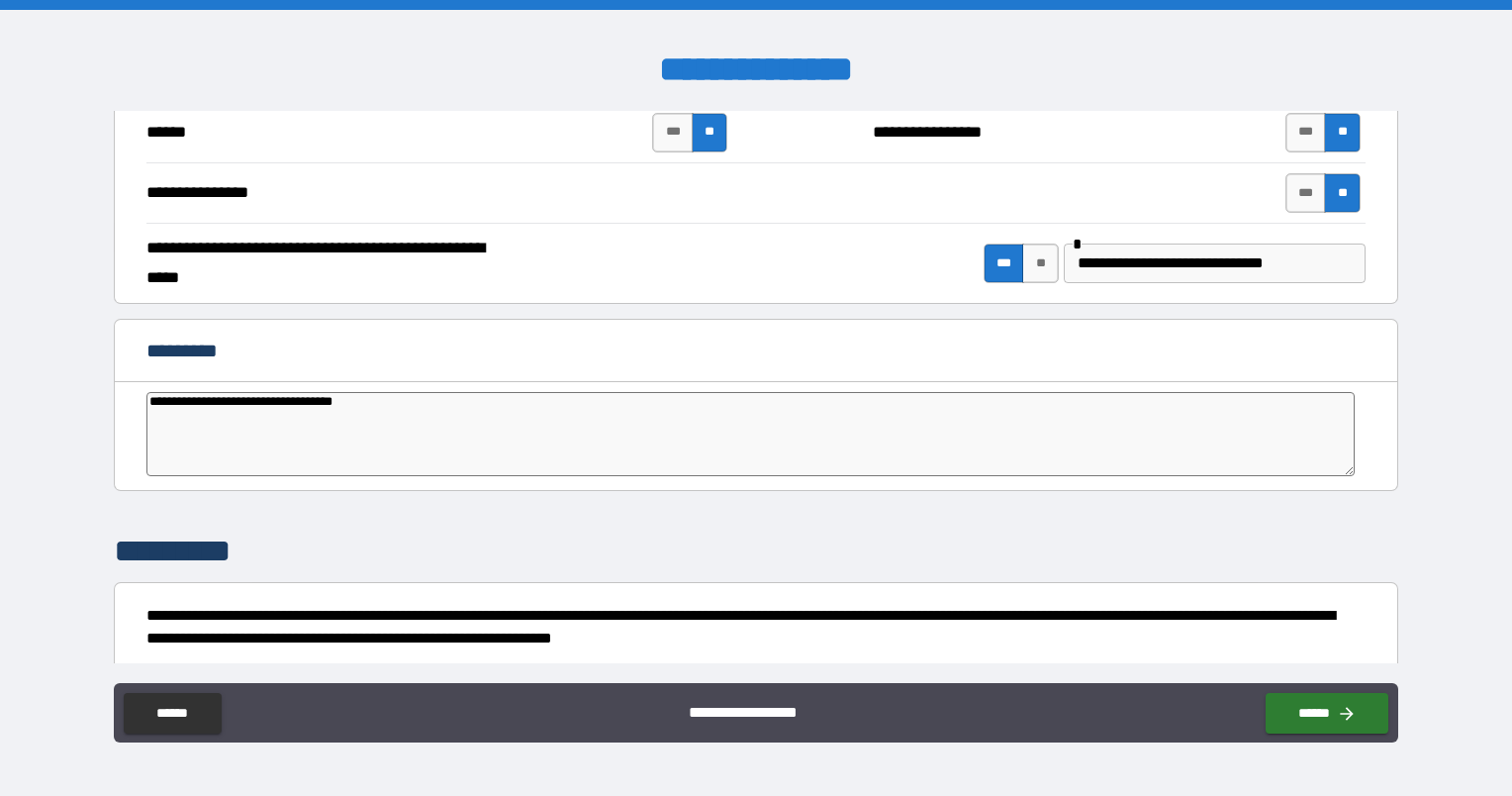 type on "*" 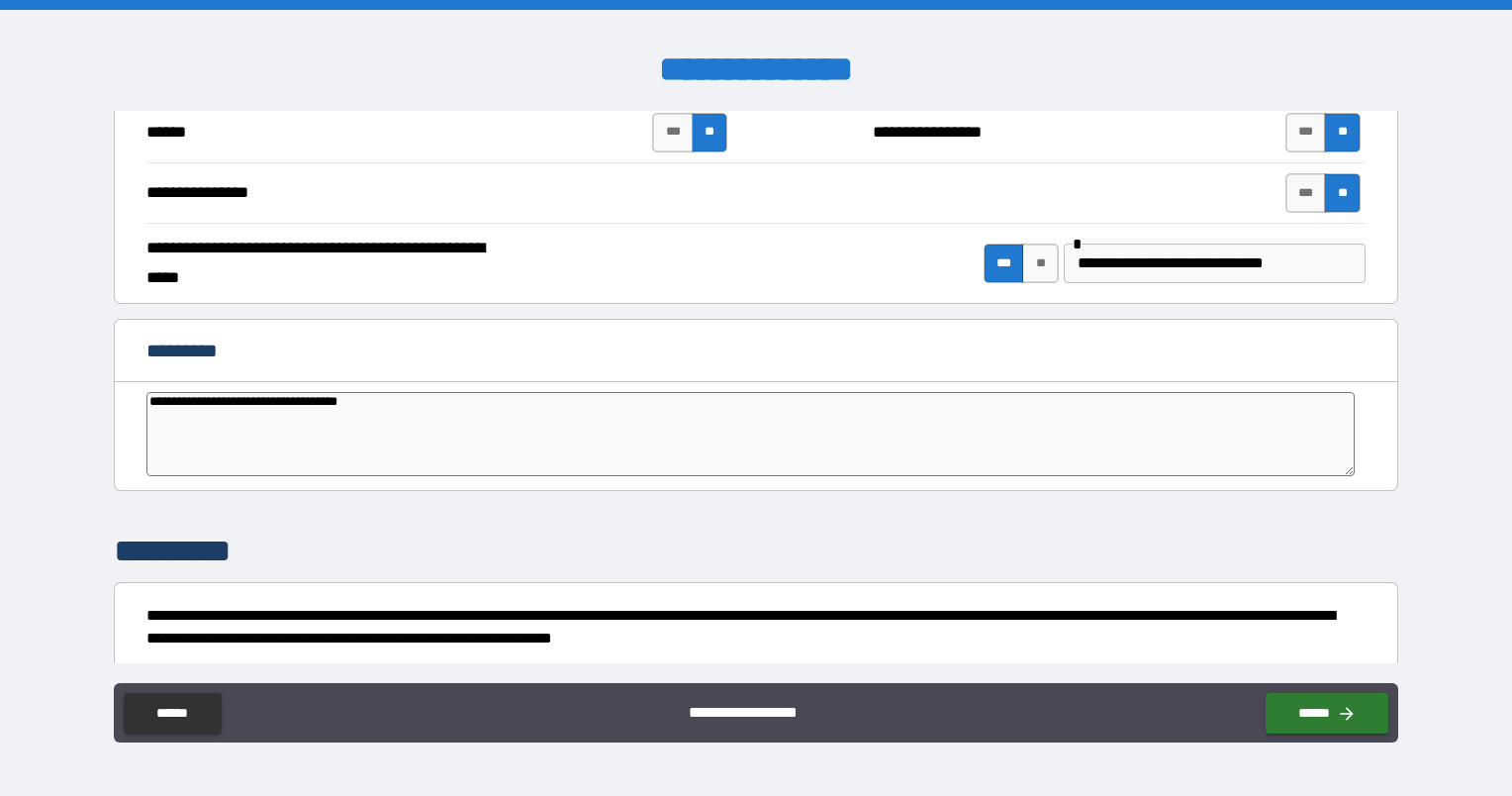 type on "**********" 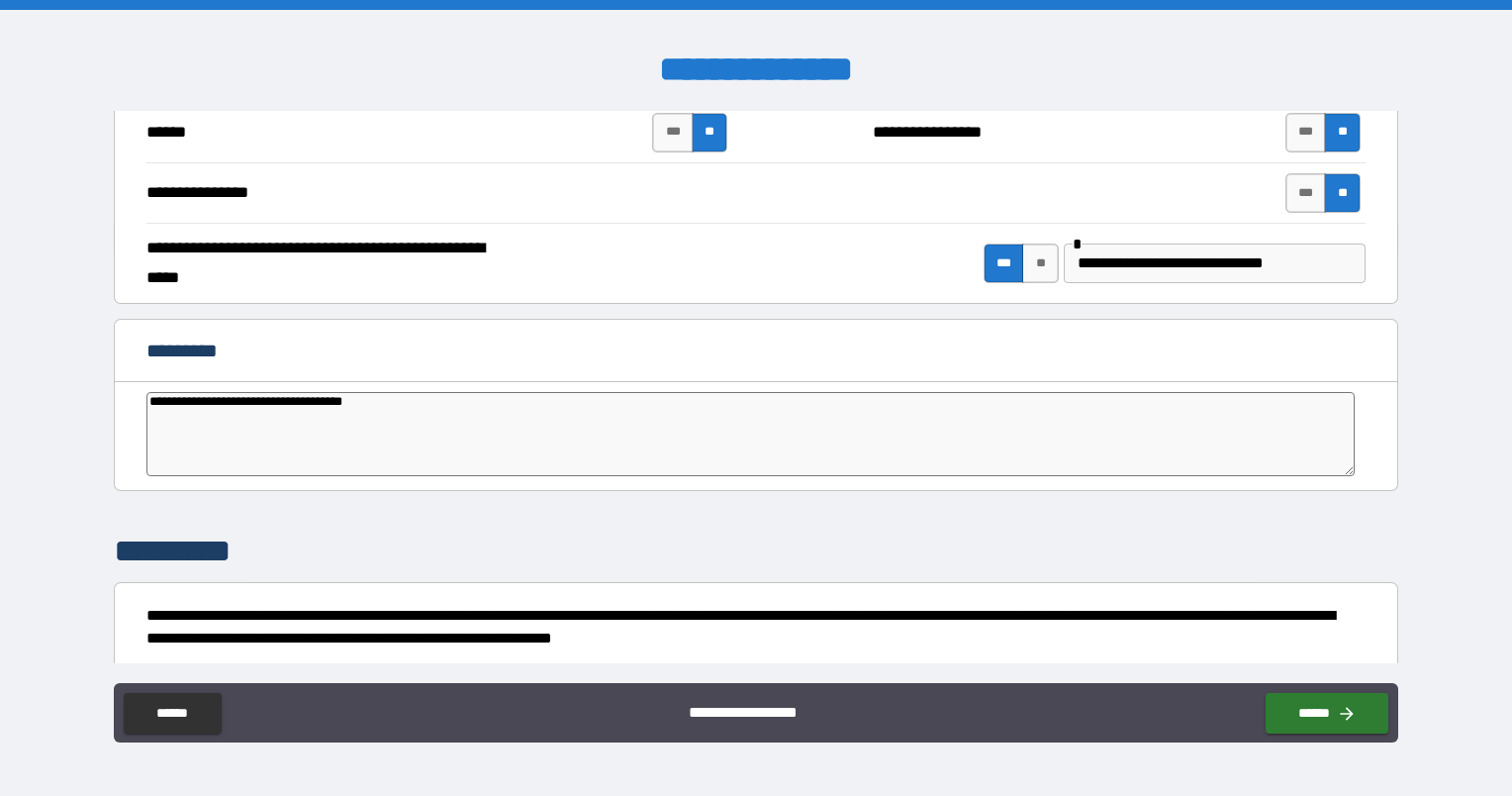 type on "**********" 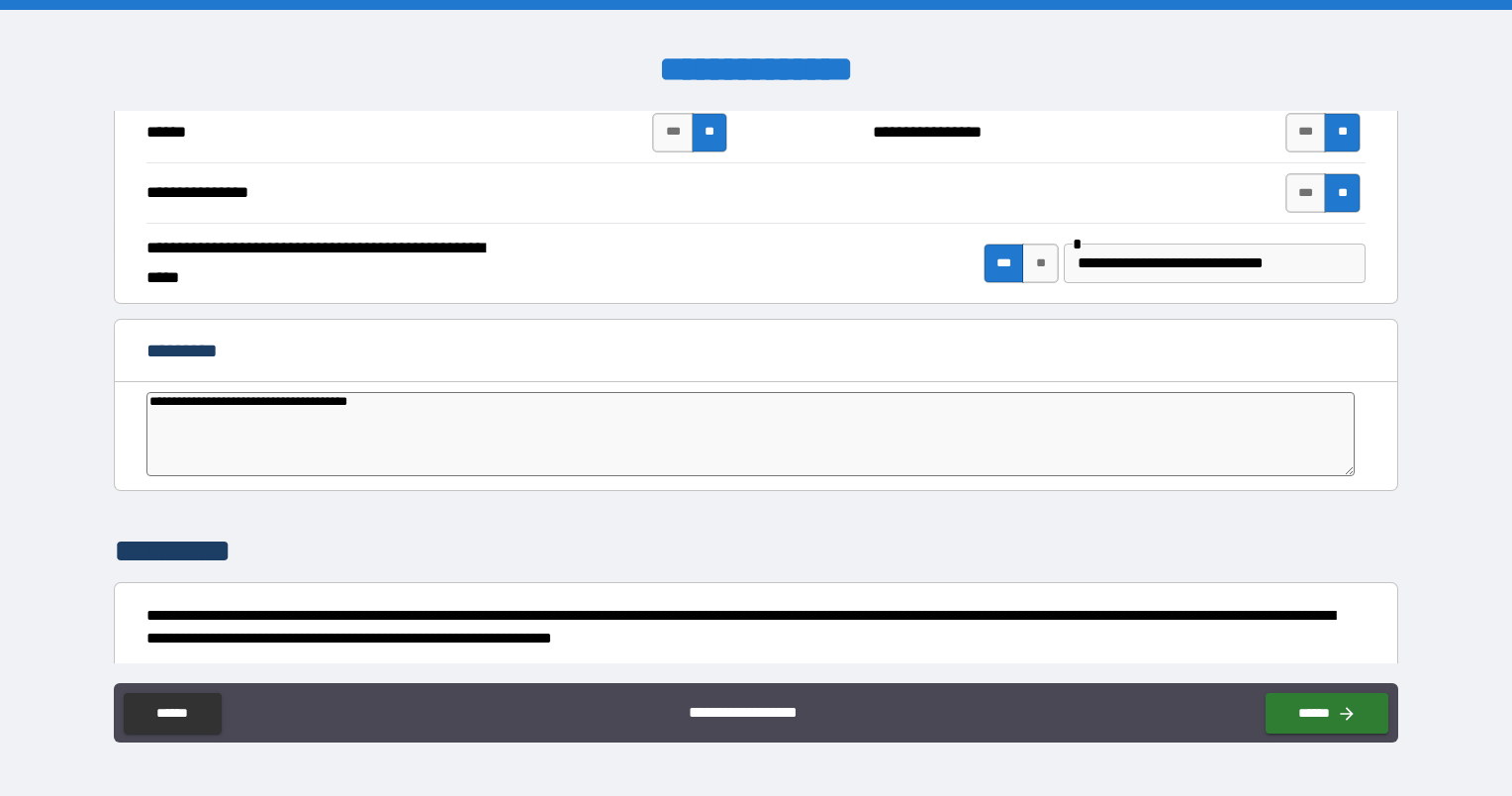 type on "**********" 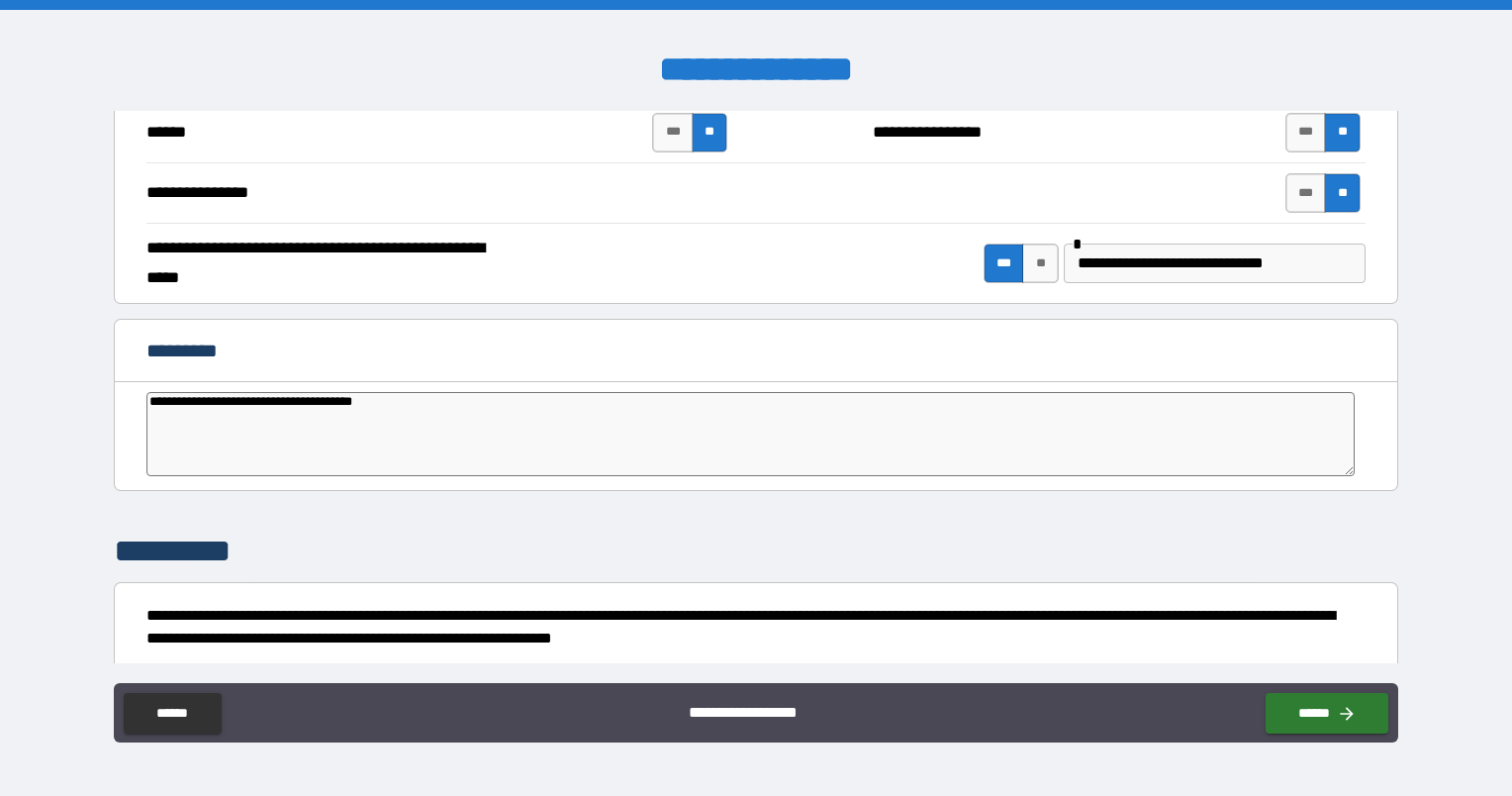 type on "*" 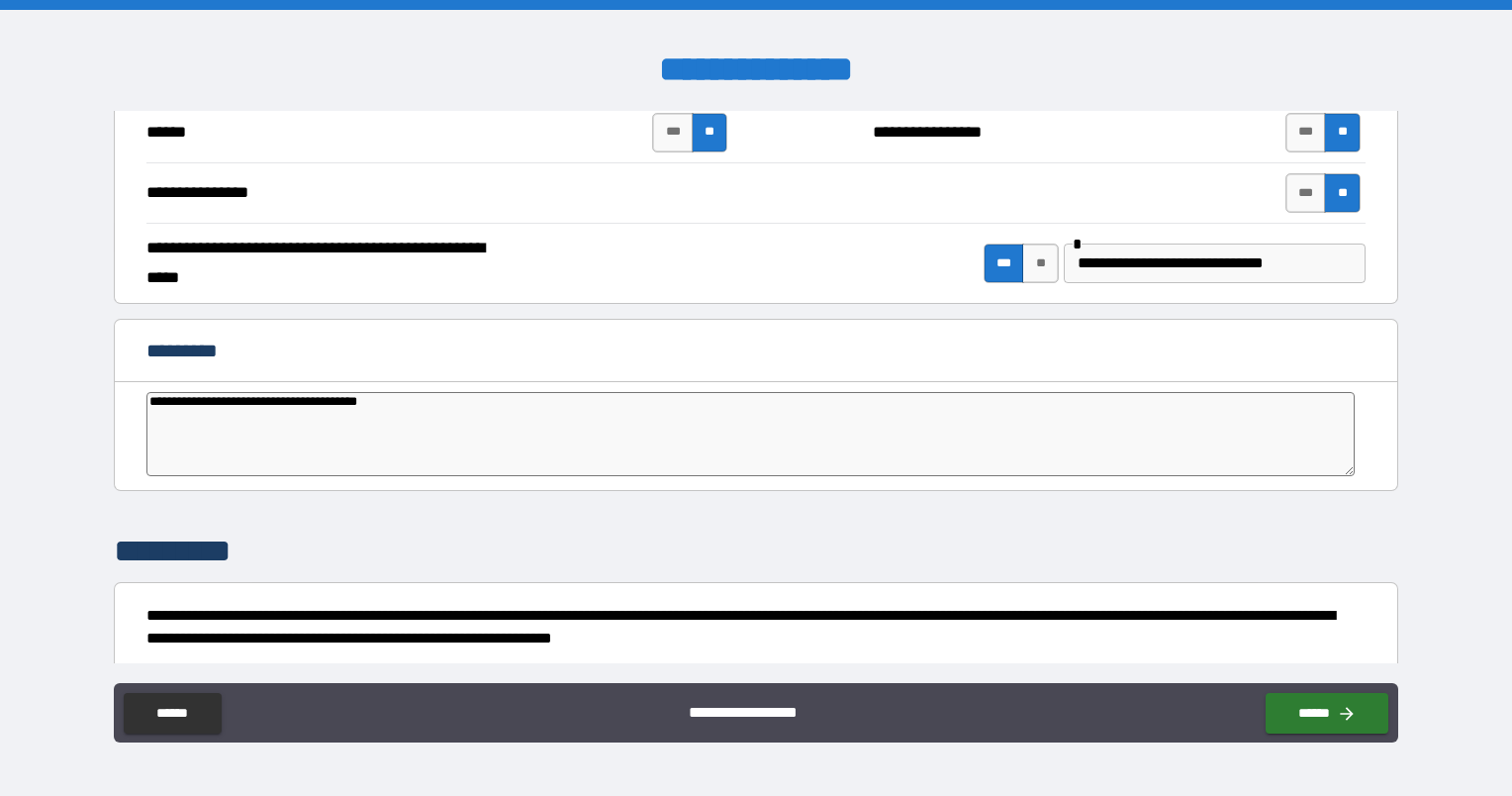 type on "*" 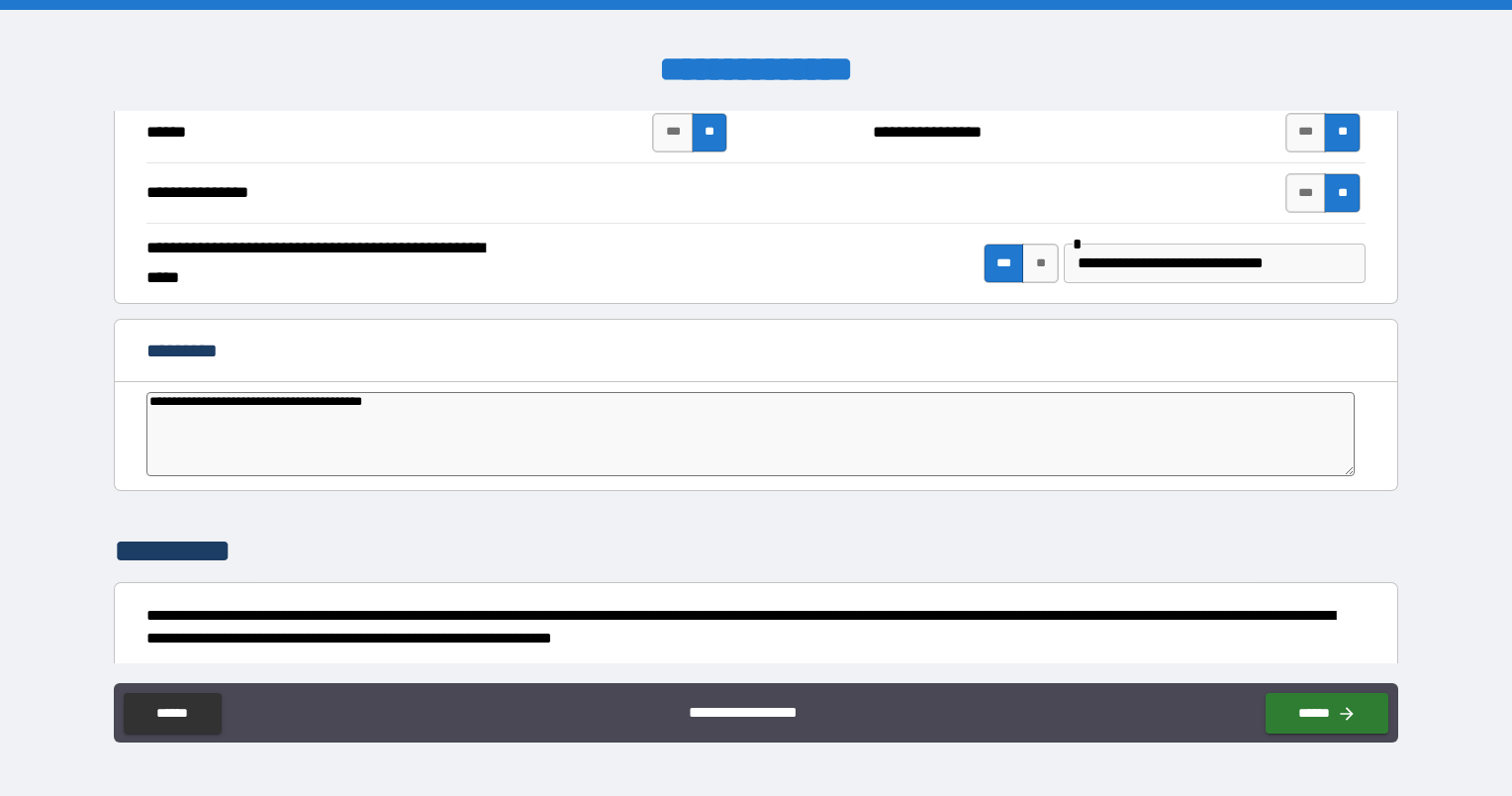 type on "**********" 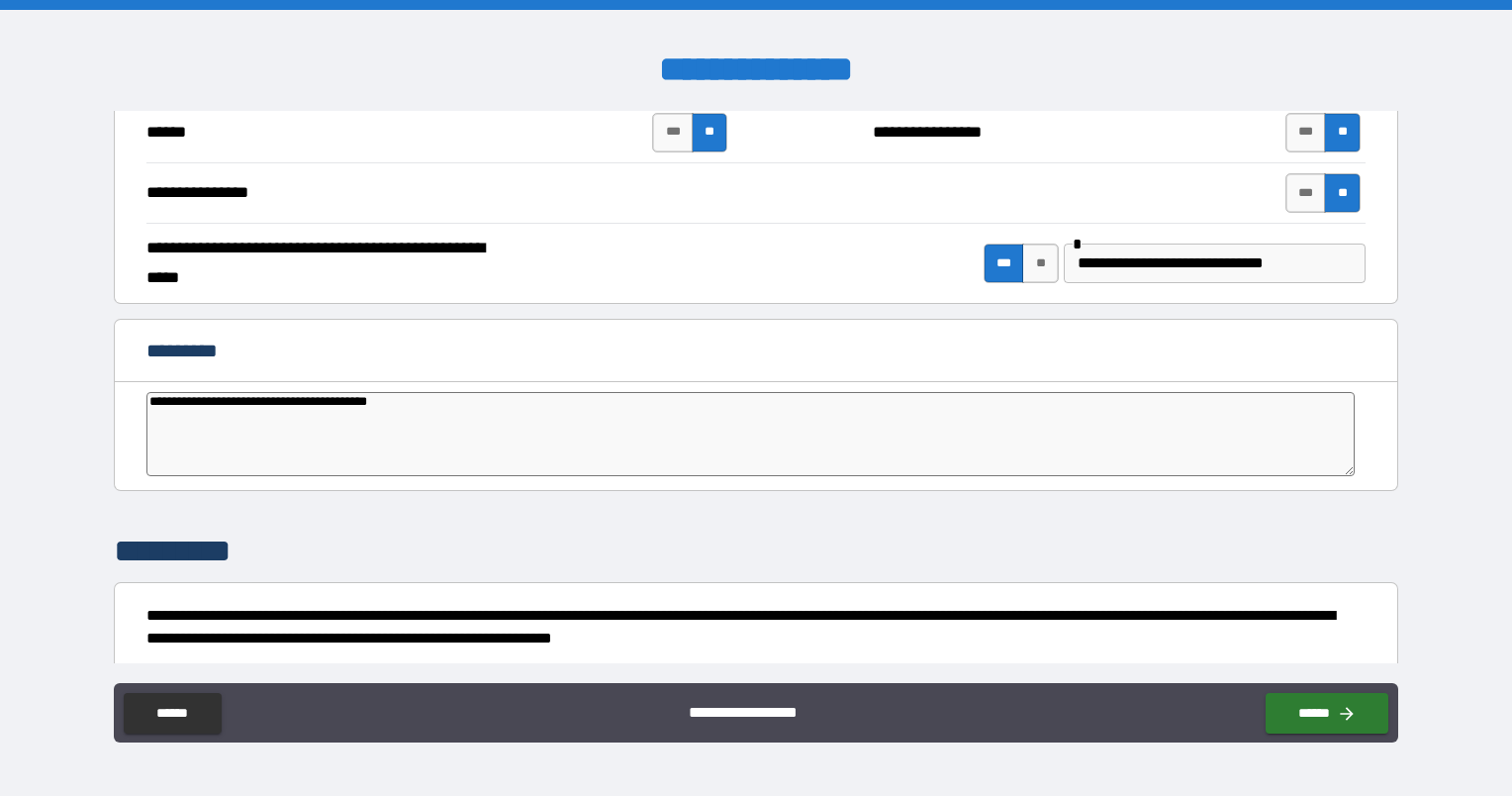 type on "*" 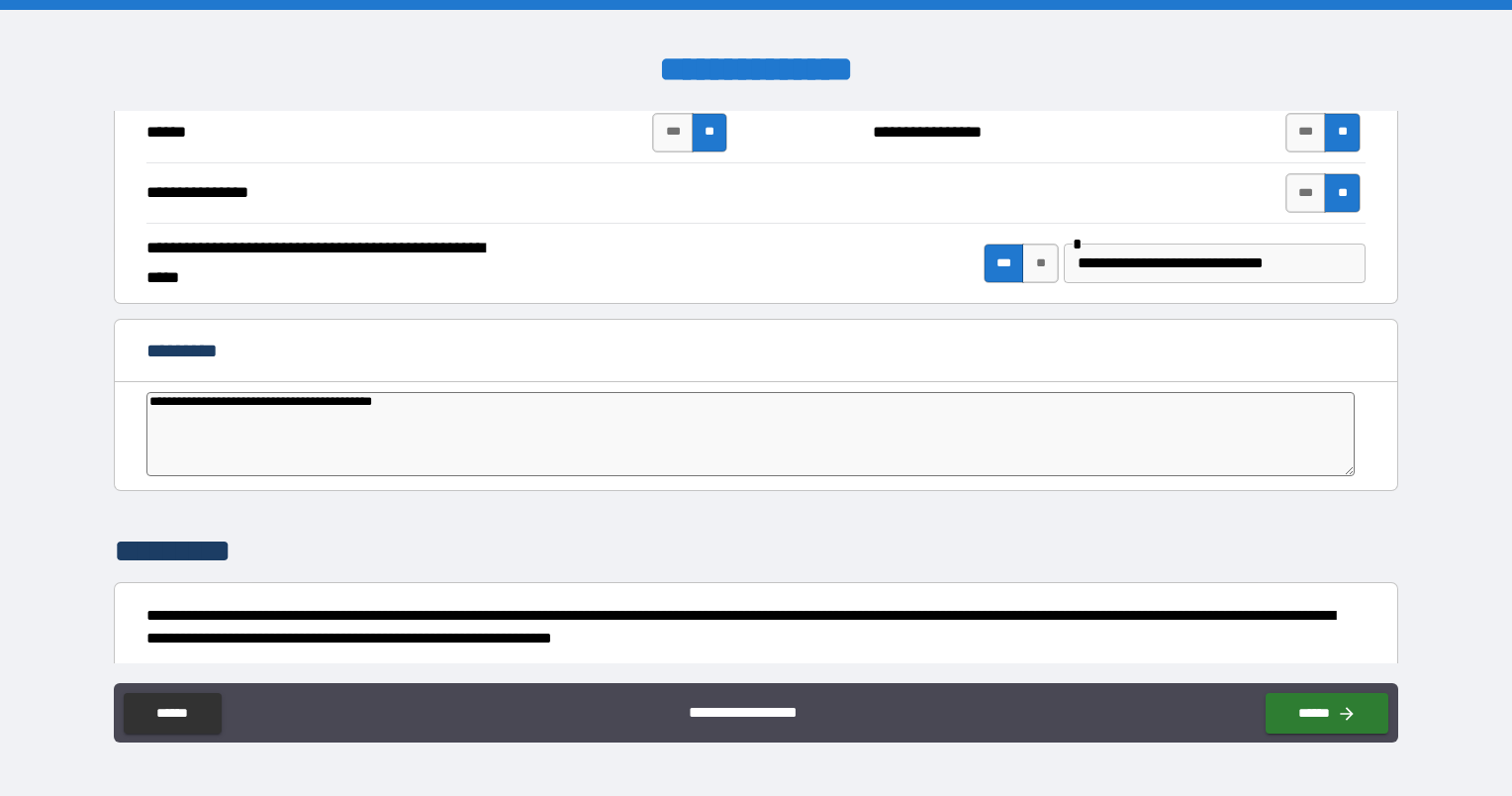 type on "**********" 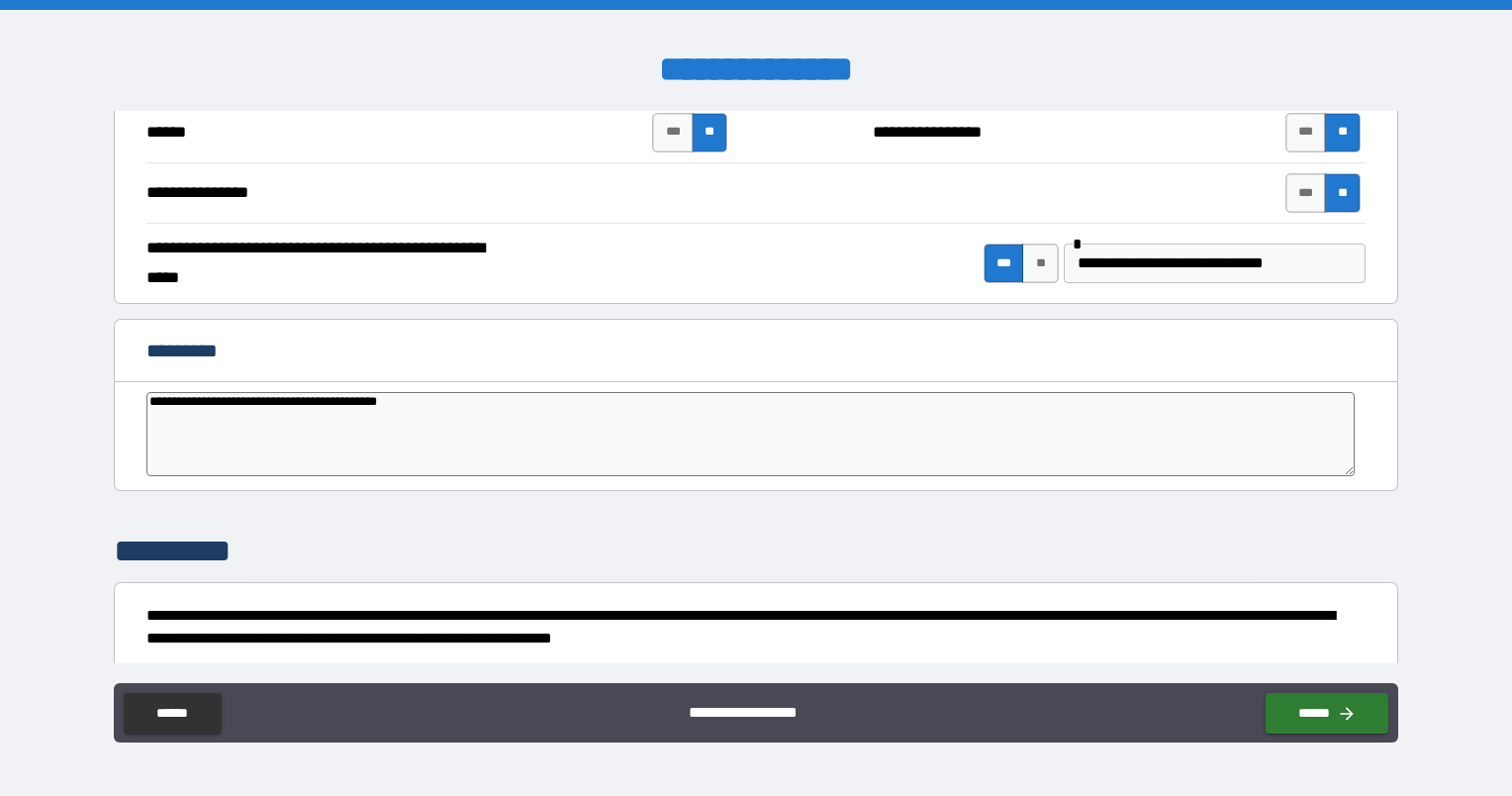 type on "*" 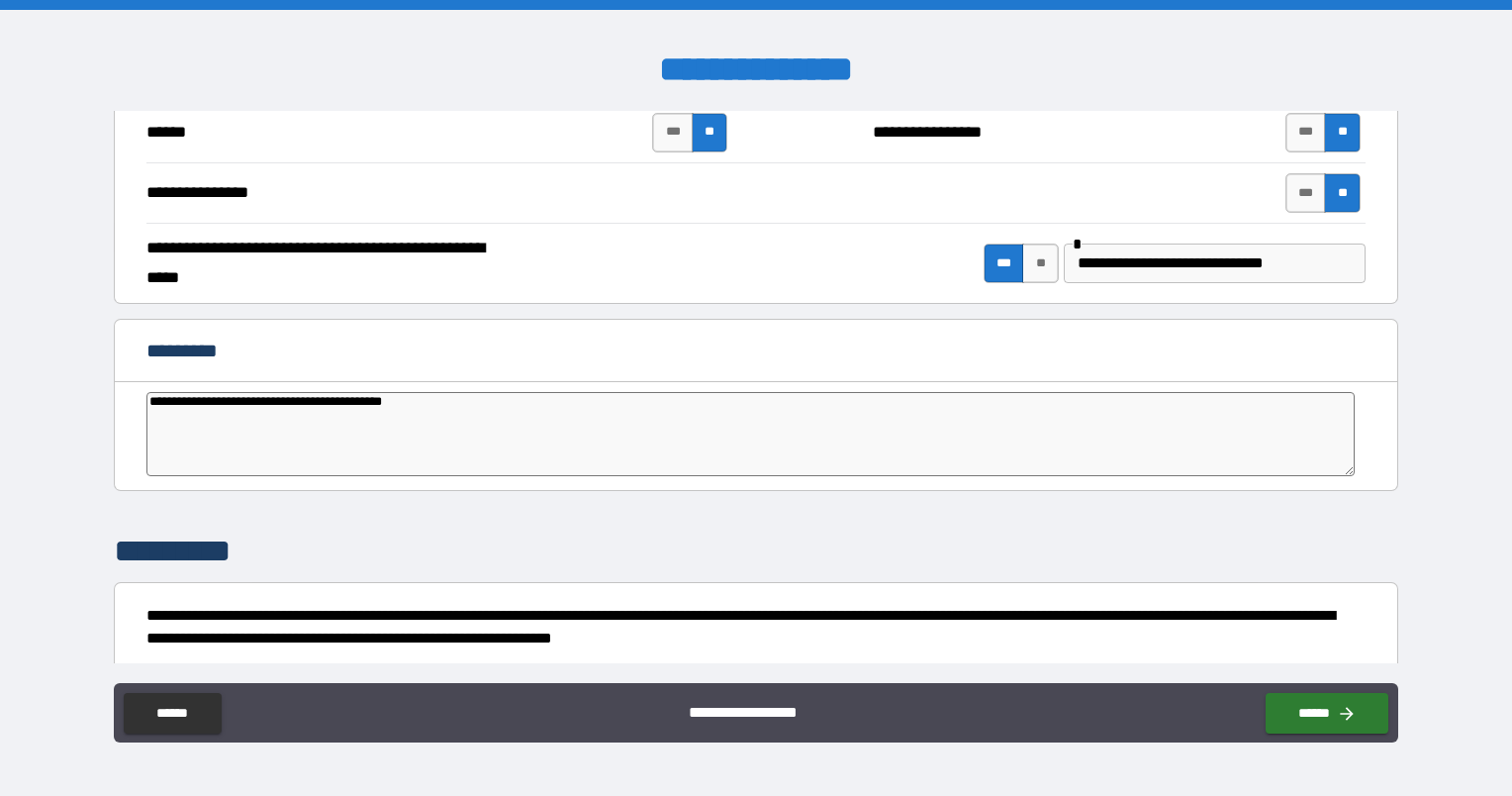 type on "*" 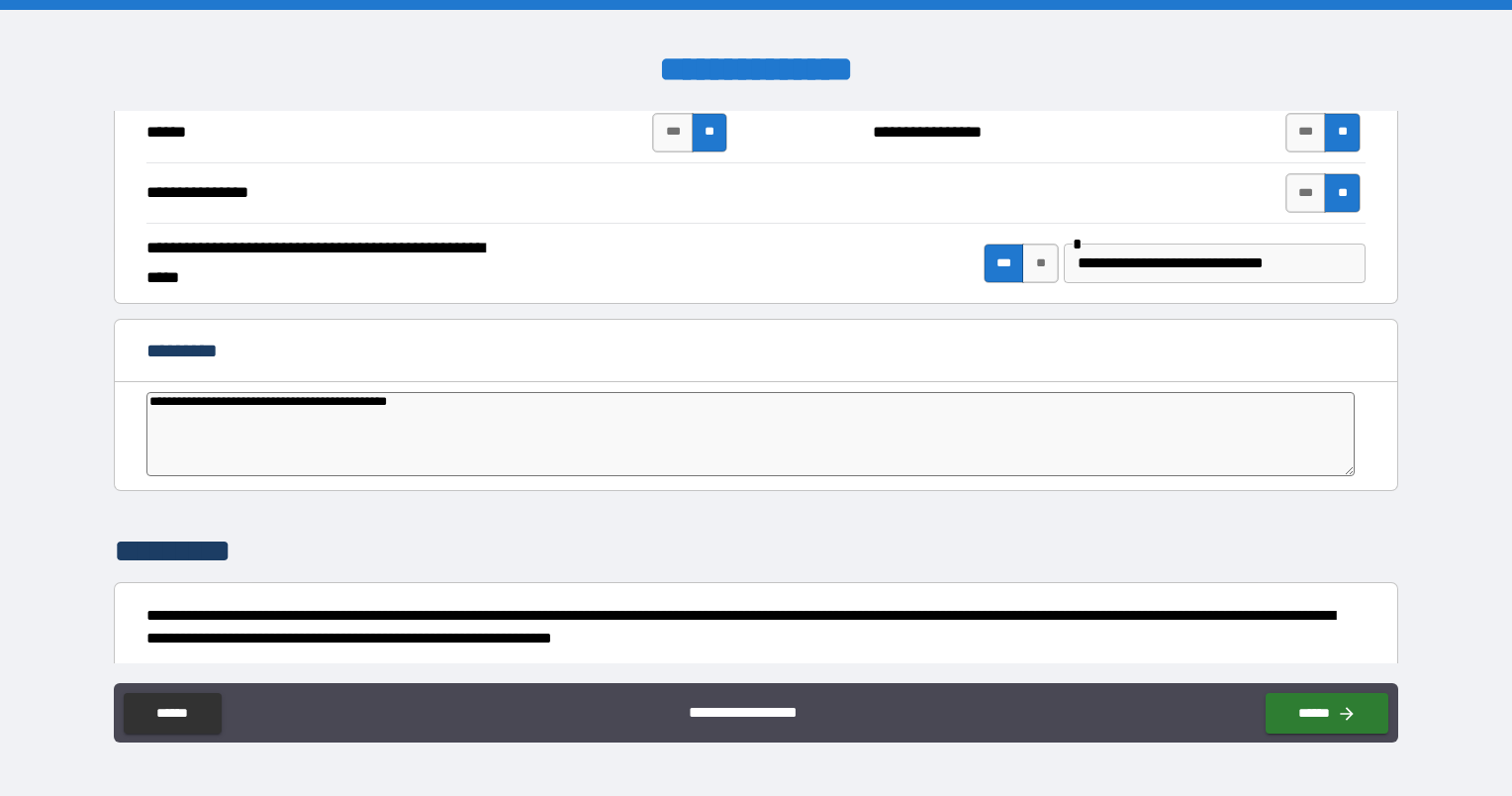 type on "**********" 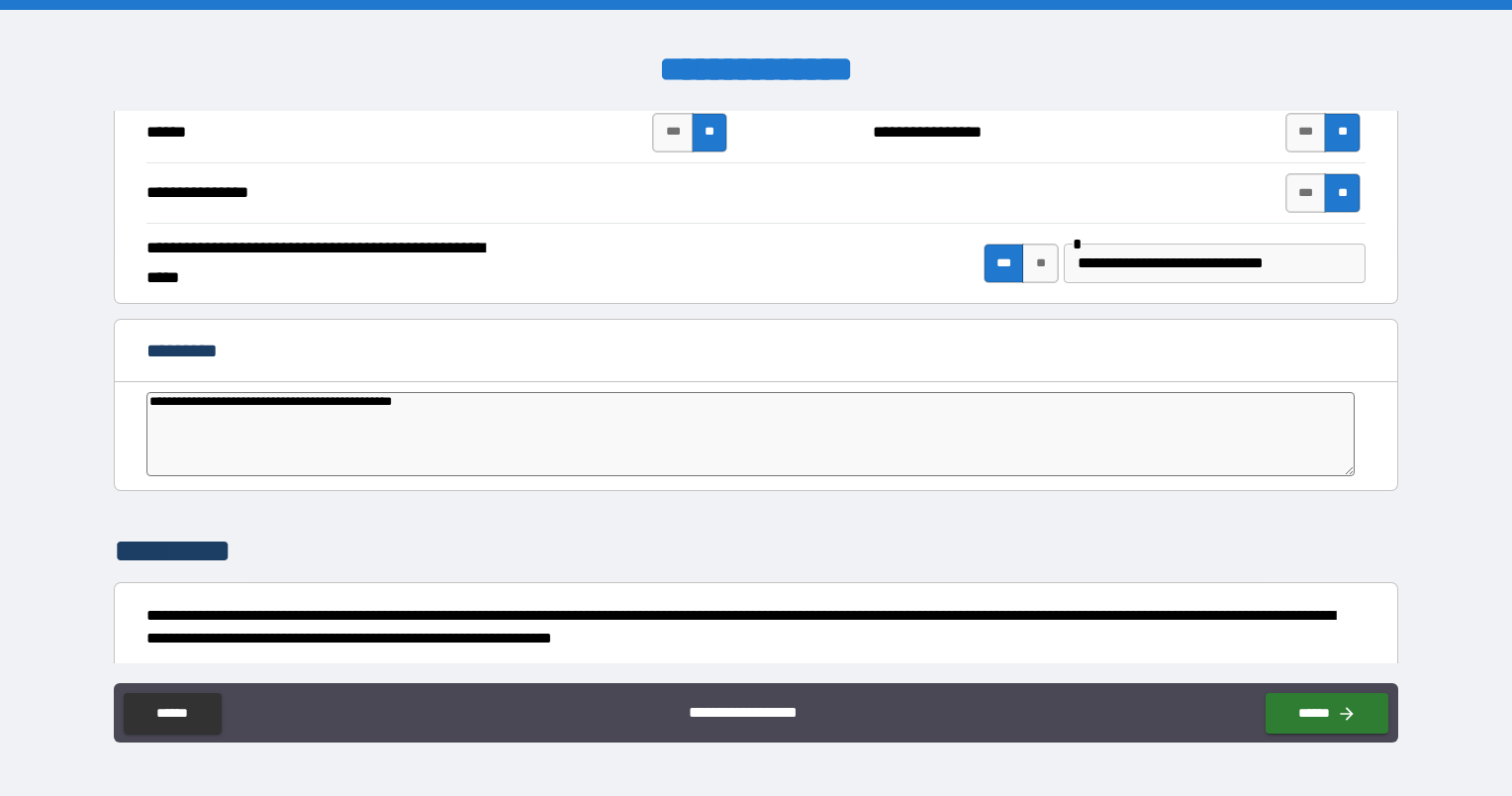 type on "*" 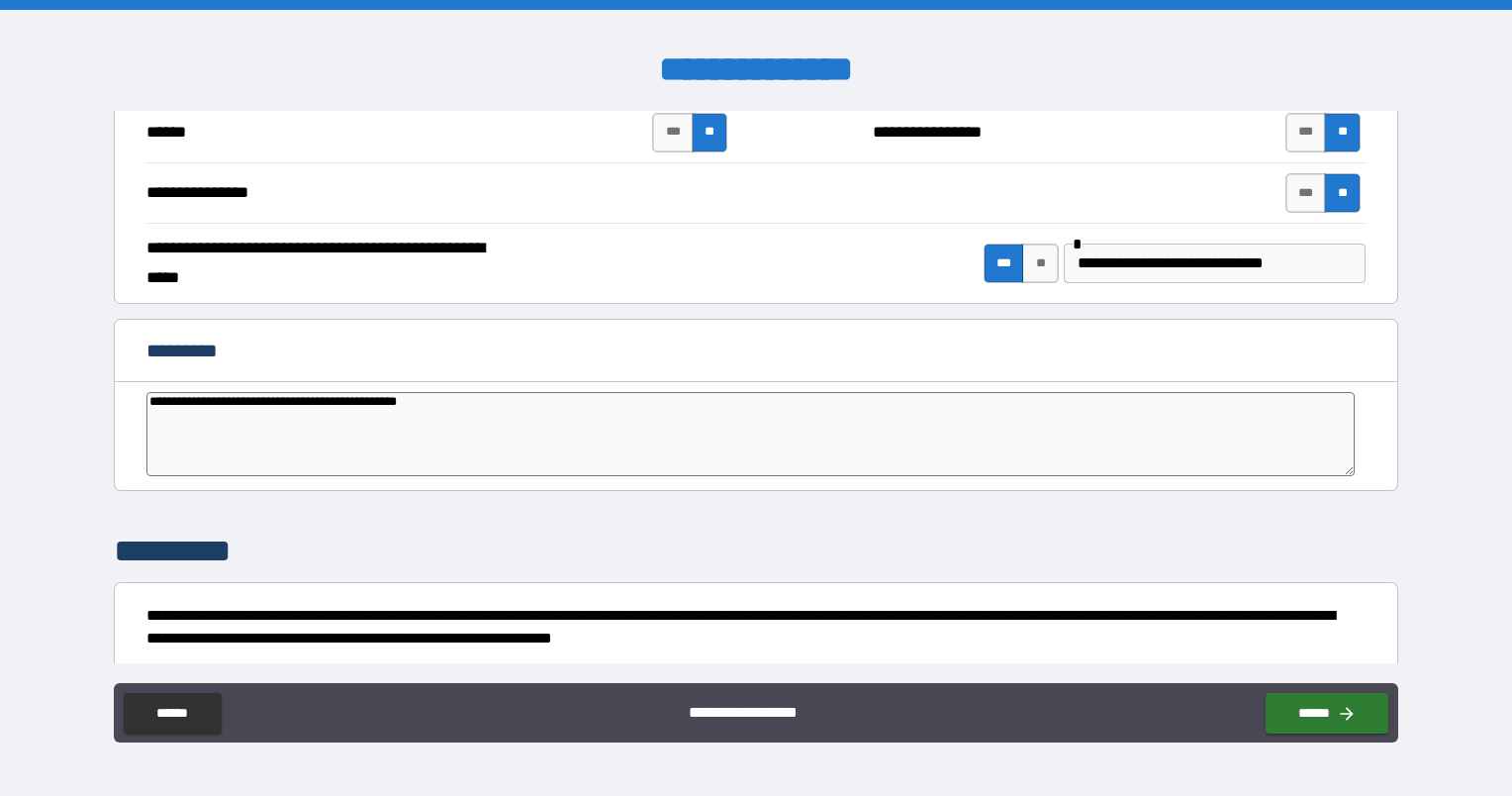 type on "*" 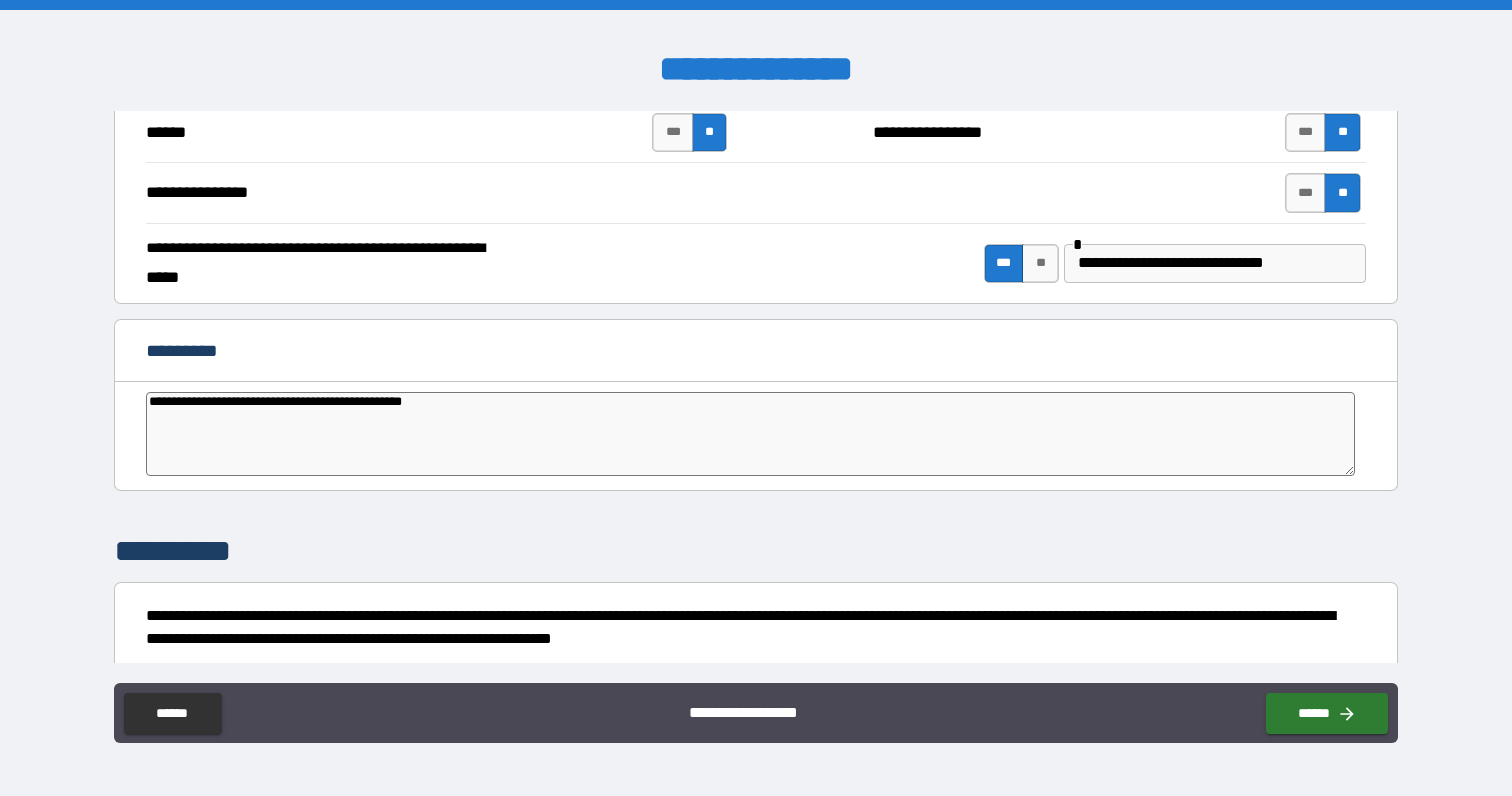 type on "**********" 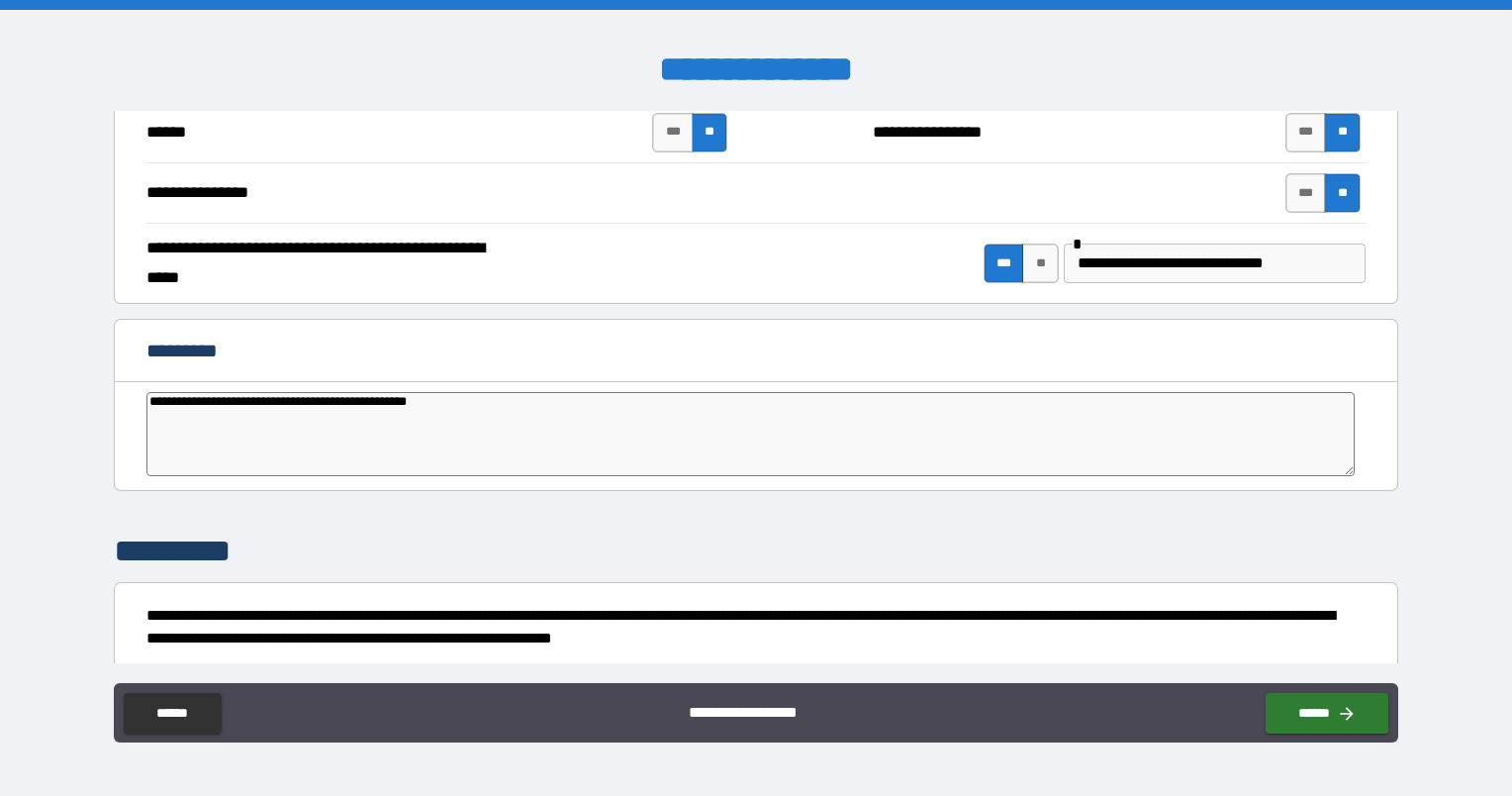 type on "**********" 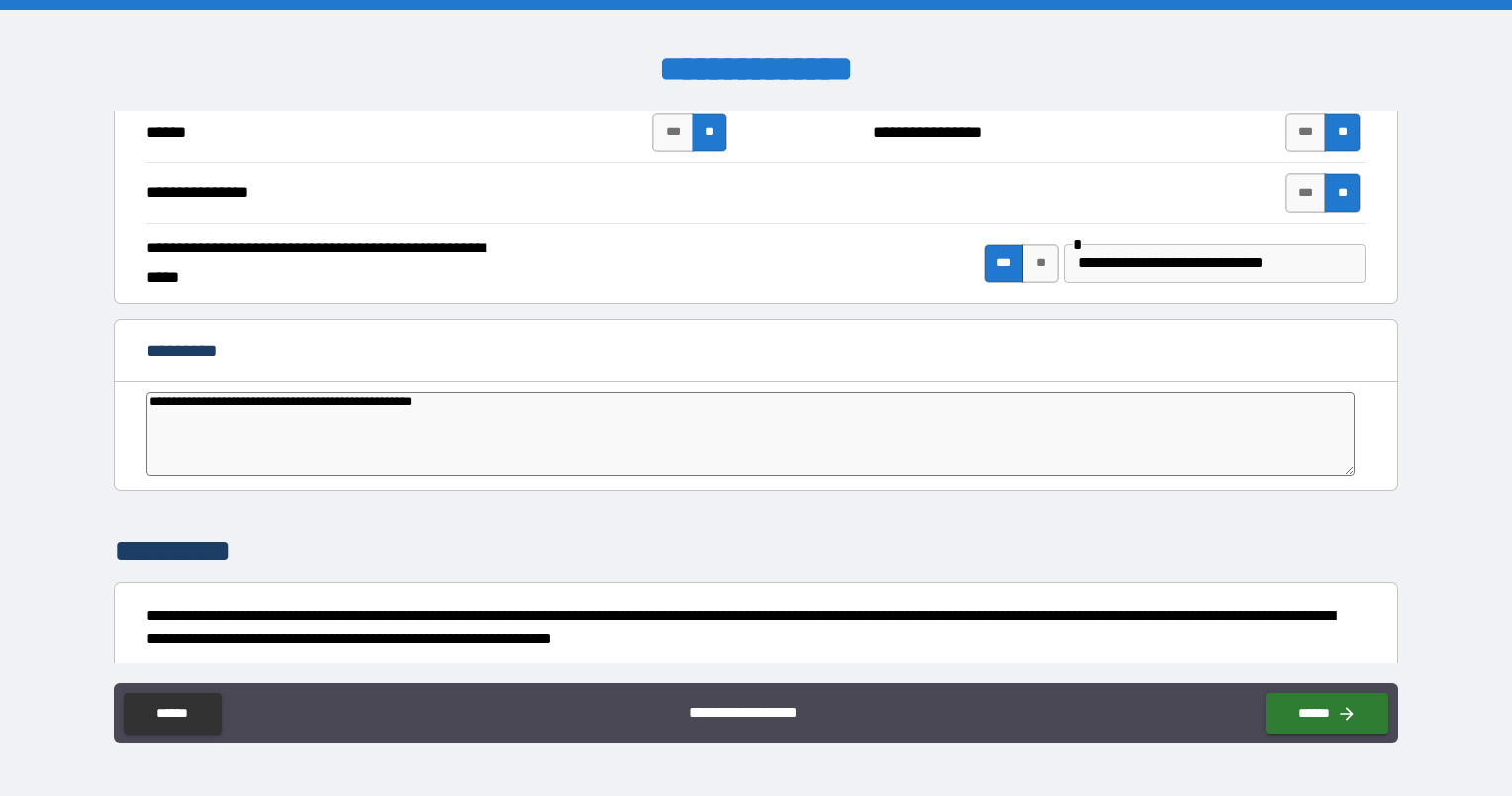 type on "*" 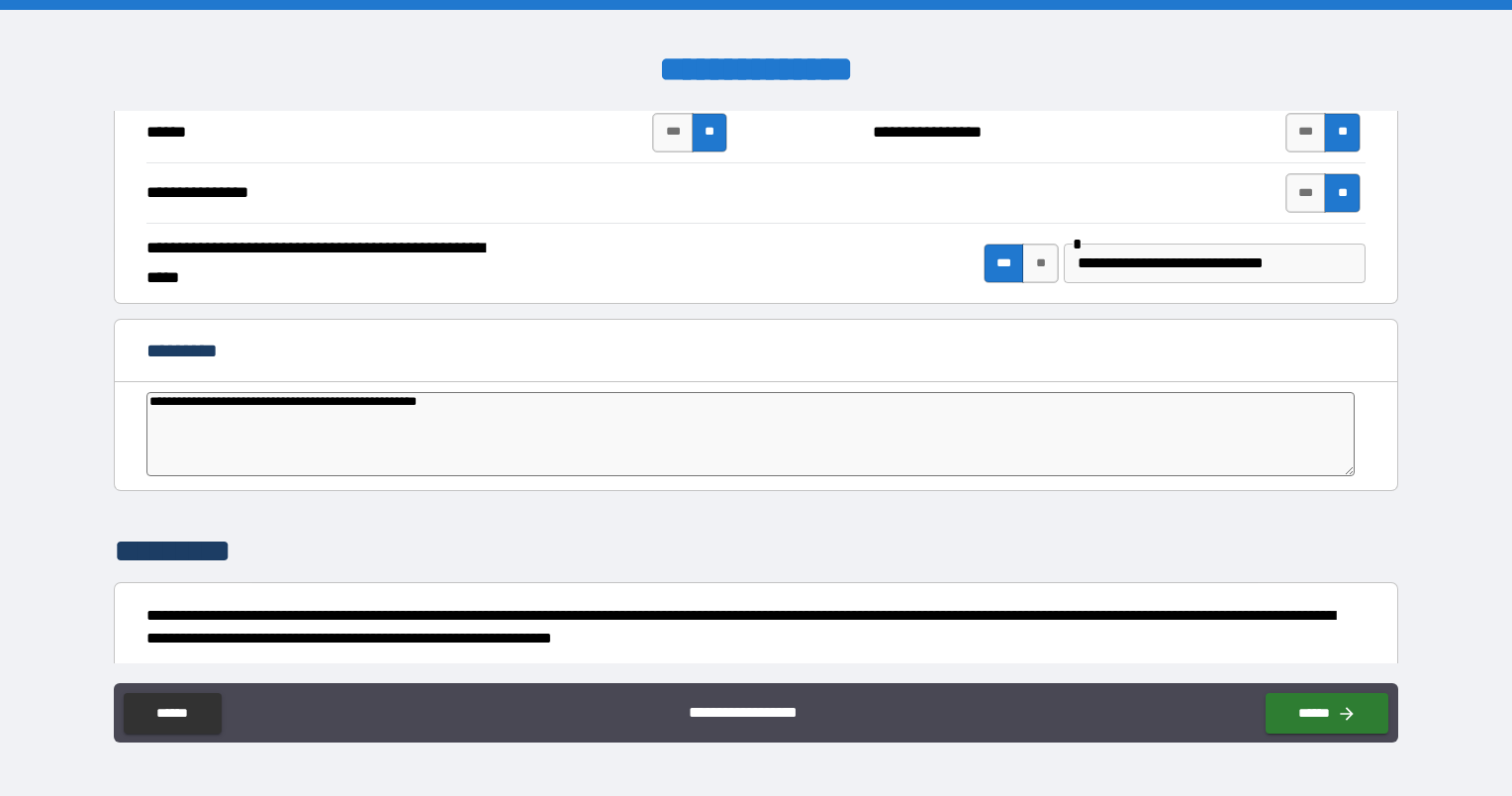 type on "**********" 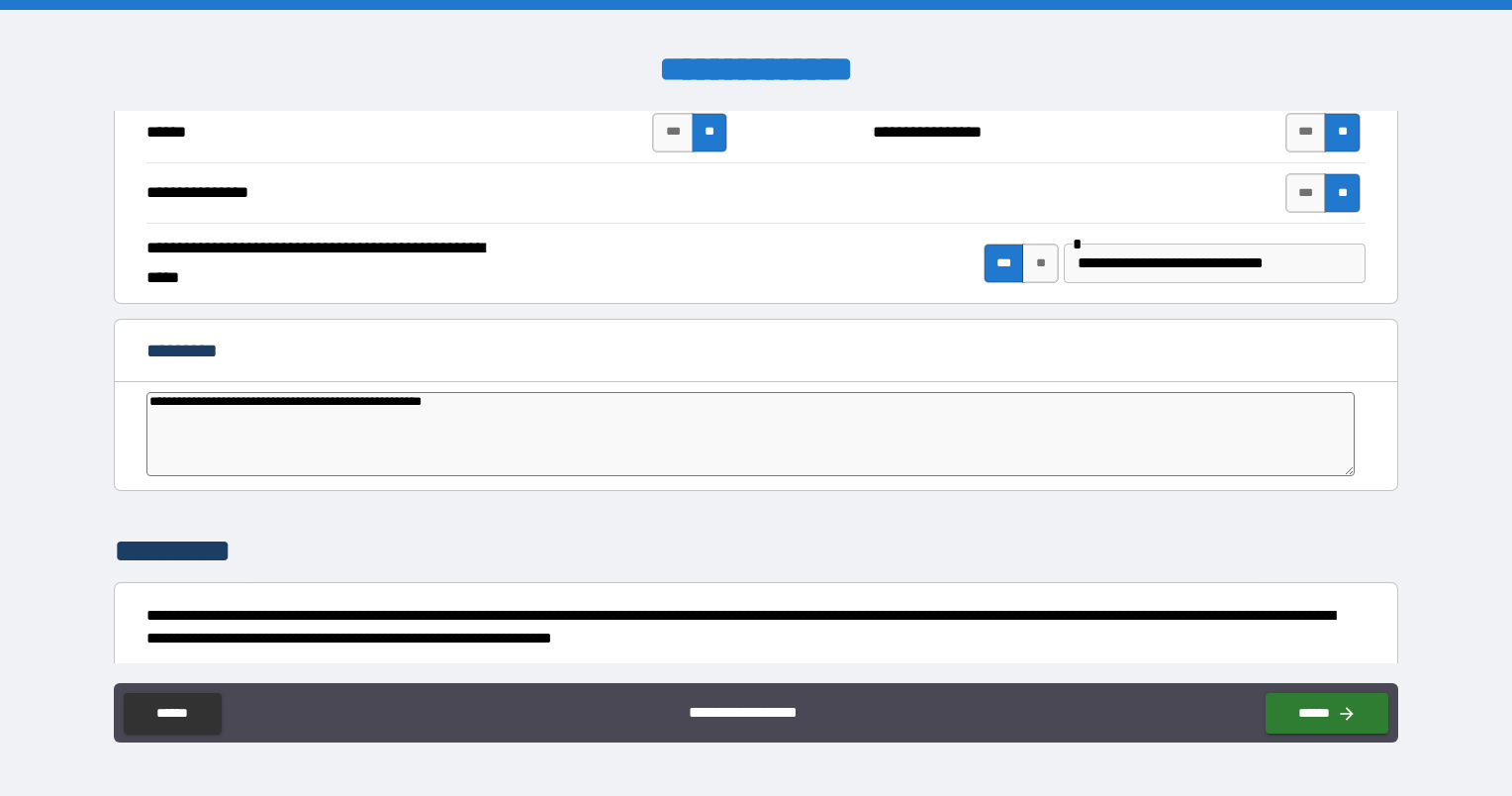 type on "*" 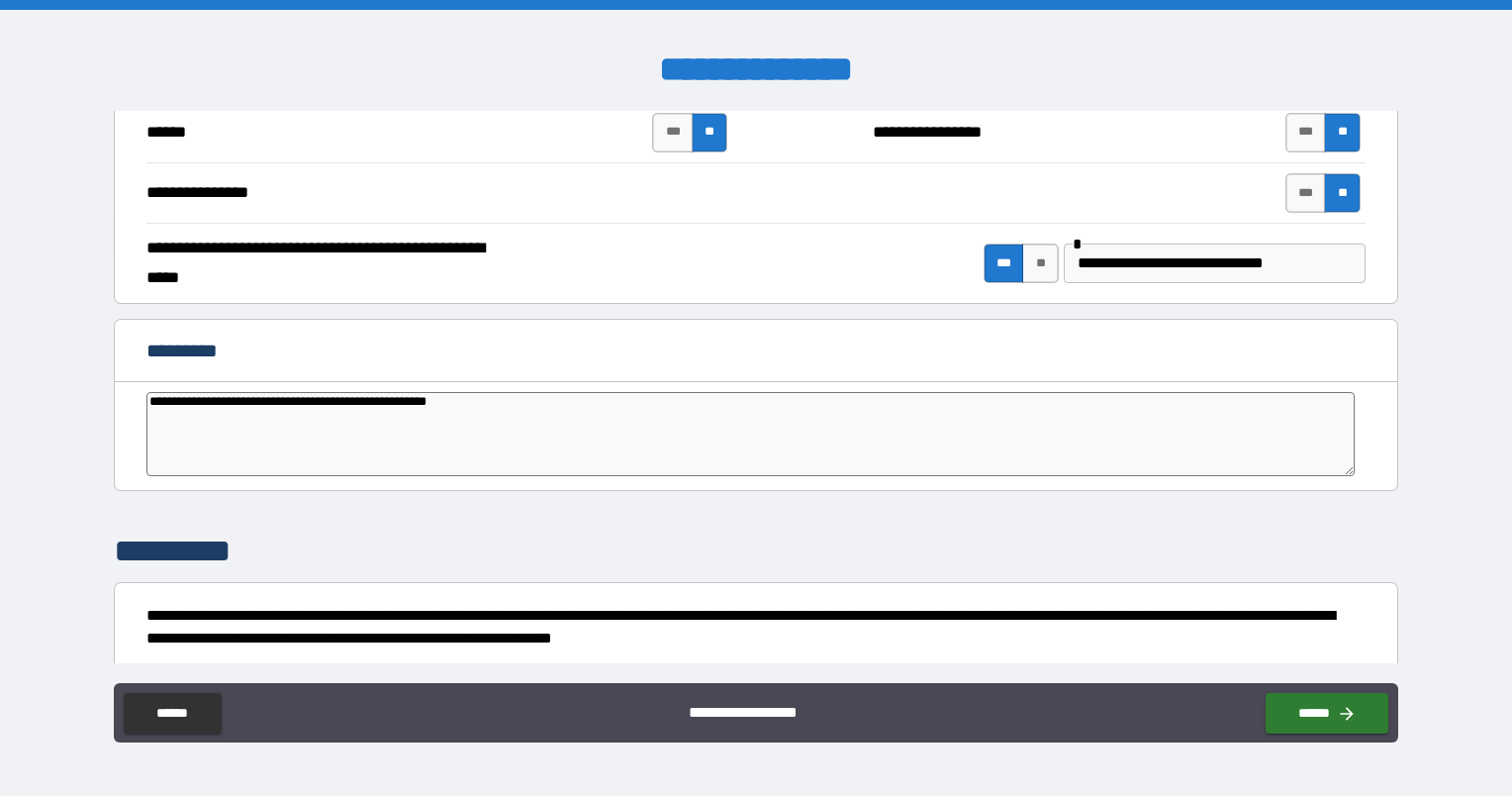 type on "**********" 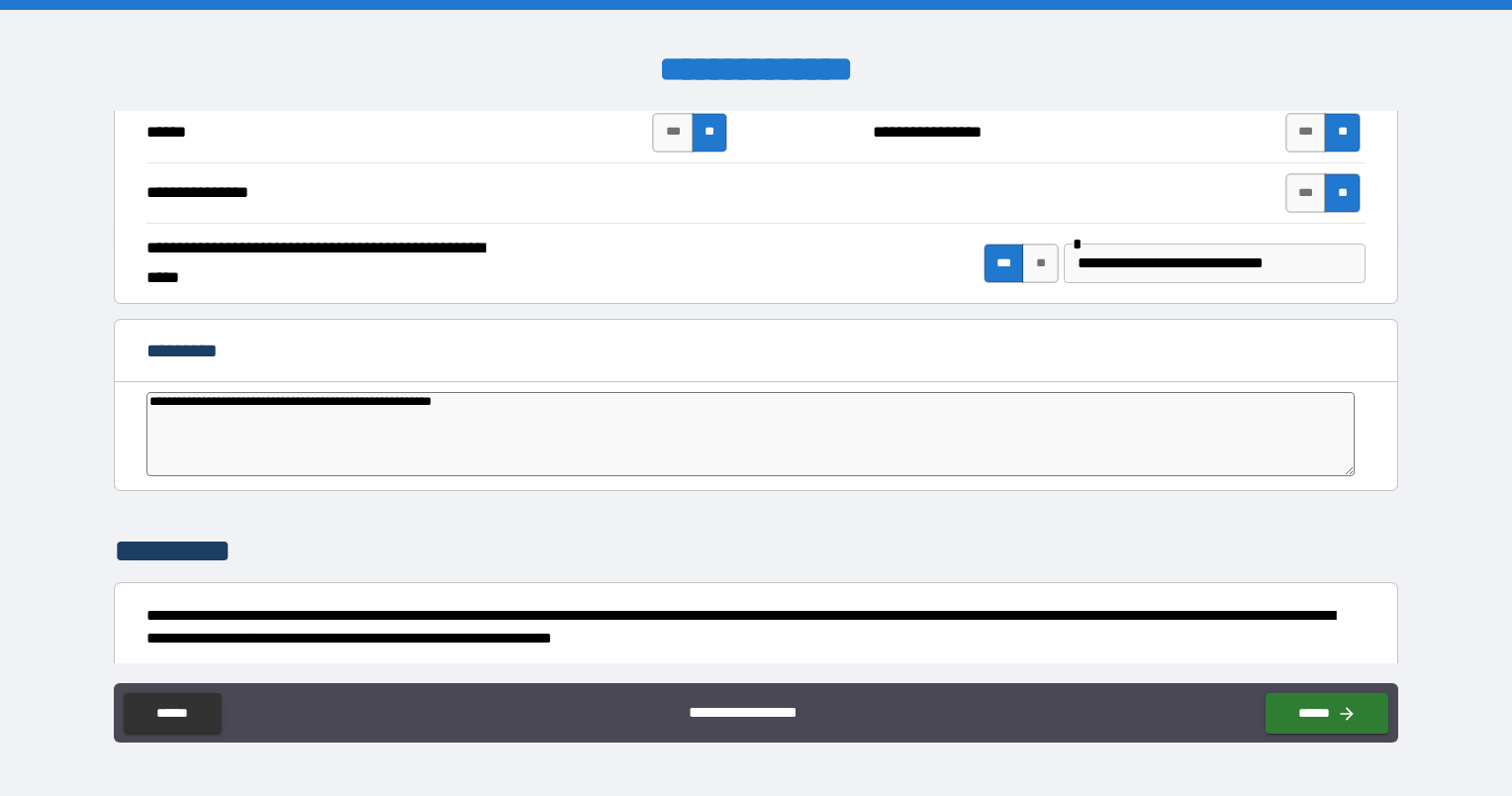 type on "**********" 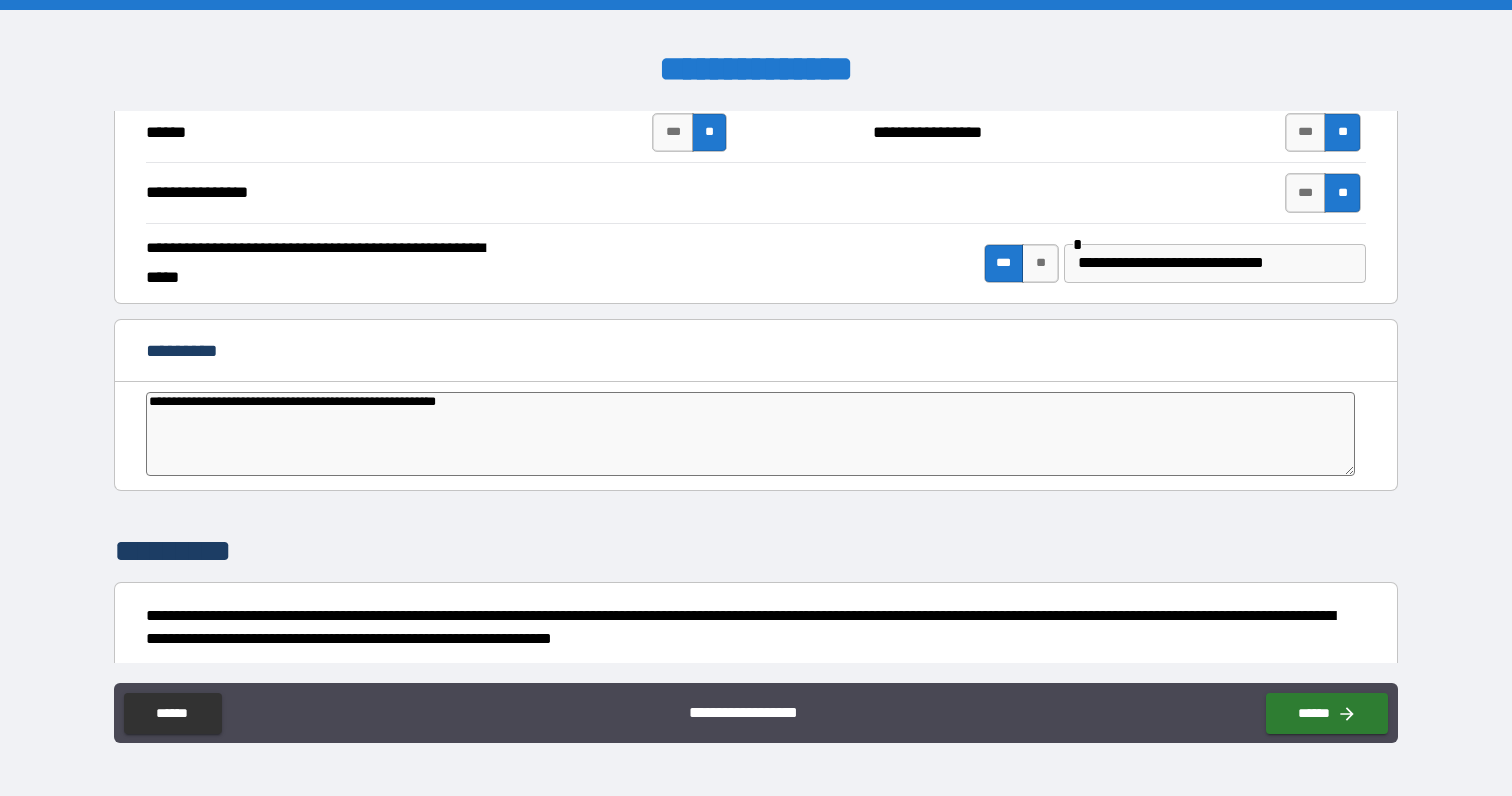 type on "**********" 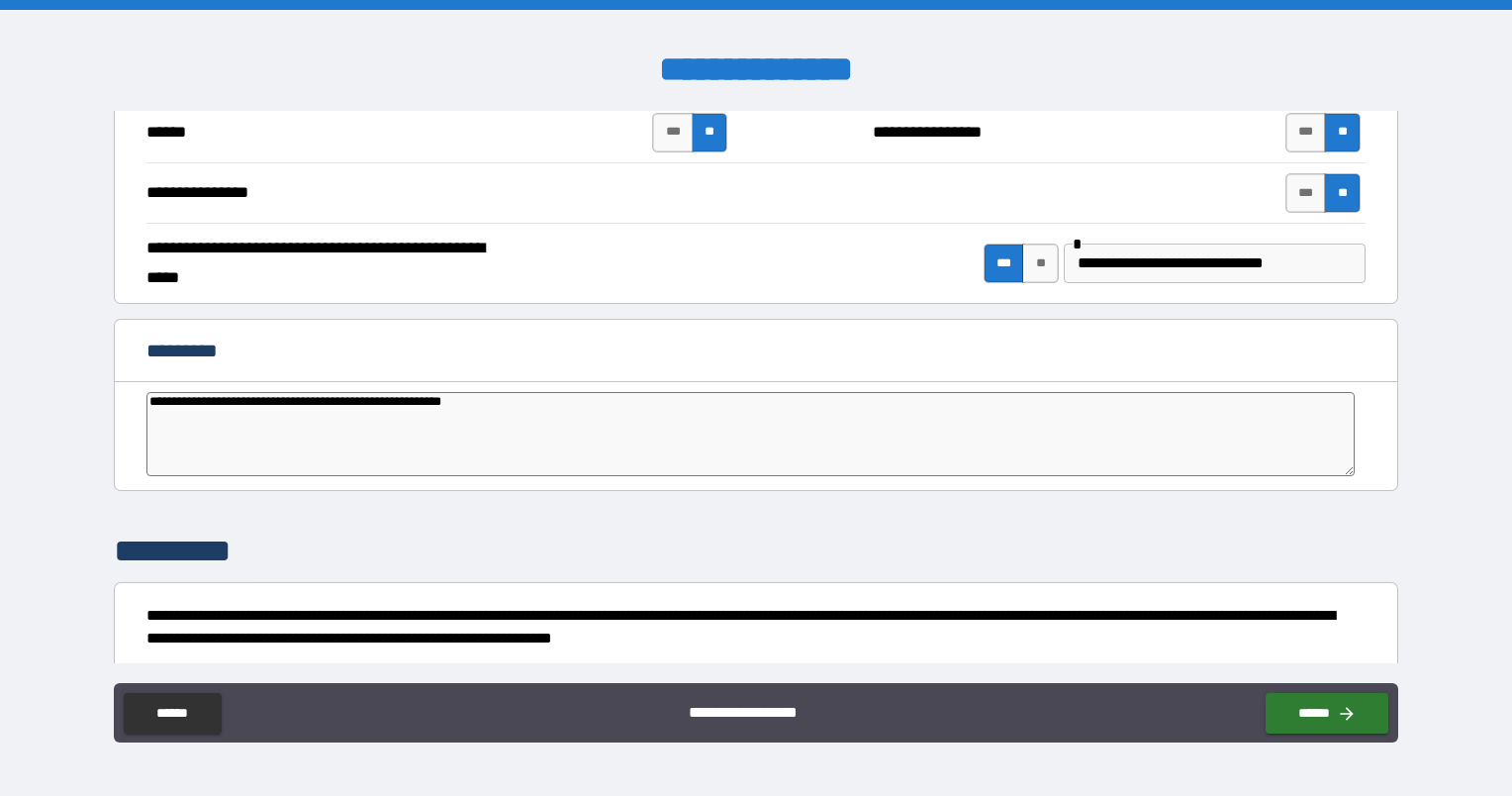 type on "*" 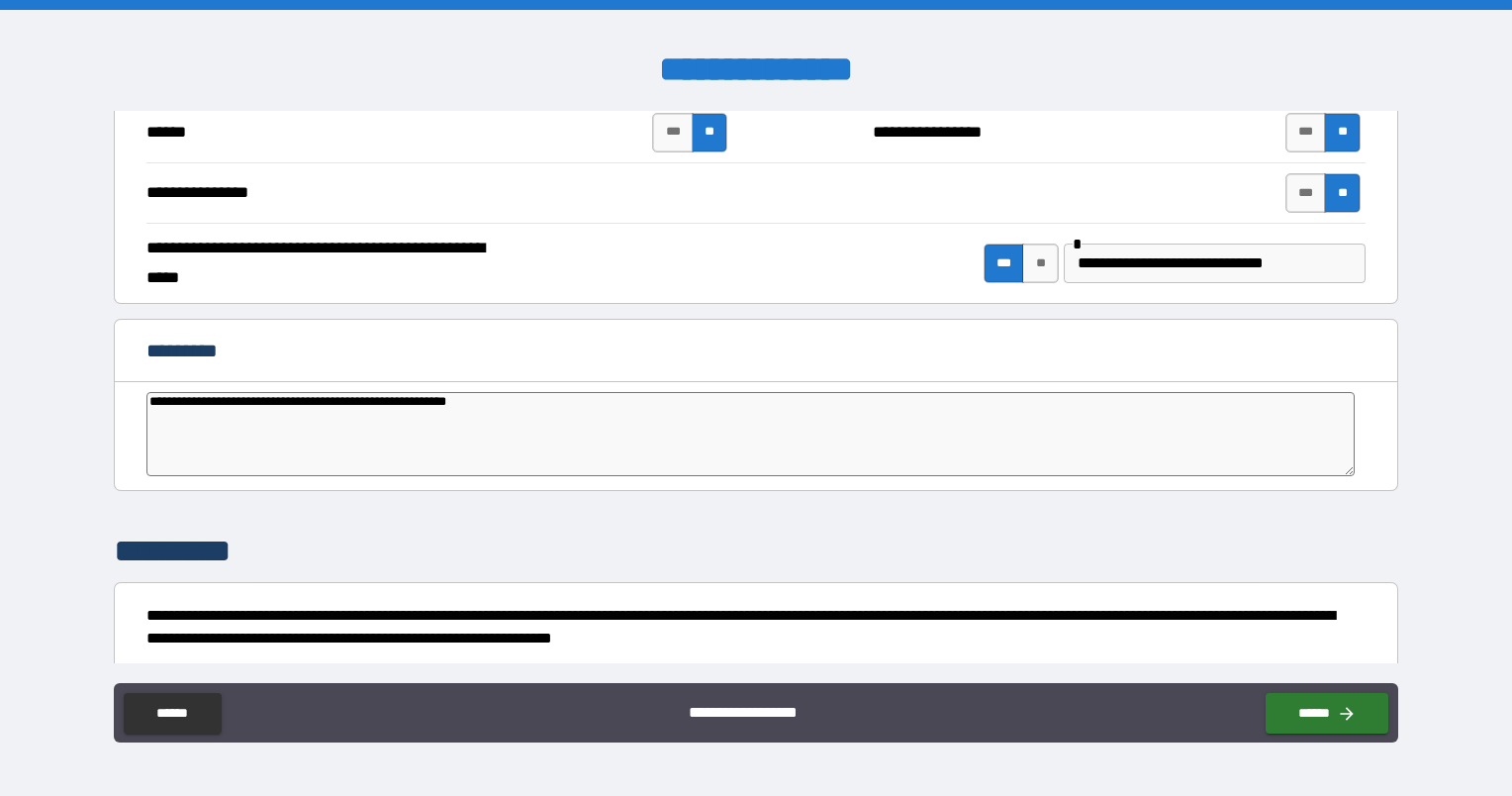 type on "*" 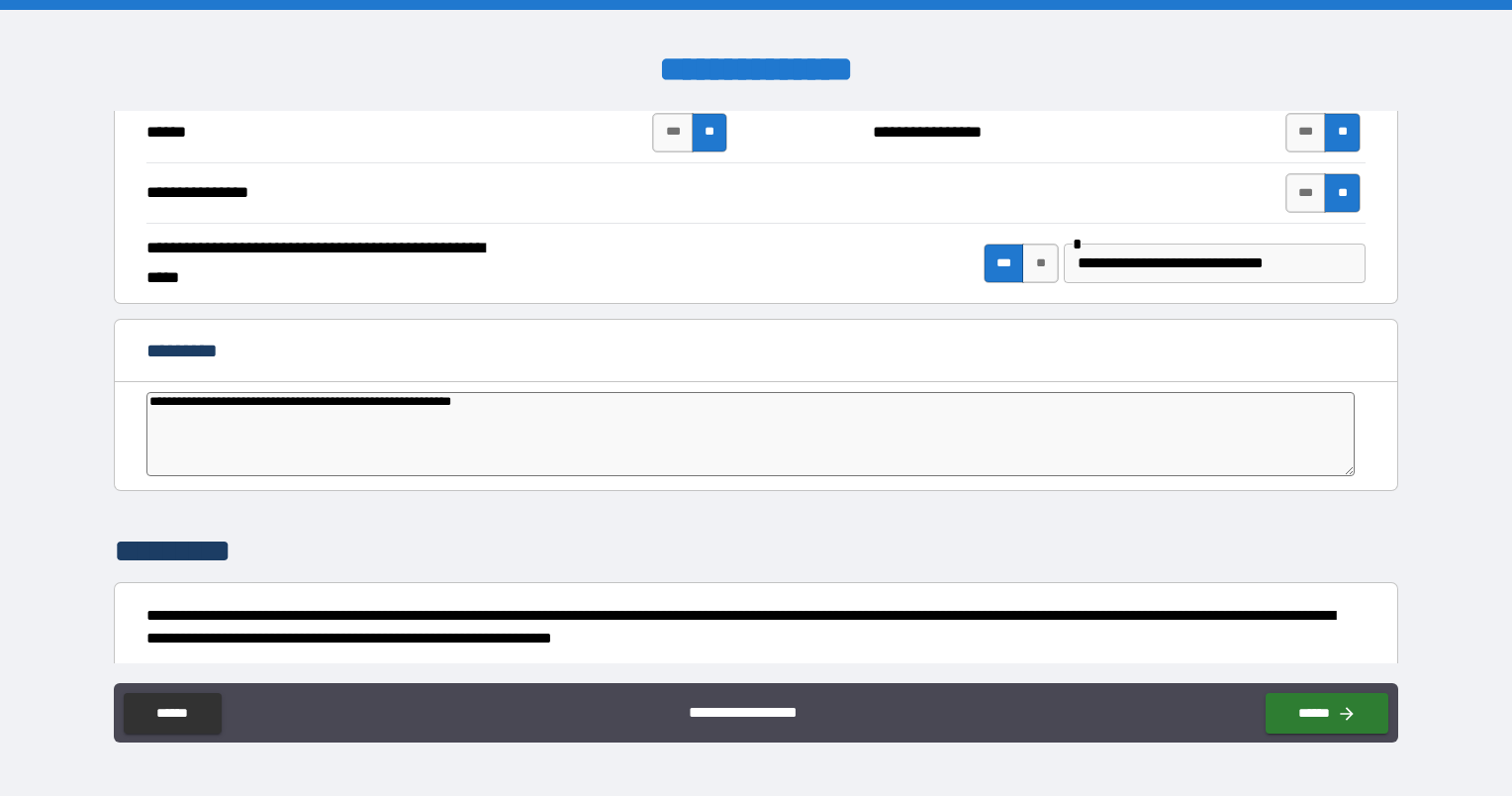 type on "*" 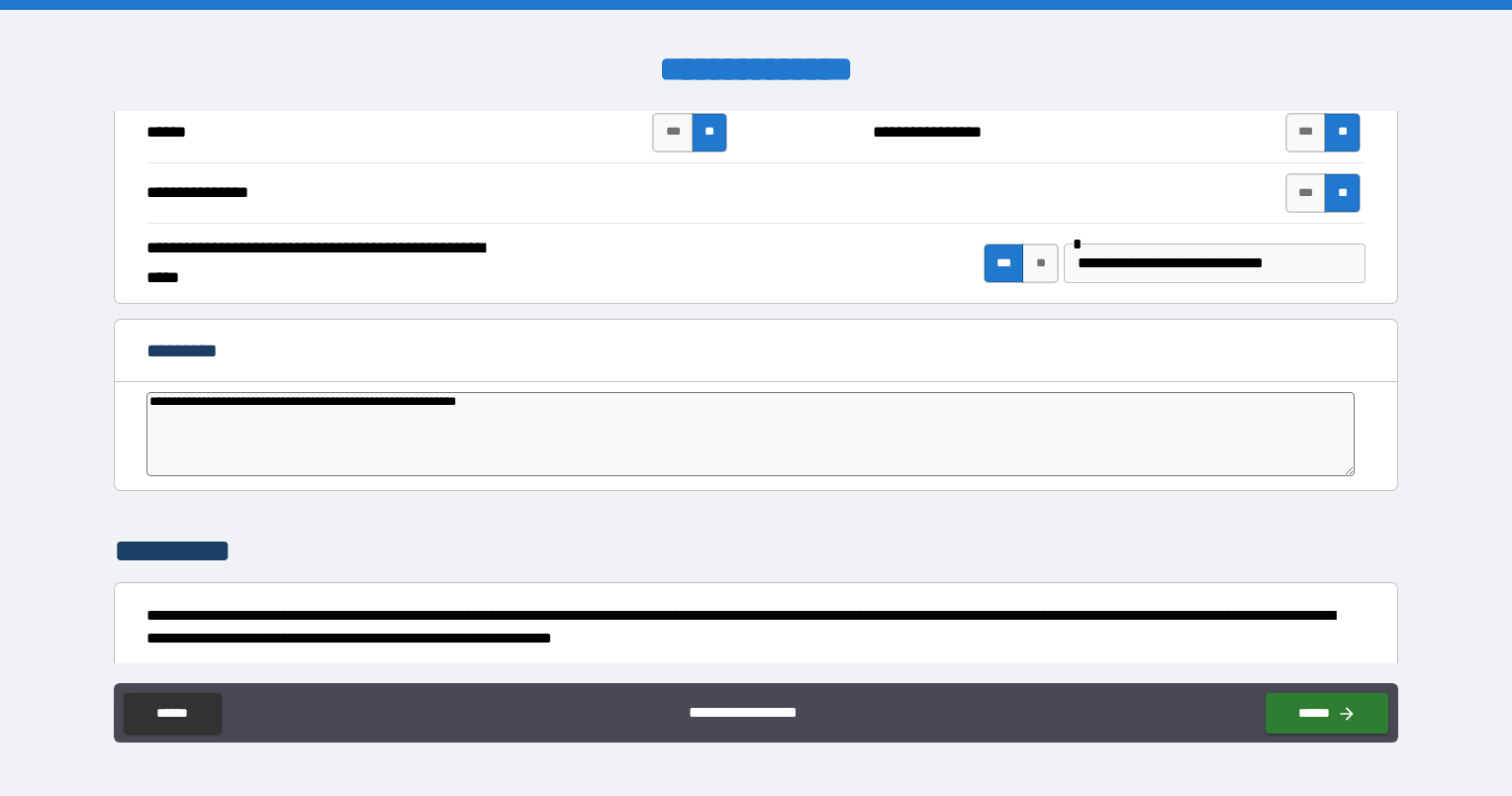 type on "**********" 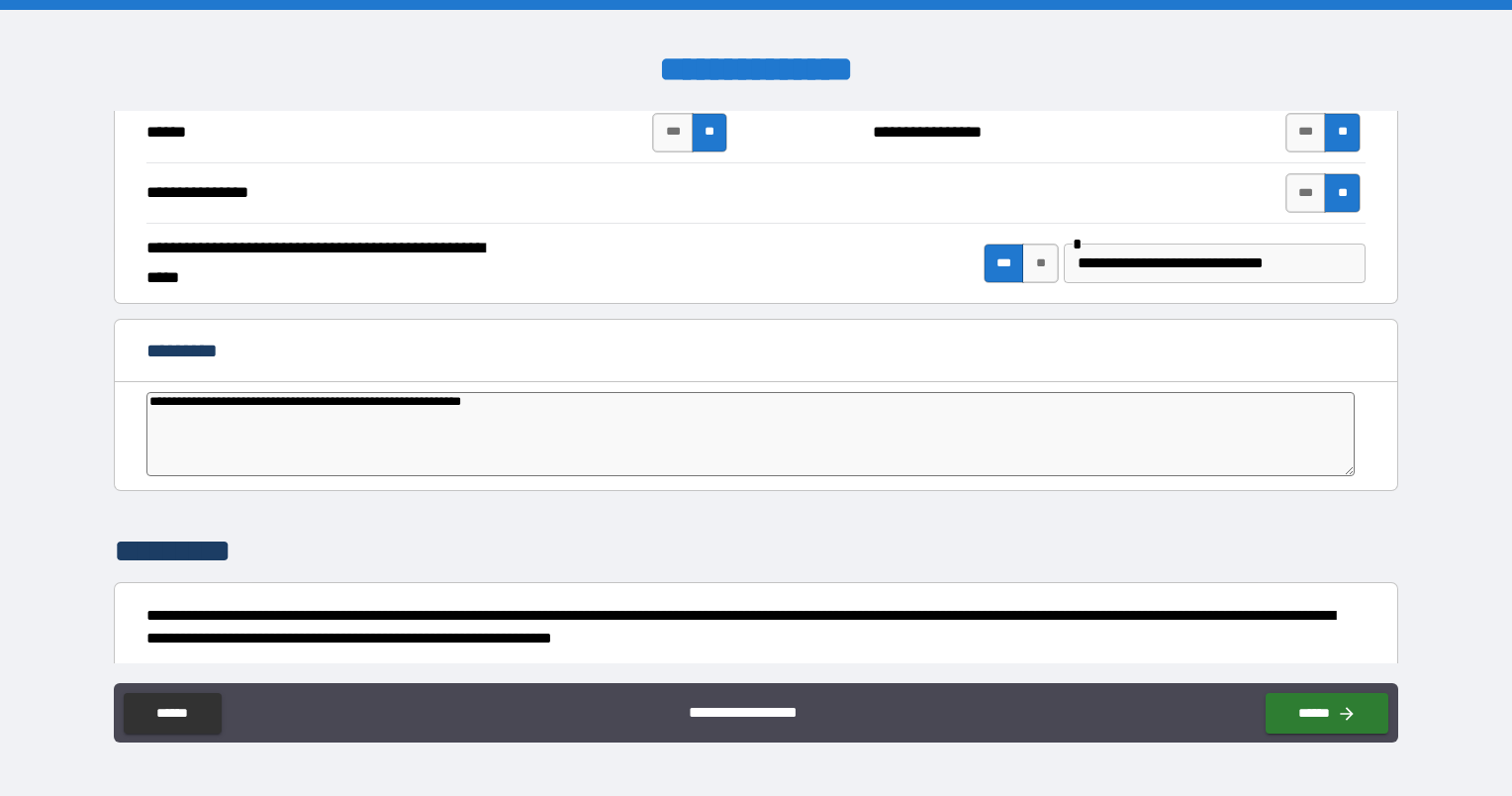 type on "*" 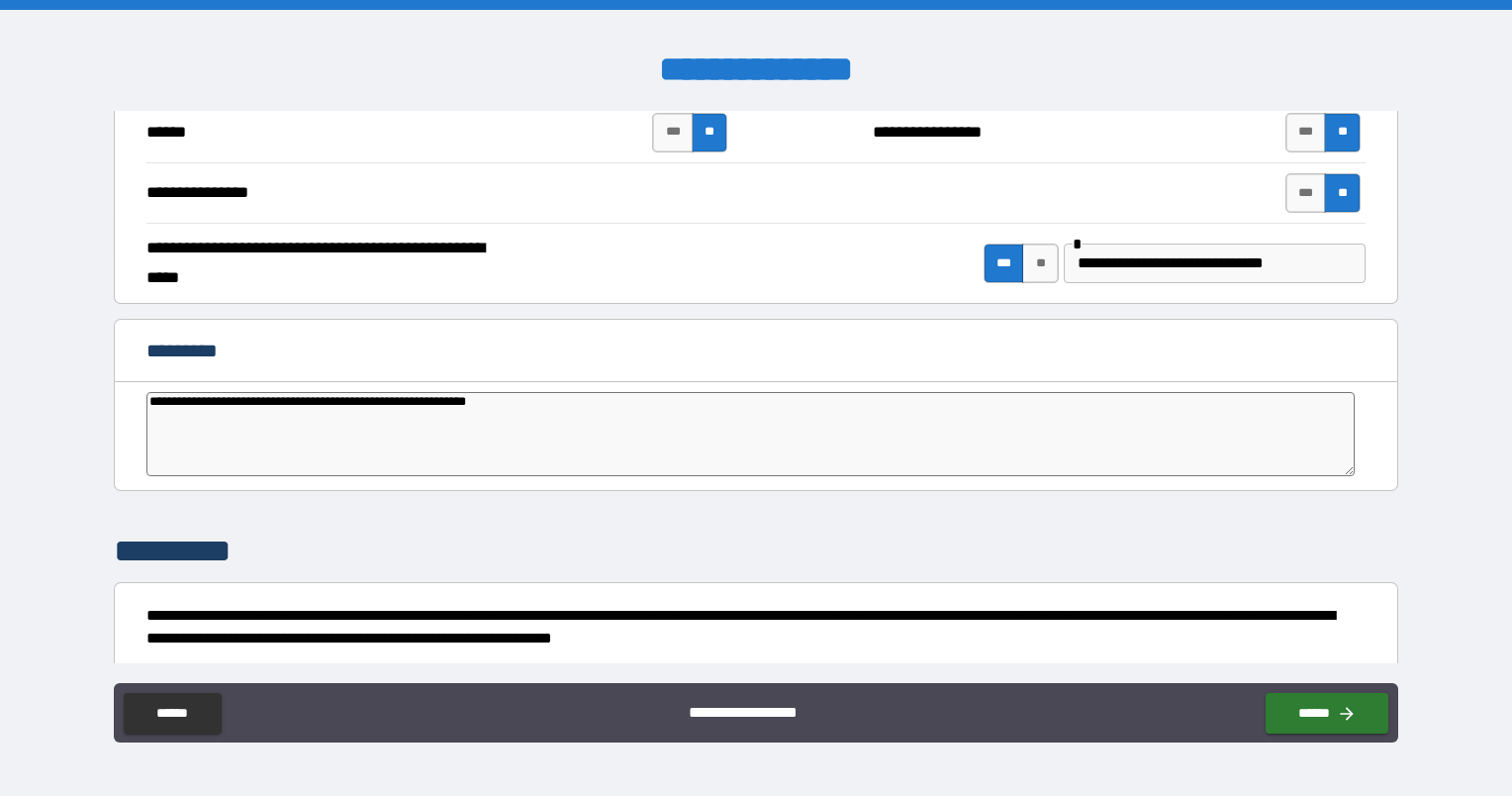 type on "**********" 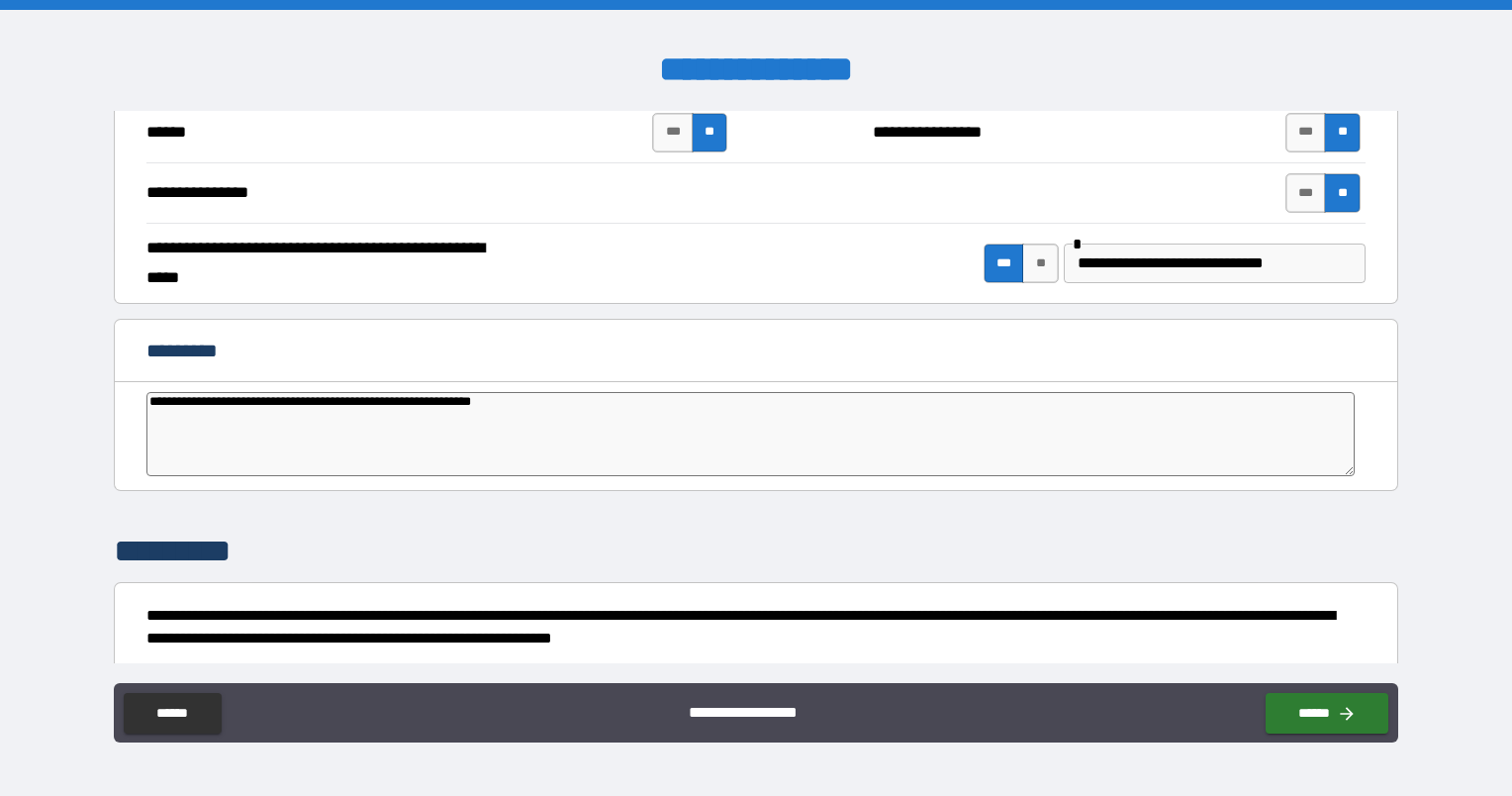 type on "*" 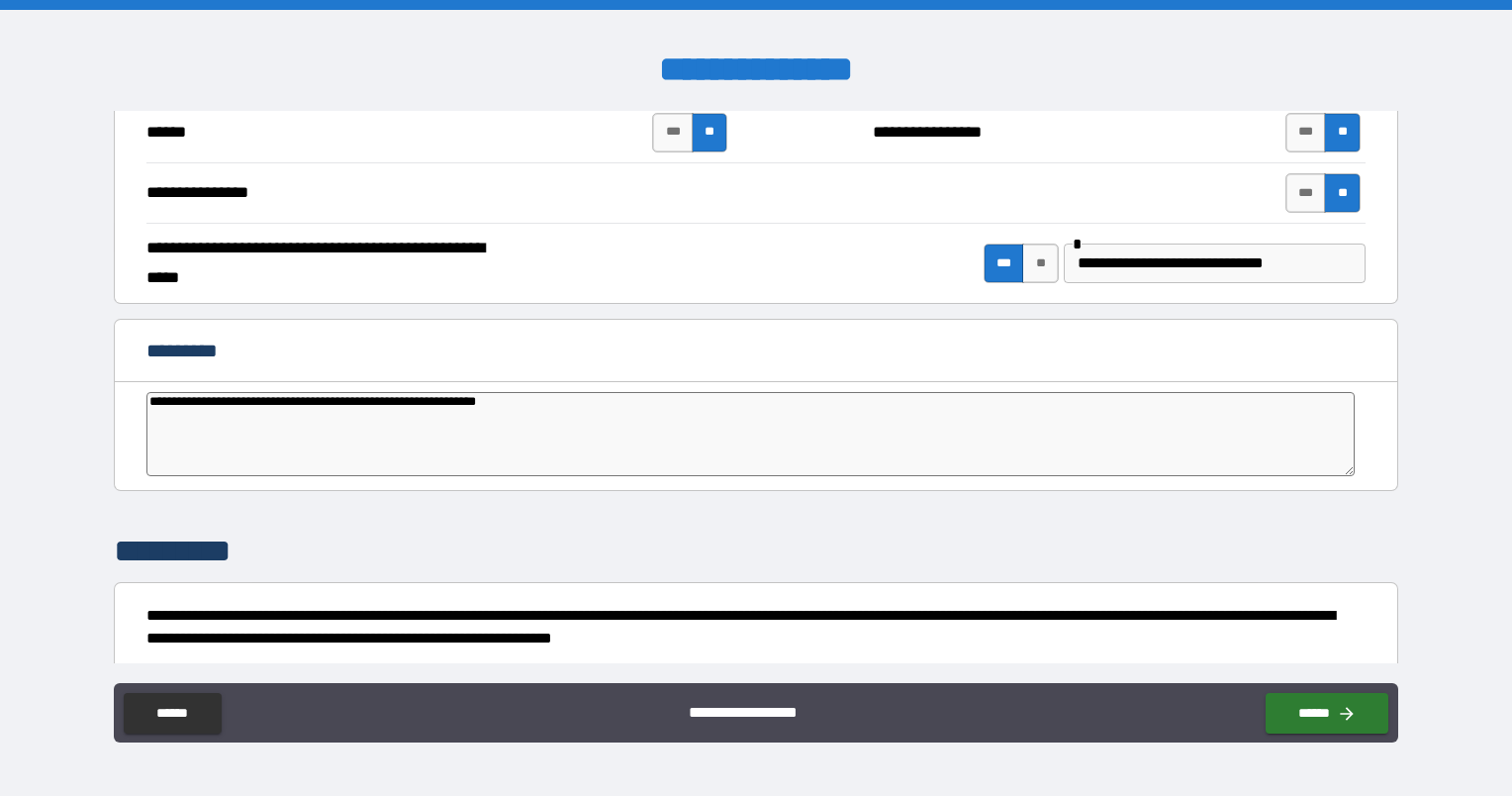 type on "*" 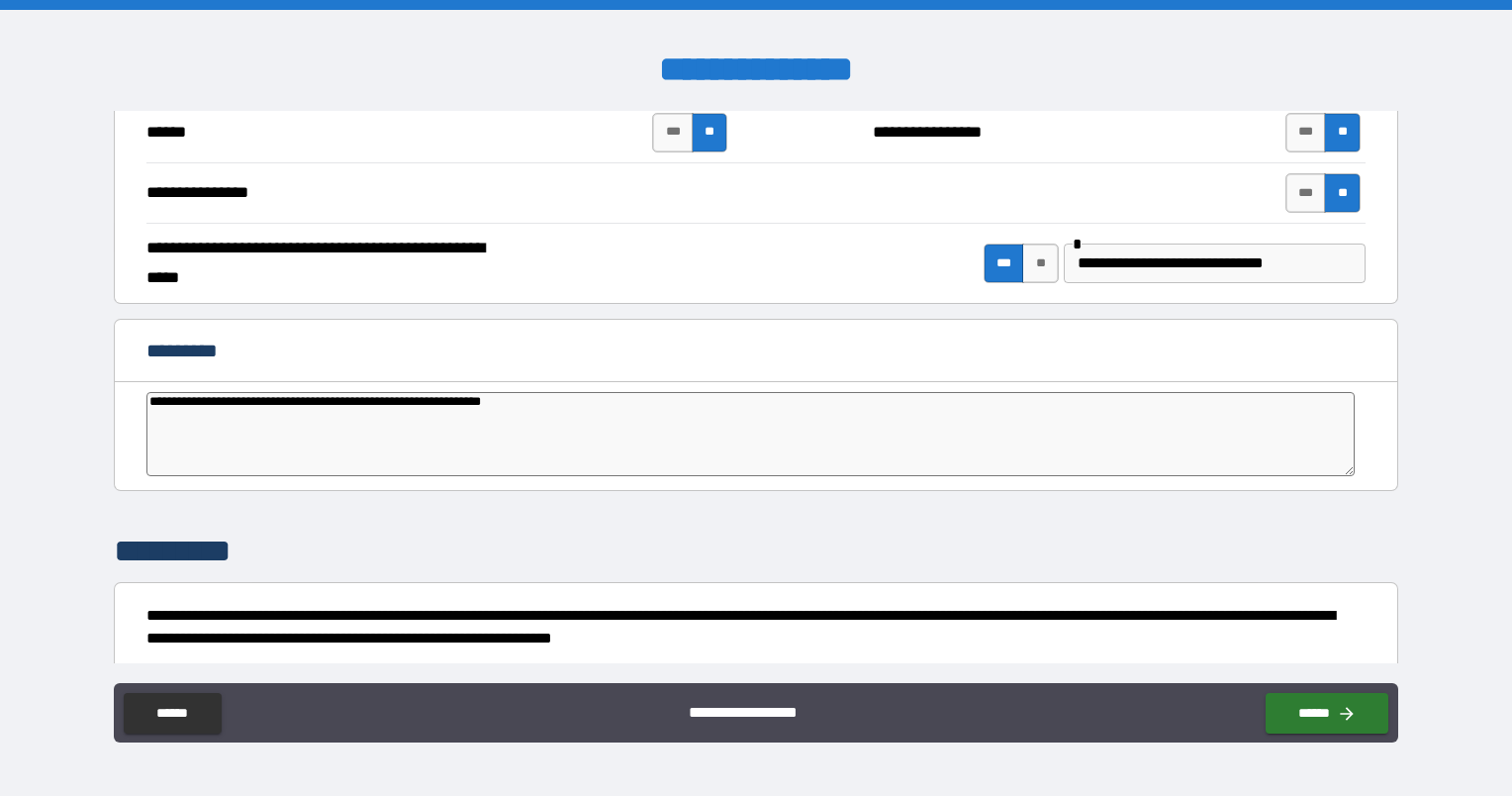 type on "*" 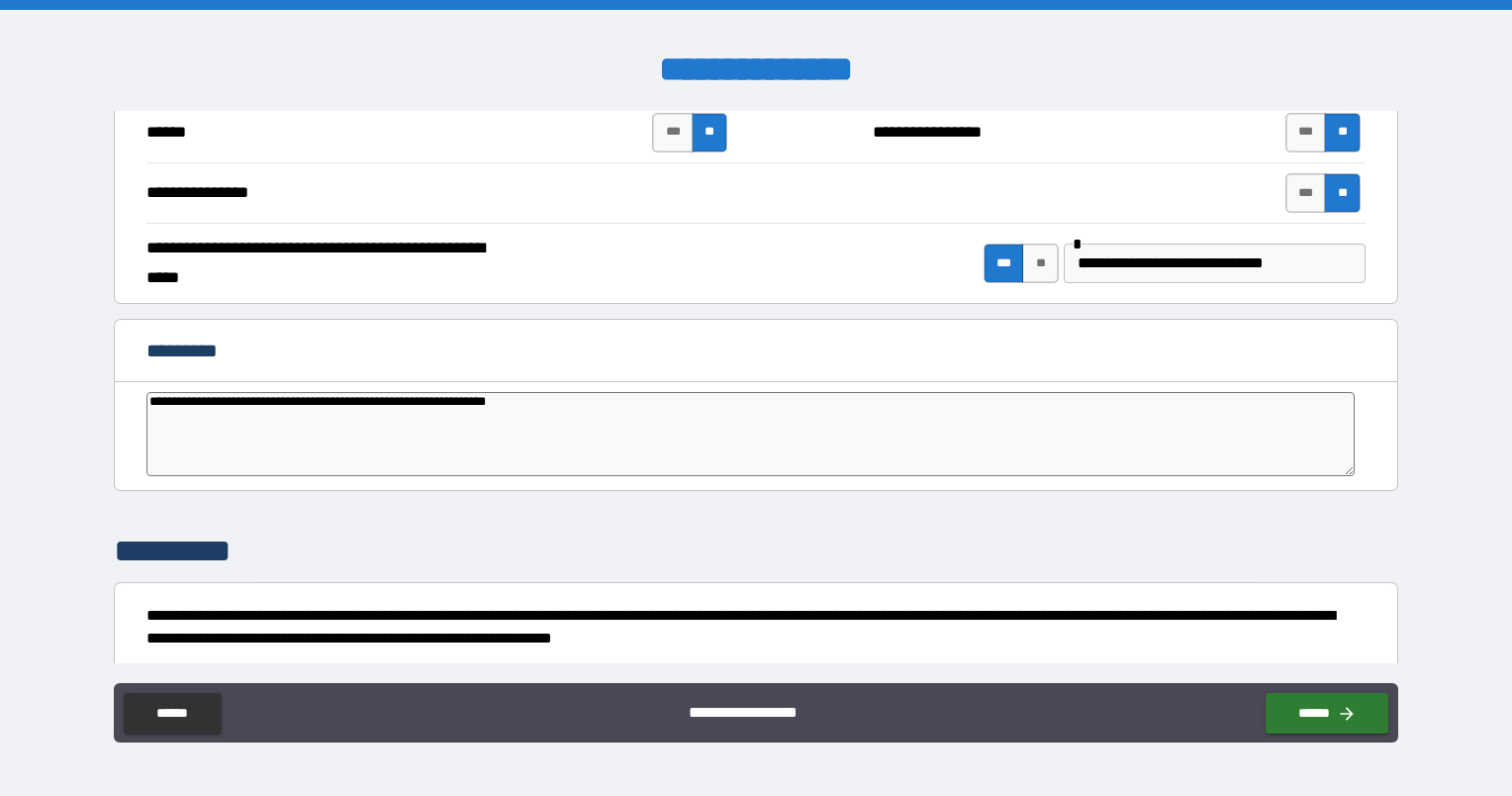 type on "*" 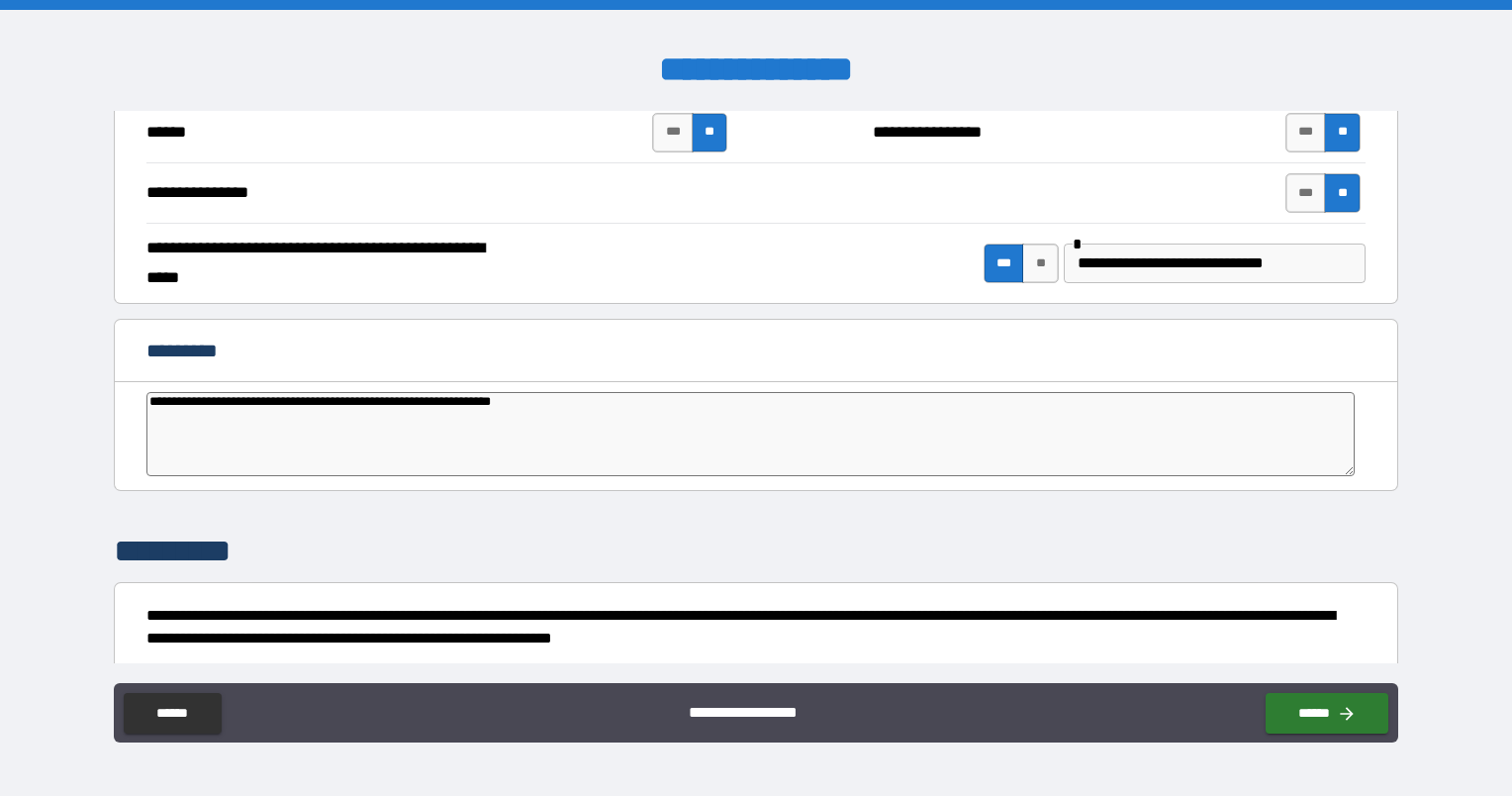 type on "**********" 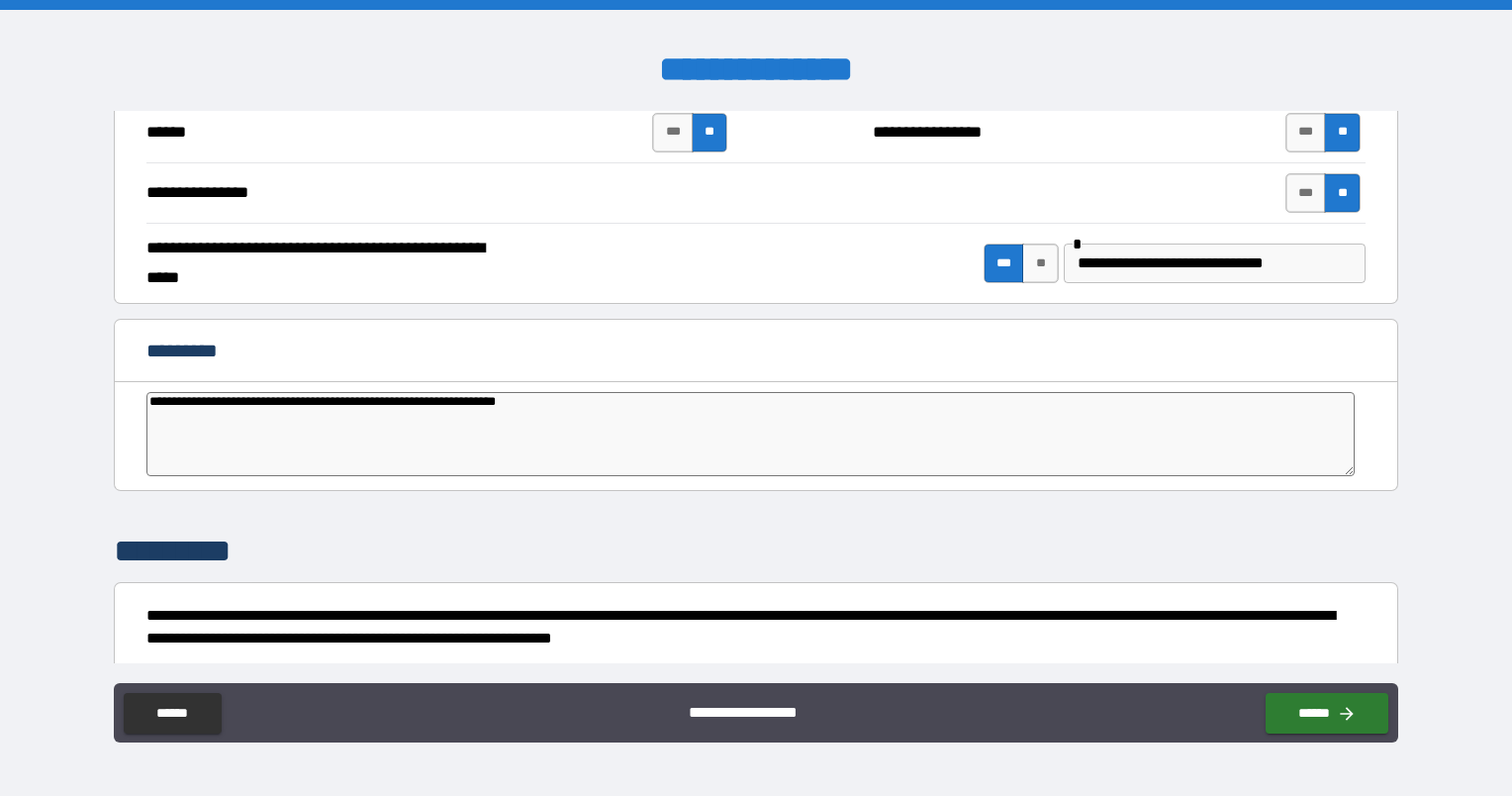 type on "*" 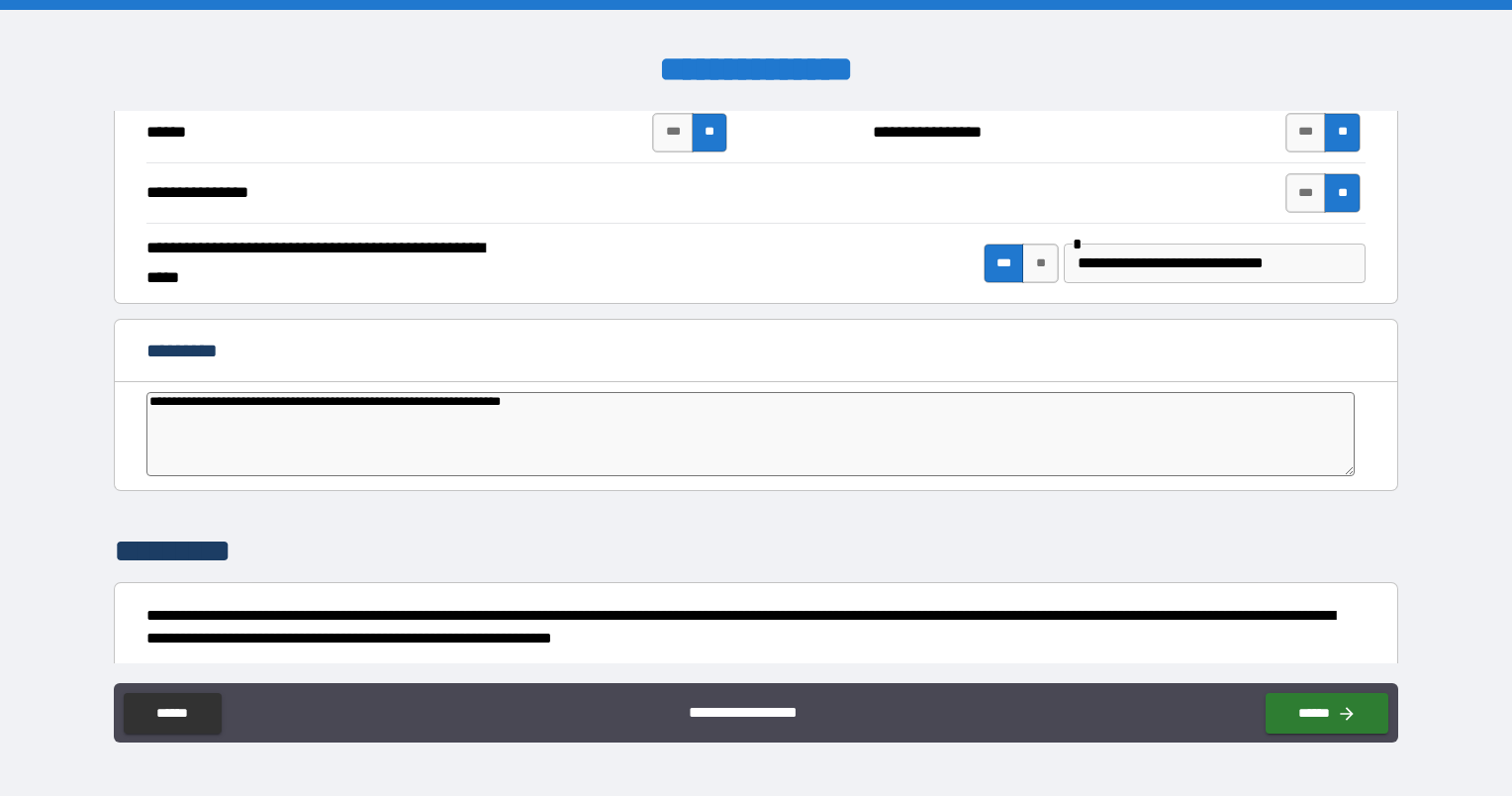 type on "**********" 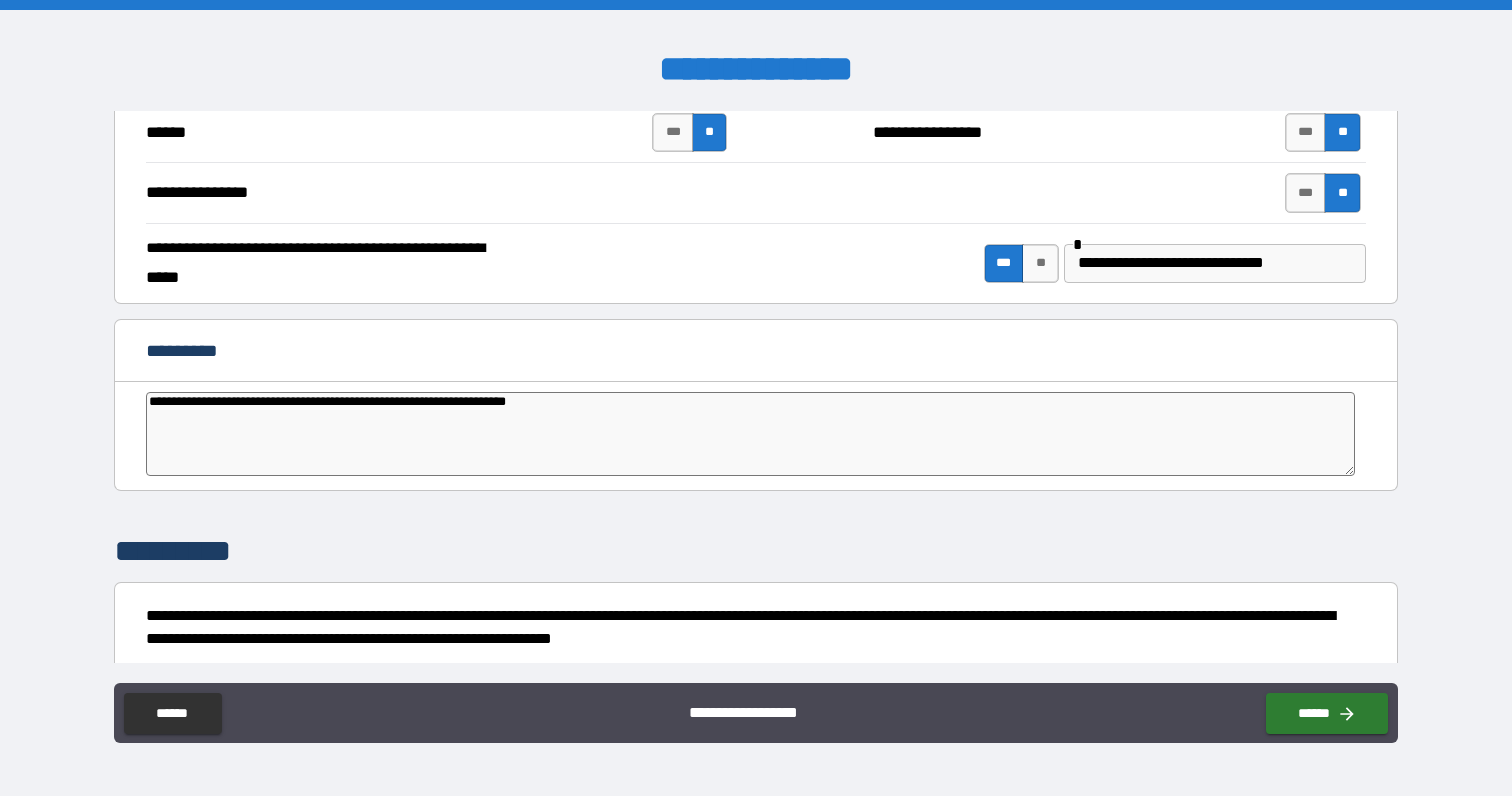 type on "*" 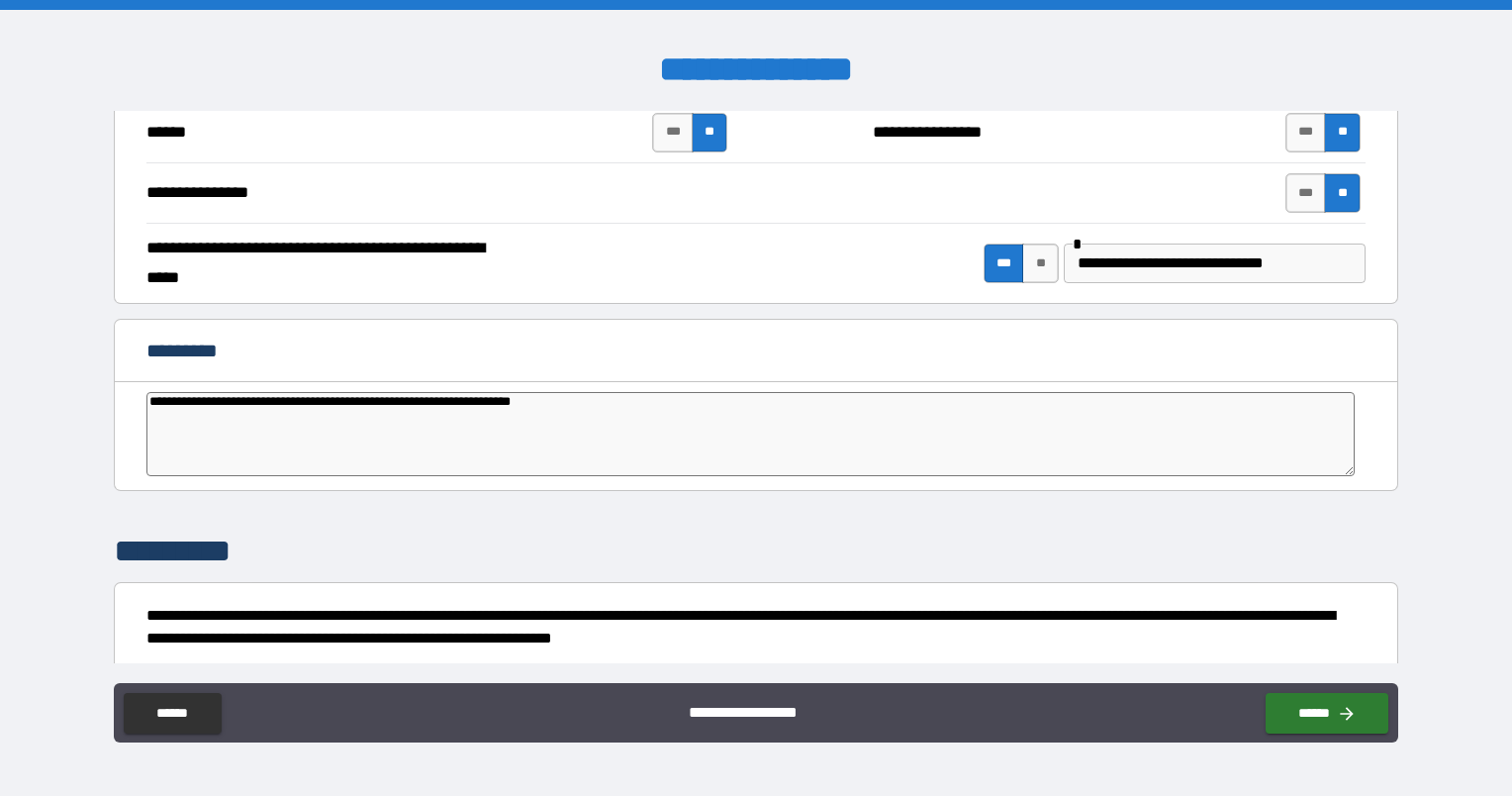 type on "*" 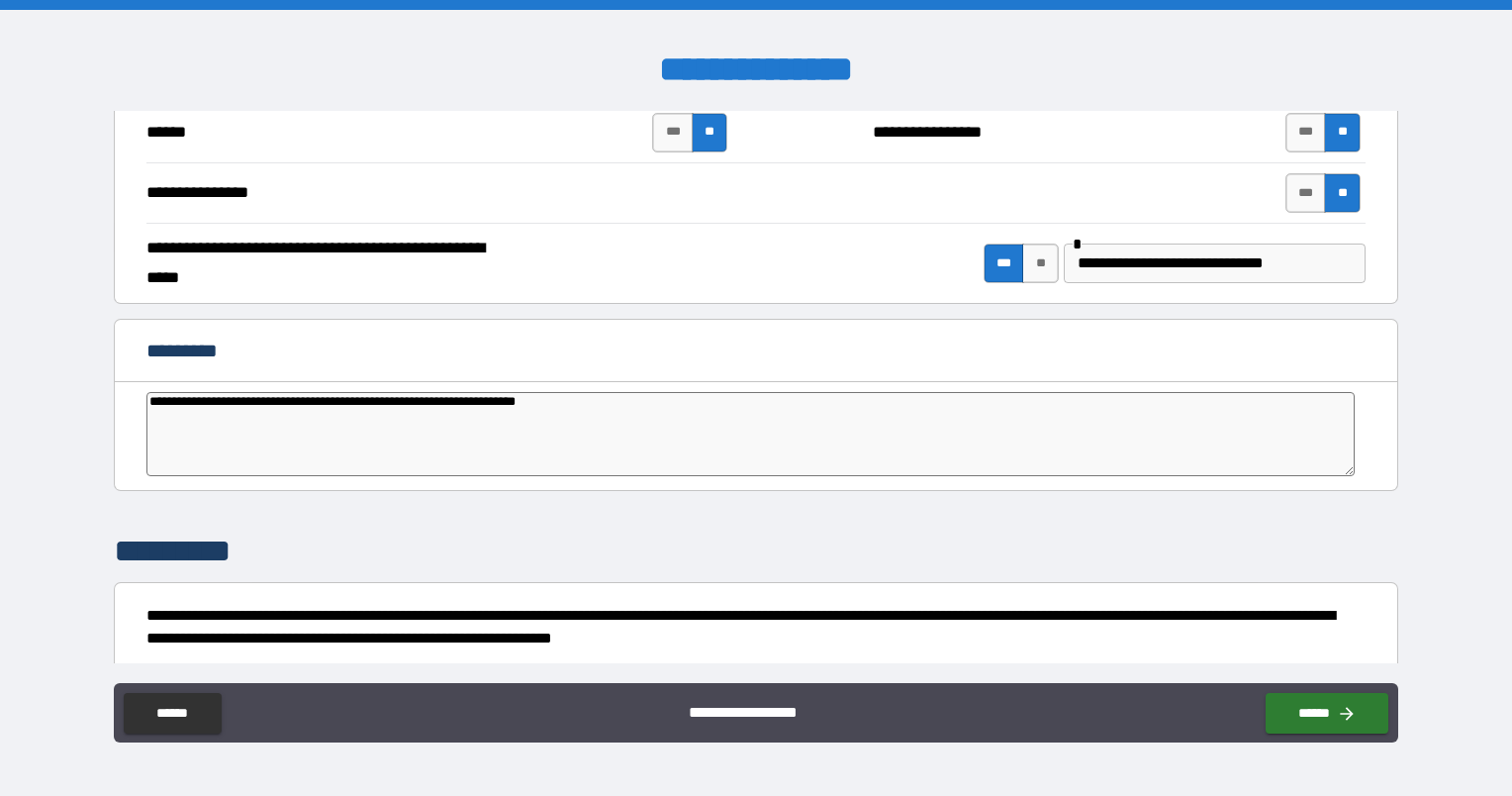 type on "**********" 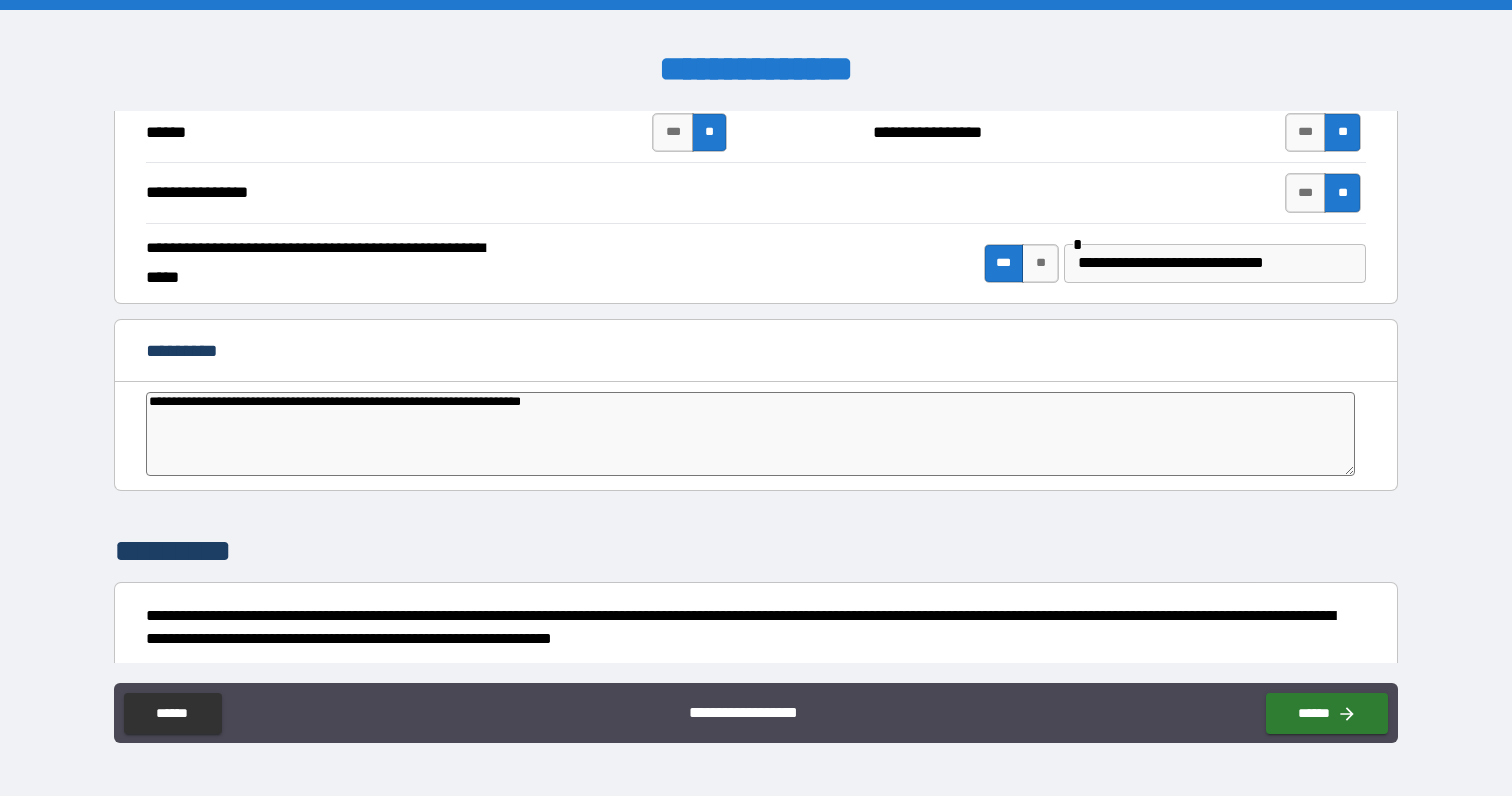 type on "*" 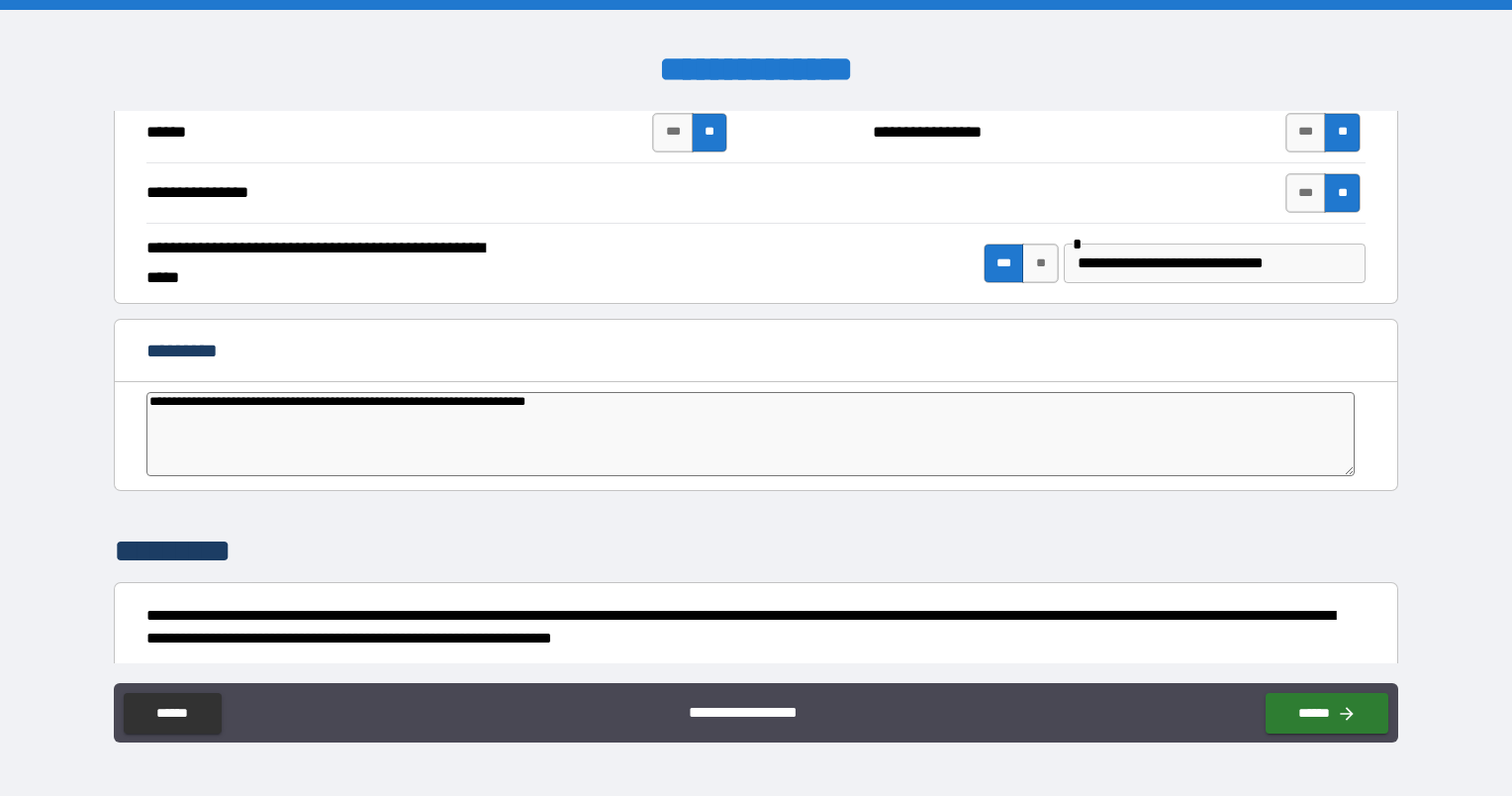 type on "**********" 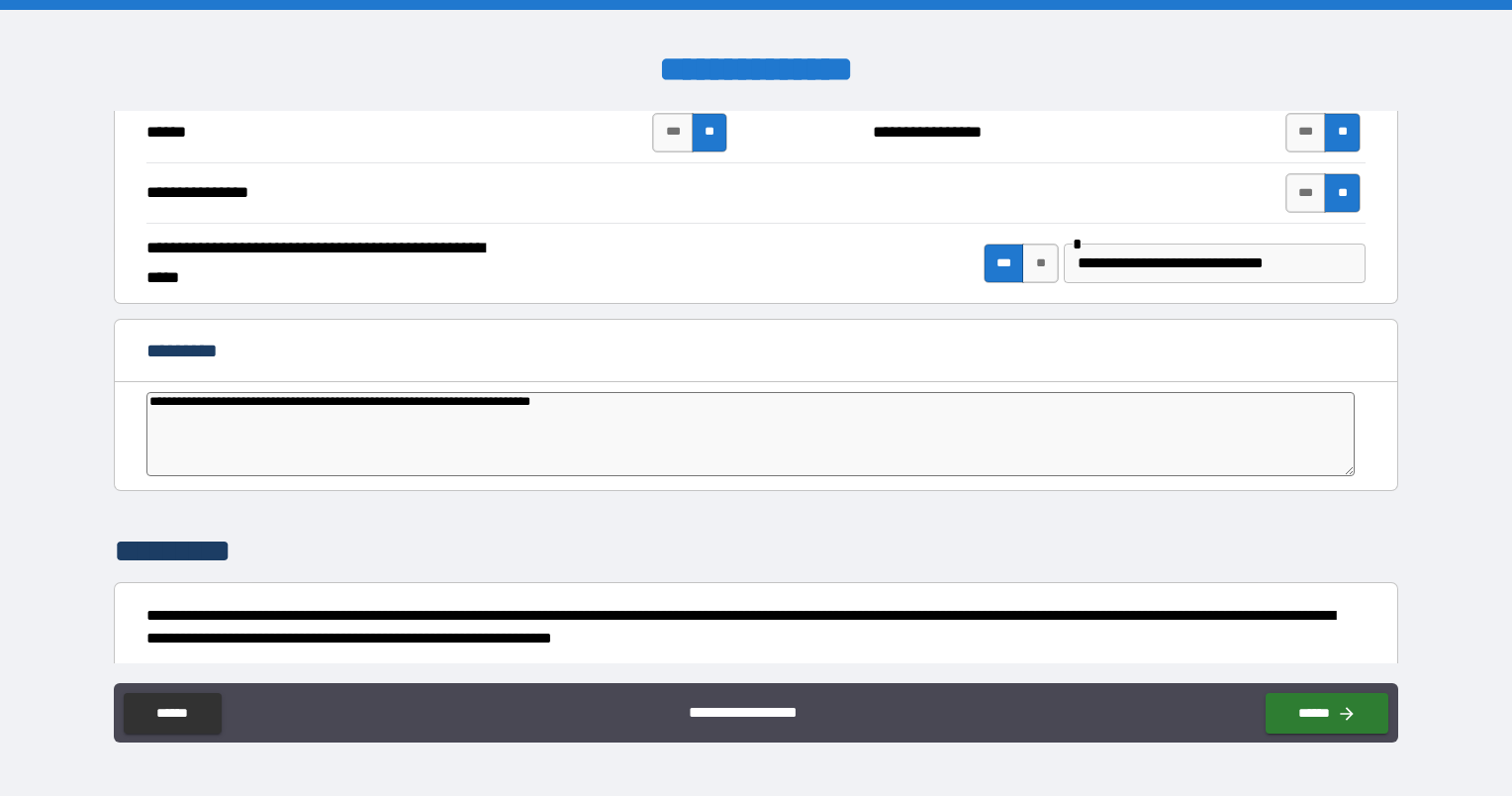 type on "*" 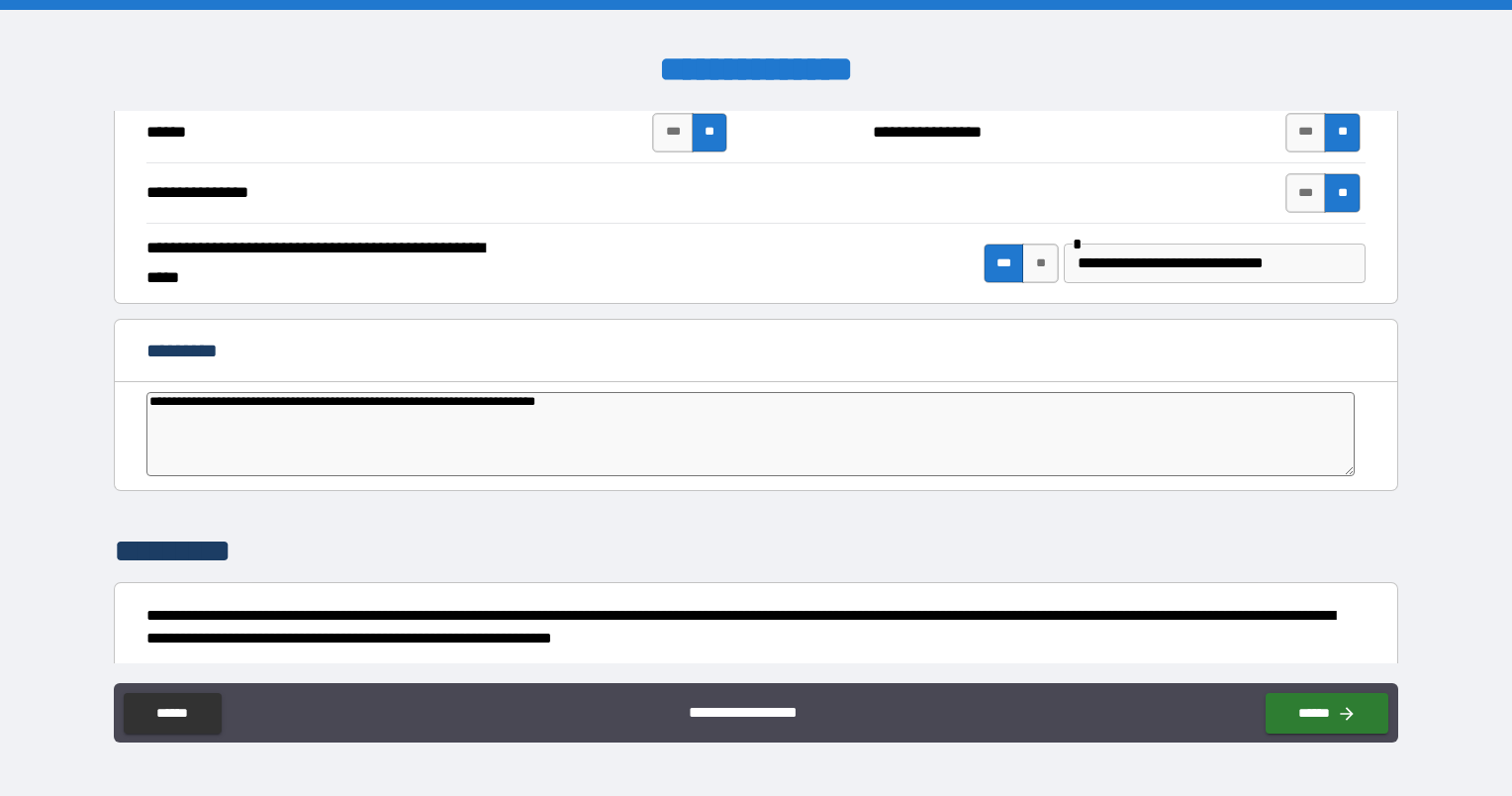 type on "*" 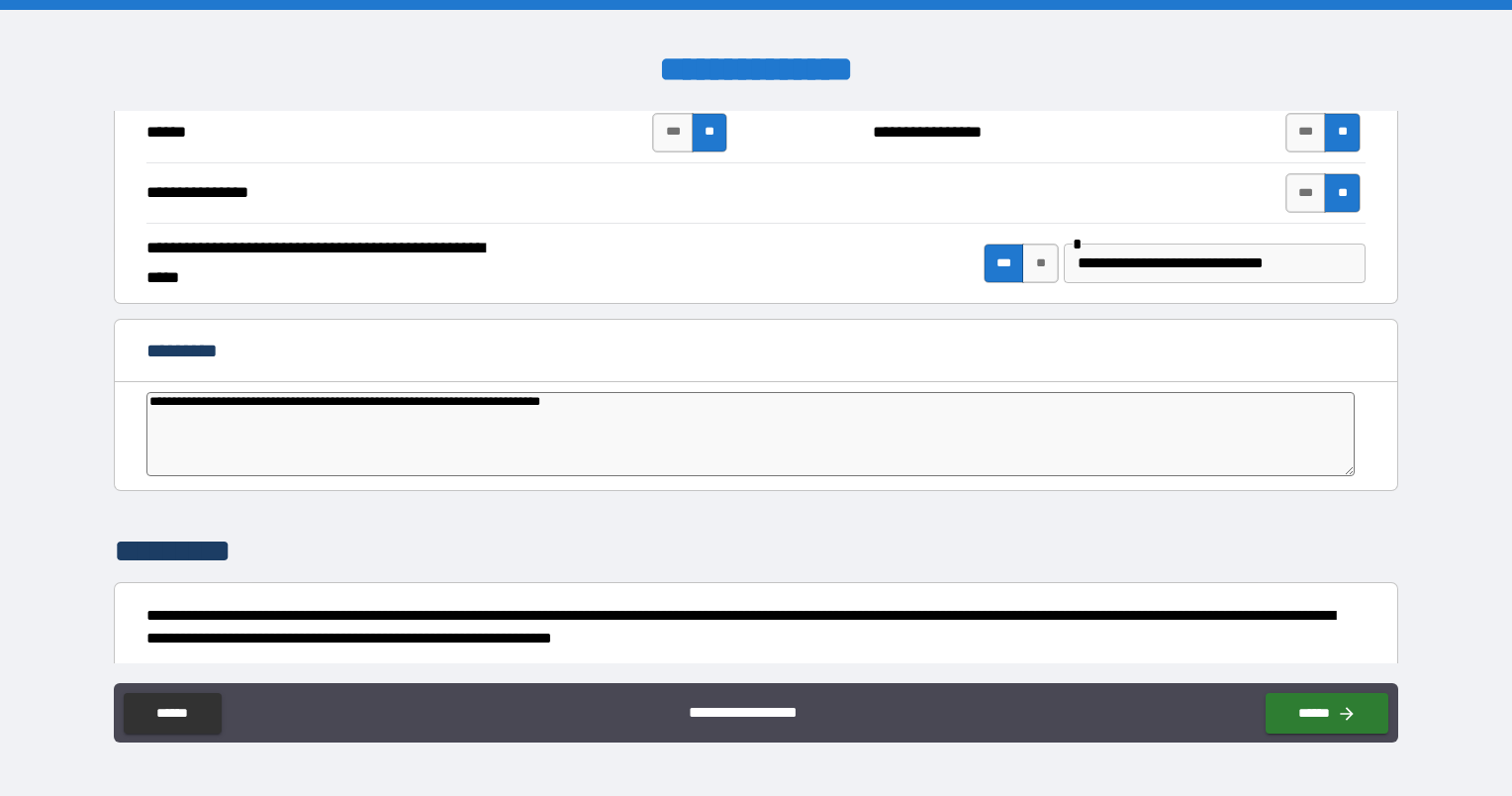 type on "**********" 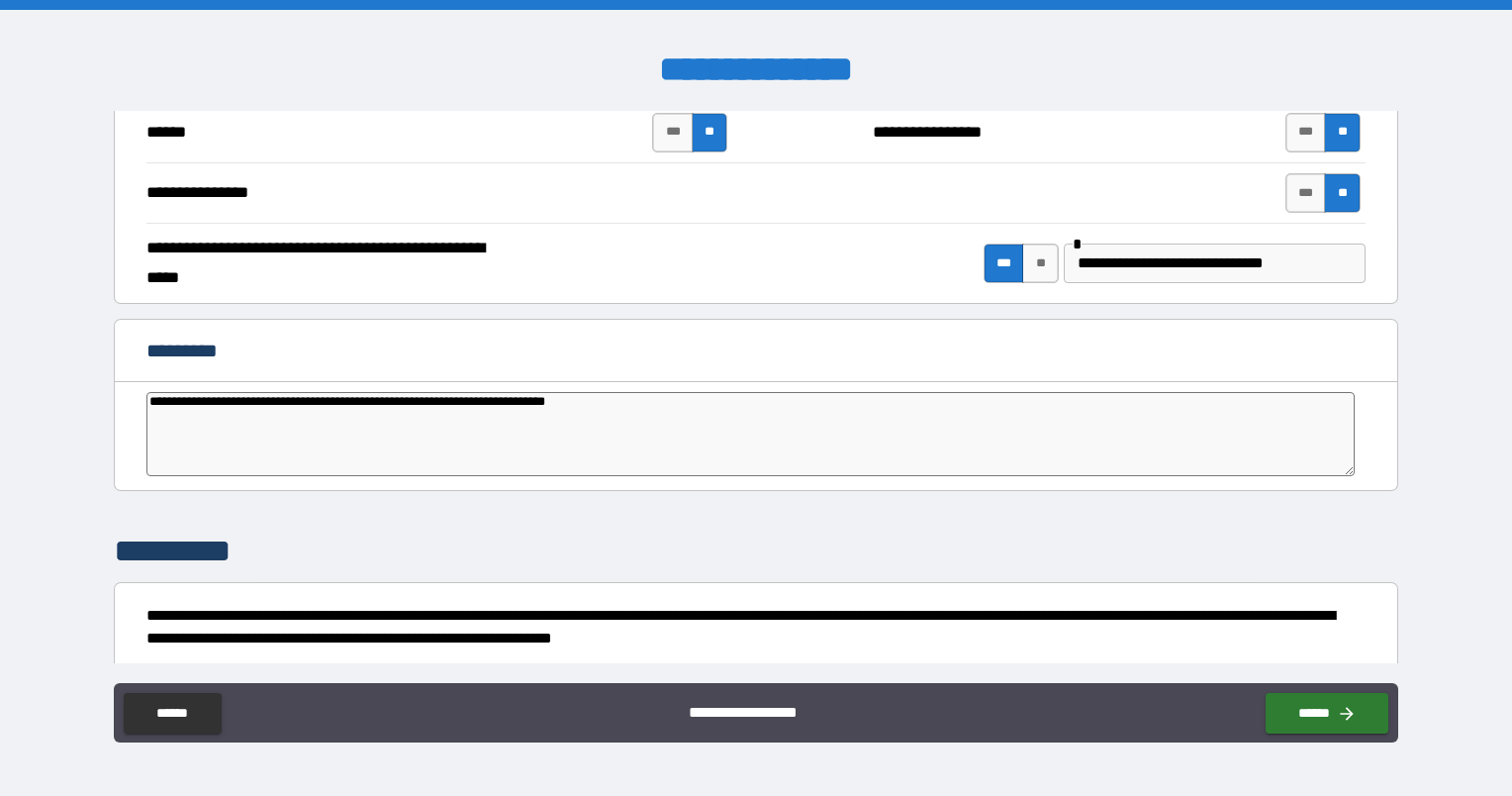 type on "**********" 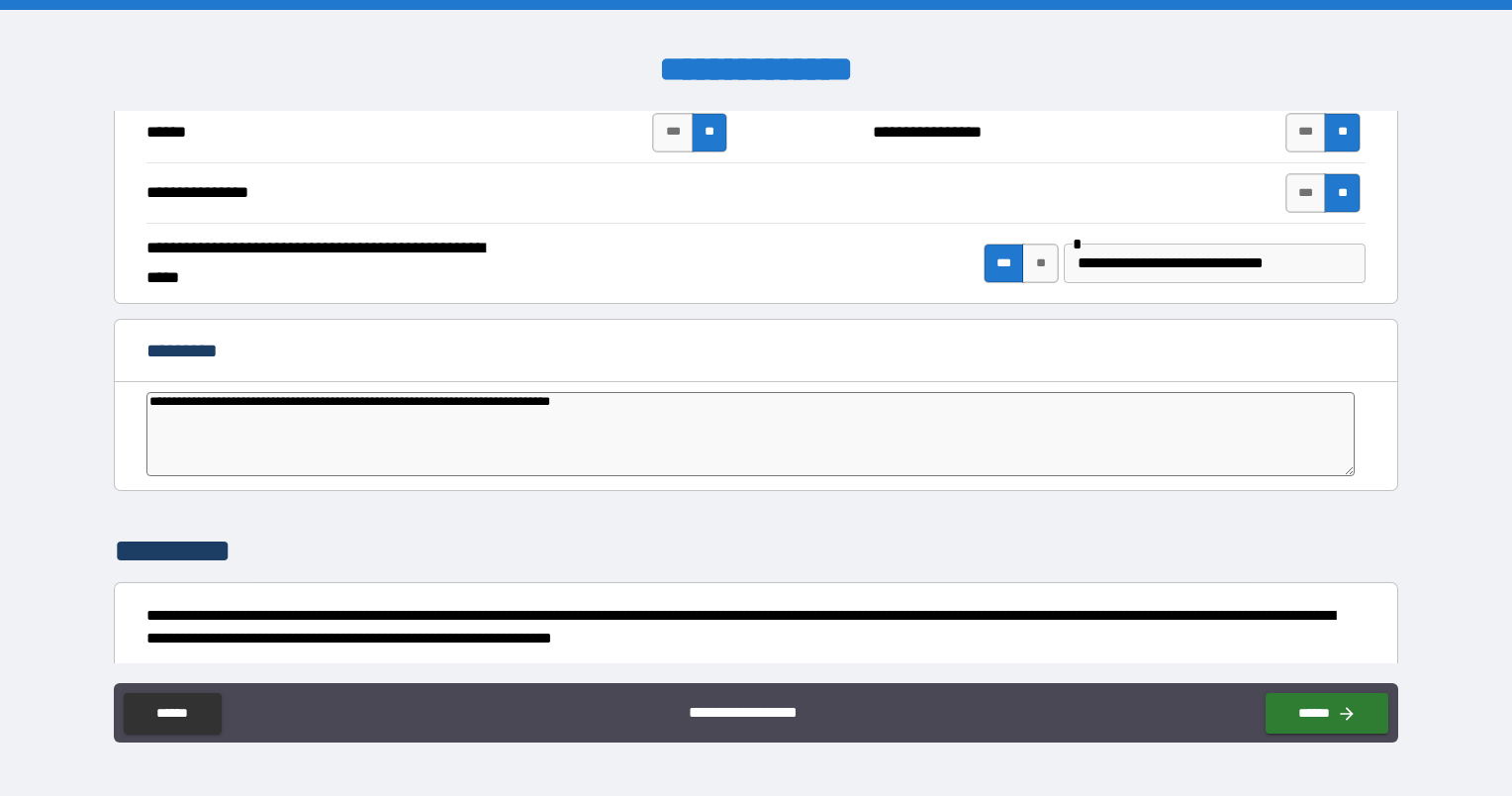 type on "*" 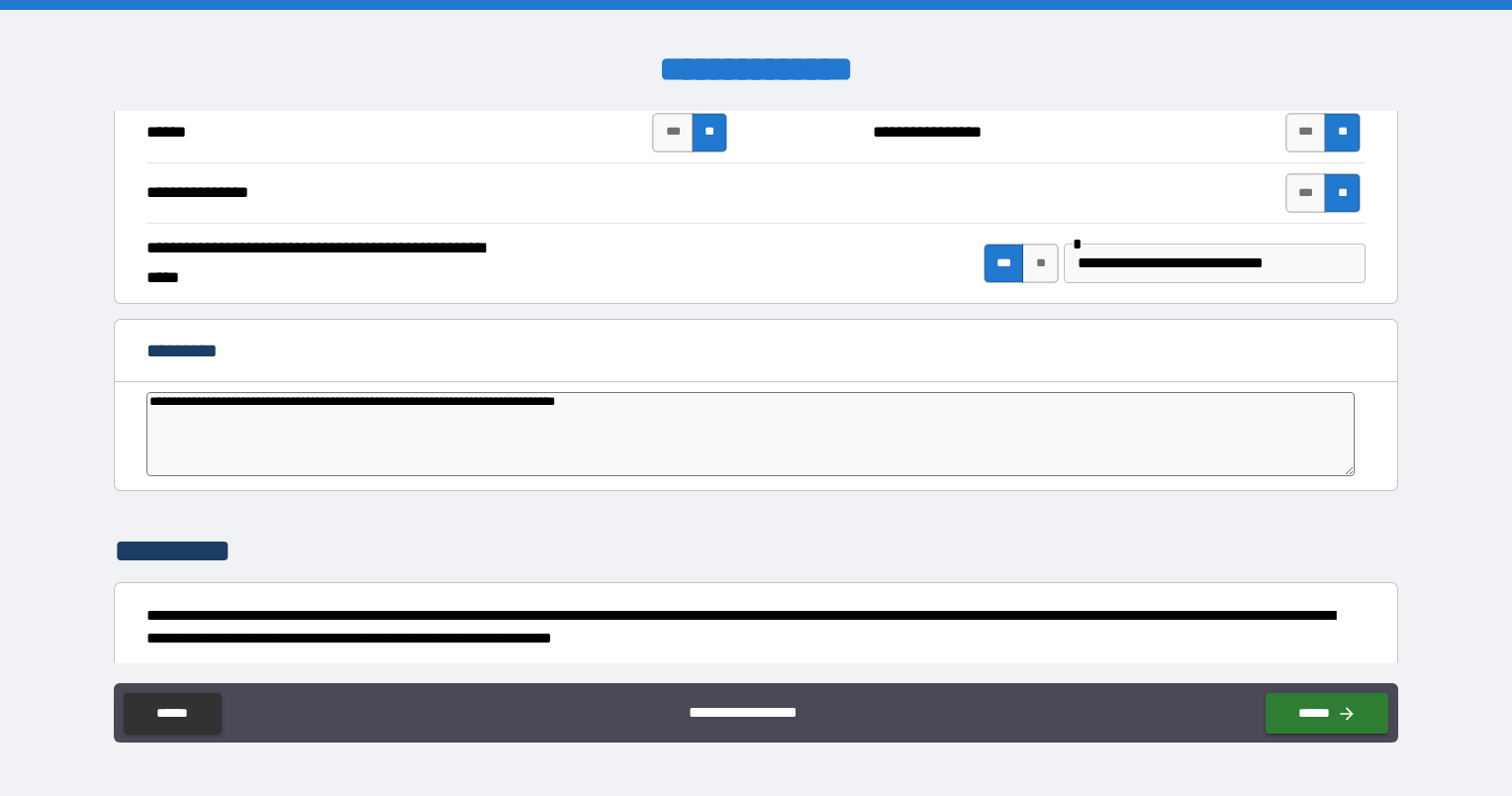 type on "**********" 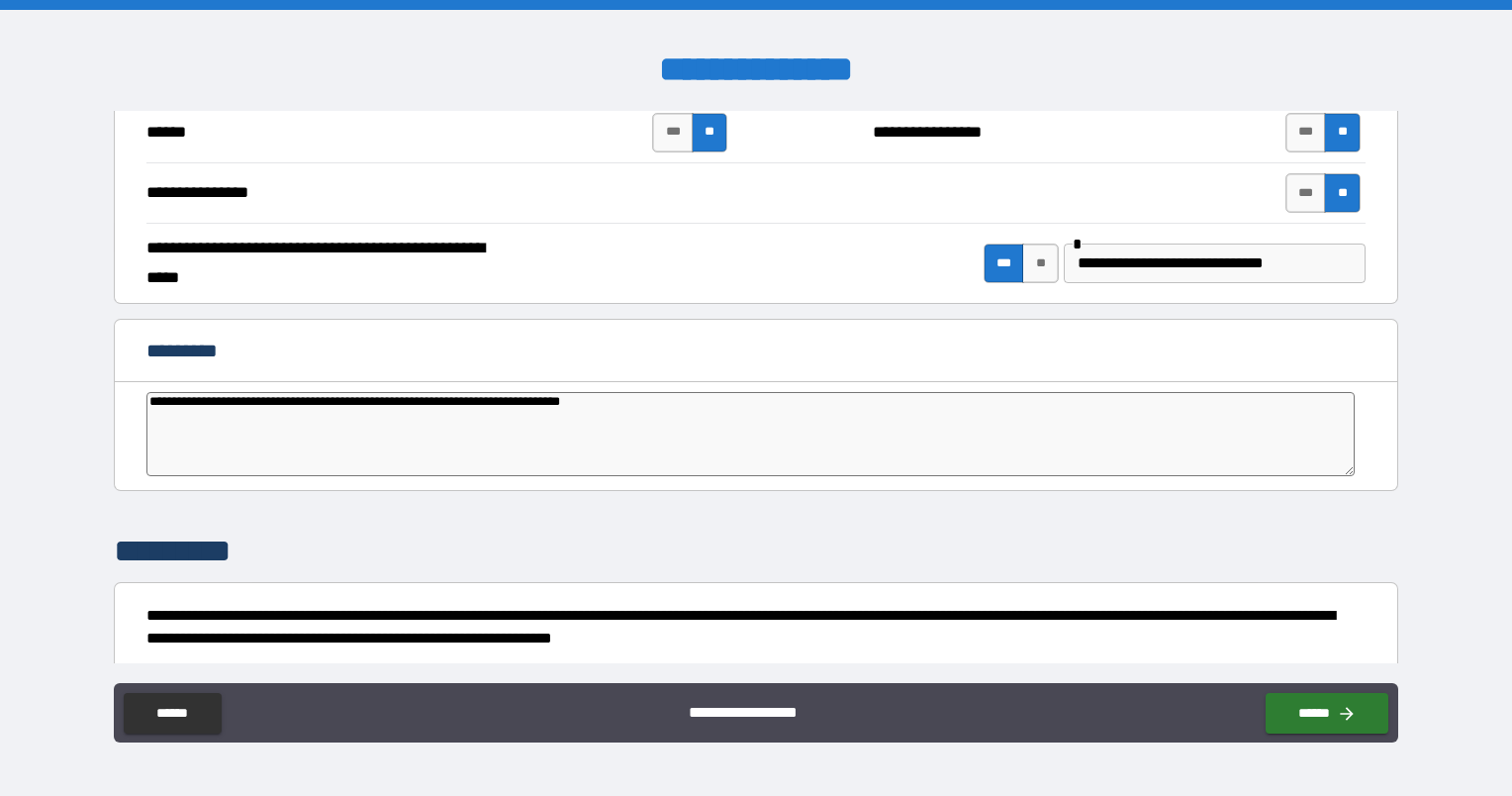type on "*" 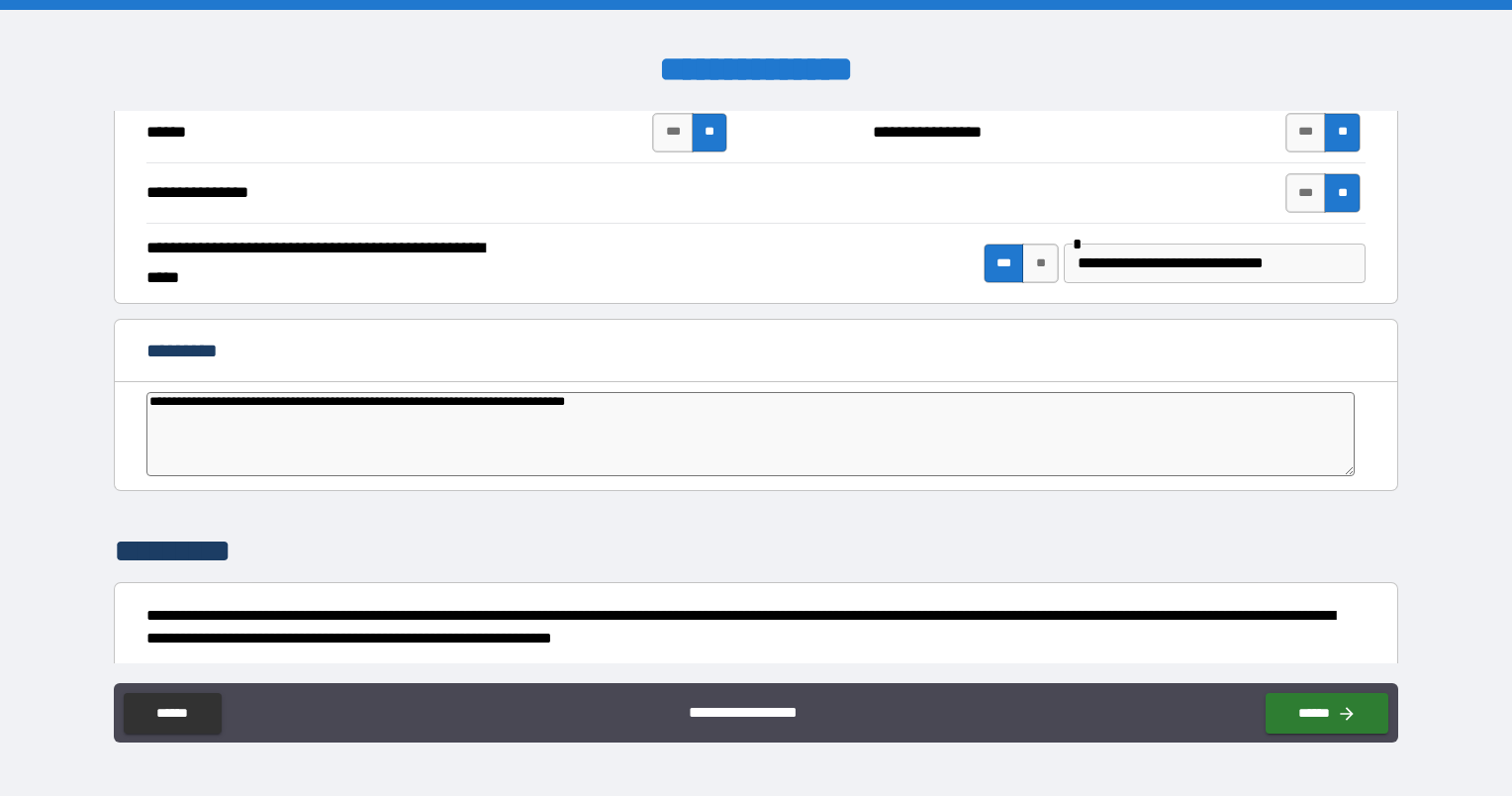 type on "*" 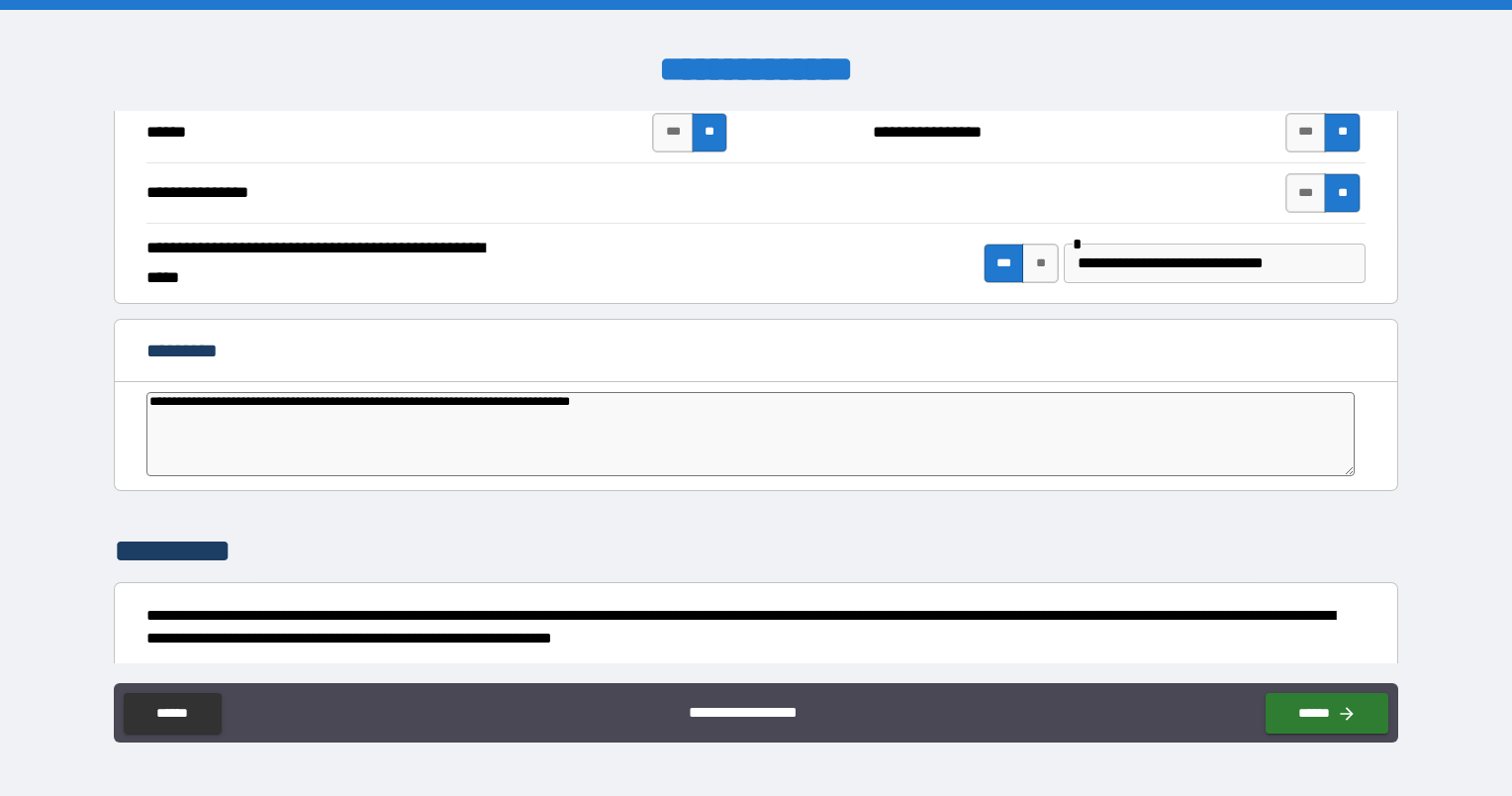 type on "**********" 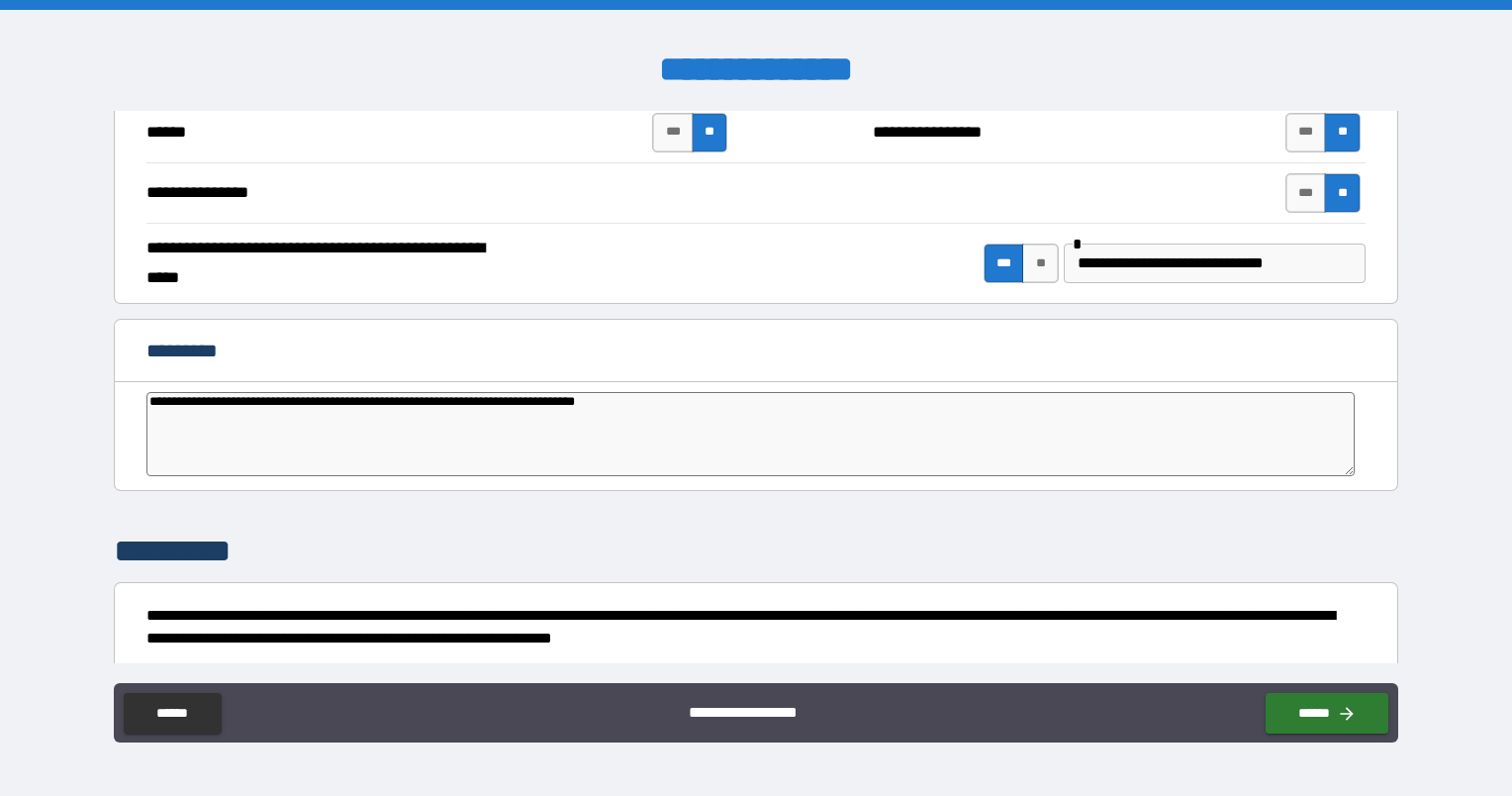 type on "*" 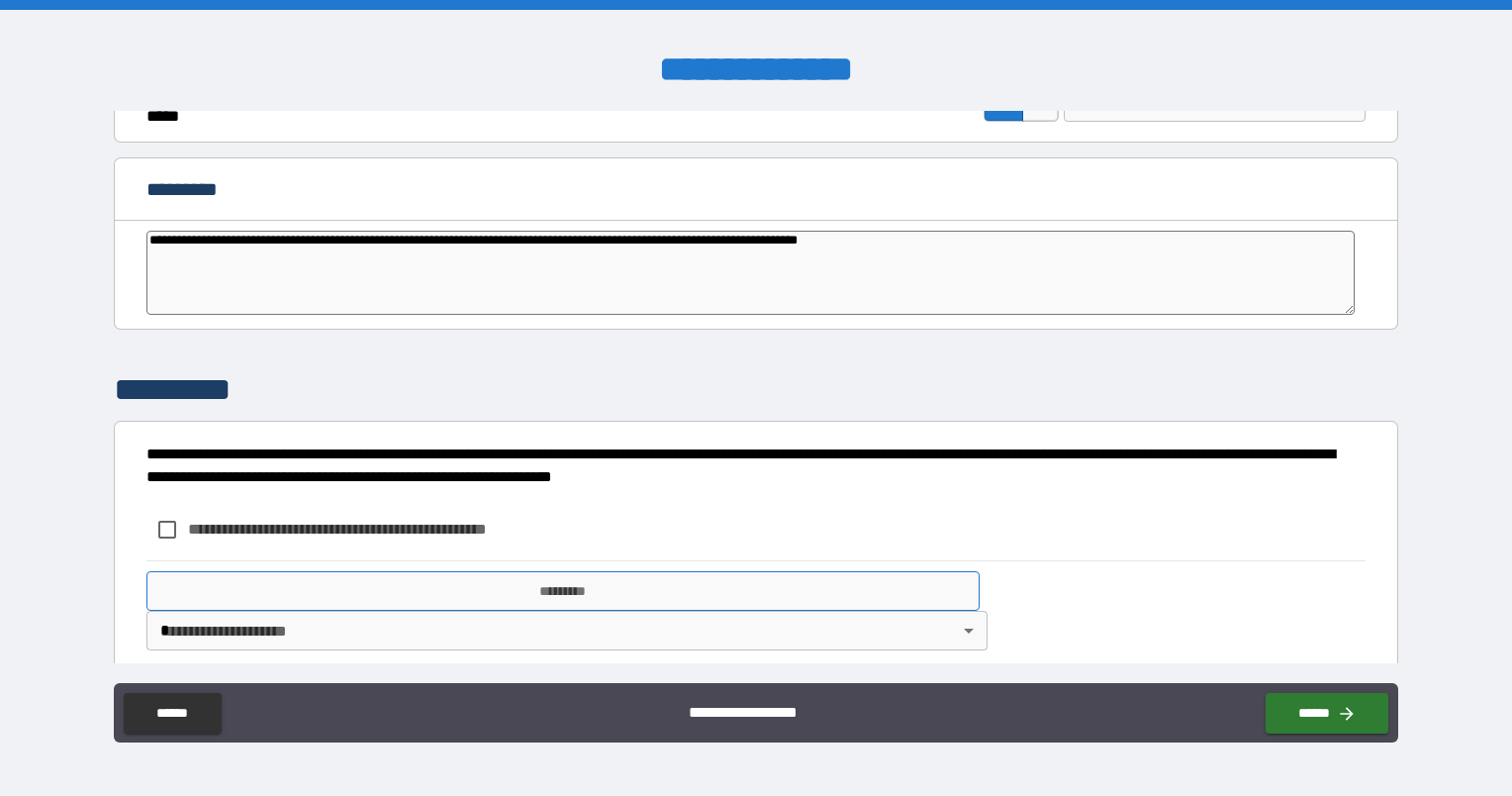 scroll, scrollTop: 3927, scrollLeft: 0, axis: vertical 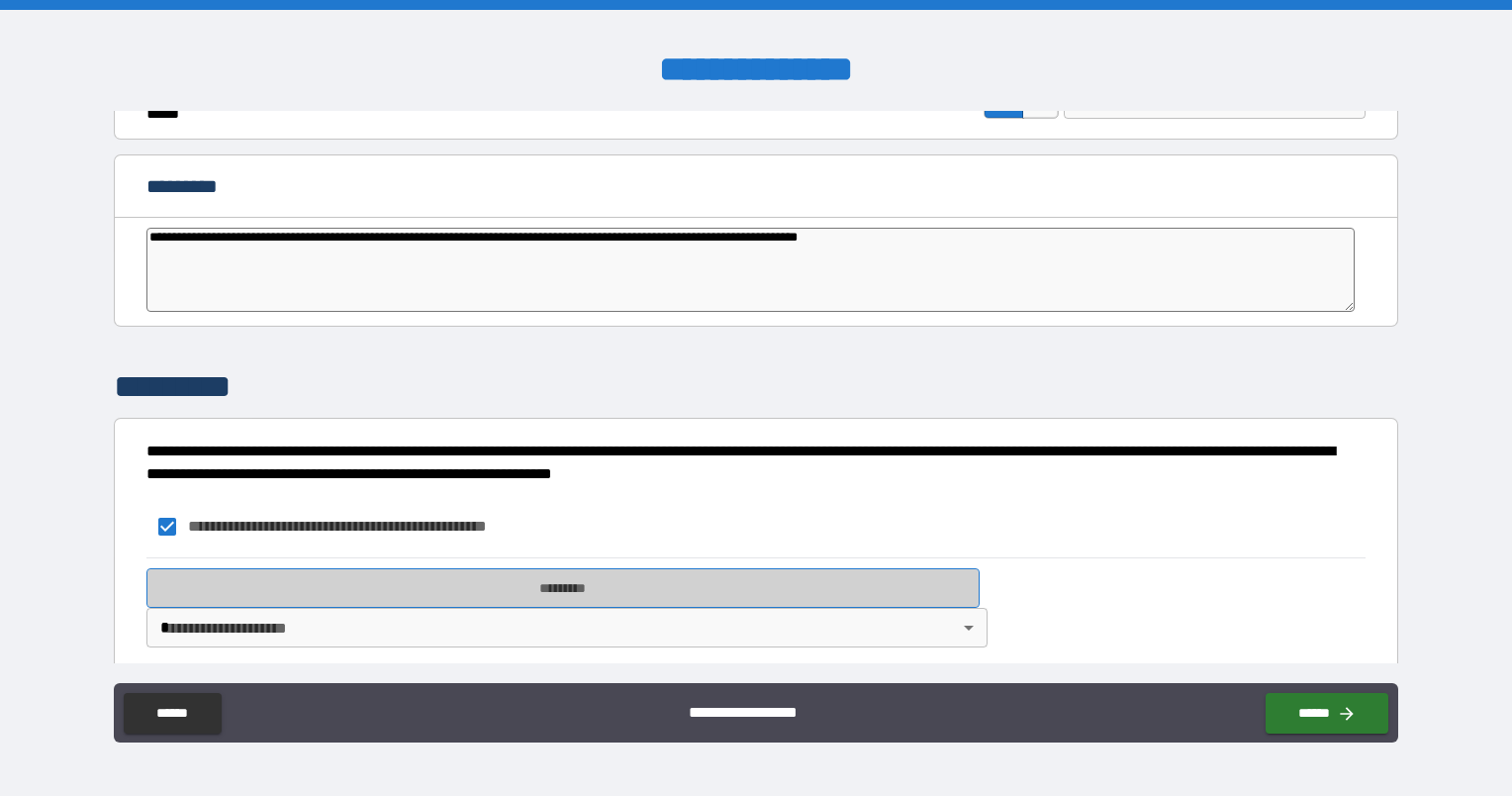 click on "*********" at bounding box center [563, 588] 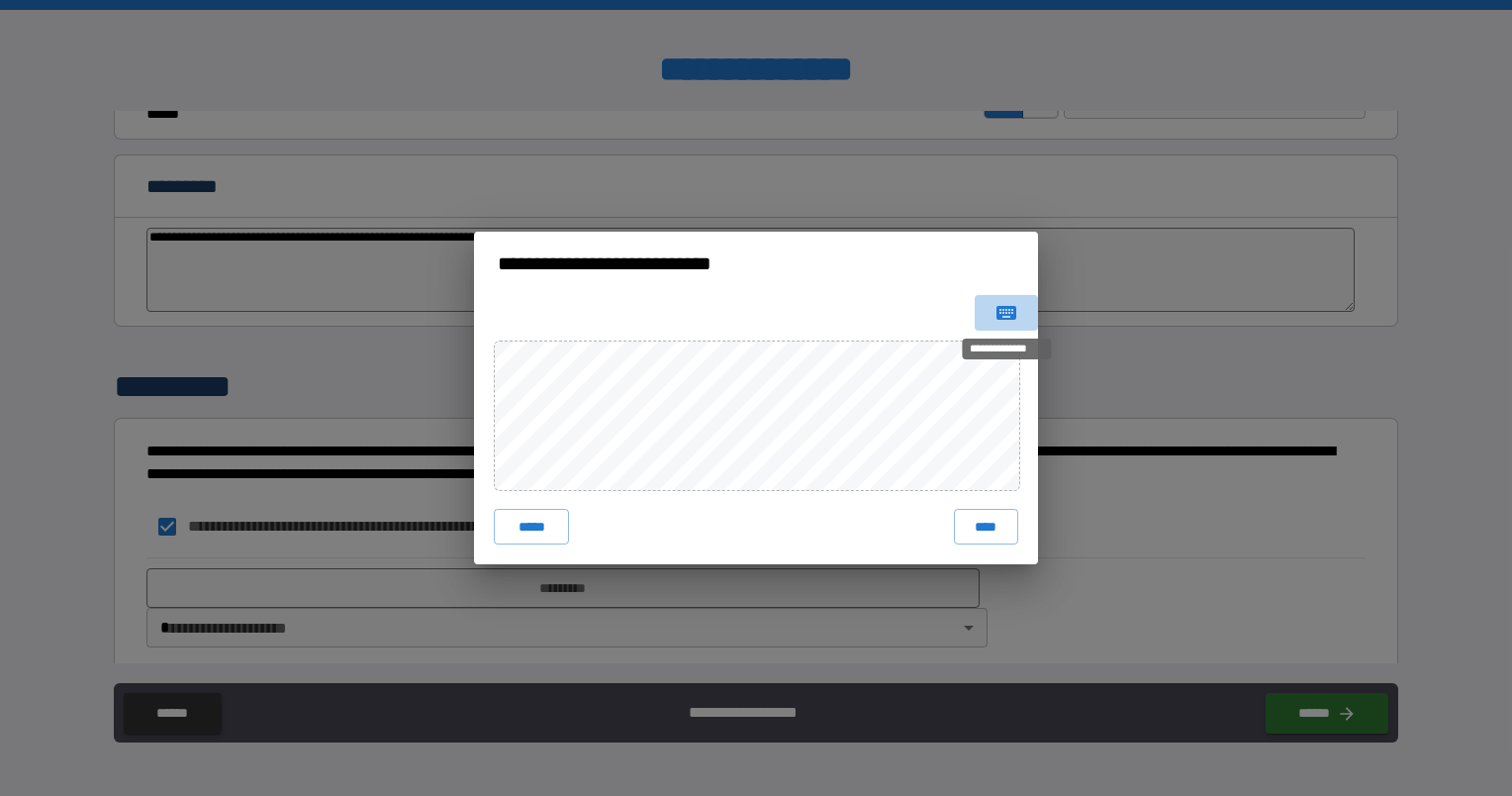 click 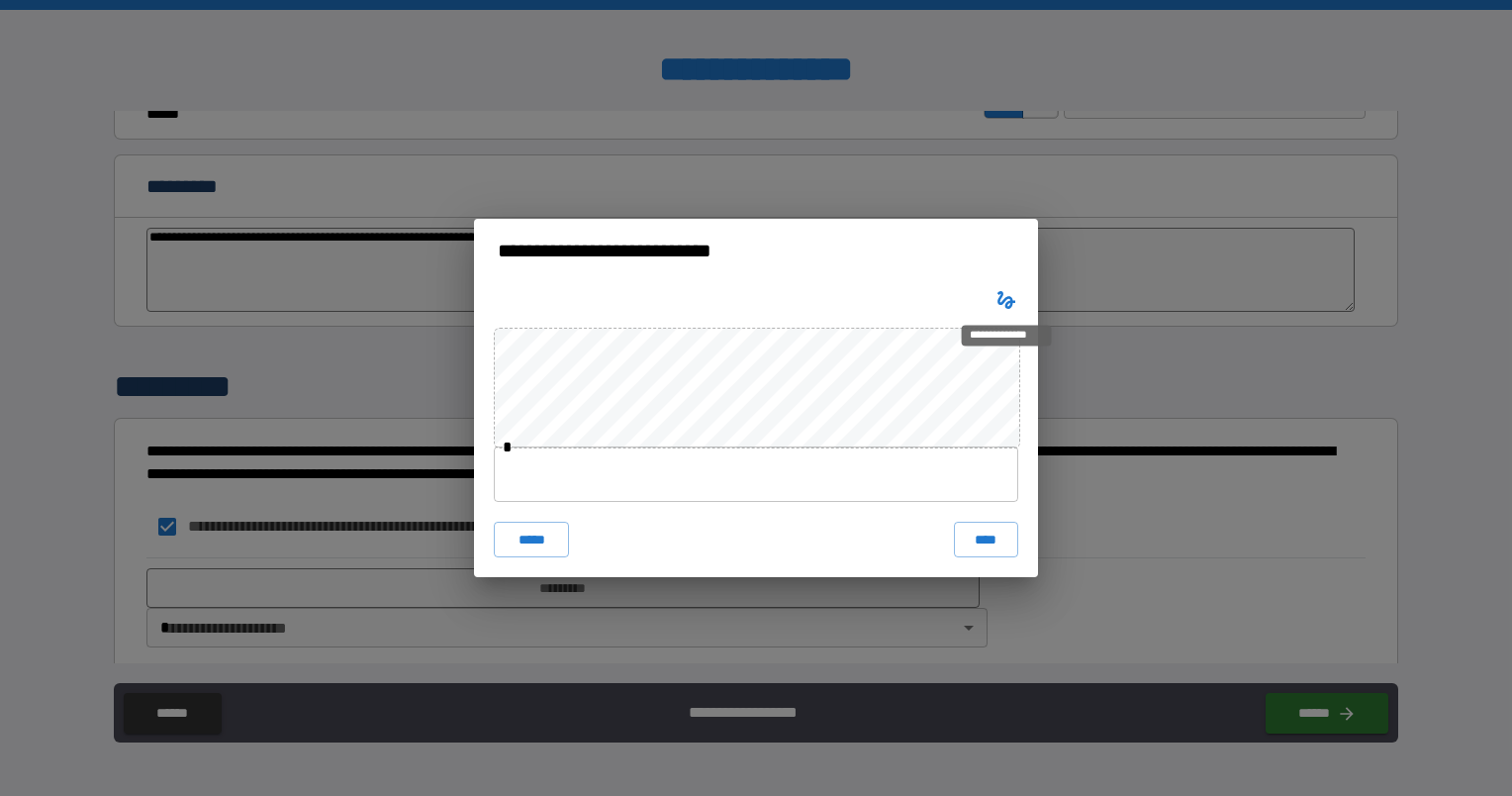 click 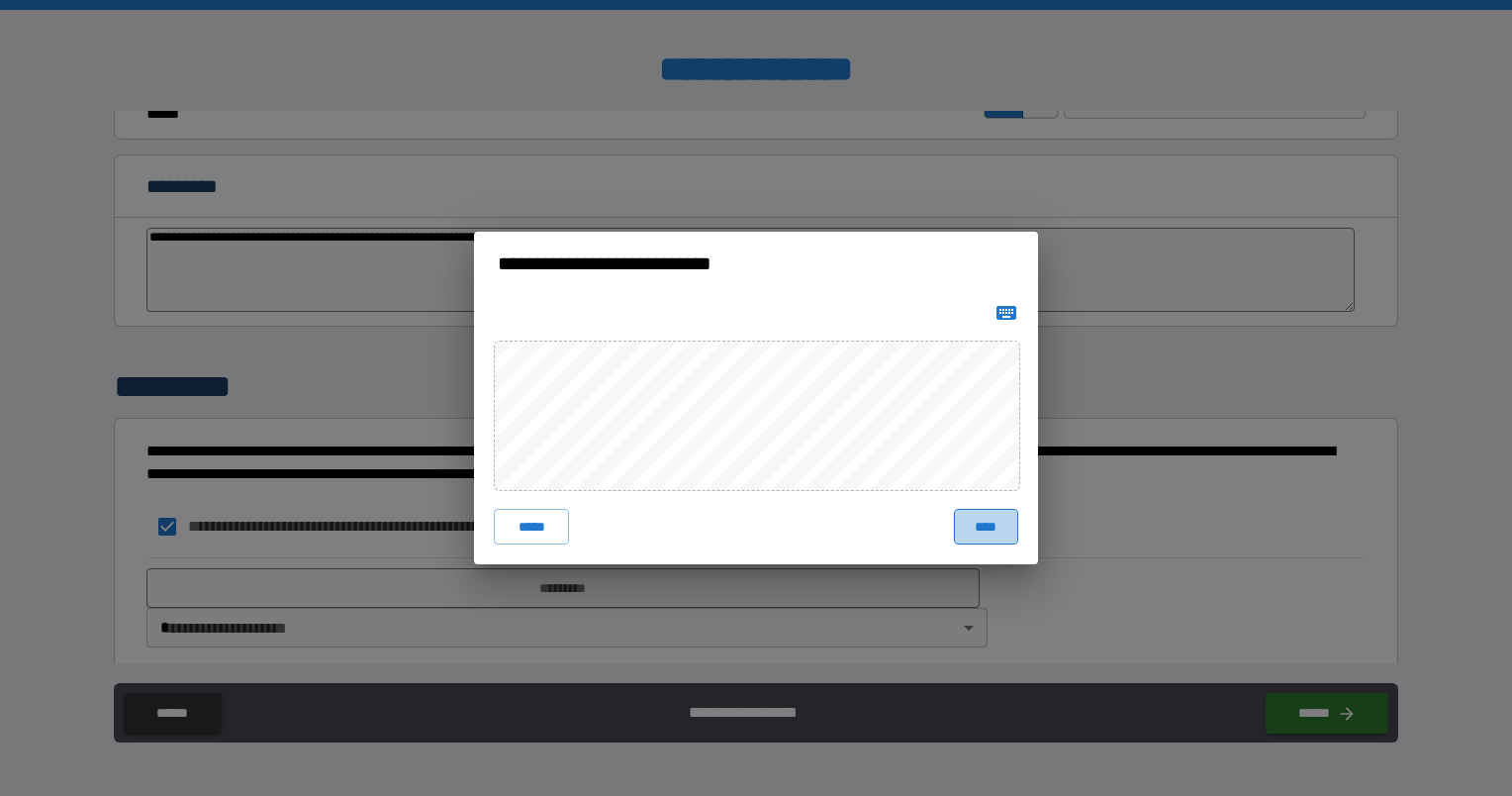 click on "****" at bounding box center (986, 527) 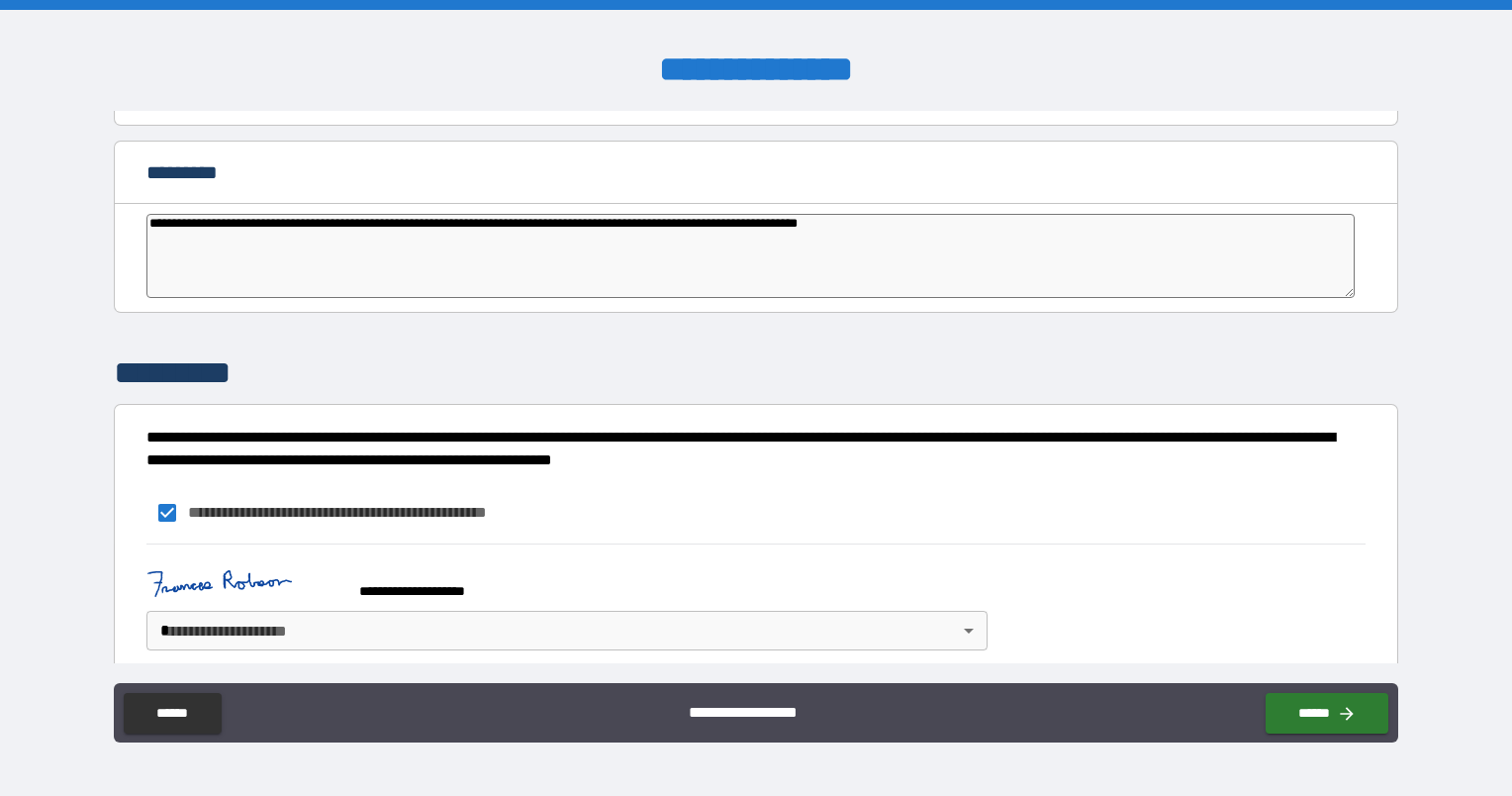 scroll, scrollTop: 3944, scrollLeft: 0, axis: vertical 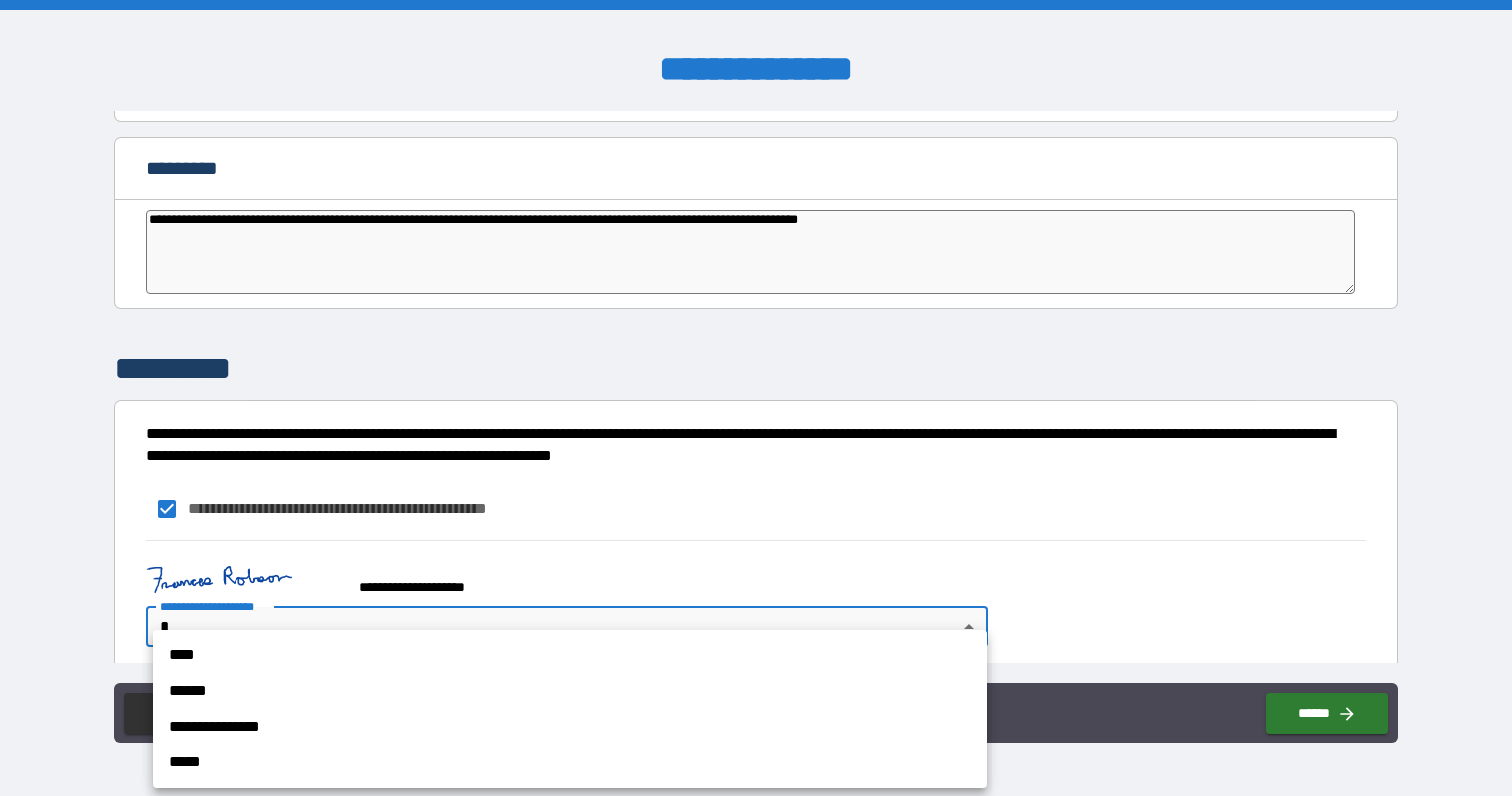 click on "**********" at bounding box center [756, 398] 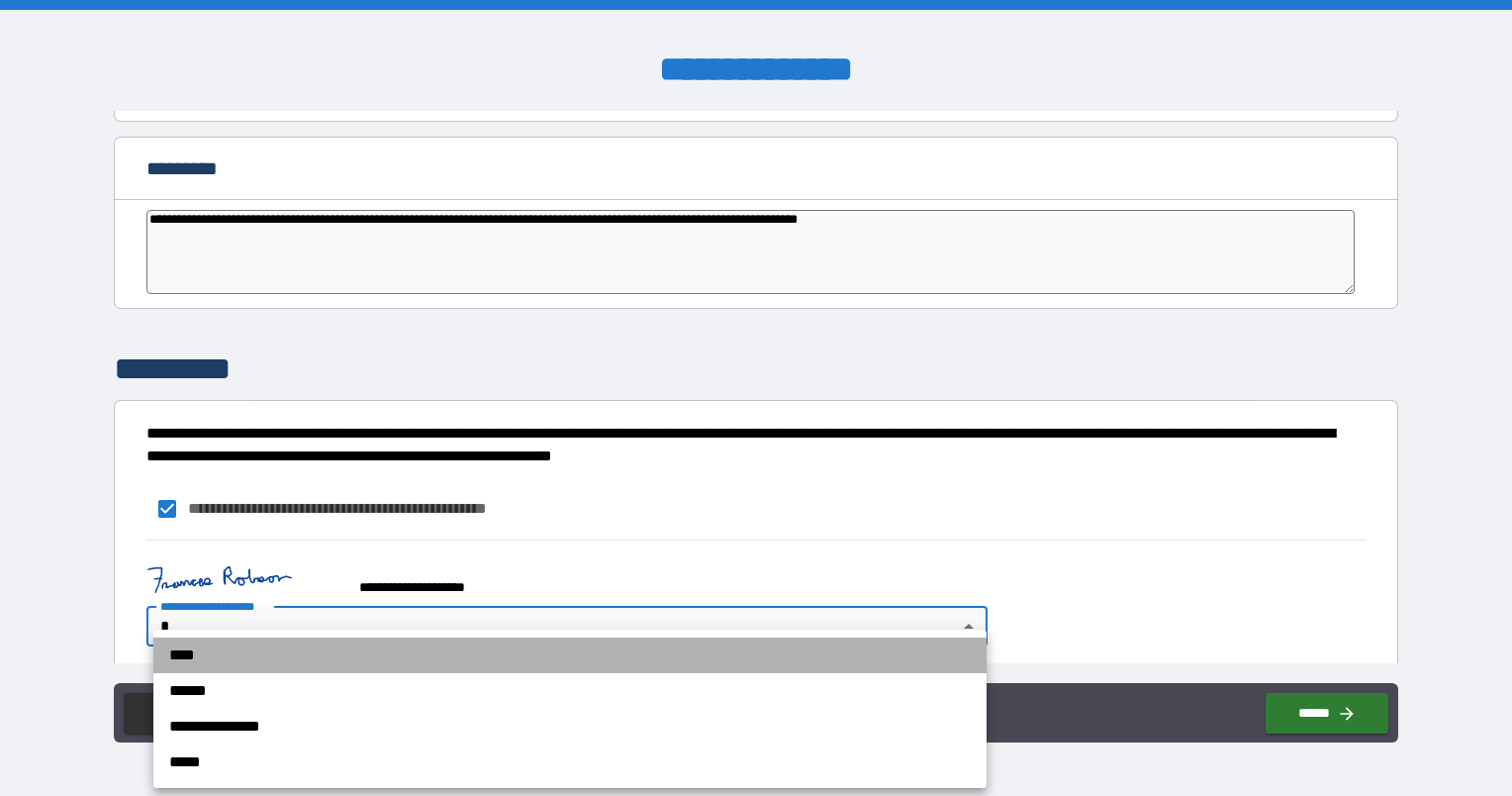 click on "****" at bounding box center (570, 655) 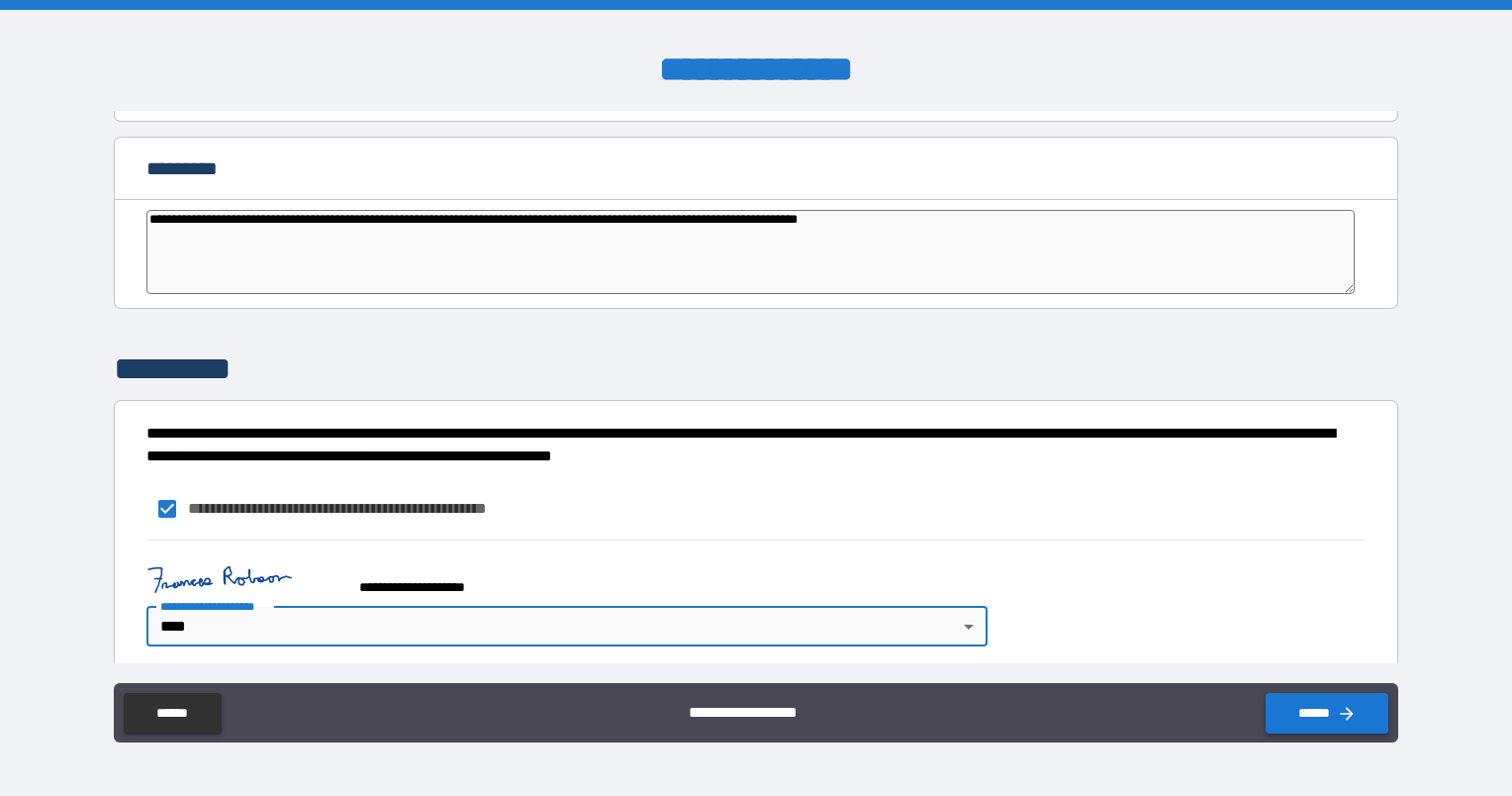 click on "******" at bounding box center [1327, 713] 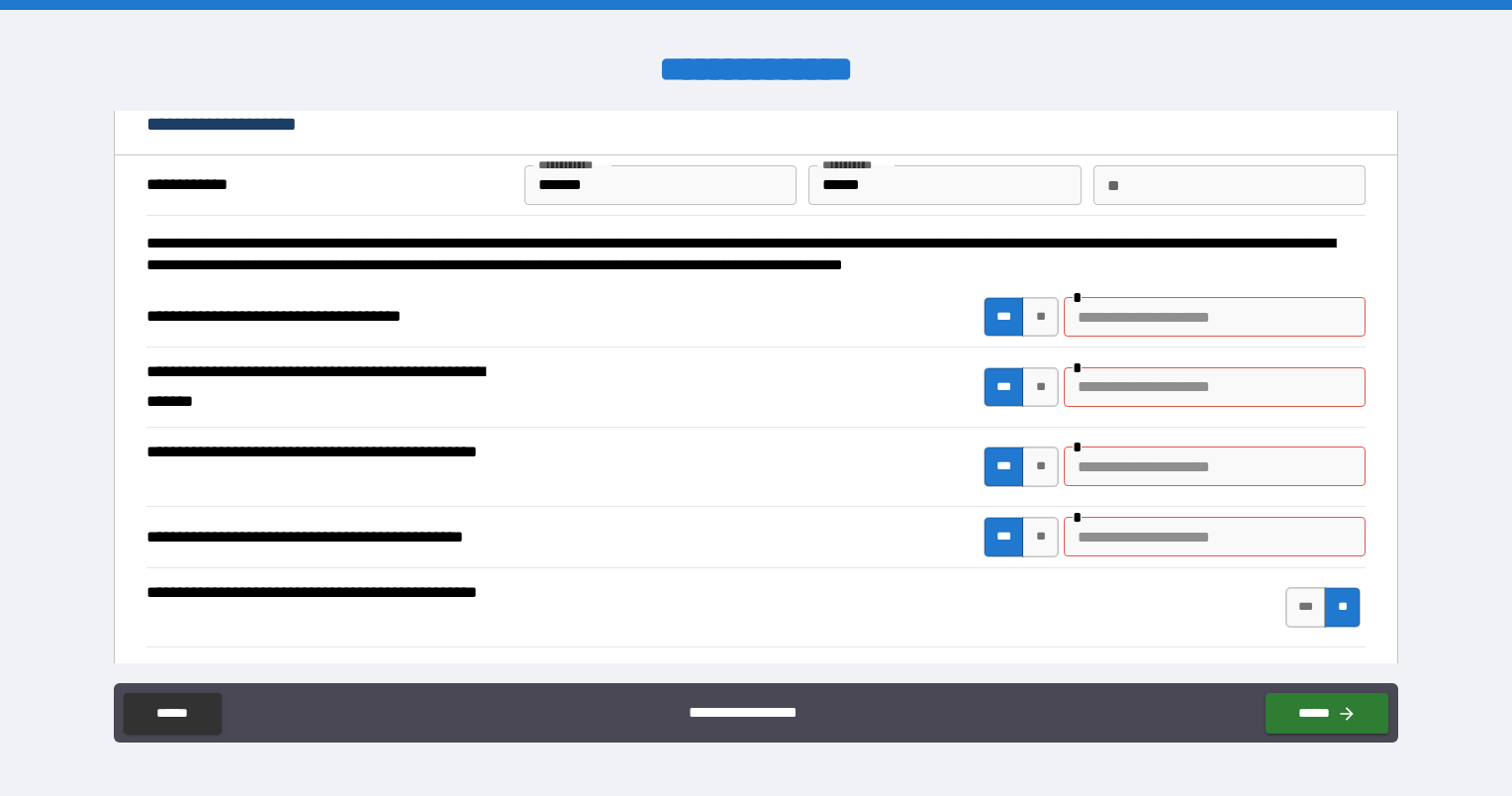 scroll, scrollTop: 0, scrollLeft: 0, axis: both 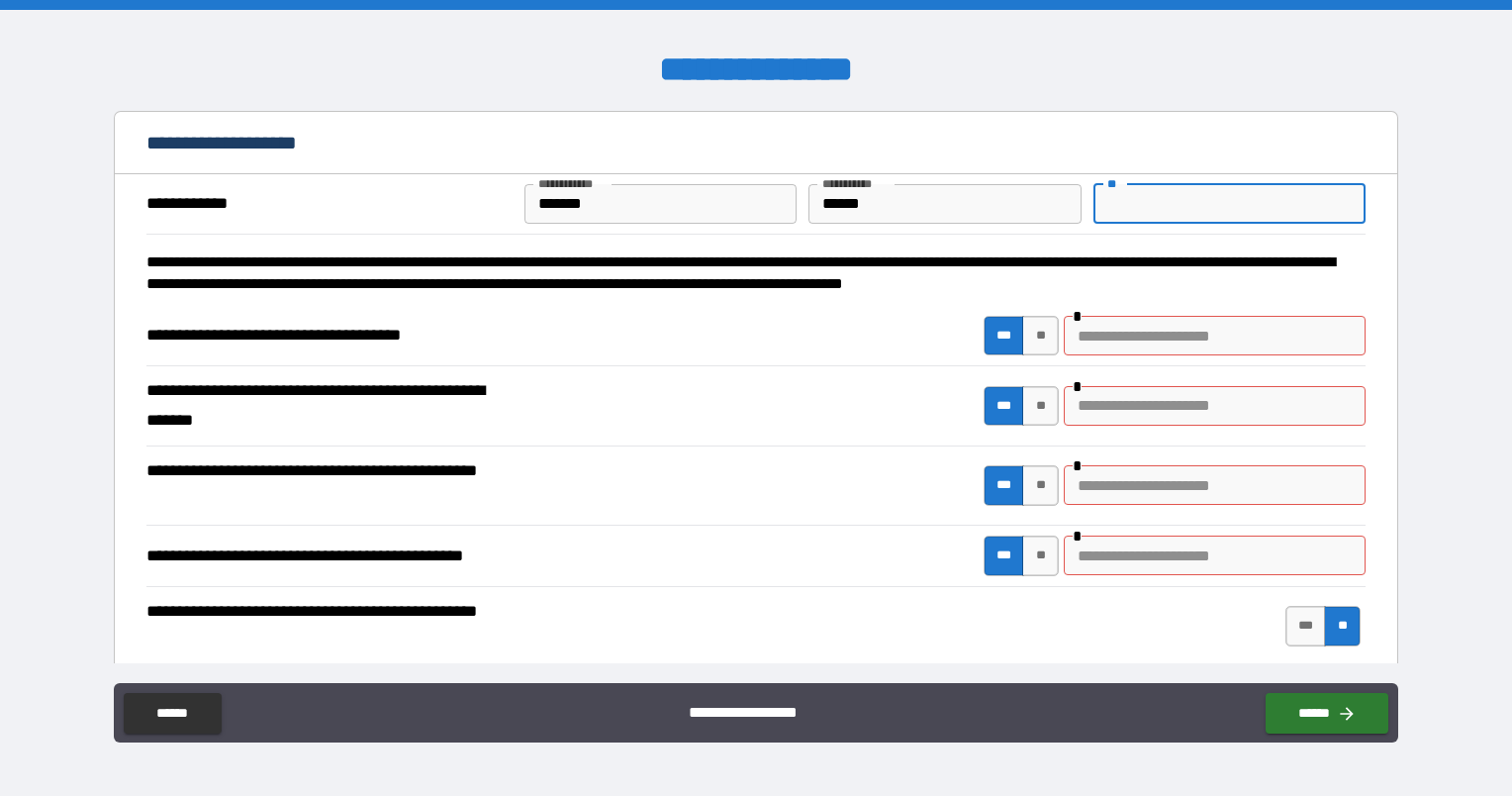 click on "**" at bounding box center [1229, 204] 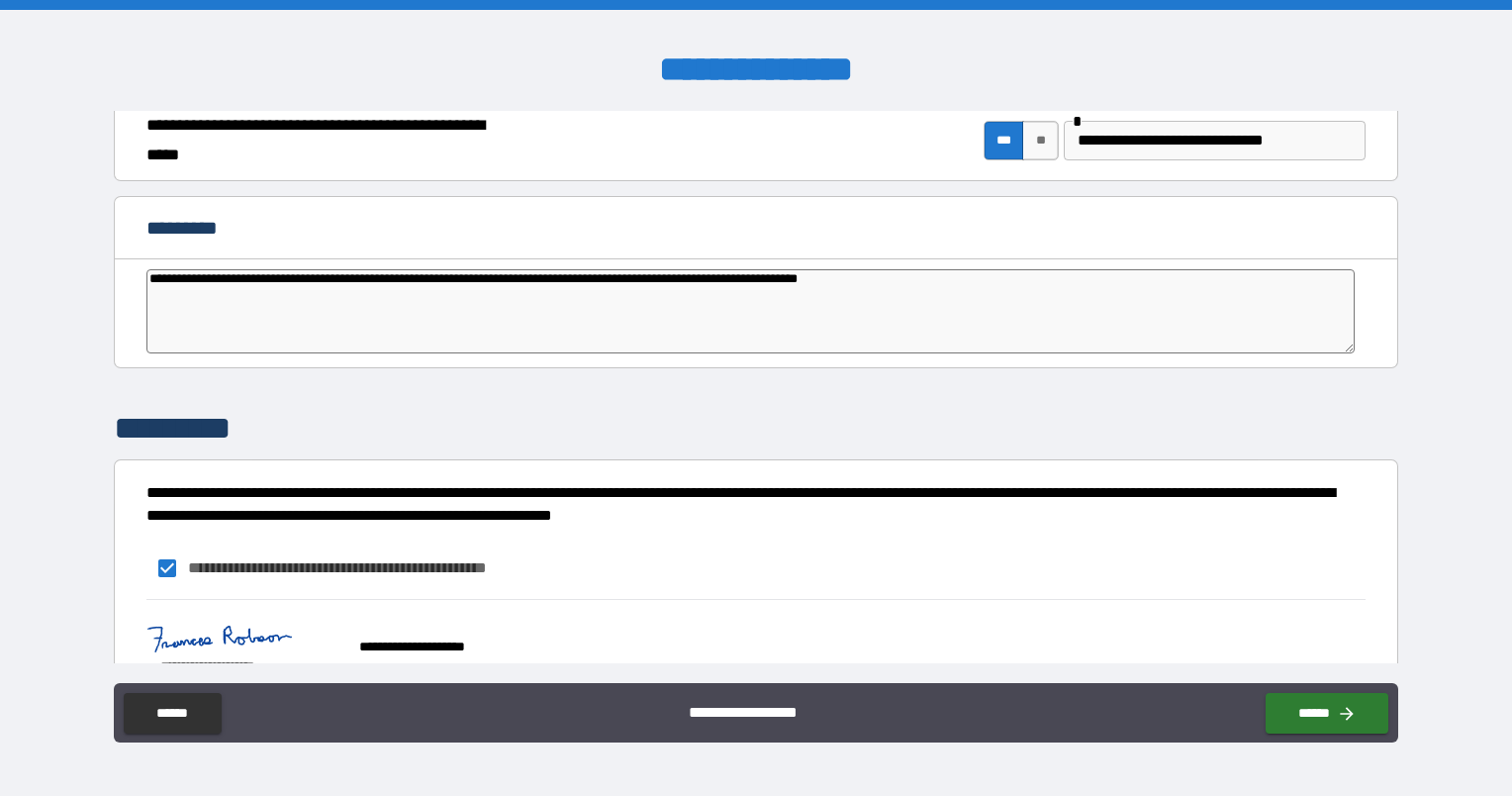 scroll, scrollTop: 3944, scrollLeft: 0, axis: vertical 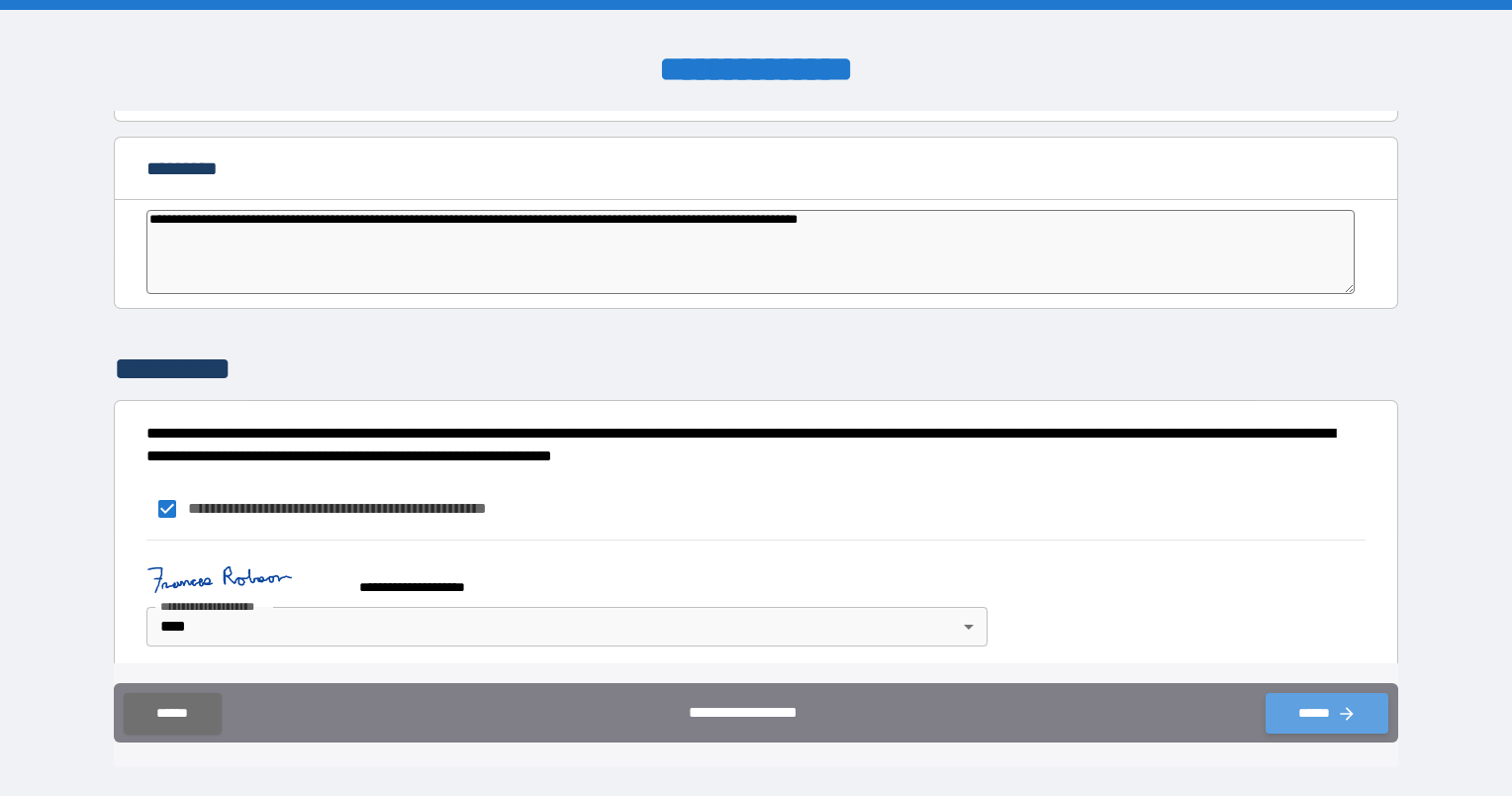 click on "******" at bounding box center (1327, 713) 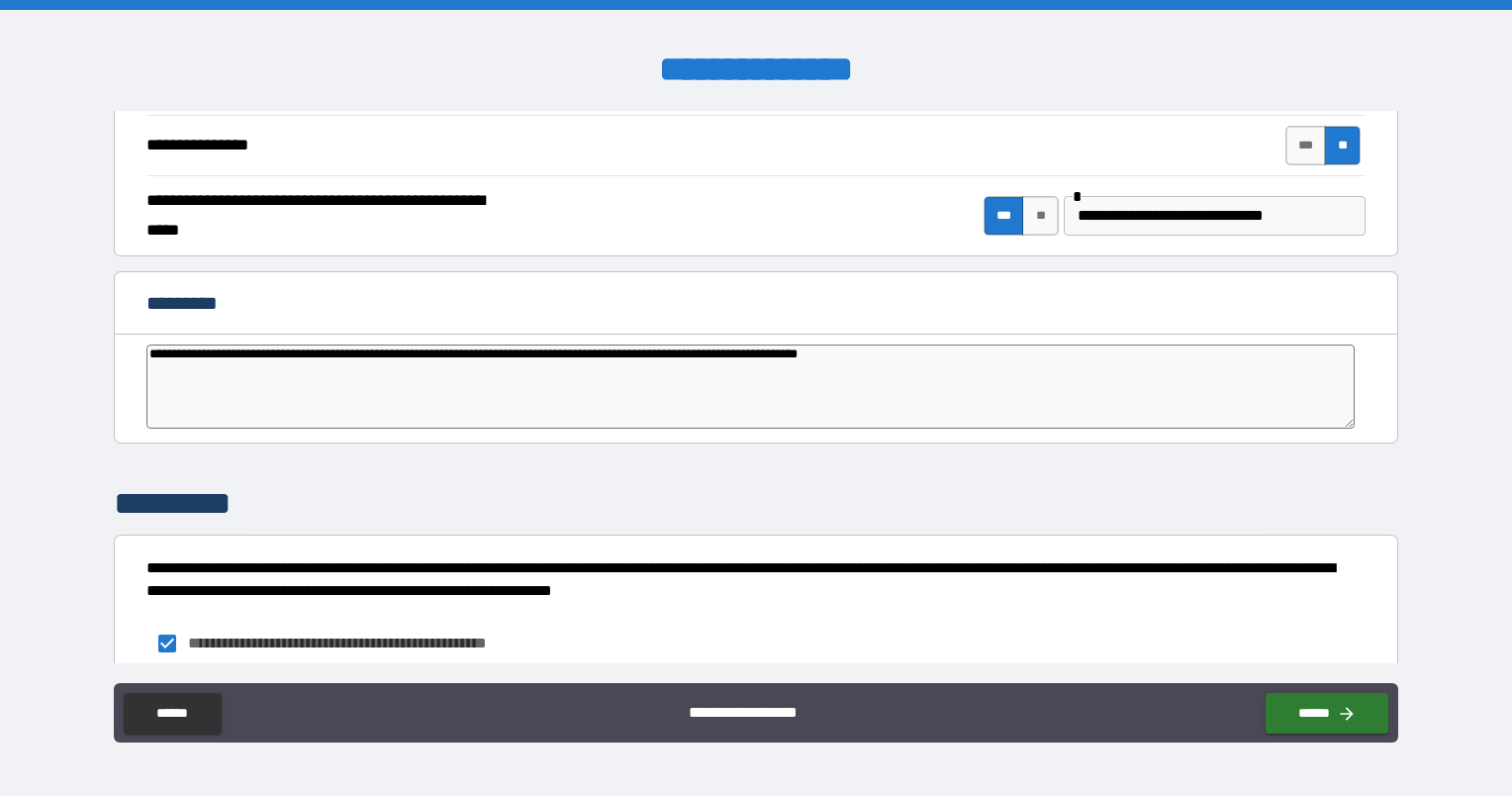 scroll, scrollTop: 3647, scrollLeft: 0, axis: vertical 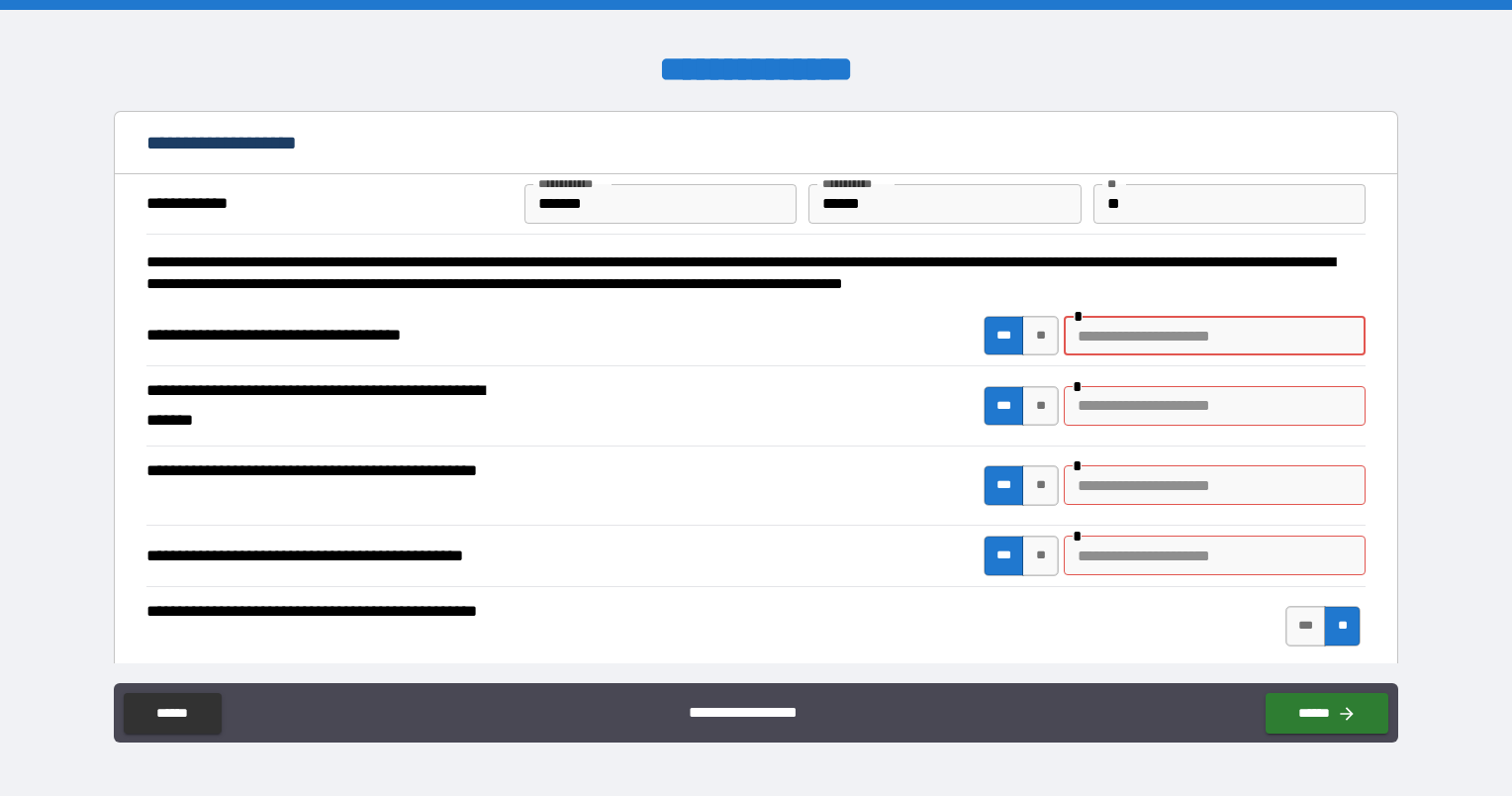click at bounding box center [1214, 336] 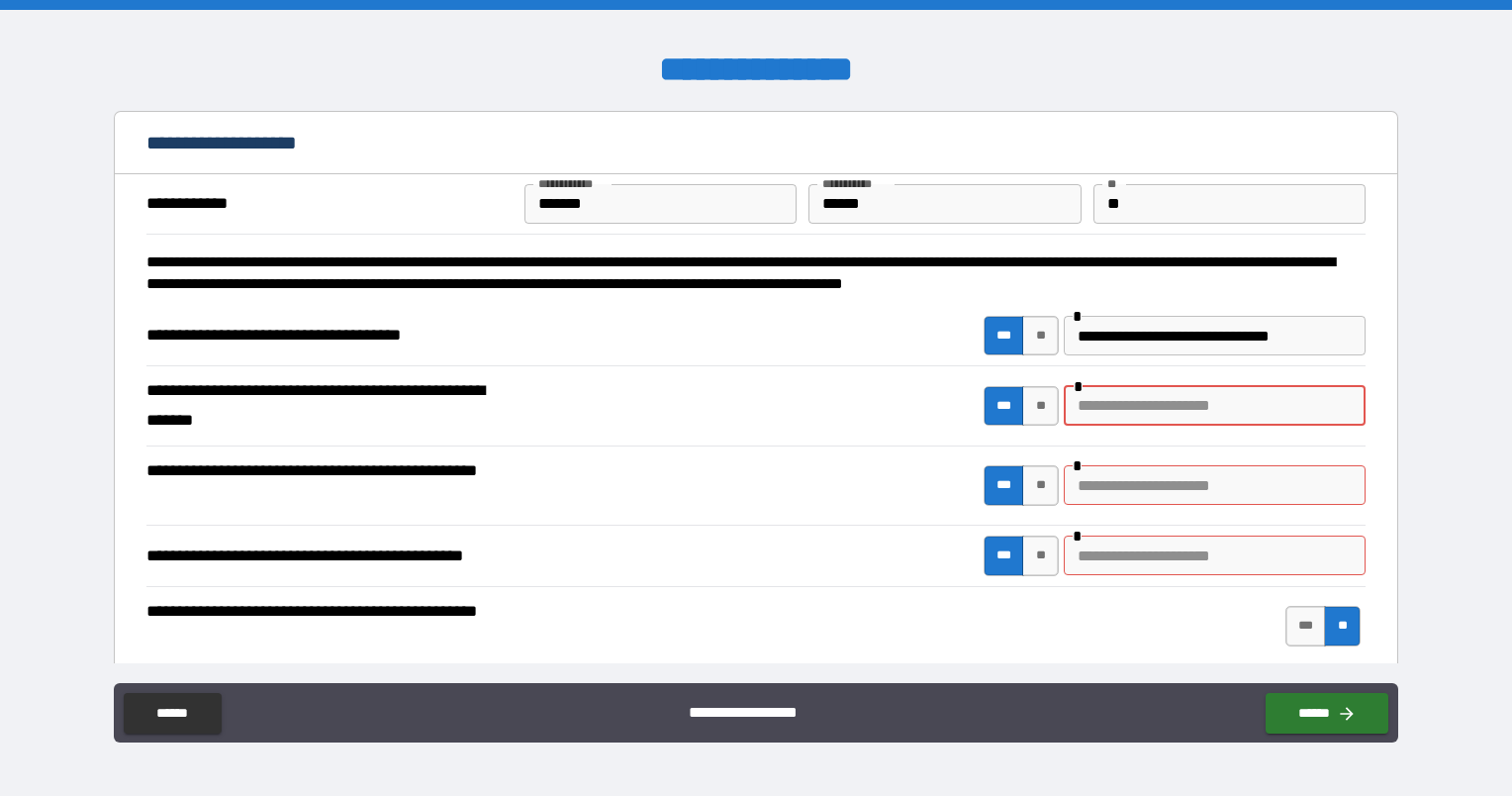 click at bounding box center (1214, 406) 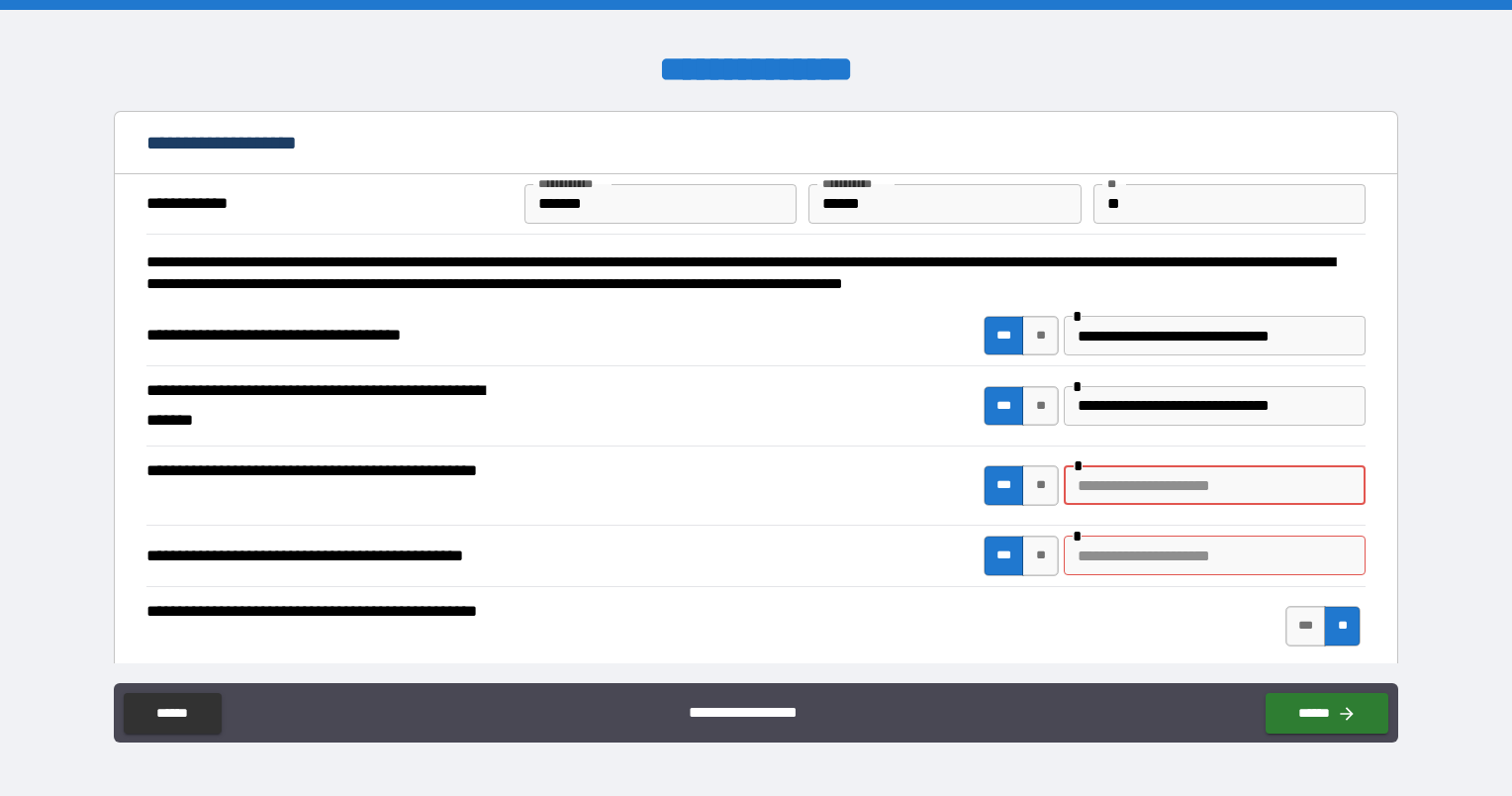 click at bounding box center (1214, 485) 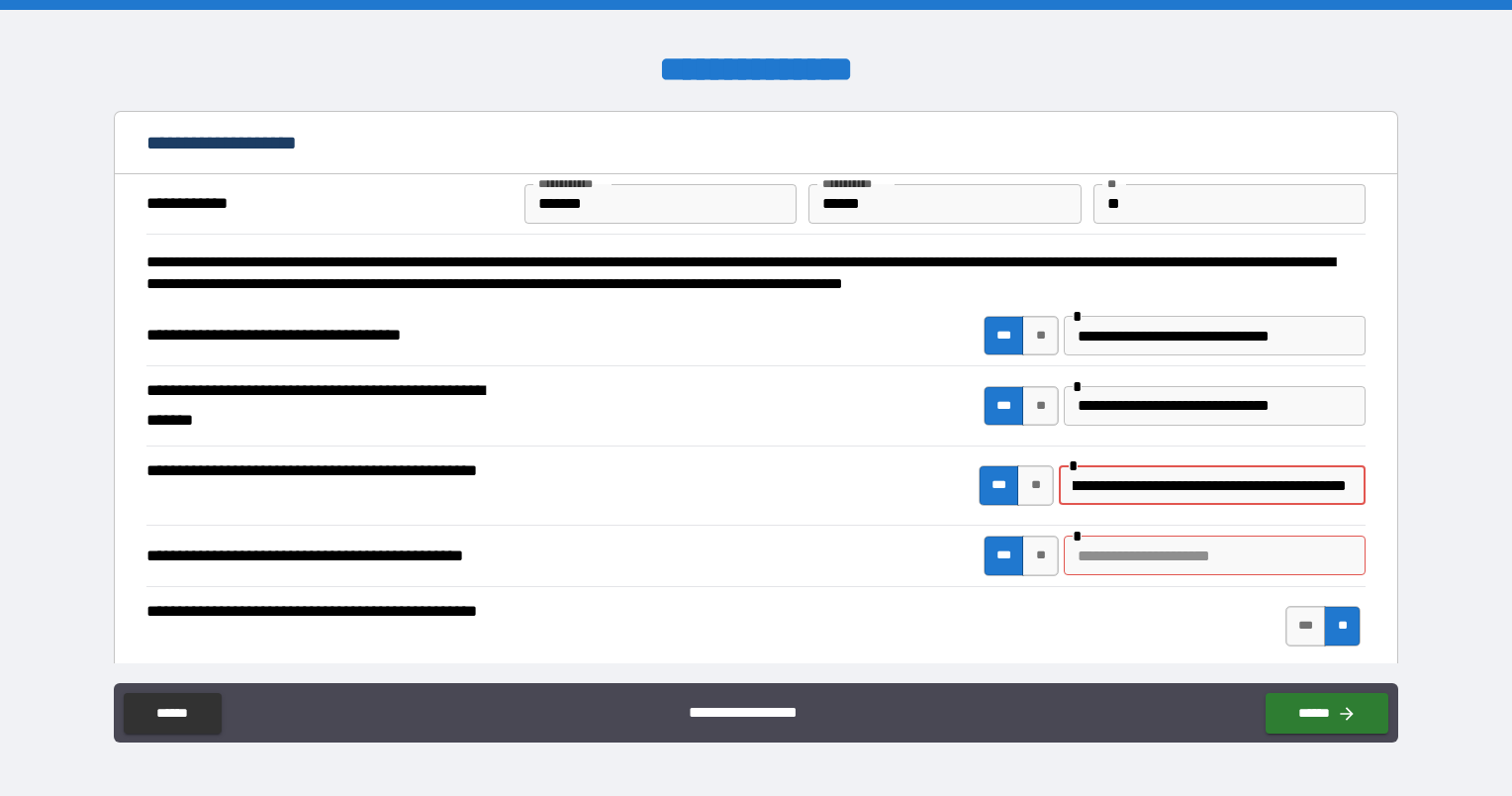 scroll, scrollTop: 0, scrollLeft: 477, axis: horizontal 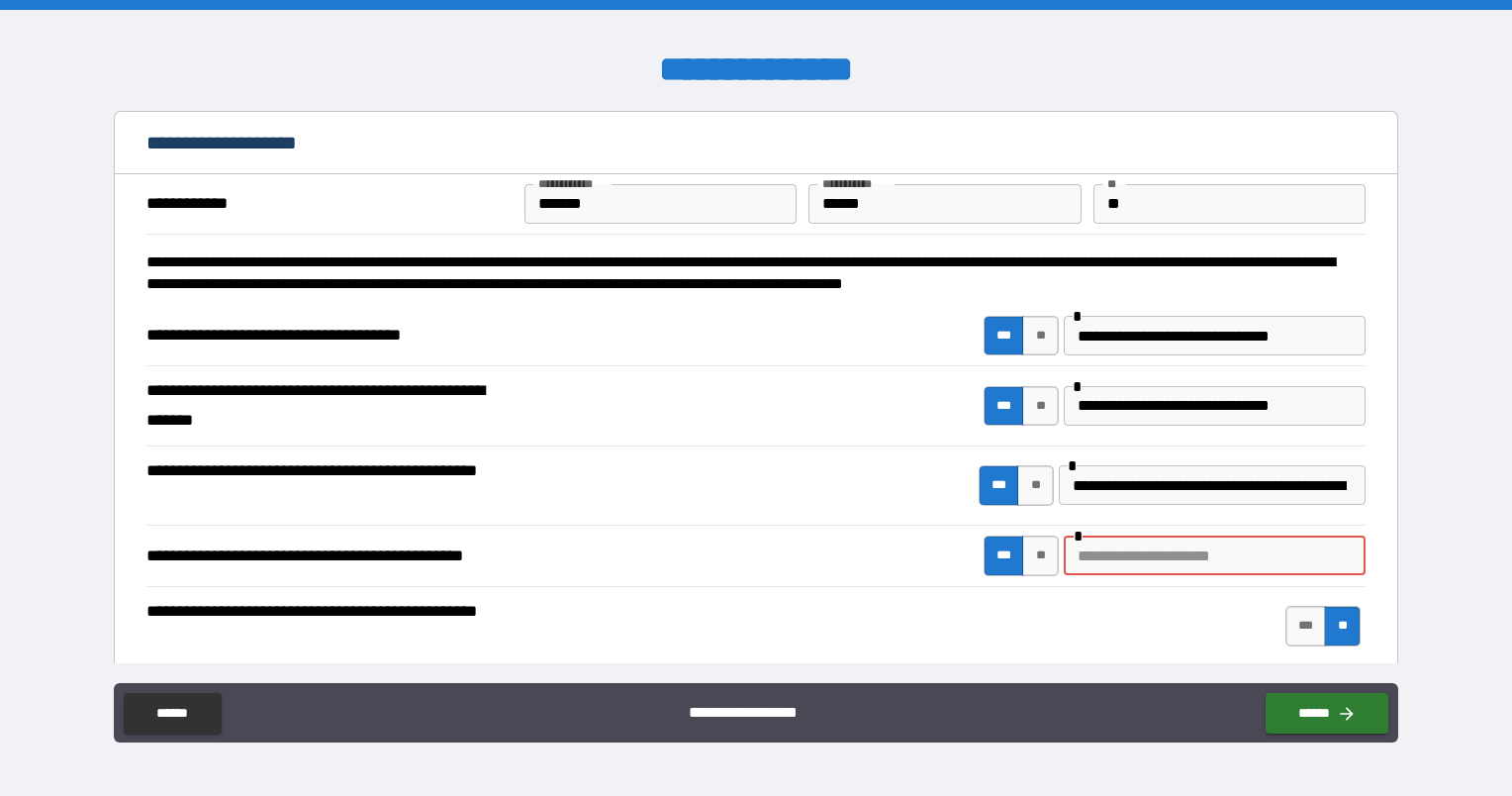 click at bounding box center (1214, 555) 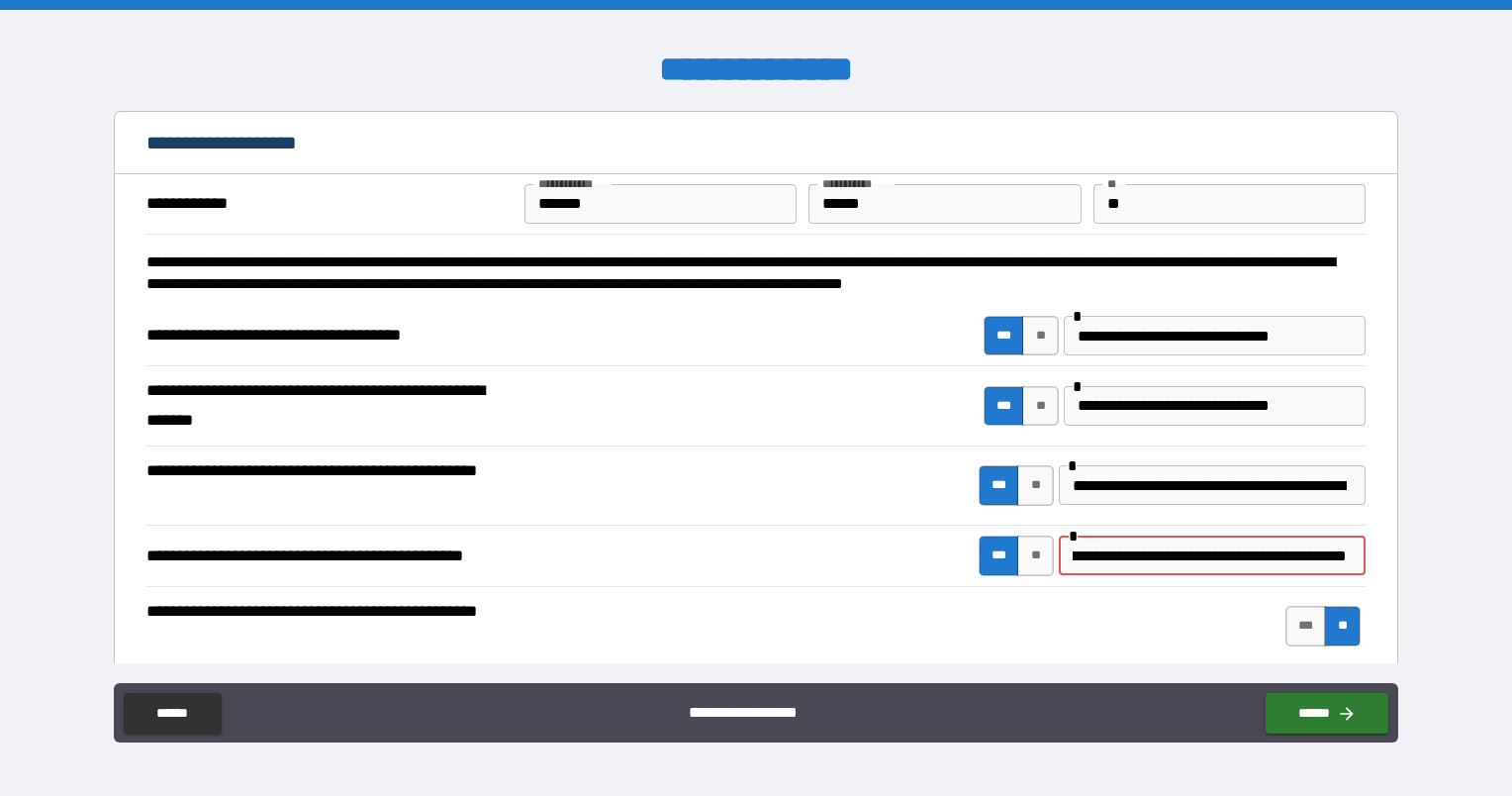 scroll, scrollTop: 0, scrollLeft: 76, axis: horizontal 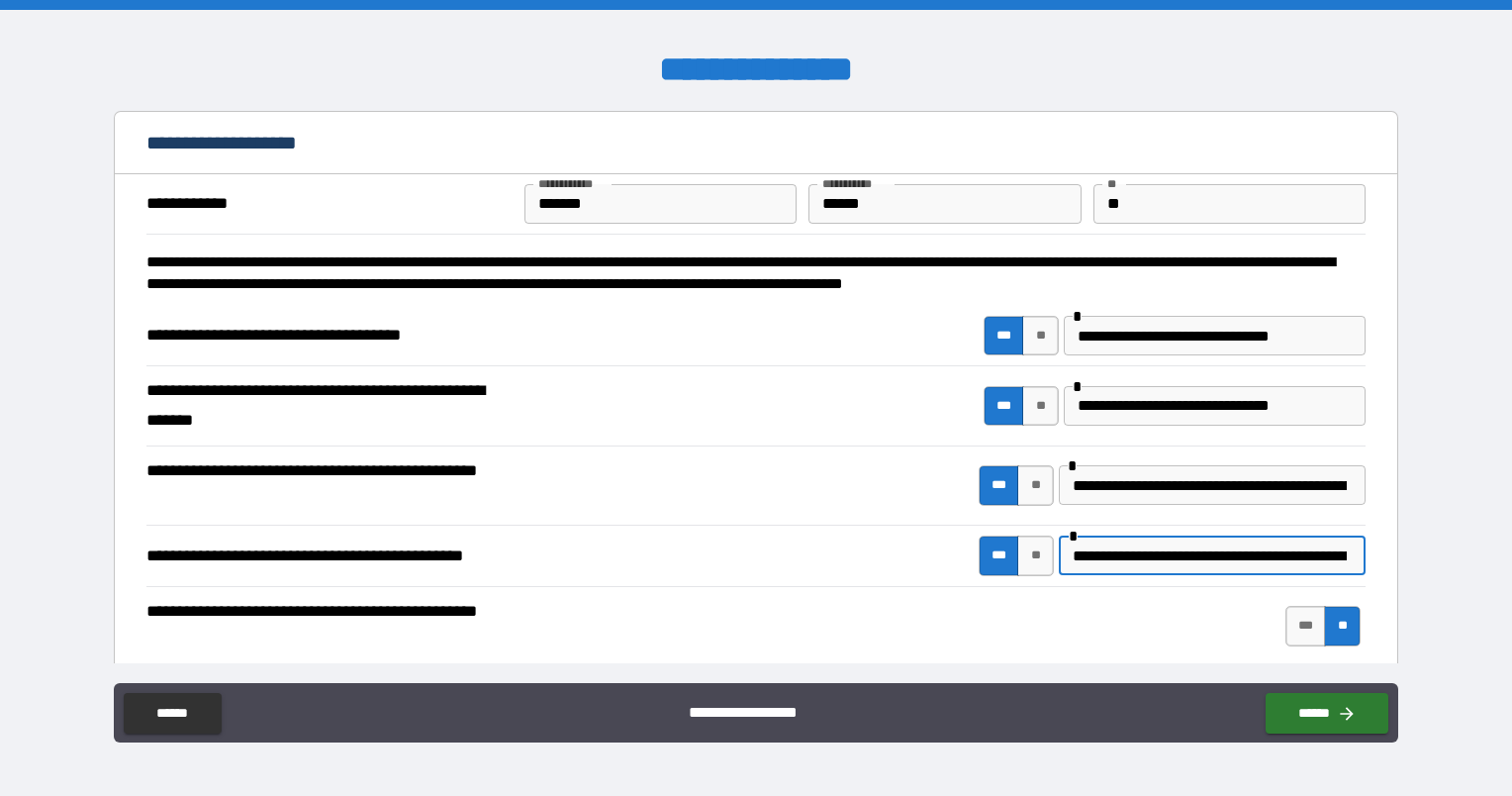 click on "**********" at bounding box center (1209, 555) 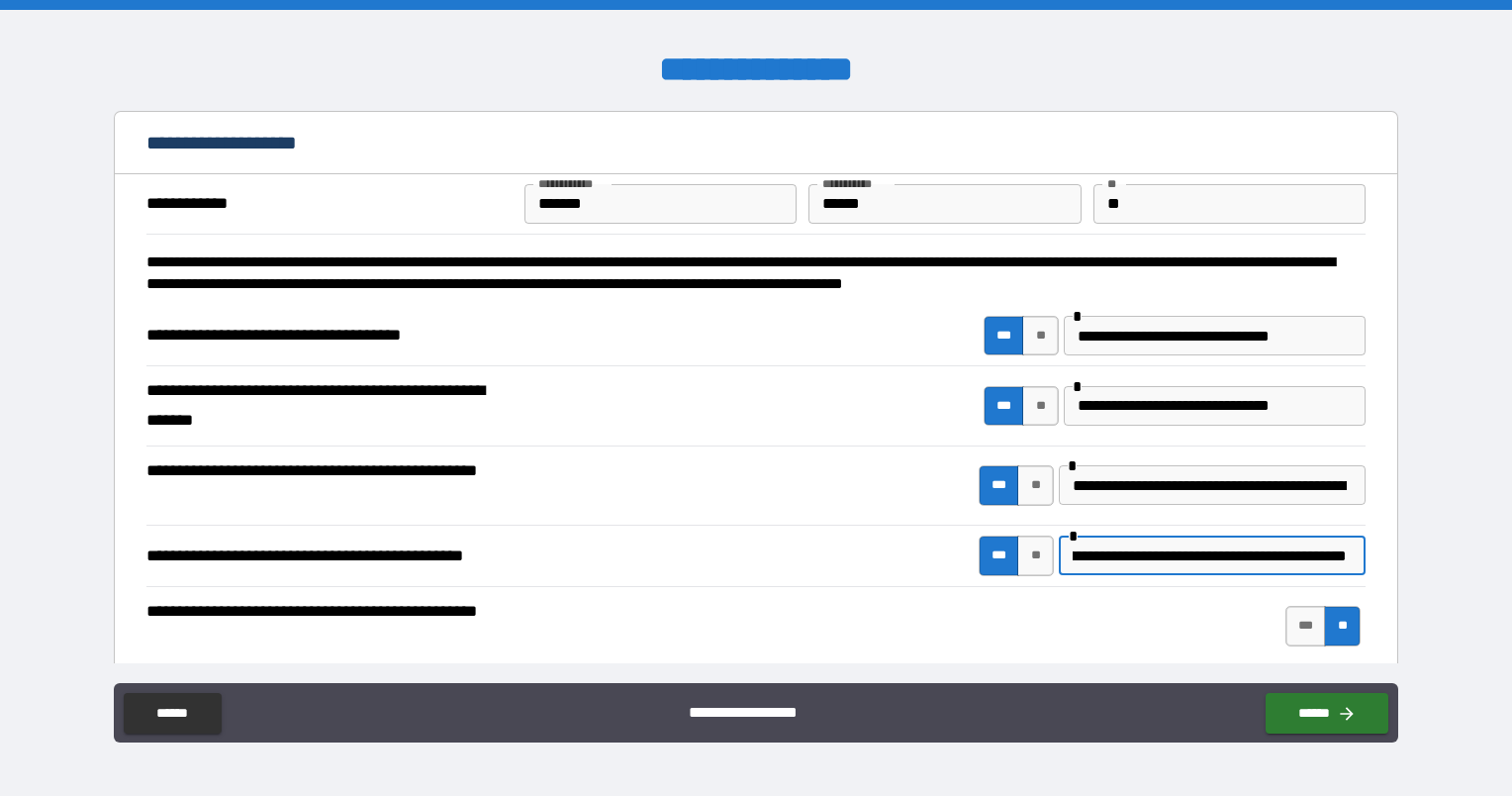 scroll, scrollTop: 0, scrollLeft: 202, axis: horizontal 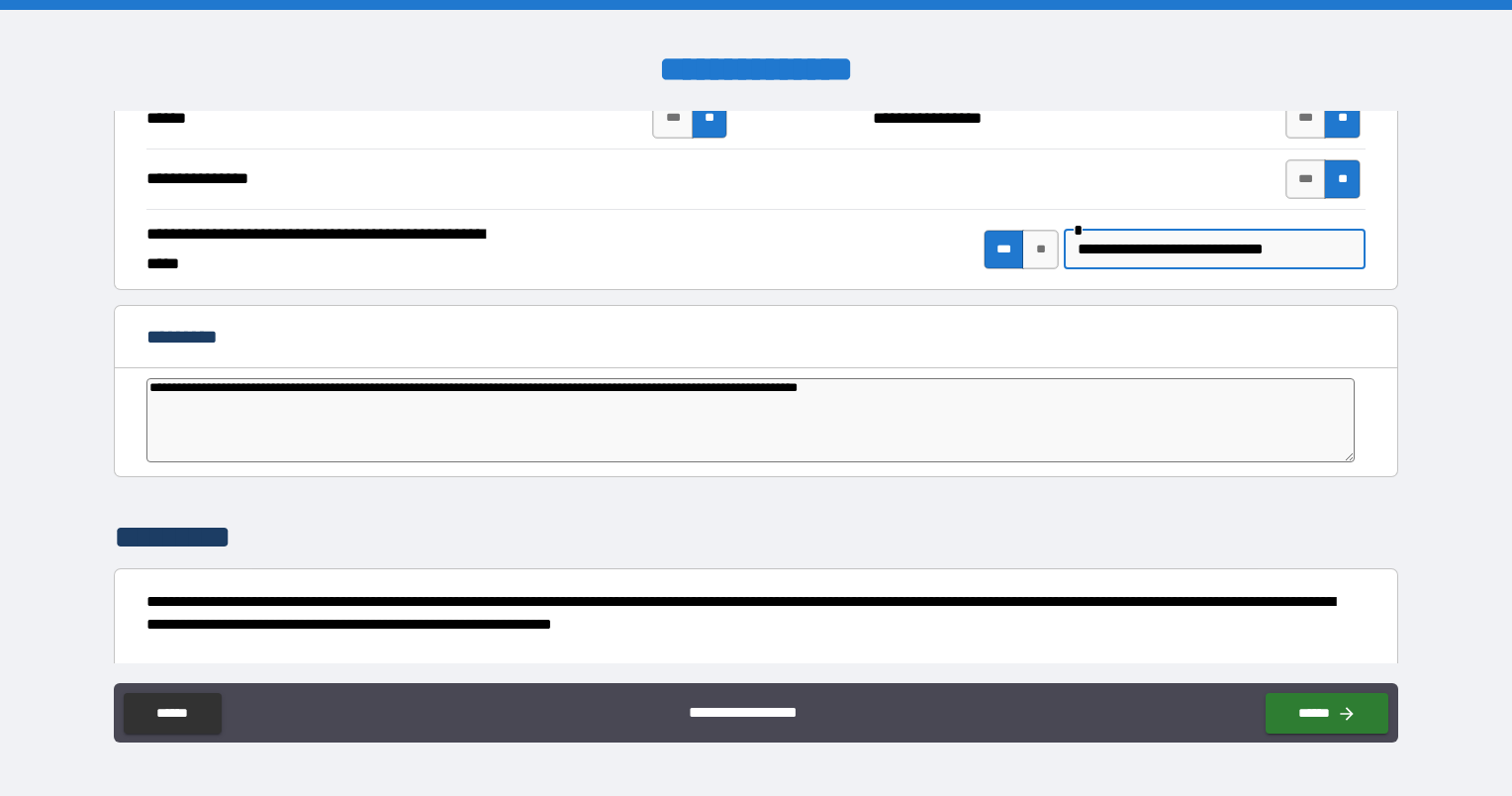 click on "**********" at bounding box center (1214, 249) 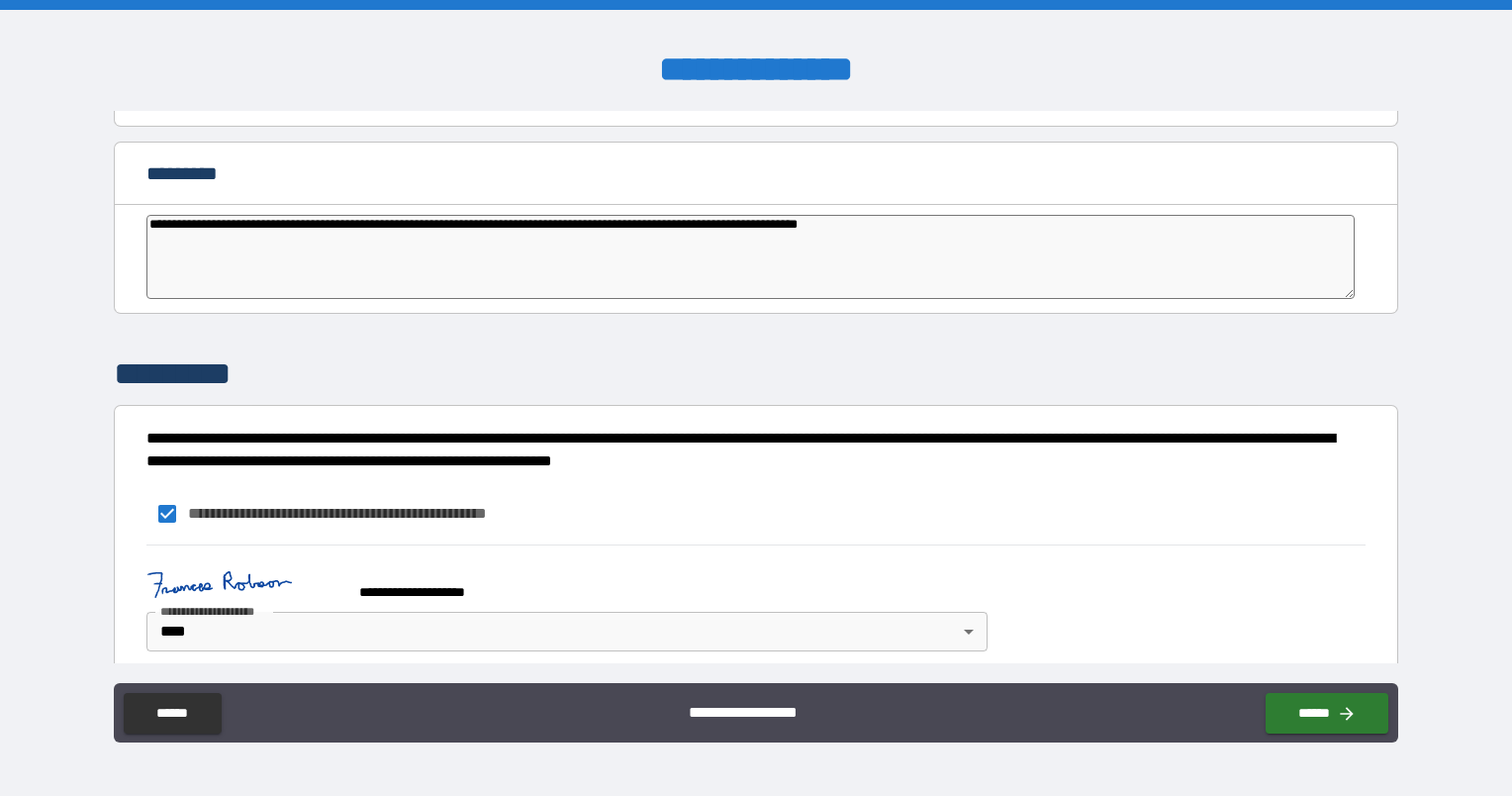 scroll, scrollTop: 3944, scrollLeft: 0, axis: vertical 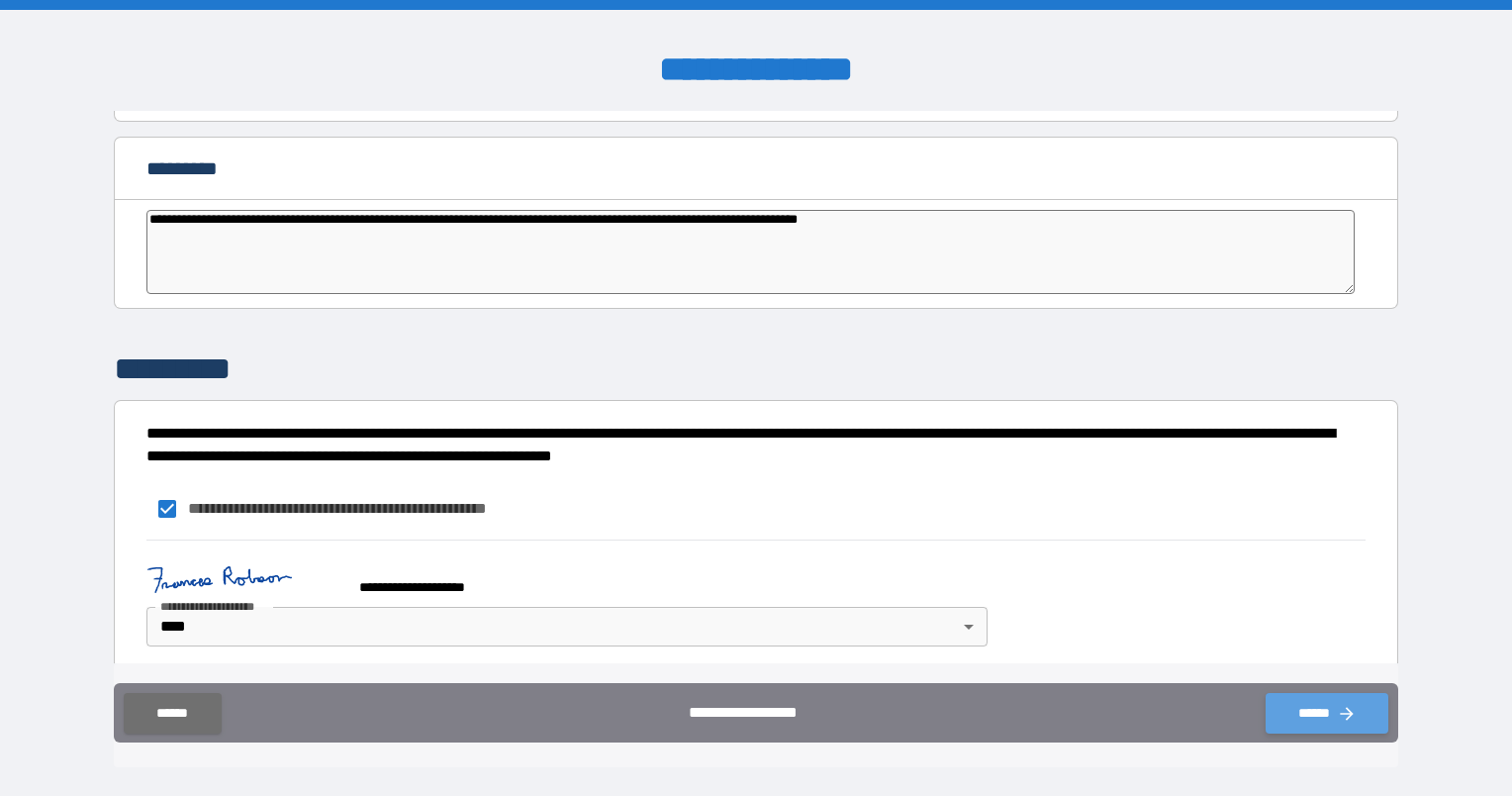 click on "******" at bounding box center (1327, 713) 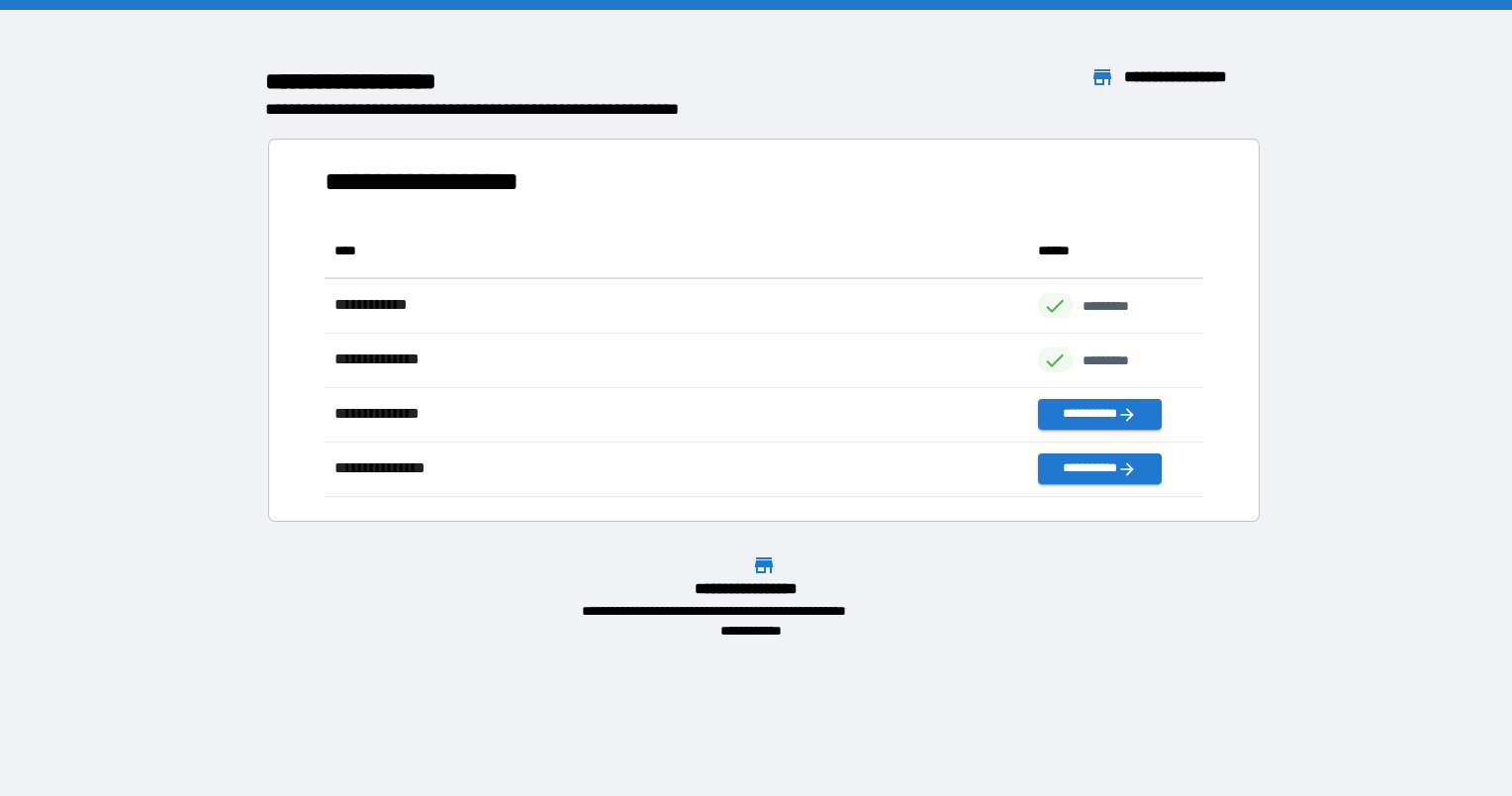 scroll, scrollTop: 16, scrollLeft: 16, axis: both 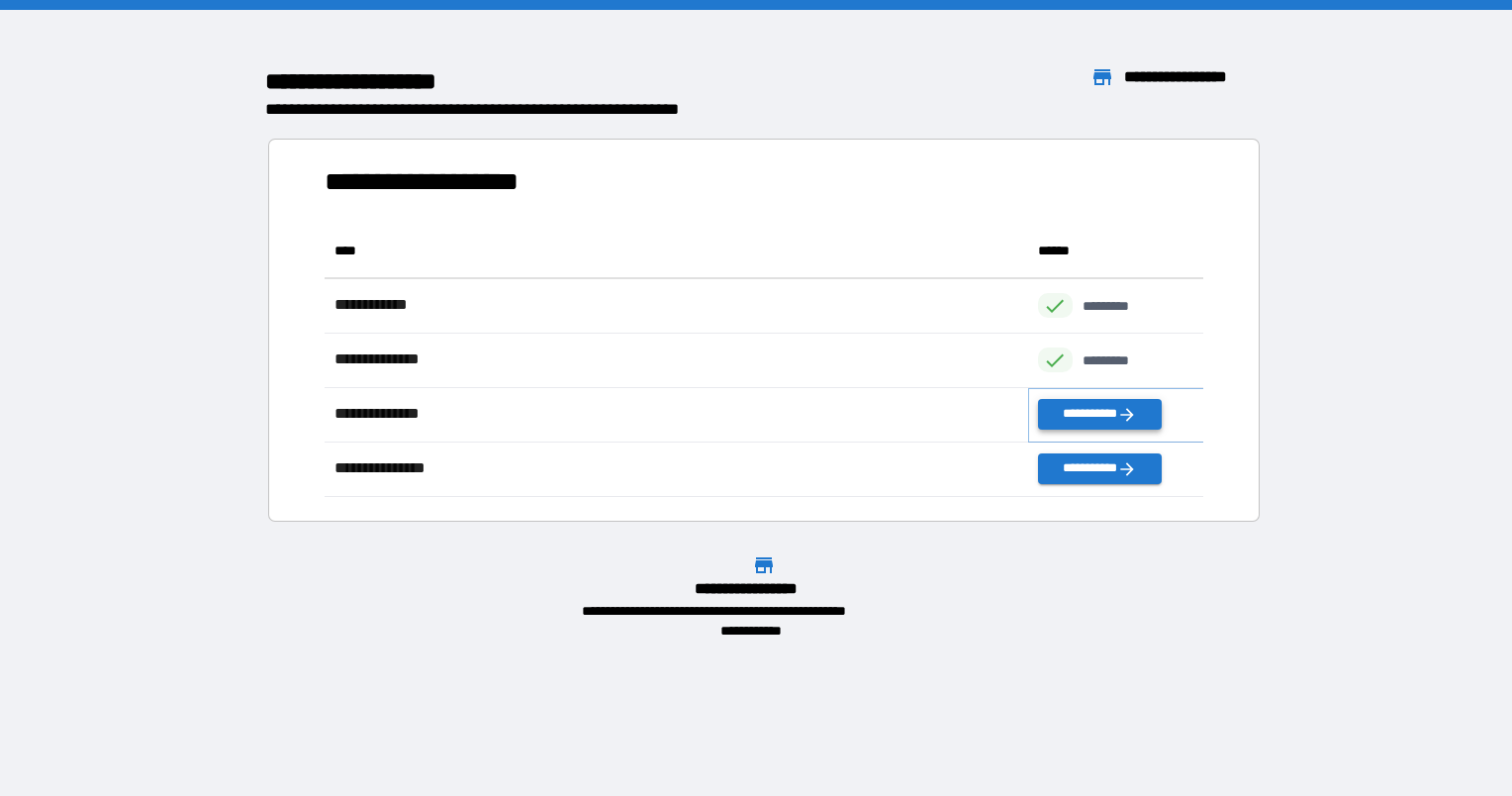 click on "**********" at bounding box center [1099, 414] 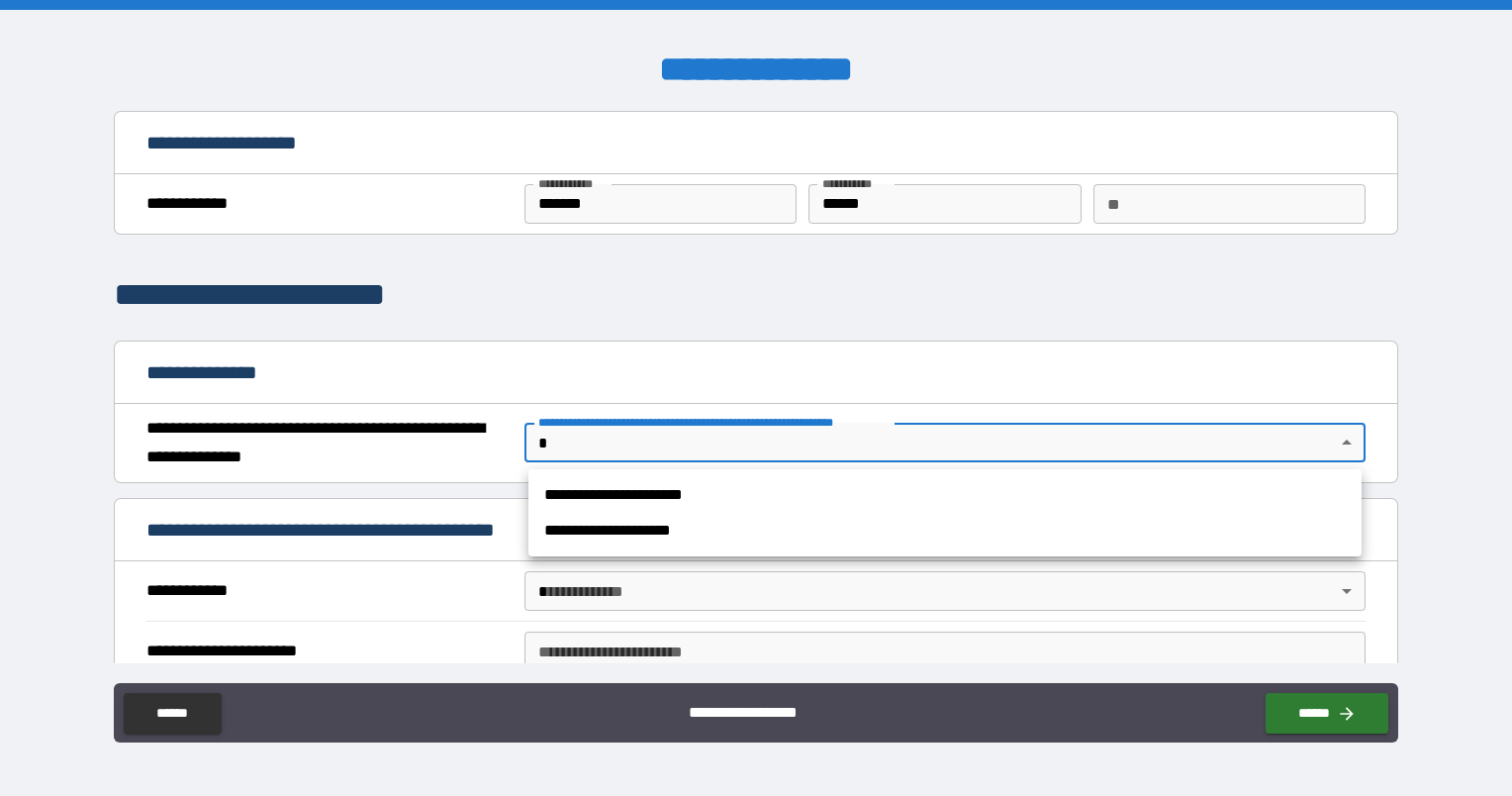 click on "**********" at bounding box center [756, 398] 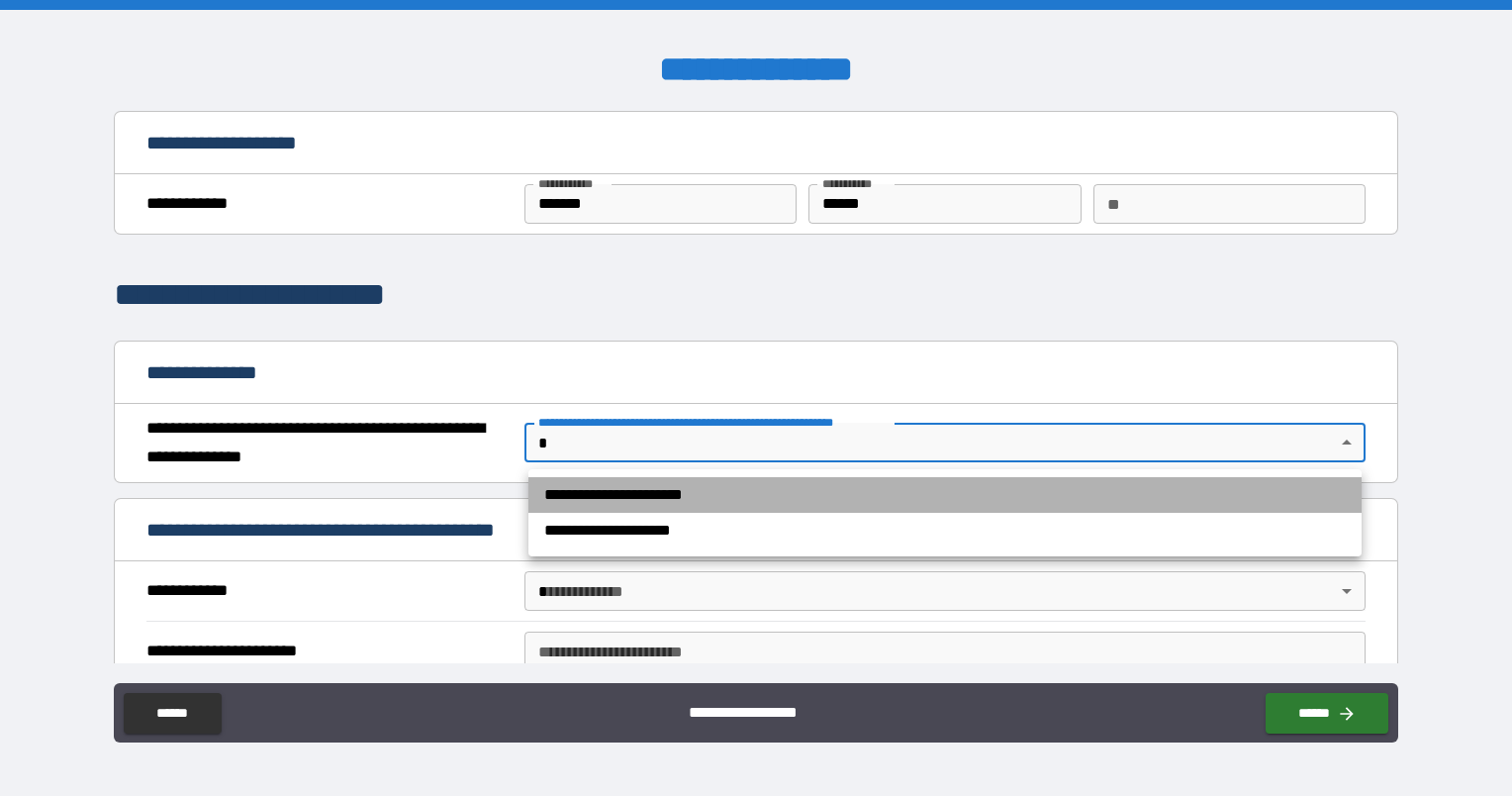 click on "**********" at bounding box center [945, 495] 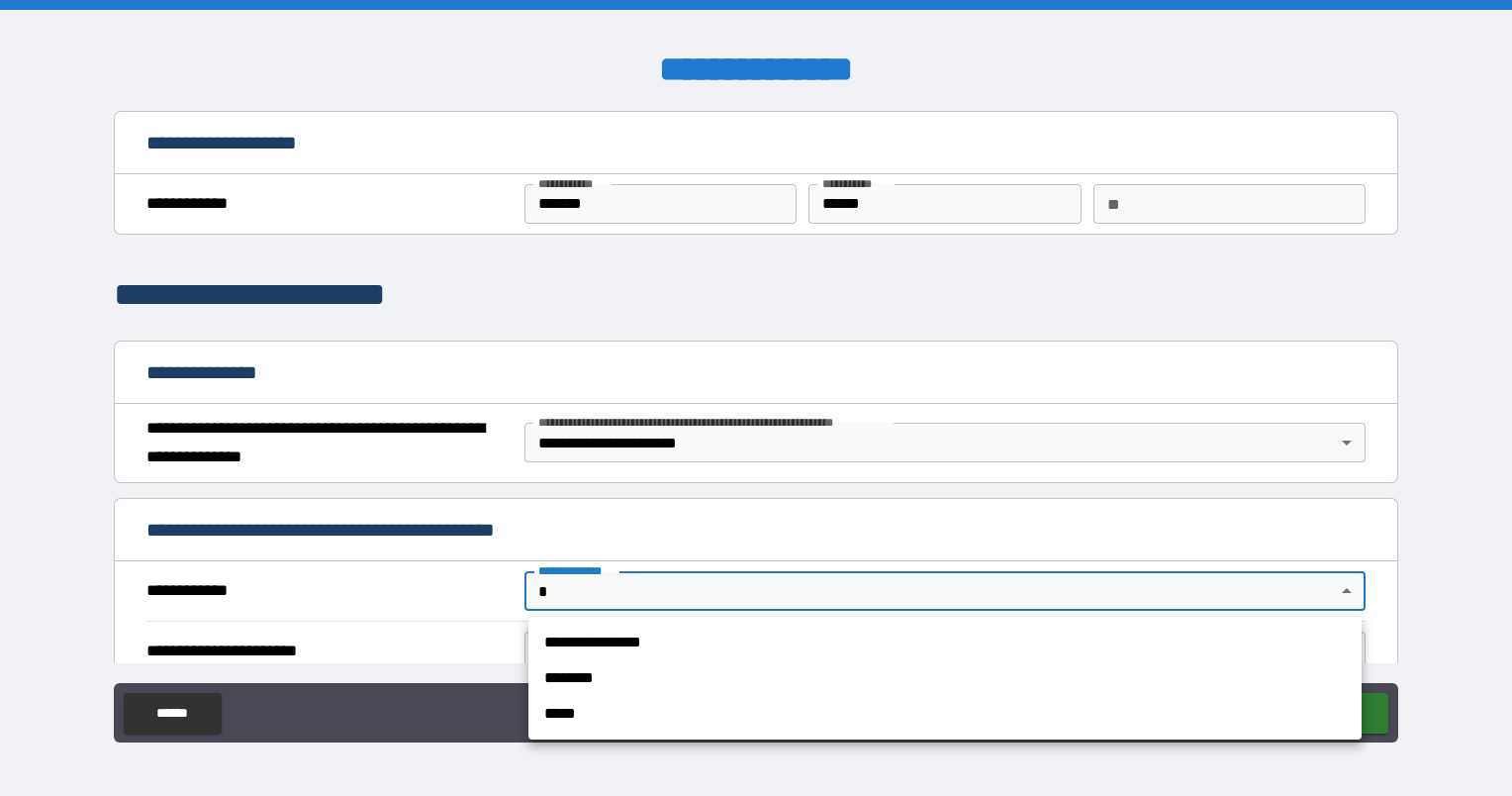 click on "**********" at bounding box center (756, 398) 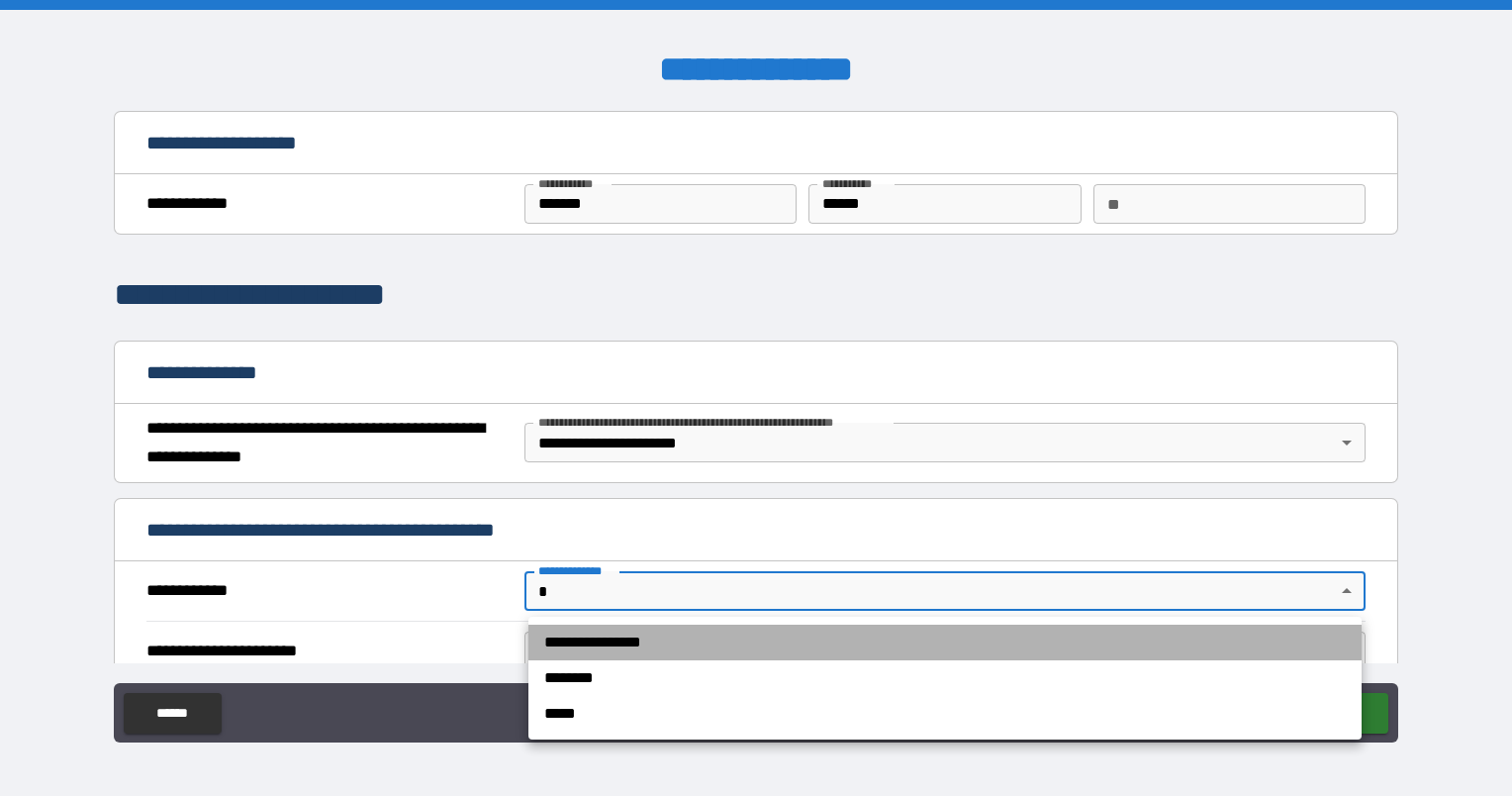 click on "**********" at bounding box center (945, 643) 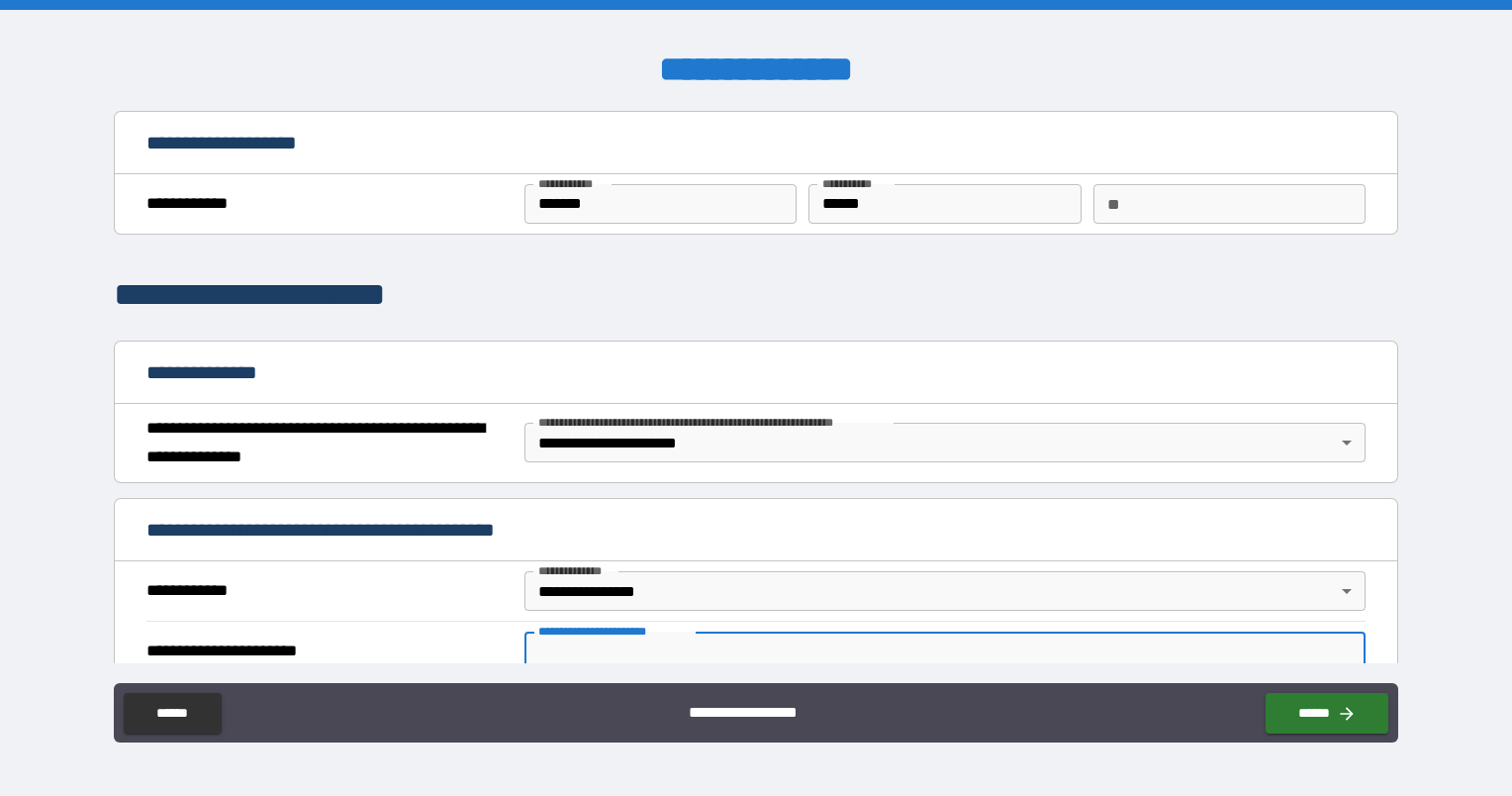 click on "**********" at bounding box center (945, 651) 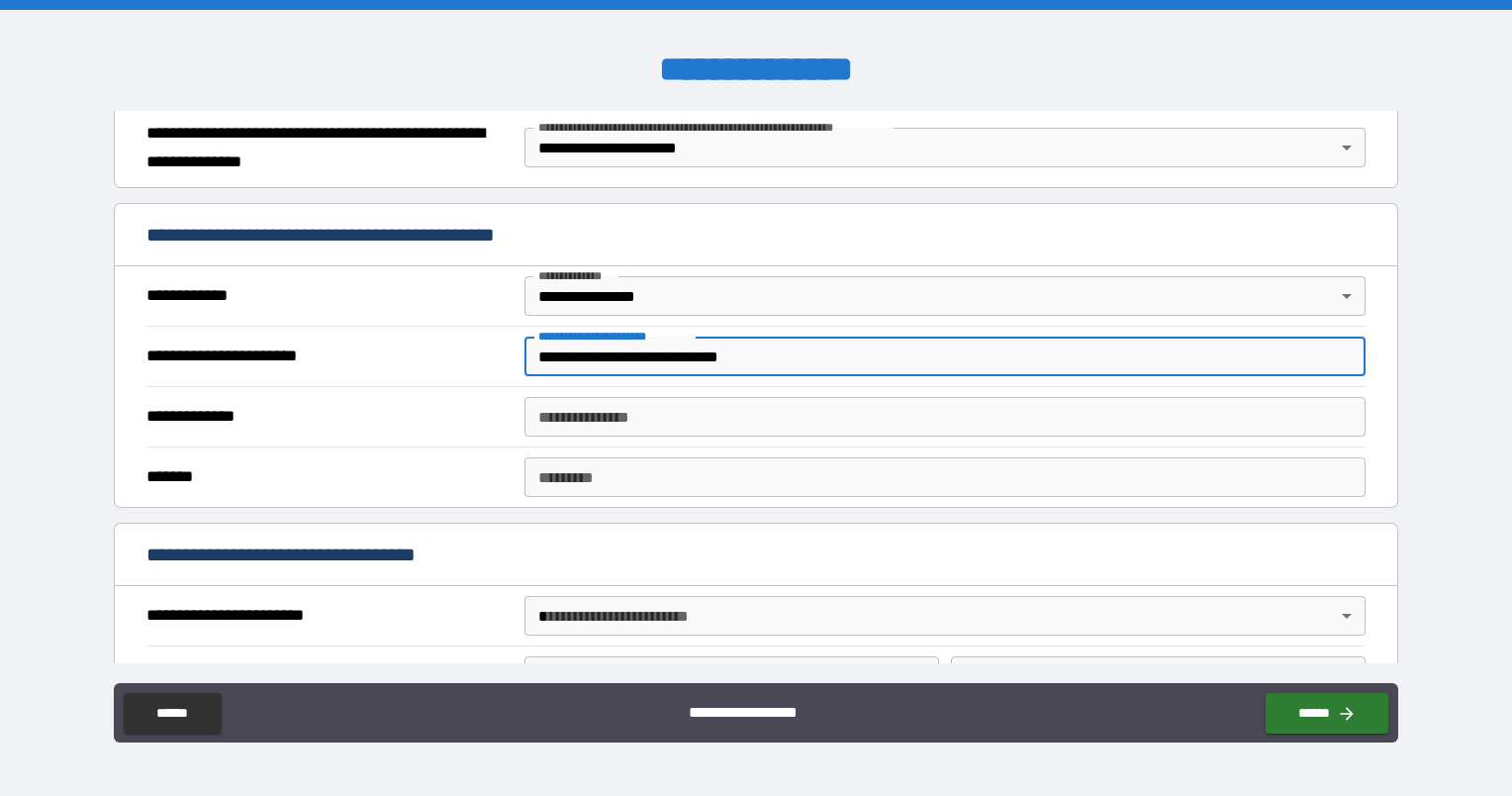 scroll, scrollTop: 307, scrollLeft: 0, axis: vertical 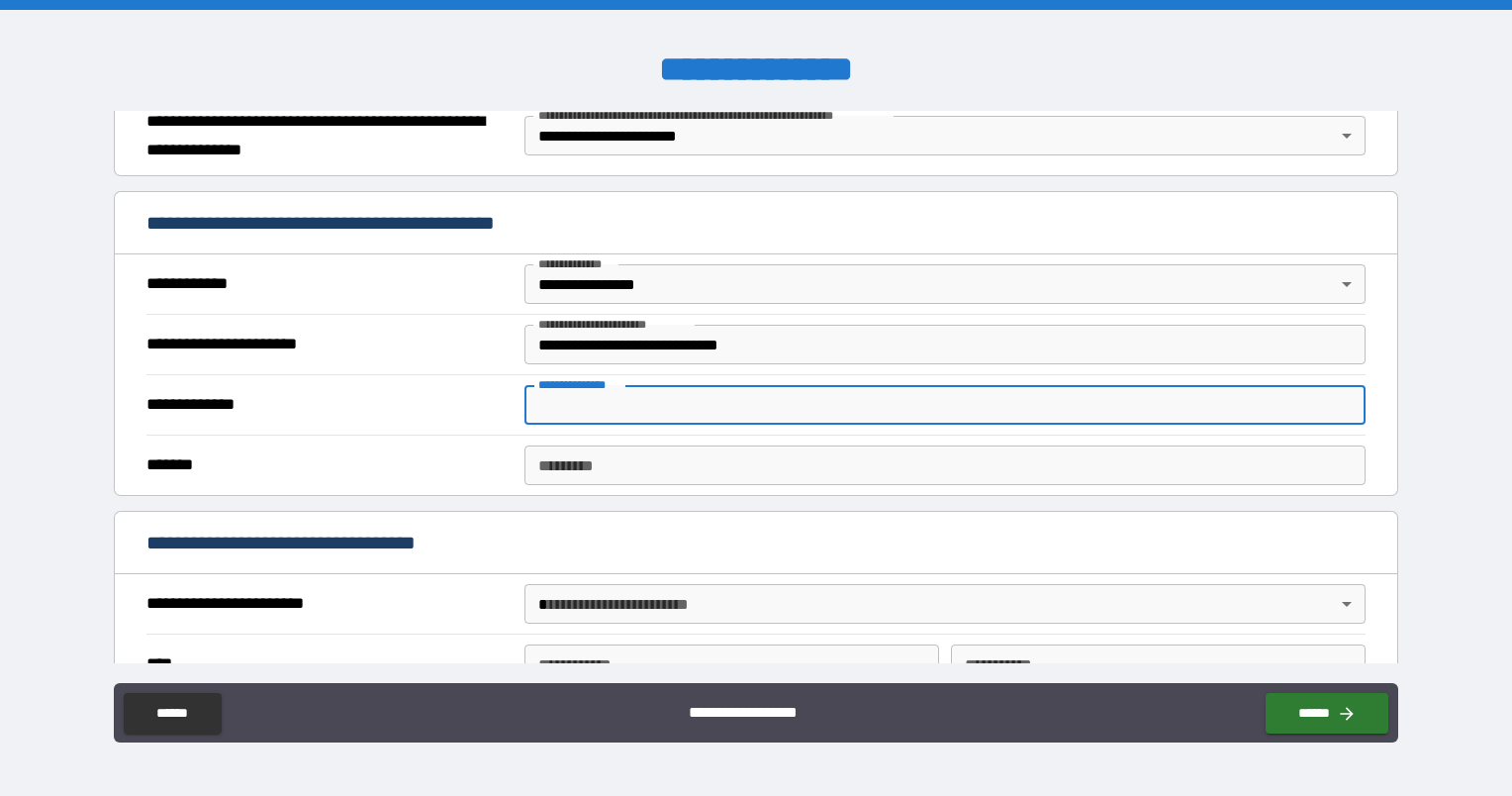 click on "**********" at bounding box center (945, 405) 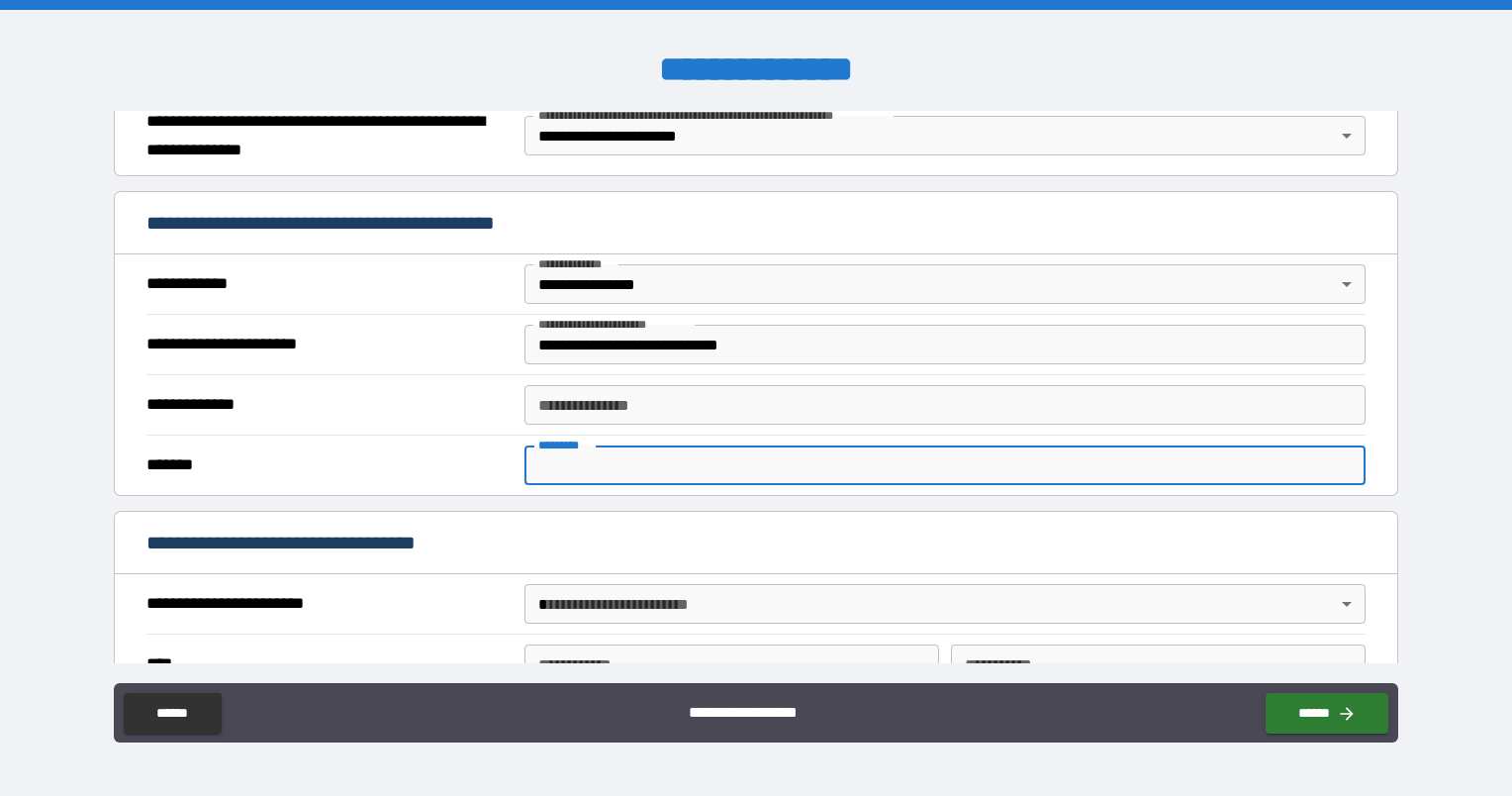 click on "*******   *" at bounding box center (945, 465) 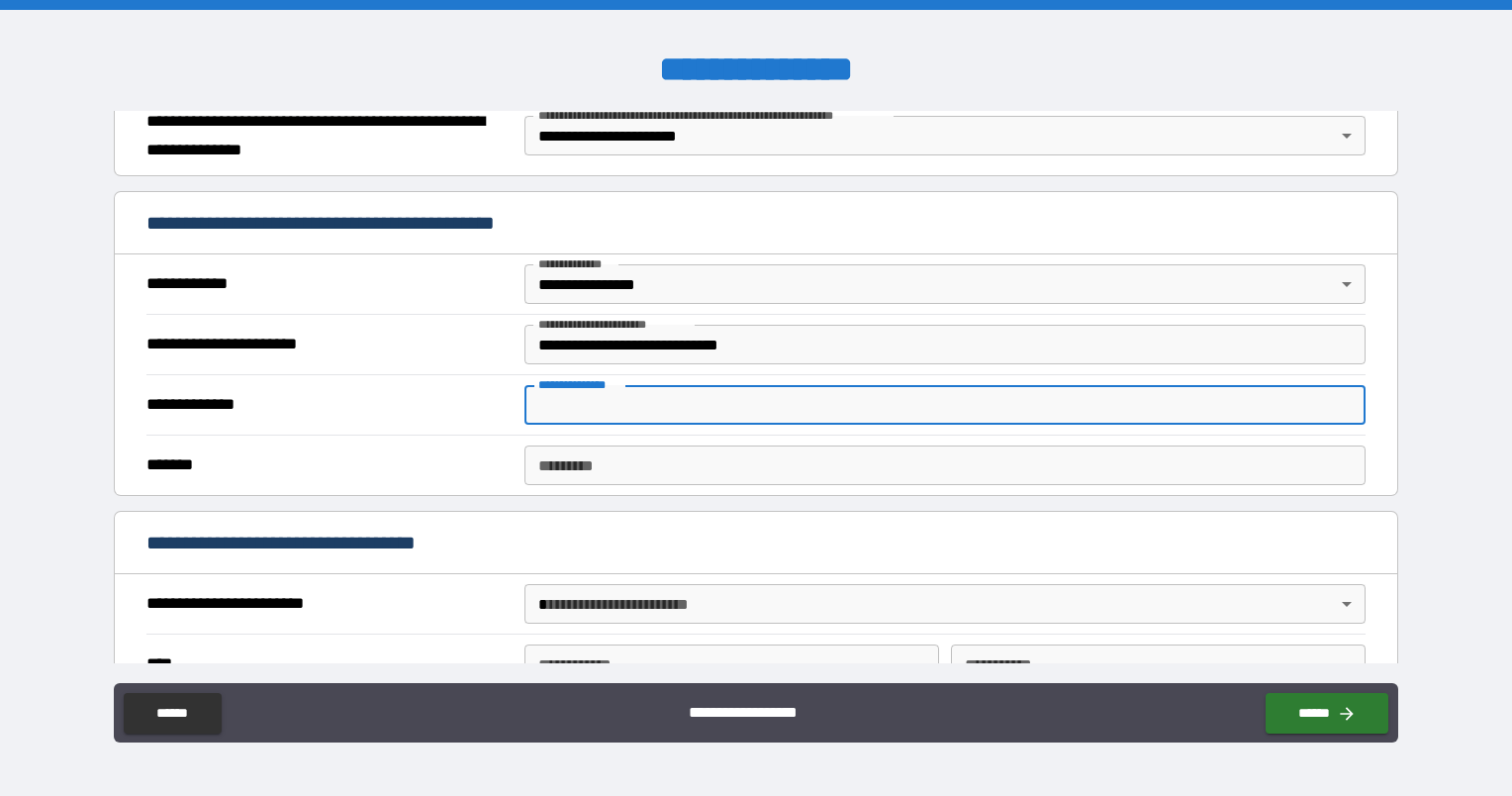click on "**********" at bounding box center (945, 405) 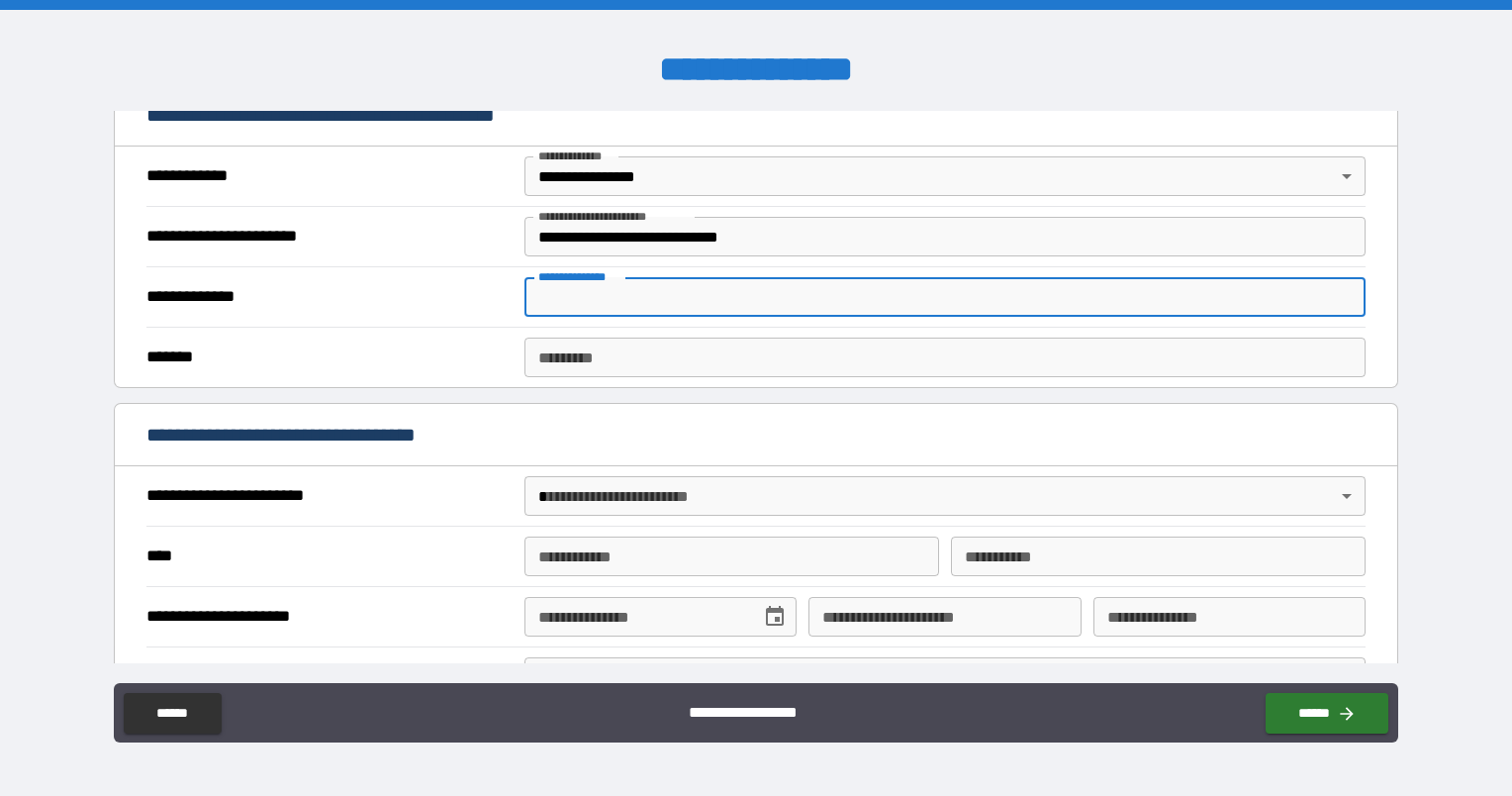 scroll, scrollTop: 410, scrollLeft: 0, axis: vertical 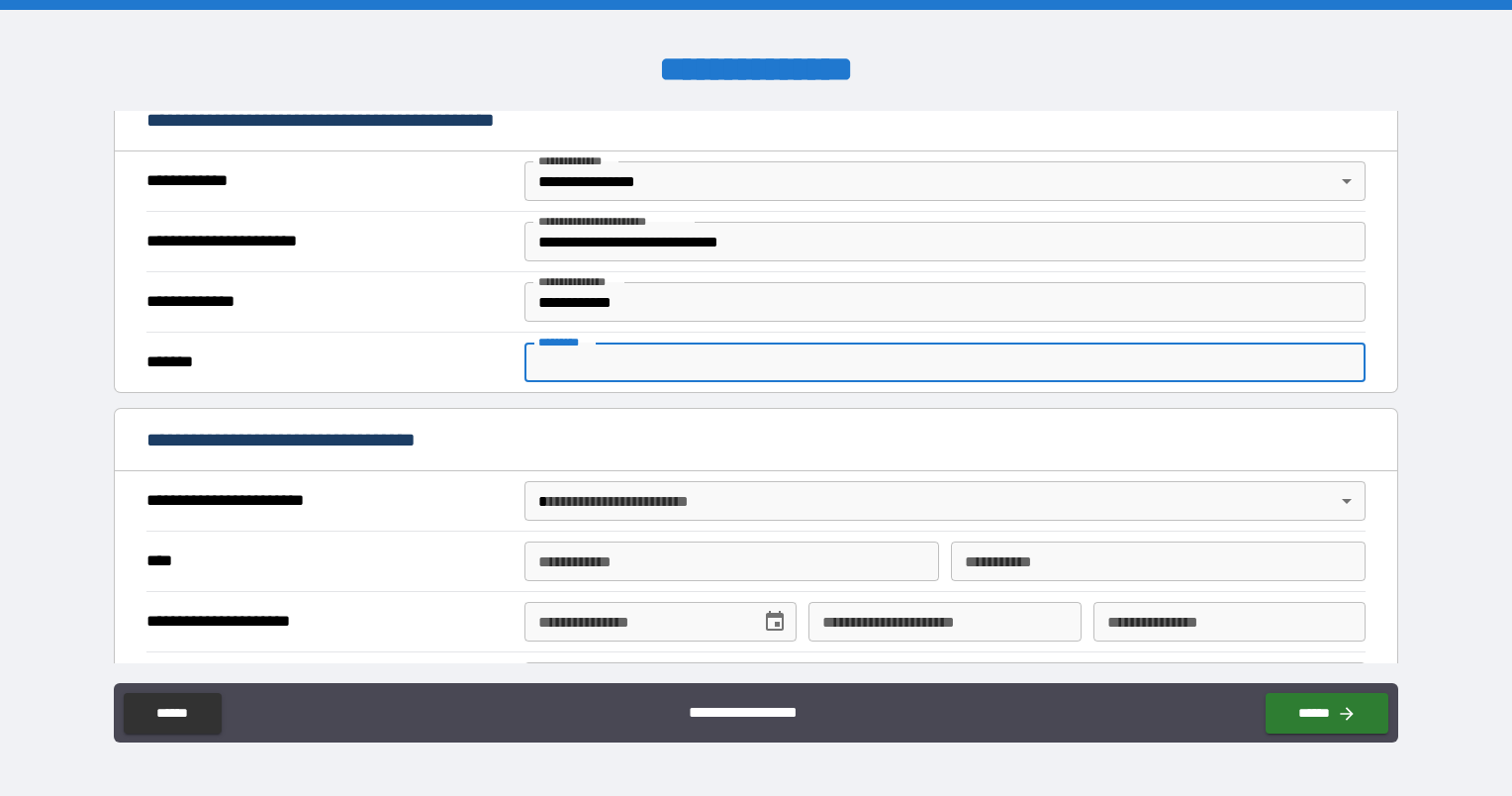 click on "*******   *" at bounding box center [945, 362] 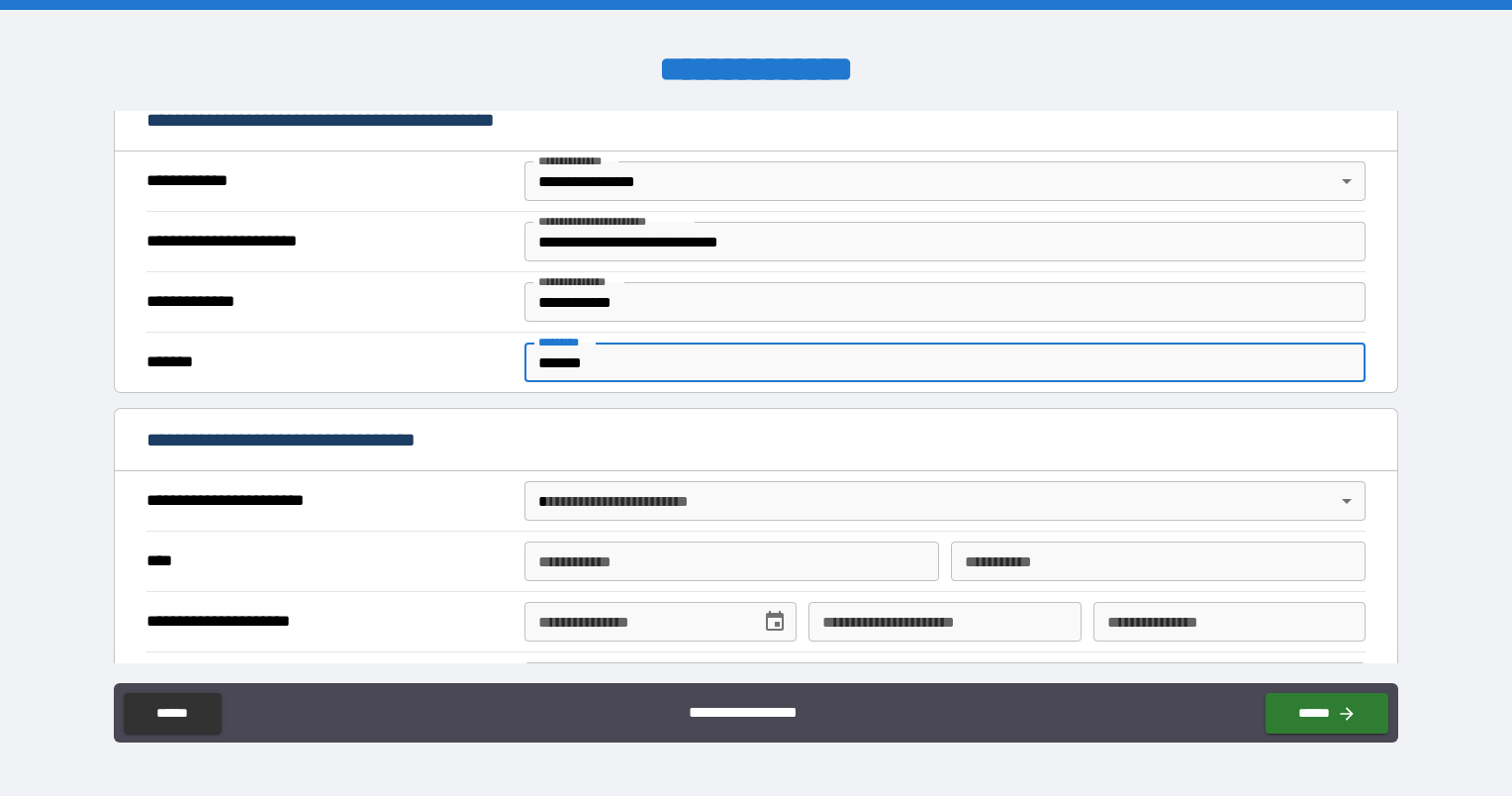 click on "**********" at bounding box center (756, 398) 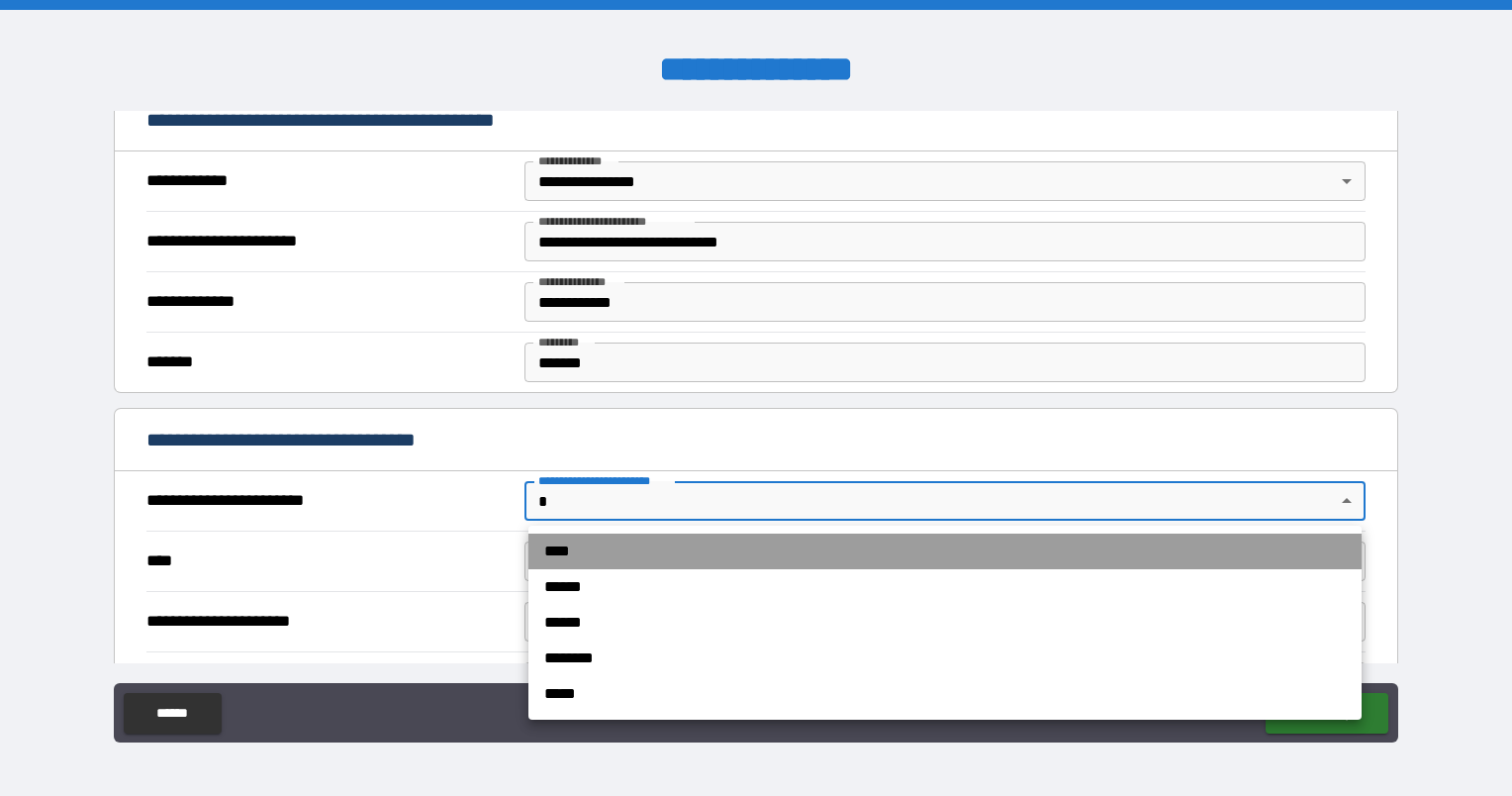 click on "****" at bounding box center [945, 551] 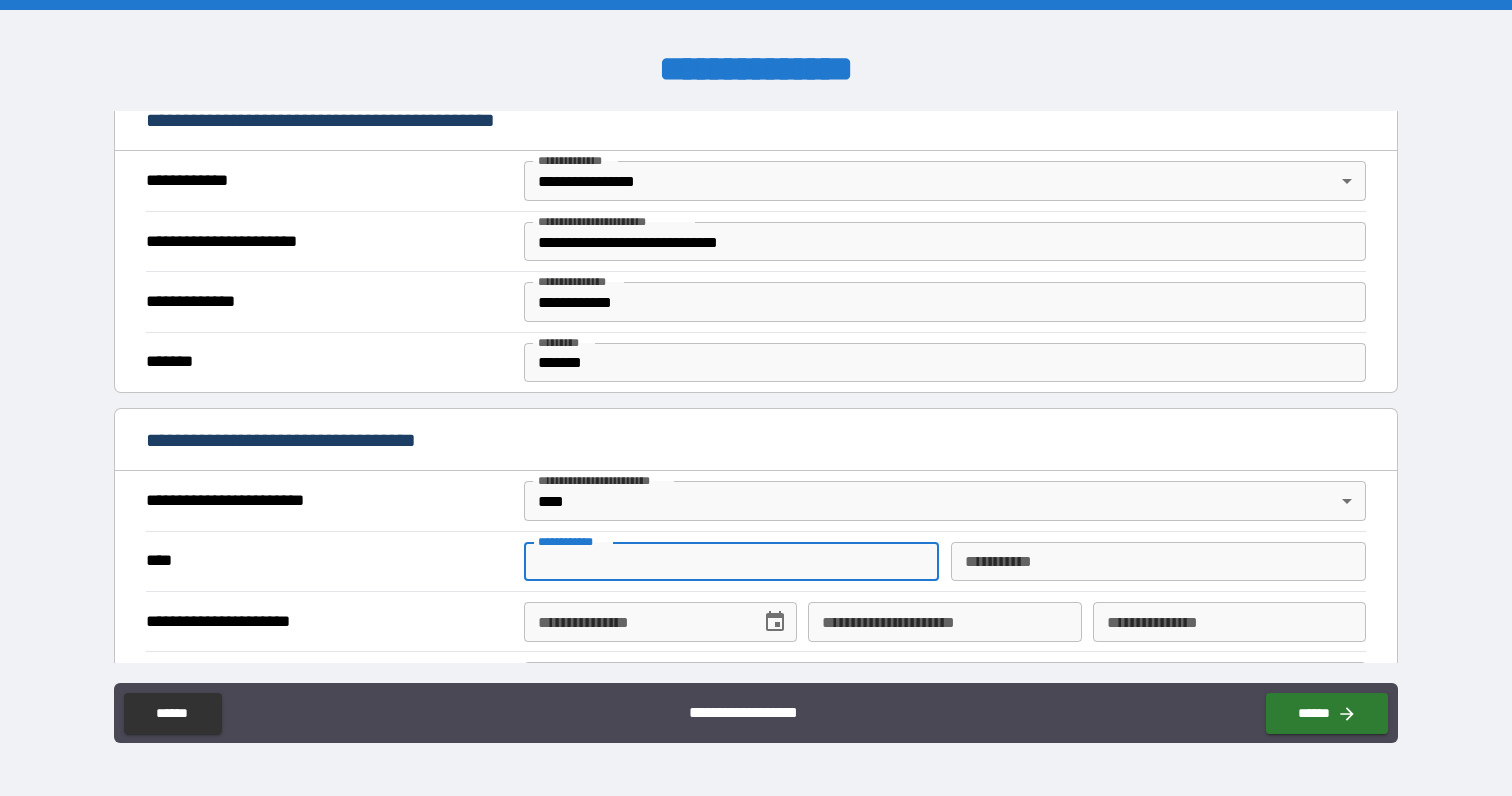 click on "**********" at bounding box center [731, 561] 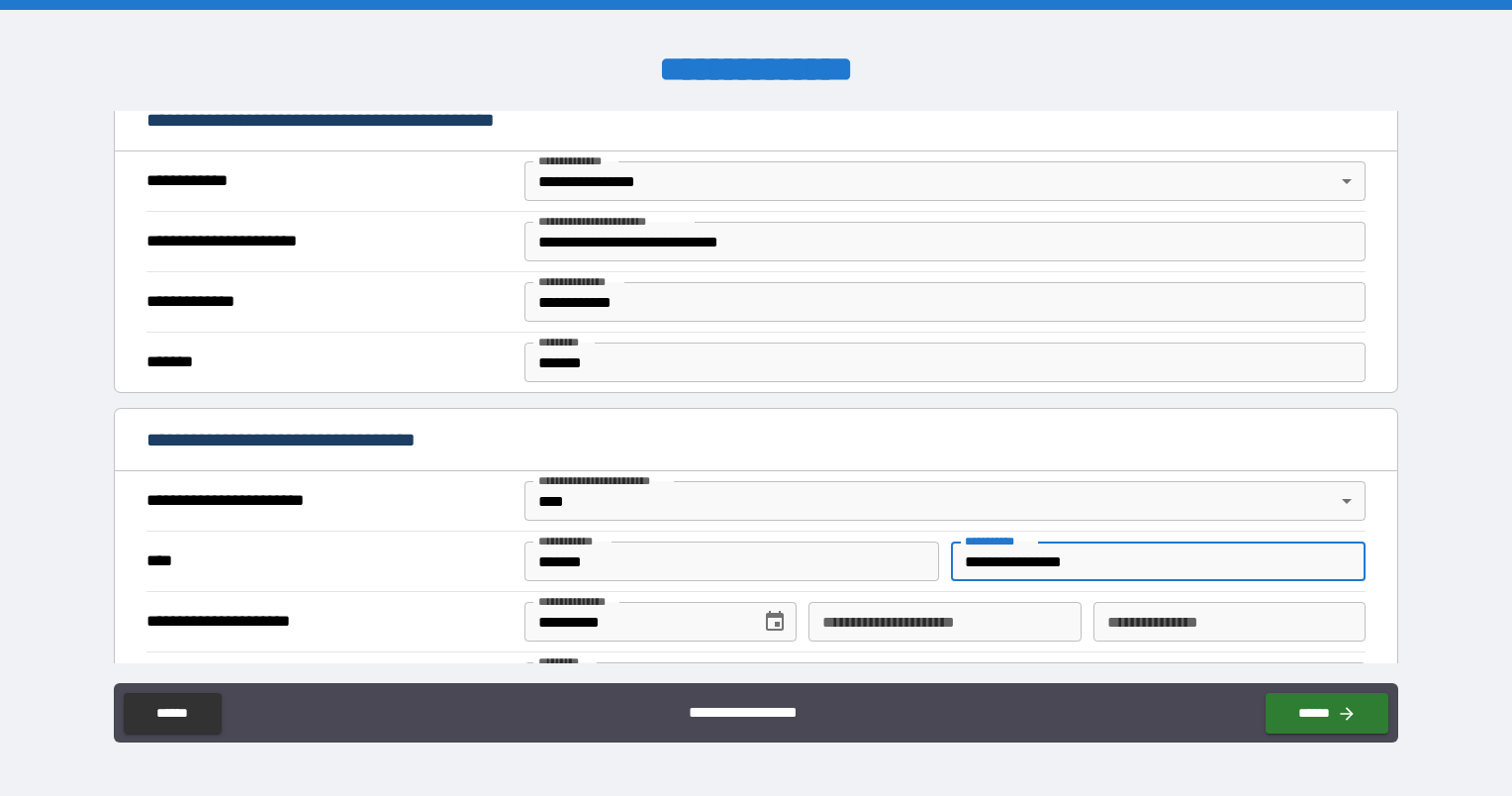 drag, startPoint x: 1036, startPoint y: 554, endPoint x: 943, endPoint y: 558, distance: 93.08598 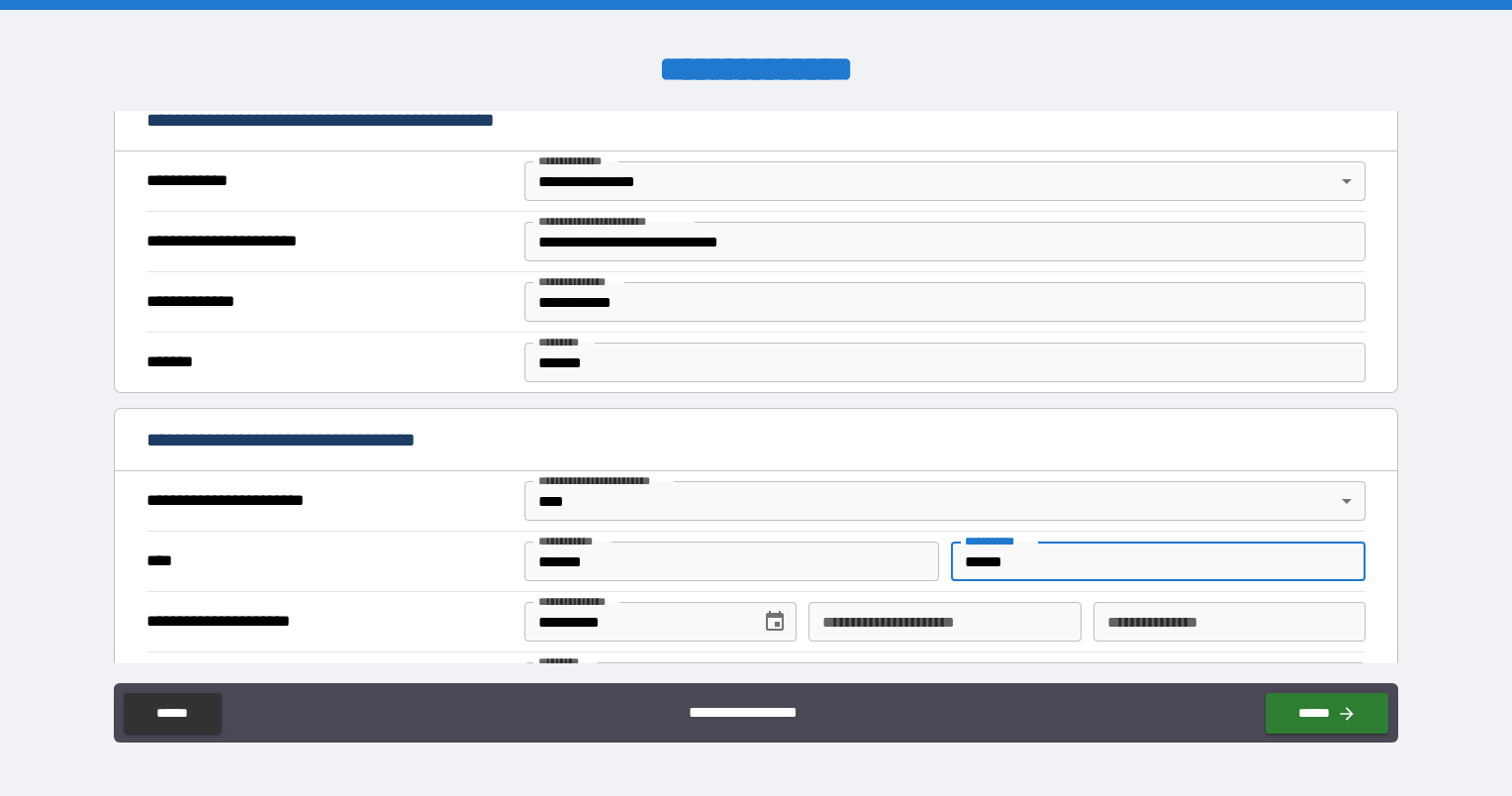click on "**********" at bounding box center [944, 622] 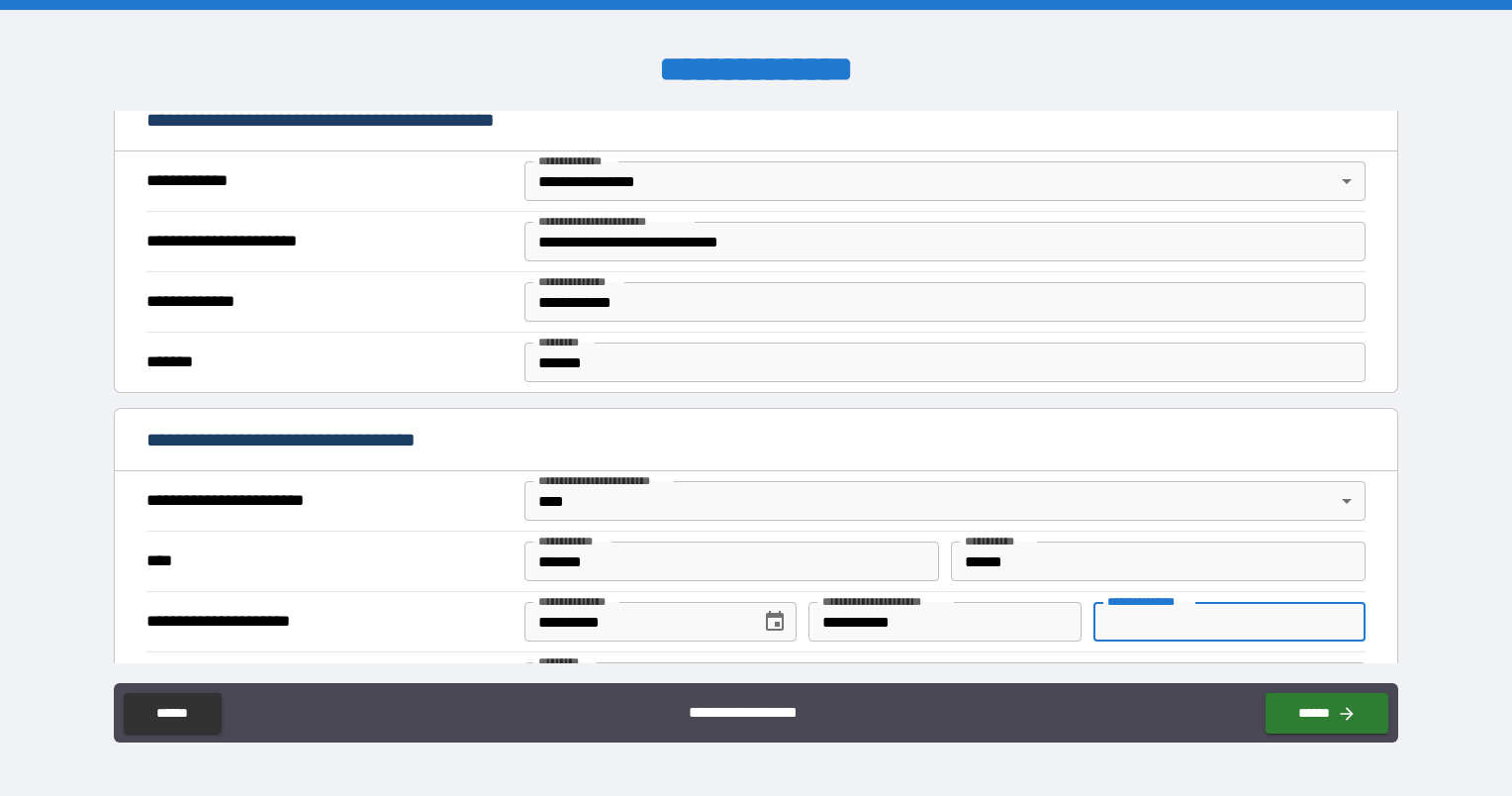 click on "**********" at bounding box center (1229, 622) 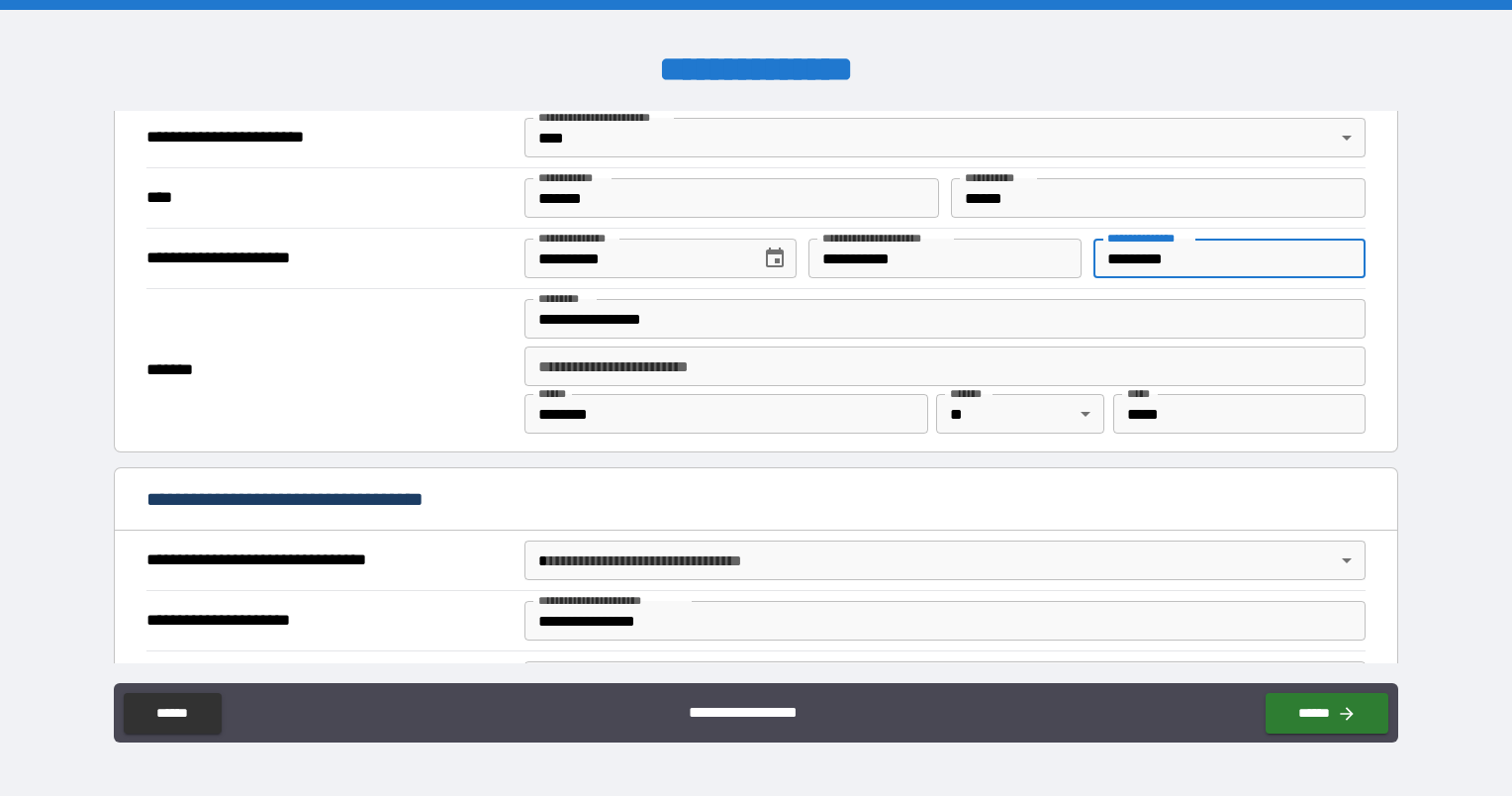 scroll, scrollTop: 806, scrollLeft: 0, axis: vertical 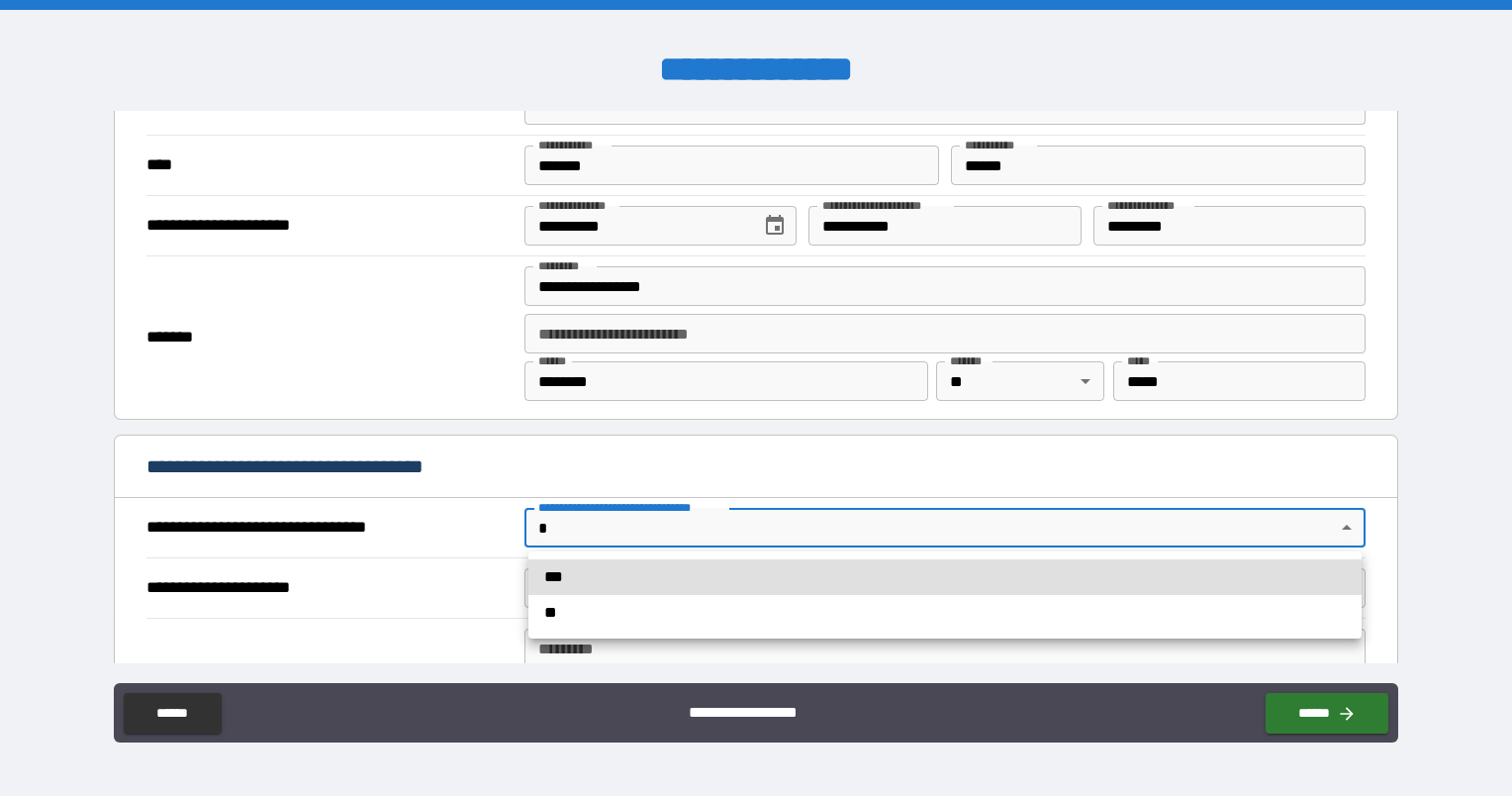 click on "**********" at bounding box center [756, 398] 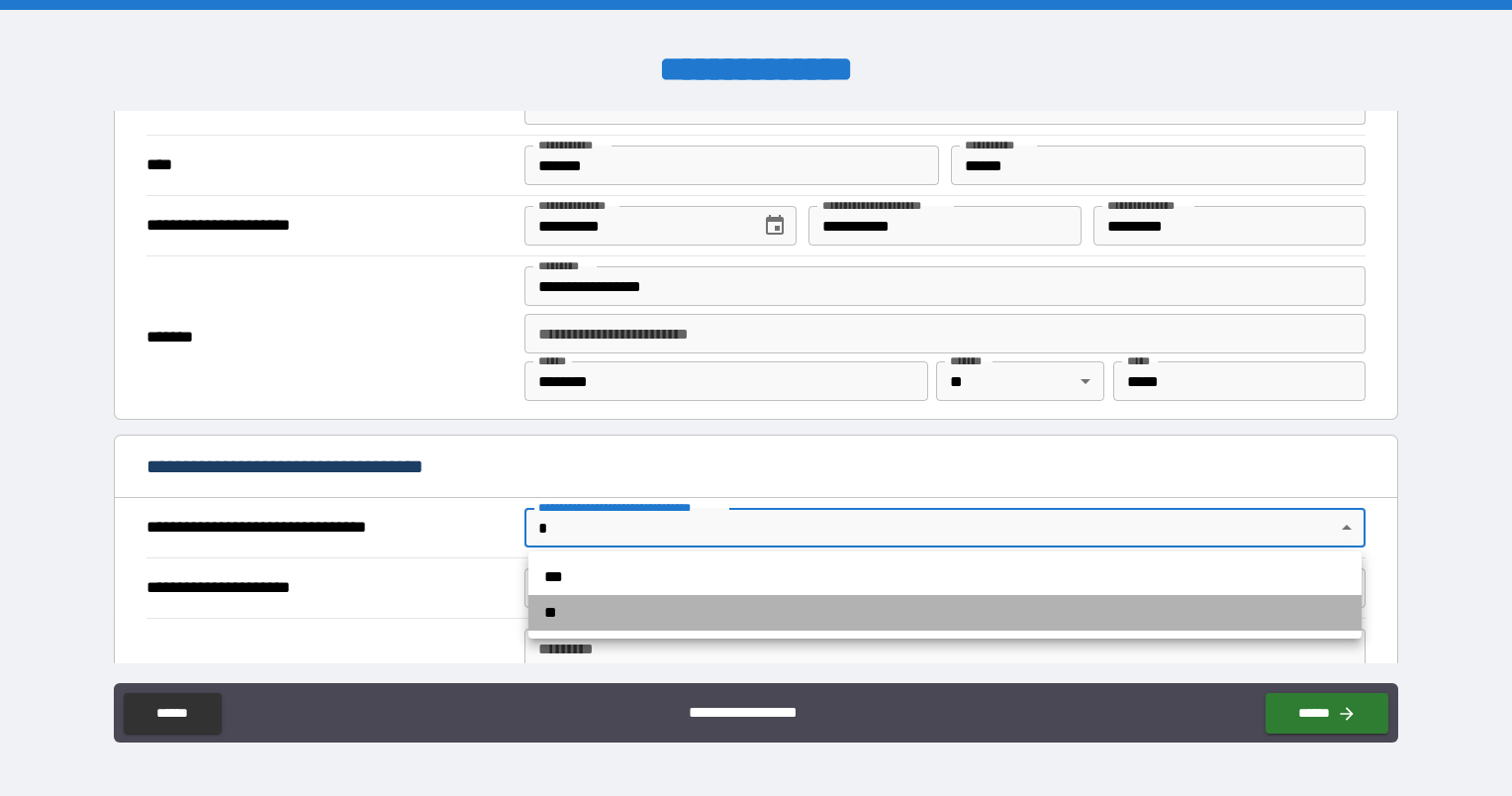 click on "**" at bounding box center (945, 613) 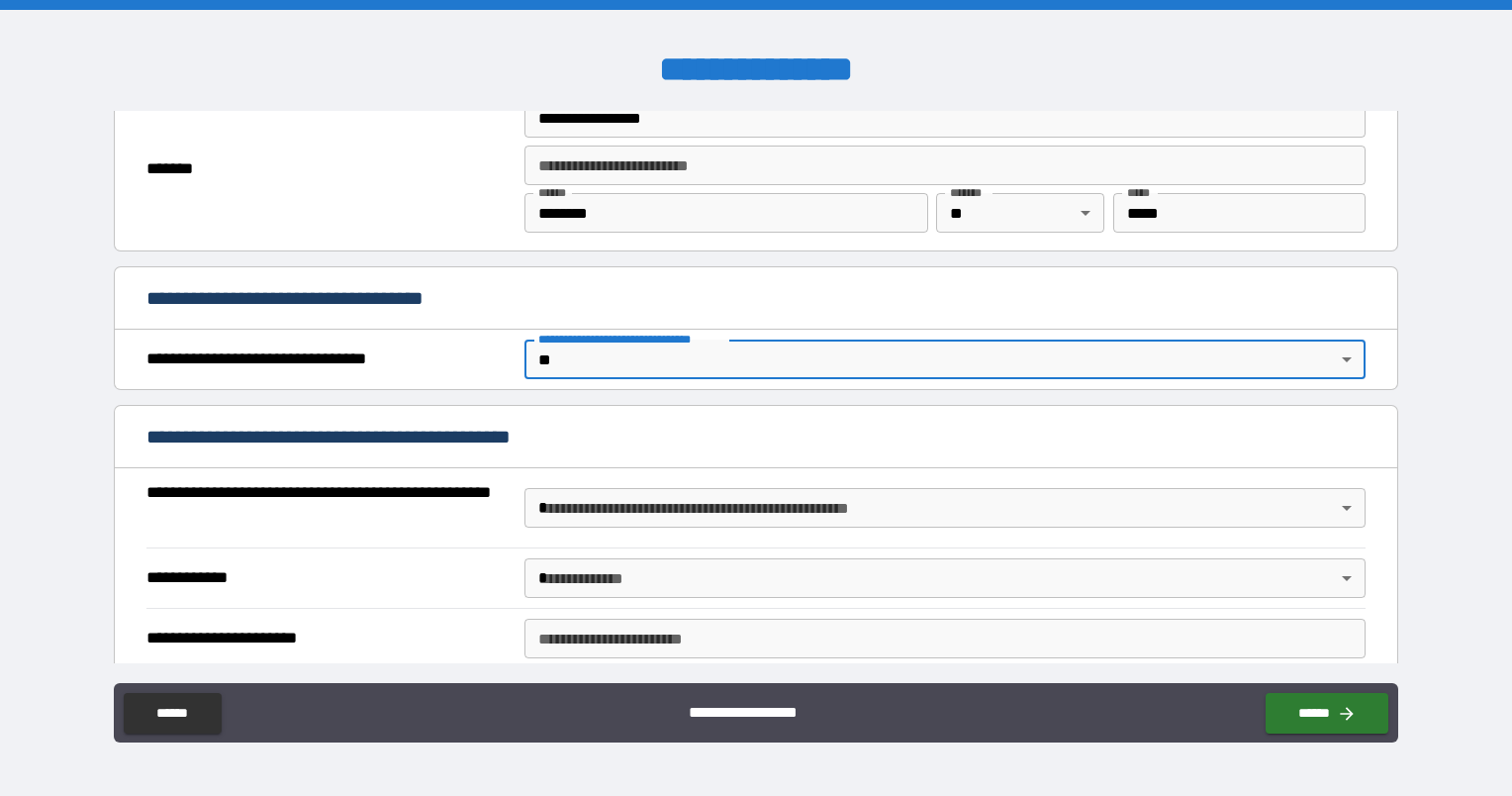 scroll, scrollTop: 1004, scrollLeft: 0, axis: vertical 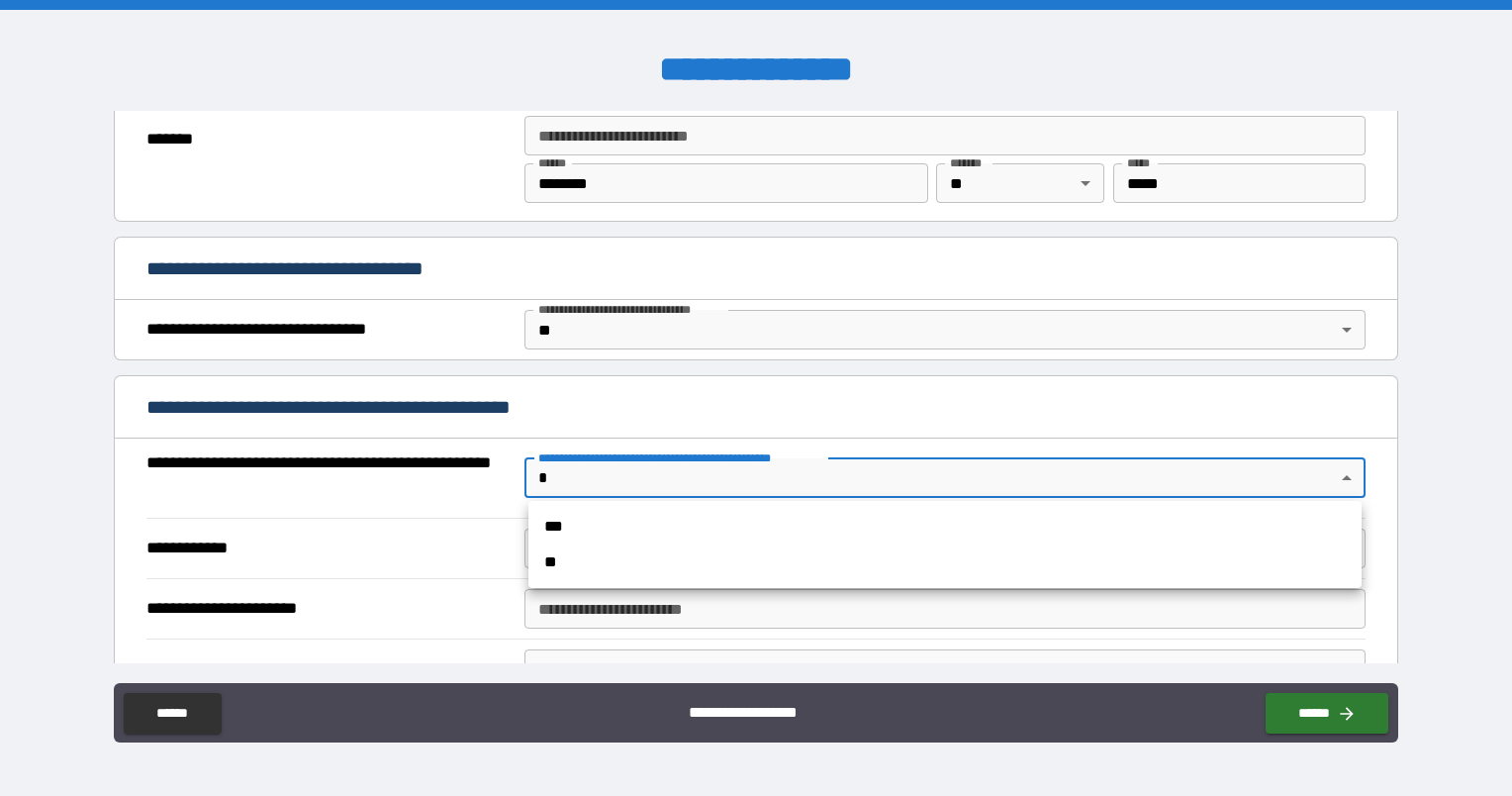 click on "**********" at bounding box center (756, 398) 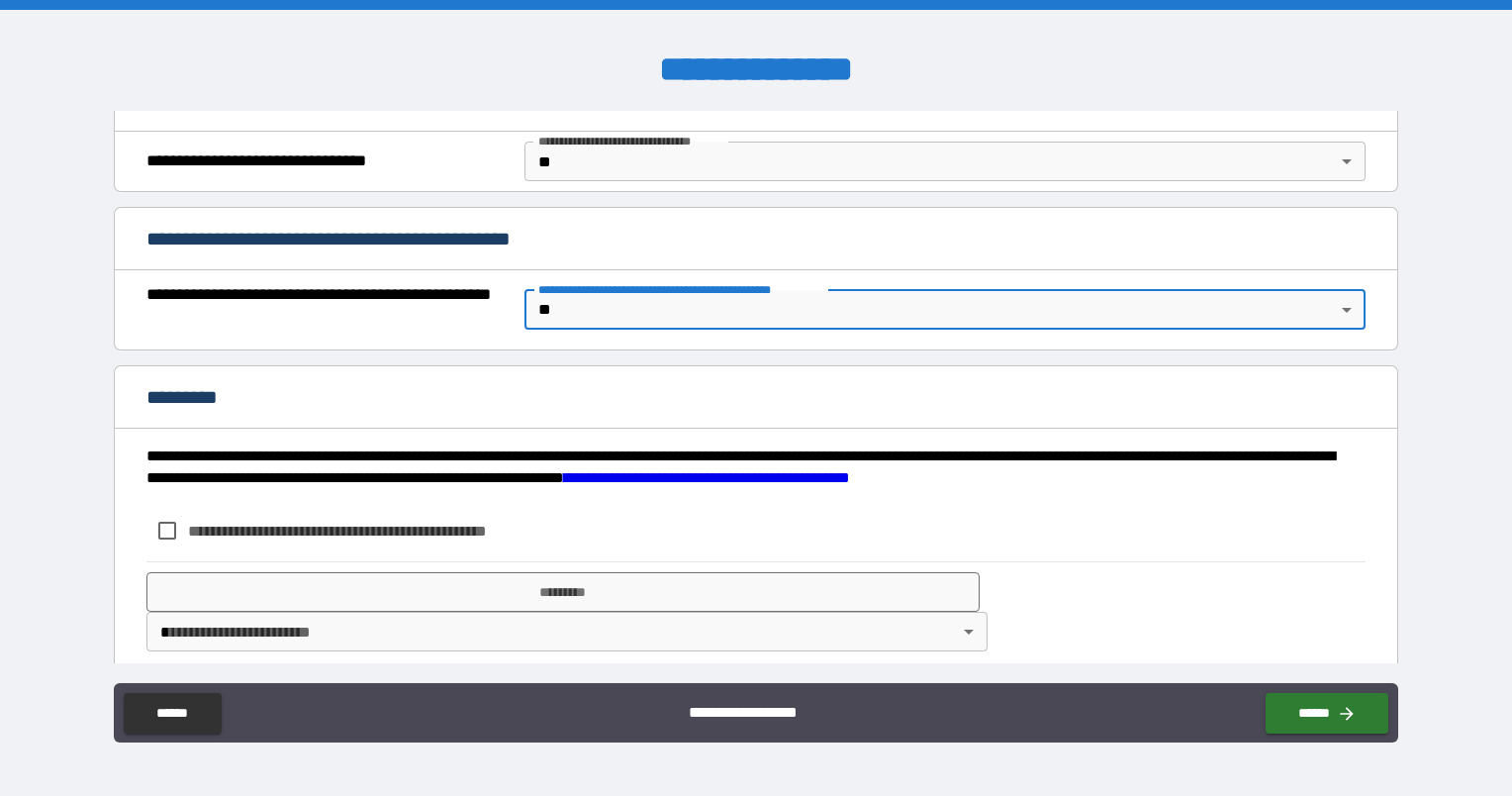 scroll, scrollTop: 1184, scrollLeft: 0, axis: vertical 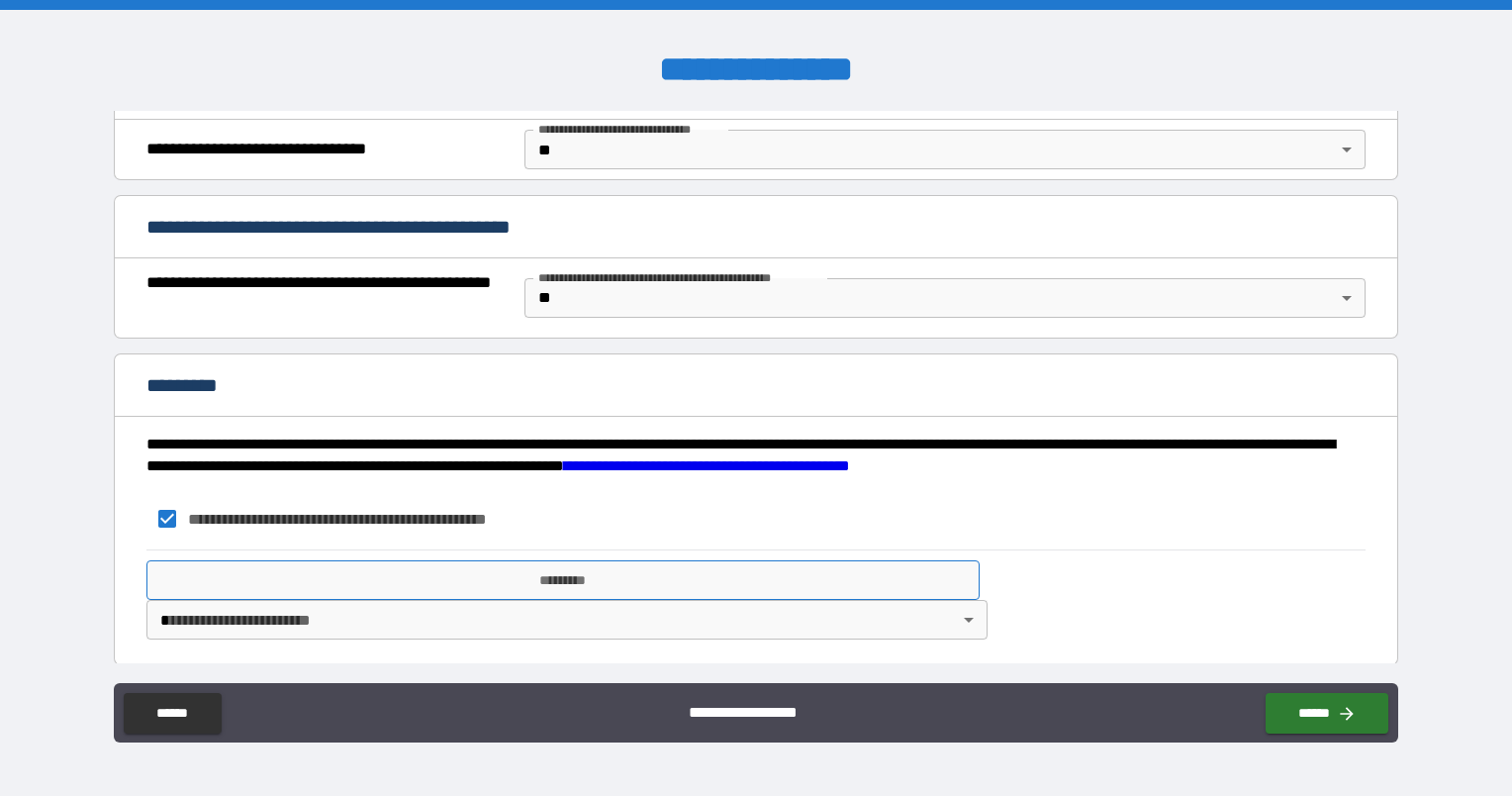 click on "*********" at bounding box center (563, 580) 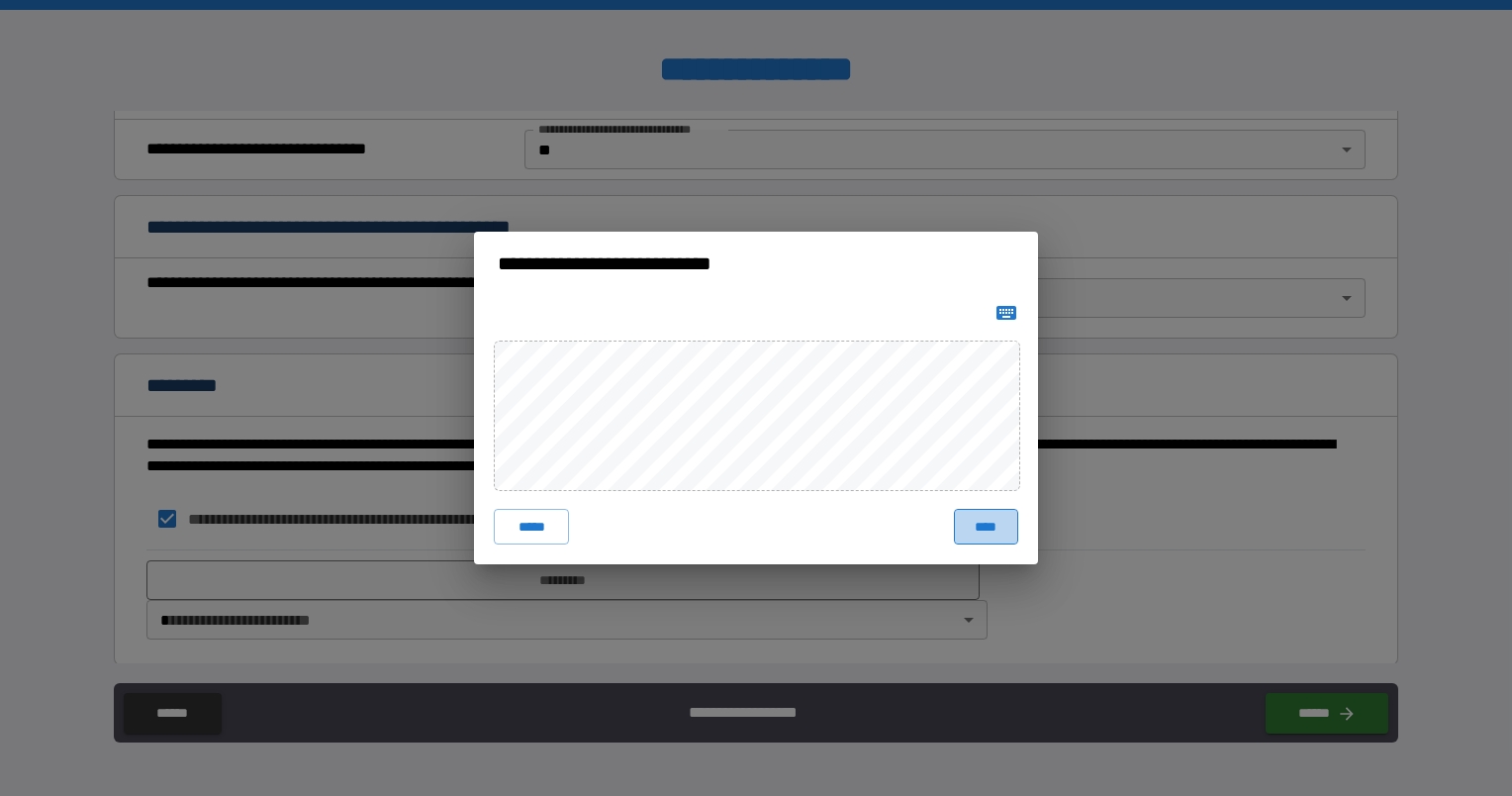 click on "****" at bounding box center (986, 527) 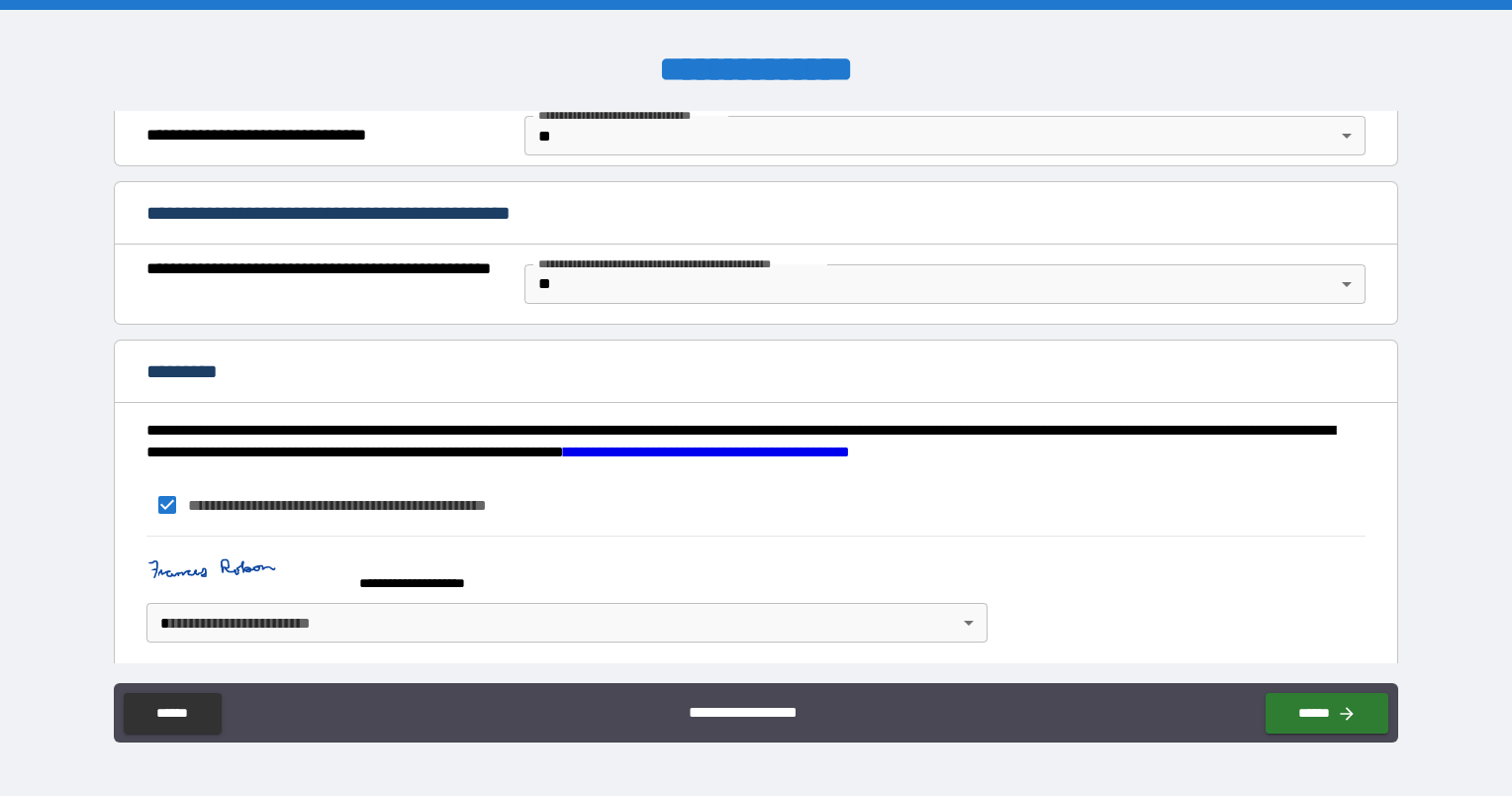 scroll, scrollTop: 1202, scrollLeft: 0, axis: vertical 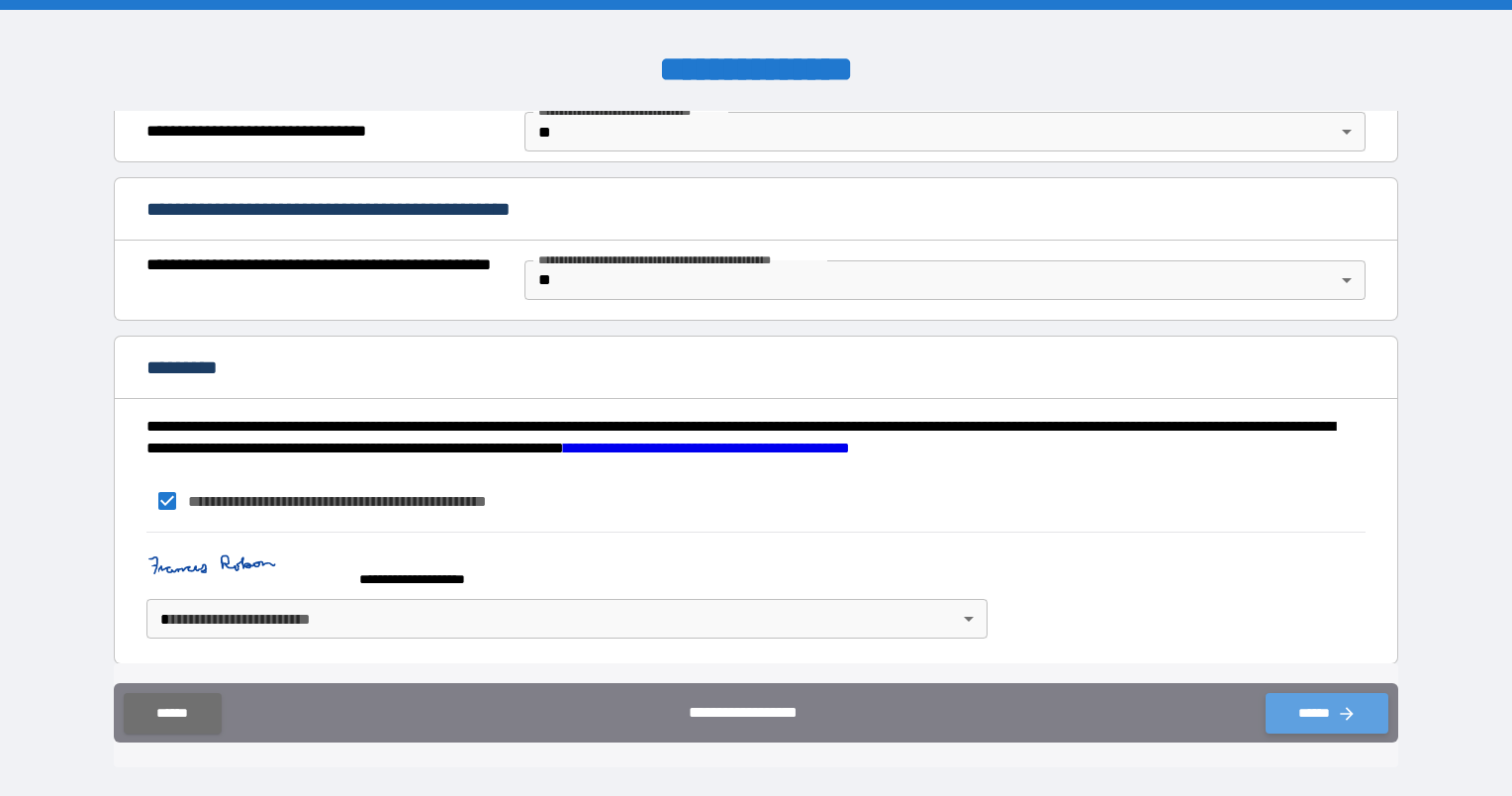 click on "******" at bounding box center [1327, 713] 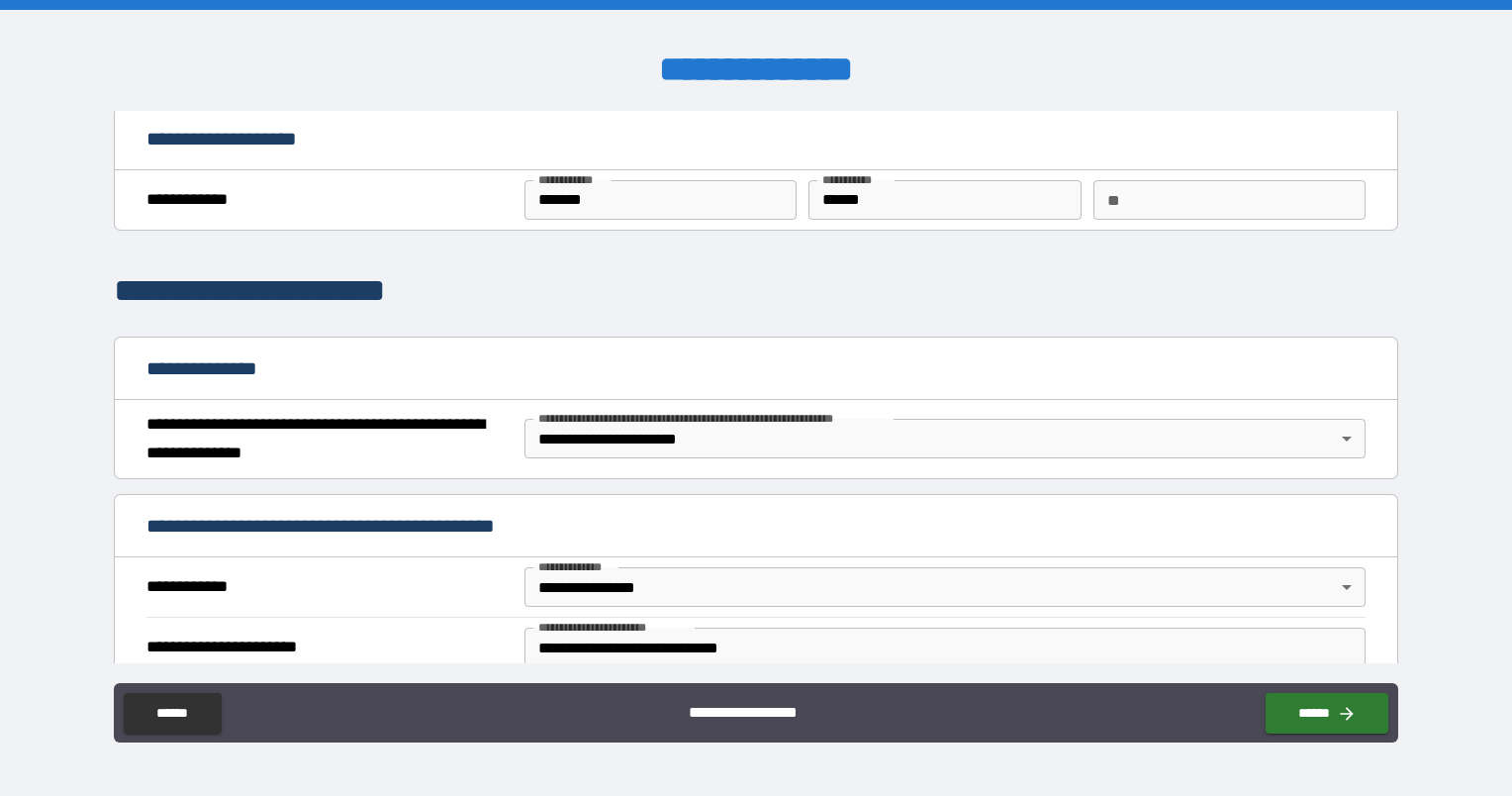 scroll, scrollTop: 0, scrollLeft: 0, axis: both 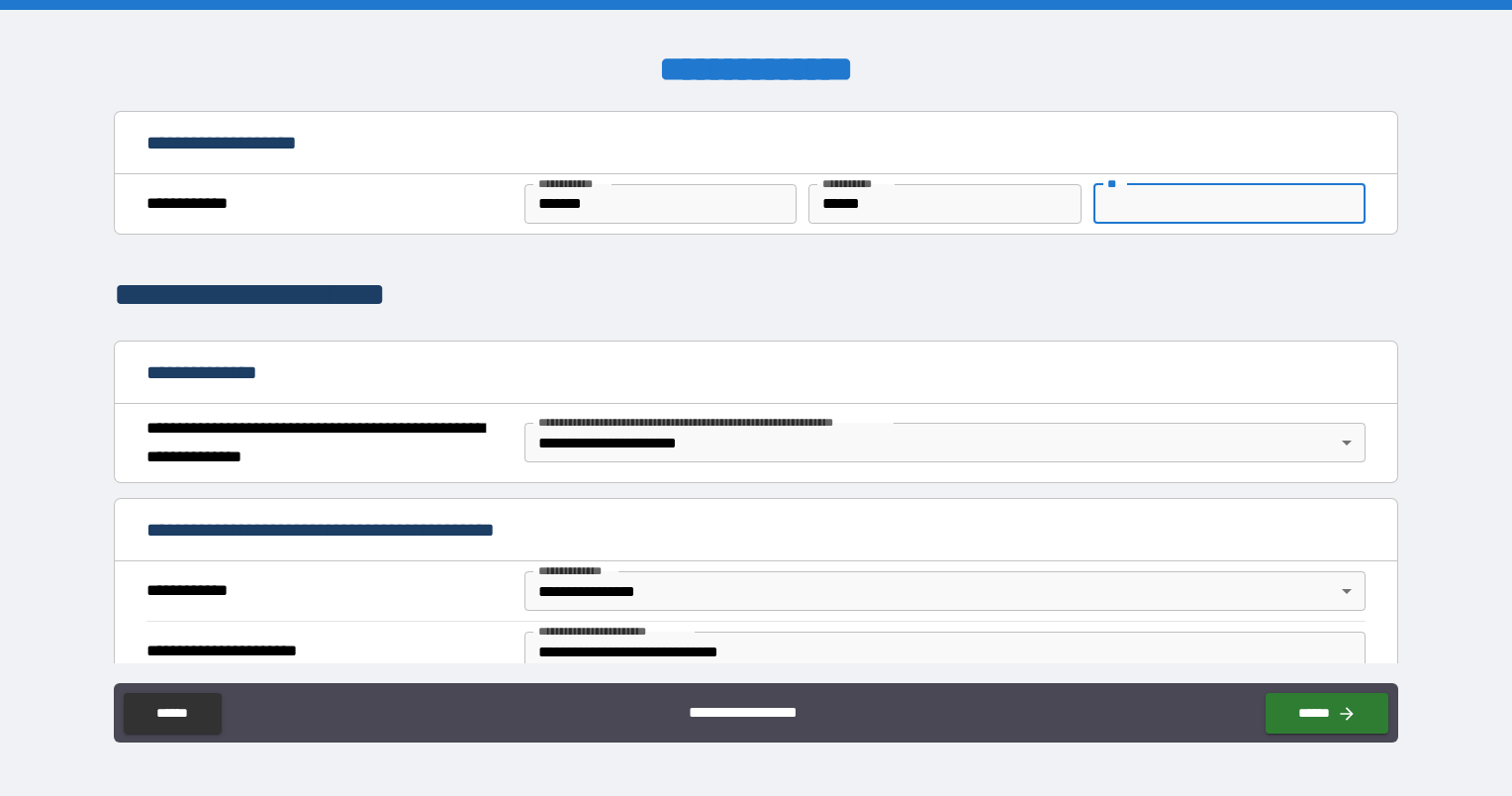 click on "**" at bounding box center [1229, 204] 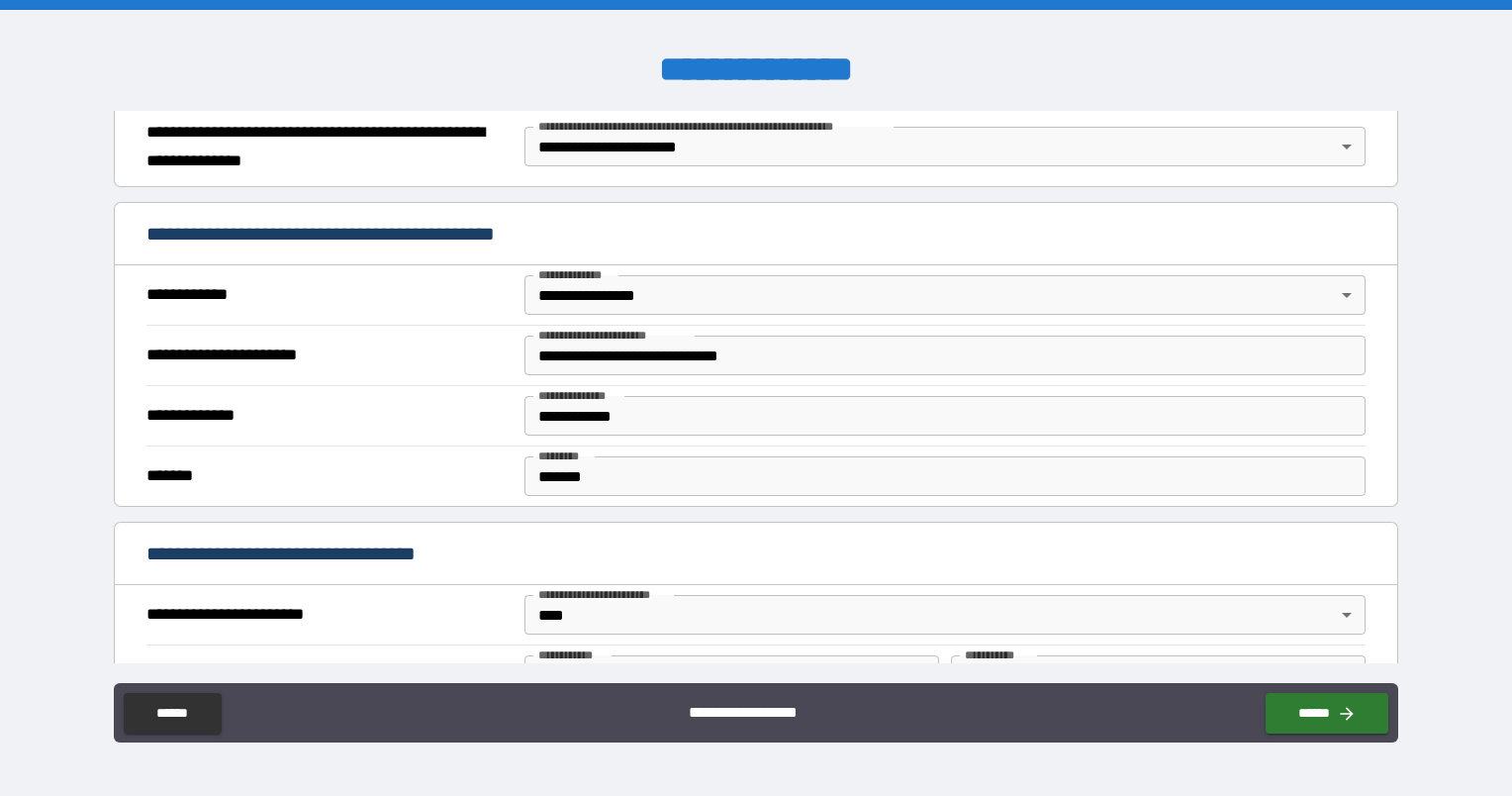 scroll, scrollTop: 396, scrollLeft: 0, axis: vertical 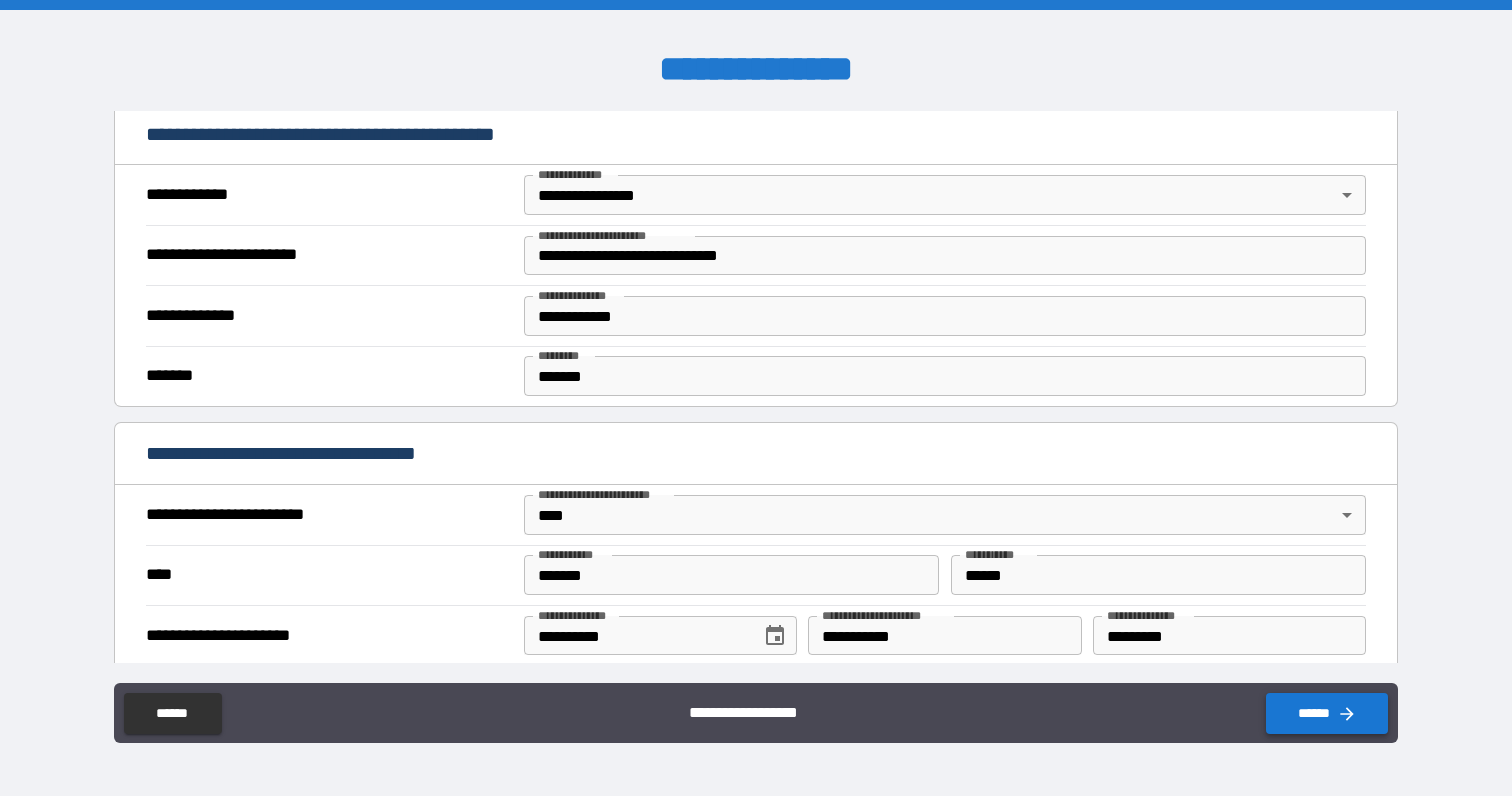 click on "******" at bounding box center [1327, 713] 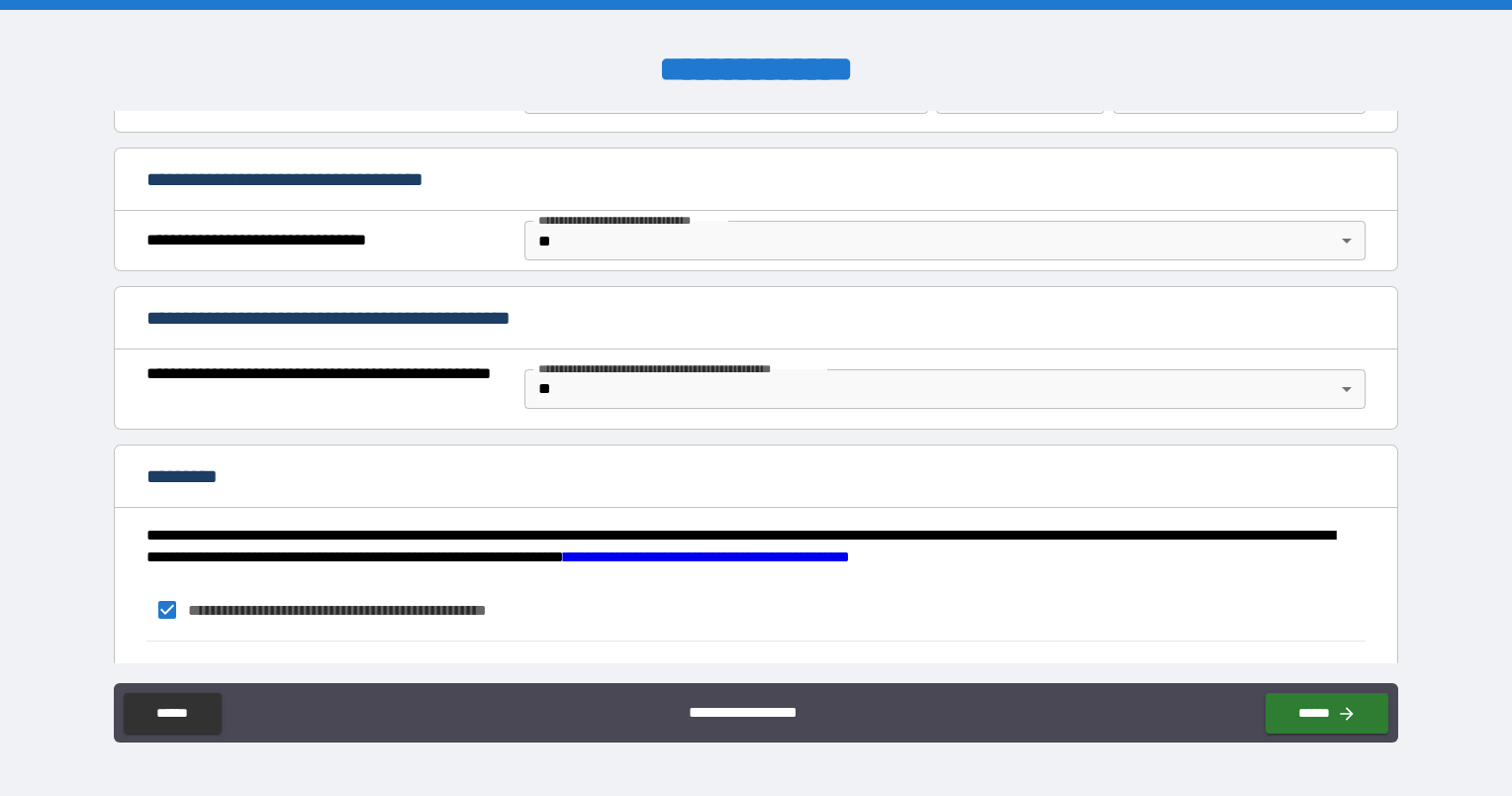 scroll, scrollTop: 1202, scrollLeft: 0, axis: vertical 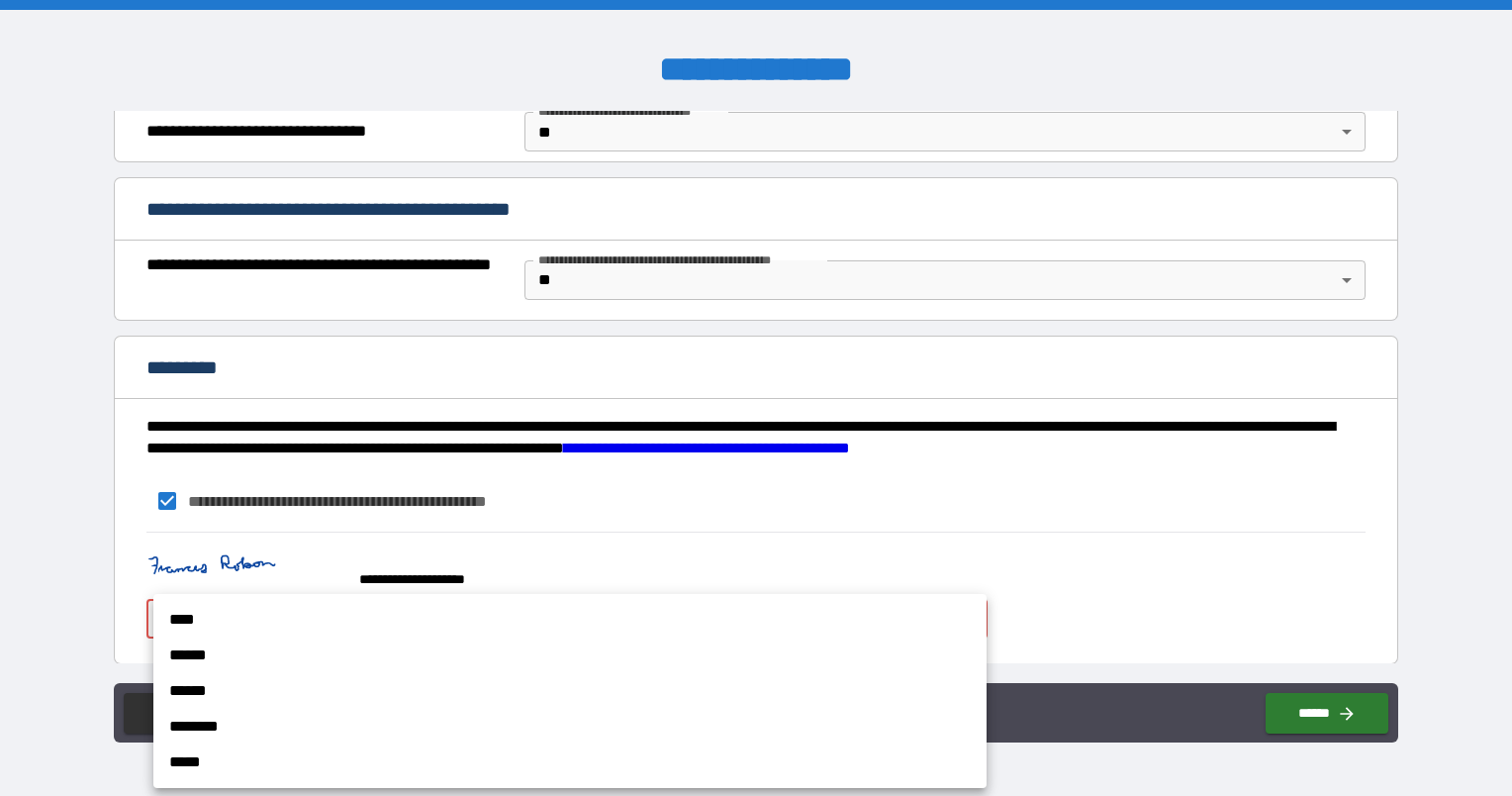 click on "**********" at bounding box center (756, 398) 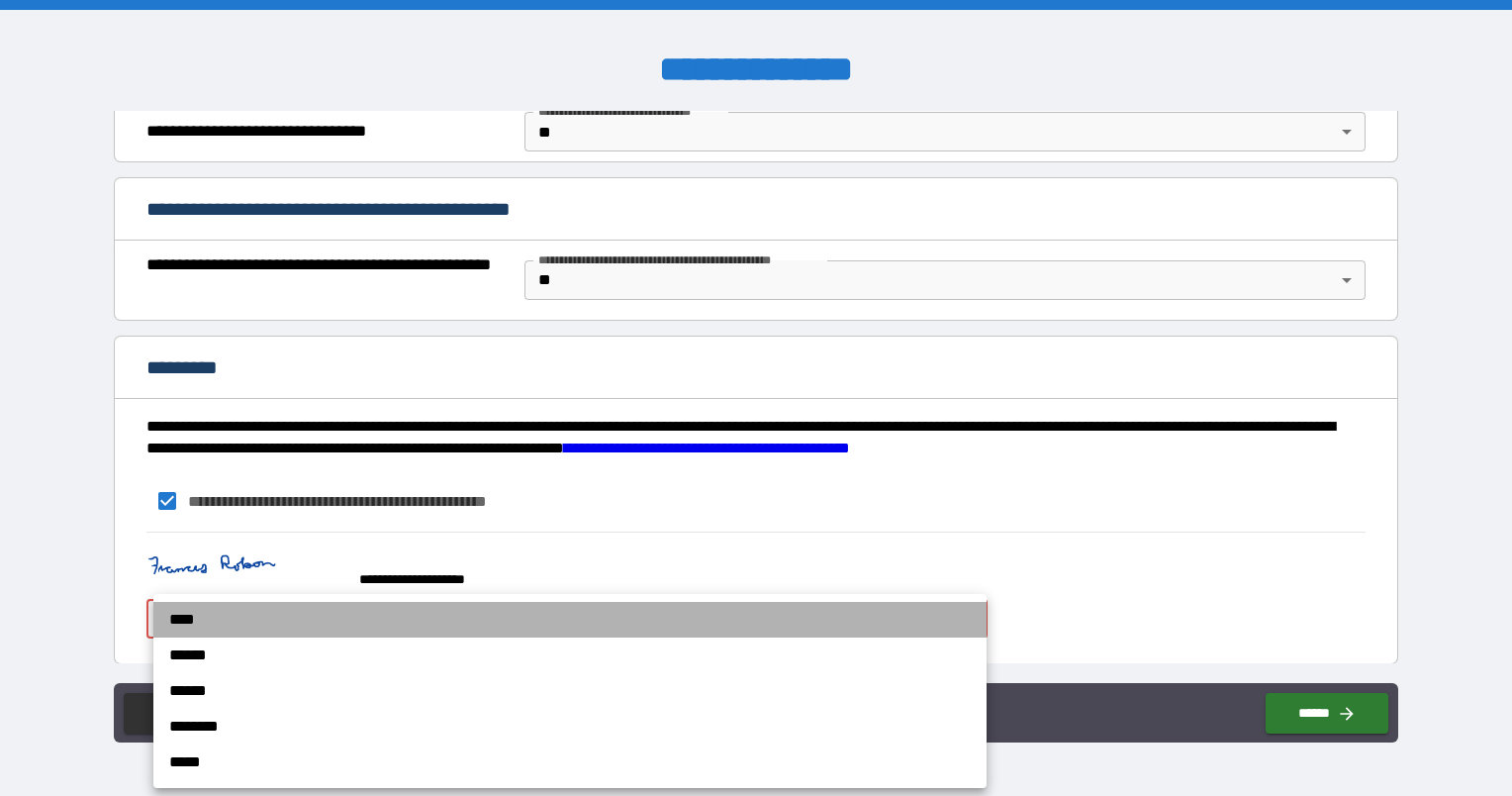 click on "****" at bounding box center (570, 620) 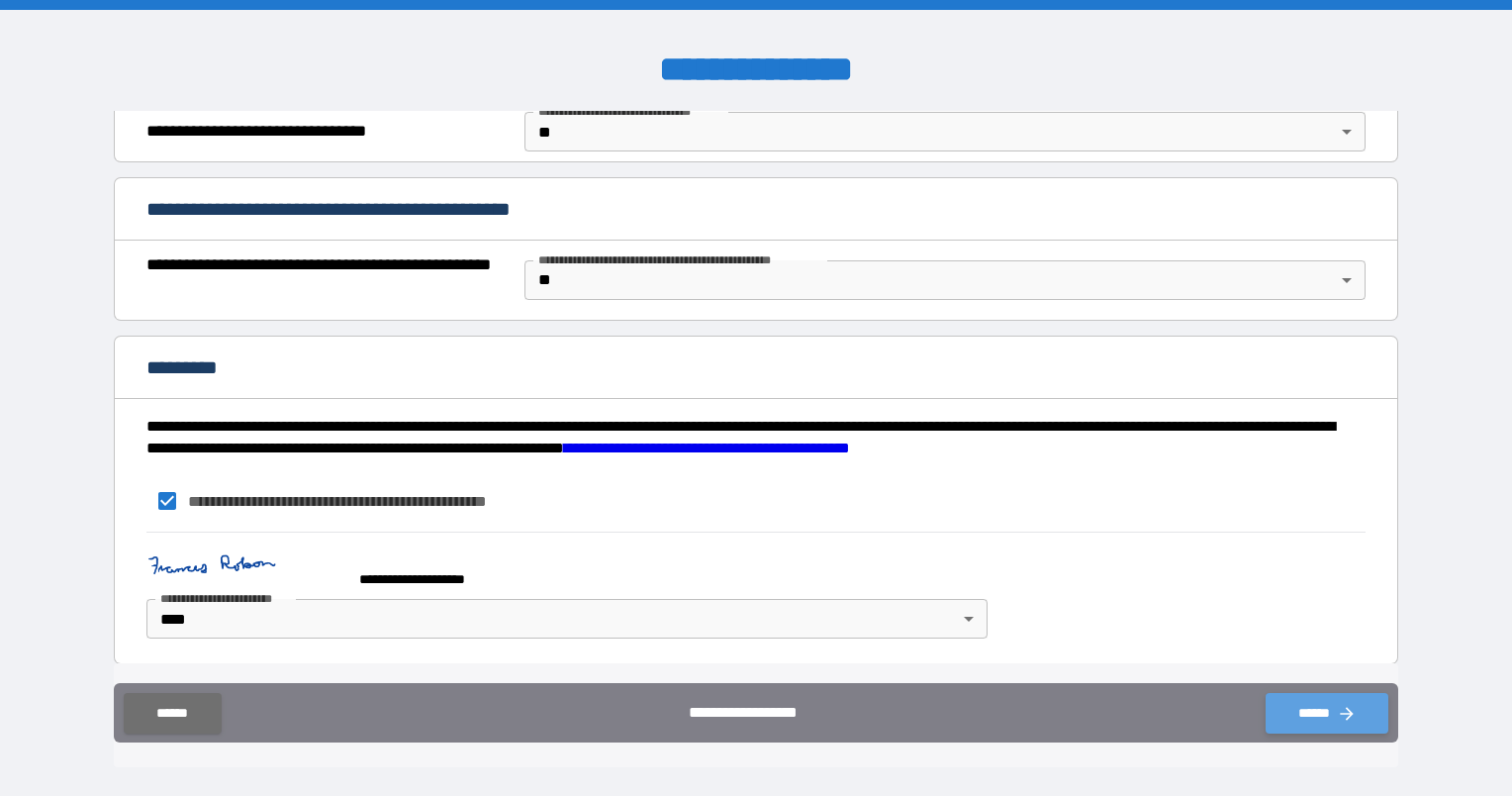 click on "******" at bounding box center [1327, 713] 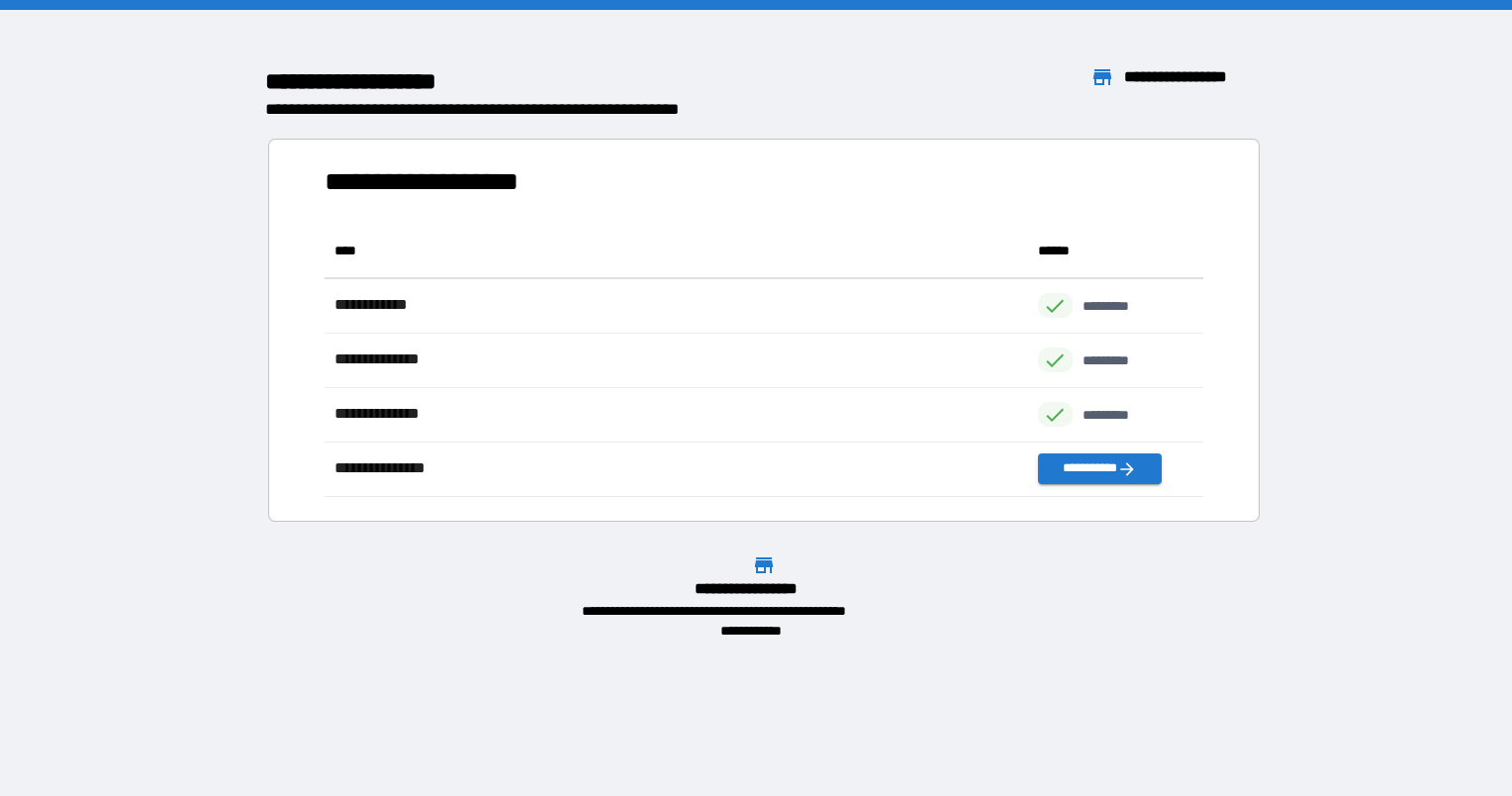 scroll, scrollTop: 16, scrollLeft: 16, axis: both 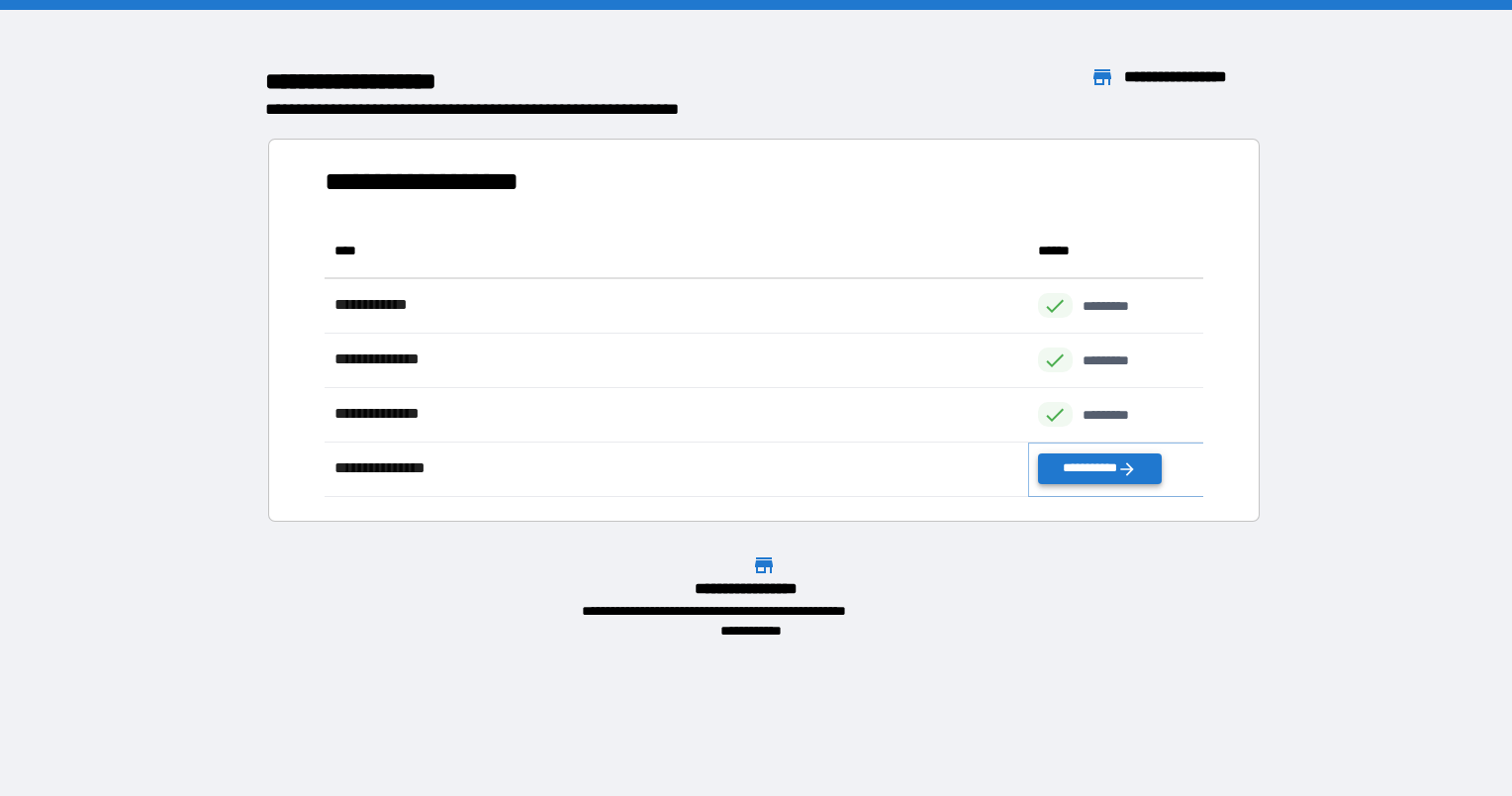 click on "**********" at bounding box center (1099, 468) 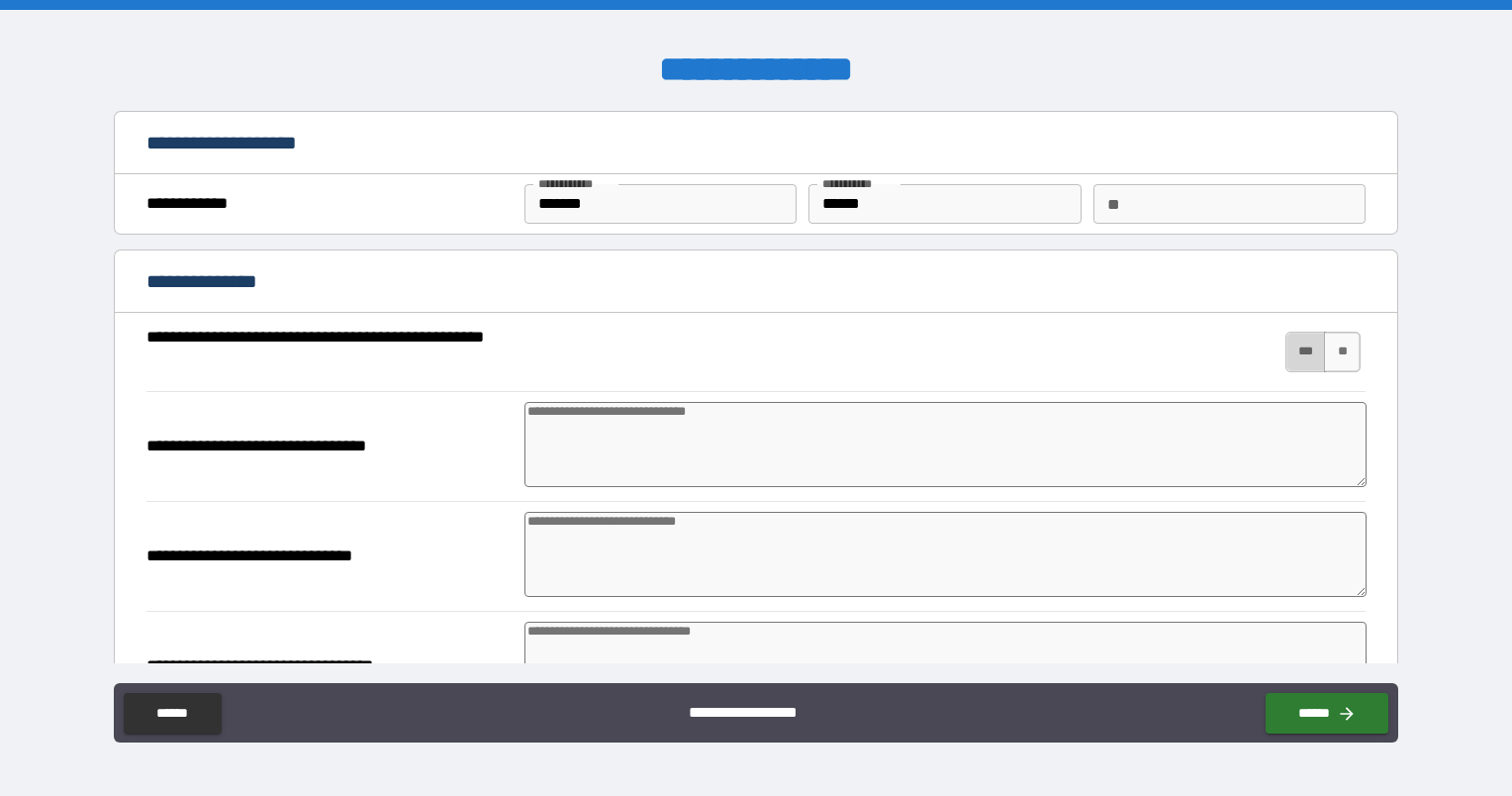click on "***" at bounding box center (1306, 351) 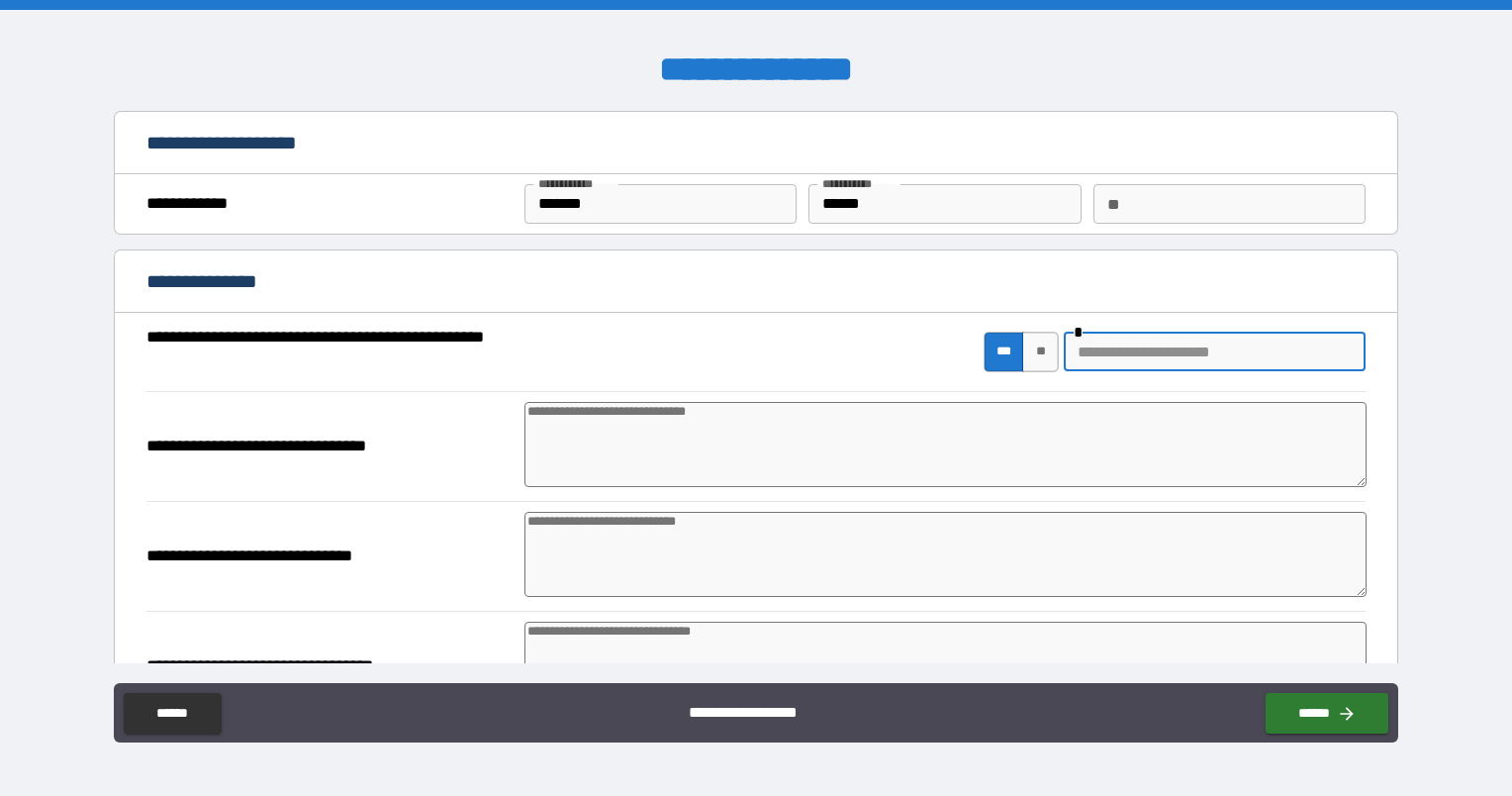 click at bounding box center (1214, 351) 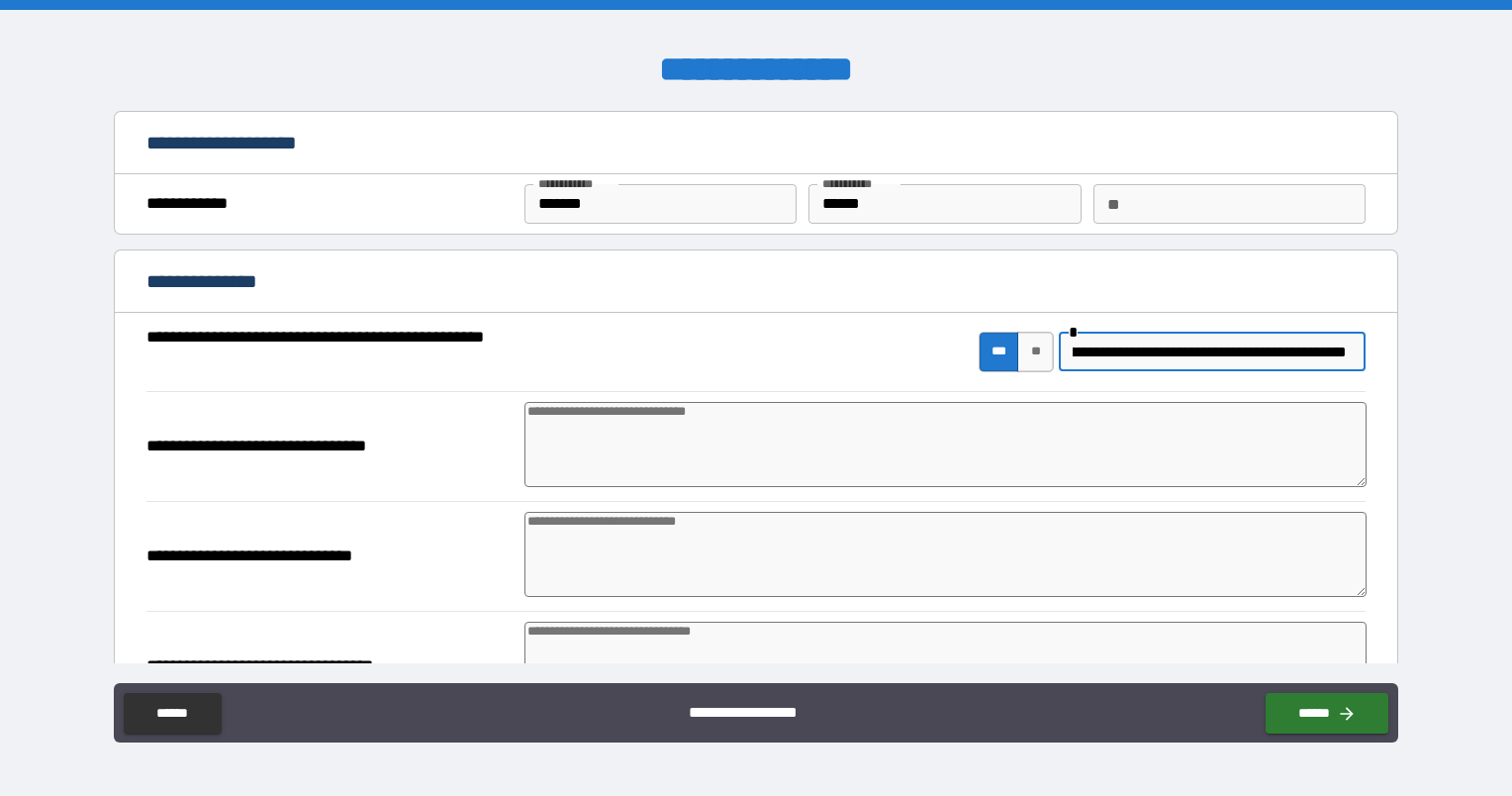 scroll, scrollTop: 0, scrollLeft: 151, axis: horizontal 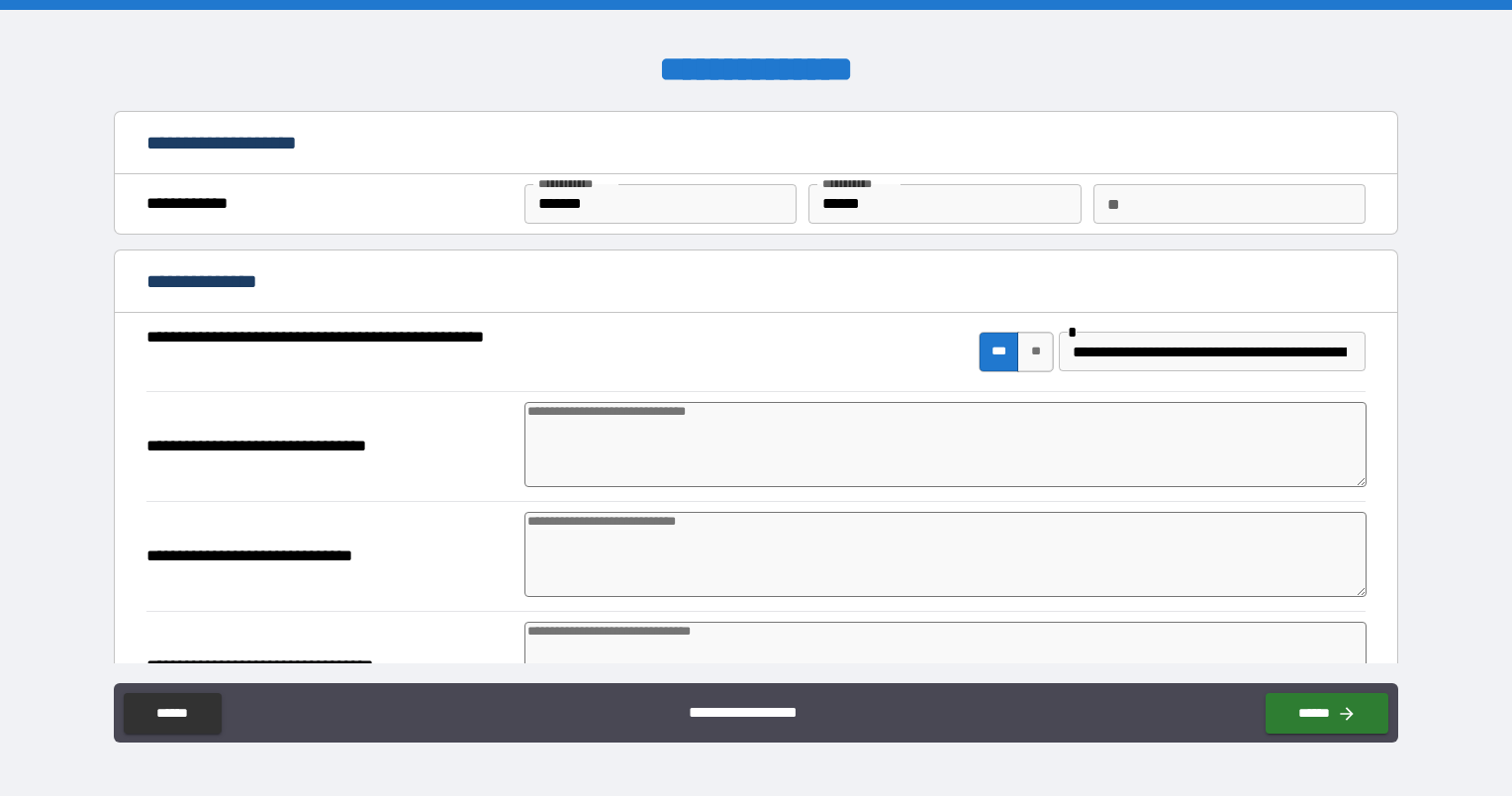 click at bounding box center [945, 445] 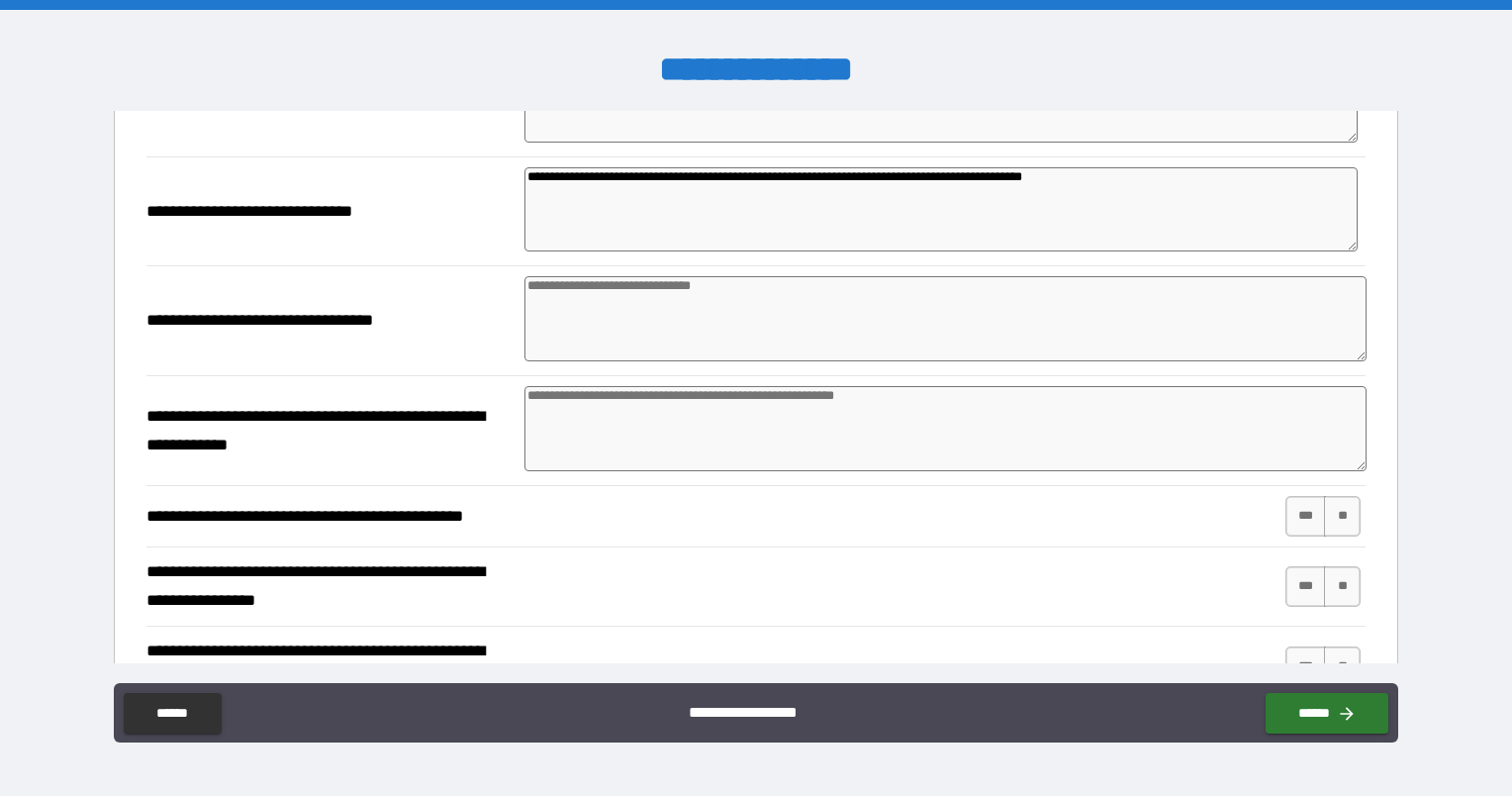 scroll, scrollTop: 396, scrollLeft: 0, axis: vertical 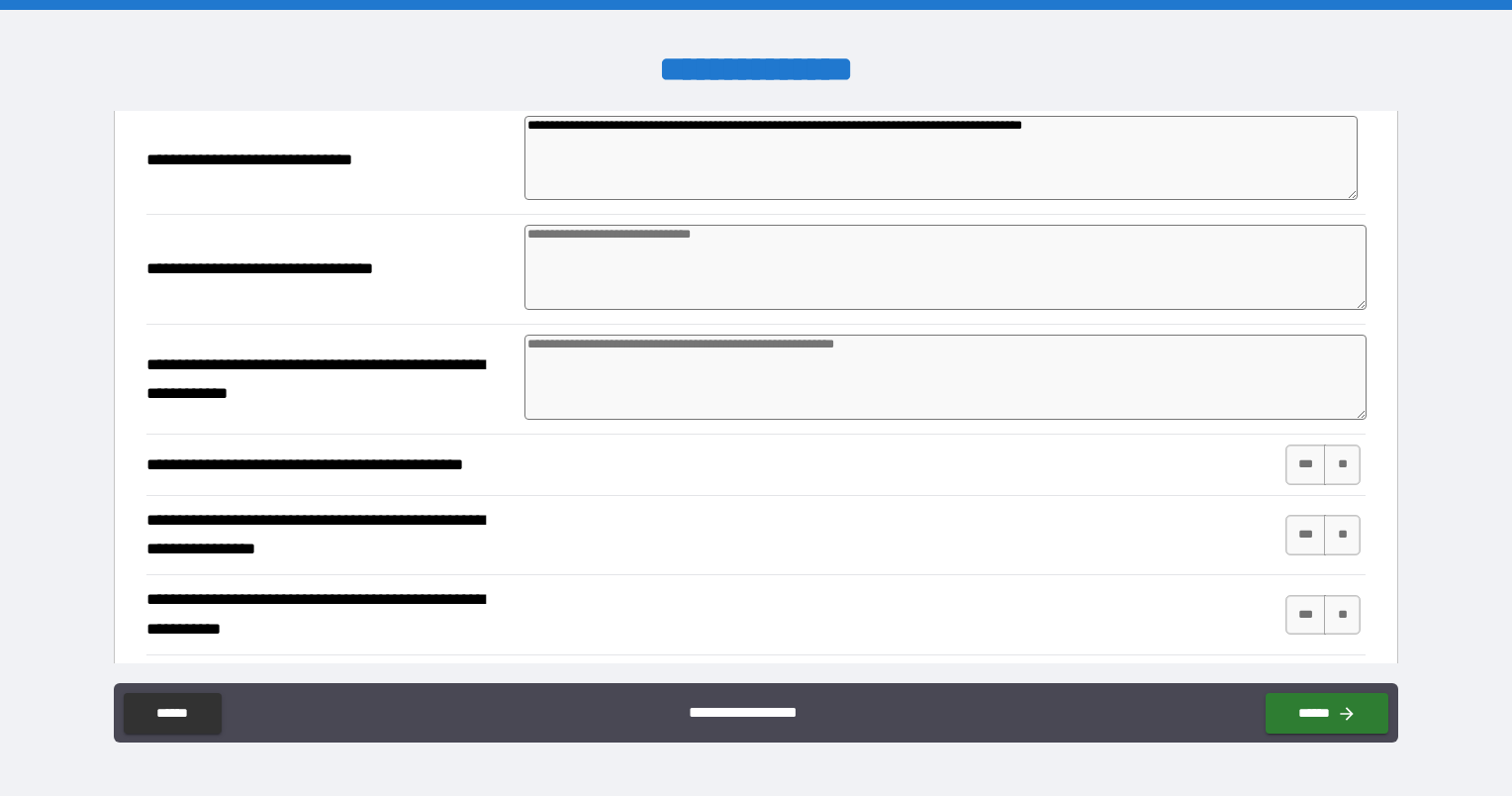 click at bounding box center [945, 267] 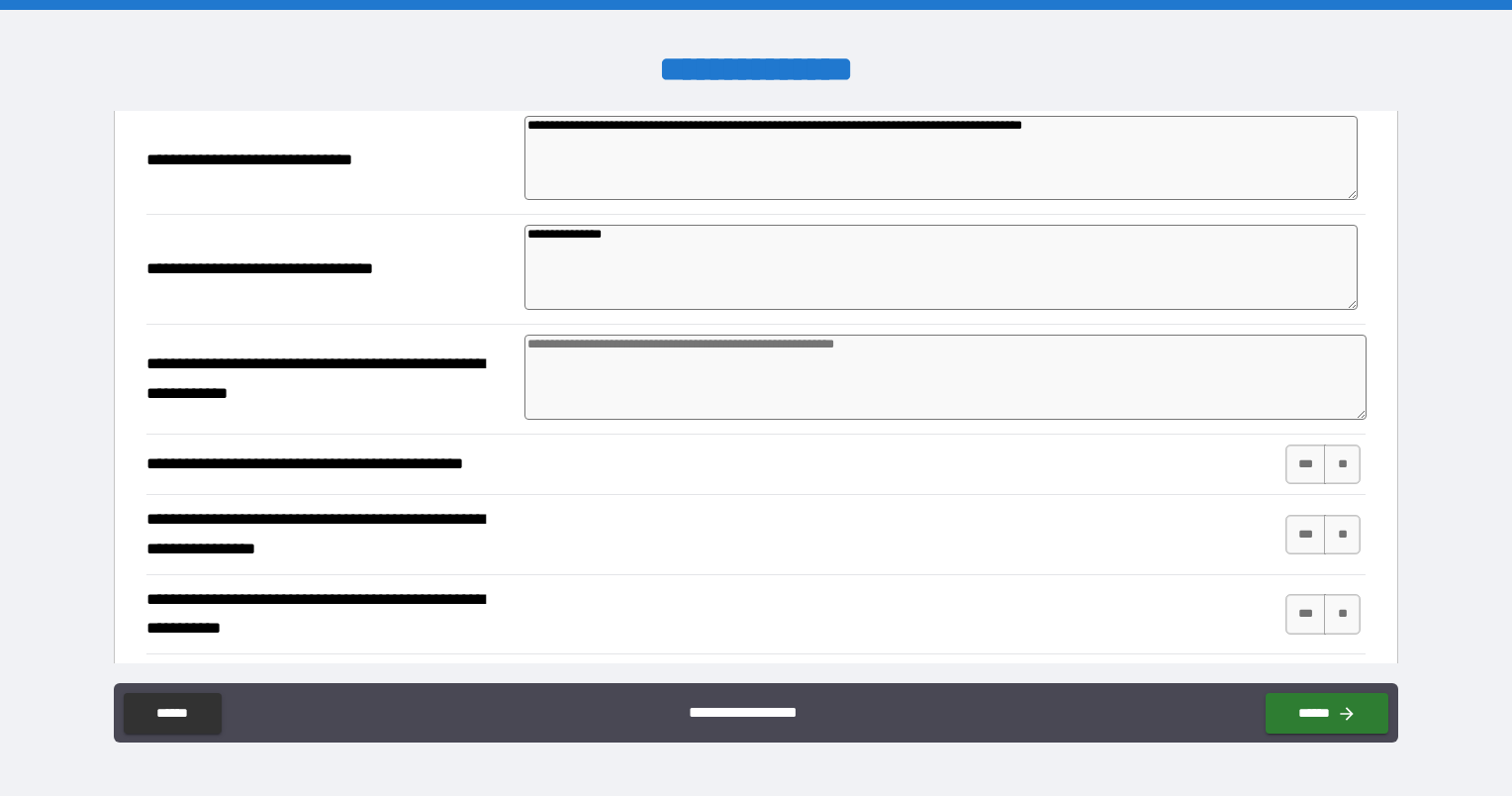 click at bounding box center (945, 377) 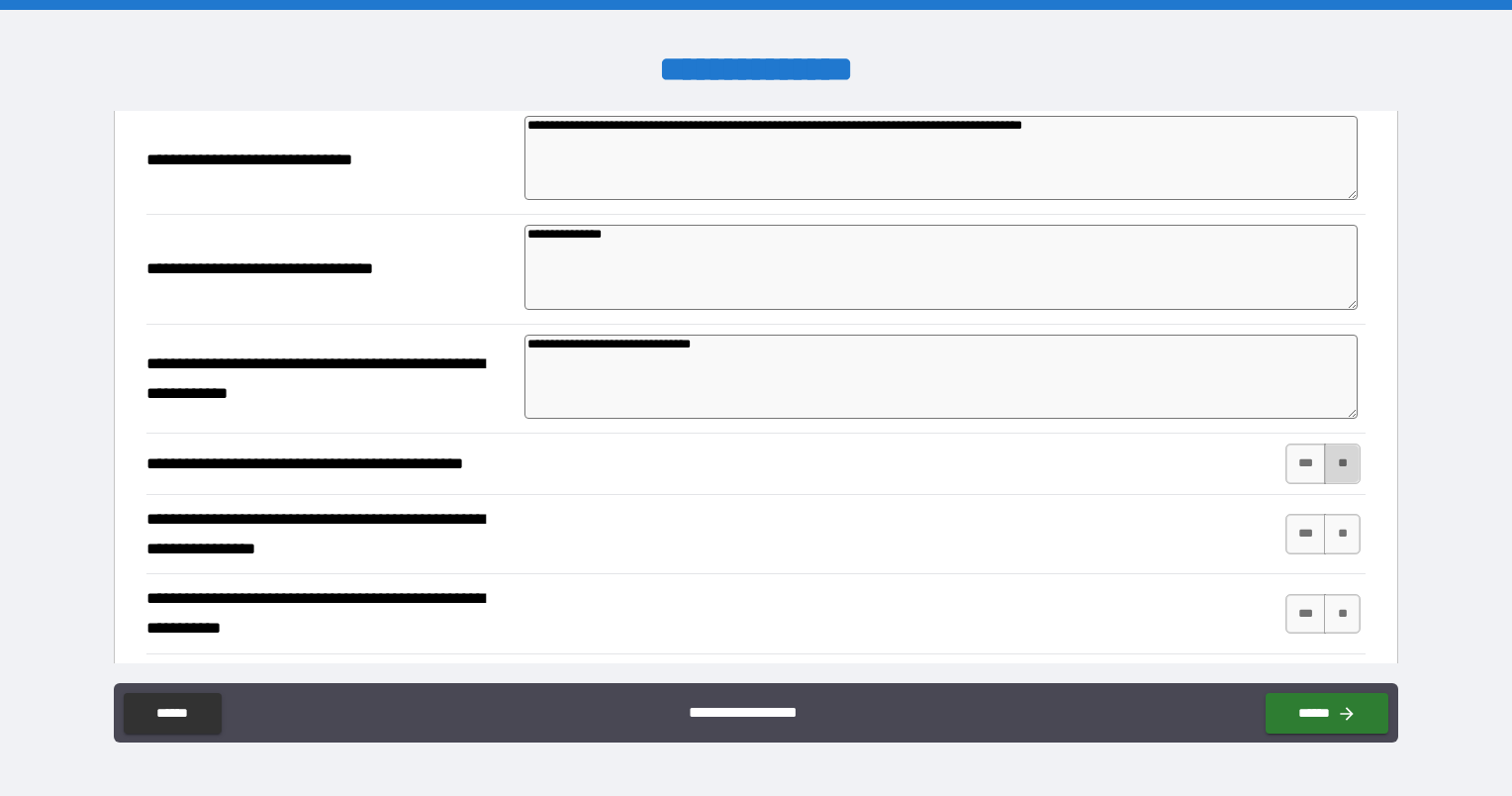 click on "**" at bounding box center (1342, 463) 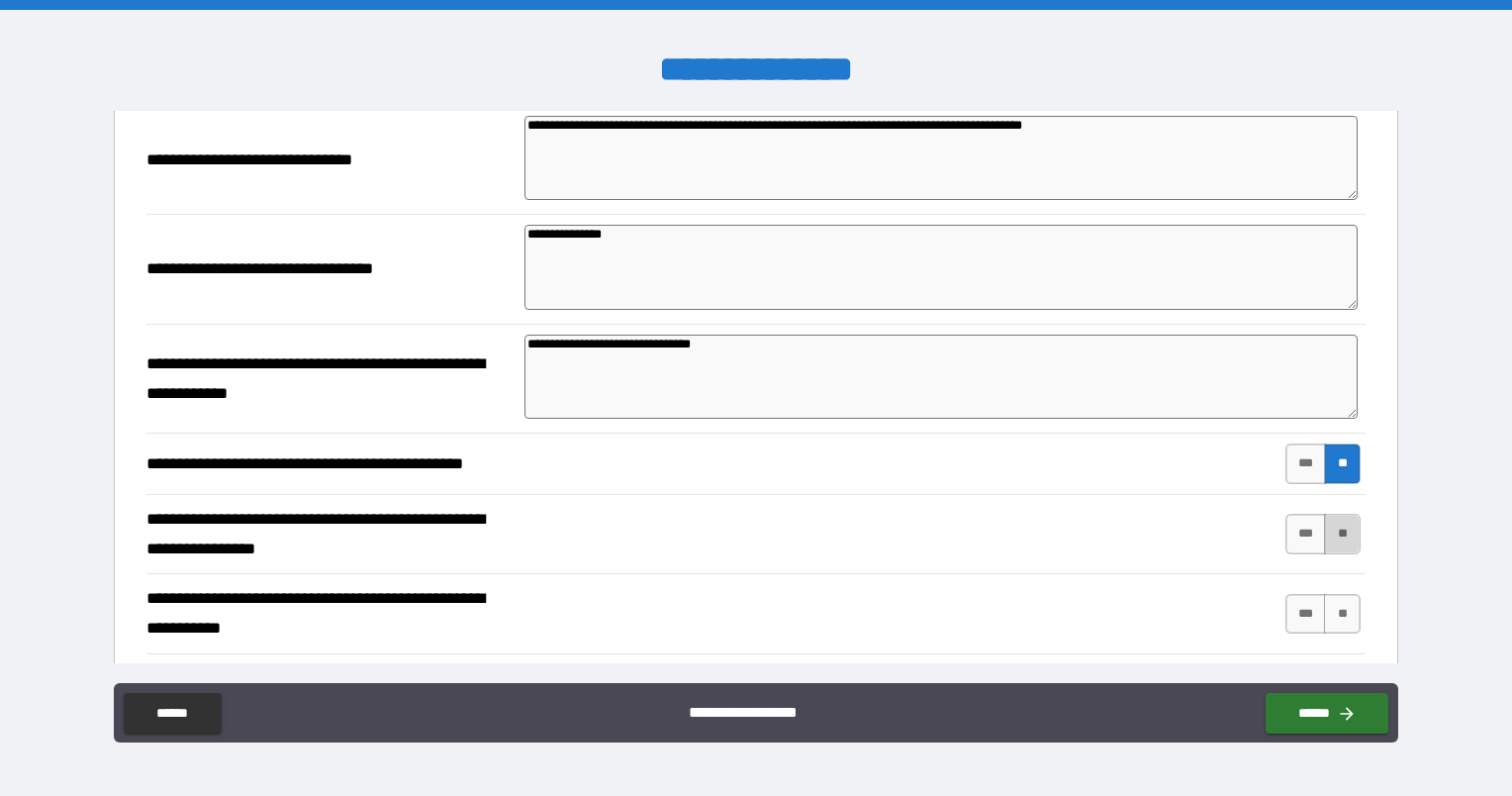 click on "**" at bounding box center (1342, 534) 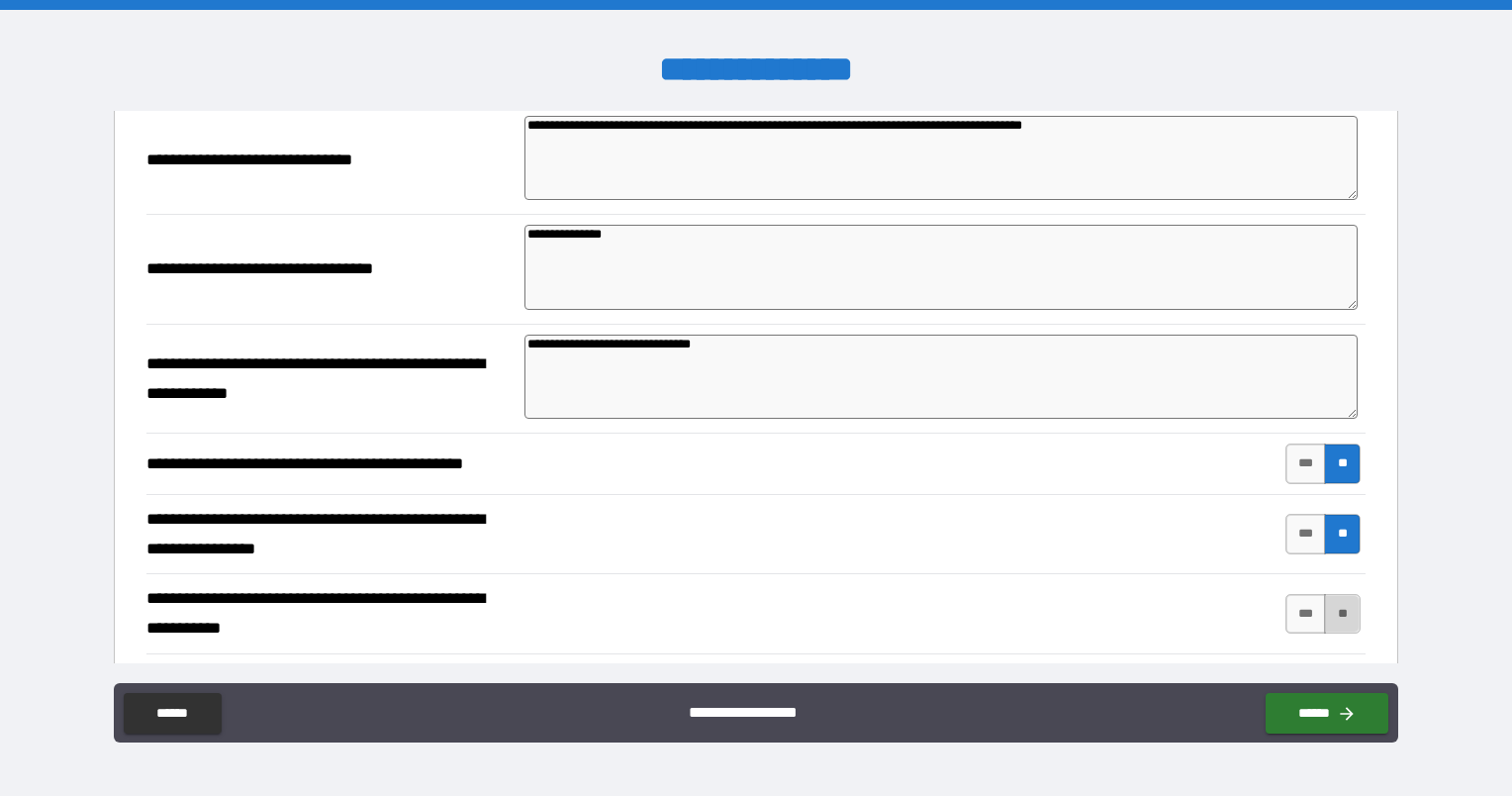 click on "**" at bounding box center [1342, 614] 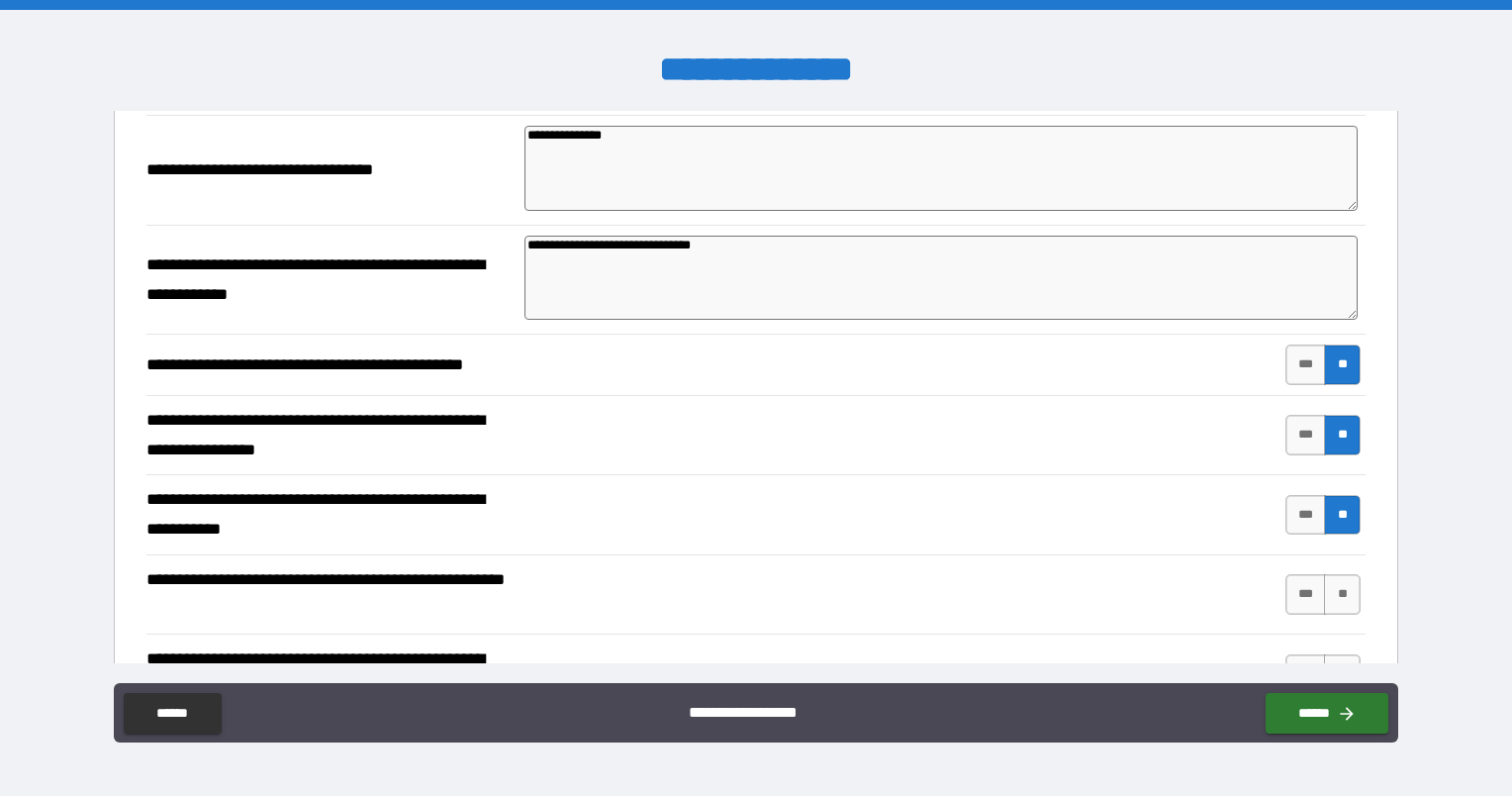 scroll, scrollTop: 792, scrollLeft: 0, axis: vertical 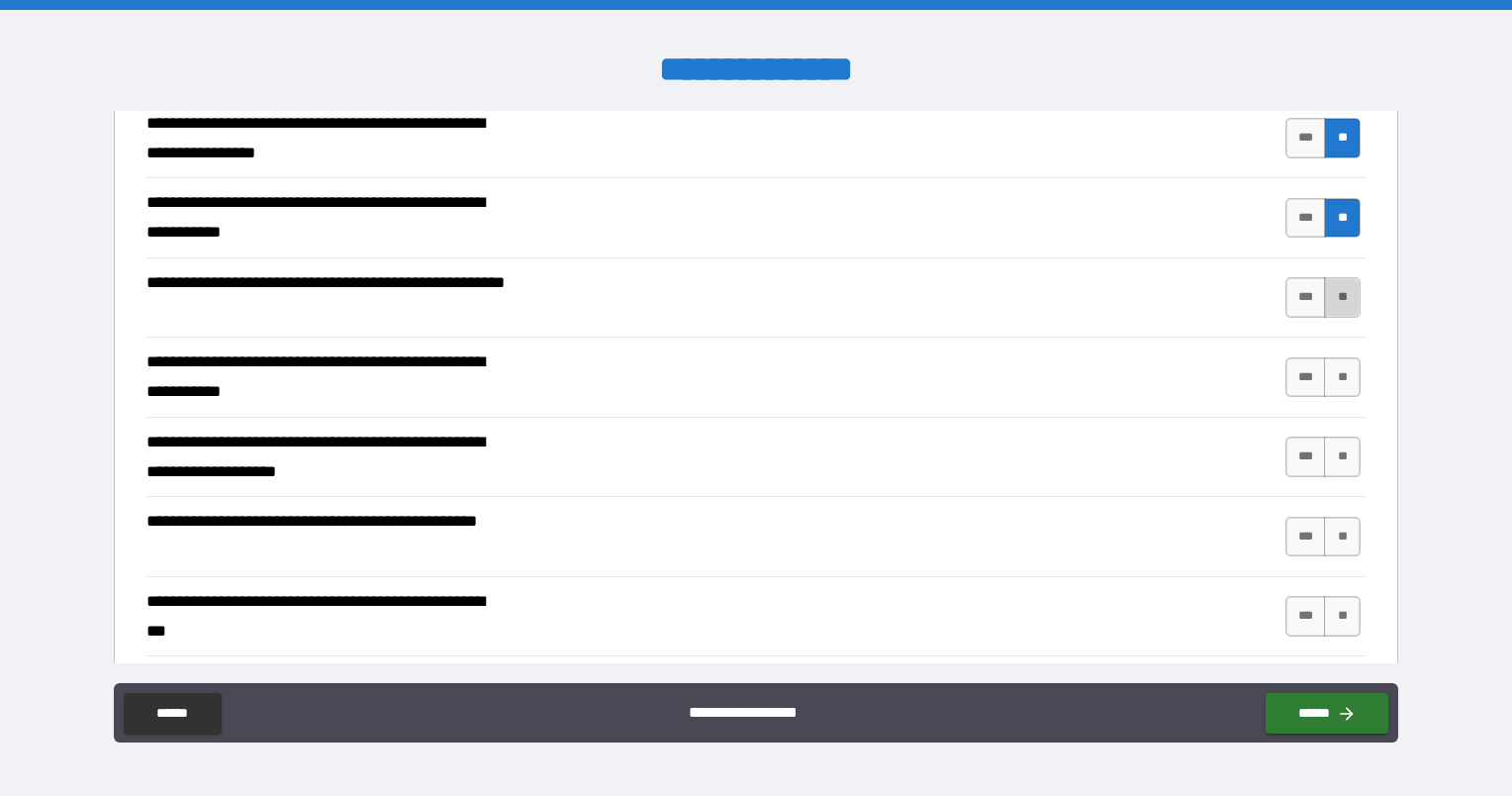click on "**" at bounding box center (1342, 297) 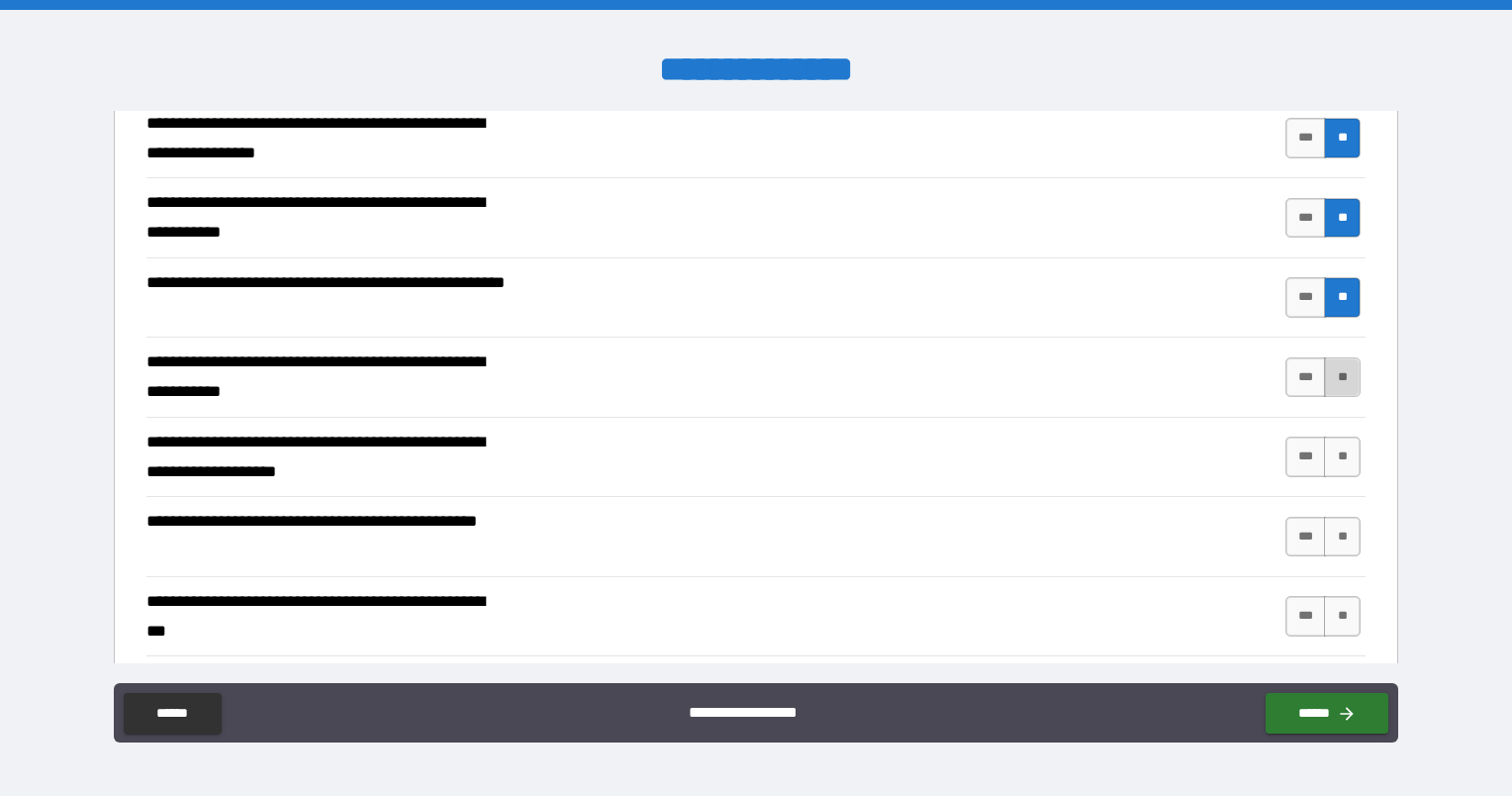 click on "**" at bounding box center [1342, 377] 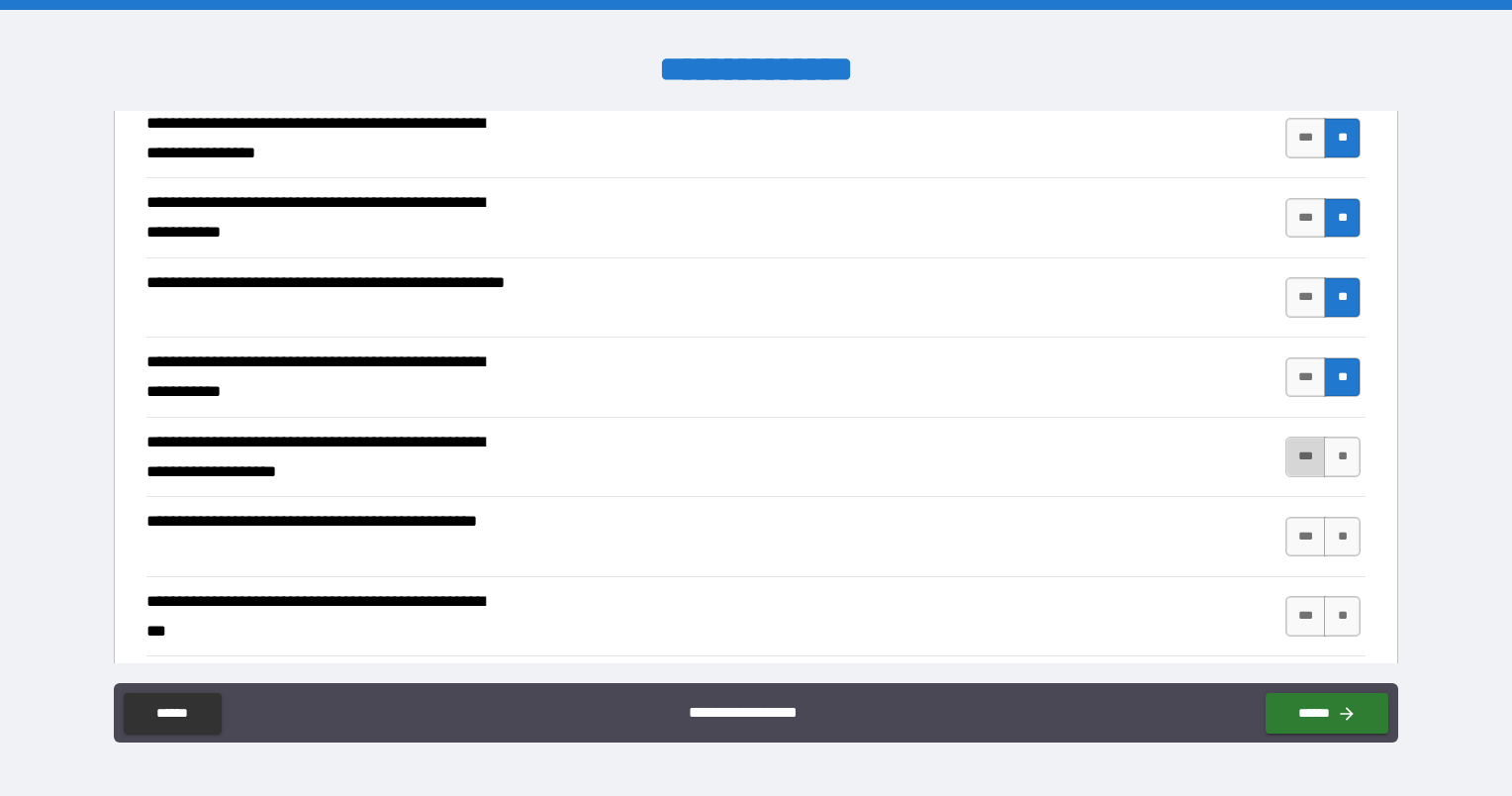 click on "***" at bounding box center [1306, 456] 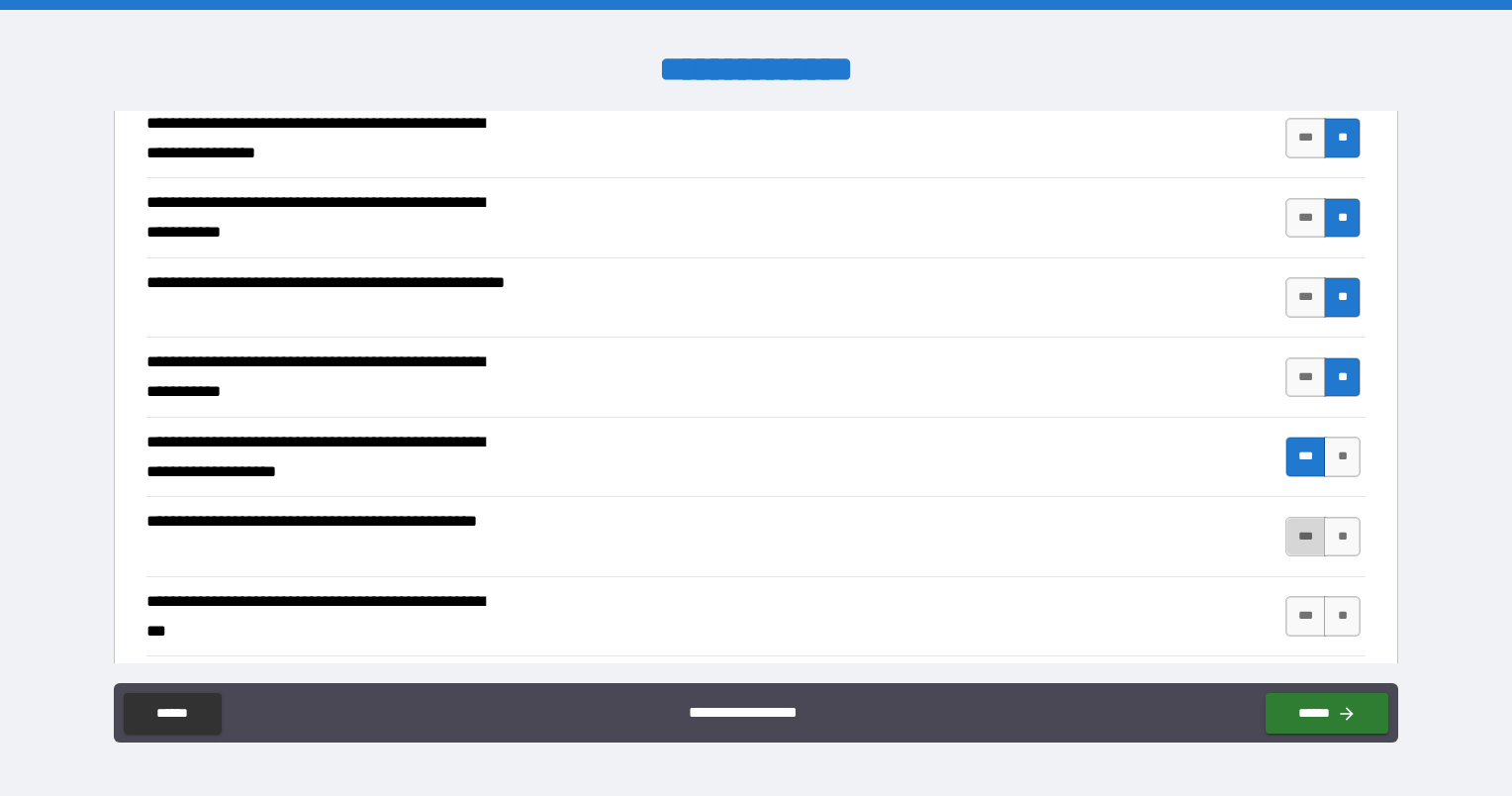 click on "***" at bounding box center (1306, 537) 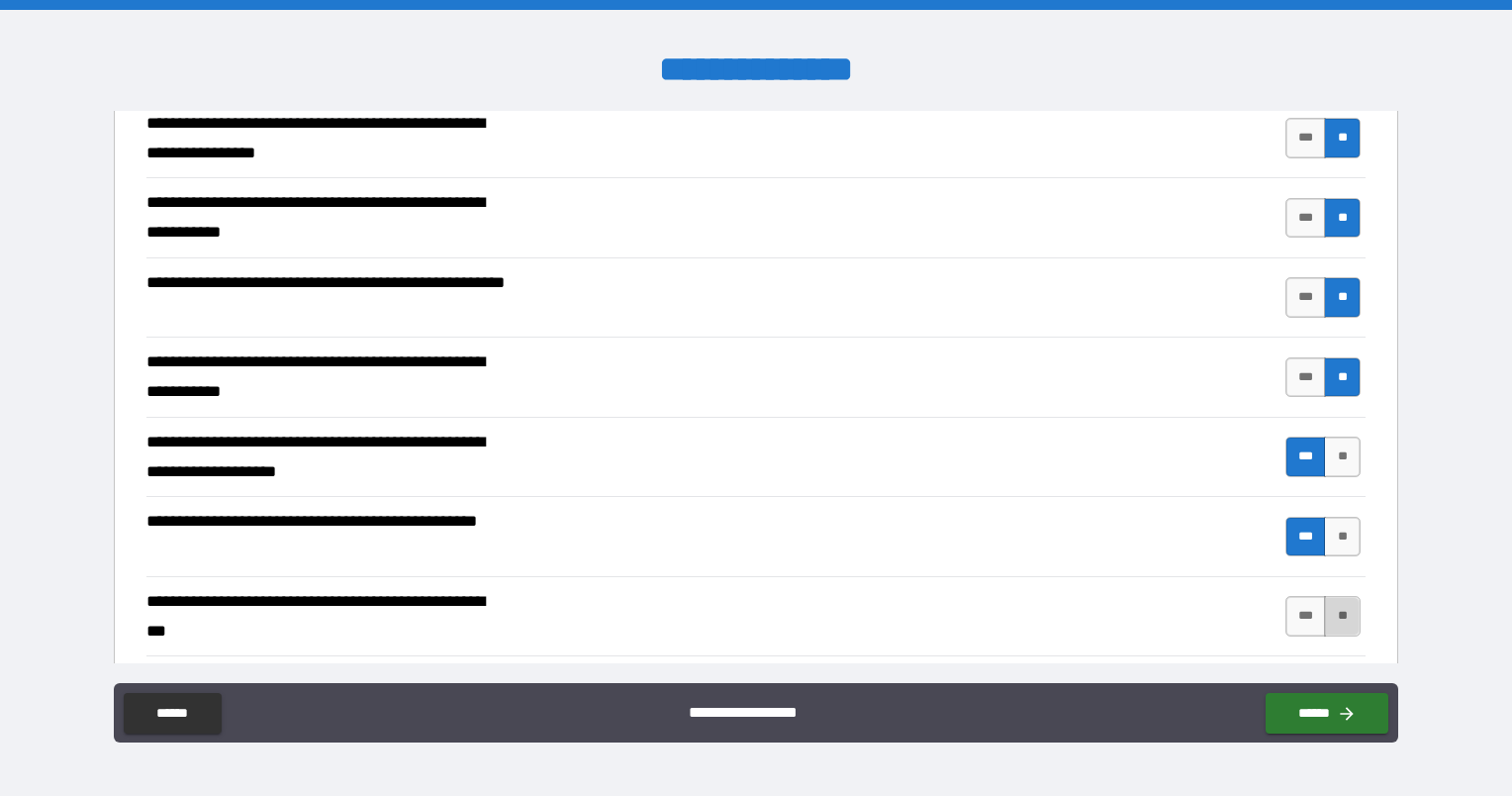 click on "**" at bounding box center [1342, 616] 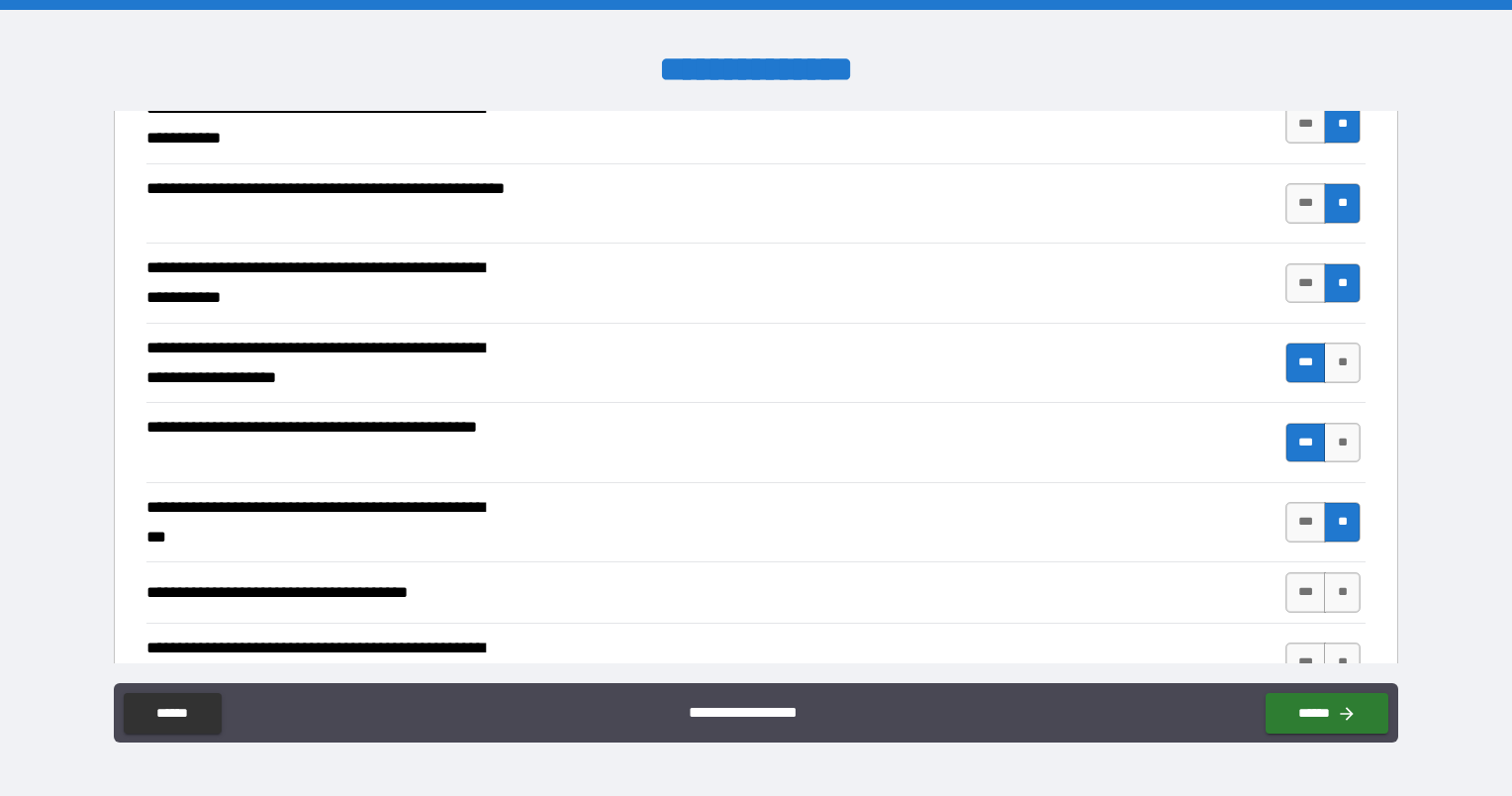 scroll, scrollTop: 1089, scrollLeft: 0, axis: vertical 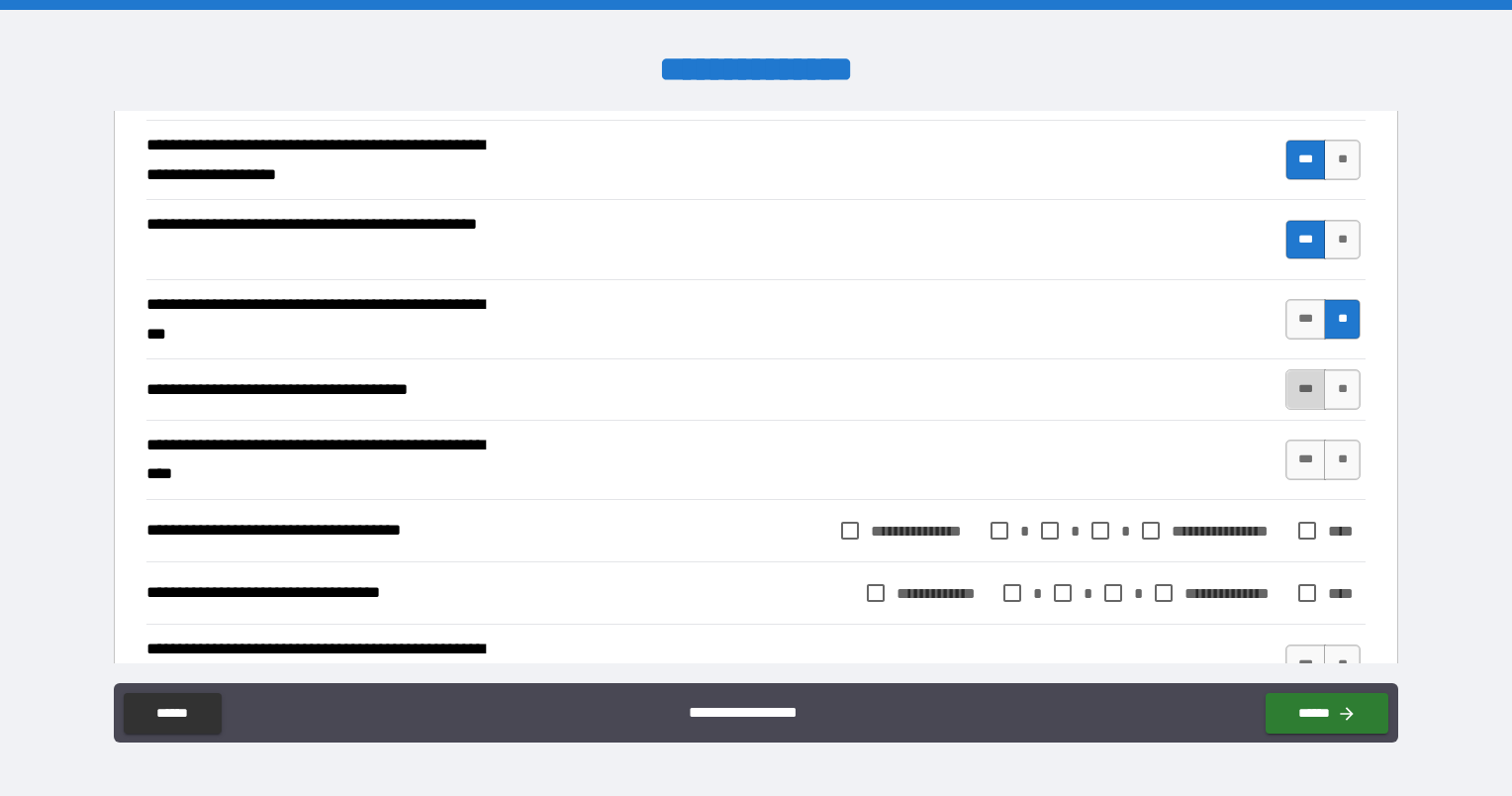 click on "***" at bounding box center [1306, 389] 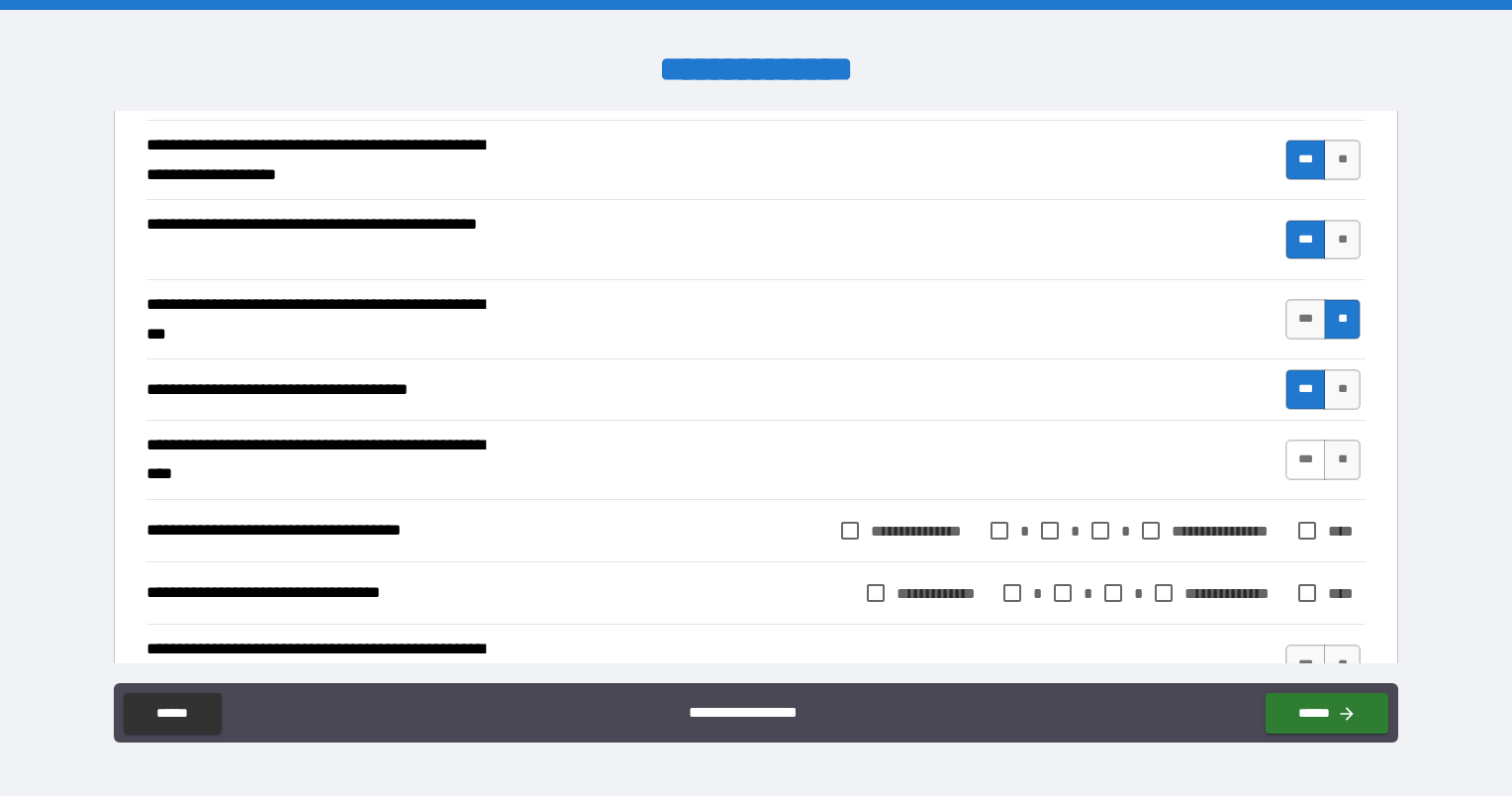 click on "***" at bounding box center [1306, 459] 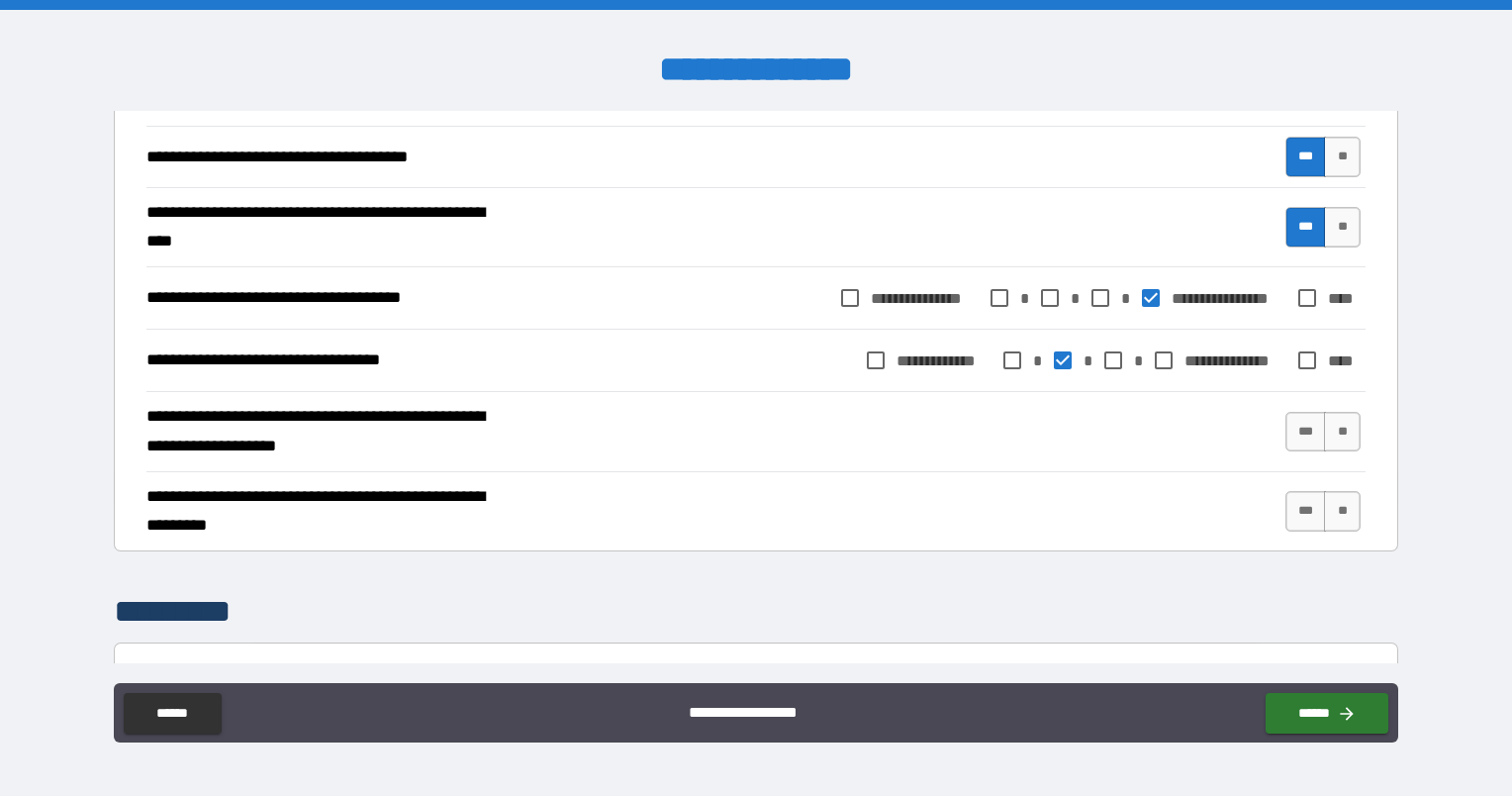 scroll, scrollTop: 1386, scrollLeft: 0, axis: vertical 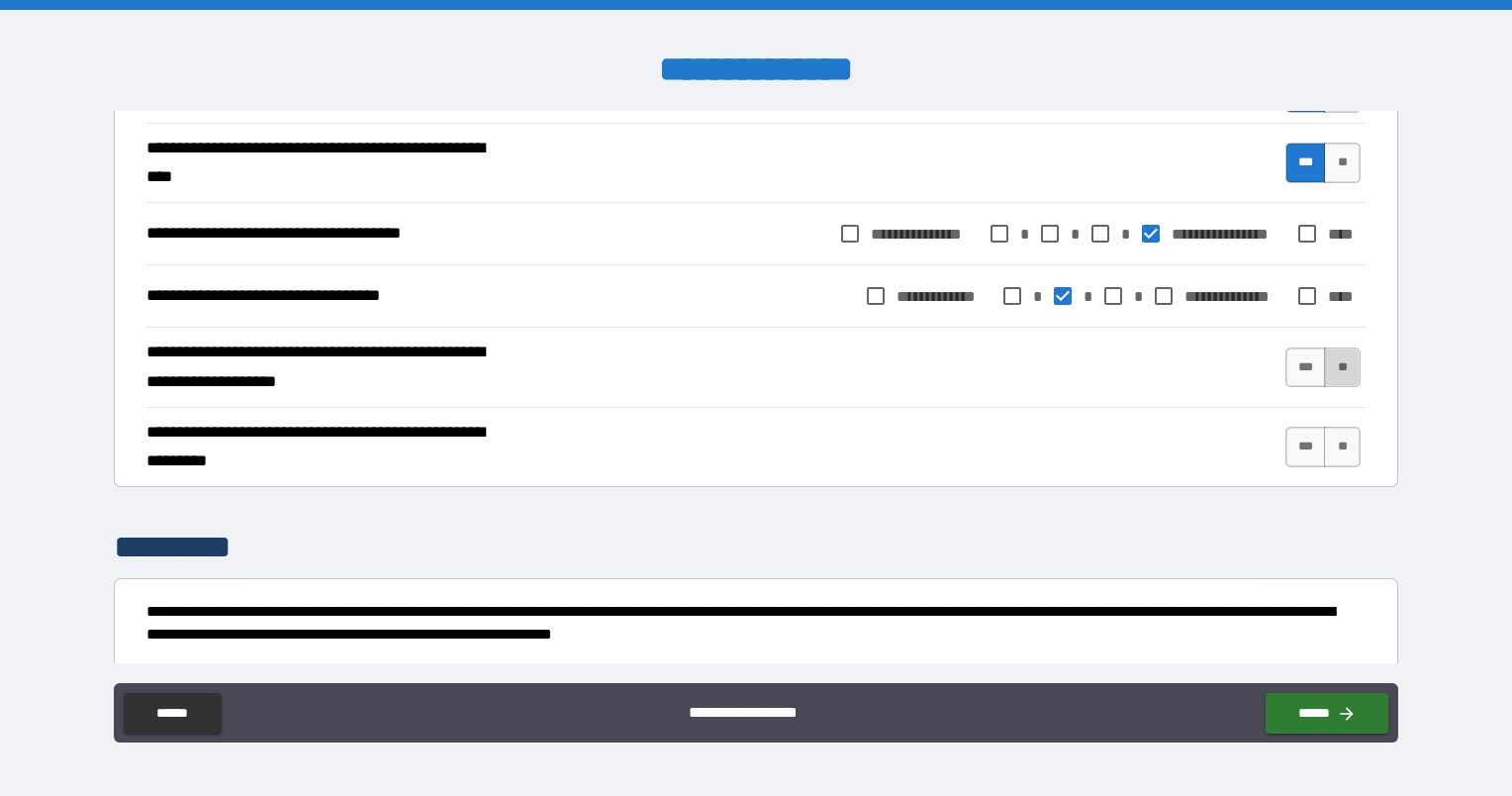 click on "**" at bounding box center (1342, 367) 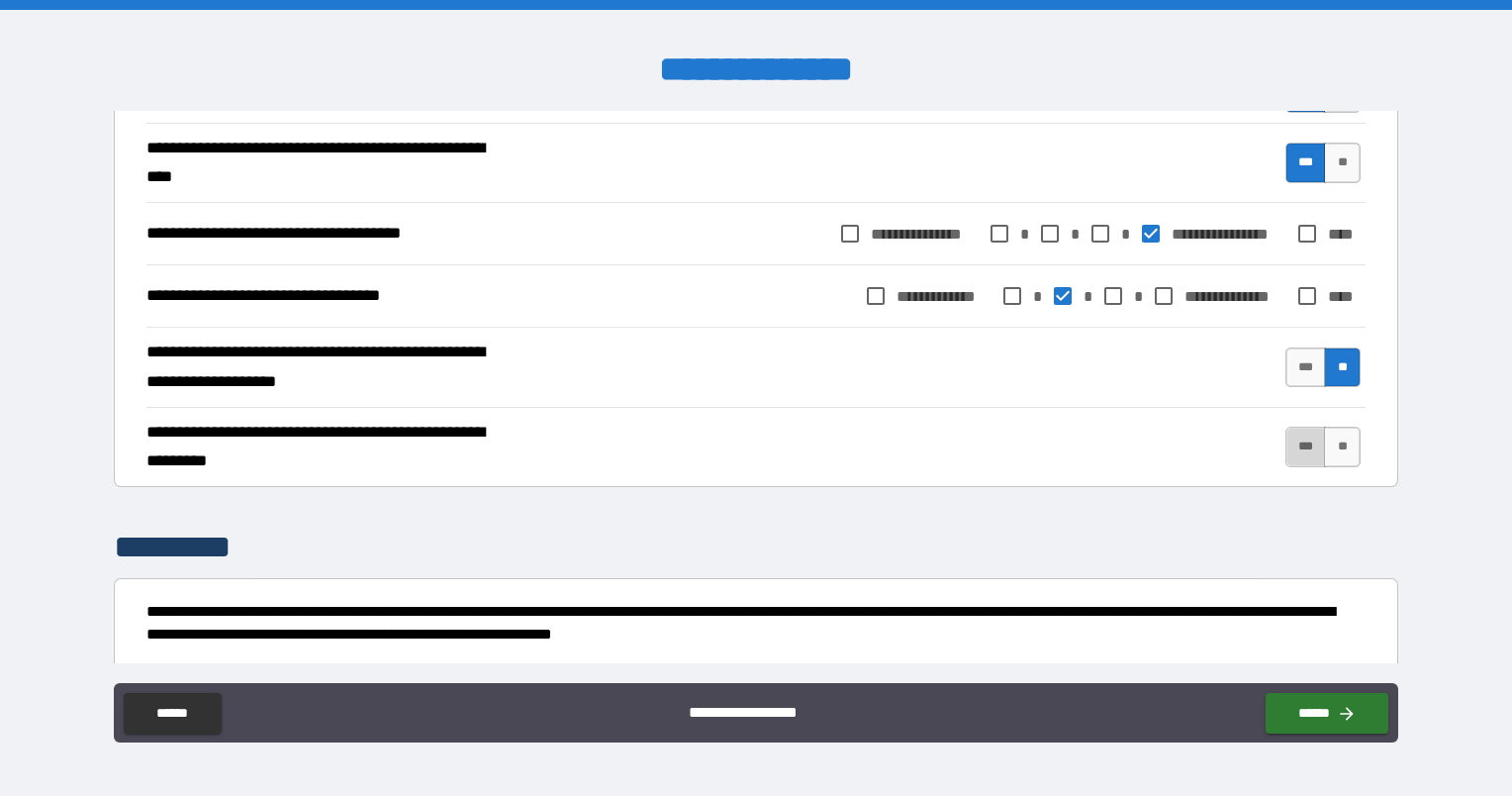 click on "***" at bounding box center [1306, 447] 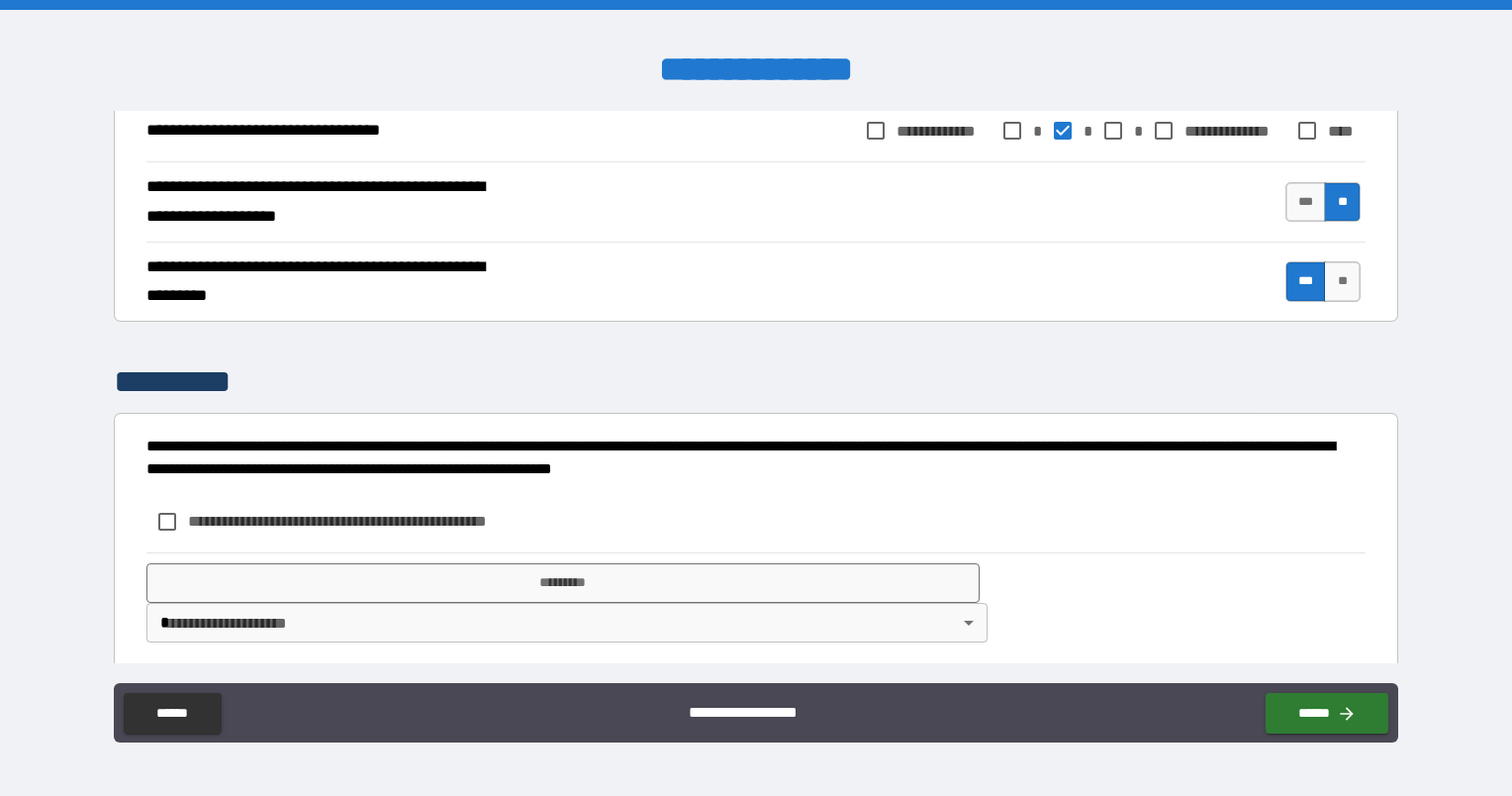 scroll, scrollTop: 1555, scrollLeft: 0, axis: vertical 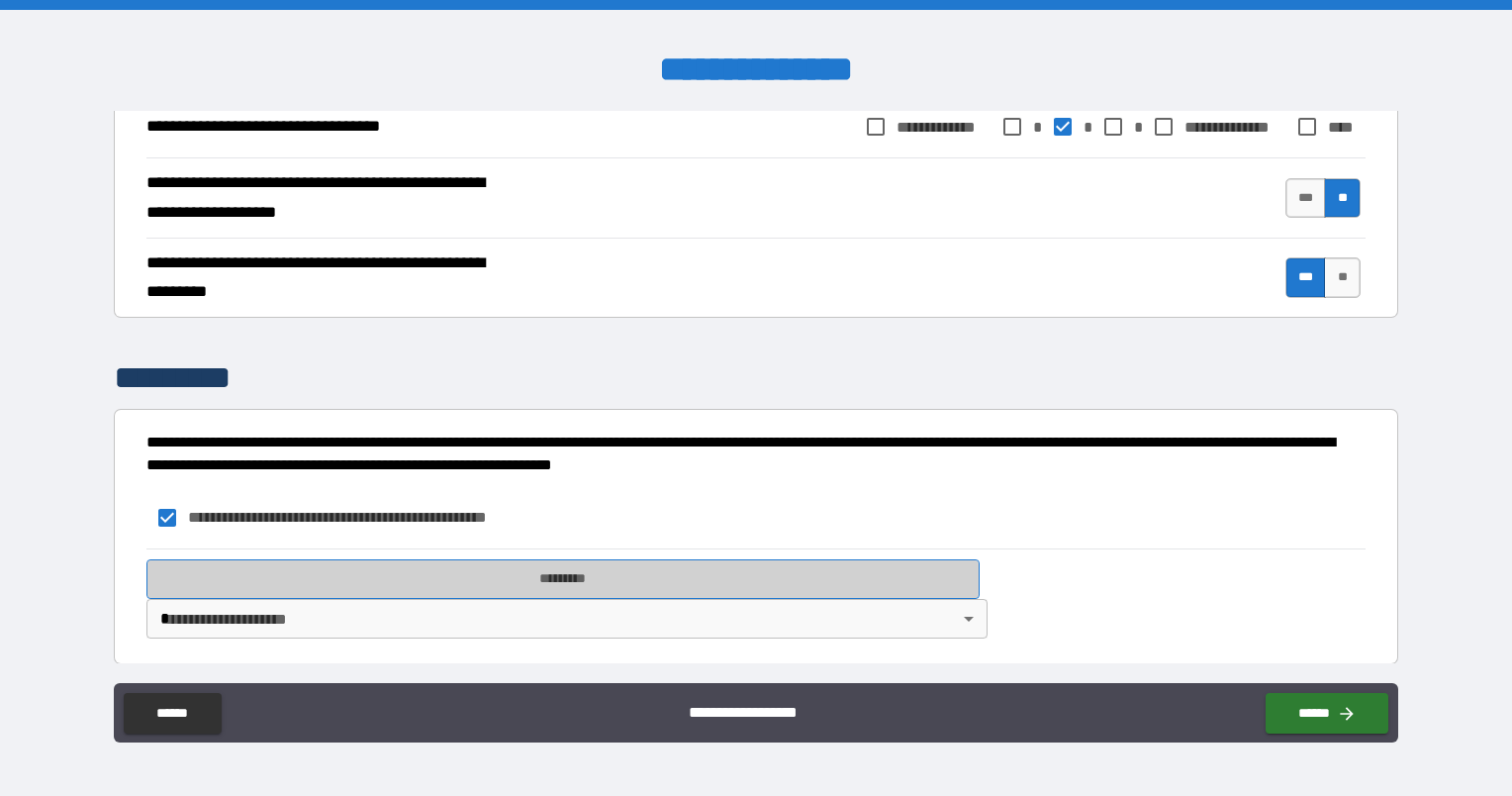 click on "*********" at bounding box center (563, 579) 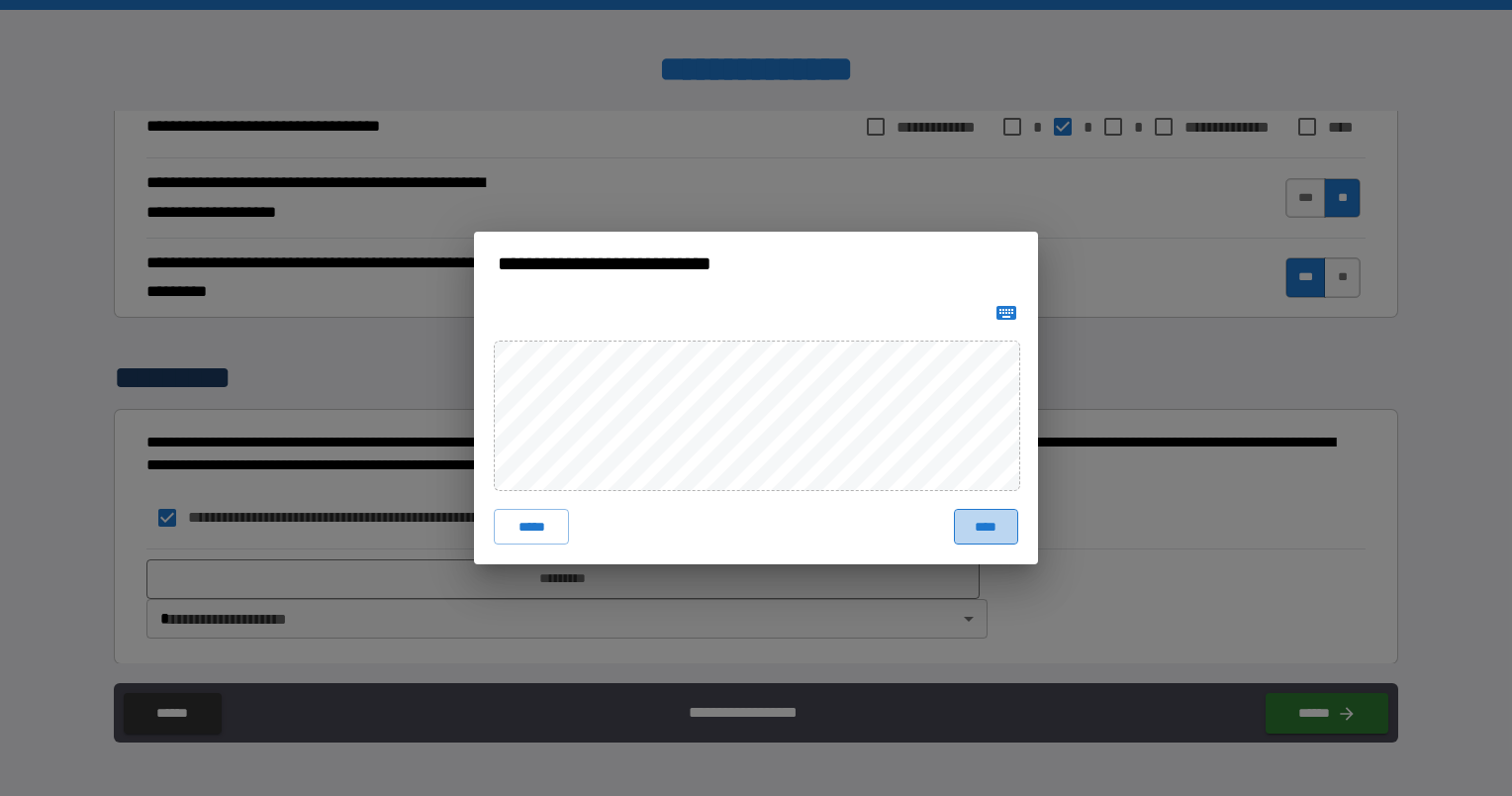 click on "****" at bounding box center (986, 527) 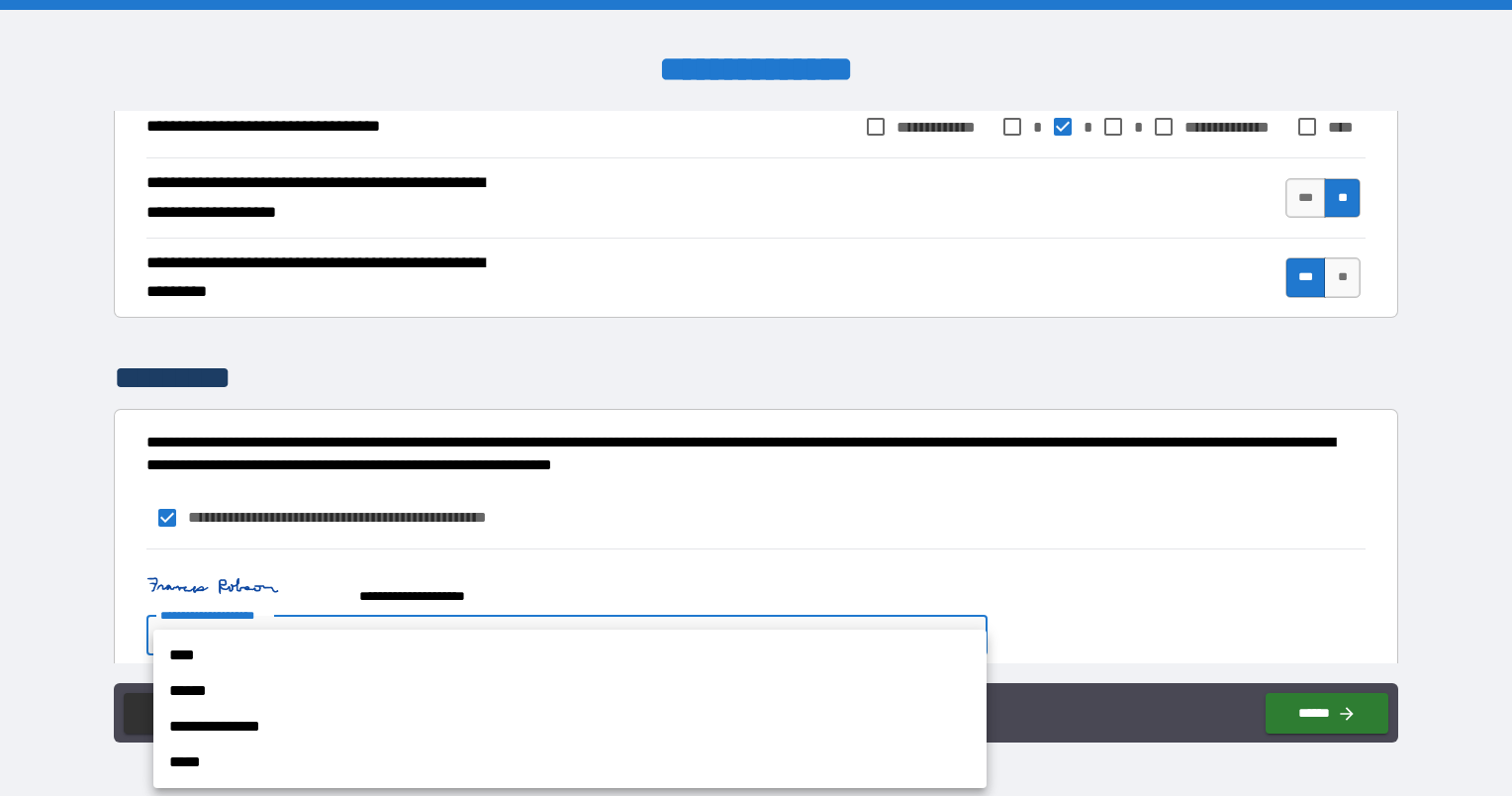 click on "**********" at bounding box center [756, 398] 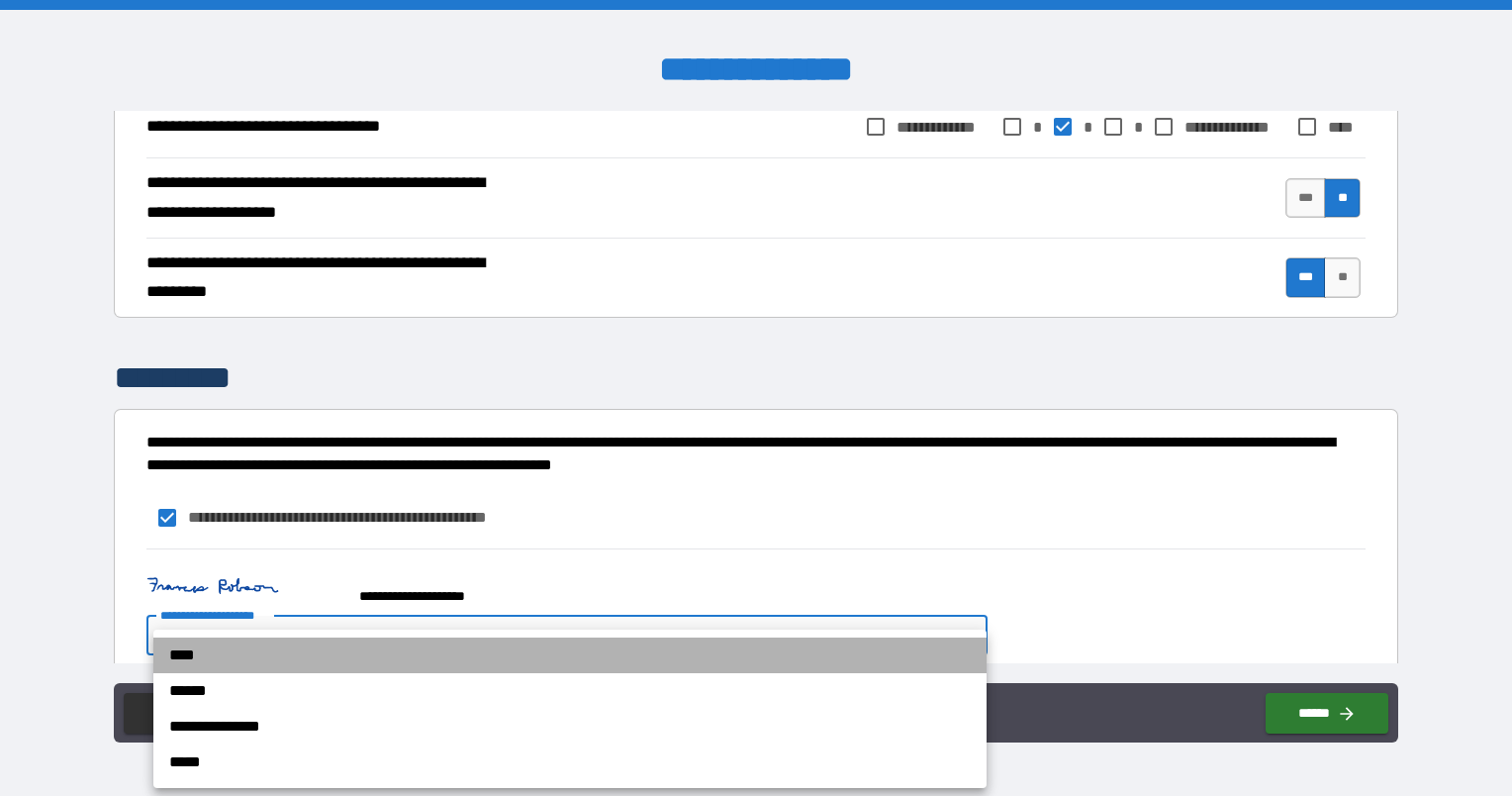 click on "****" at bounding box center [570, 655] 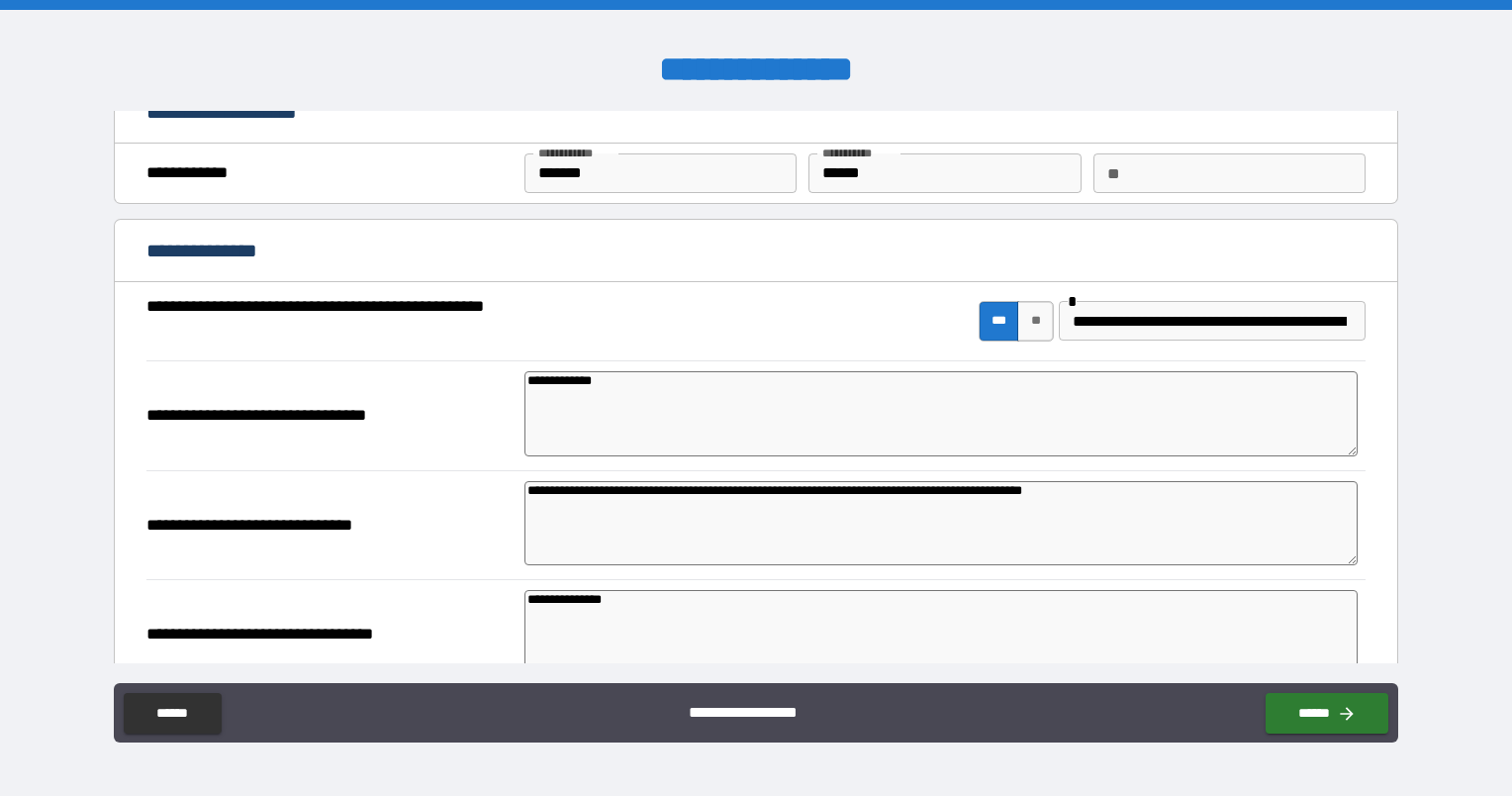 scroll, scrollTop: 0, scrollLeft: 0, axis: both 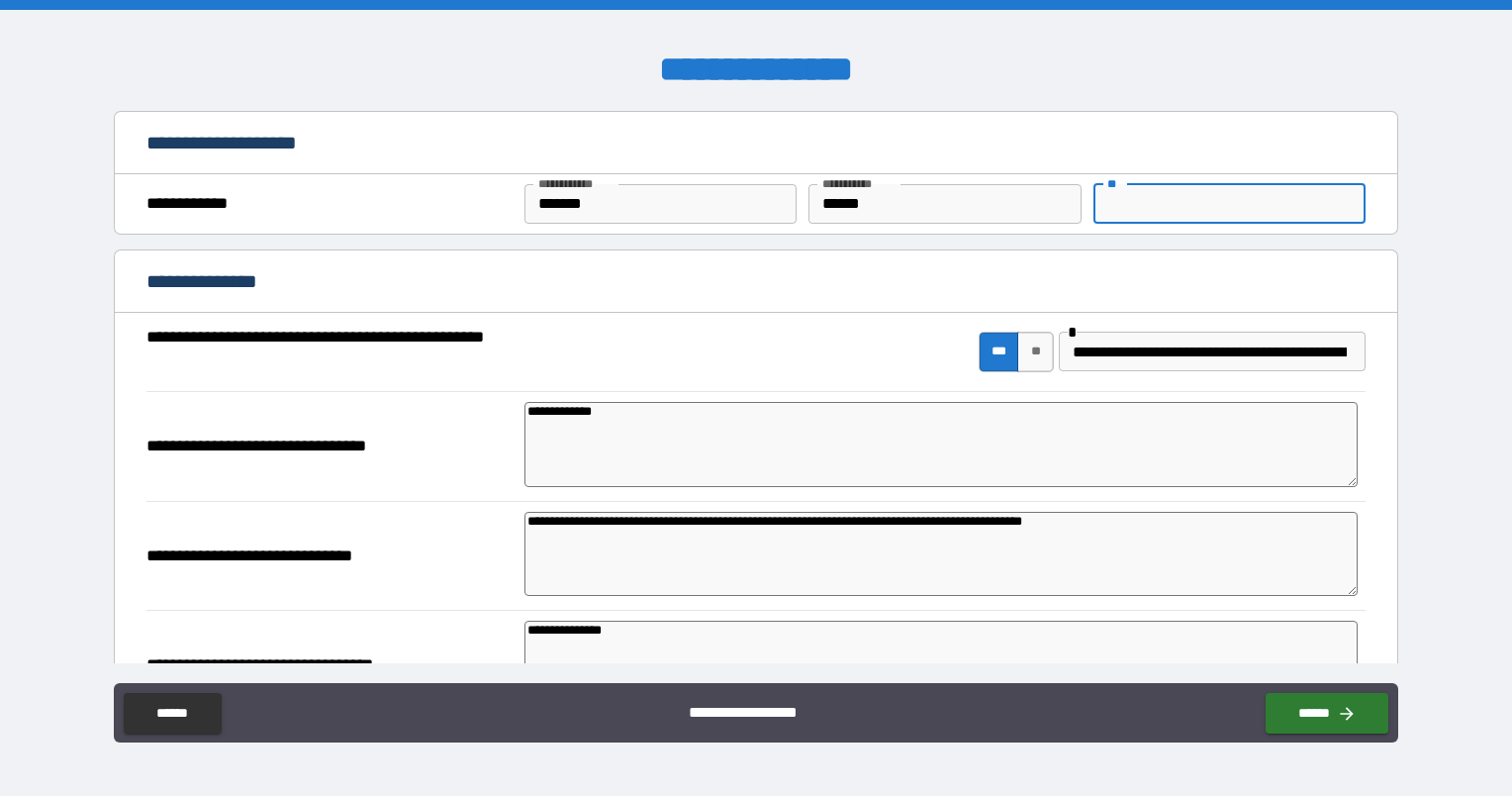 click on "**" at bounding box center [1229, 204] 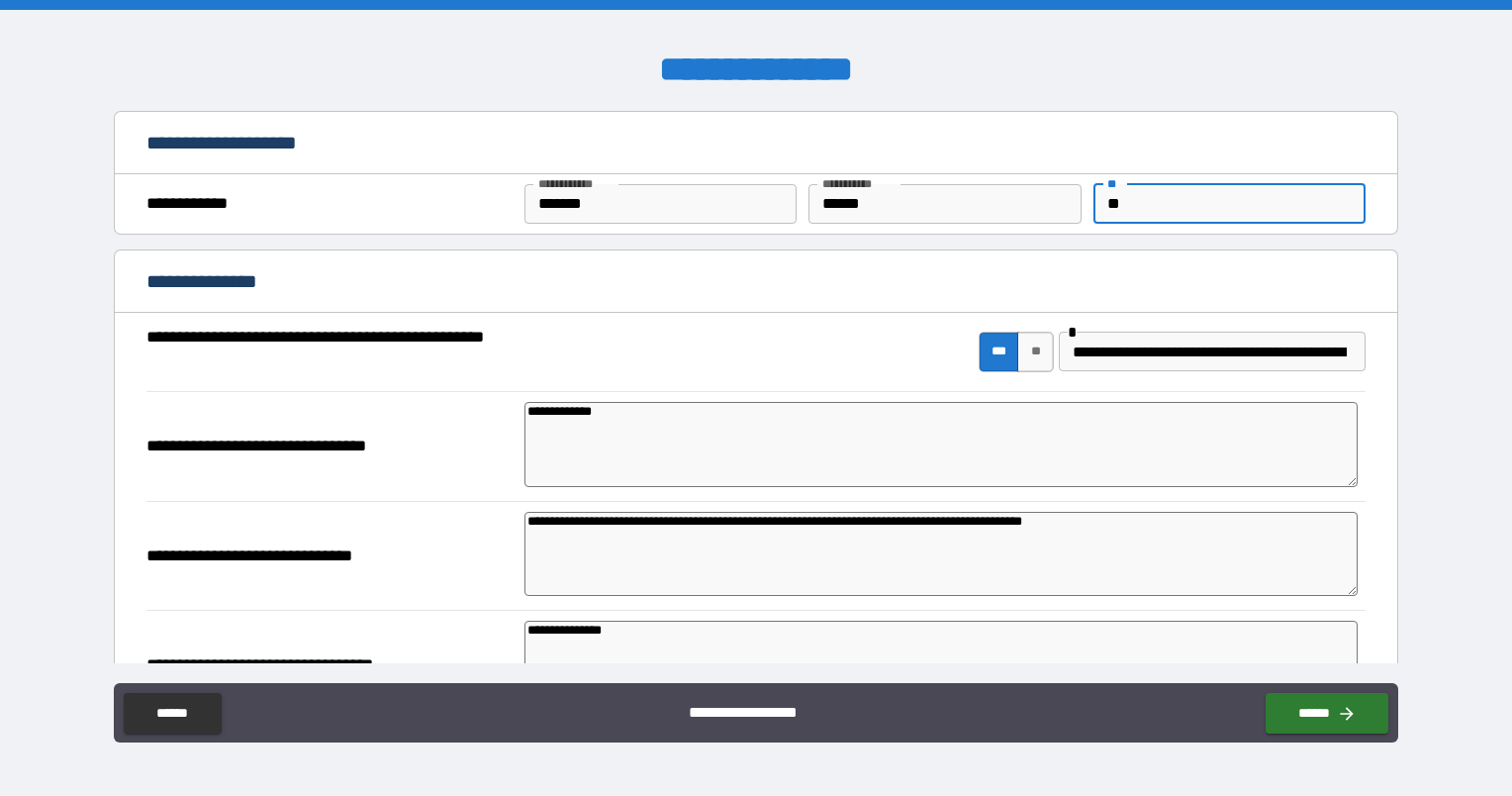 click on "*" at bounding box center [1229, 204] 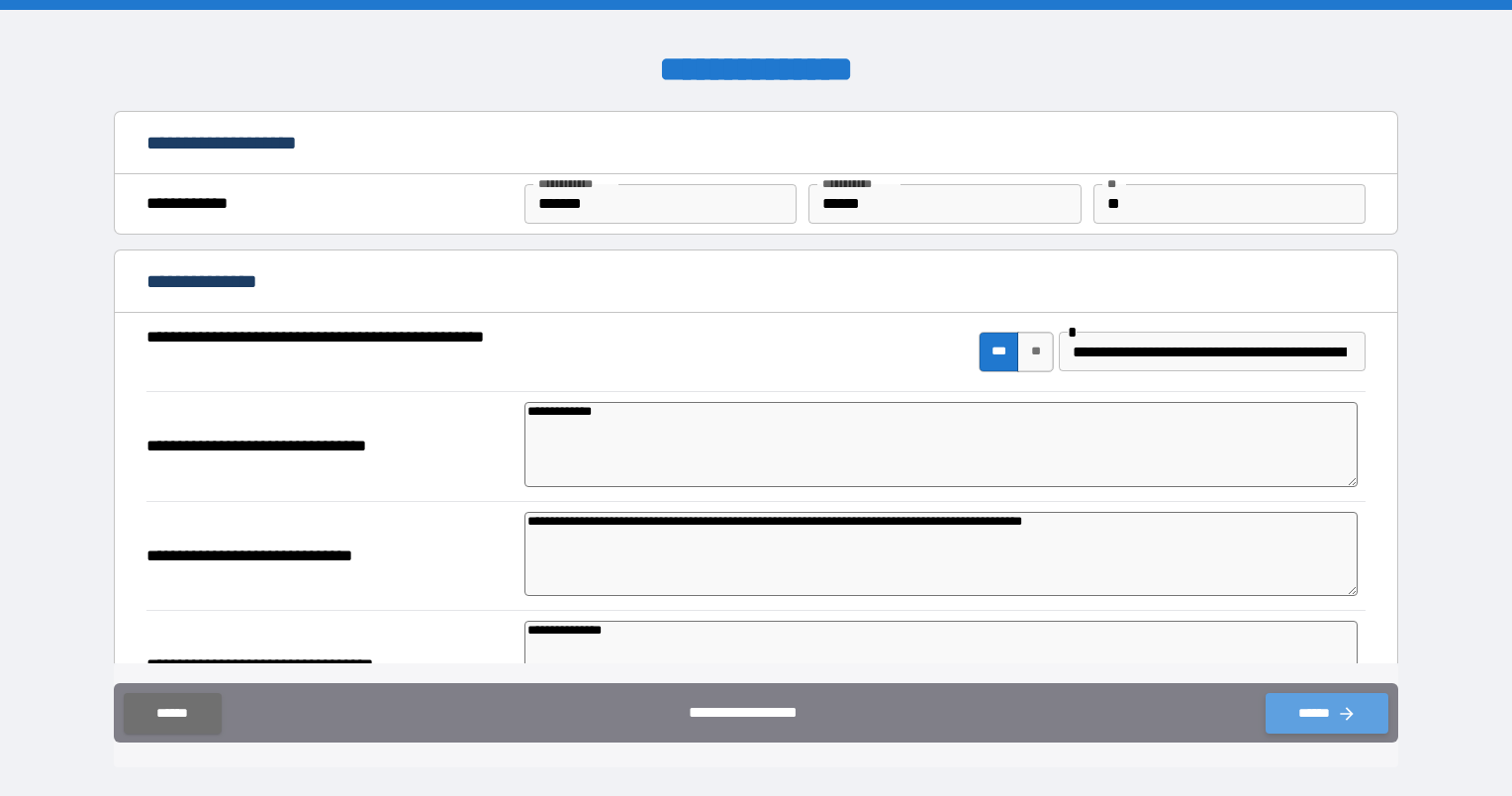click on "******" at bounding box center [1327, 713] 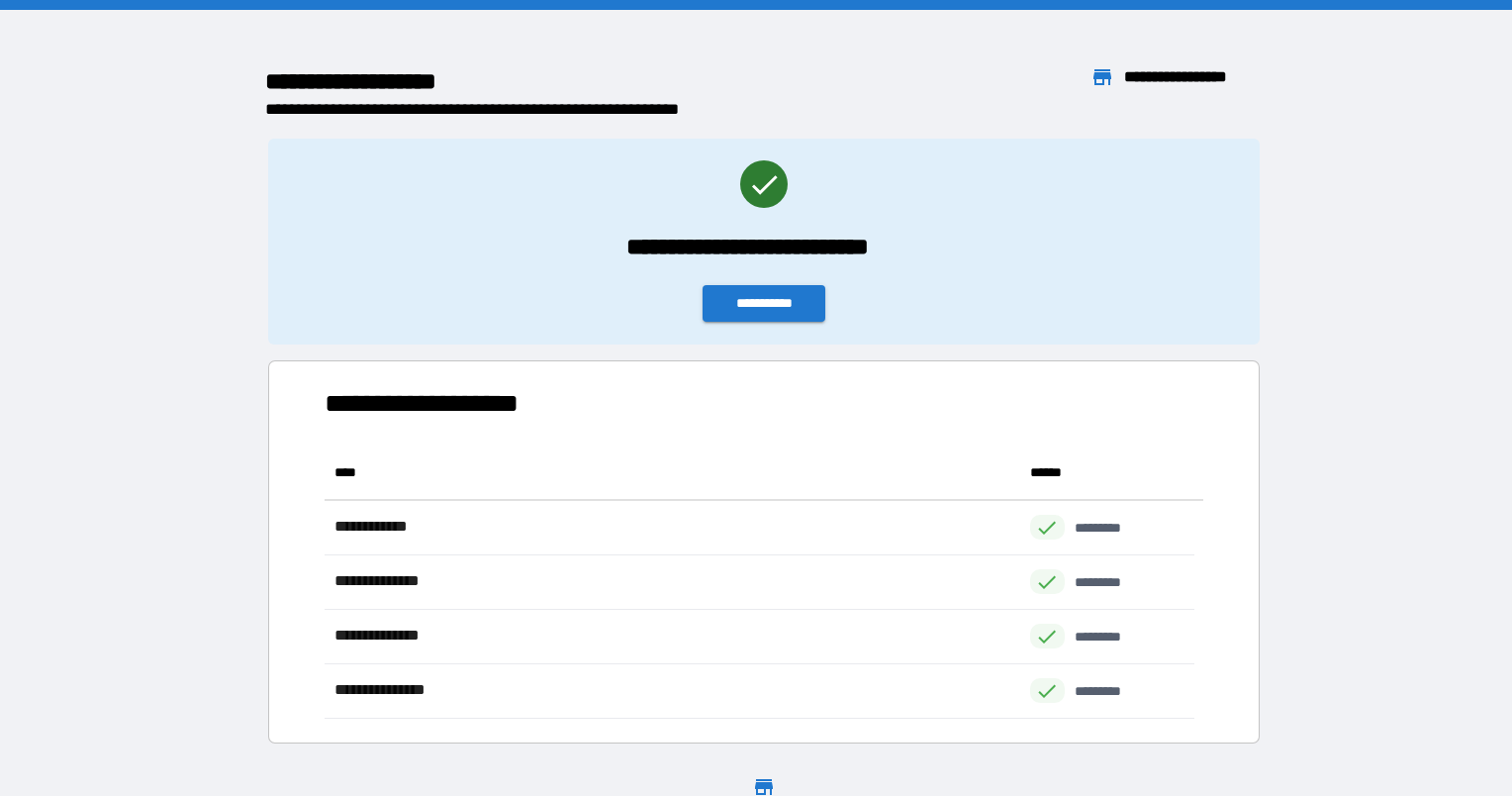 scroll, scrollTop: 16, scrollLeft: 16, axis: both 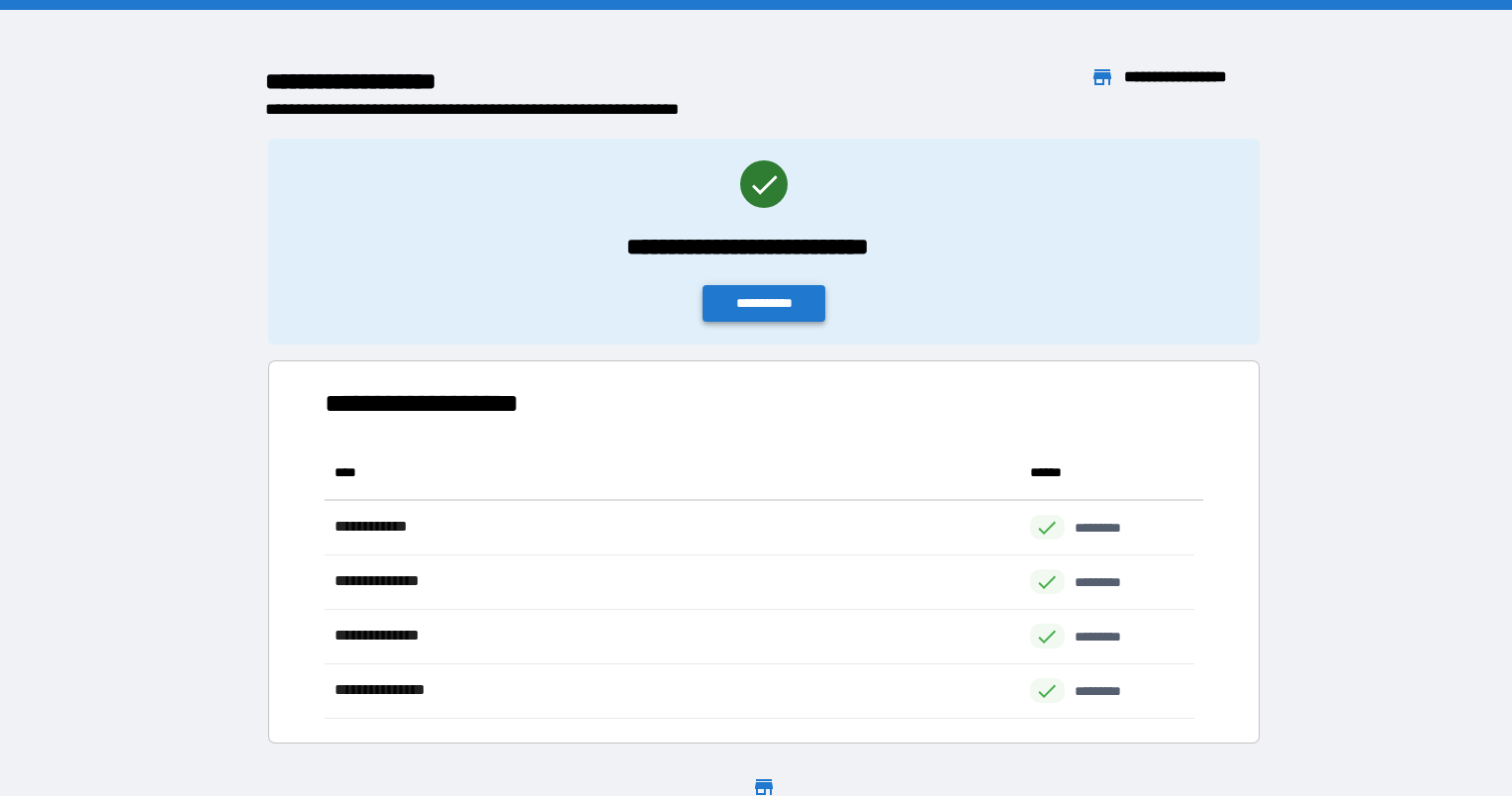 click on "**********" at bounding box center (764, 303) 